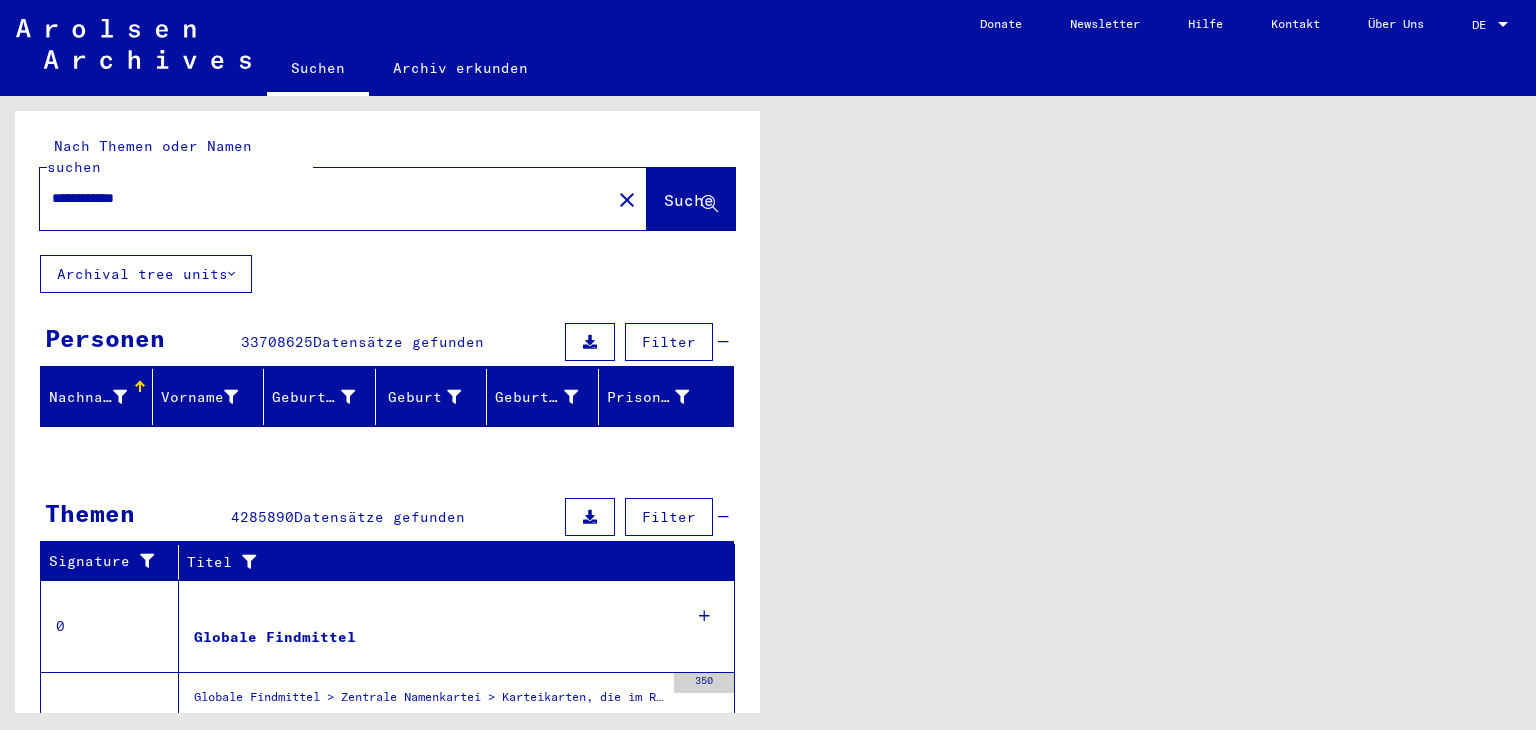 scroll, scrollTop: 0, scrollLeft: 0, axis: both 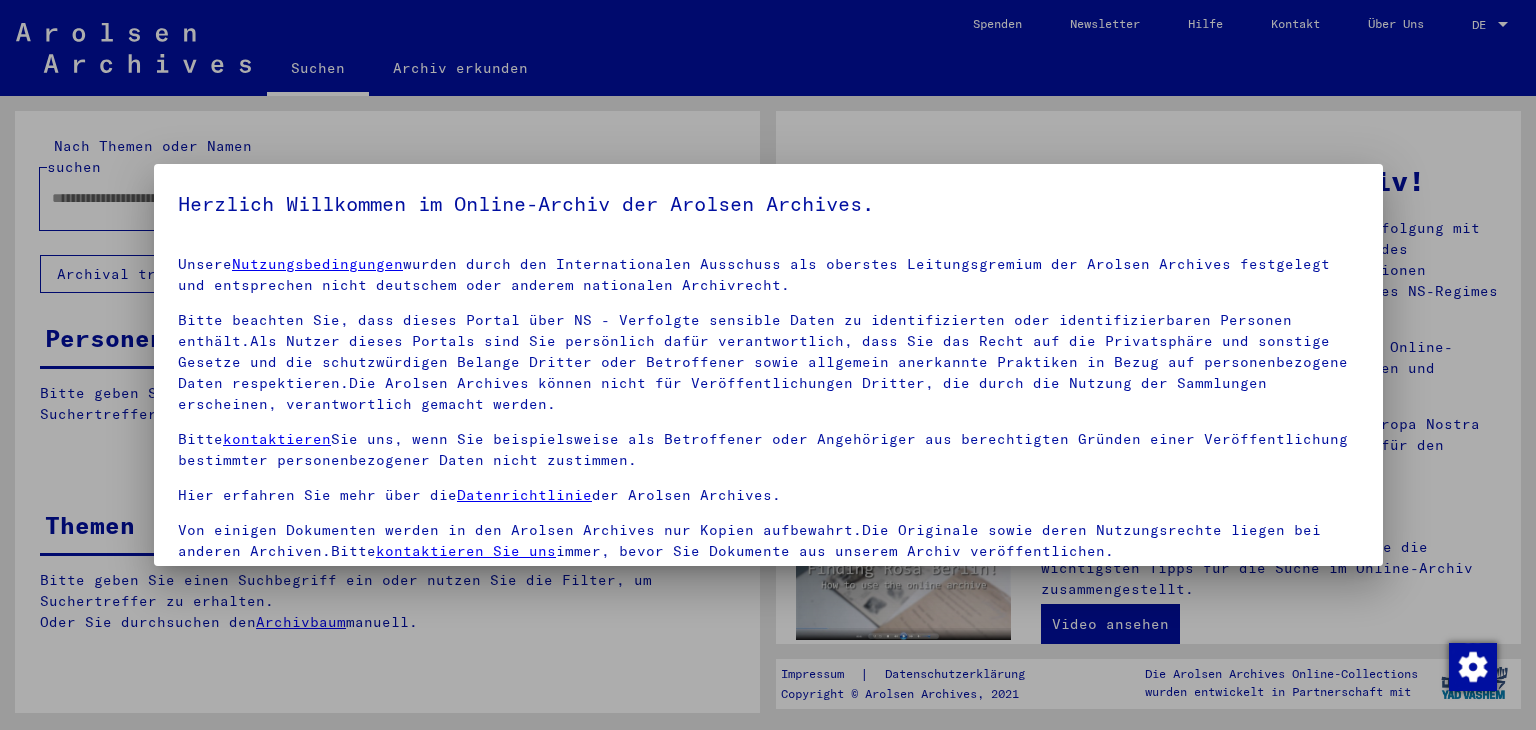 type on "**********" 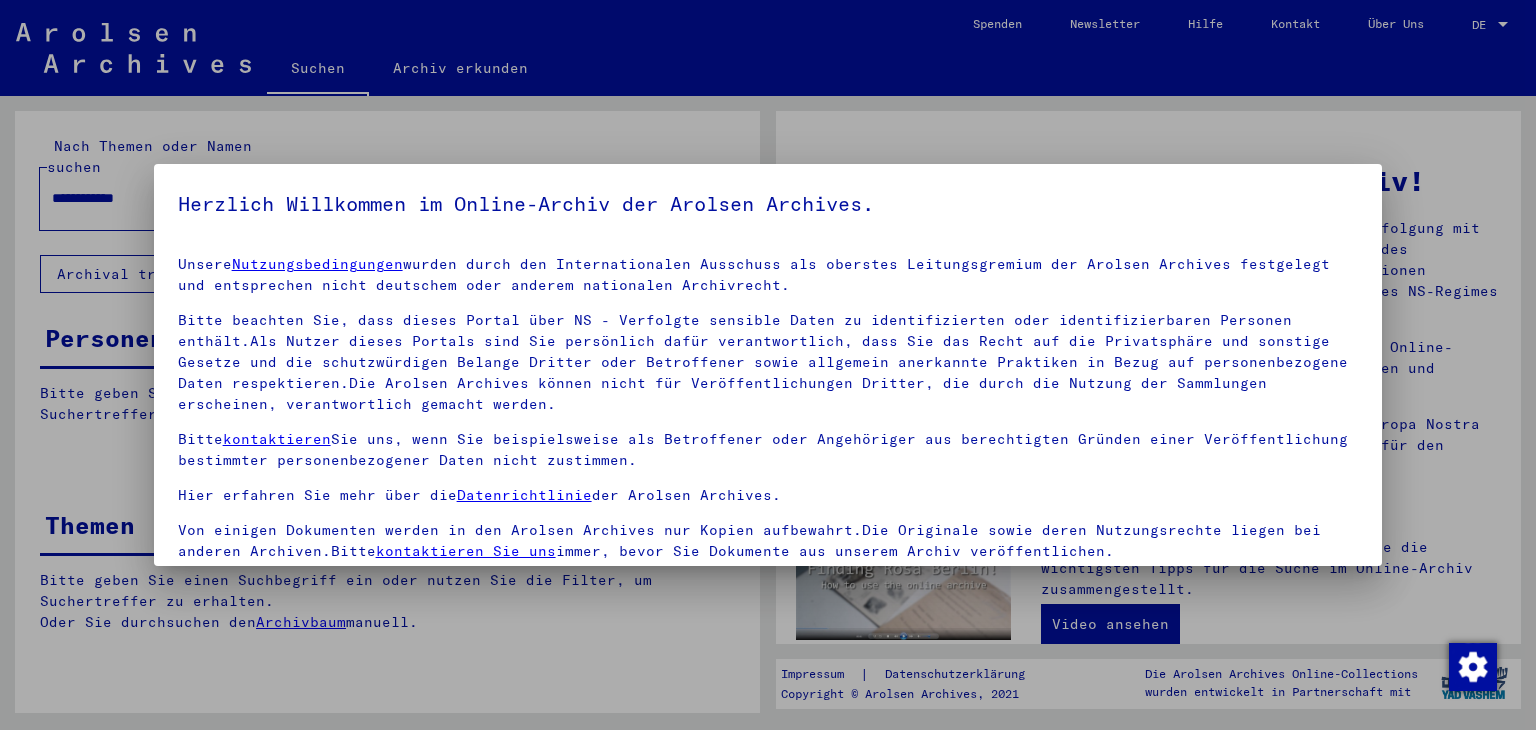 scroll, scrollTop: 5, scrollLeft: 0, axis: vertical 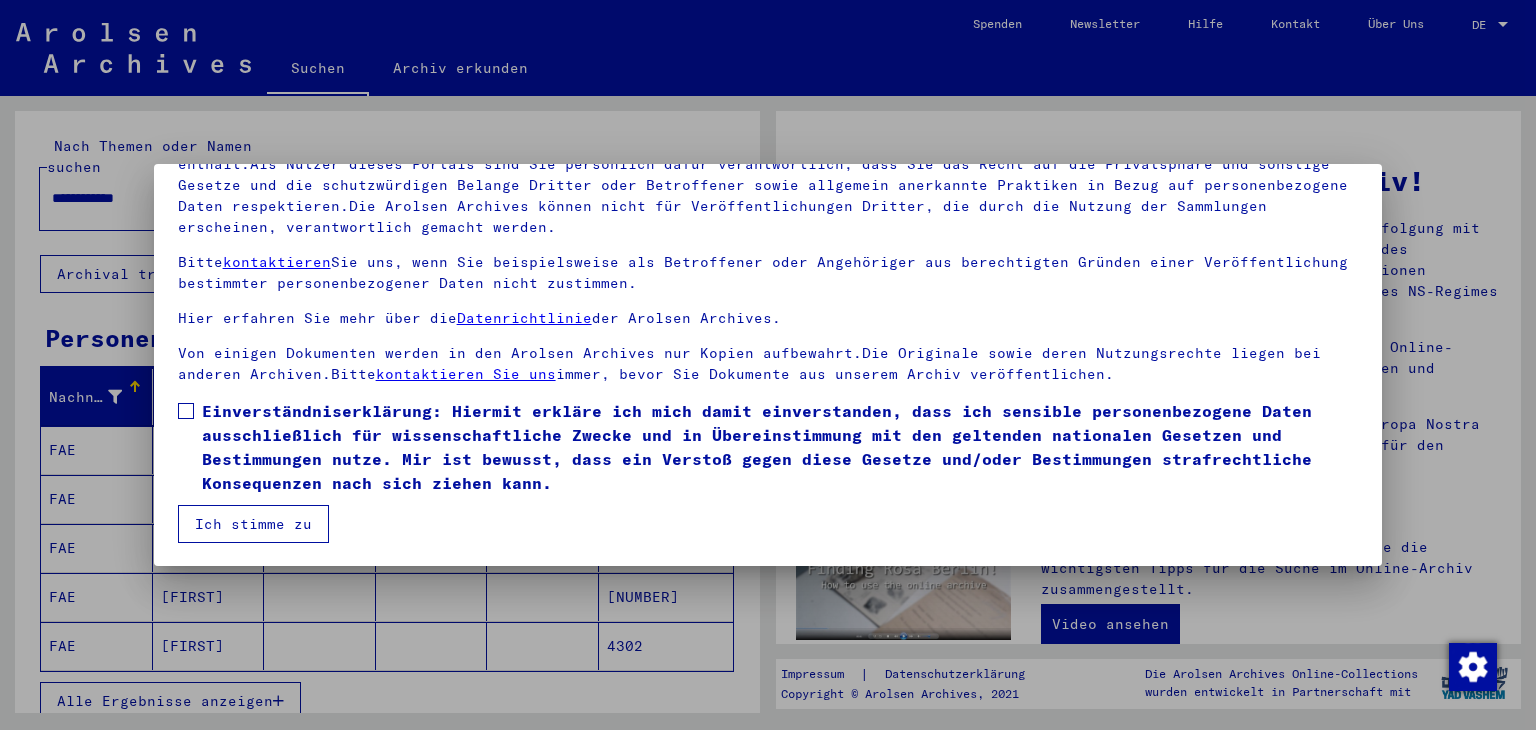 click at bounding box center [186, 411] 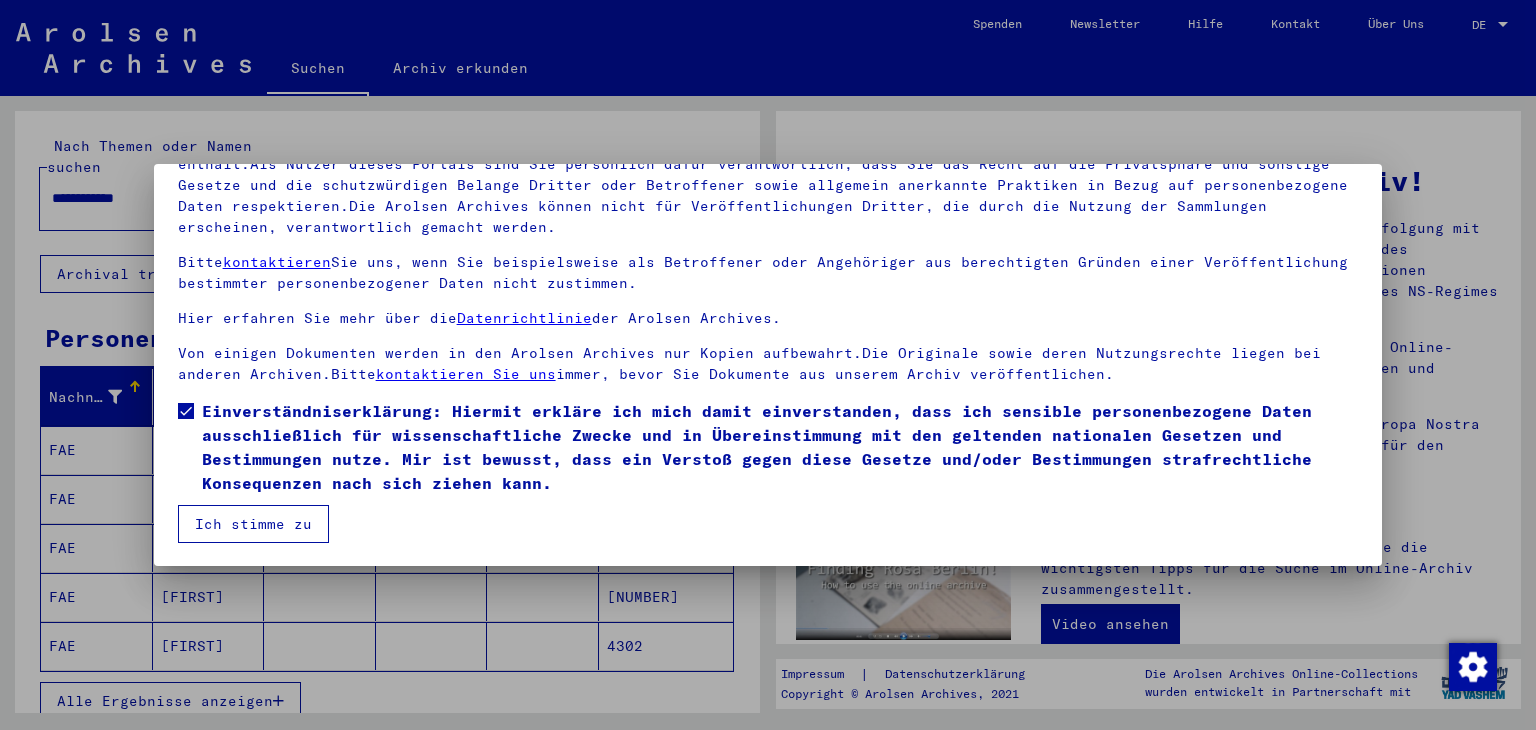 click on "Ich stimme zu" at bounding box center (253, 524) 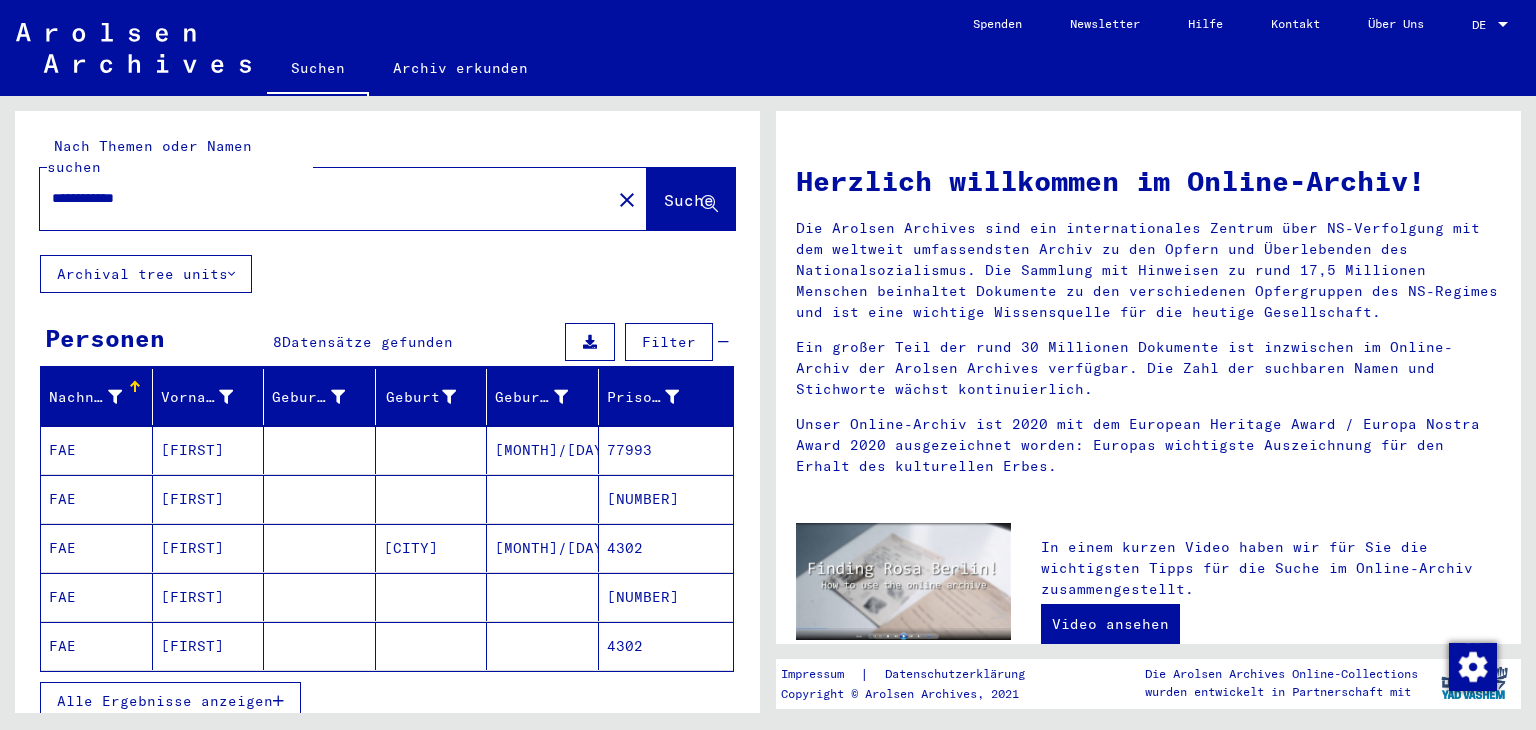 click on "77993" at bounding box center [666, 499] 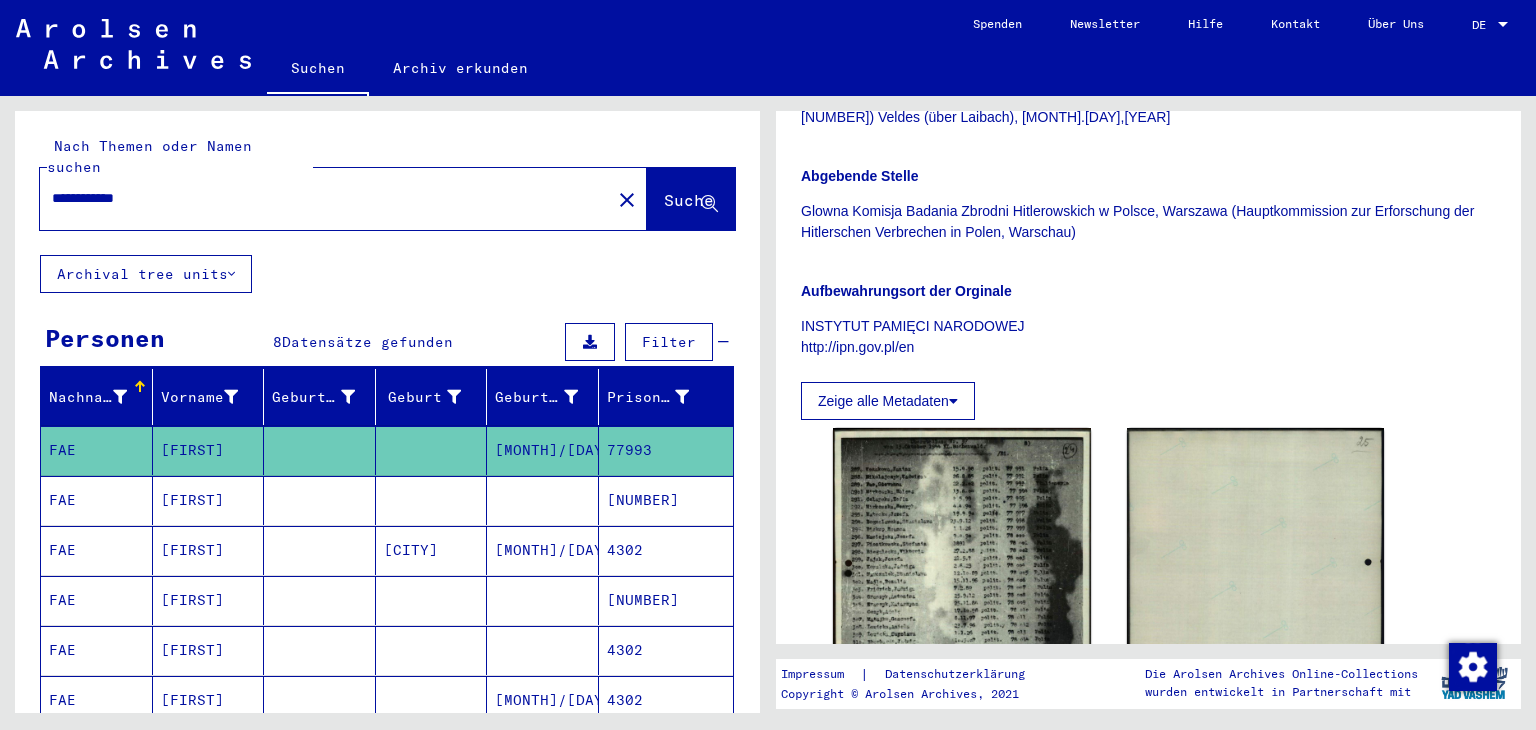 scroll, scrollTop: 300, scrollLeft: 0, axis: vertical 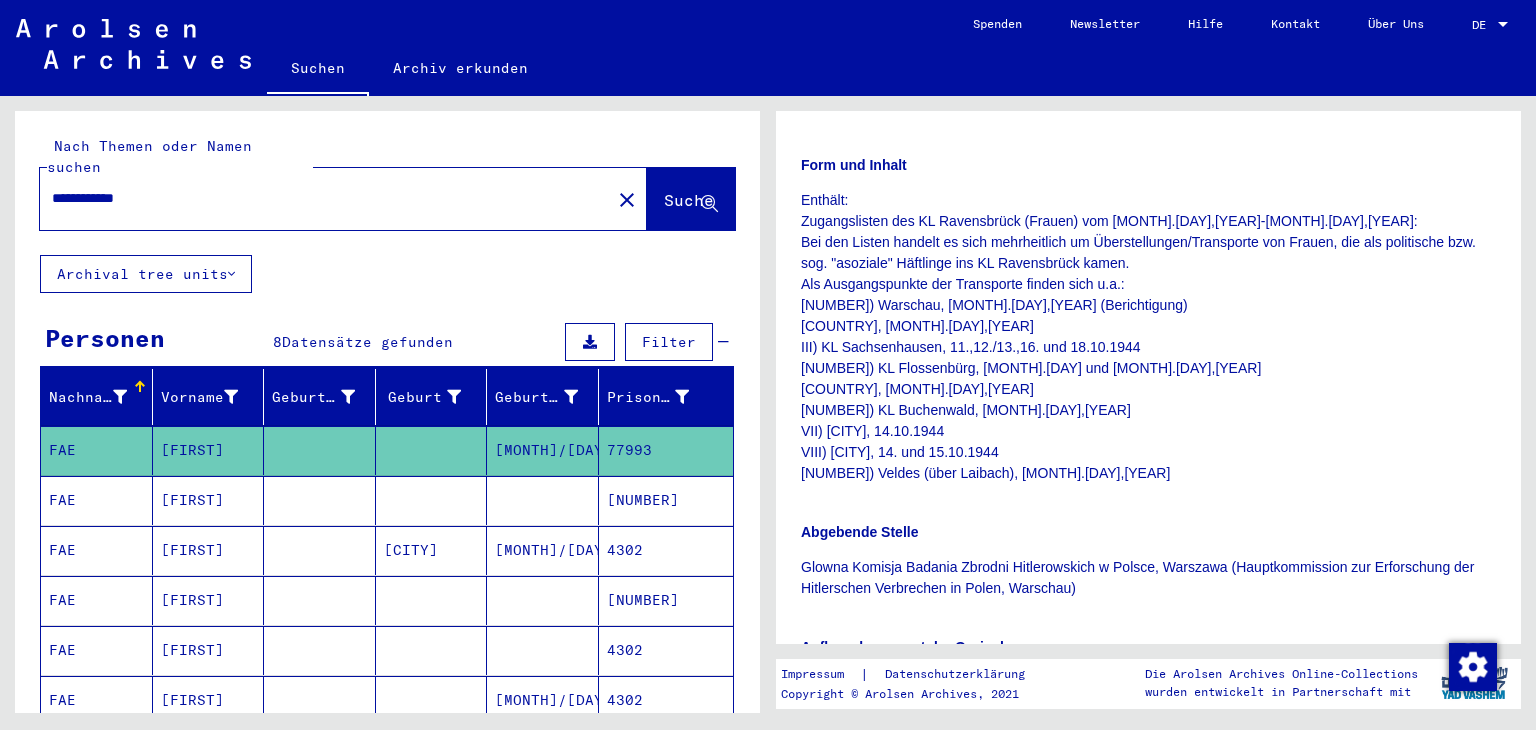 click on "[NUMBER]" at bounding box center [666, 550] 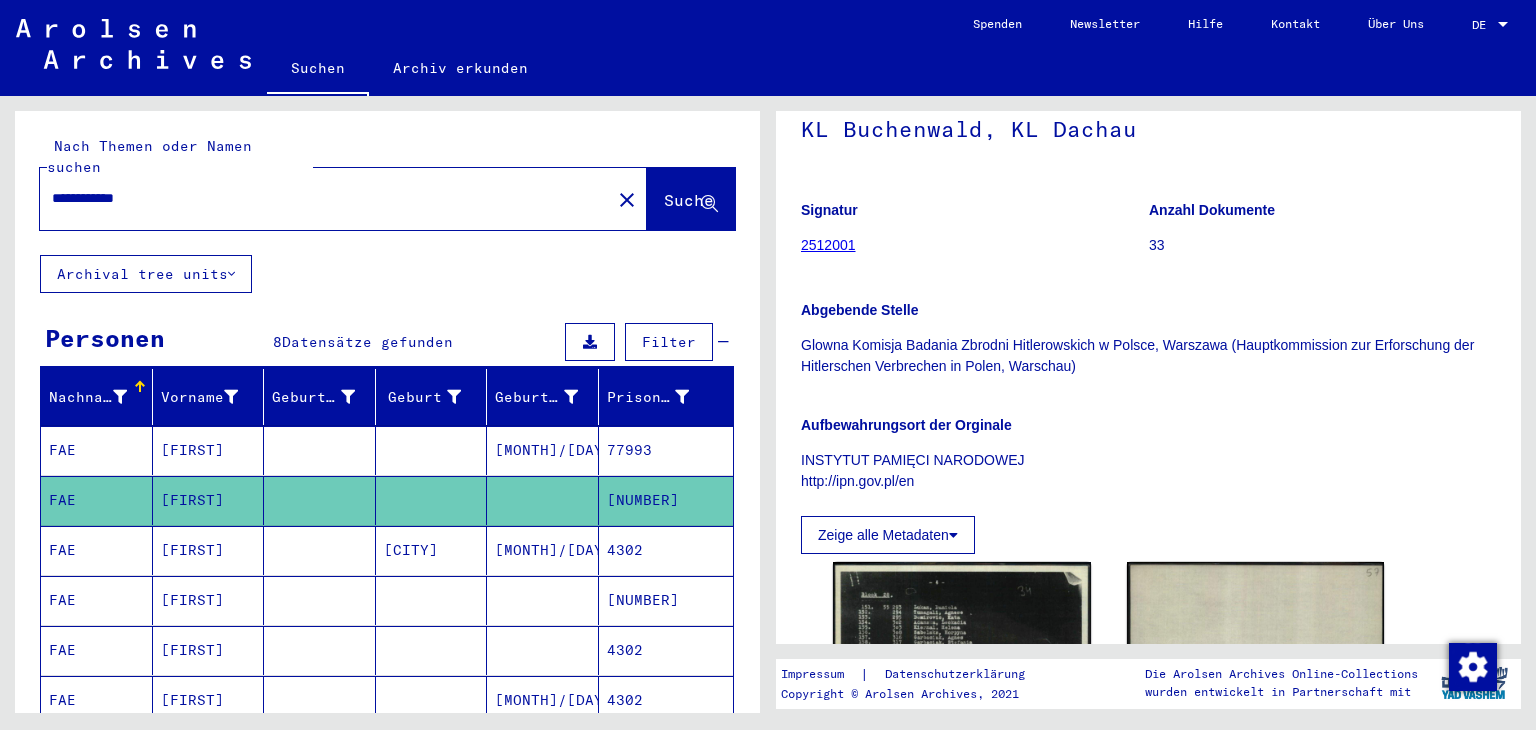 scroll, scrollTop: 0, scrollLeft: 0, axis: both 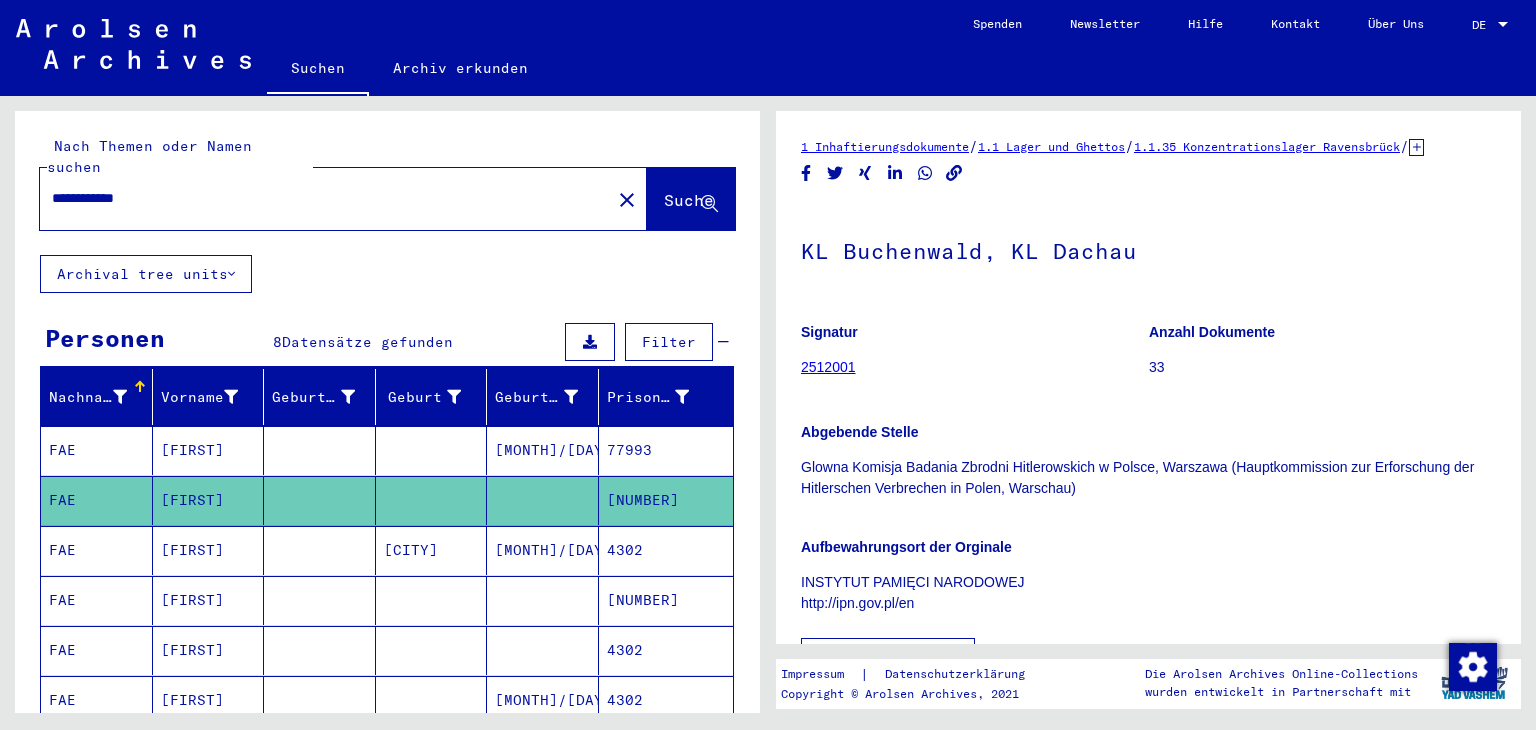 click on "2512001" 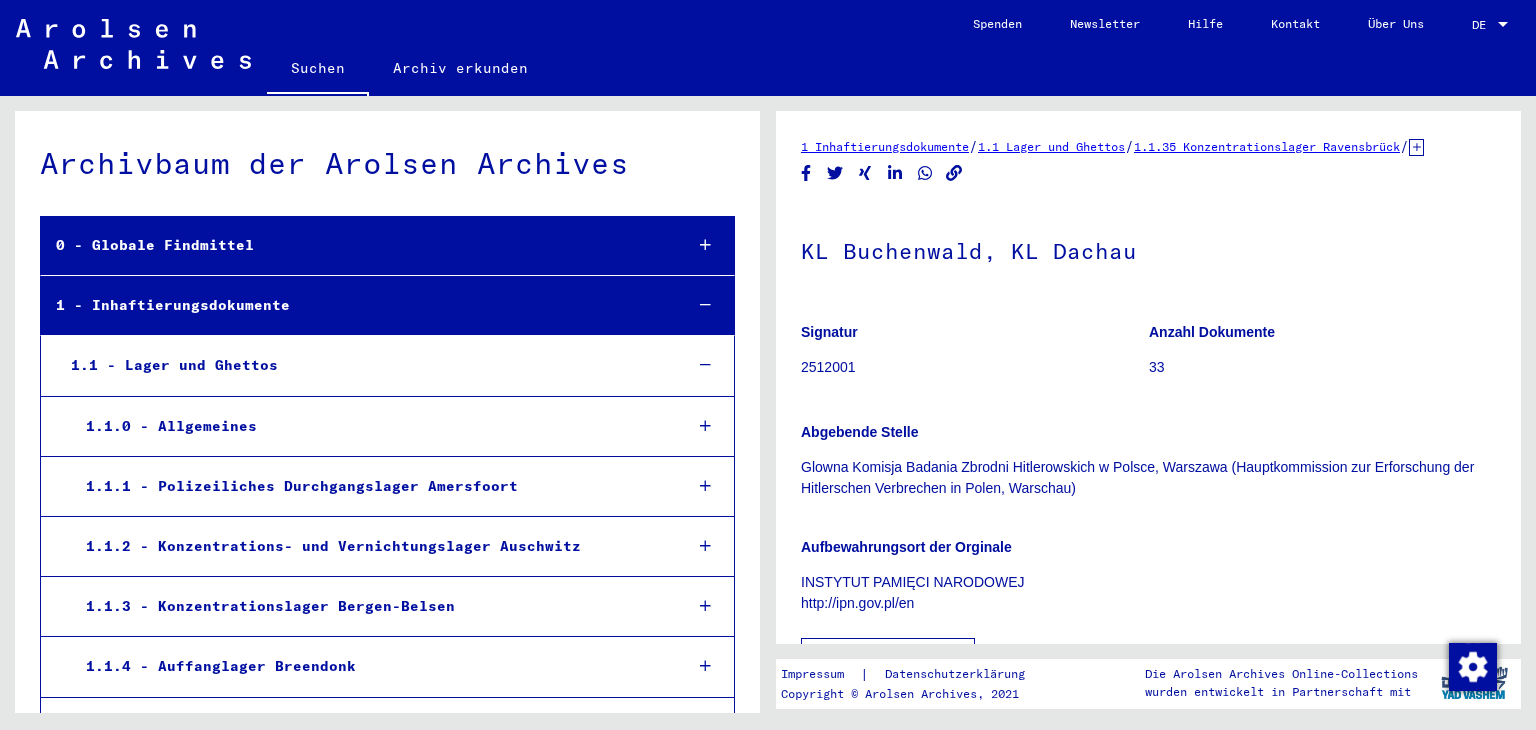 scroll, scrollTop: 7466, scrollLeft: 0, axis: vertical 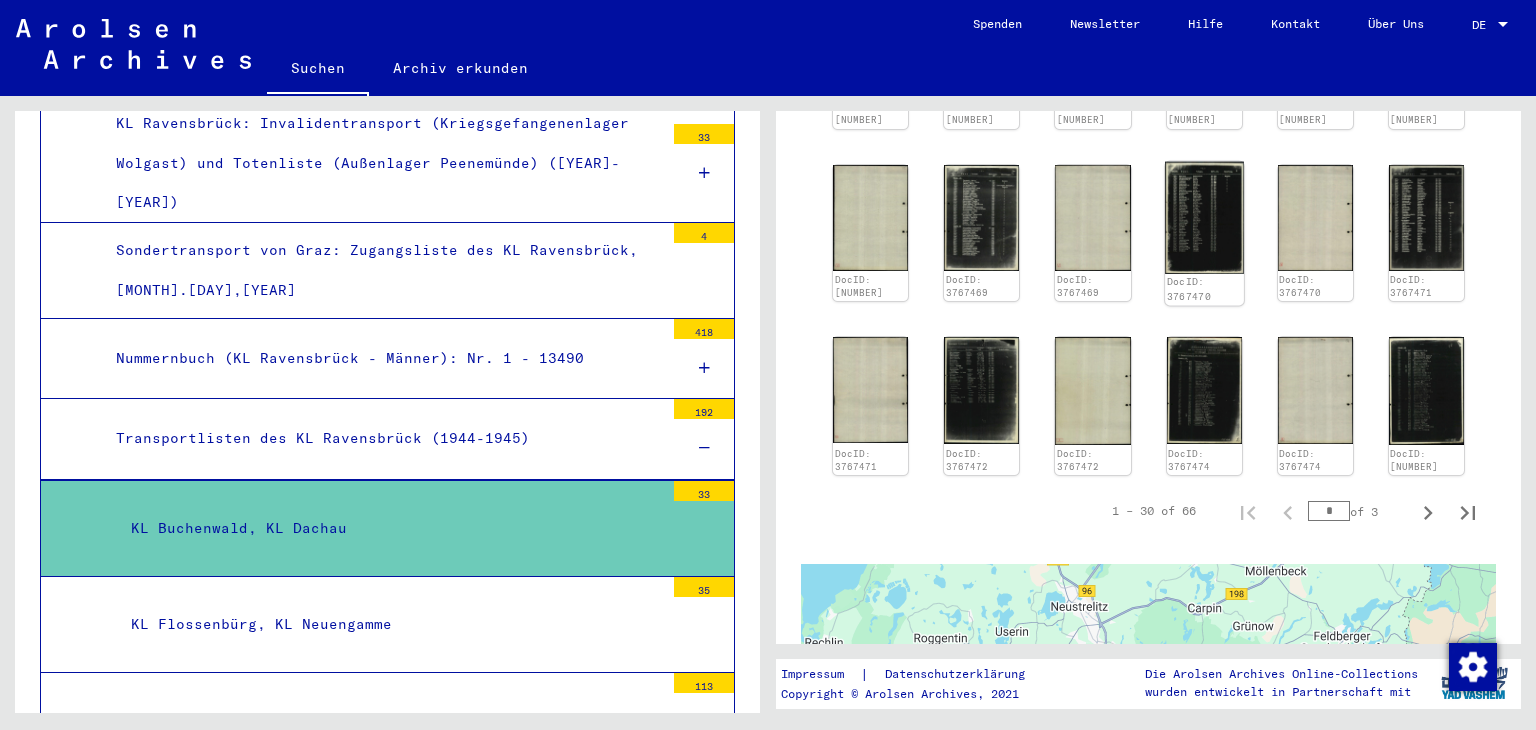 click 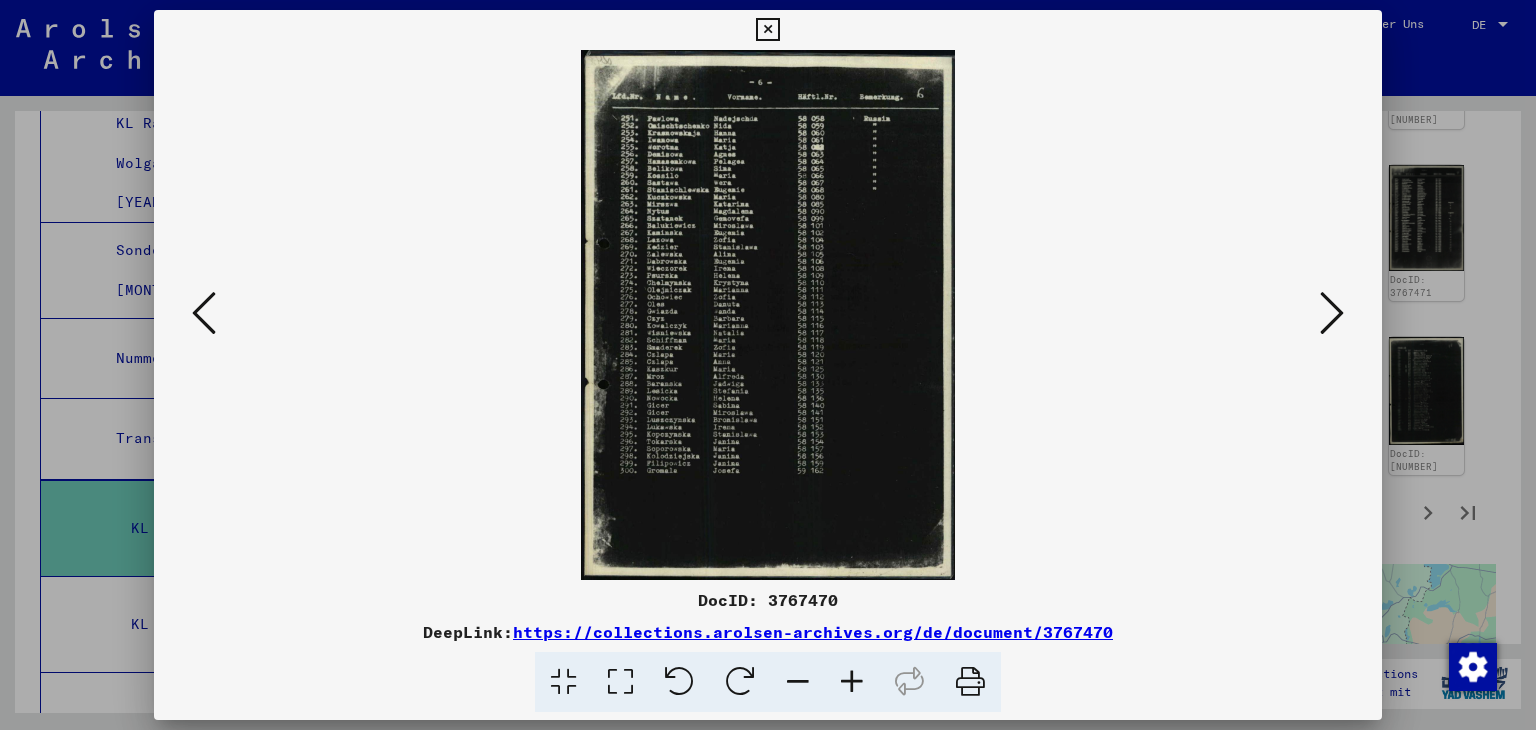 click at bounding box center [204, 313] 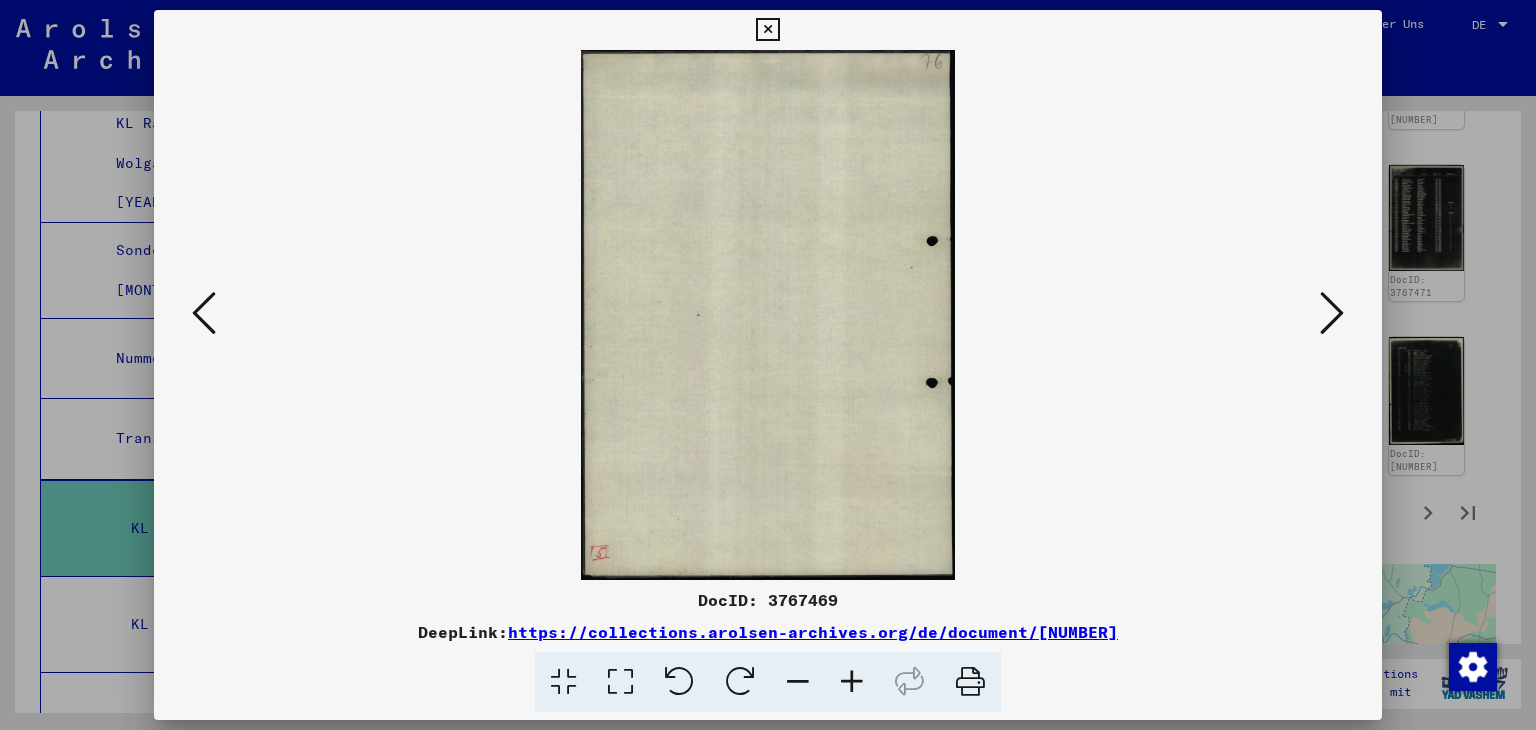 click at bounding box center [204, 313] 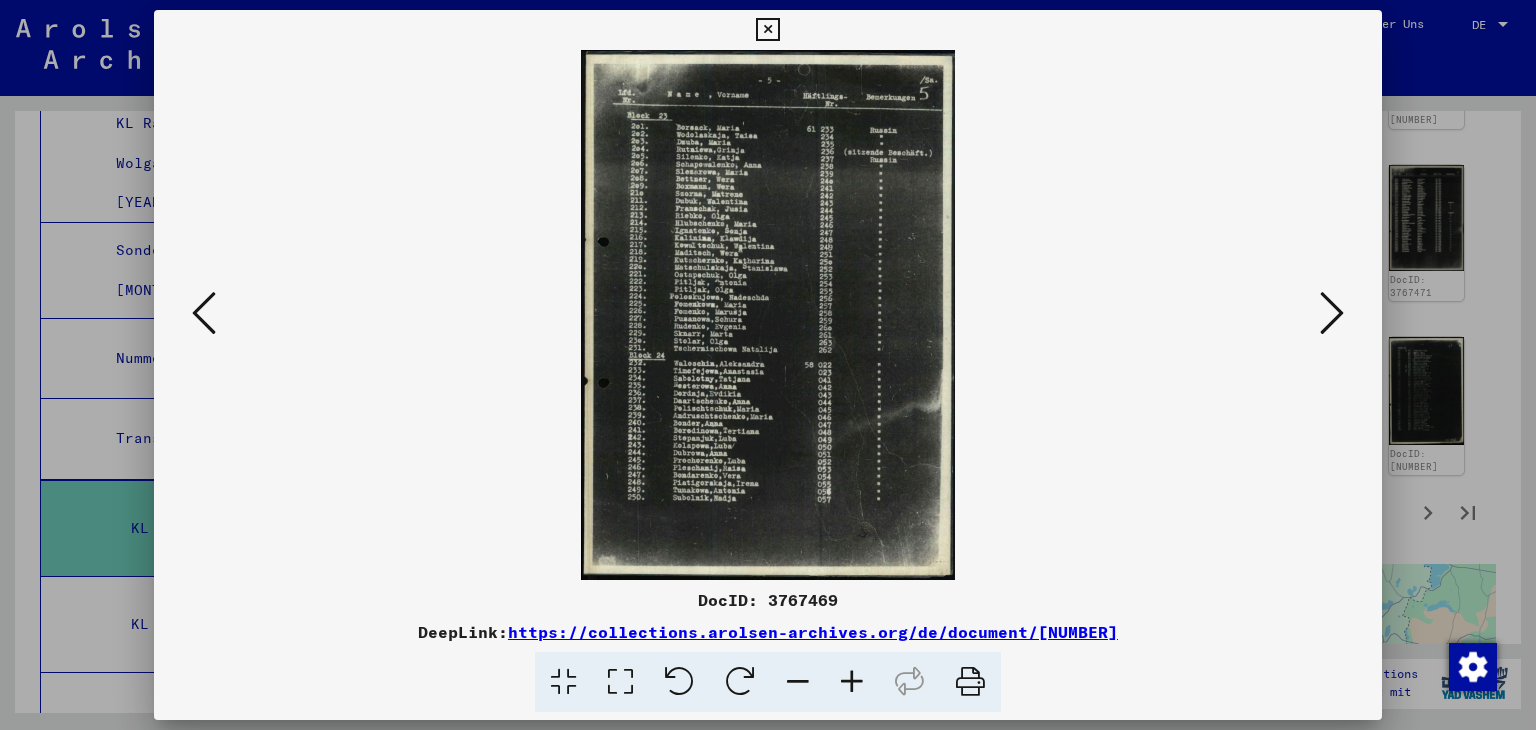 click at bounding box center [204, 313] 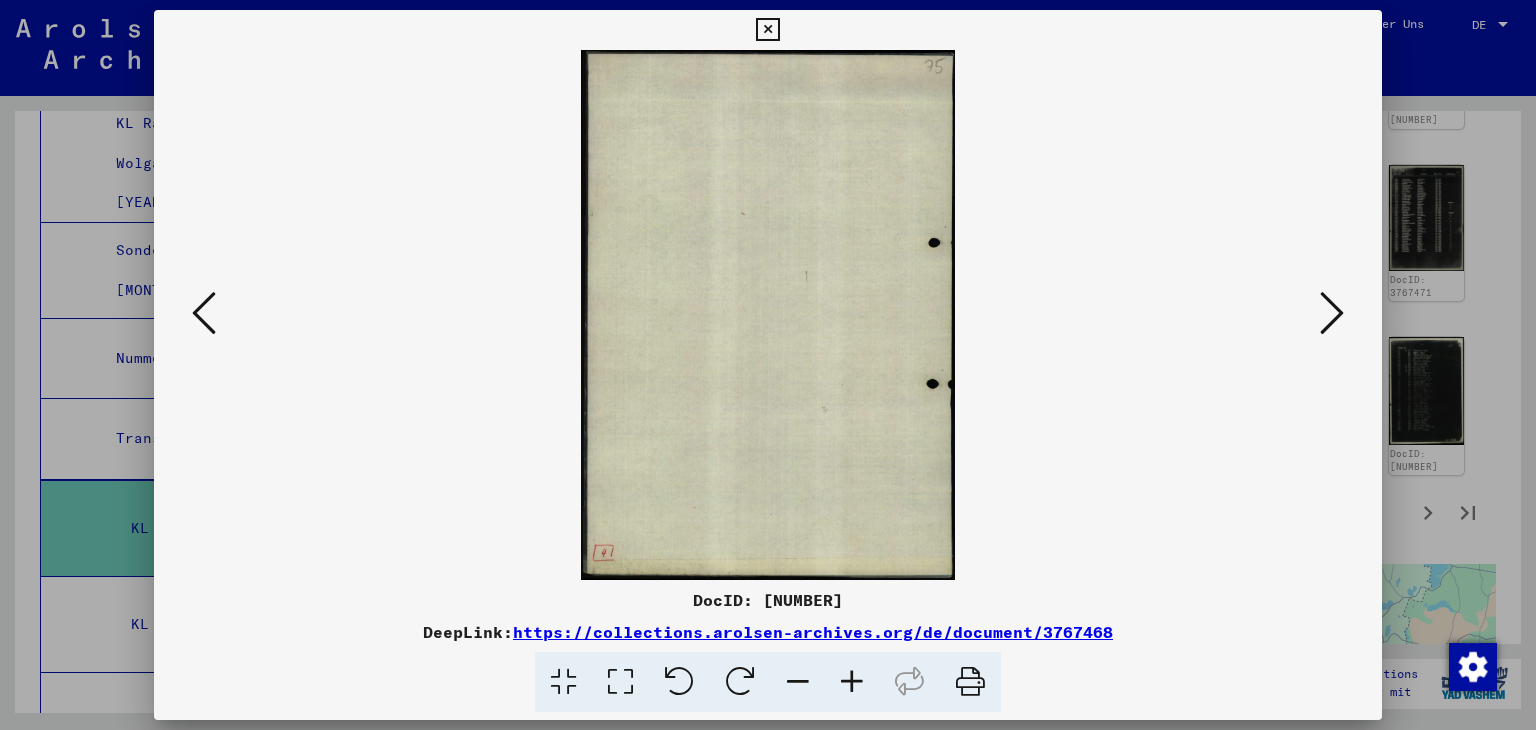 click at bounding box center [204, 313] 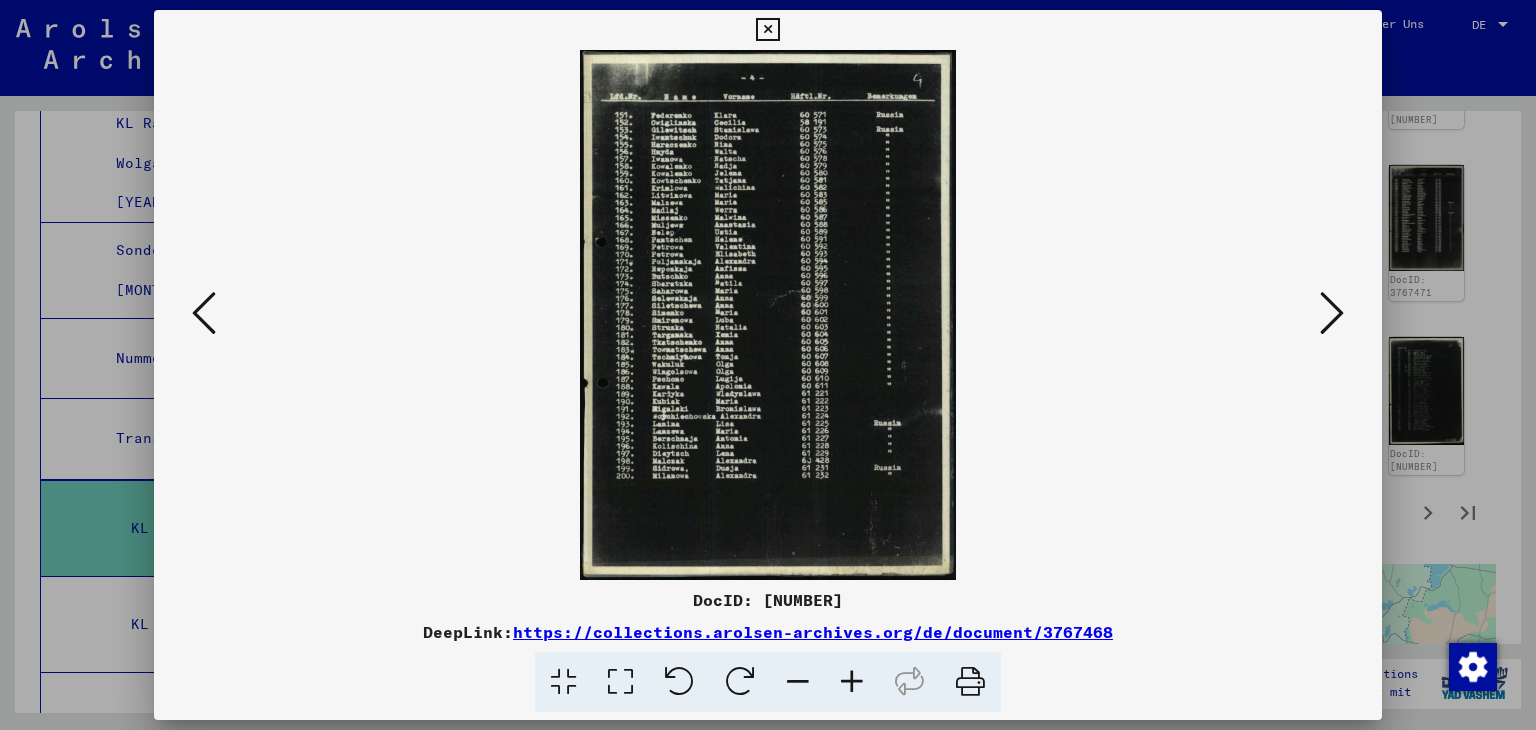 click at bounding box center [204, 313] 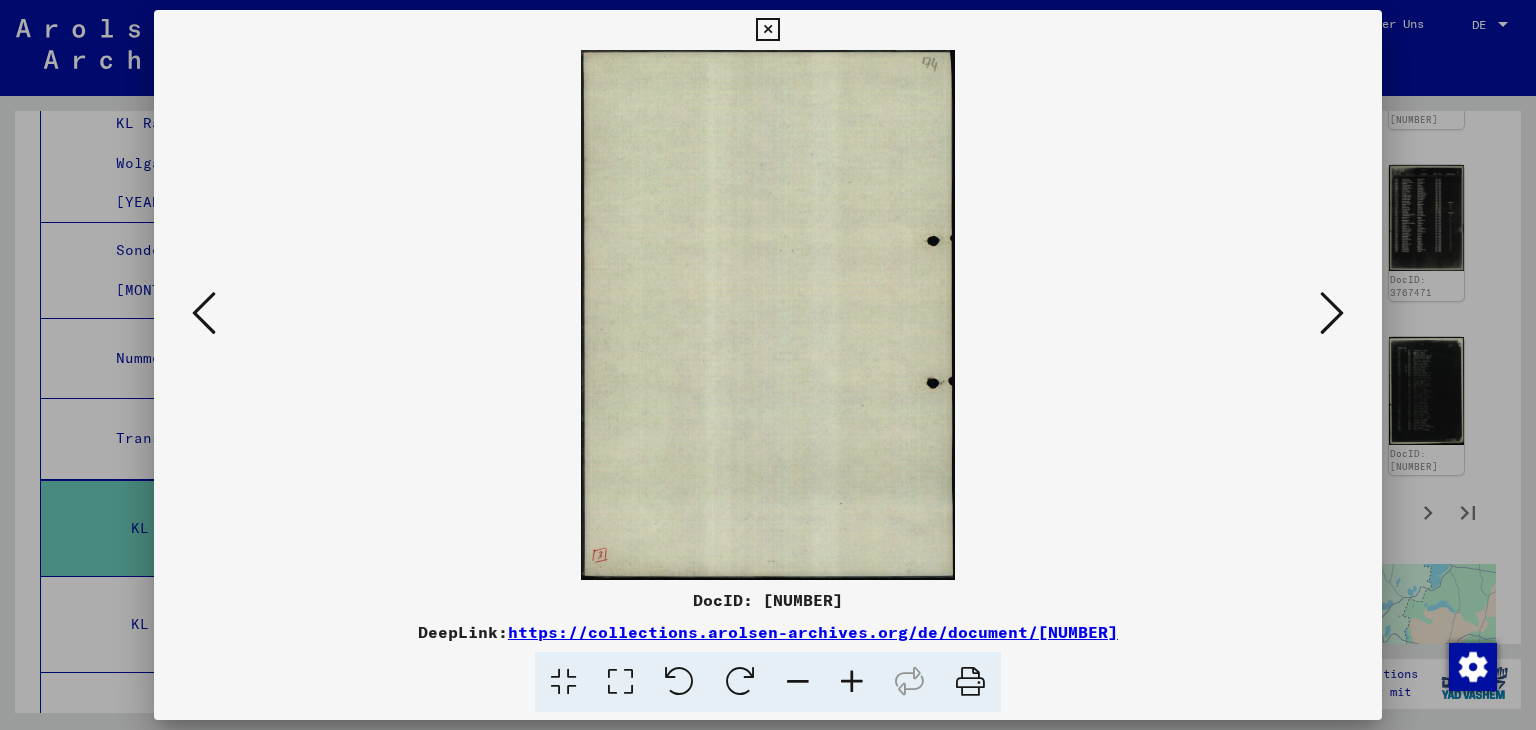 click at bounding box center [204, 313] 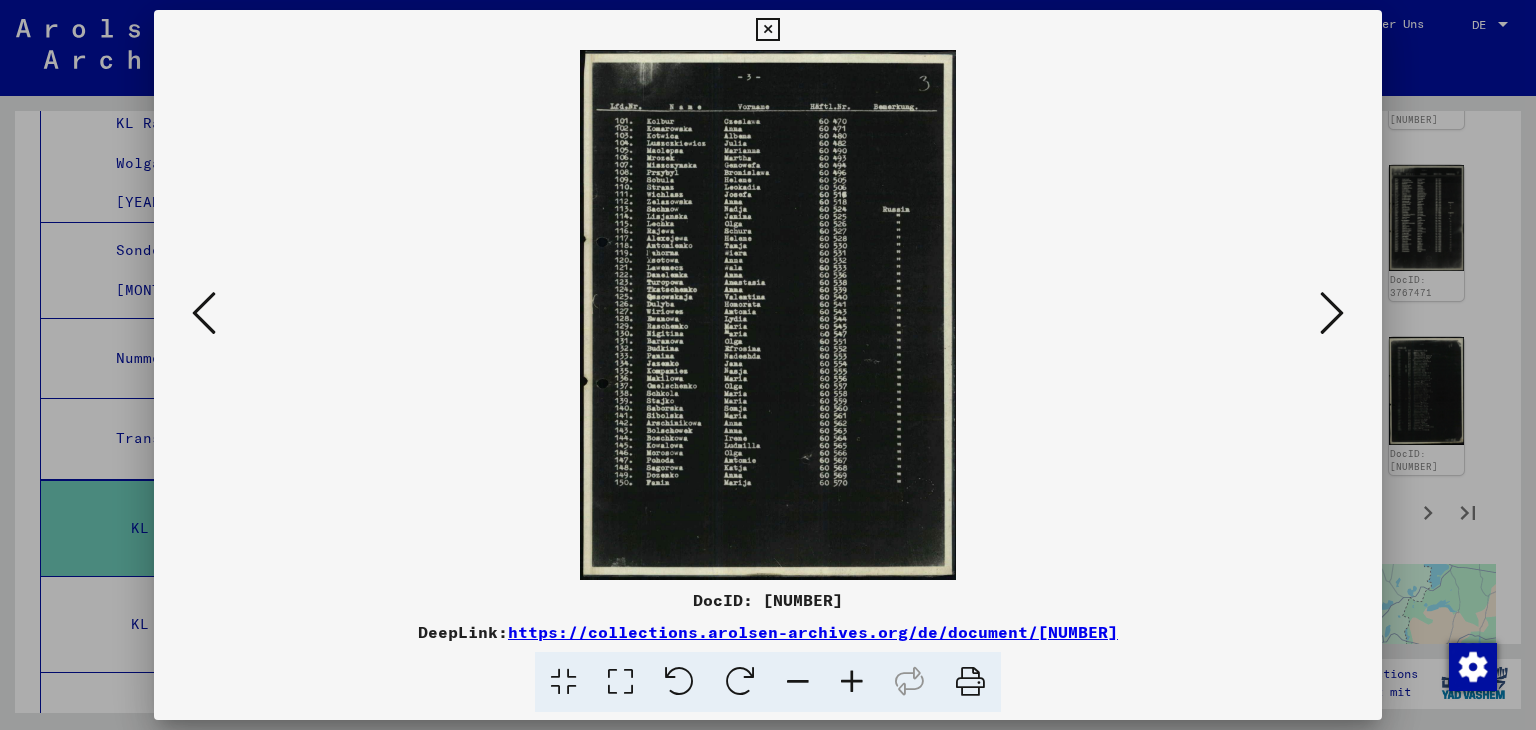 click at bounding box center (204, 313) 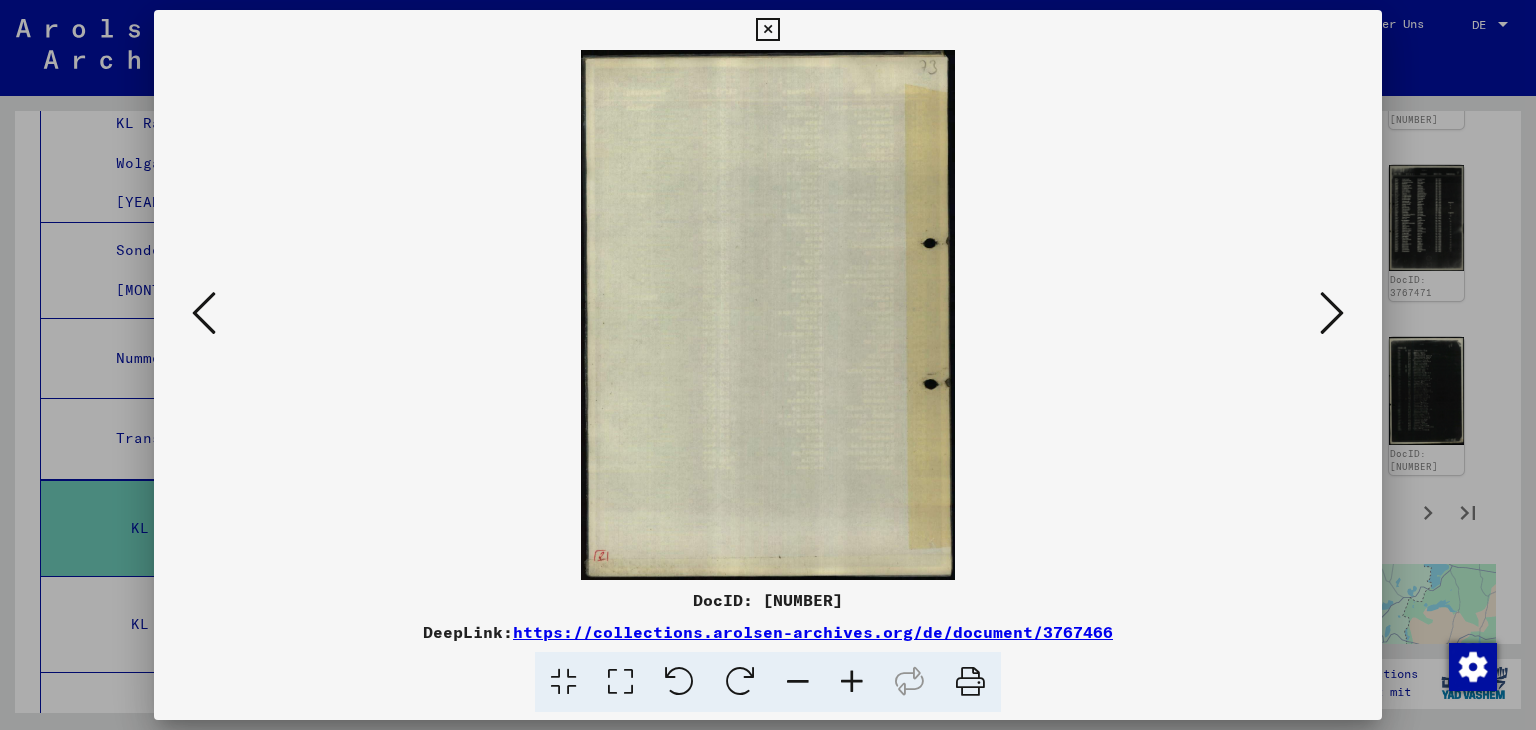 click at bounding box center [204, 313] 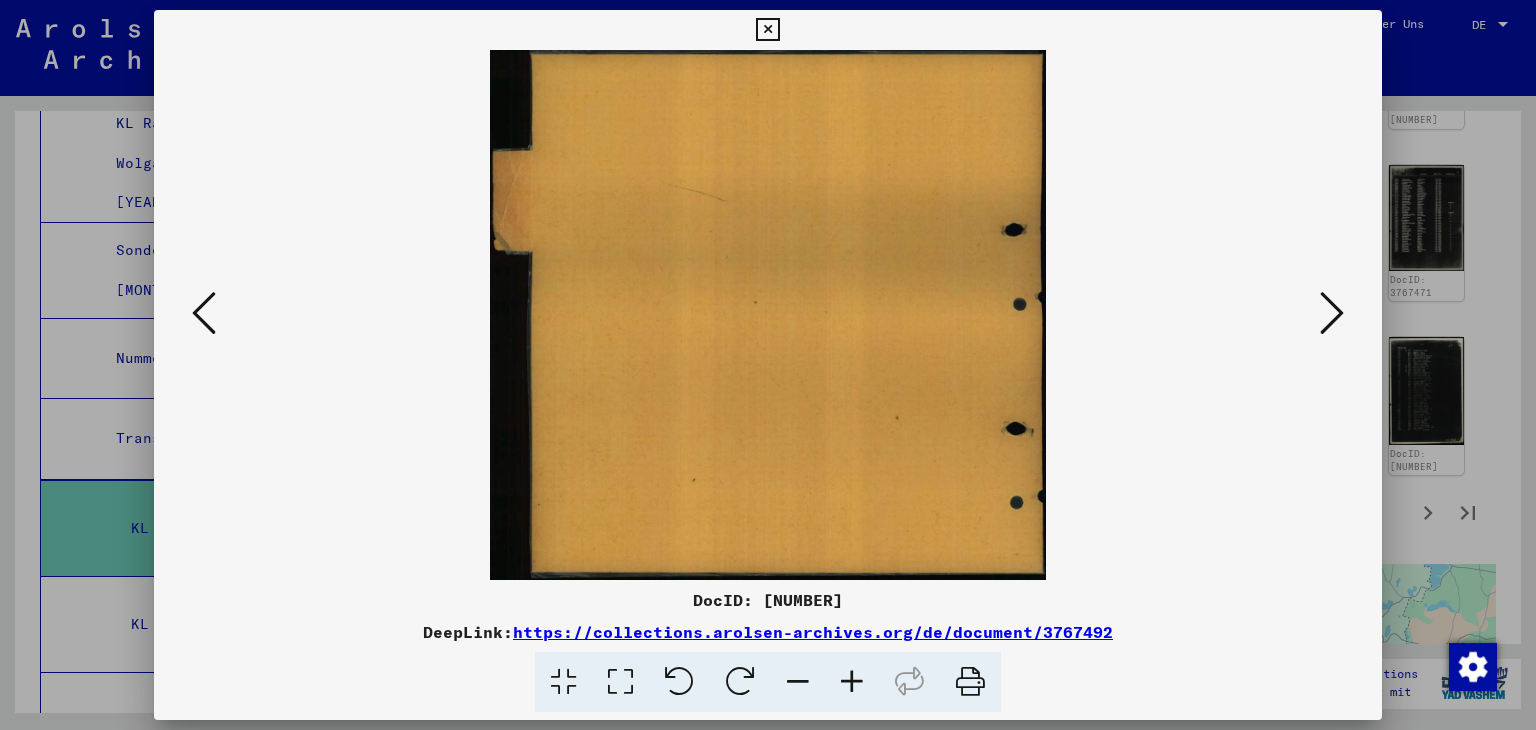 click at bounding box center (204, 313) 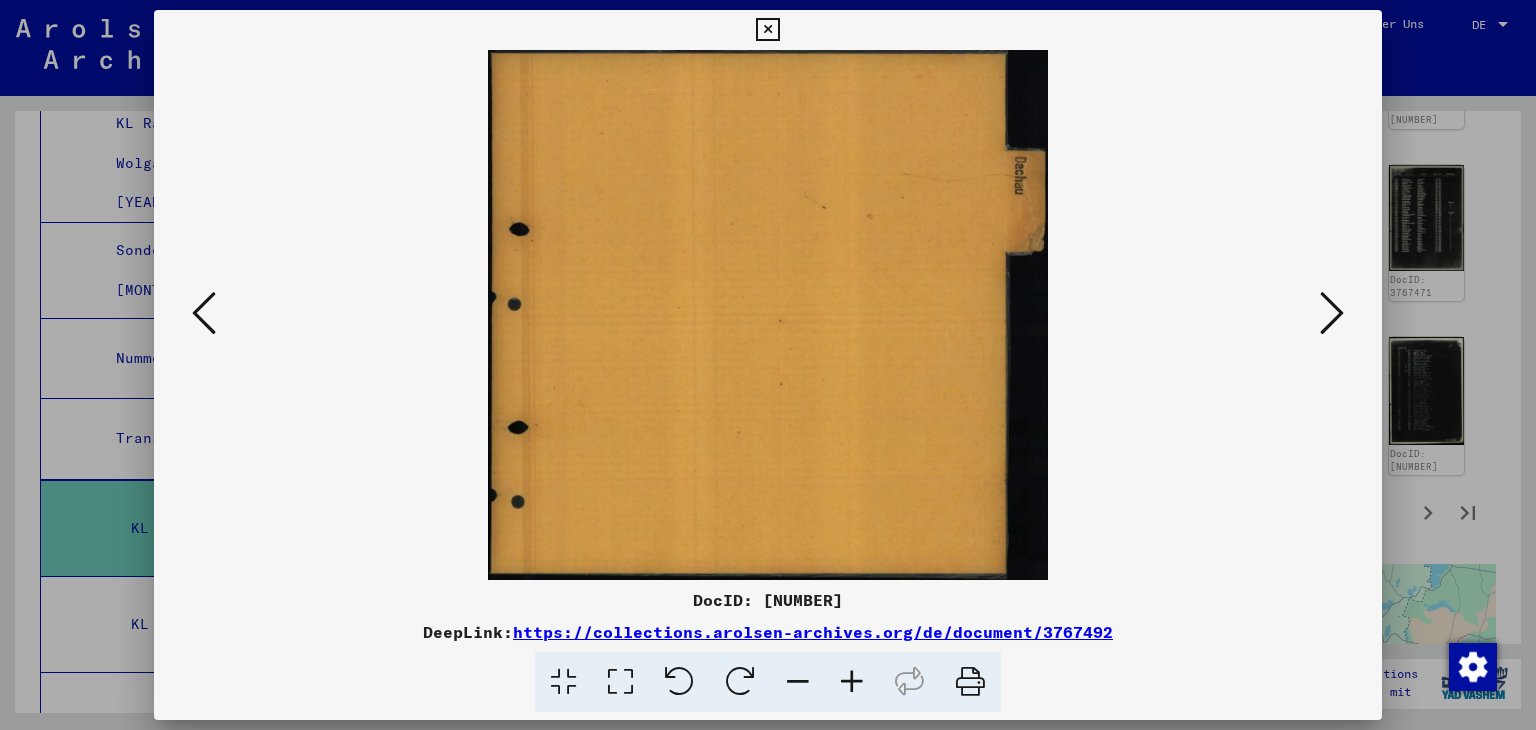 click at bounding box center (204, 313) 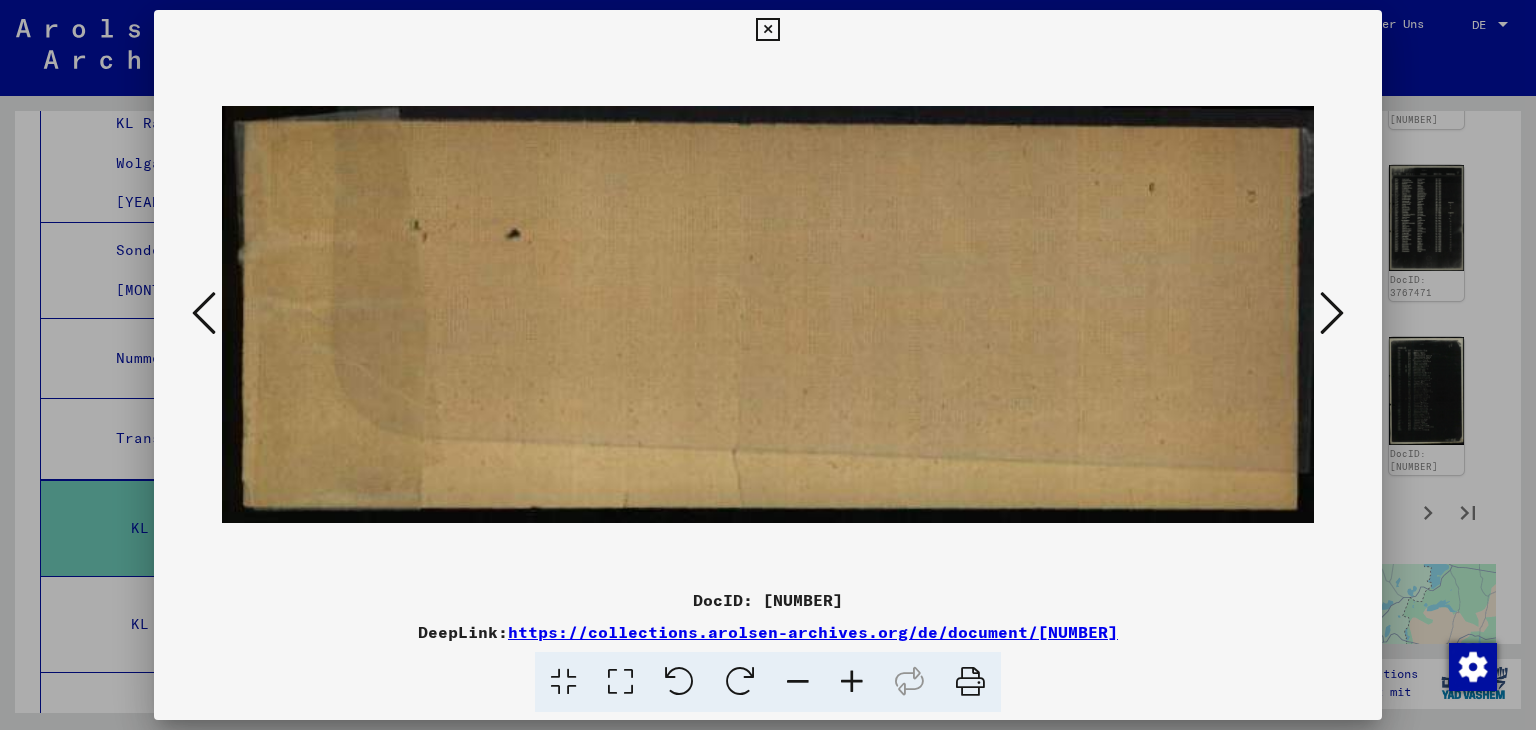 click at bounding box center [204, 313] 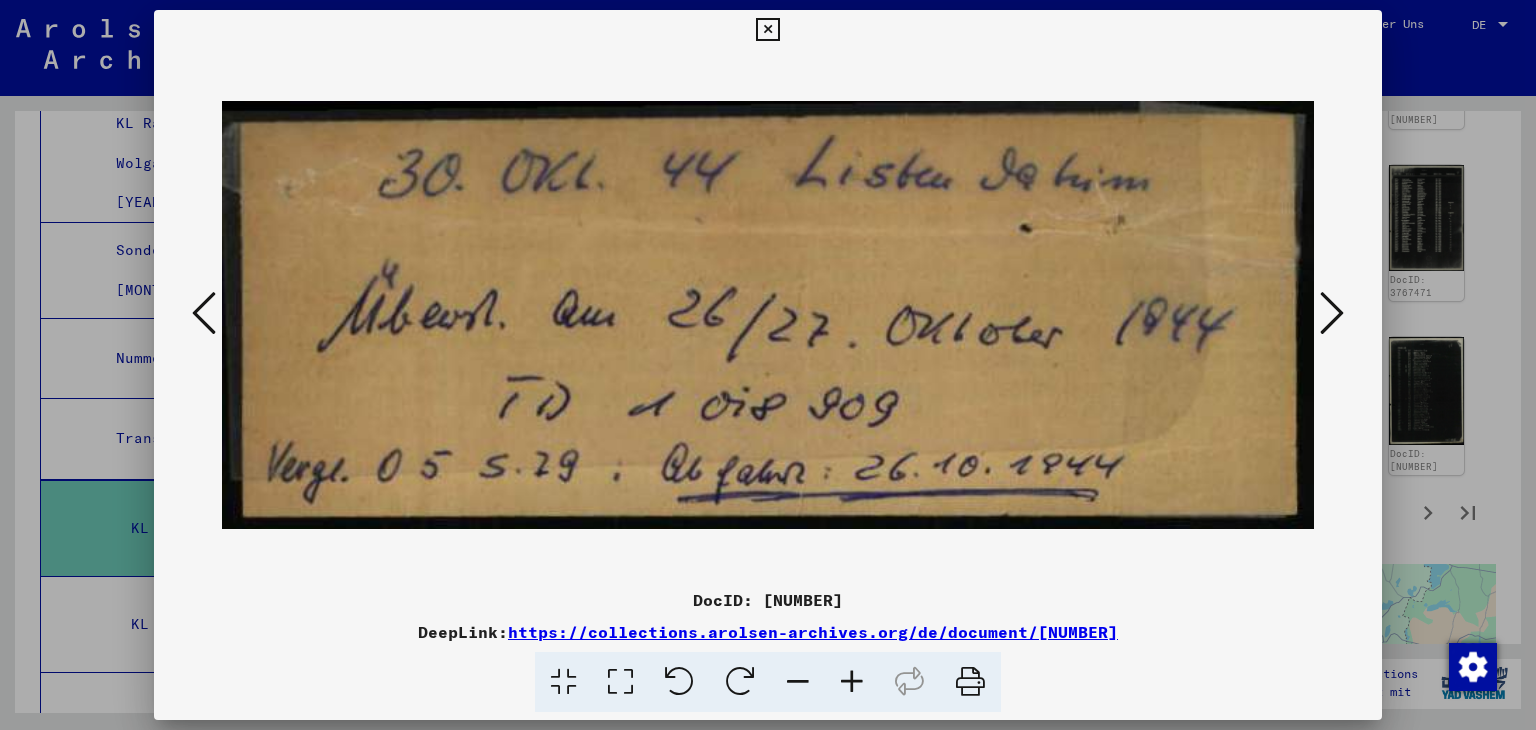 click at bounding box center (204, 313) 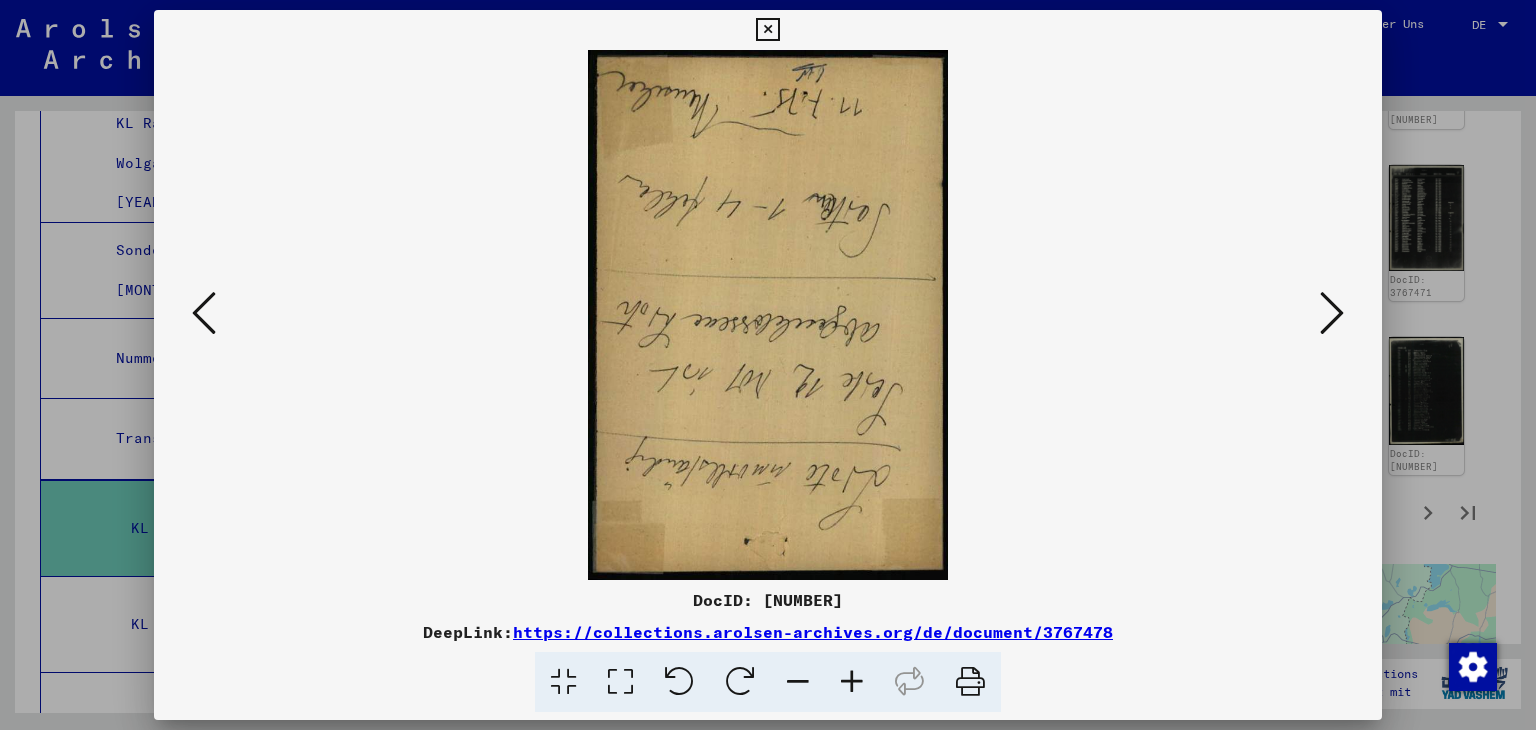 click at bounding box center [204, 313] 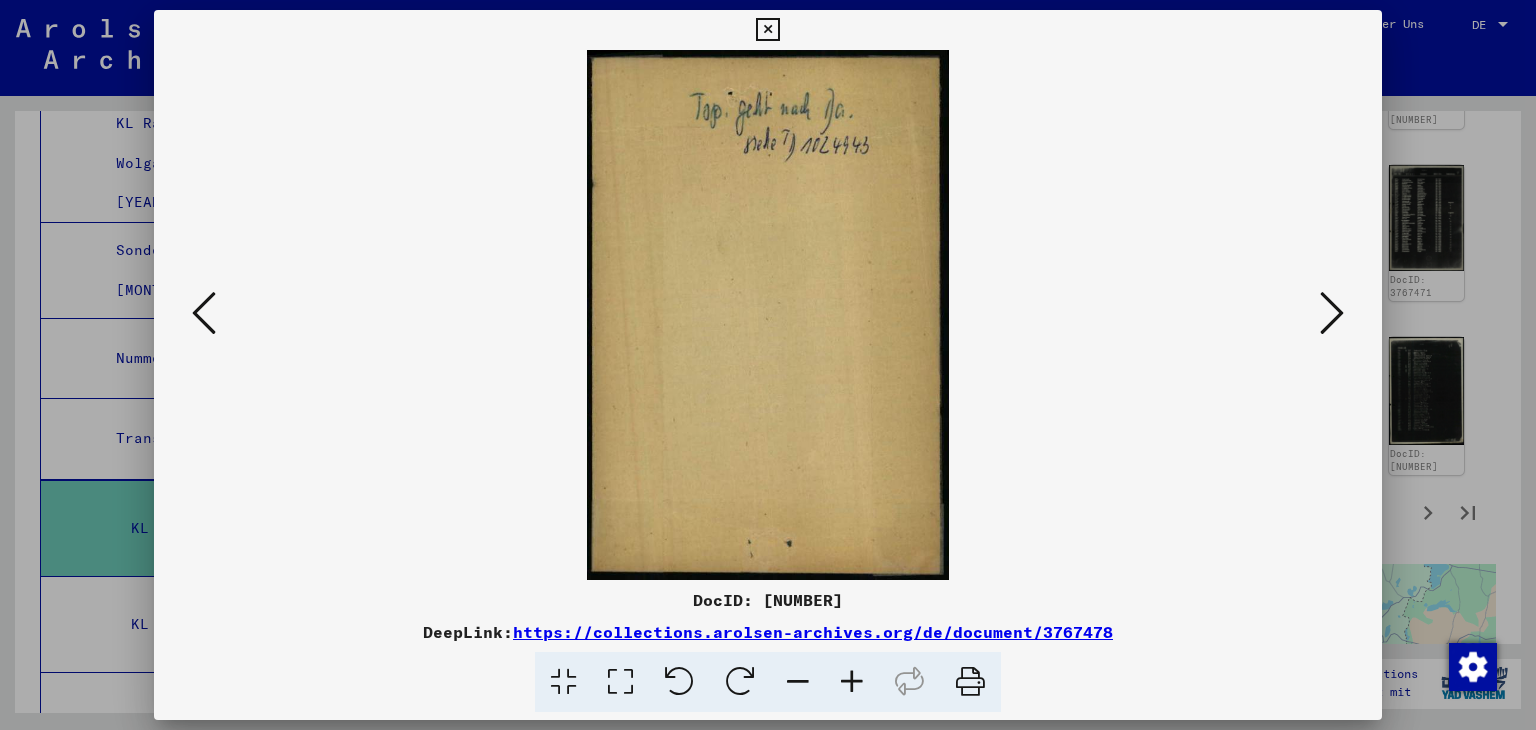 click at bounding box center (204, 313) 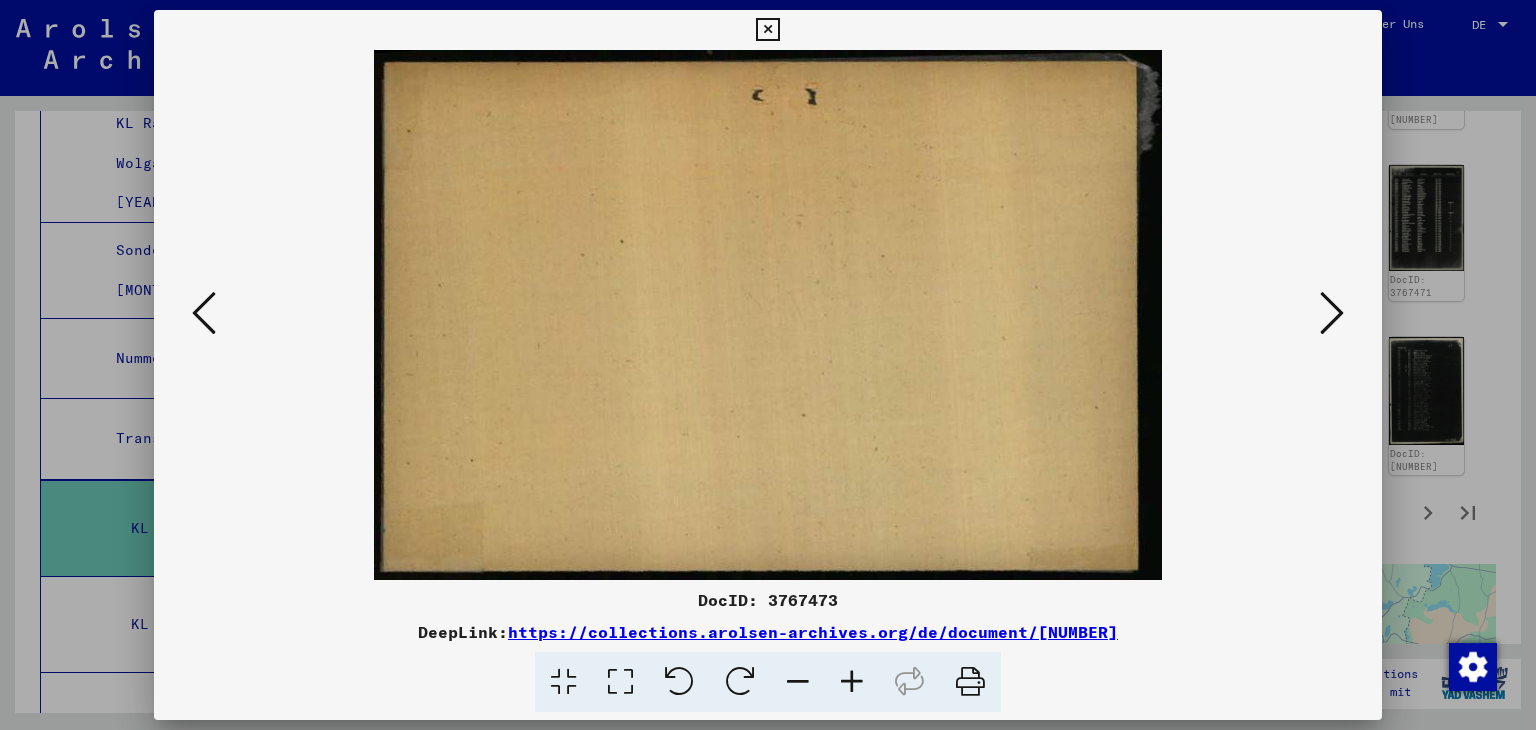 click at bounding box center (204, 313) 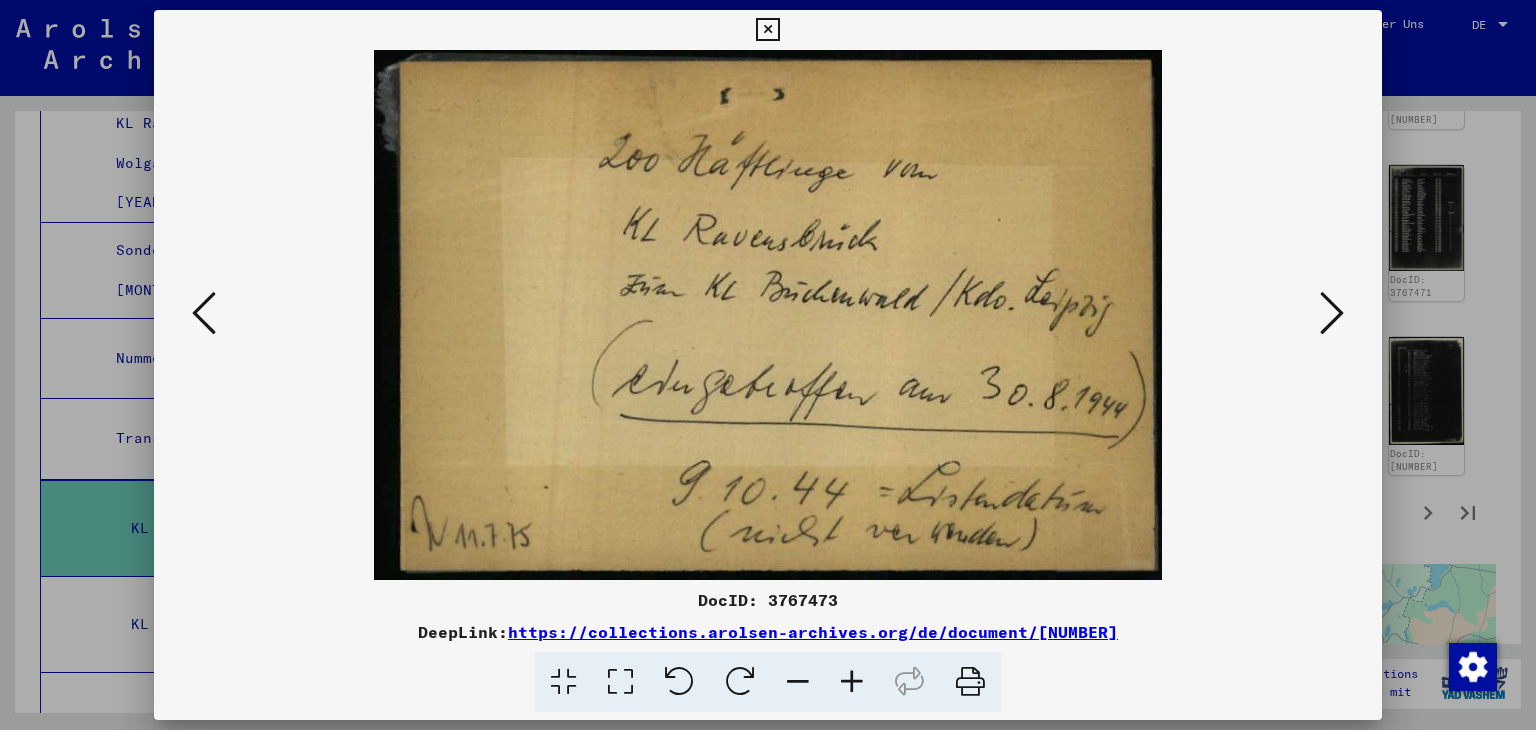 click at bounding box center (204, 313) 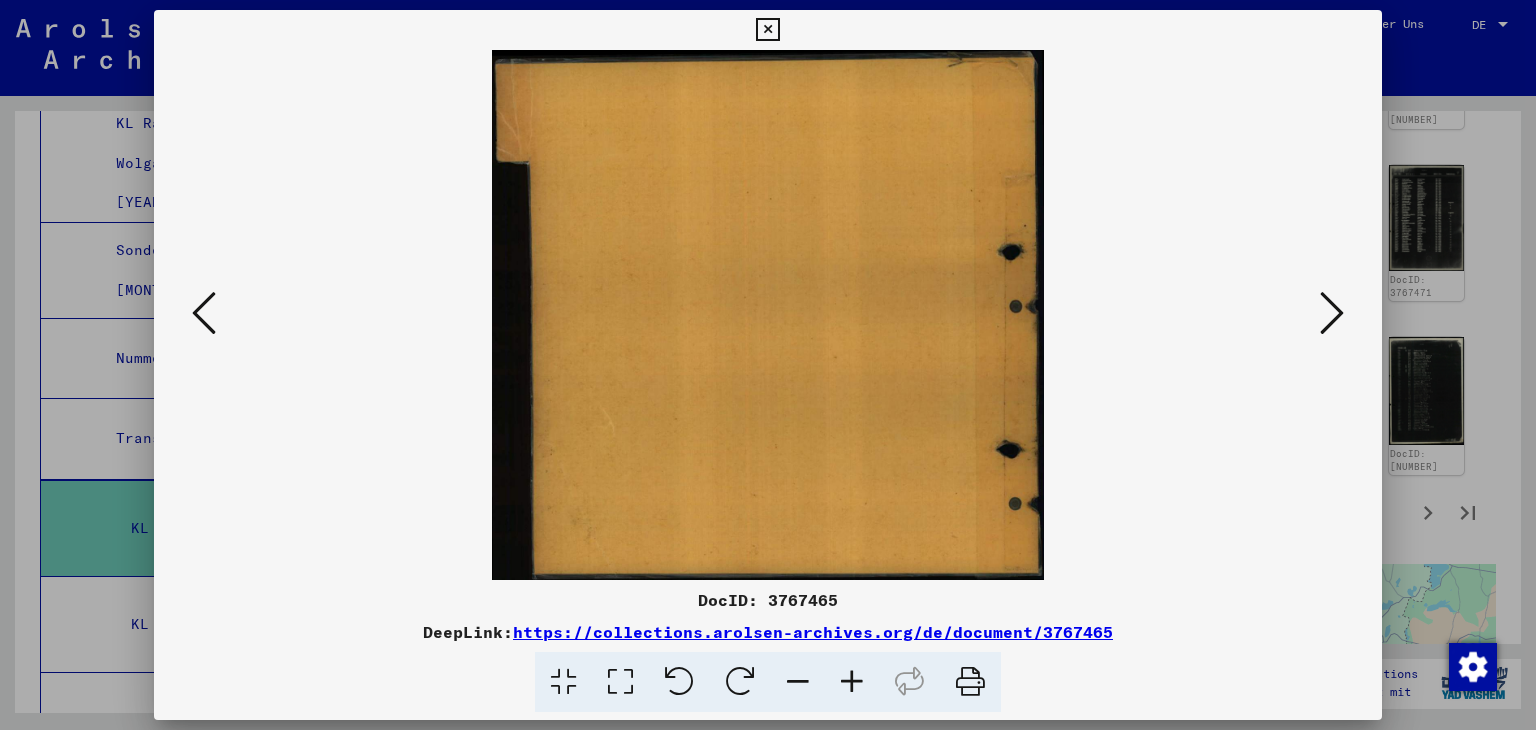 click at bounding box center [204, 313] 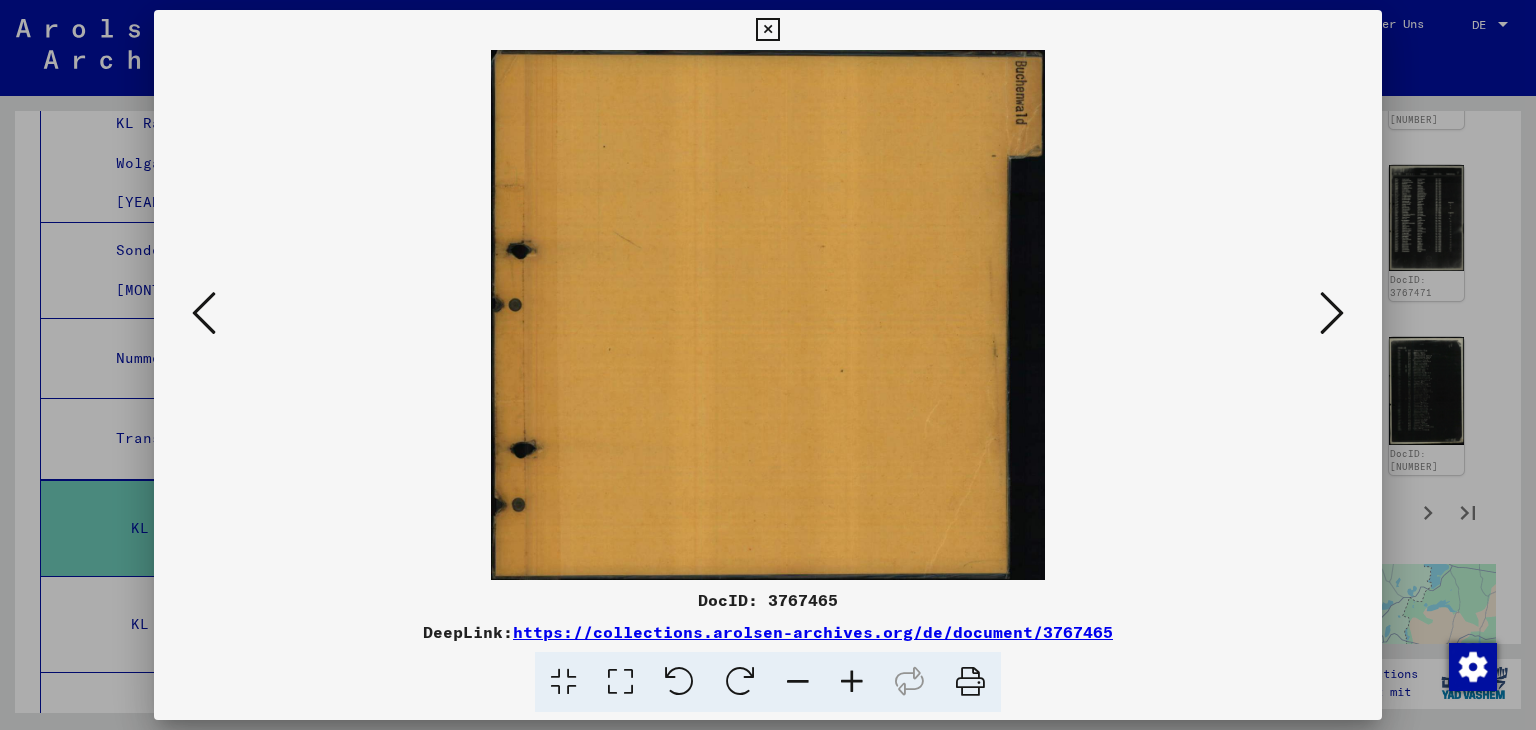 click at bounding box center [204, 313] 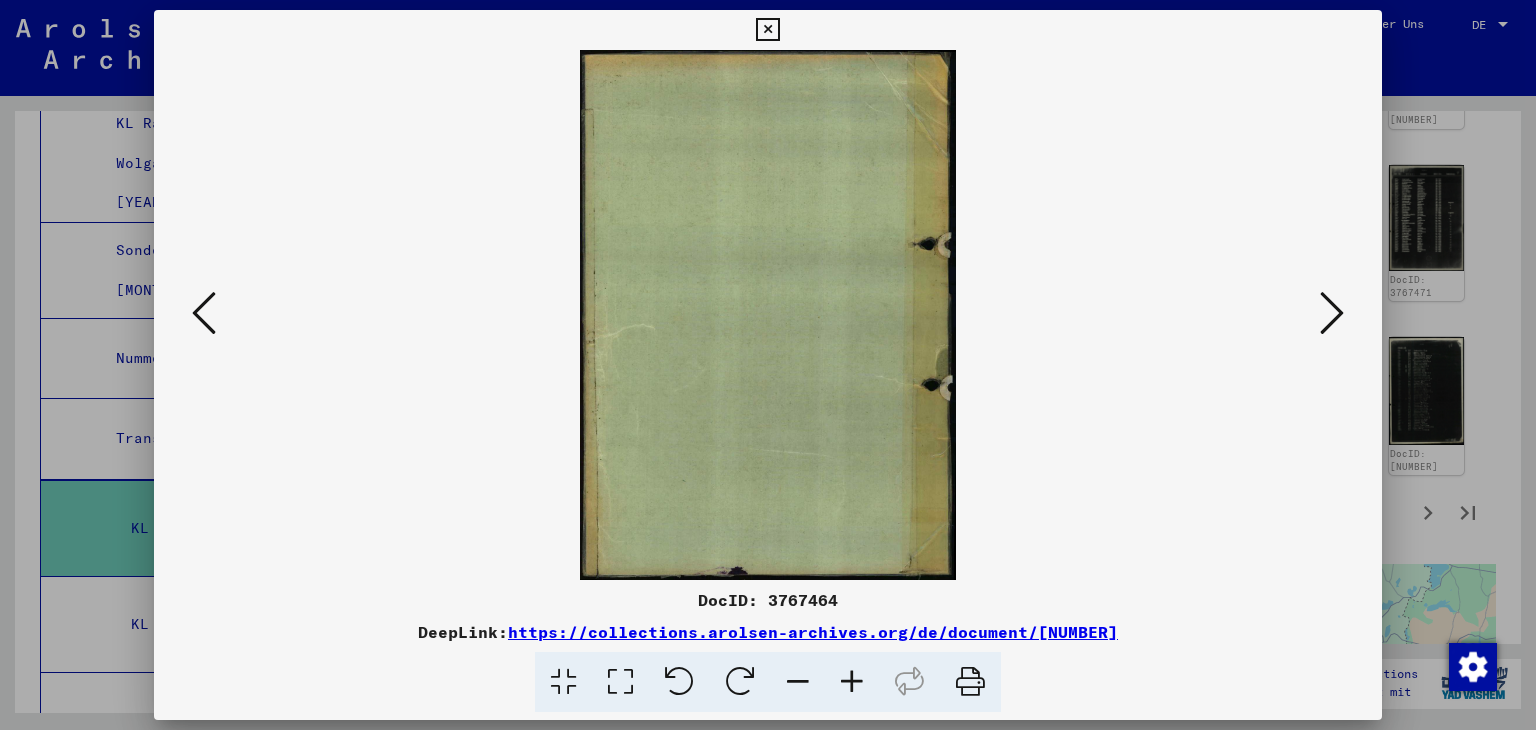 click at bounding box center [204, 313] 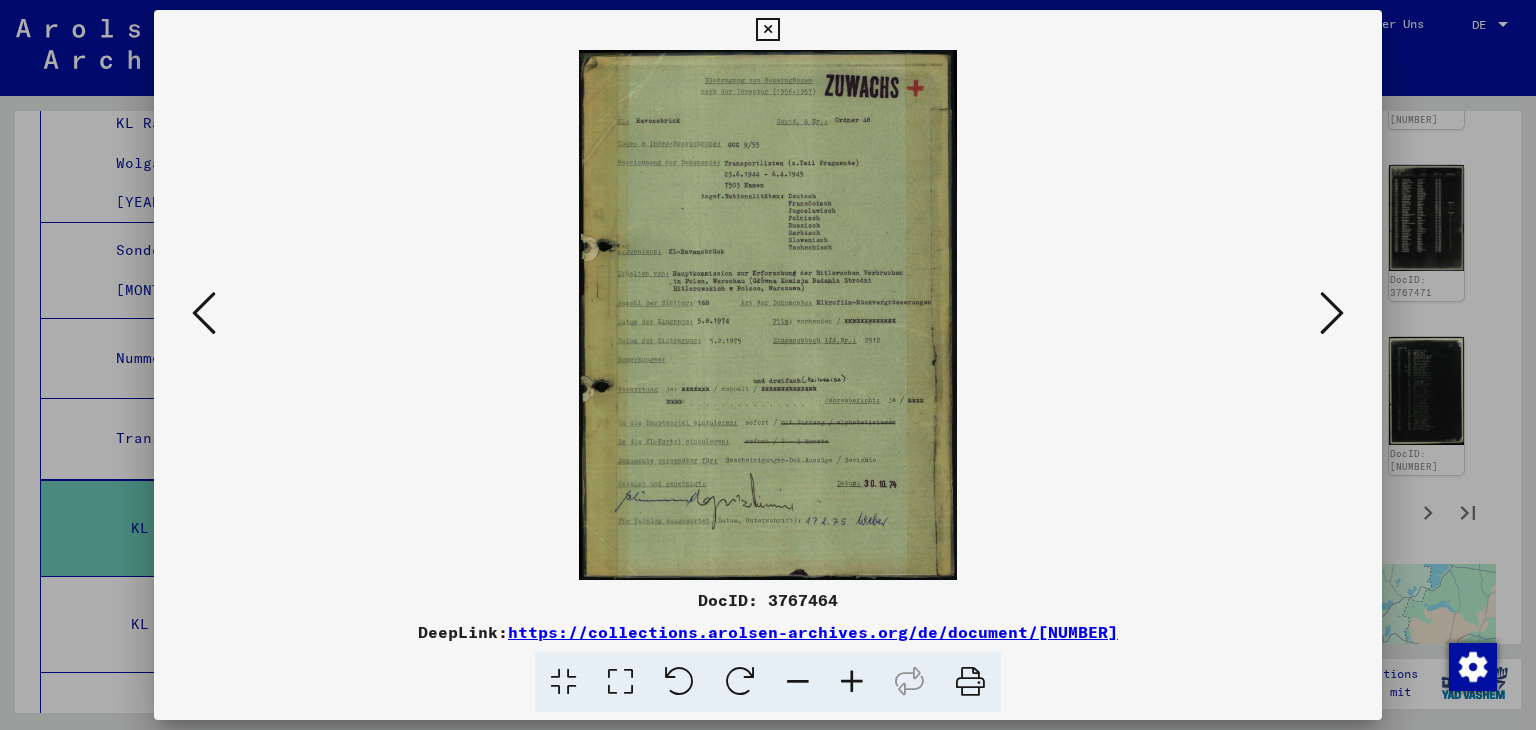 click at bounding box center (204, 313) 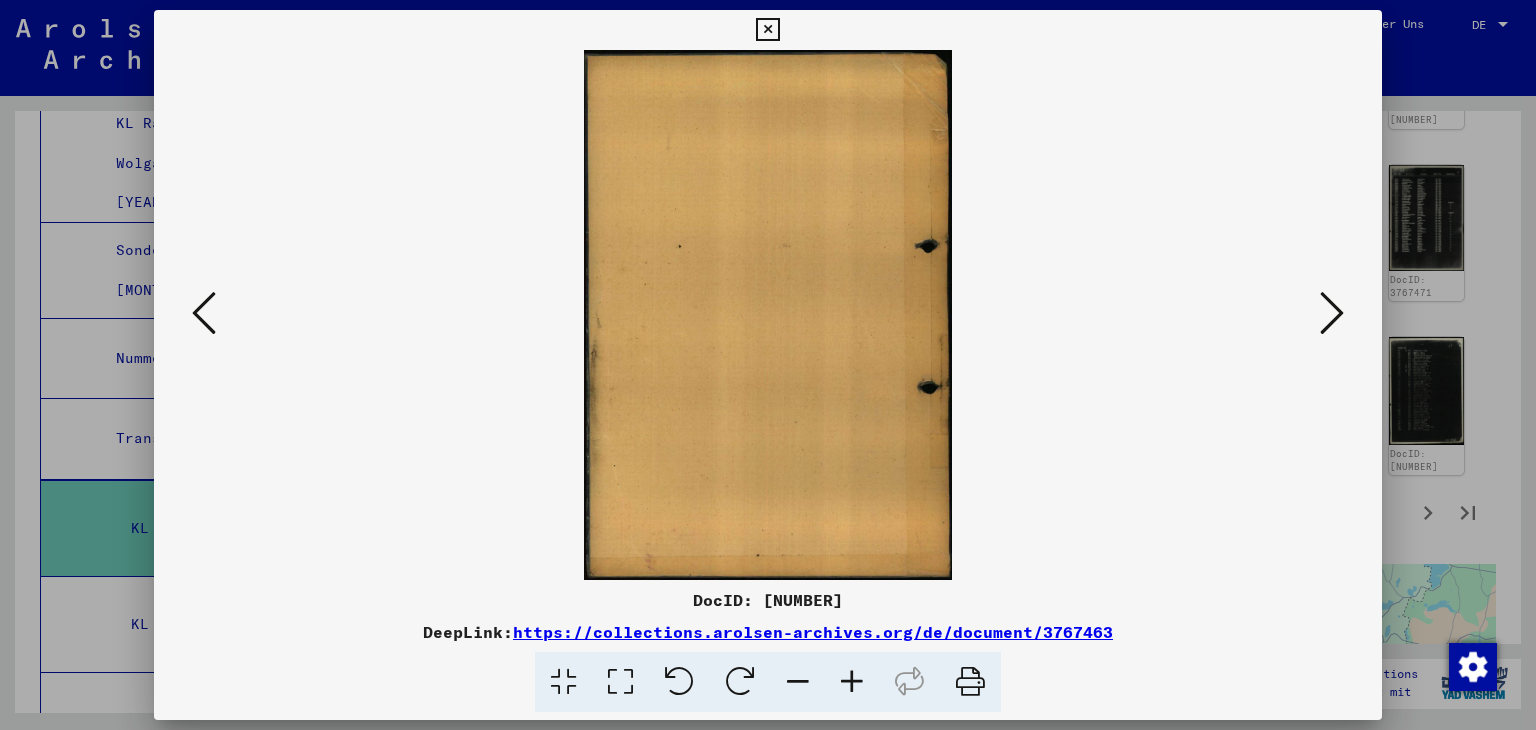 click at bounding box center (204, 313) 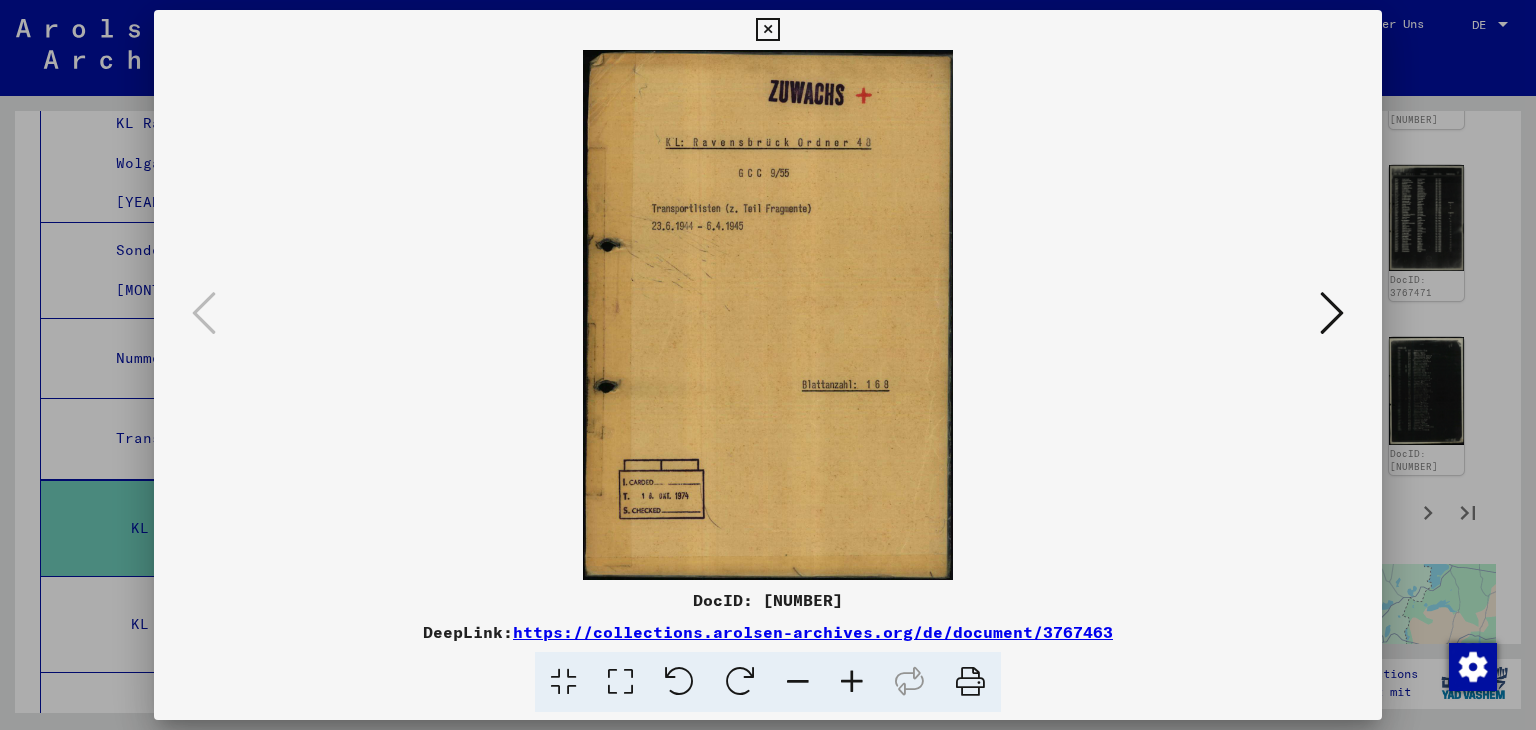 click at bounding box center (1332, 313) 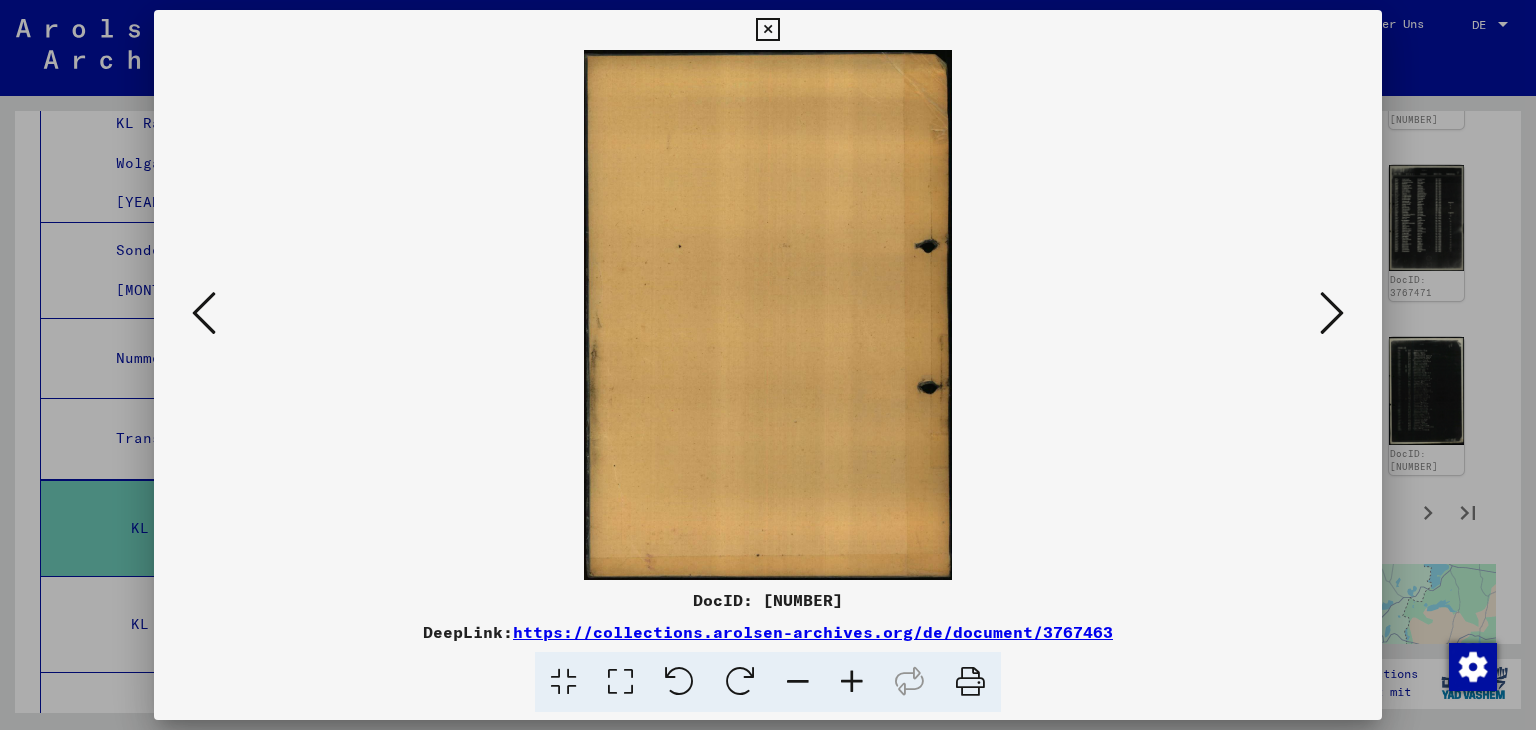 click at bounding box center (1332, 313) 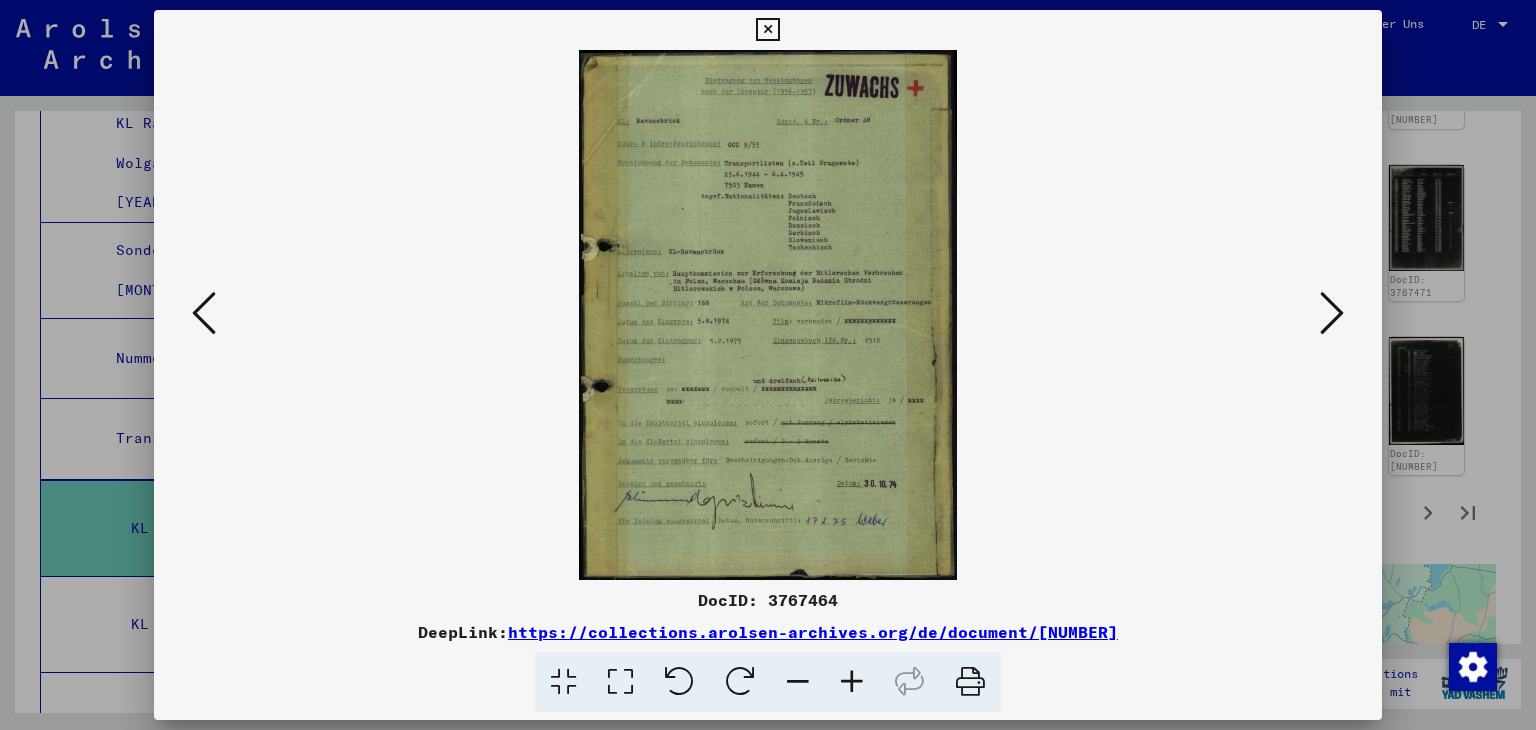 click at bounding box center (1332, 313) 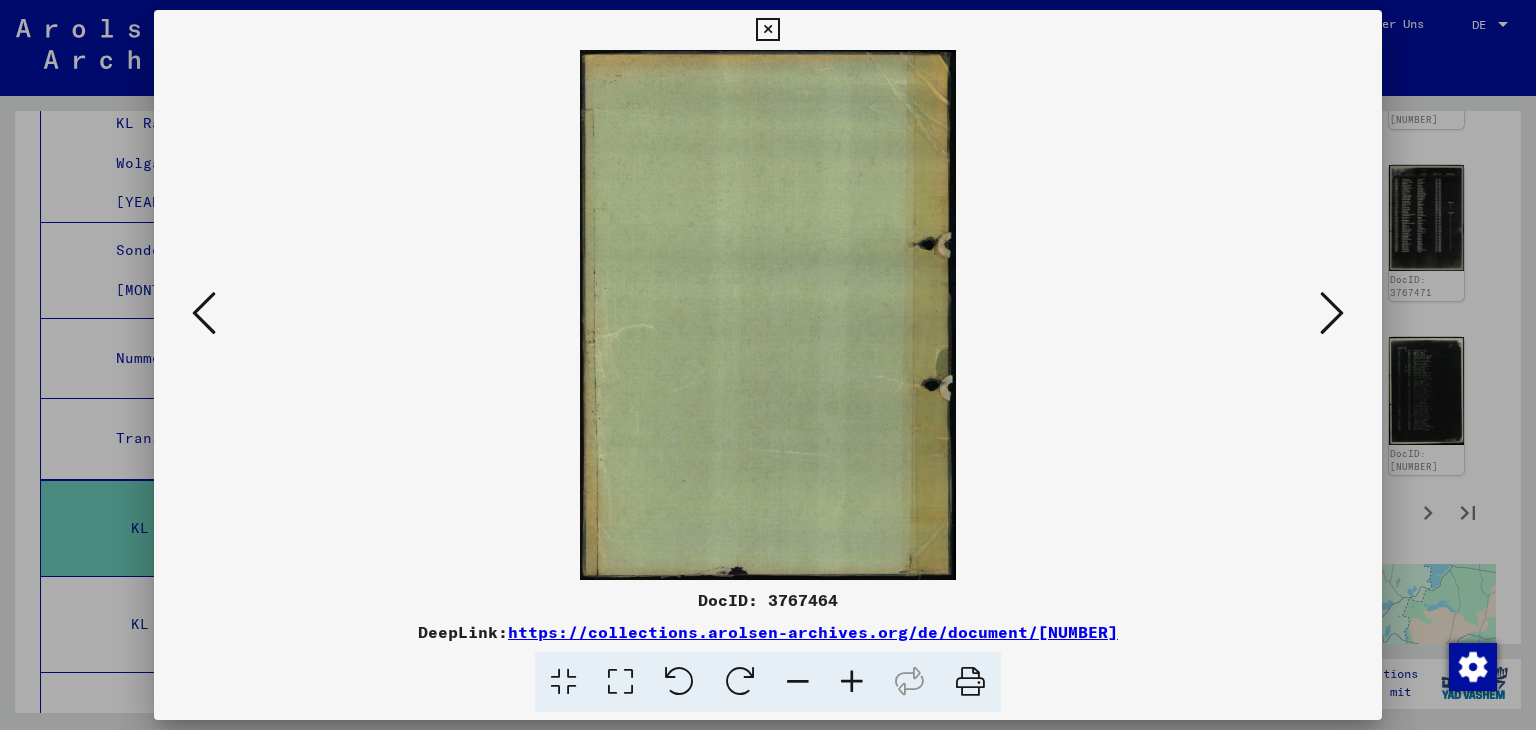 click at bounding box center [1332, 313] 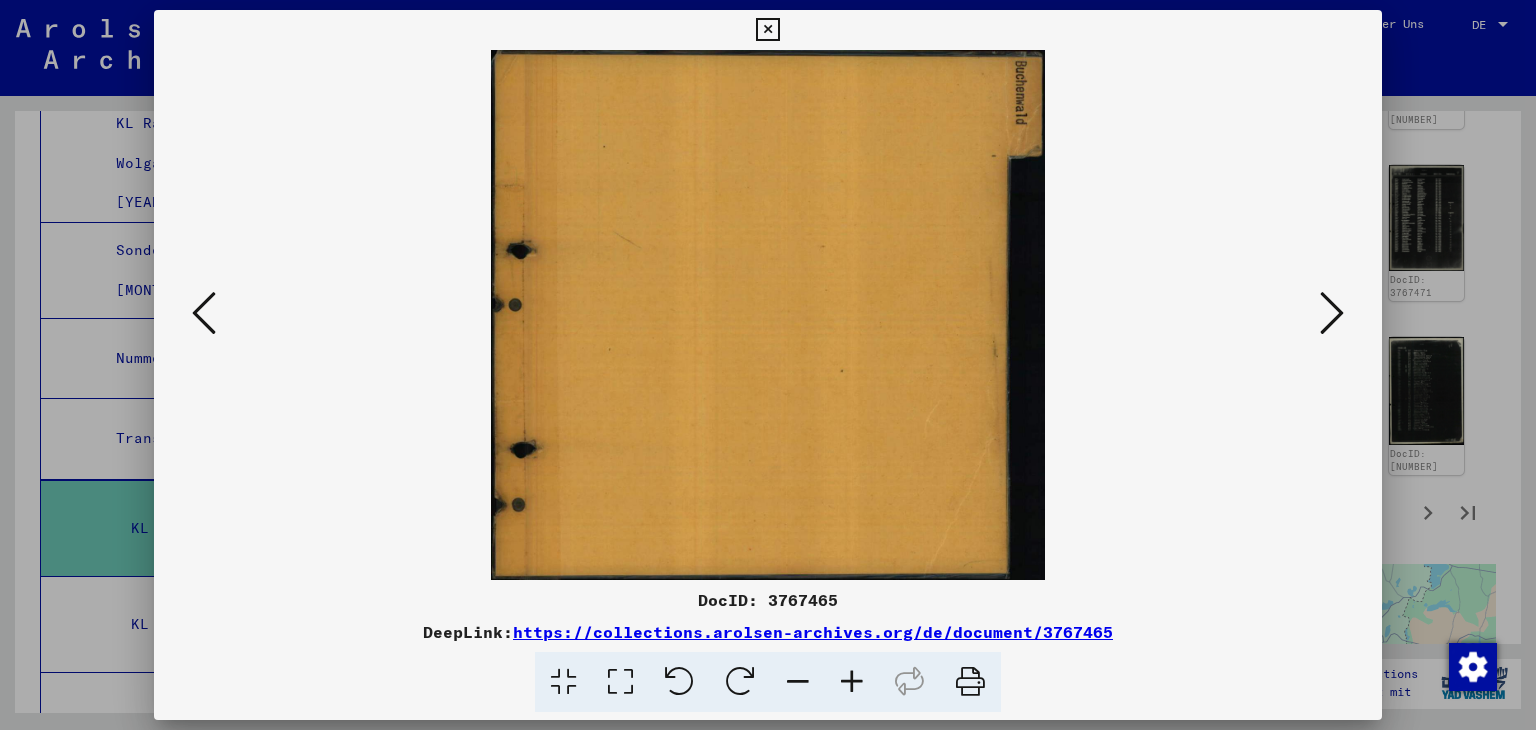 click at bounding box center (1332, 313) 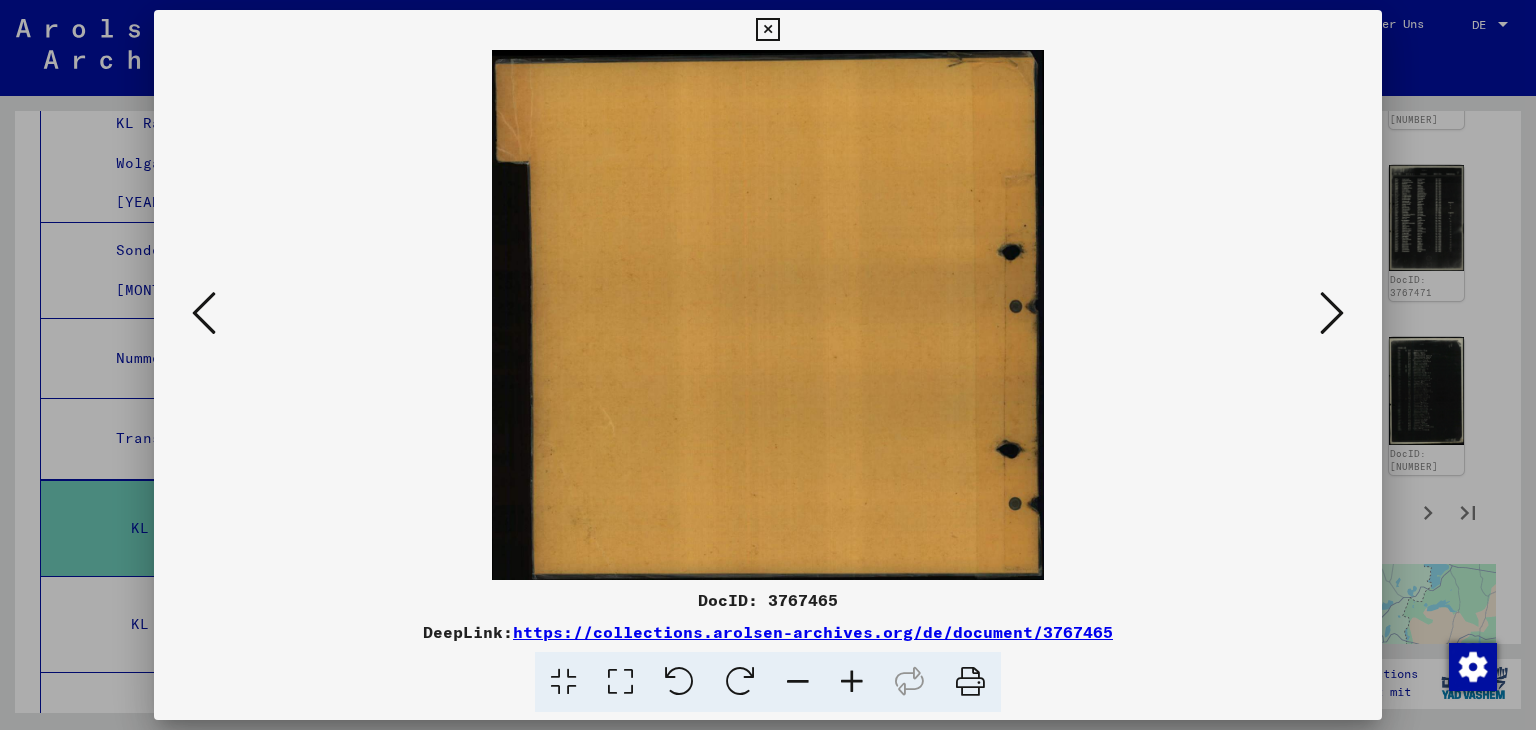 click at bounding box center (1332, 313) 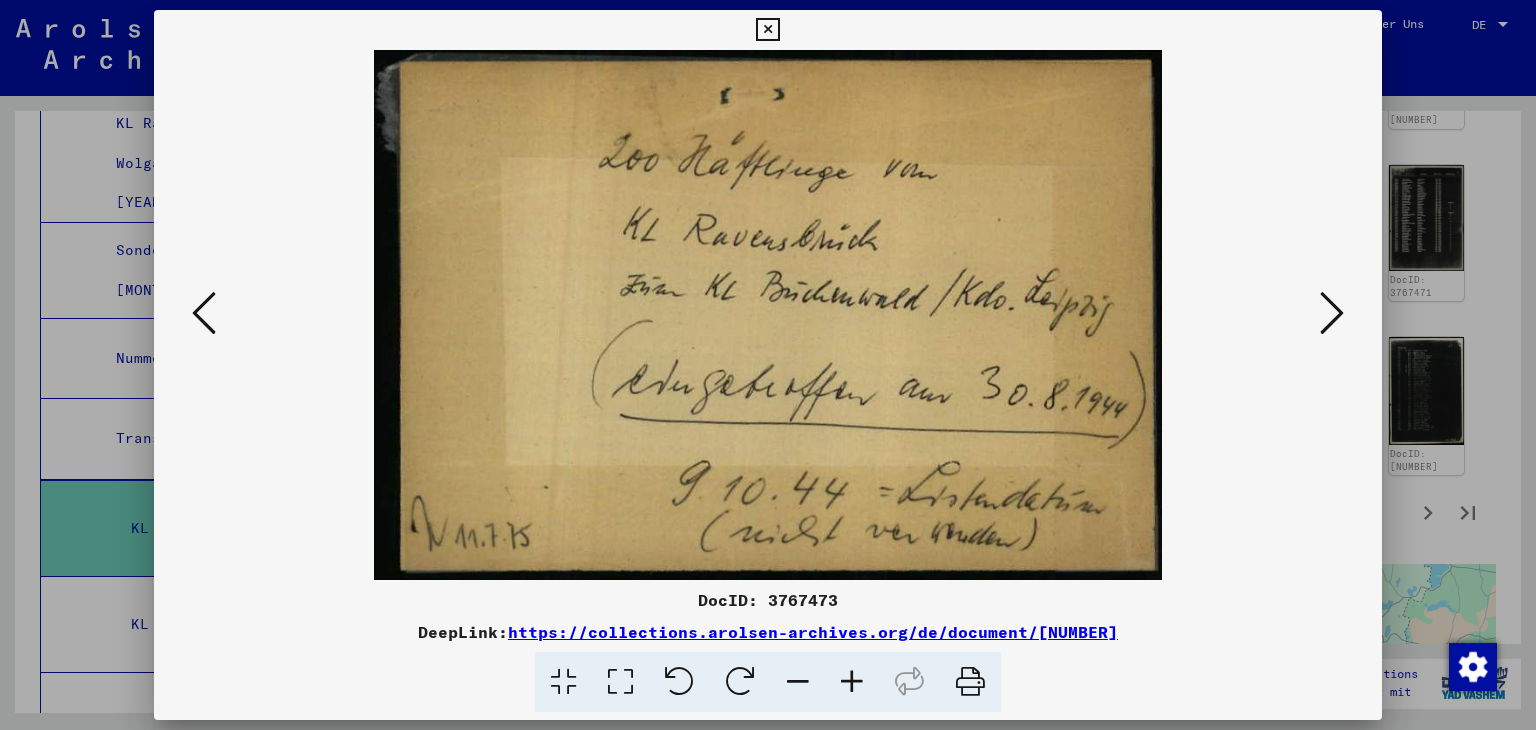 click at bounding box center (204, 313) 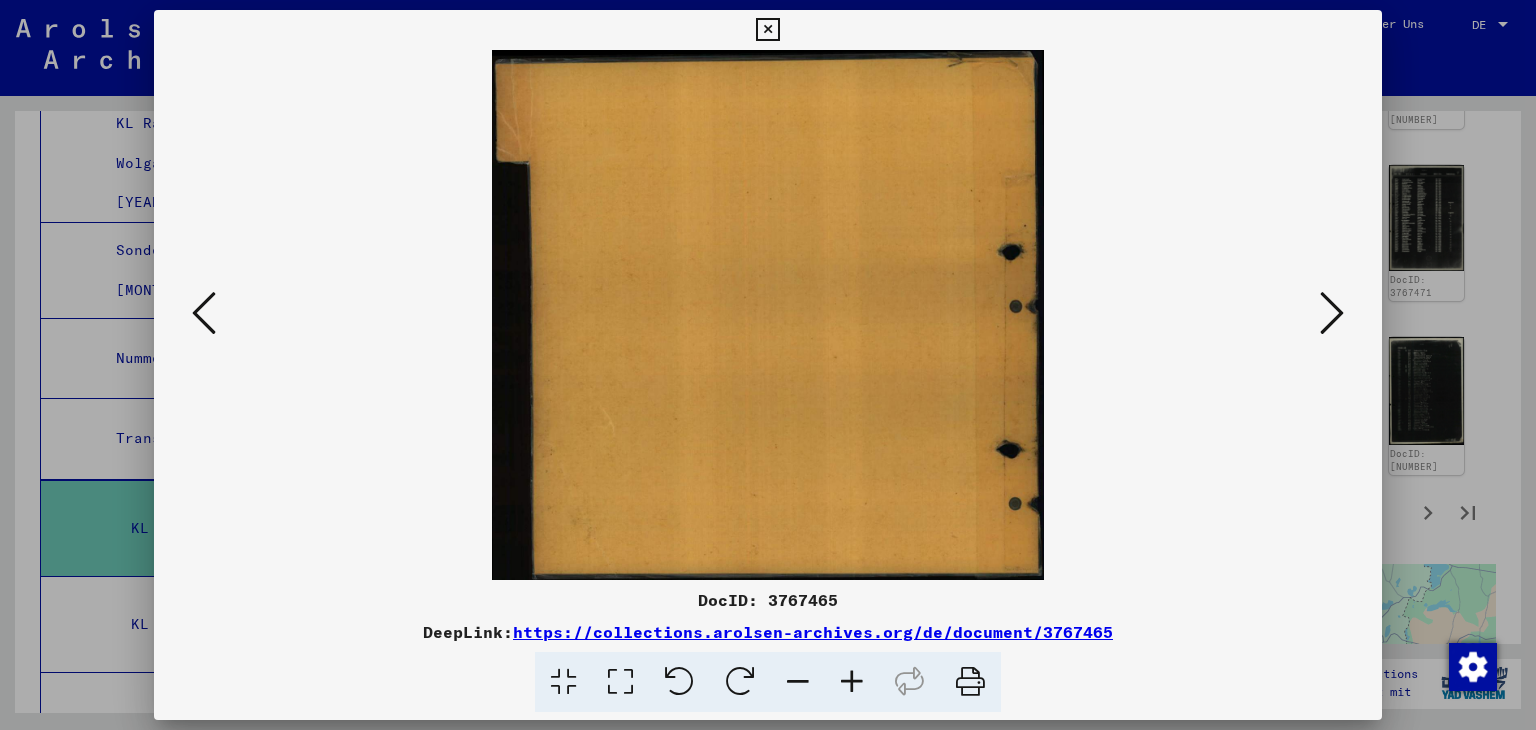 click at bounding box center (204, 313) 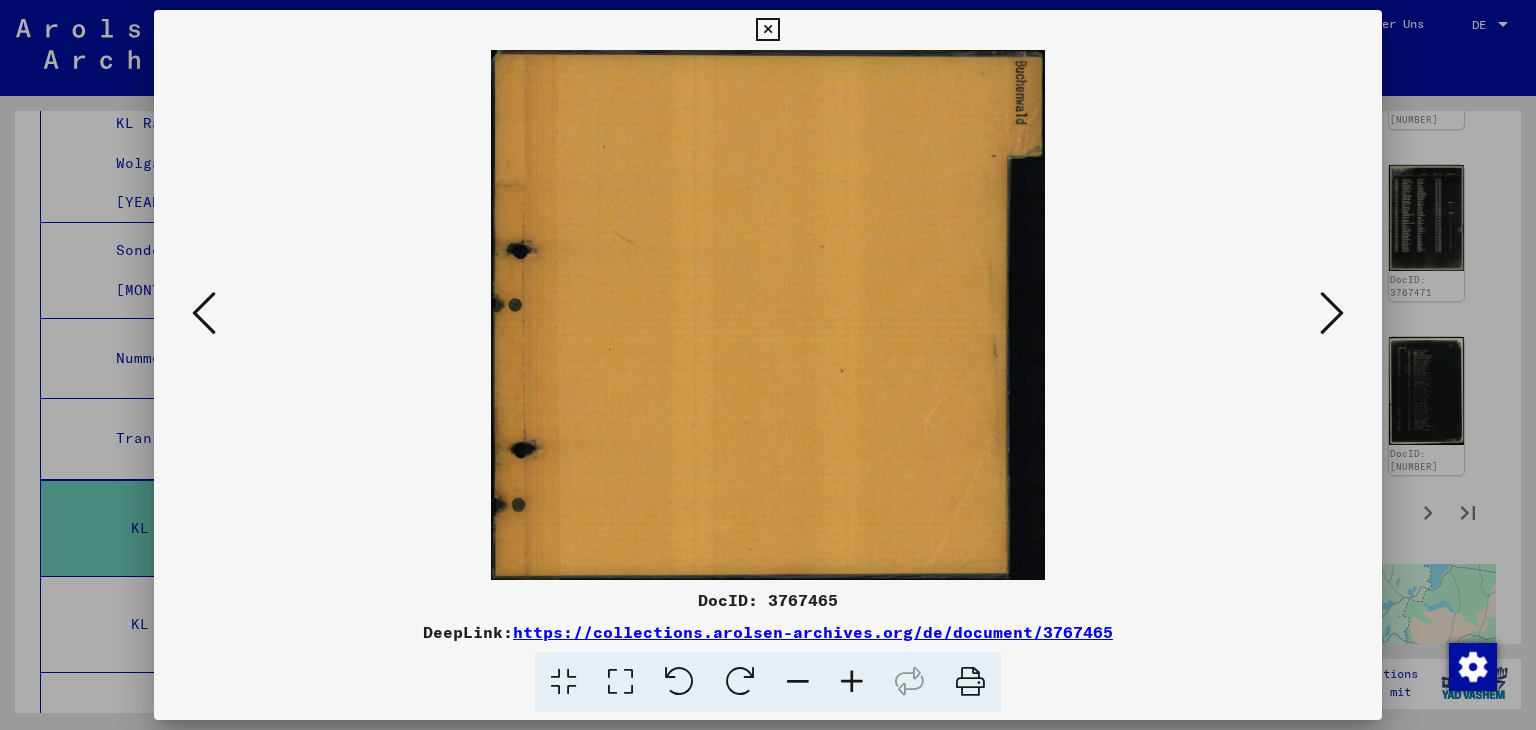 click at bounding box center (204, 313) 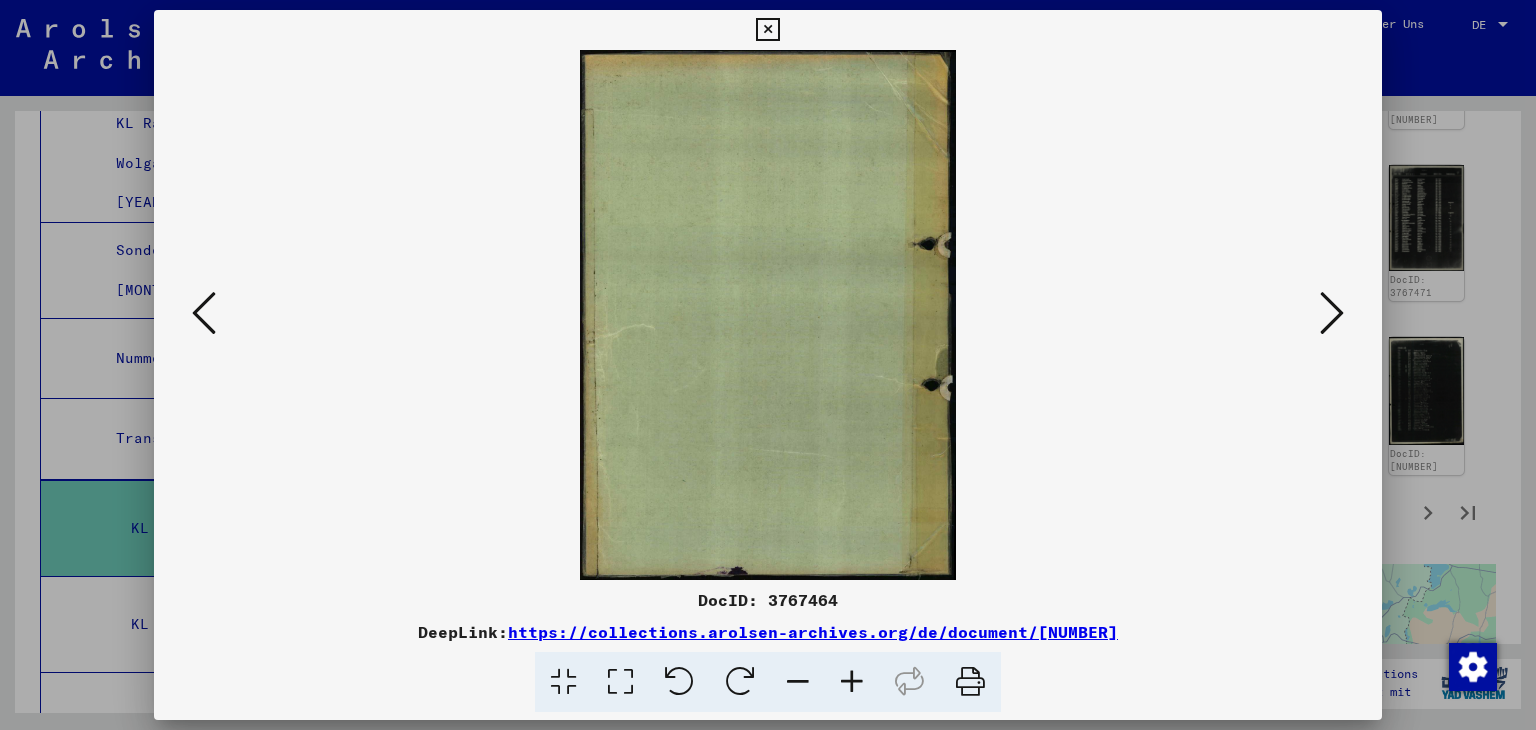 click at bounding box center [204, 313] 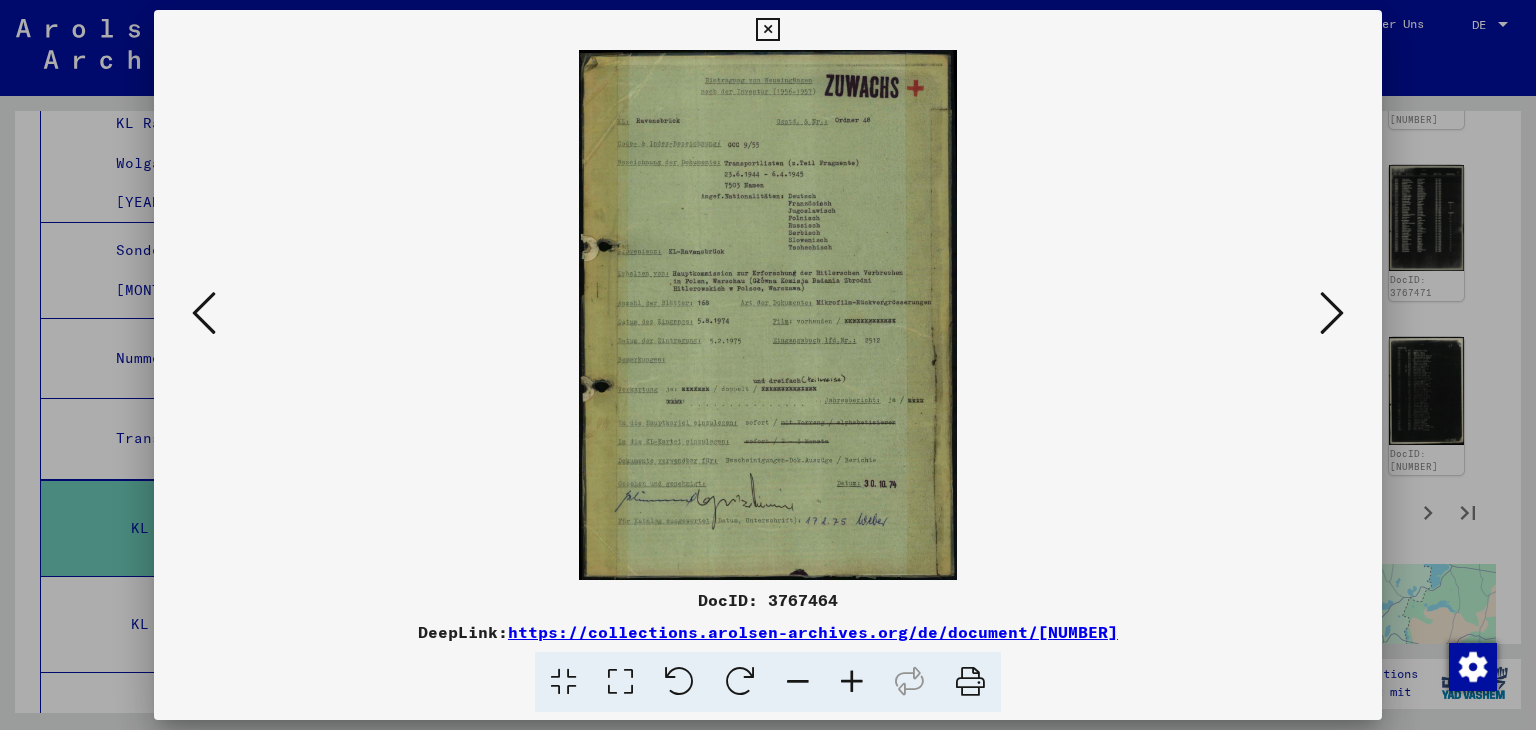 click at bounding box center [204, 313] 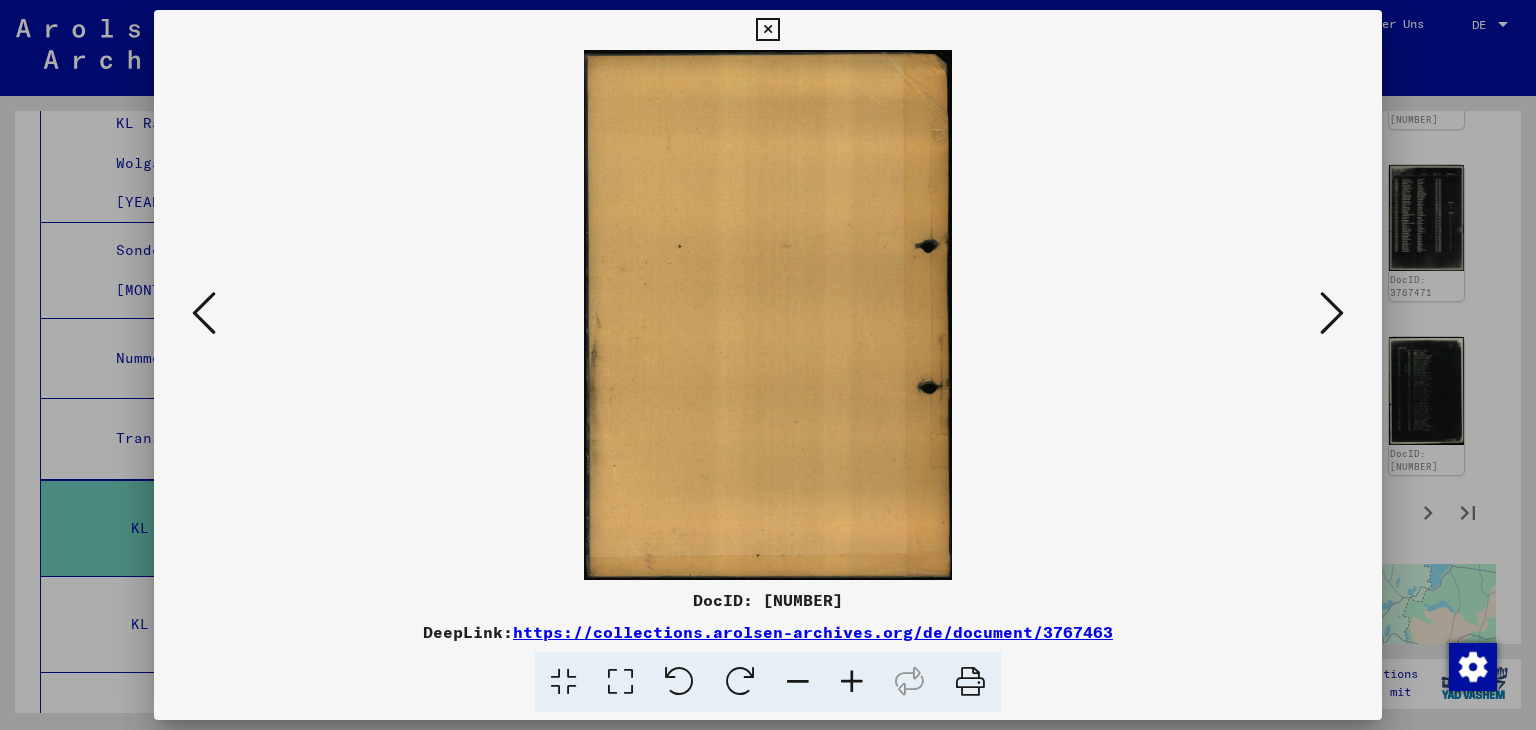 click at bounding box center (204, 313) 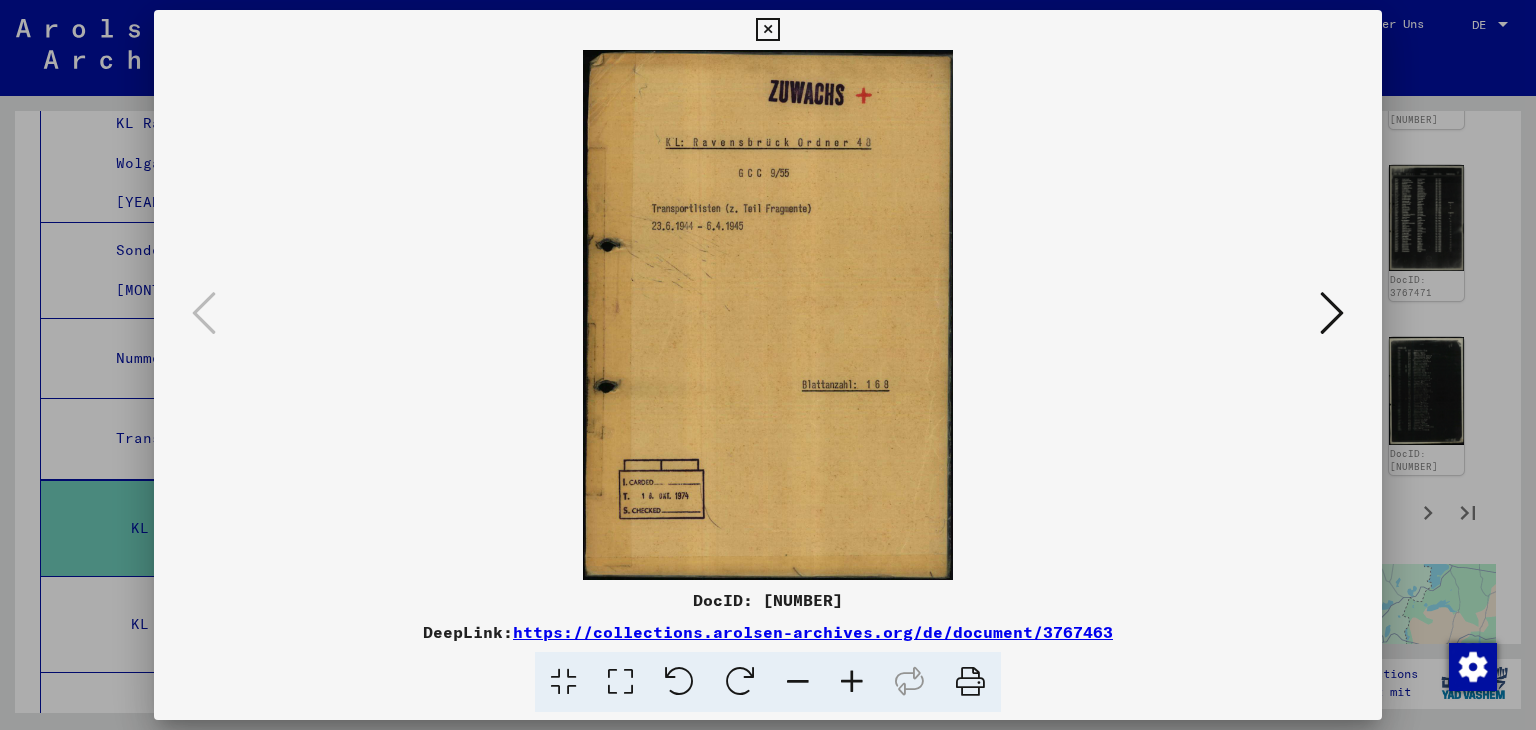 click at bounding box center (767, 30) 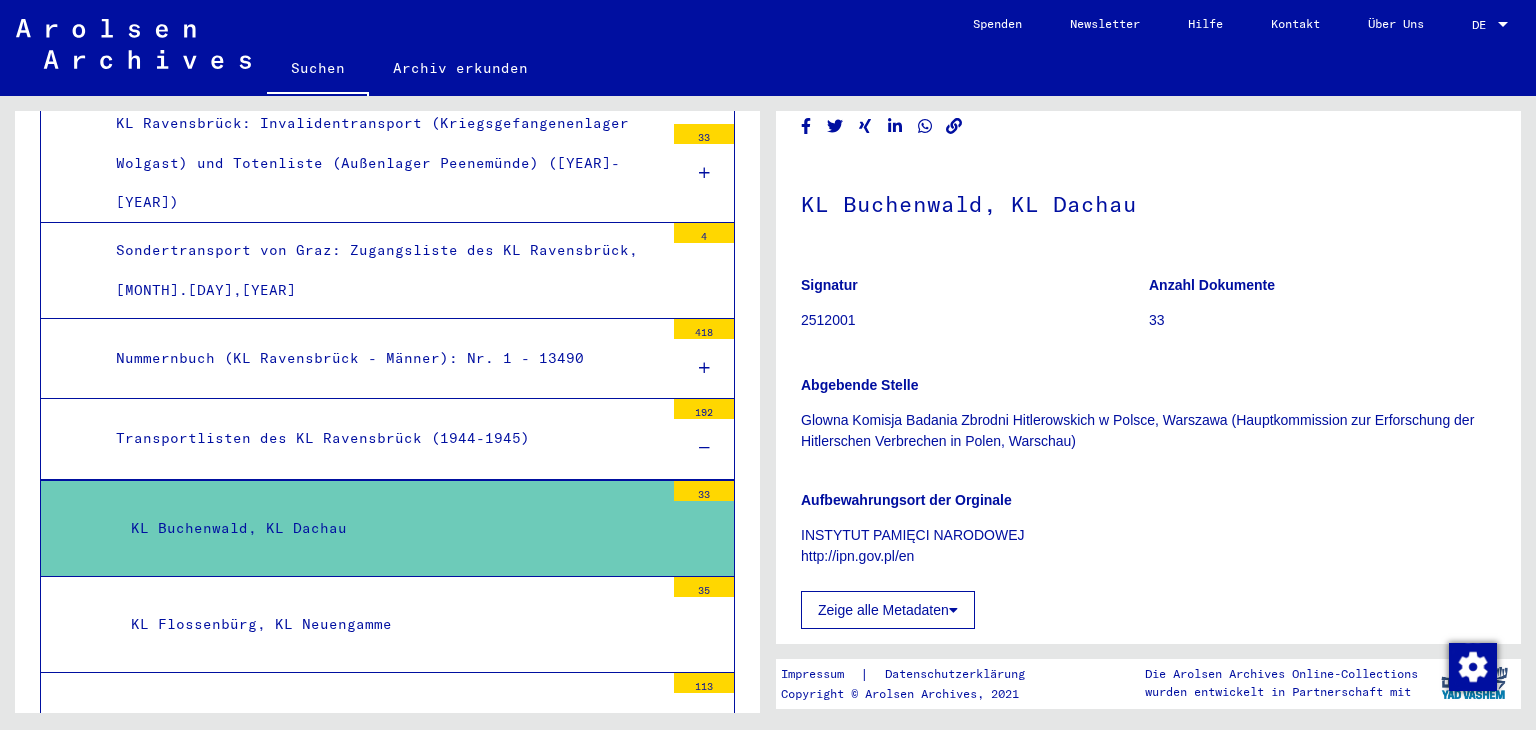 scroll, scrollTop: 0, scrollLeft: 0, axis: both 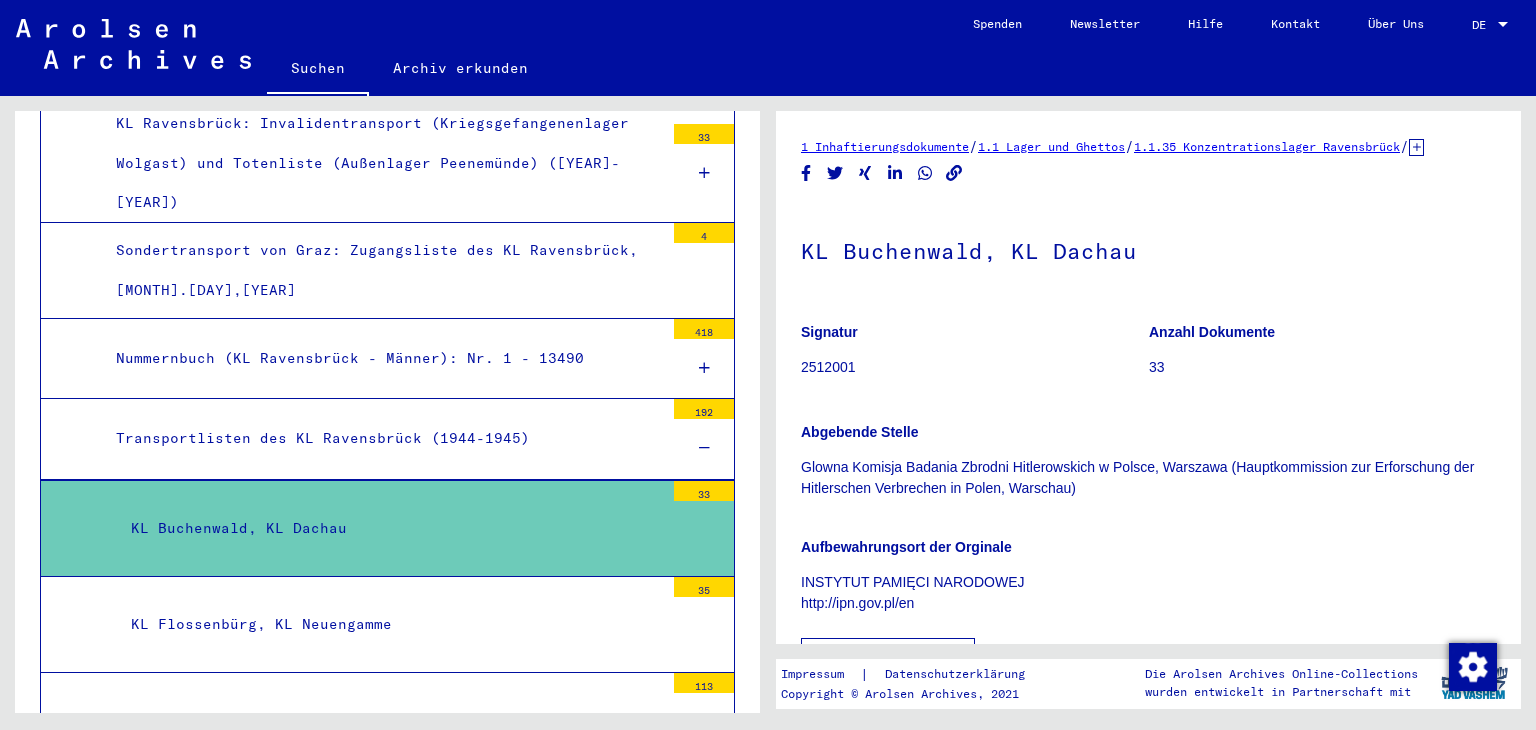 click on "KL Buchenwald, KL Dachau" at bounding box center [390, 528] 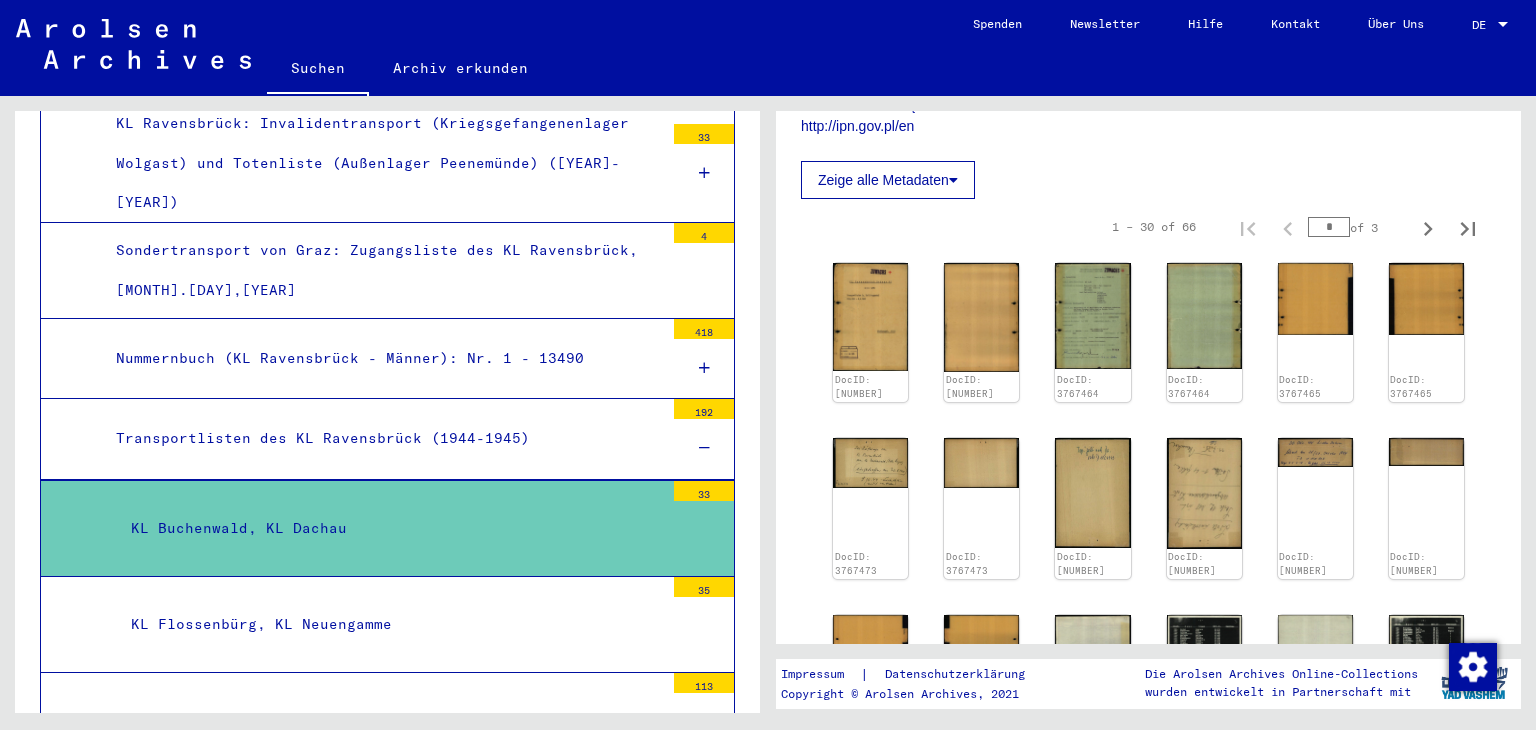 scroll, scrollTop: 500, scrollLeft: 0, axis: vertical 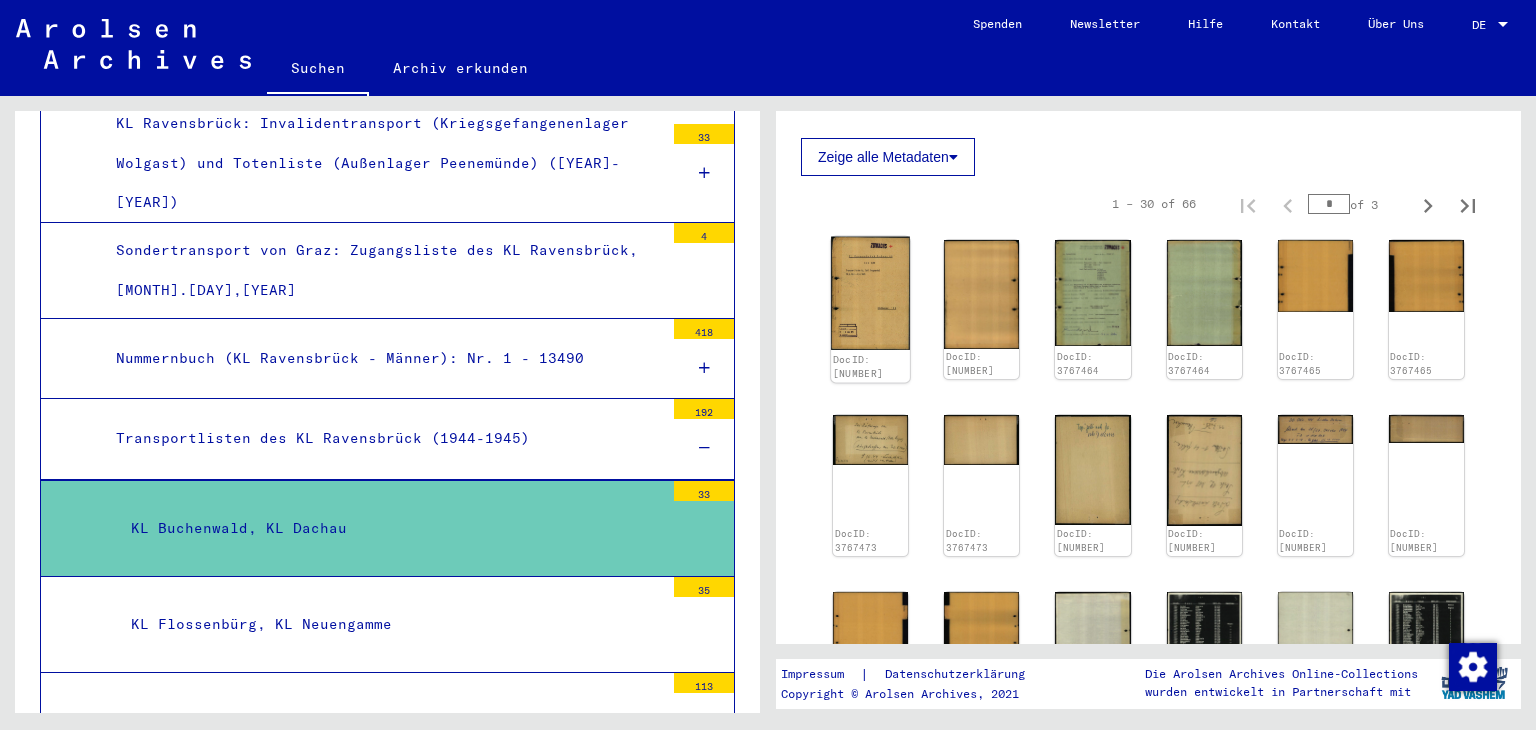 click 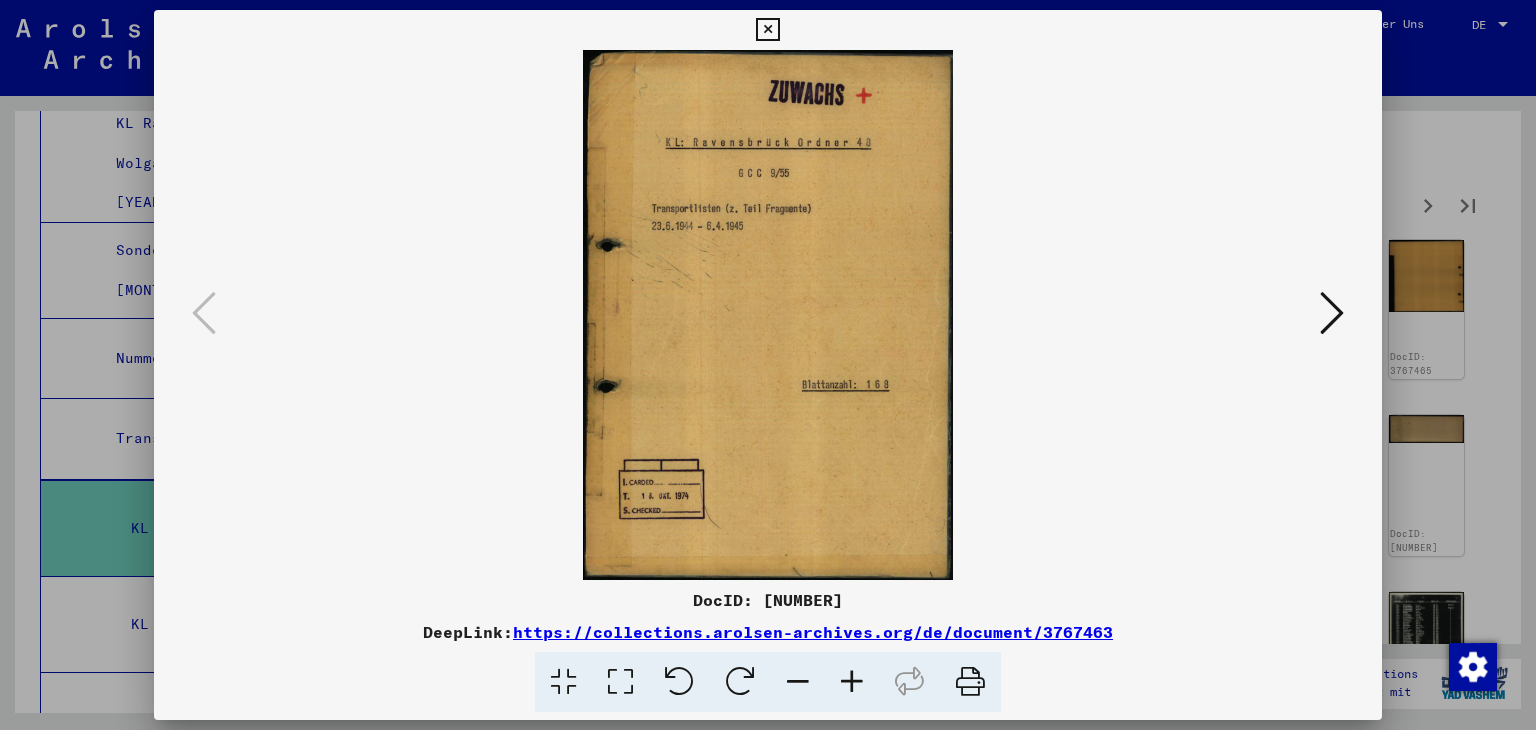 click at bounding box center (1332, 314) 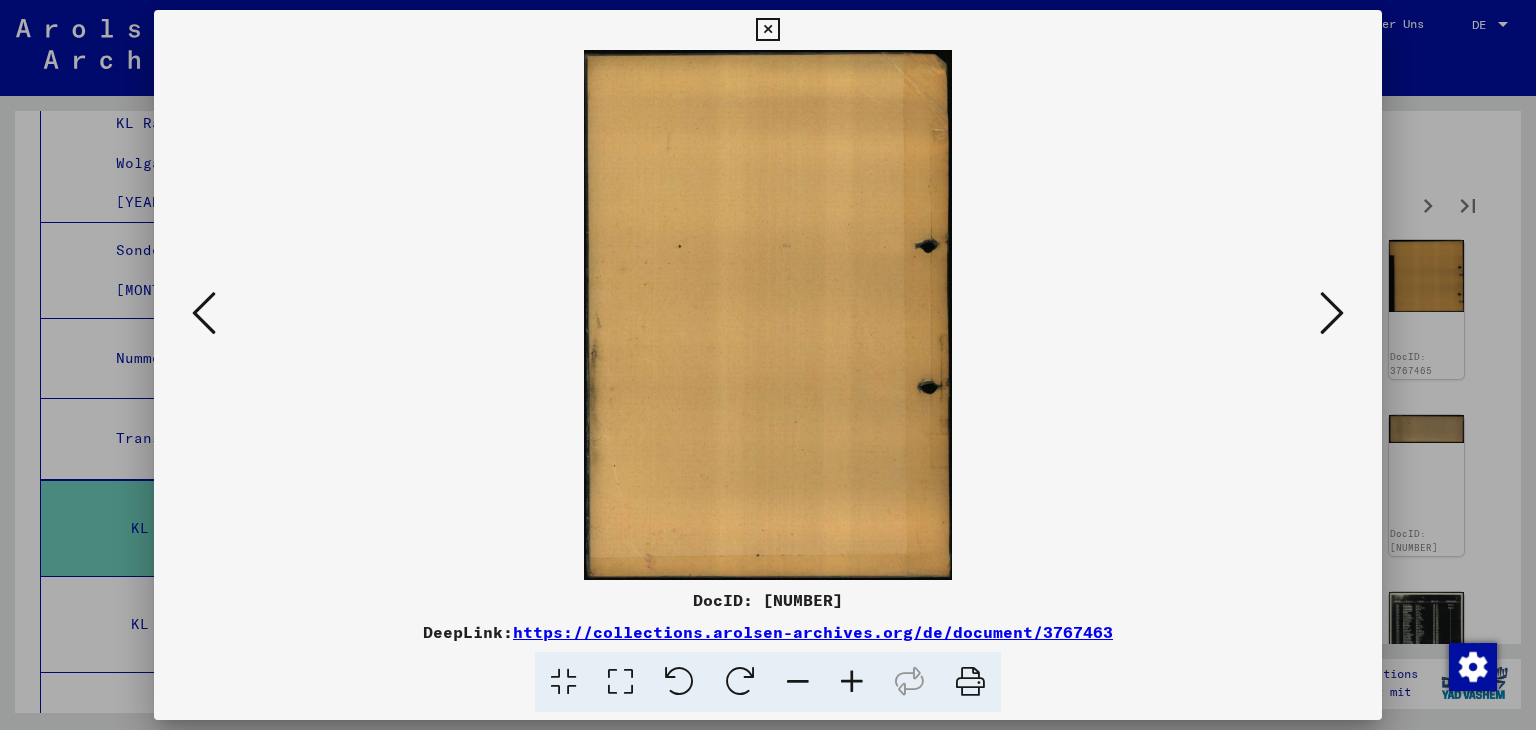click at bounding box center (1332, 314) 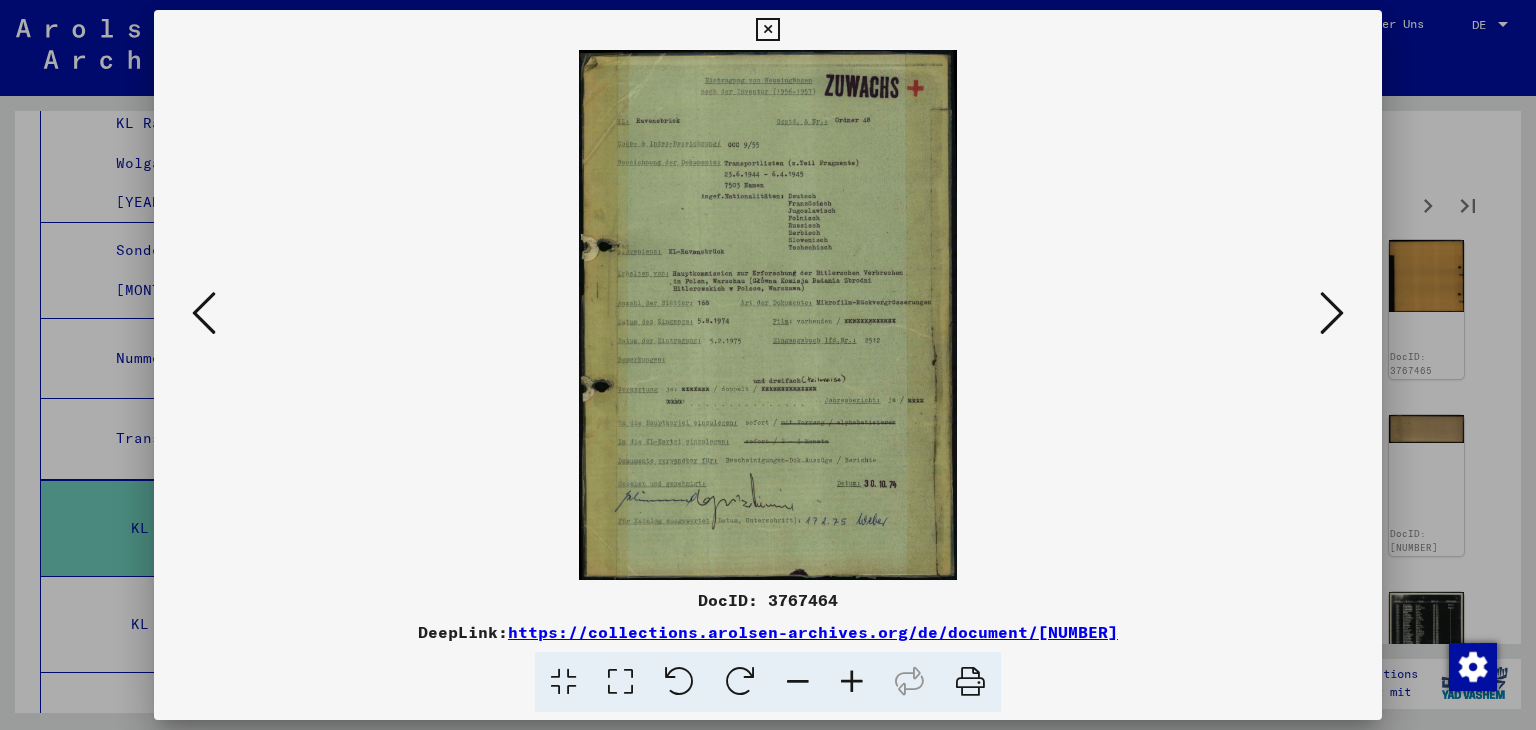 click at bounding box center (1332, 314) 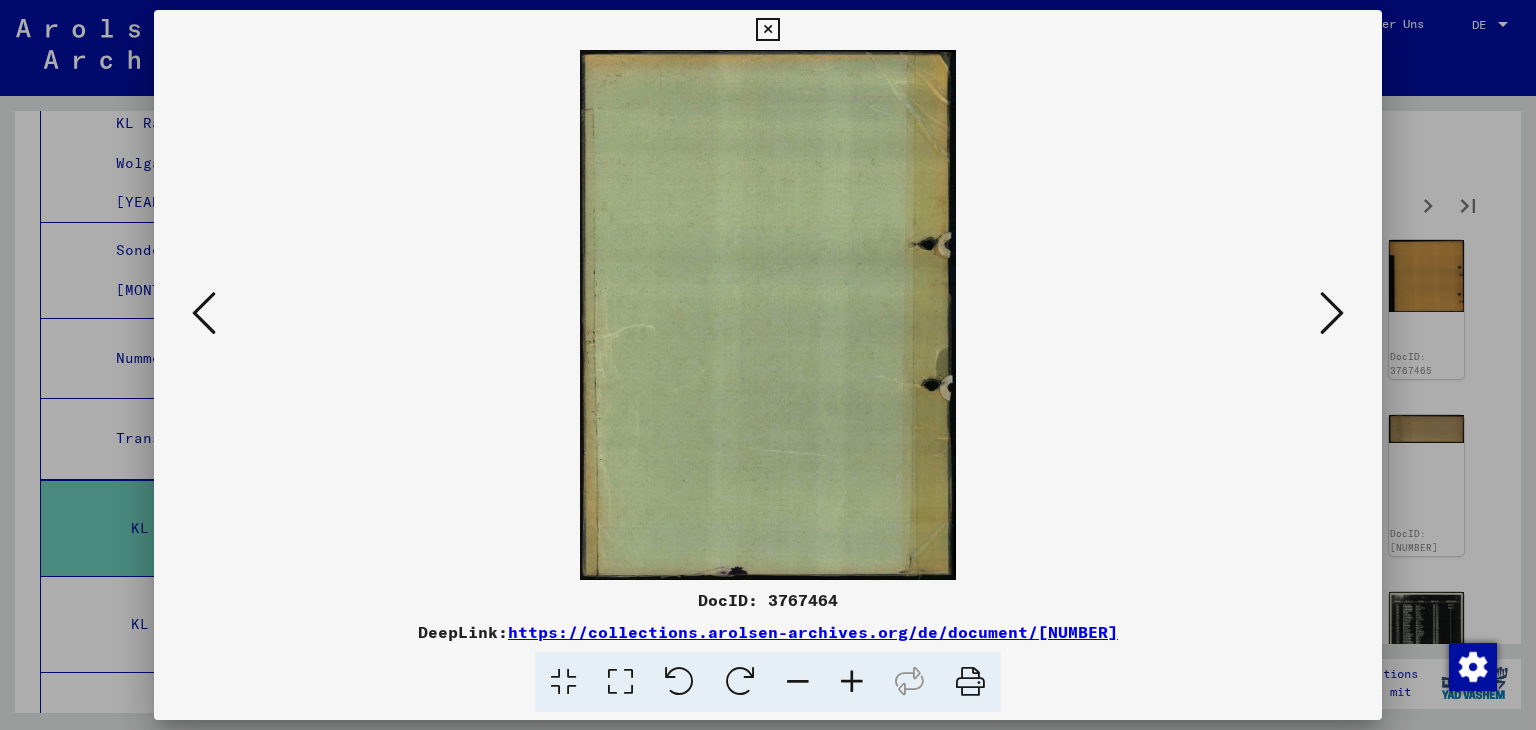 click at bounding box center [1332, 313] 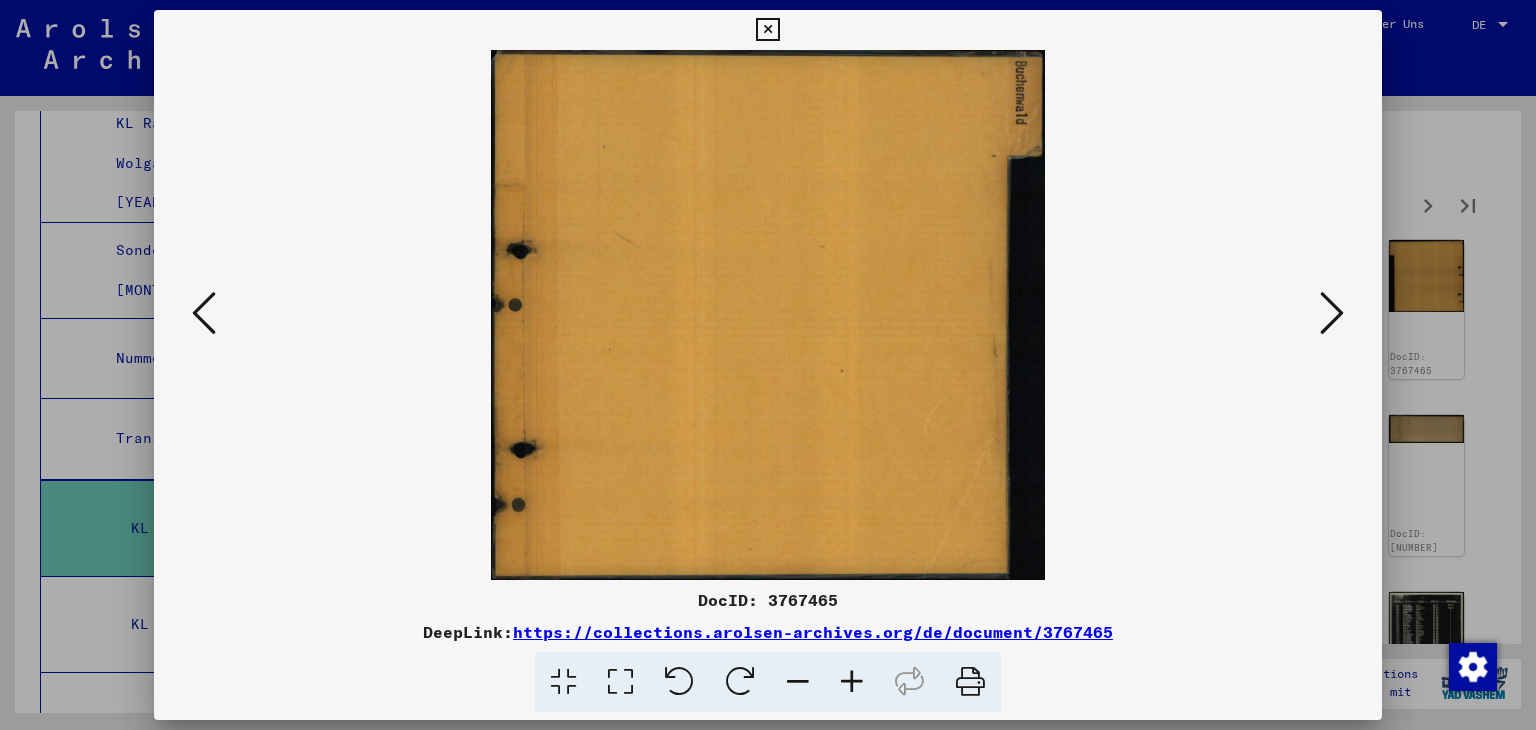 click at bounding box center (1332, 313) 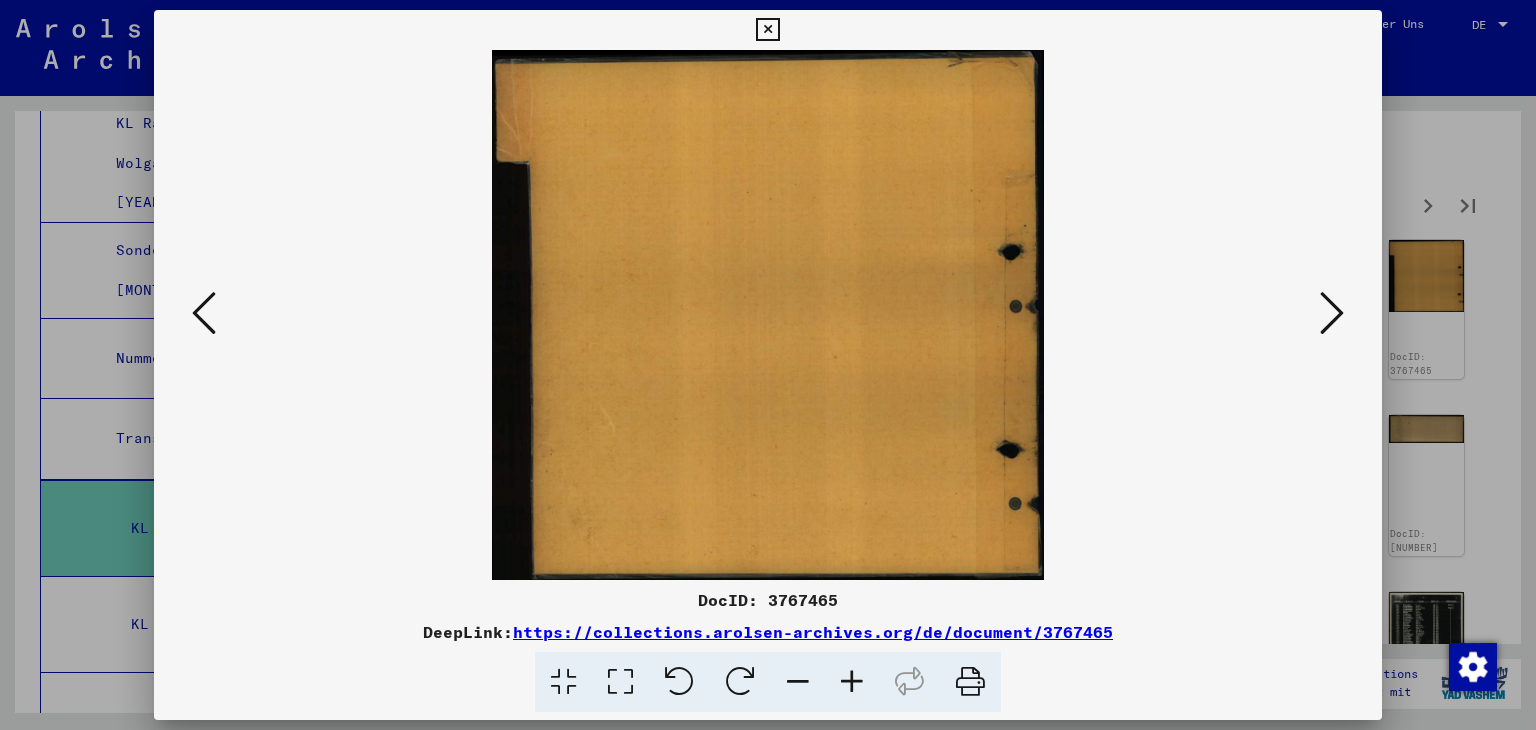 click at bounding box center [1332, 313] 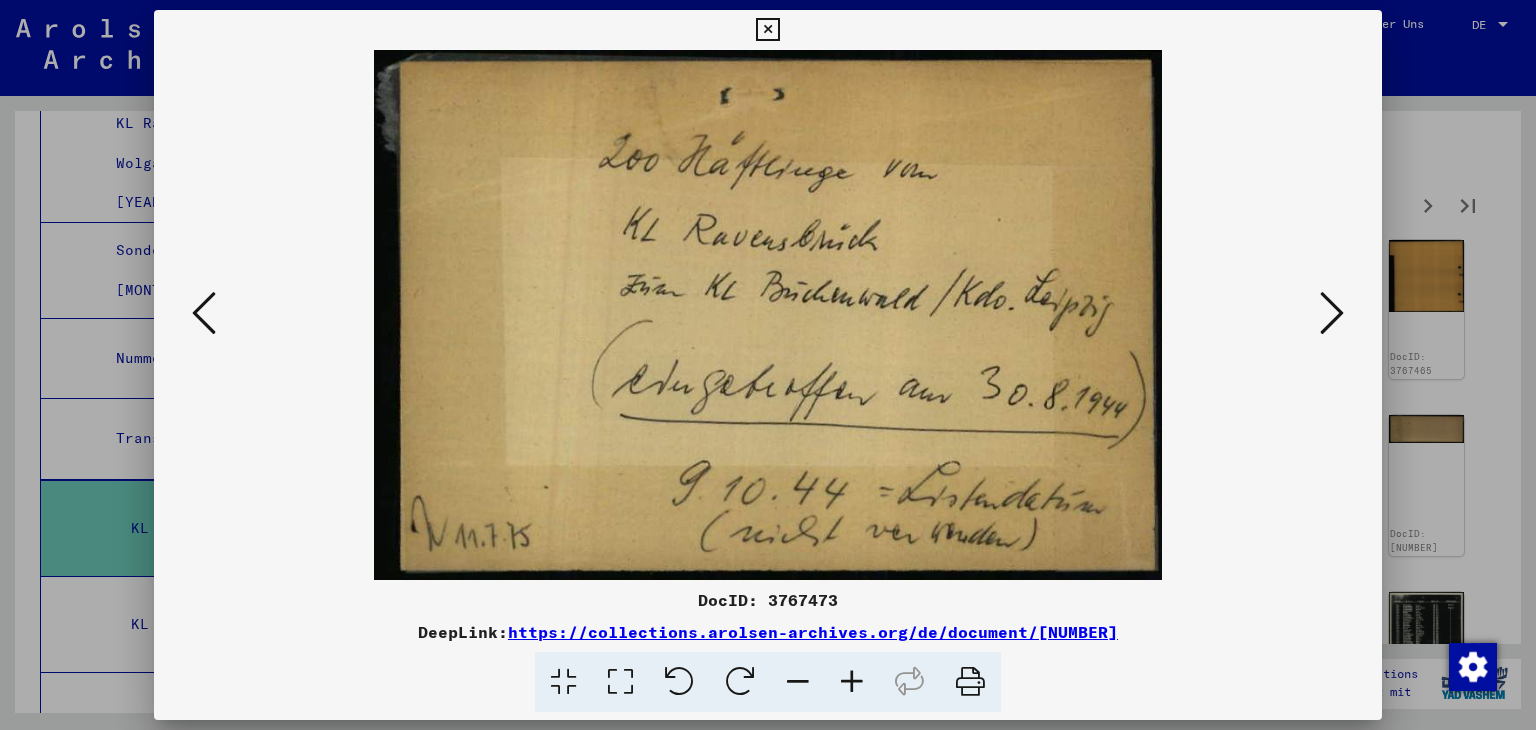 click at bounding box center (1332, 313) 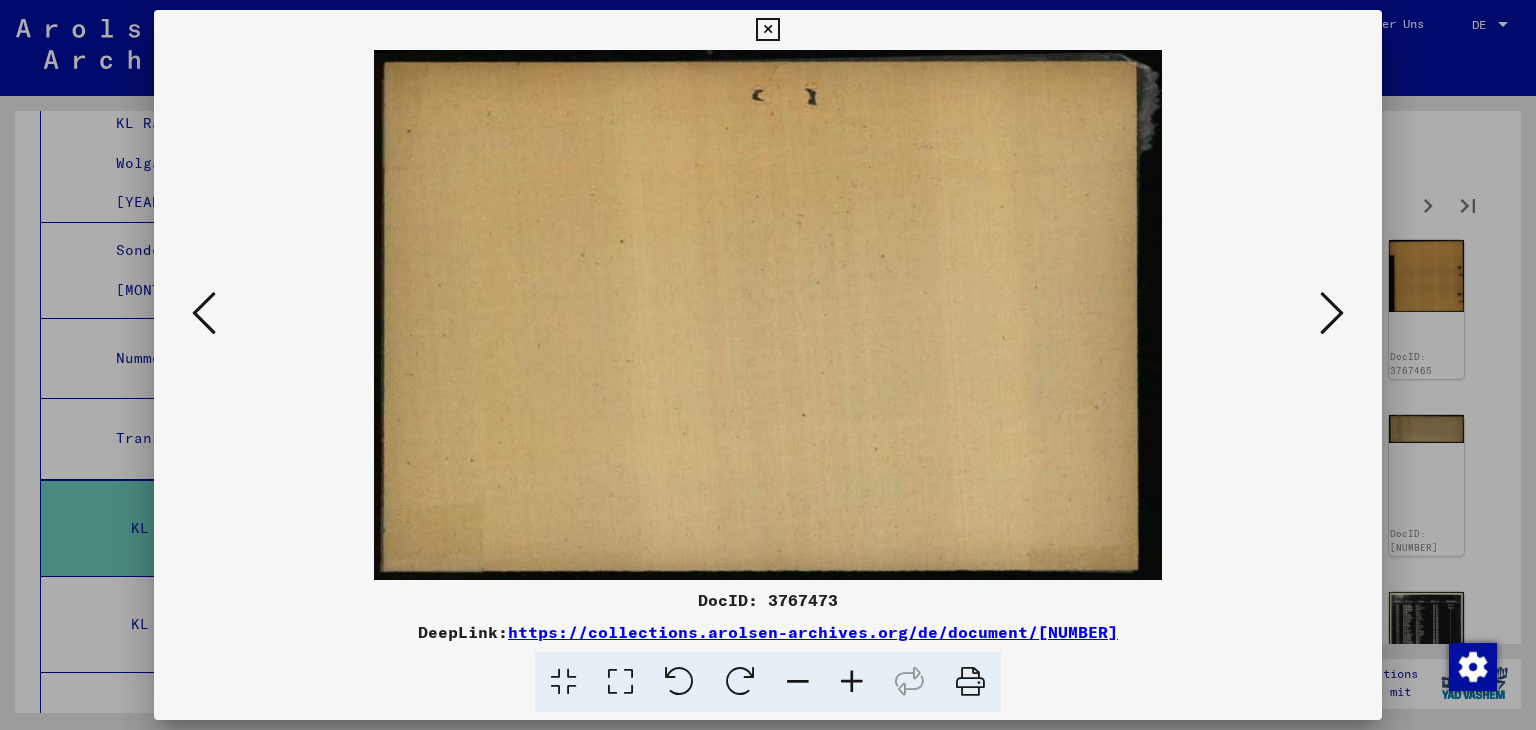 click at bounding box center [1332, 313] 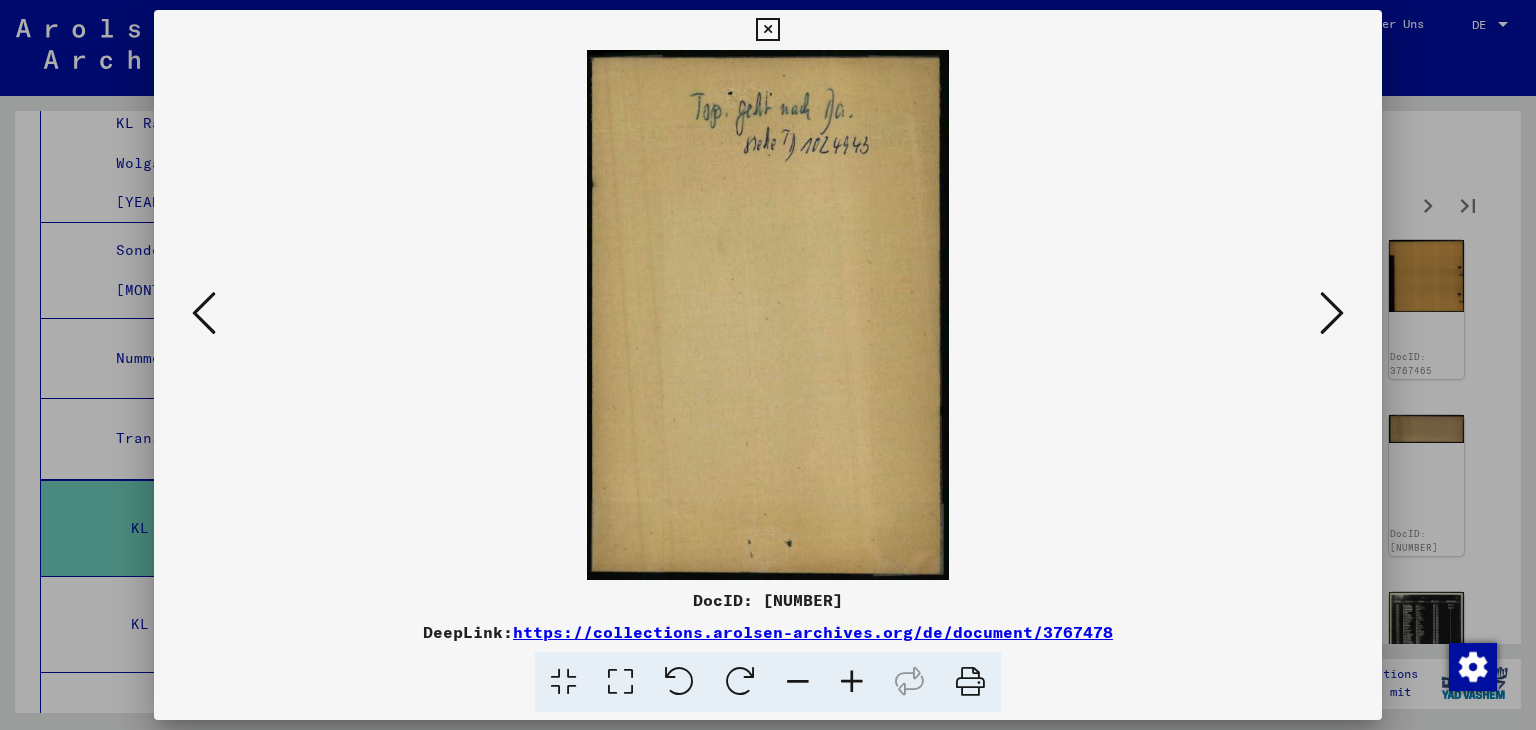 click at bounding box center (1332, 313) 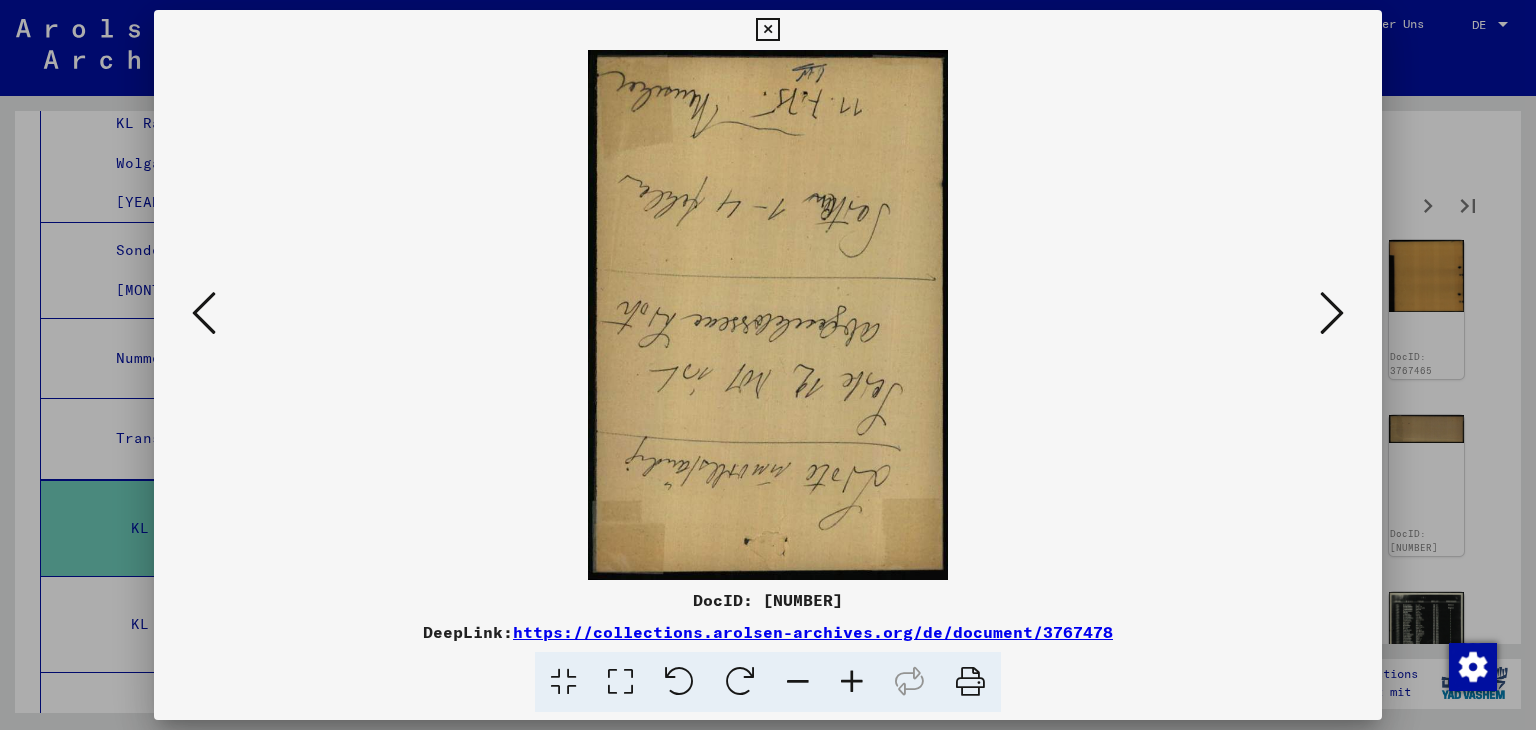 click at bounding box center [1332, 313] 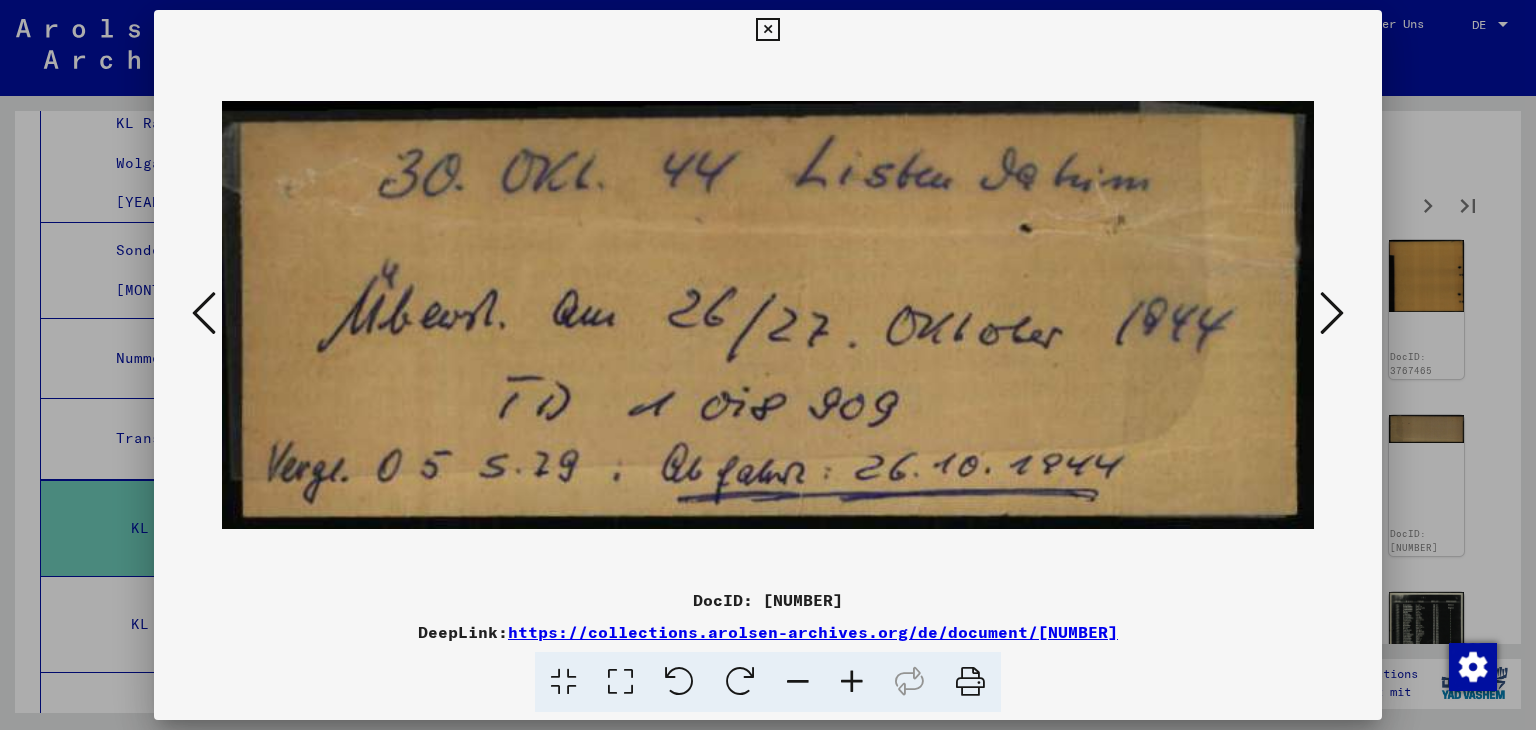 click at bounding box center (1332, 313) 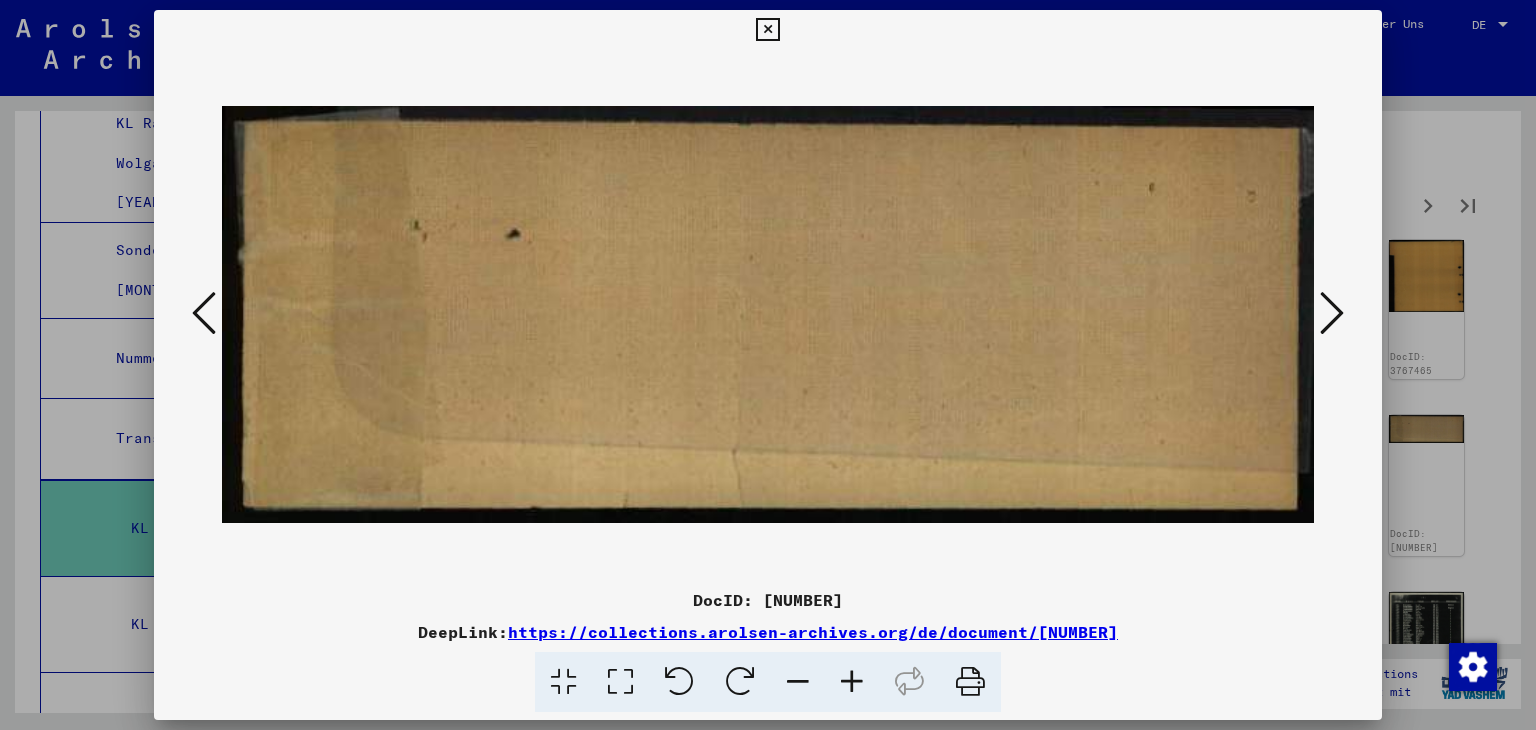 click at bounding box center (1332, 313) 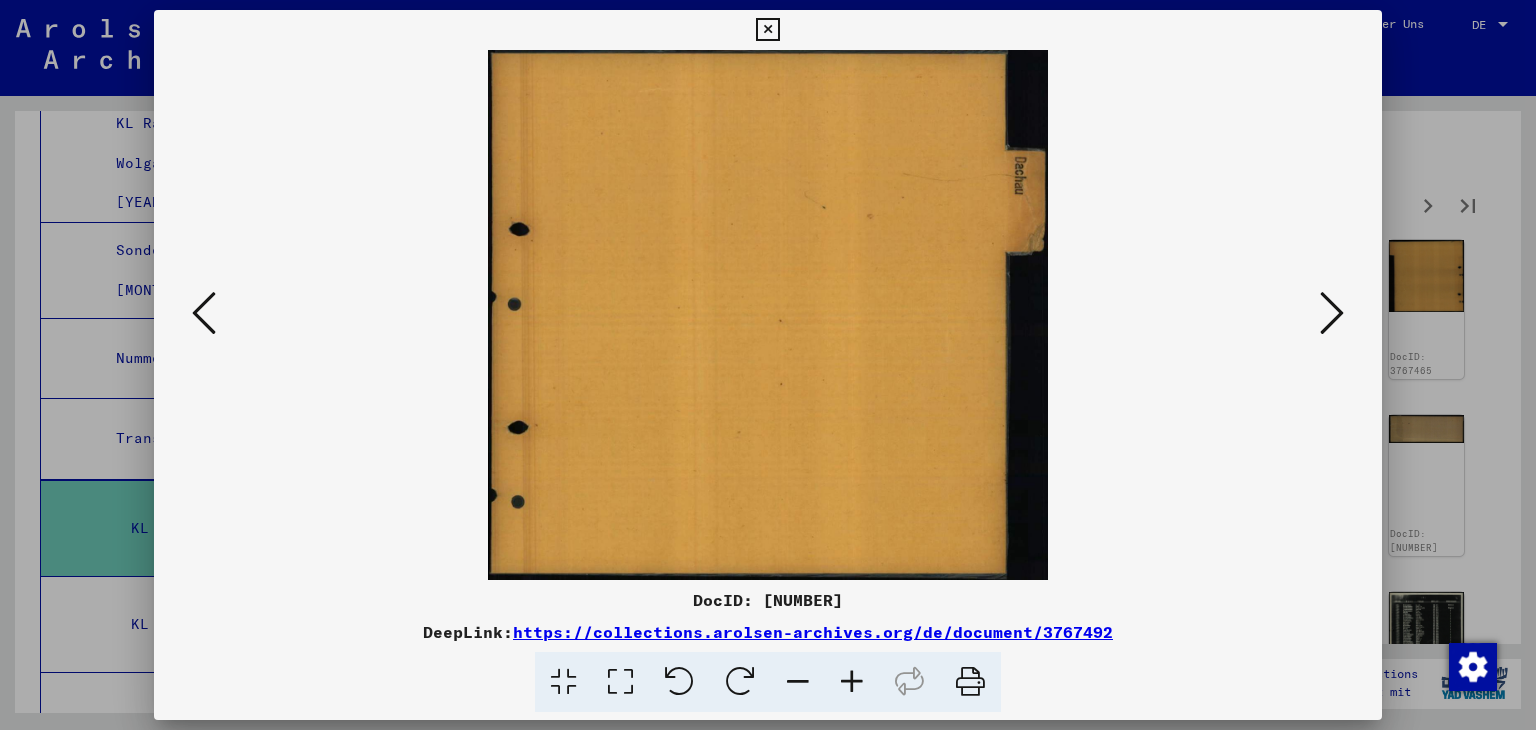 click at bounding box center (1332, 313) 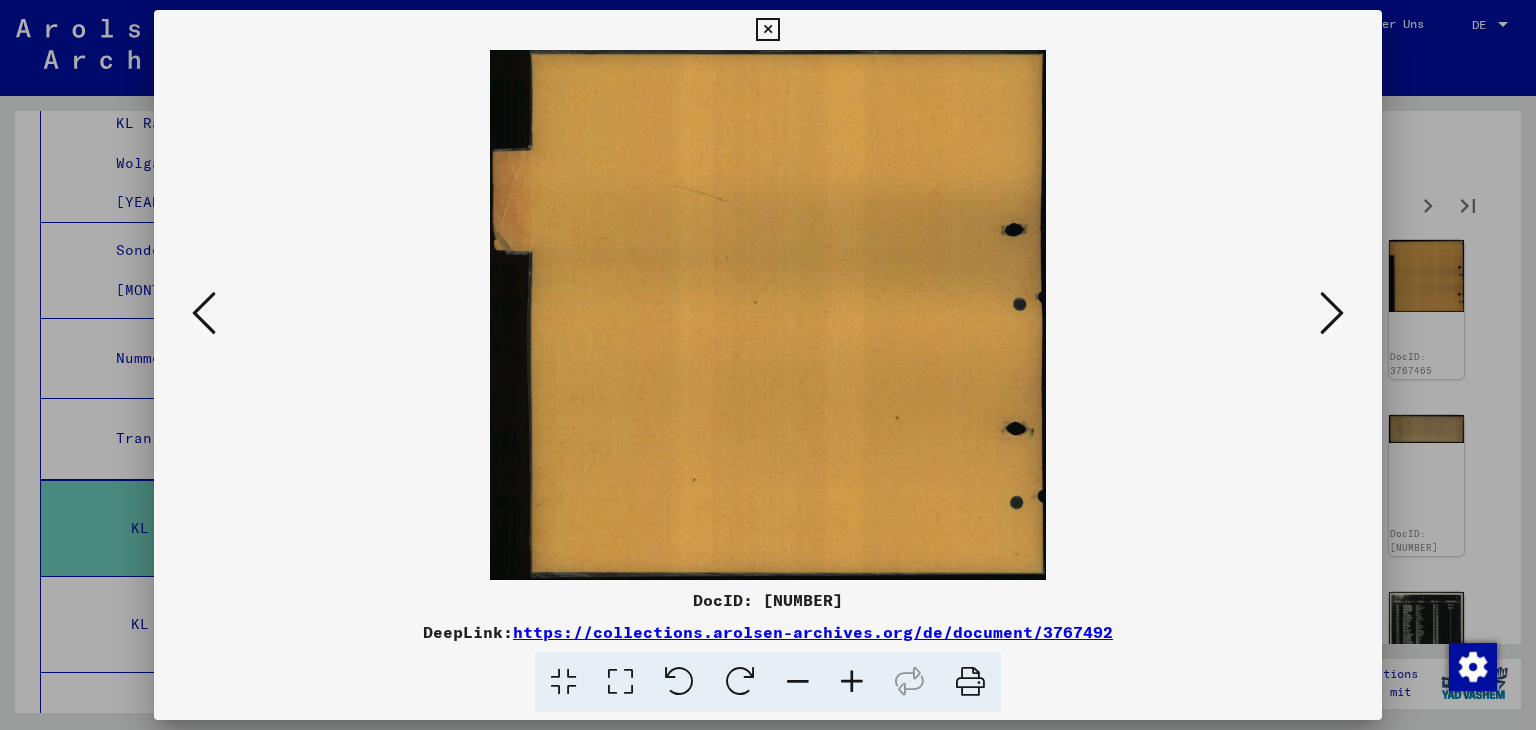 click at bounding box center (1332, 313) 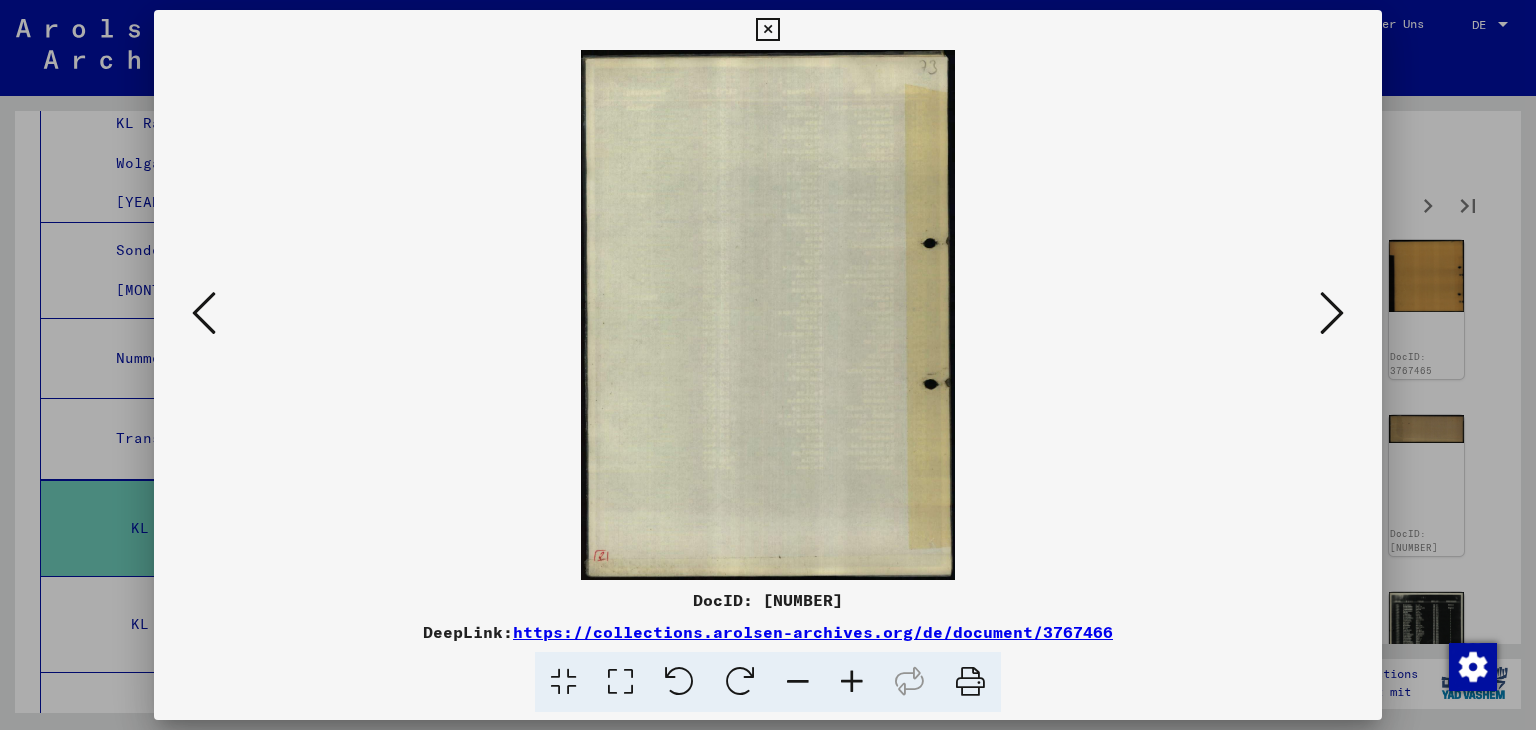 click at bounding box center [1332, 313] 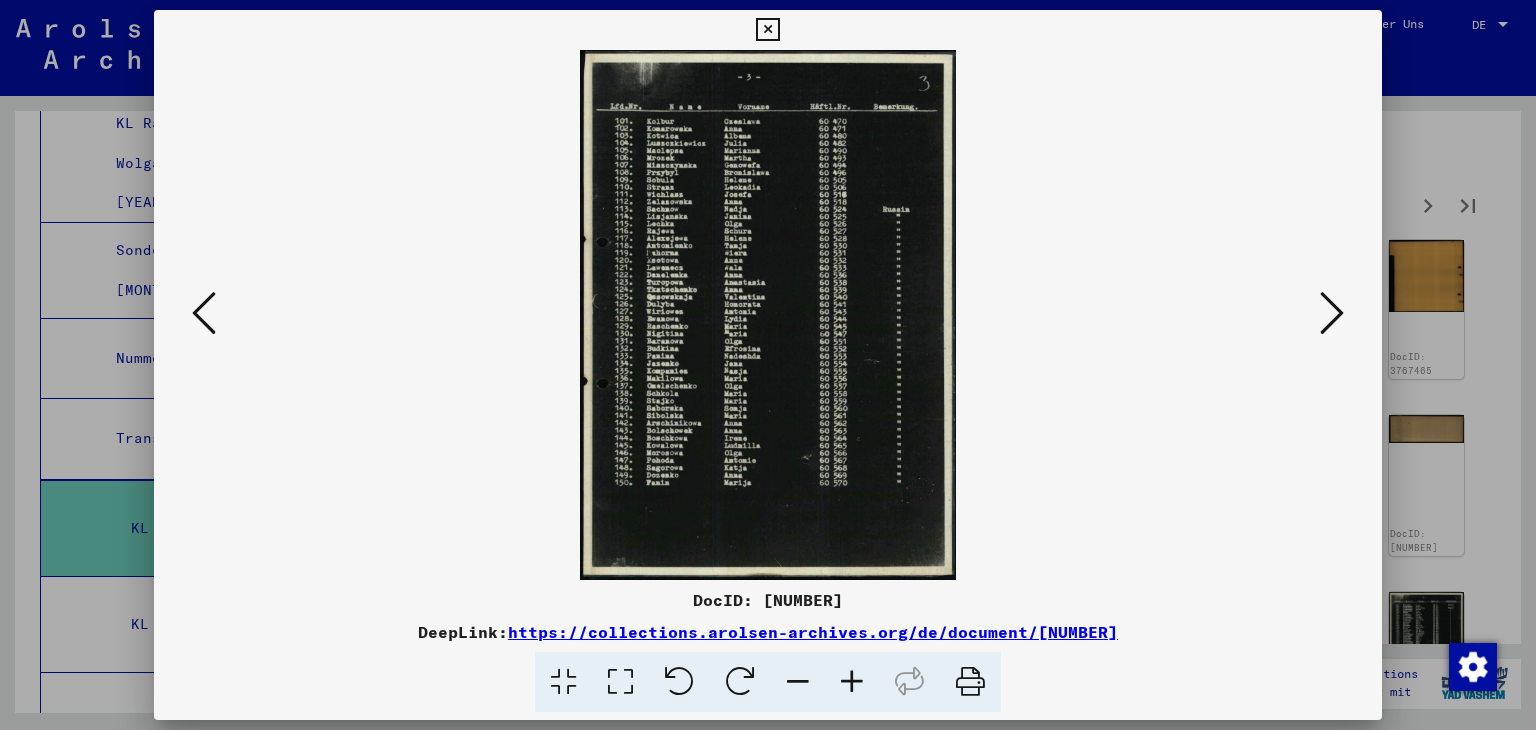 click at bounding box center (1332, 313) 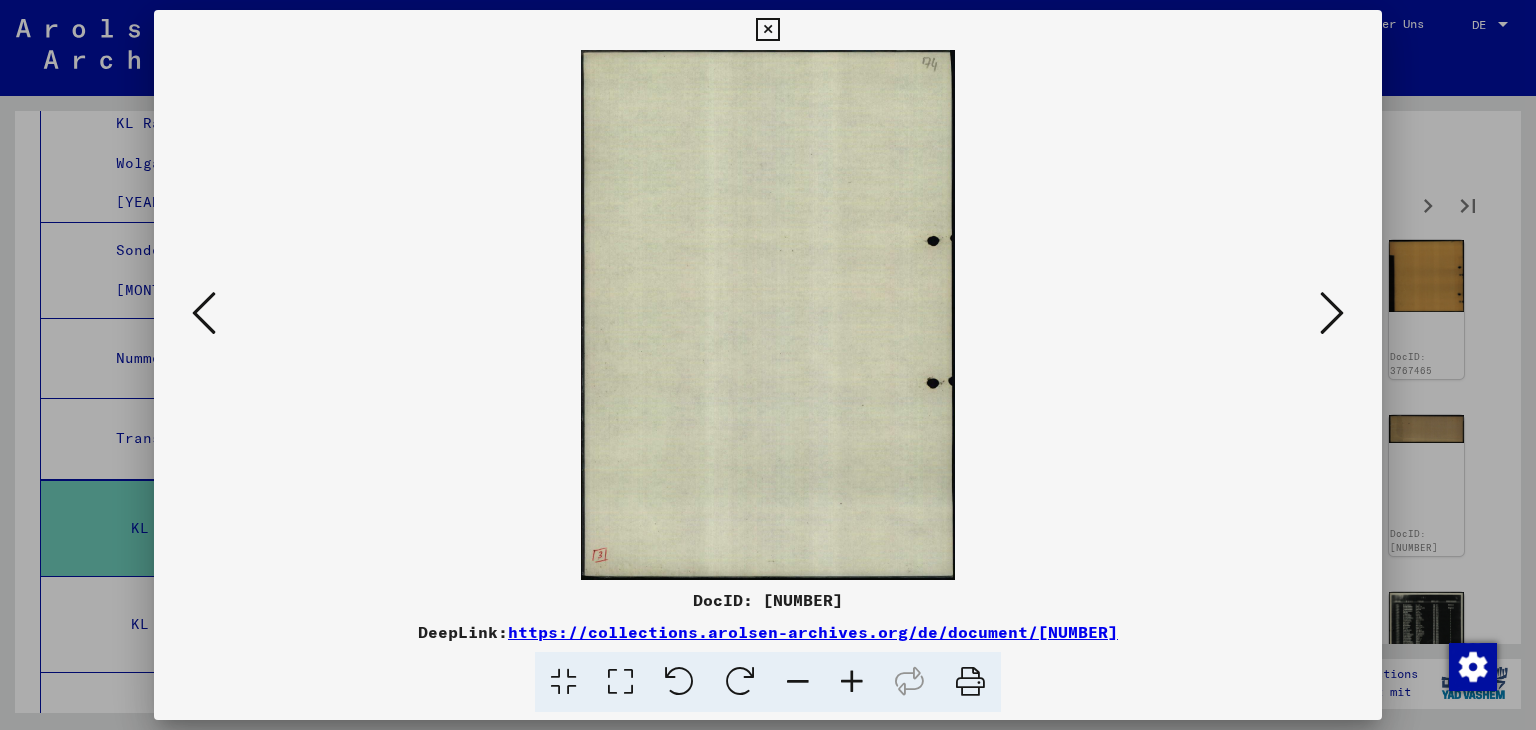 click at bounding box center [1332, 313] 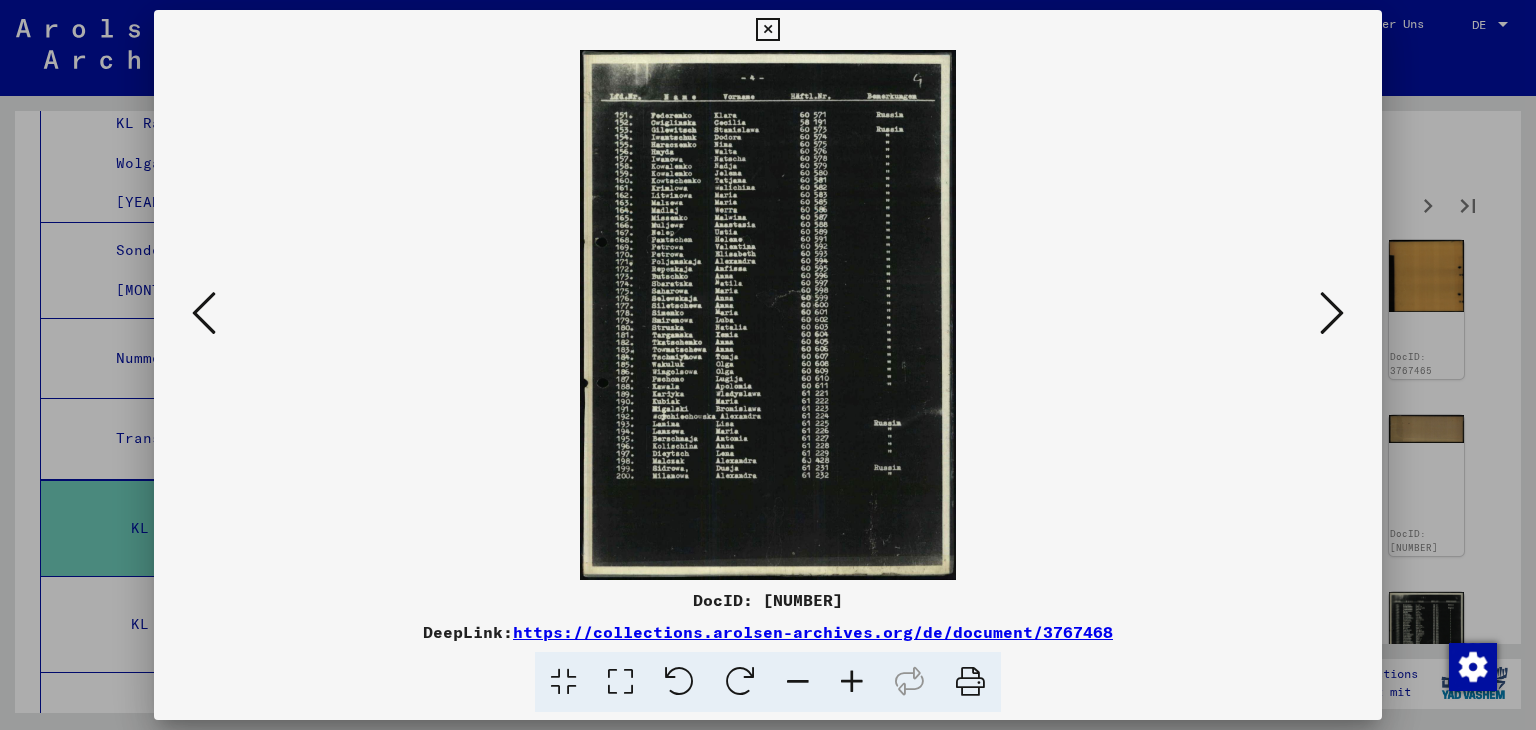 click at bounding box center (1332, 313) 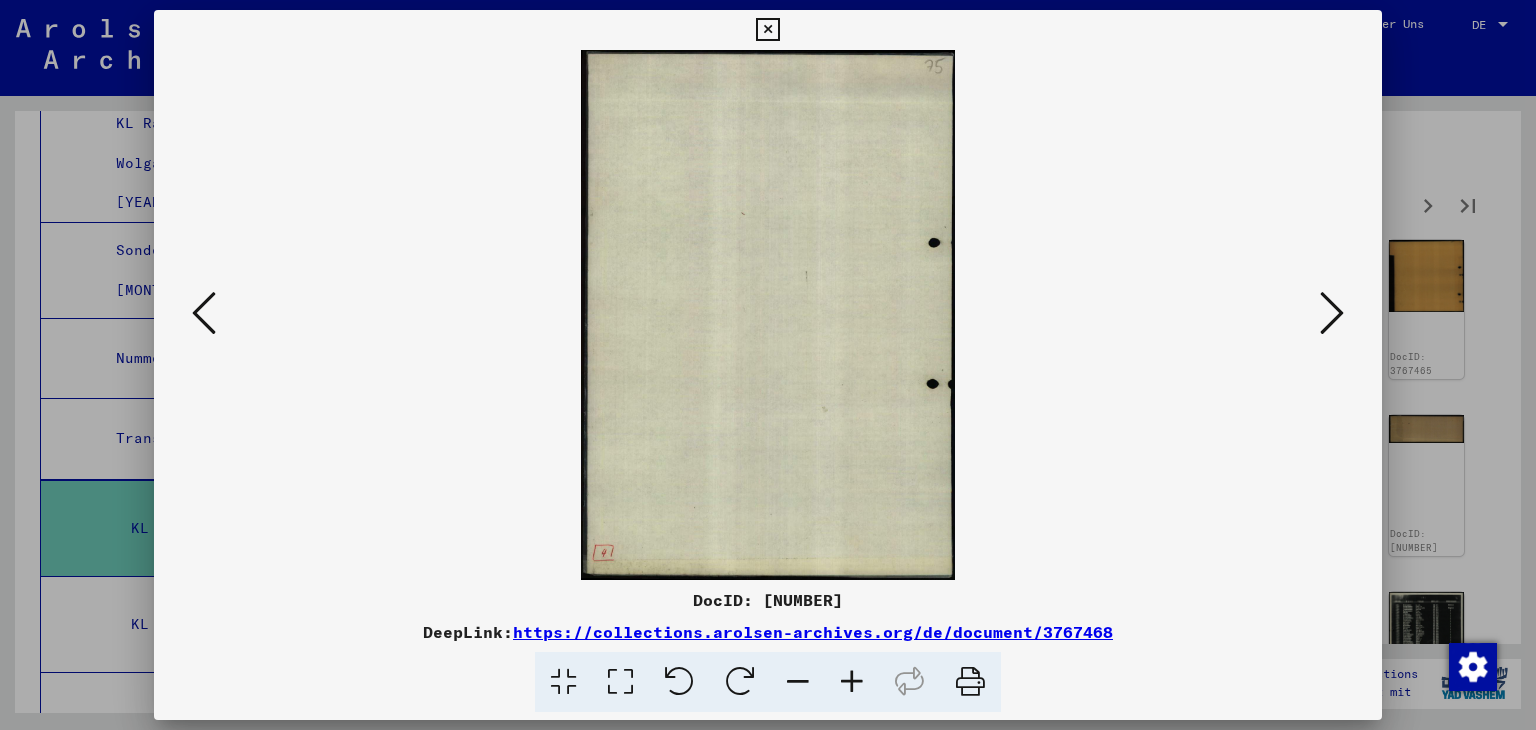 click at bounding box center (1332, 313) 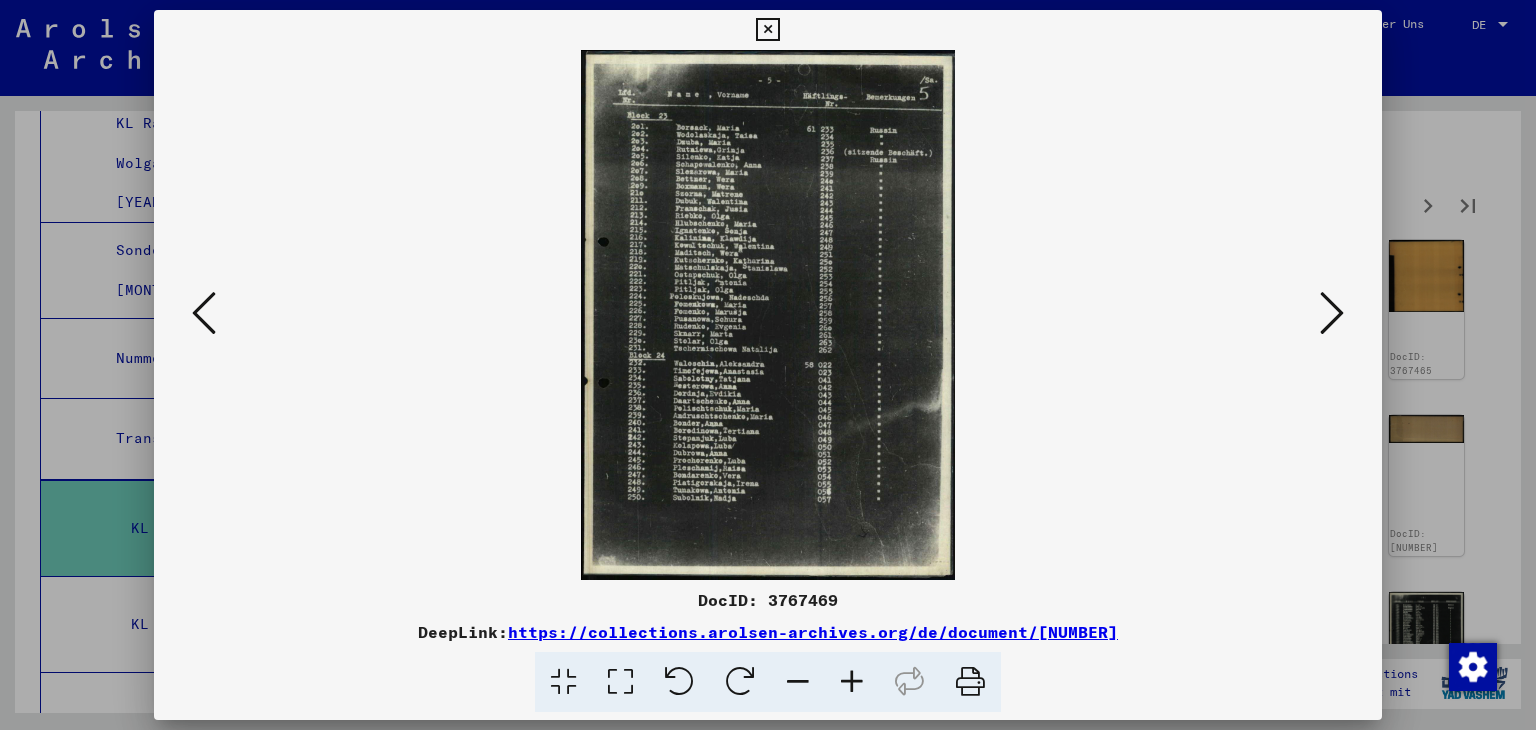 click at bounding box center (1332, 313) 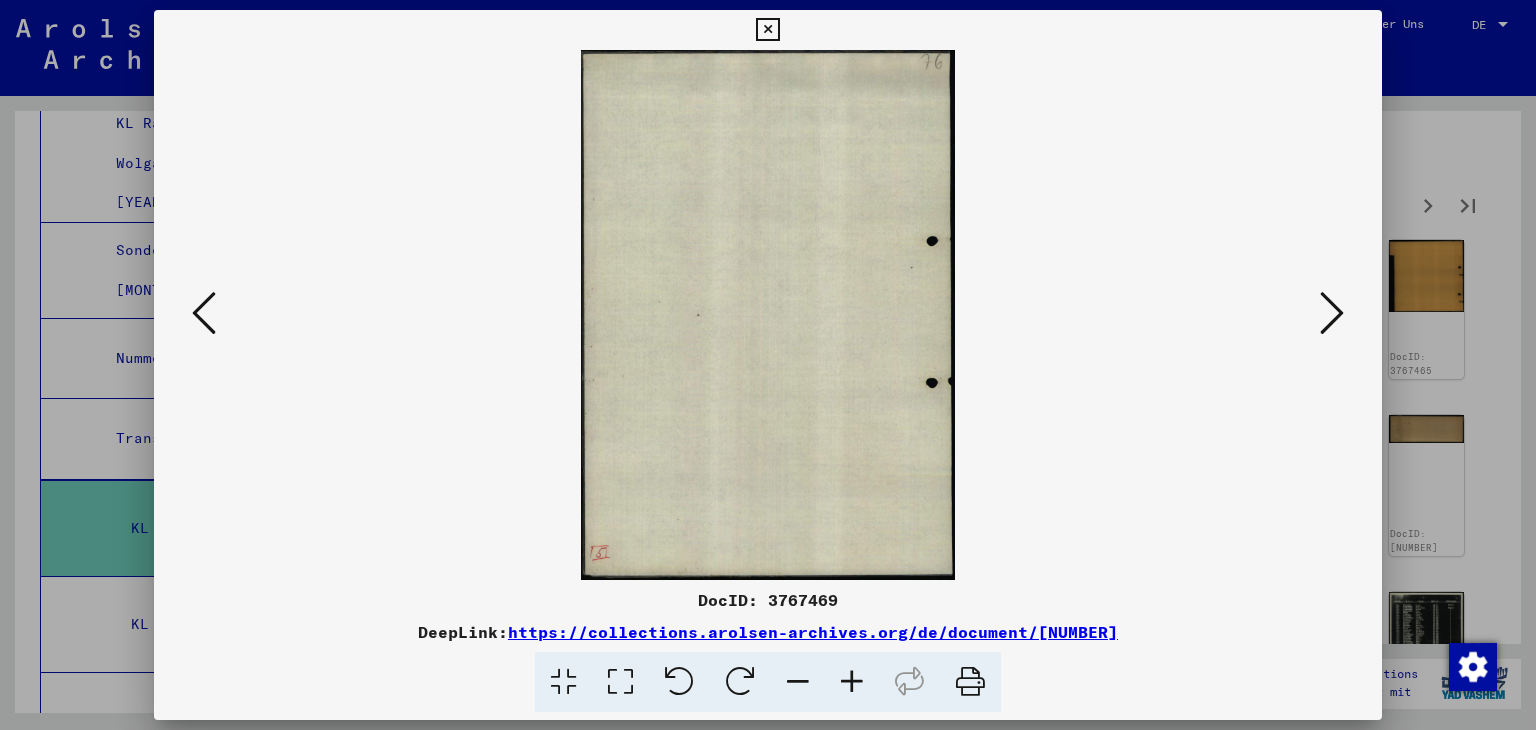 click at bounding box center (1332, 313) 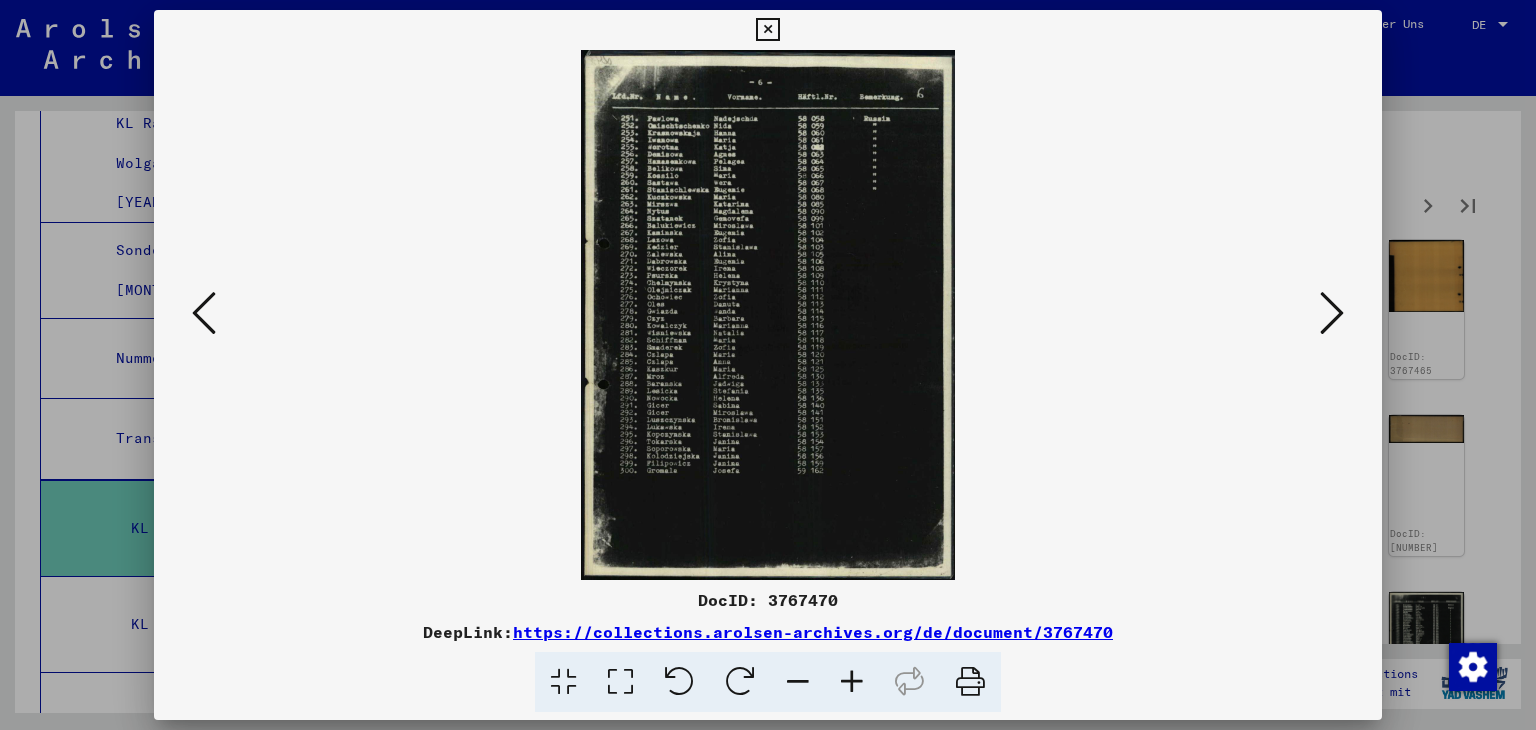 click at bounding box center (1332, 313) 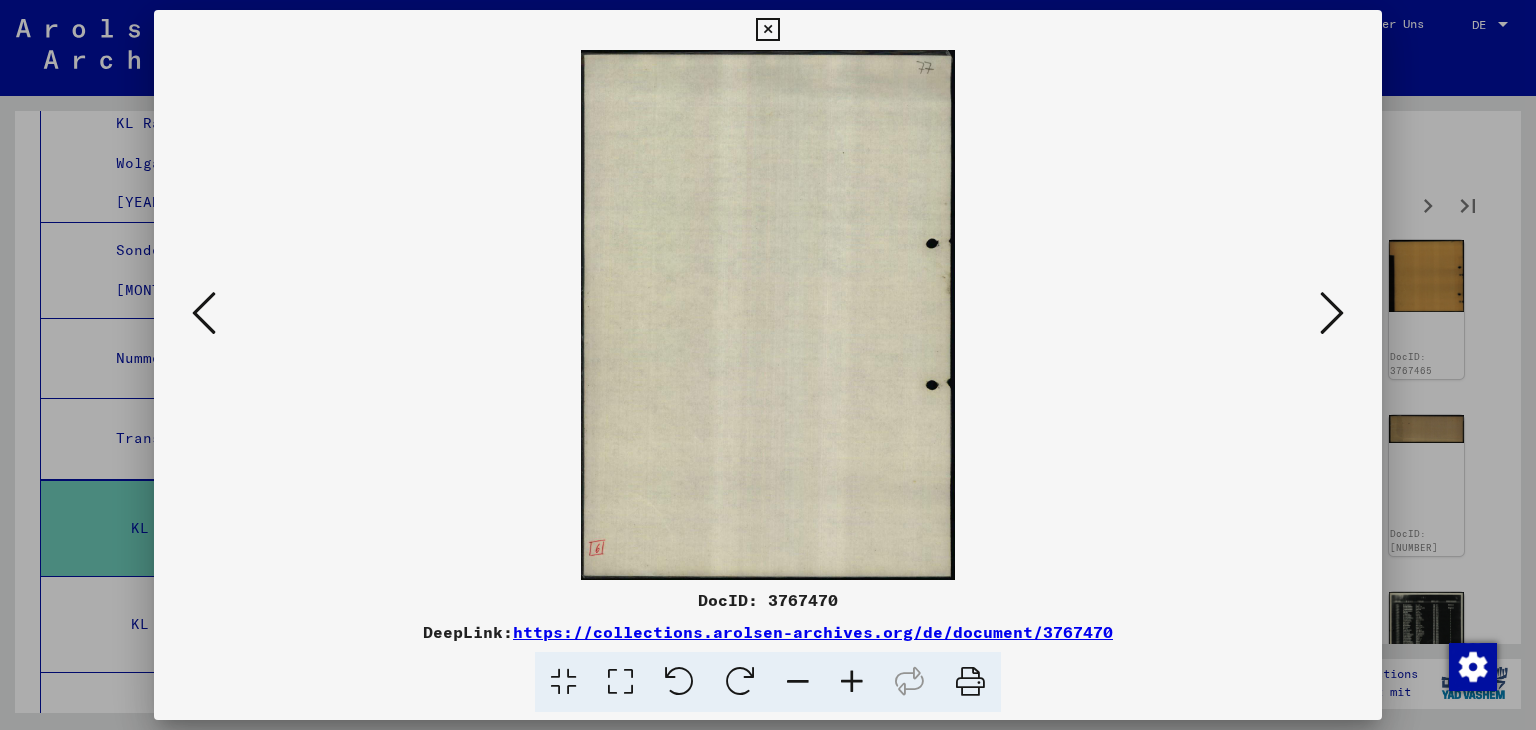 click at bounding box center (1332, 313) 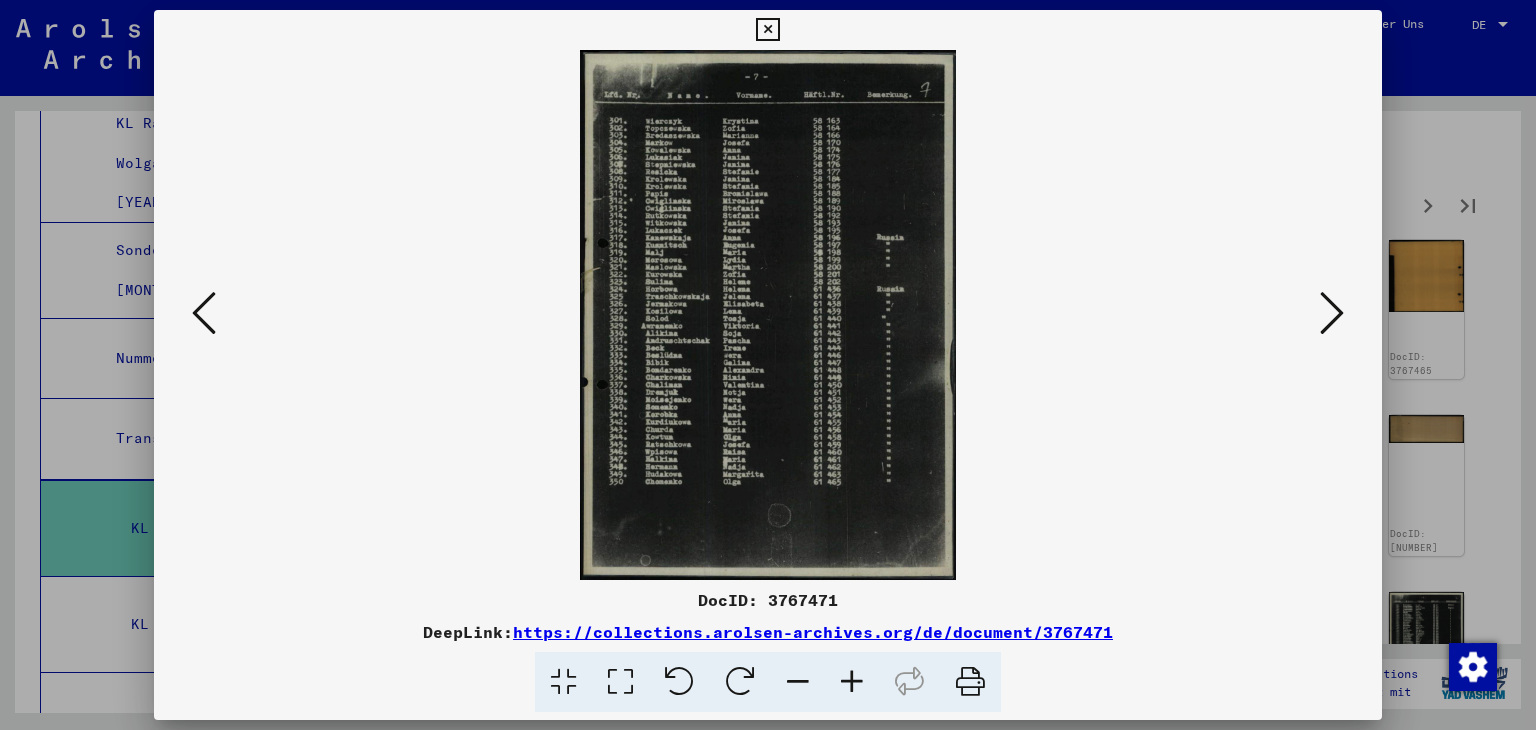 click at bounding box center [1332, 313] 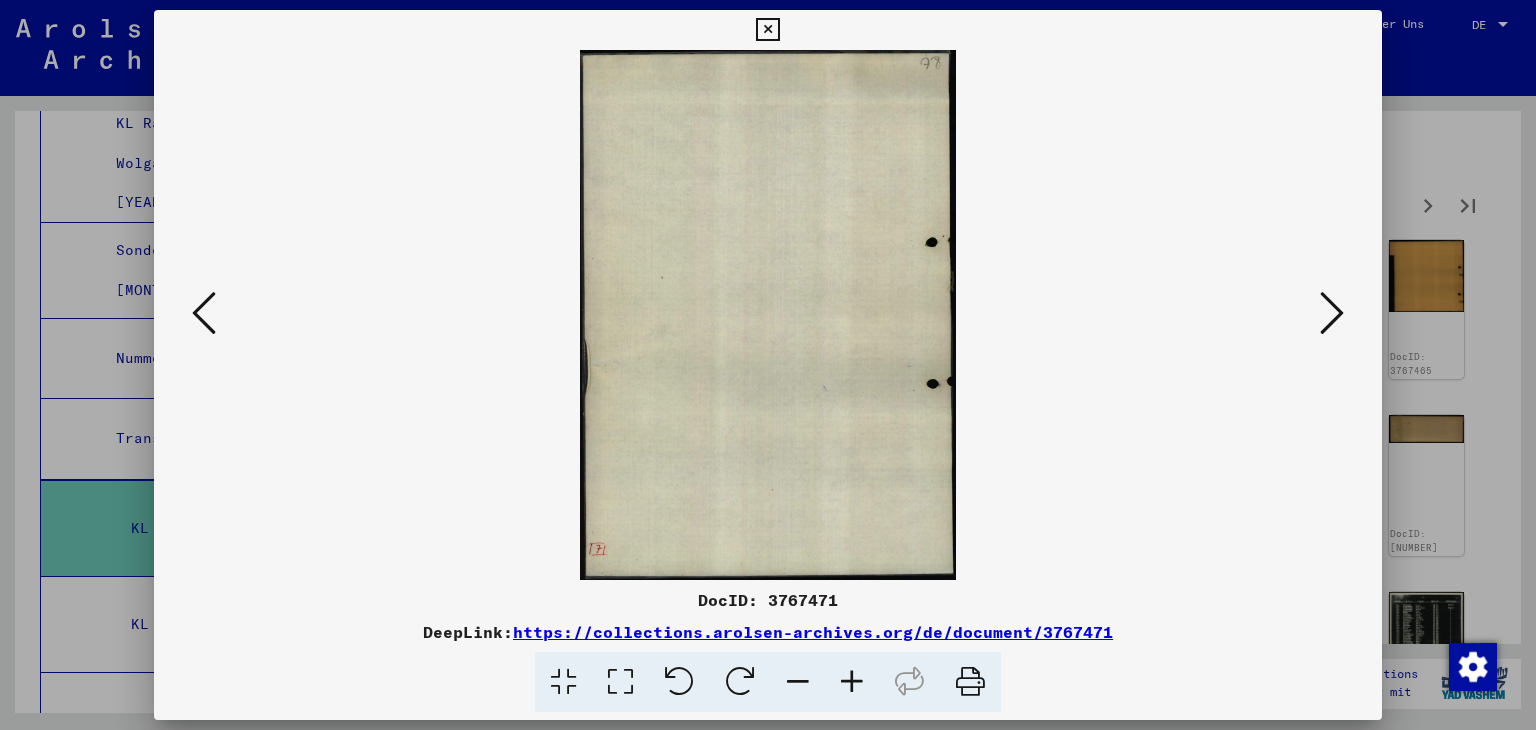 click at bounding box center (1332, 313) 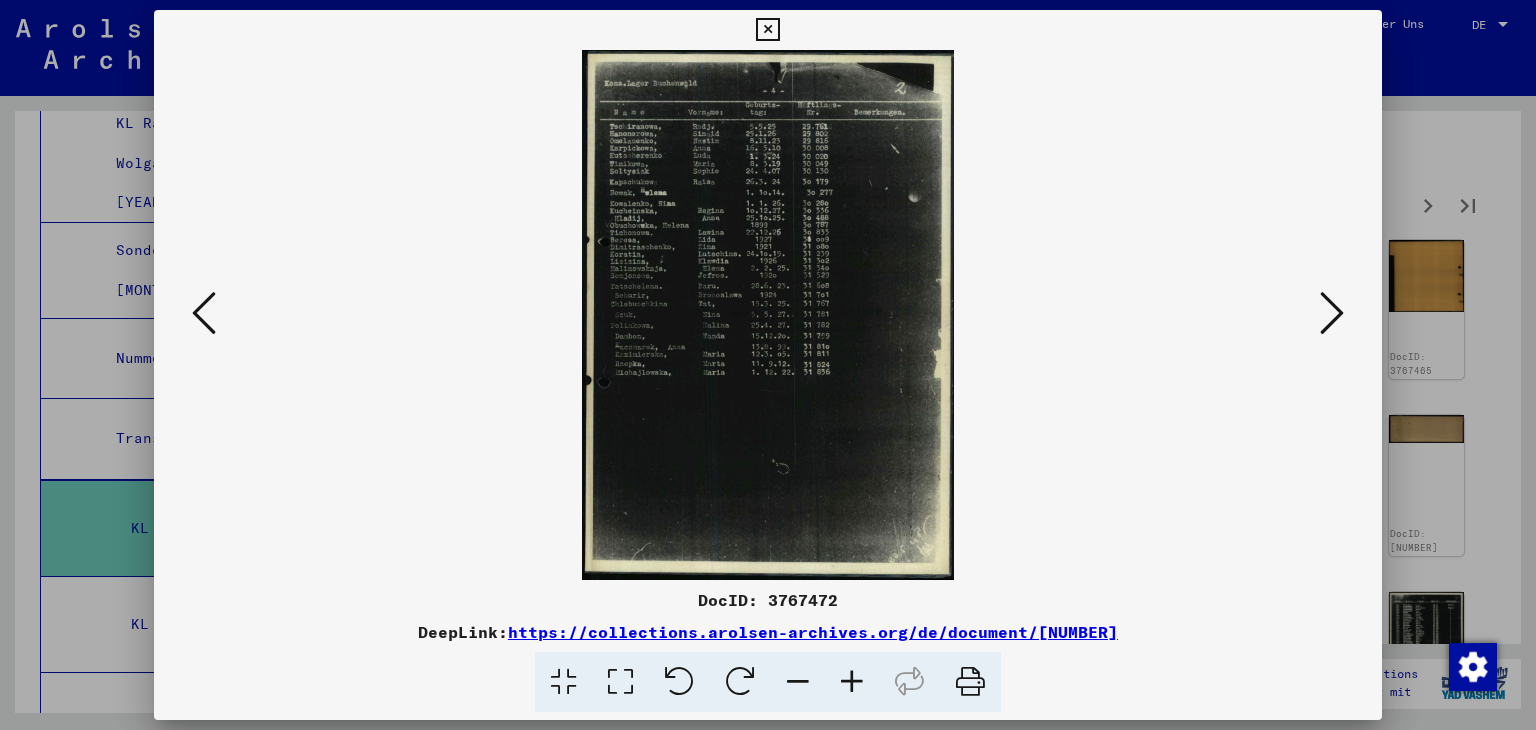 click at bounding box center (1332, 313) 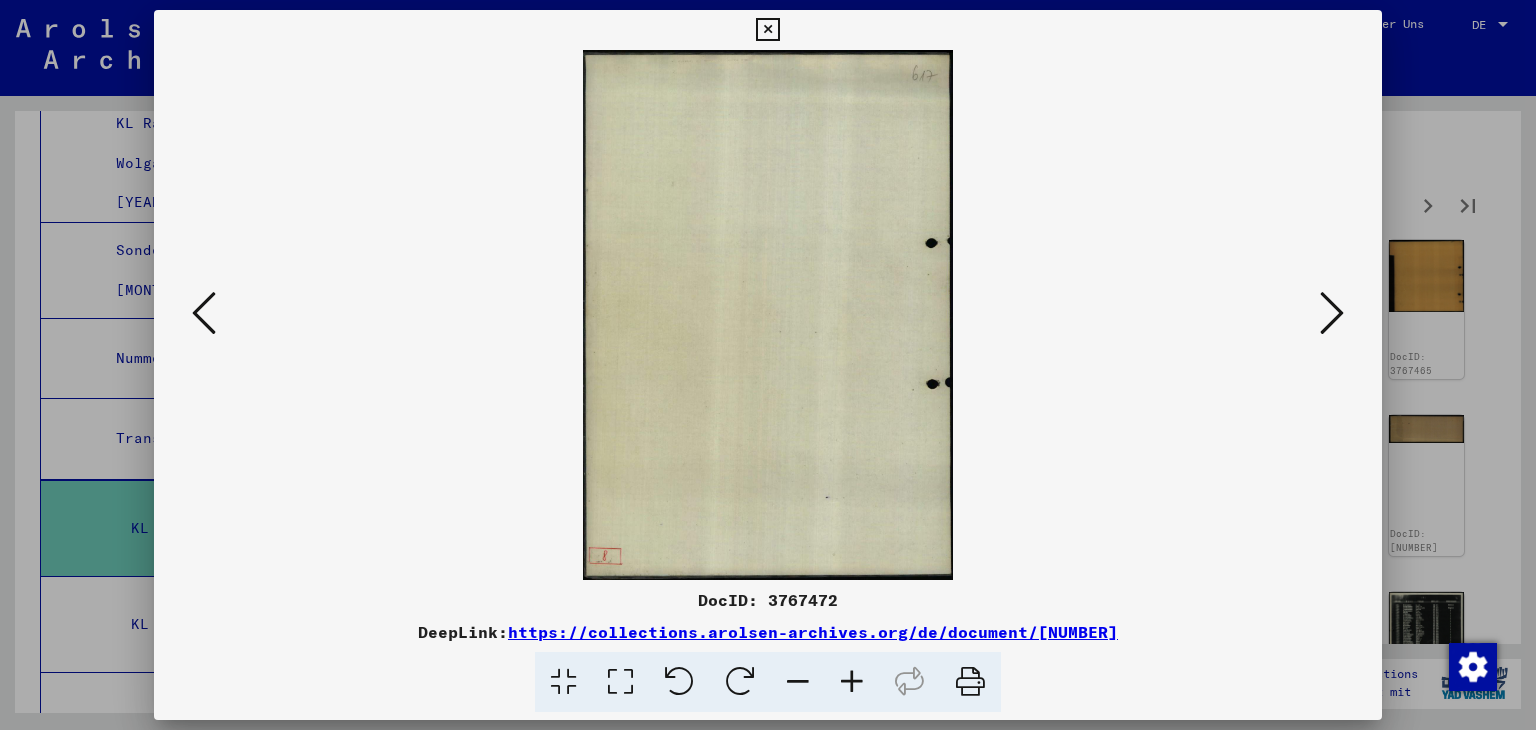 click at bounding box center (1332, 313) 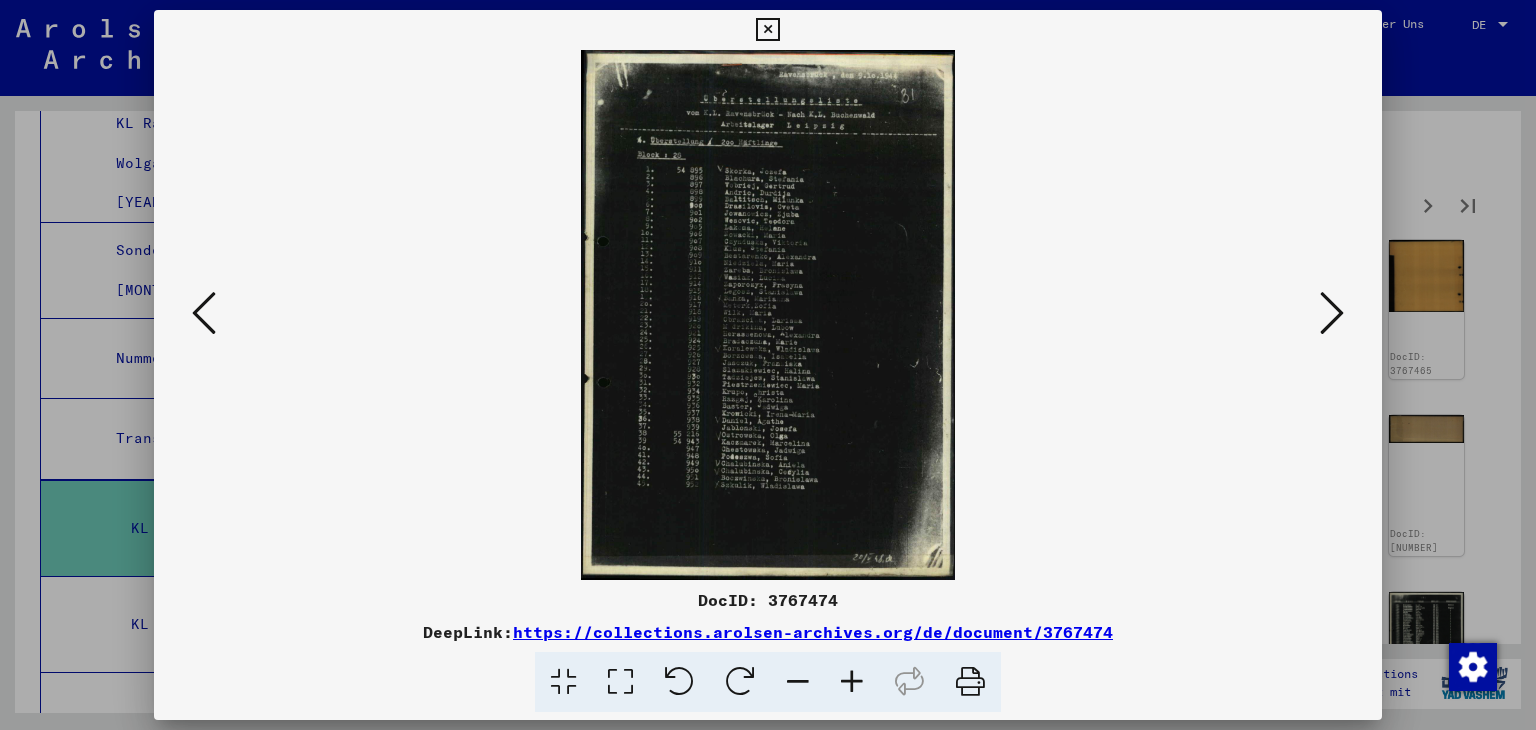 click at bounding box center (852, 682) 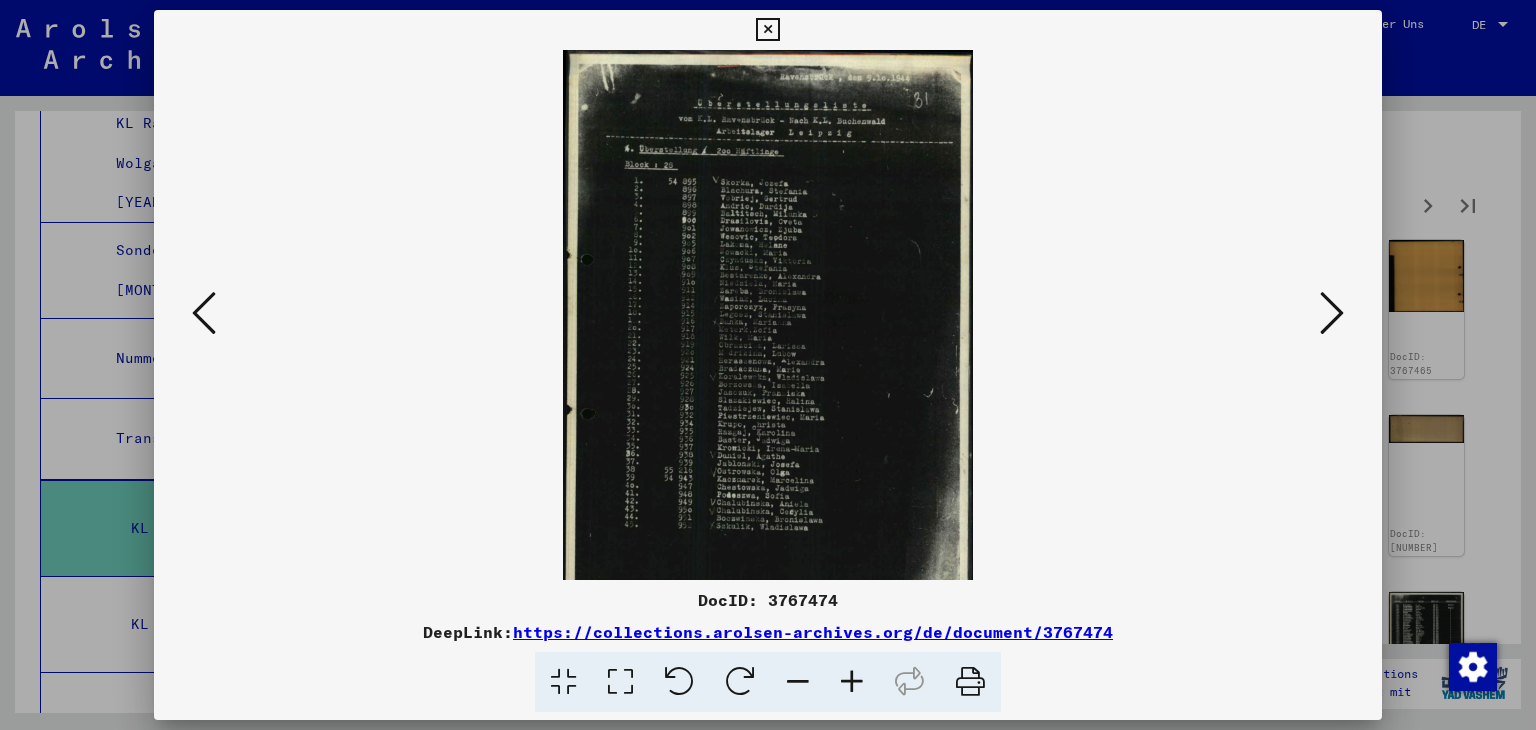 click at bounding box center [852, 682] 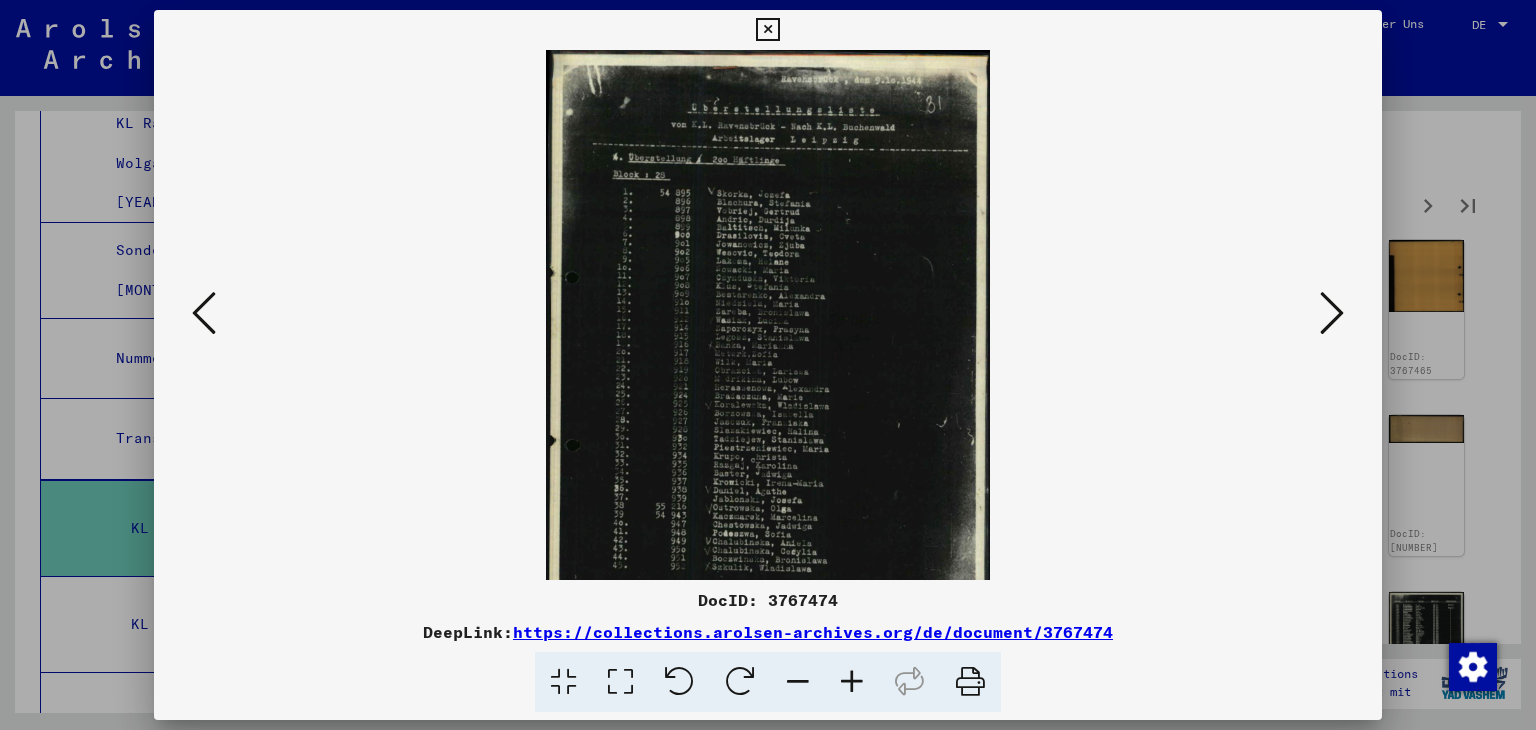 click at bounding box center [852, 682] 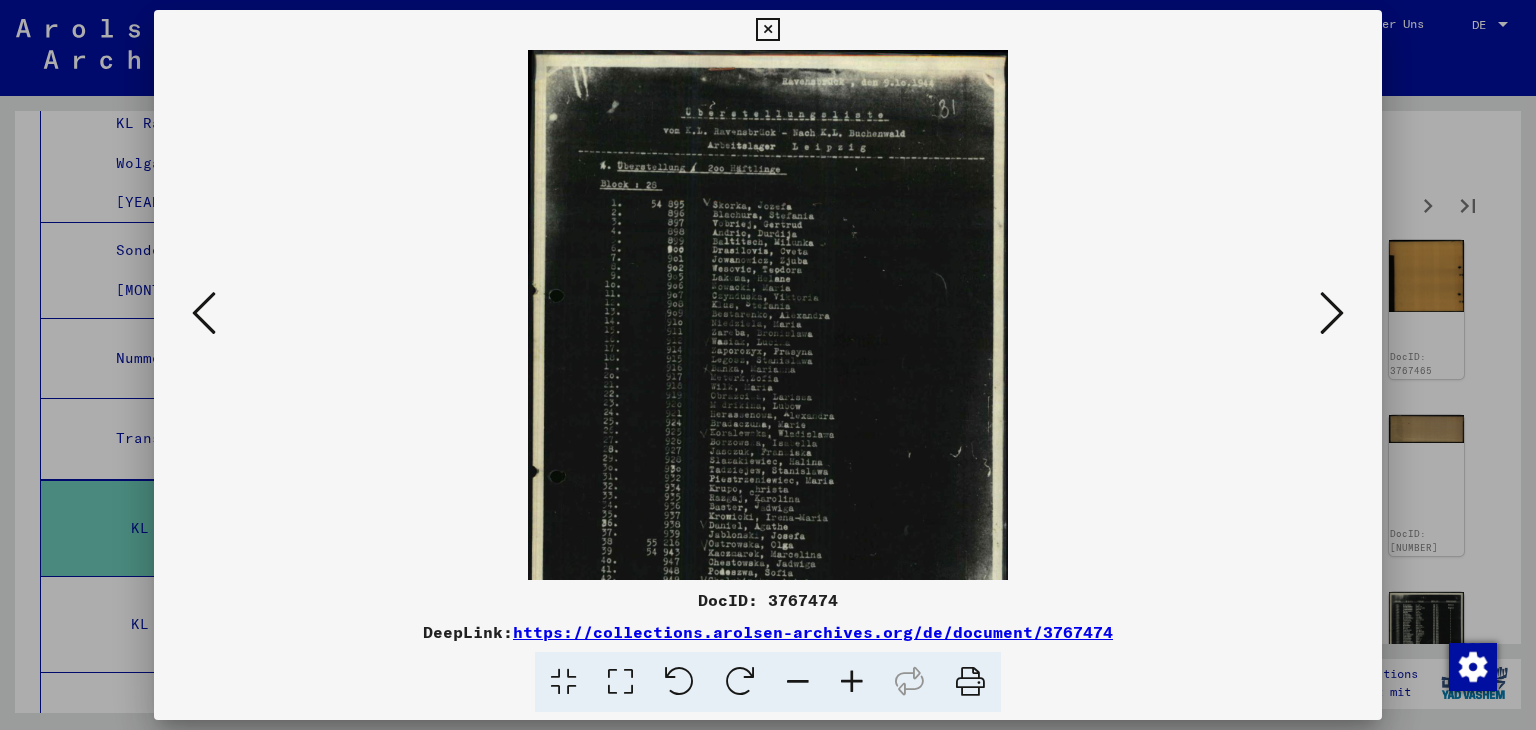 click at bounding box center (852, 682) 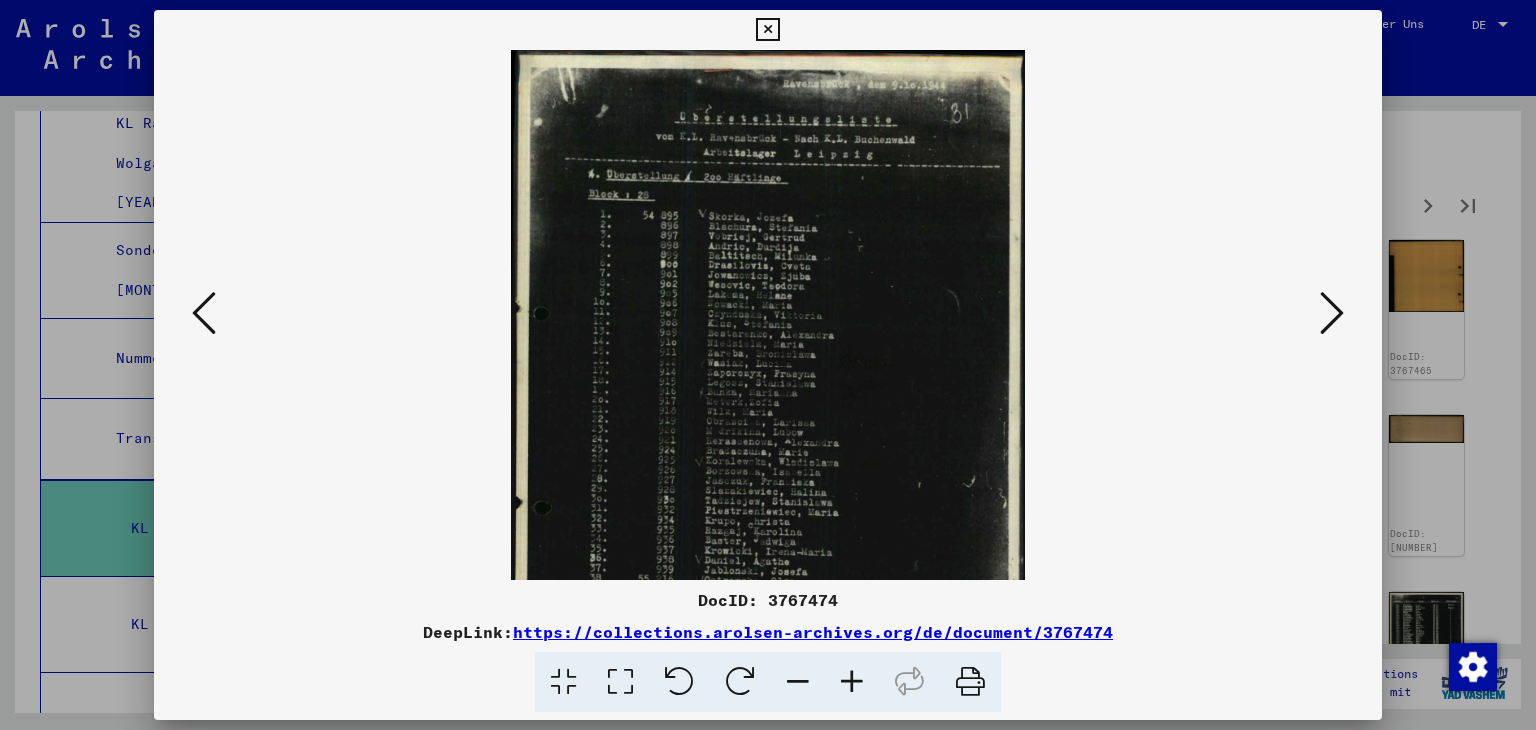 click at bounding box center [852, 682] 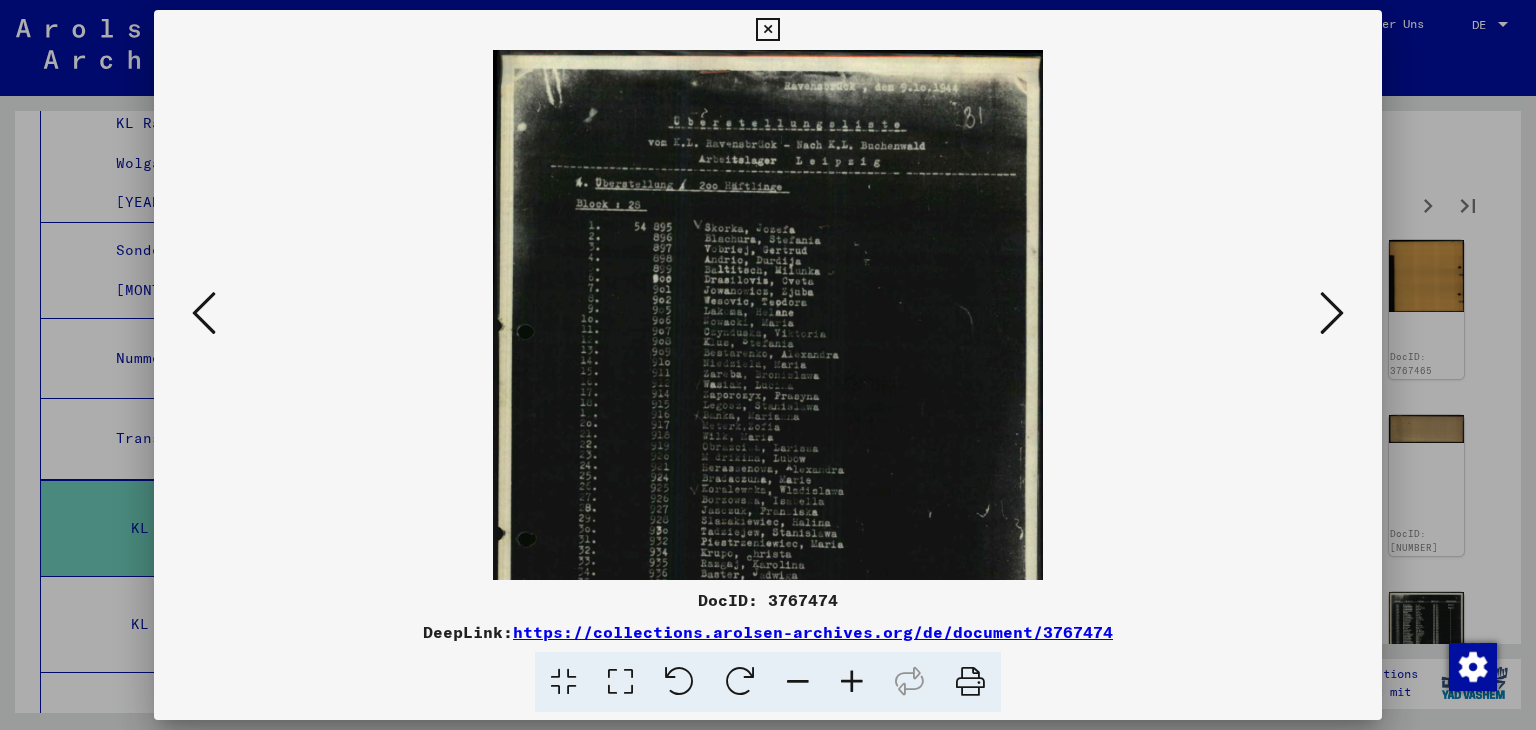 click at bounding box center (852, 682) 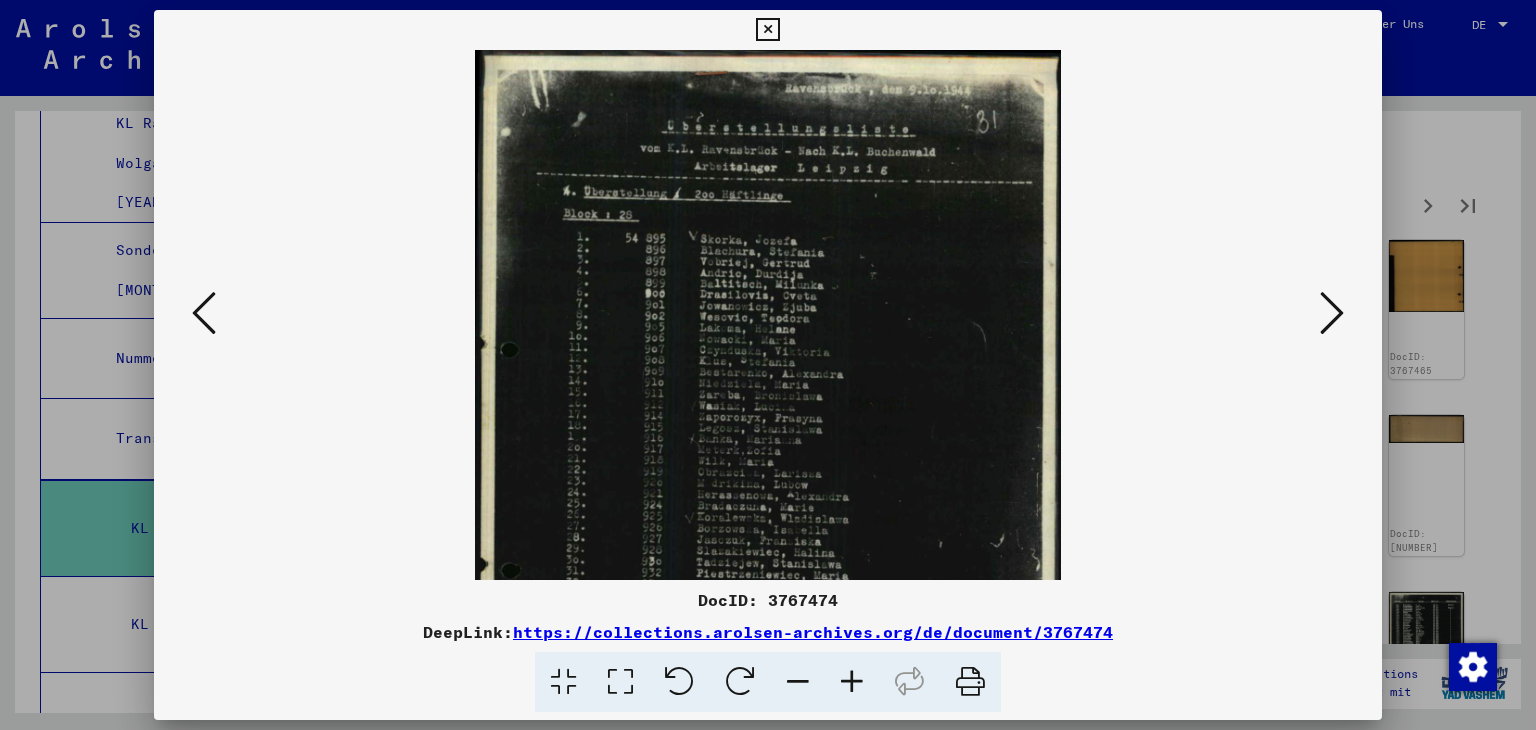 click at bounding box center (852, 682) 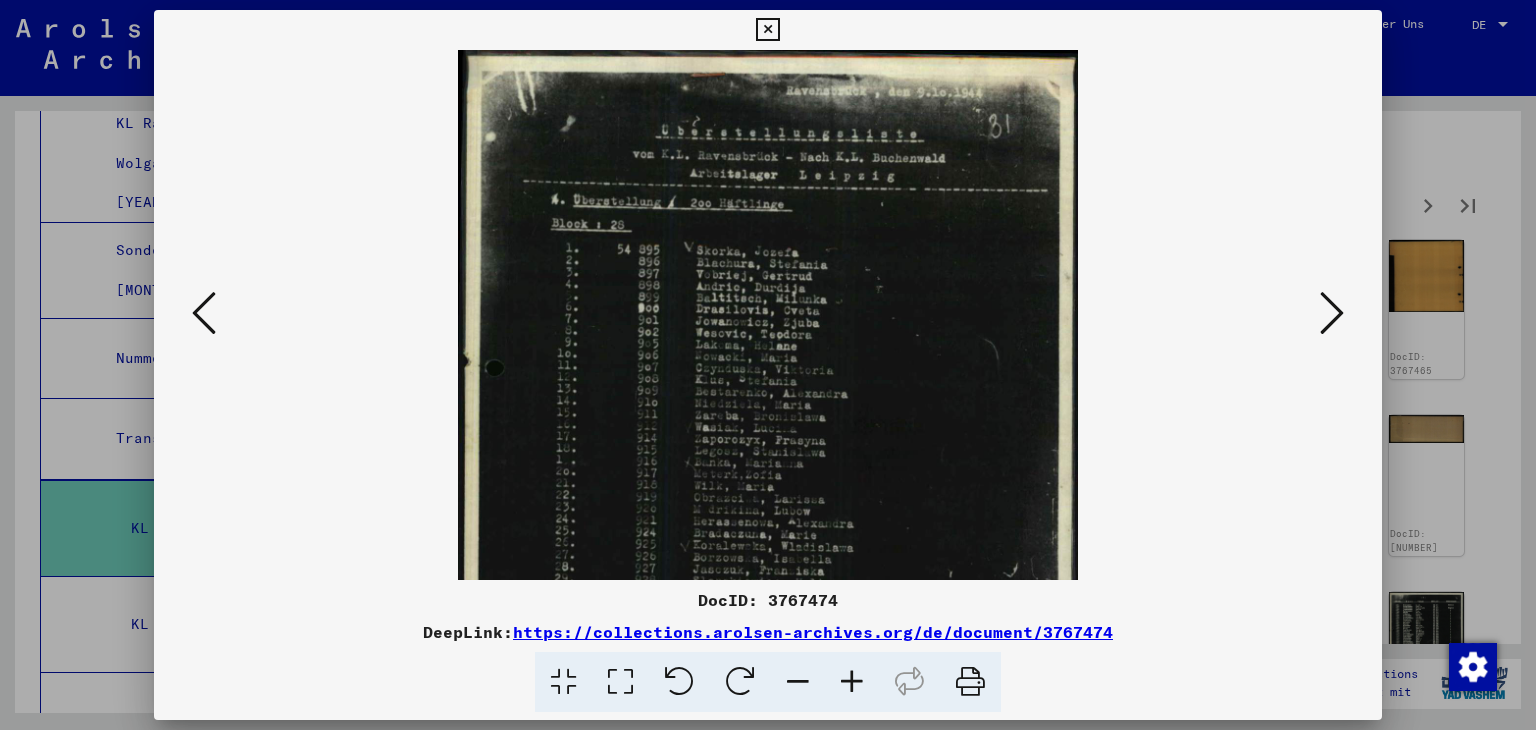 click at bounding box center (852, 682) 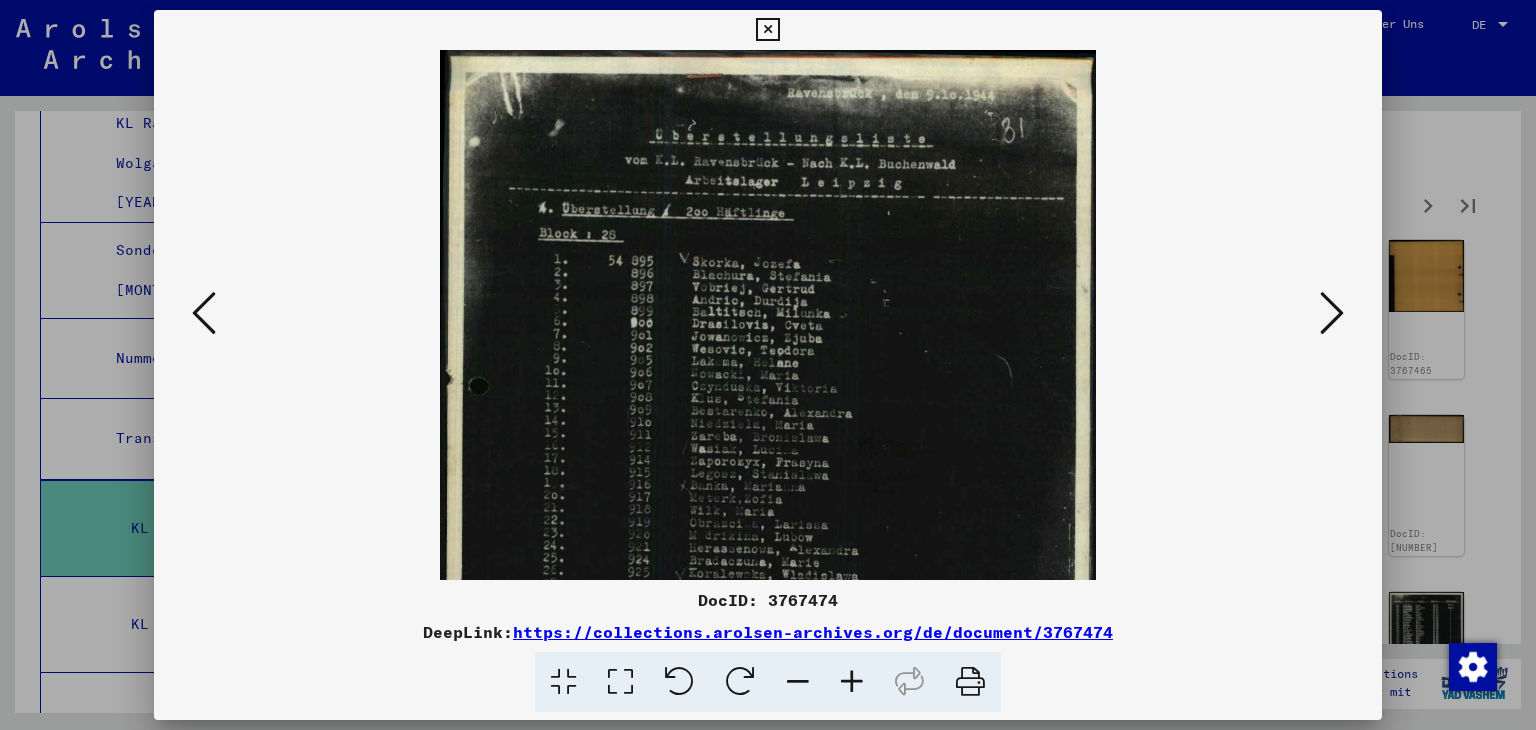click at bounding box center [852, 682] 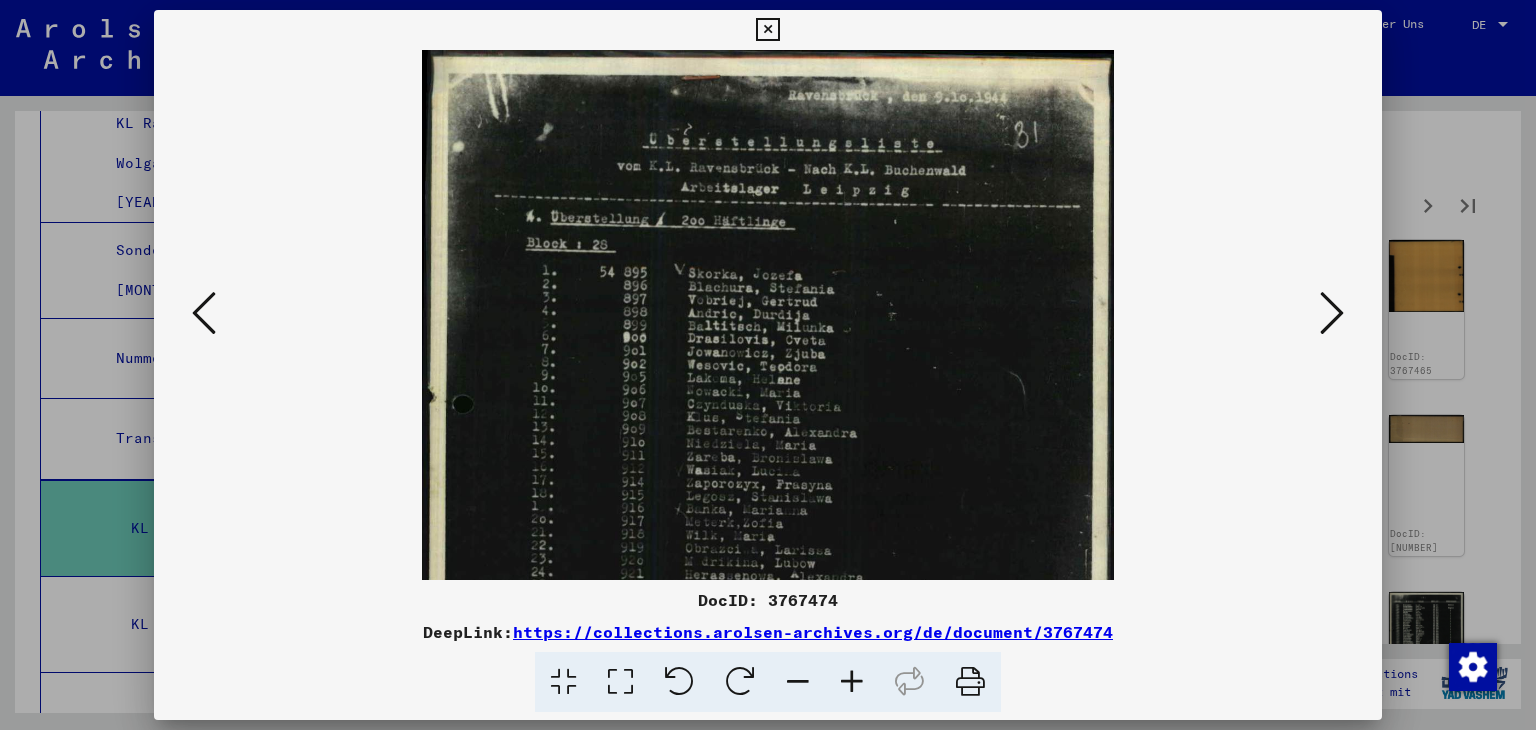 click at bounding box center [852, 682] 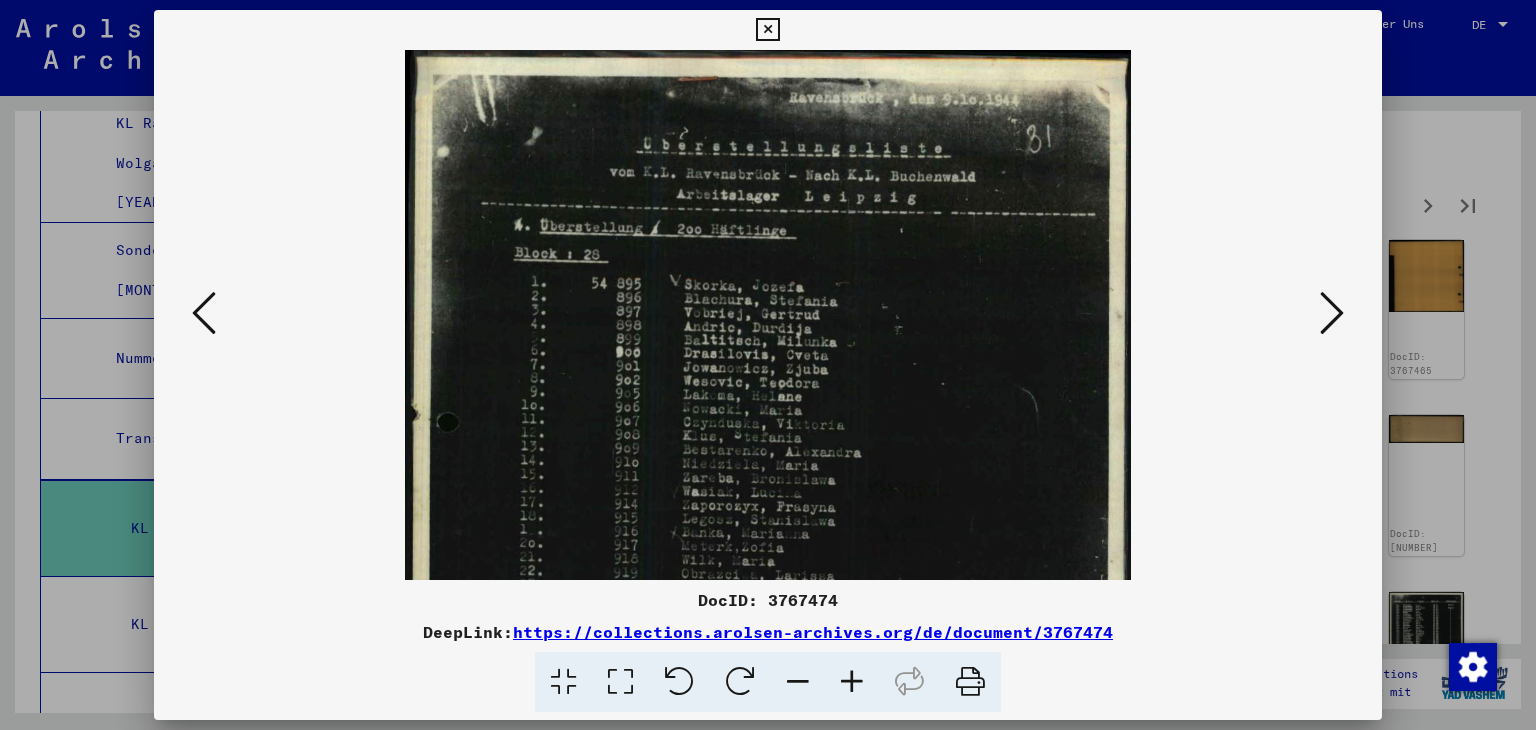 click at bounding box center [852, 682] 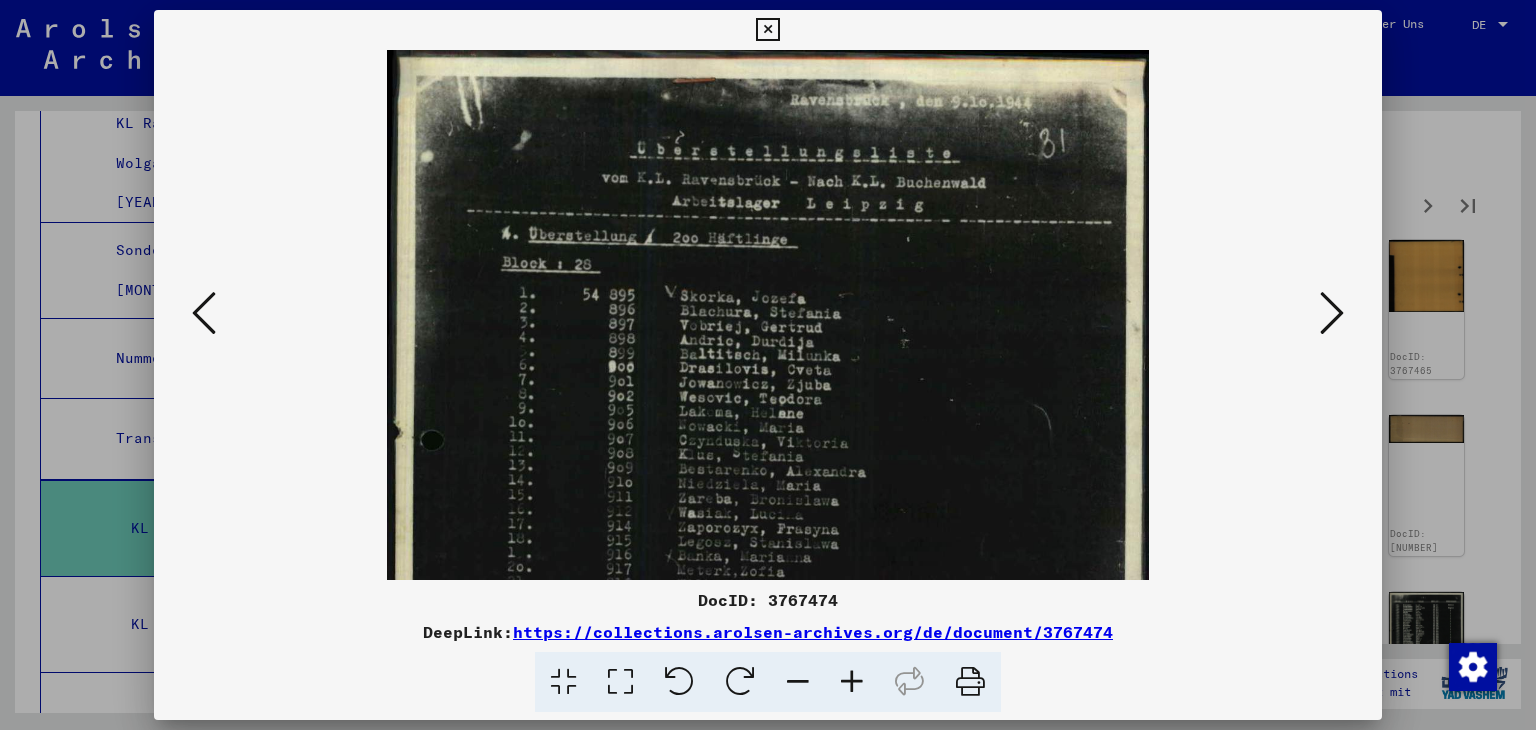 click at bounding box center (852, 682) 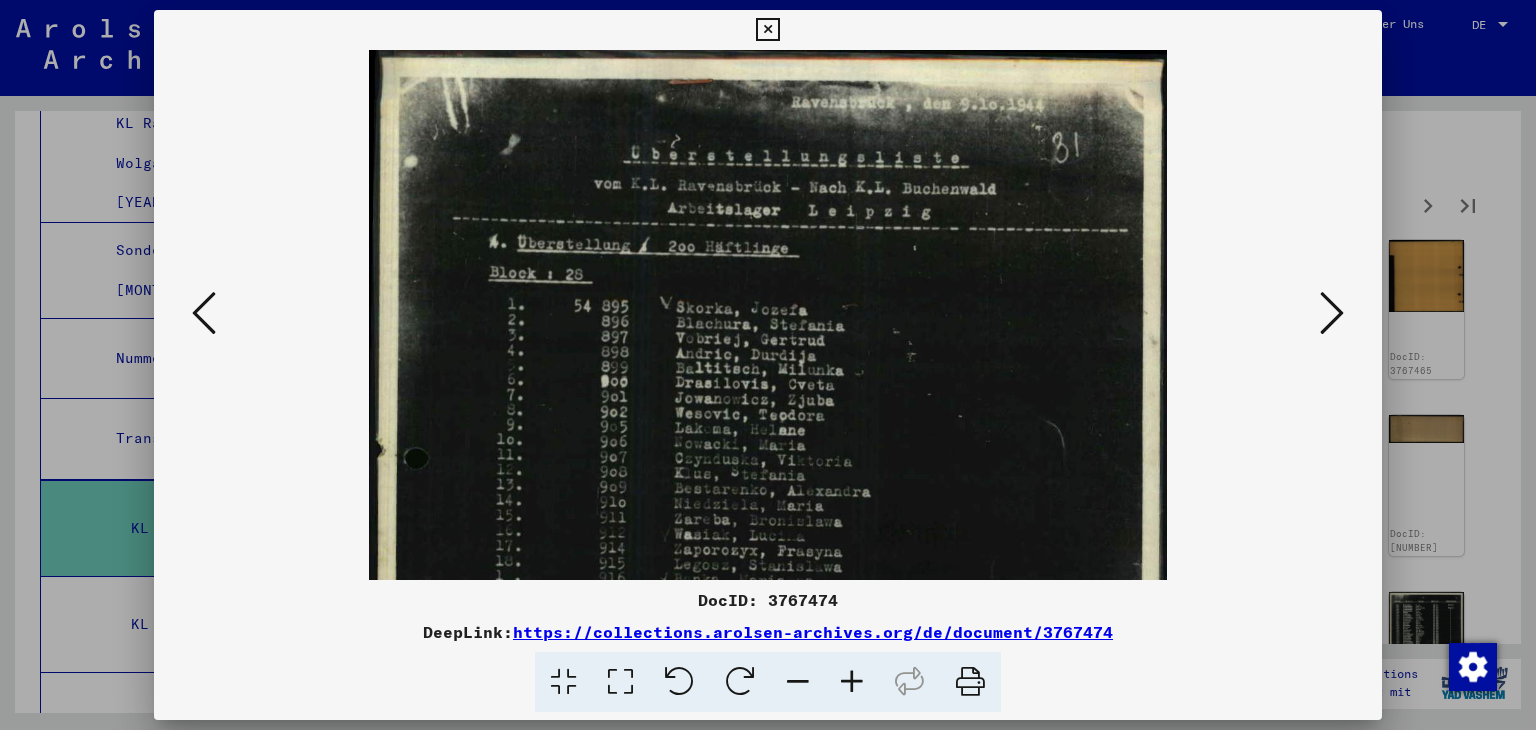 click at bounding box center [852, 682] 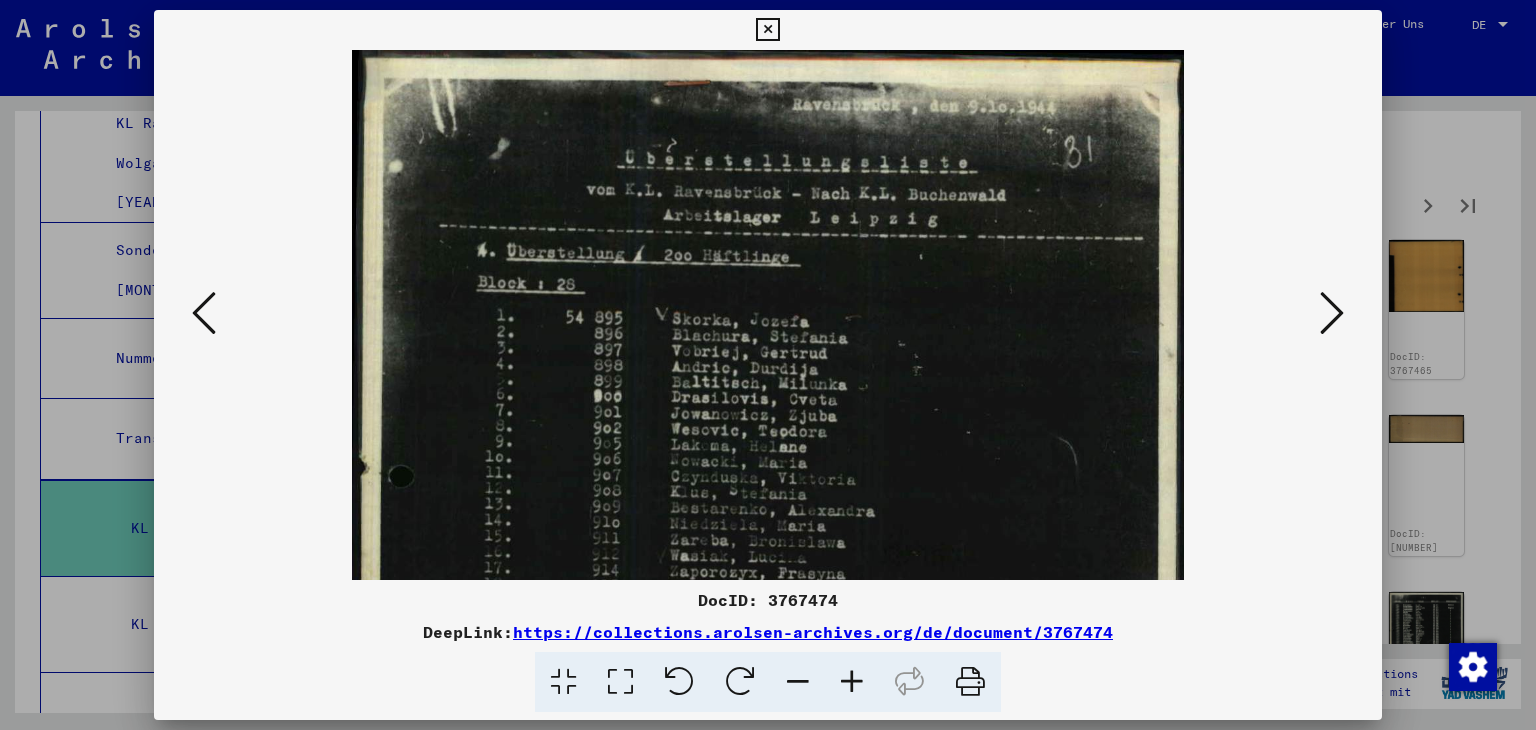 click at bounding box center (852, 682) 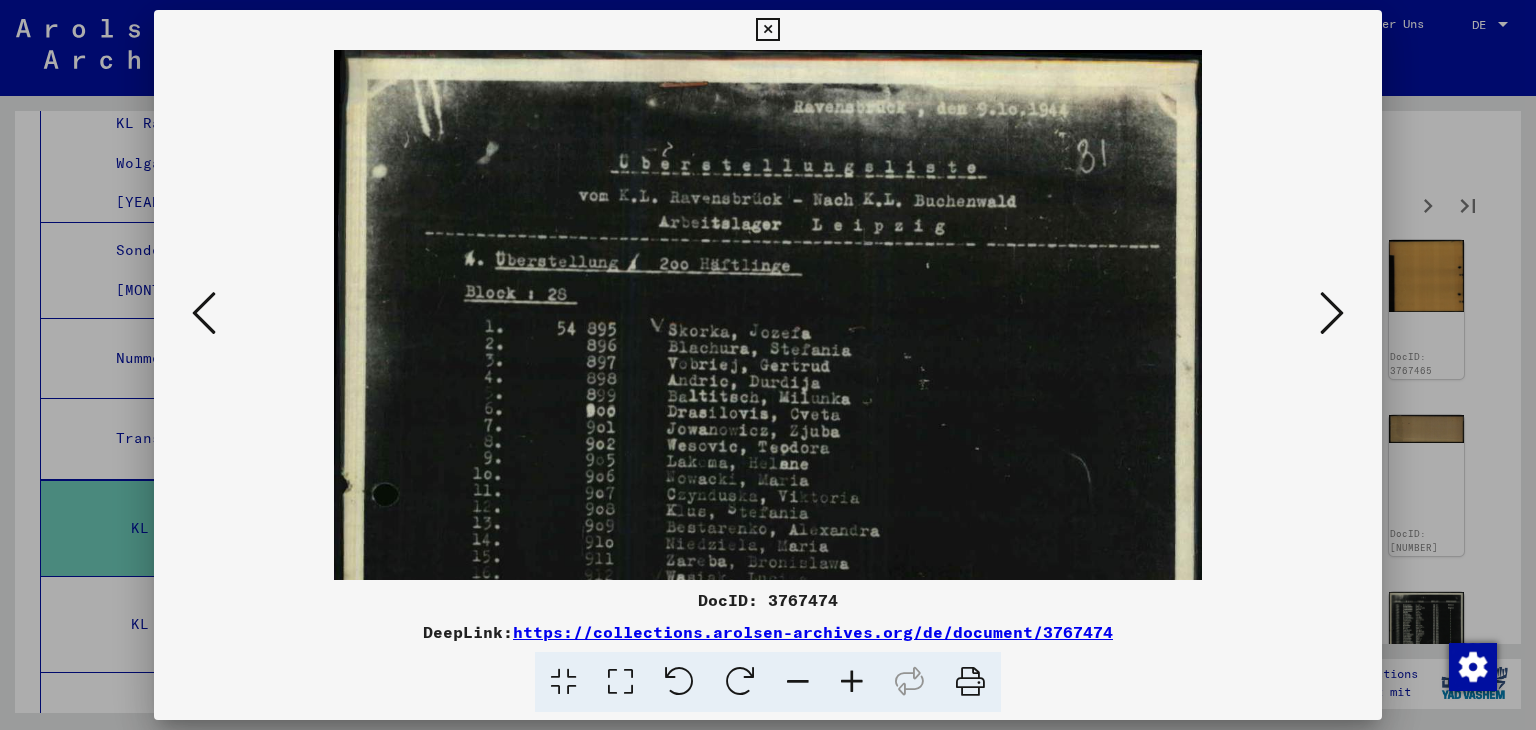 click at bounding box center [204, 313] 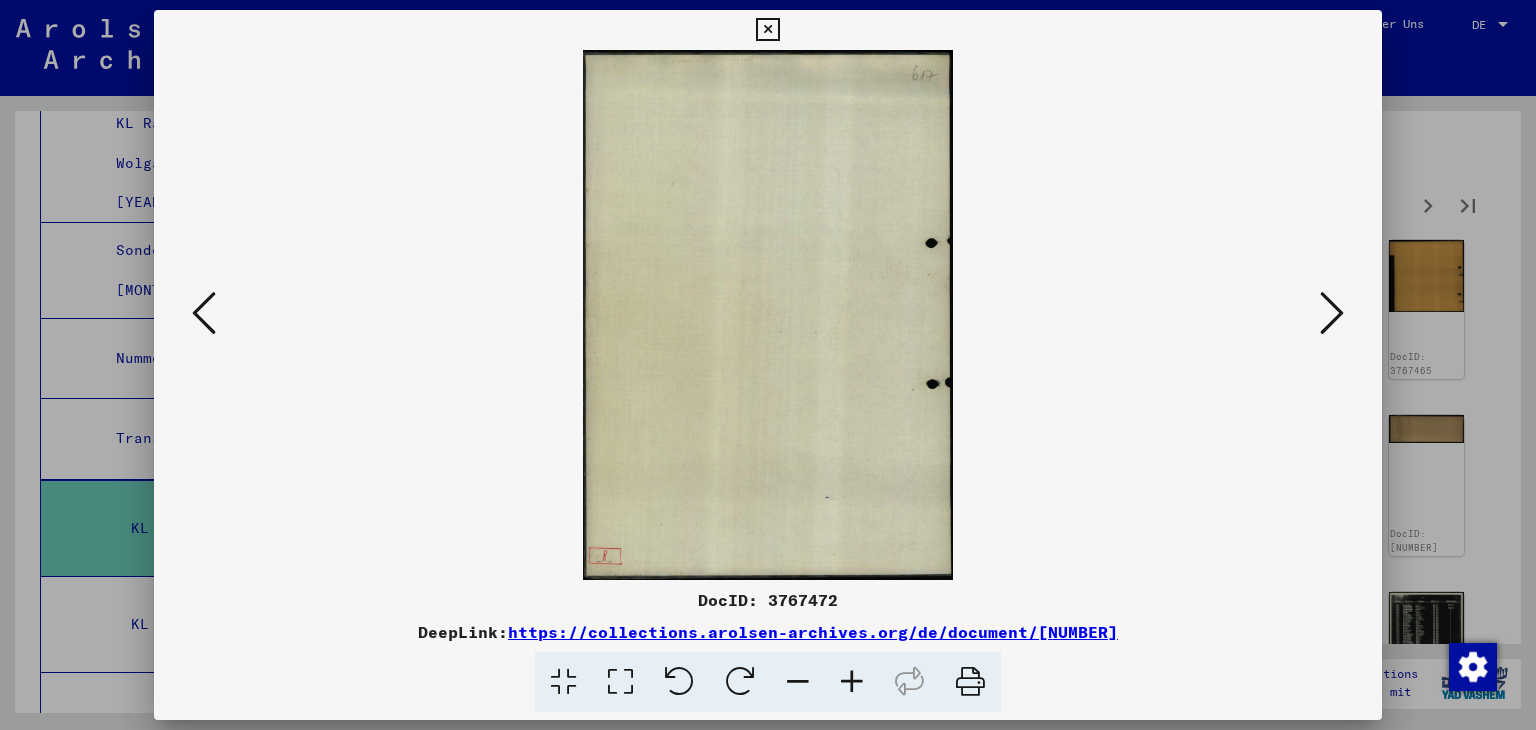 click at bounding box center (204, 313) 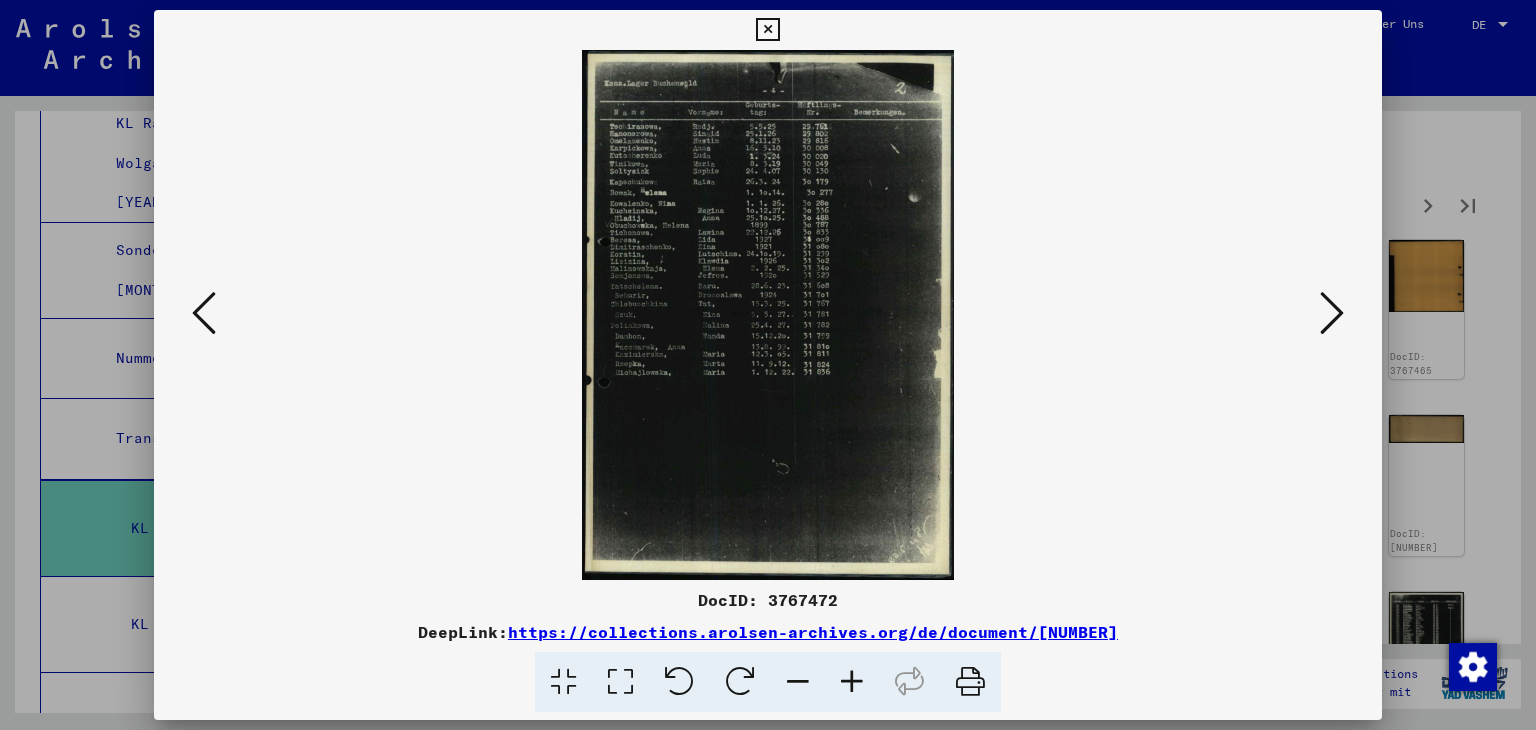 click at bounding box center (204, 313) 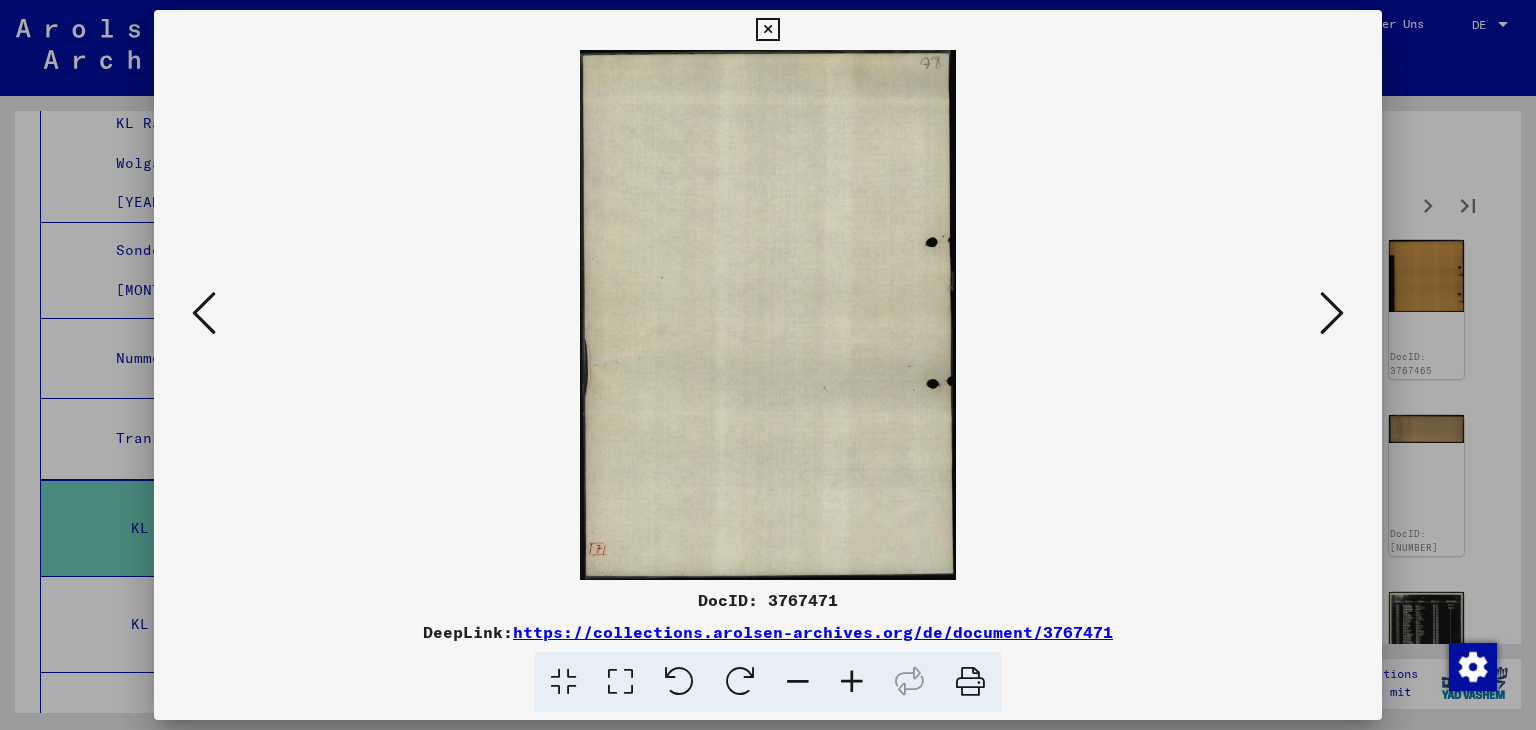 click at bounding box center (204, 313) 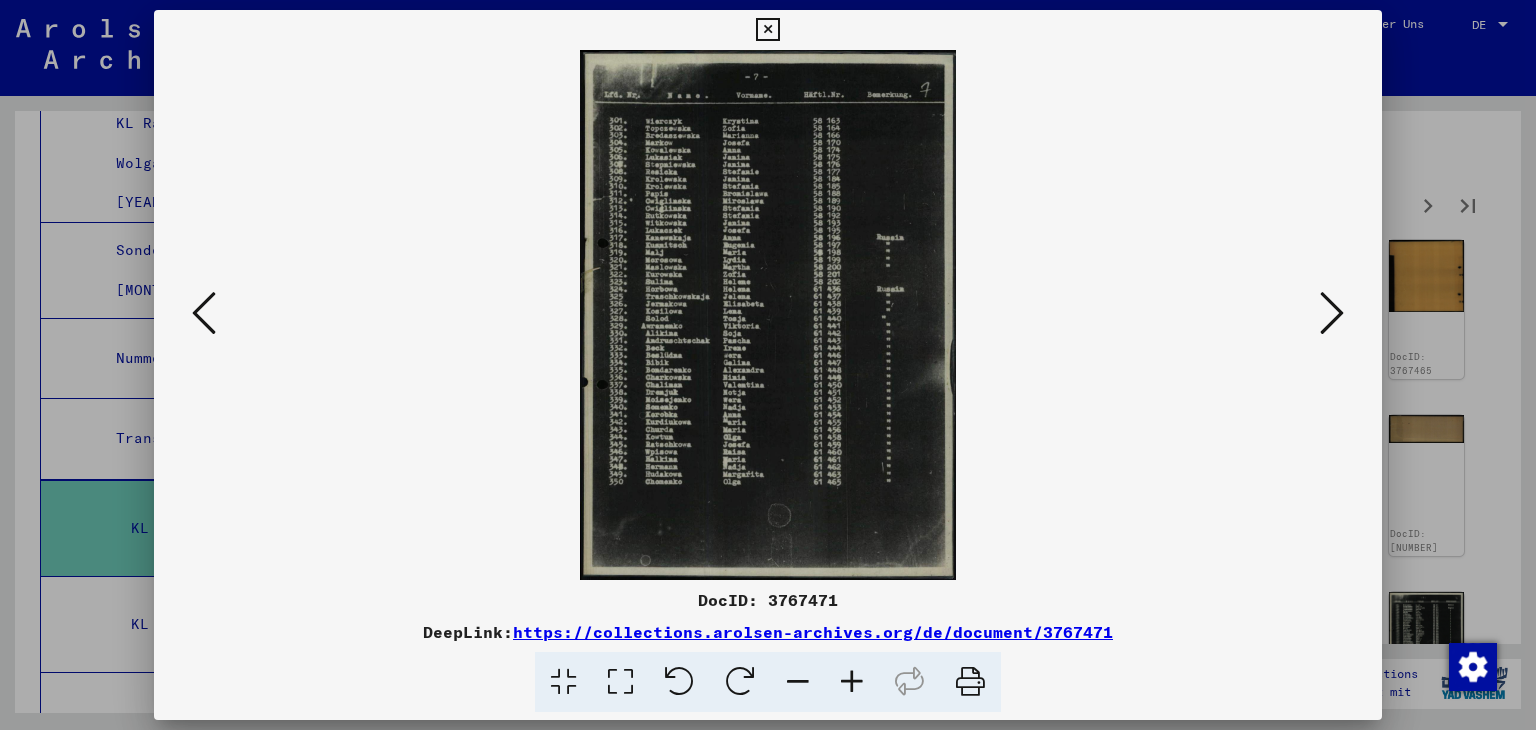 click at bounding box center (204, 313) 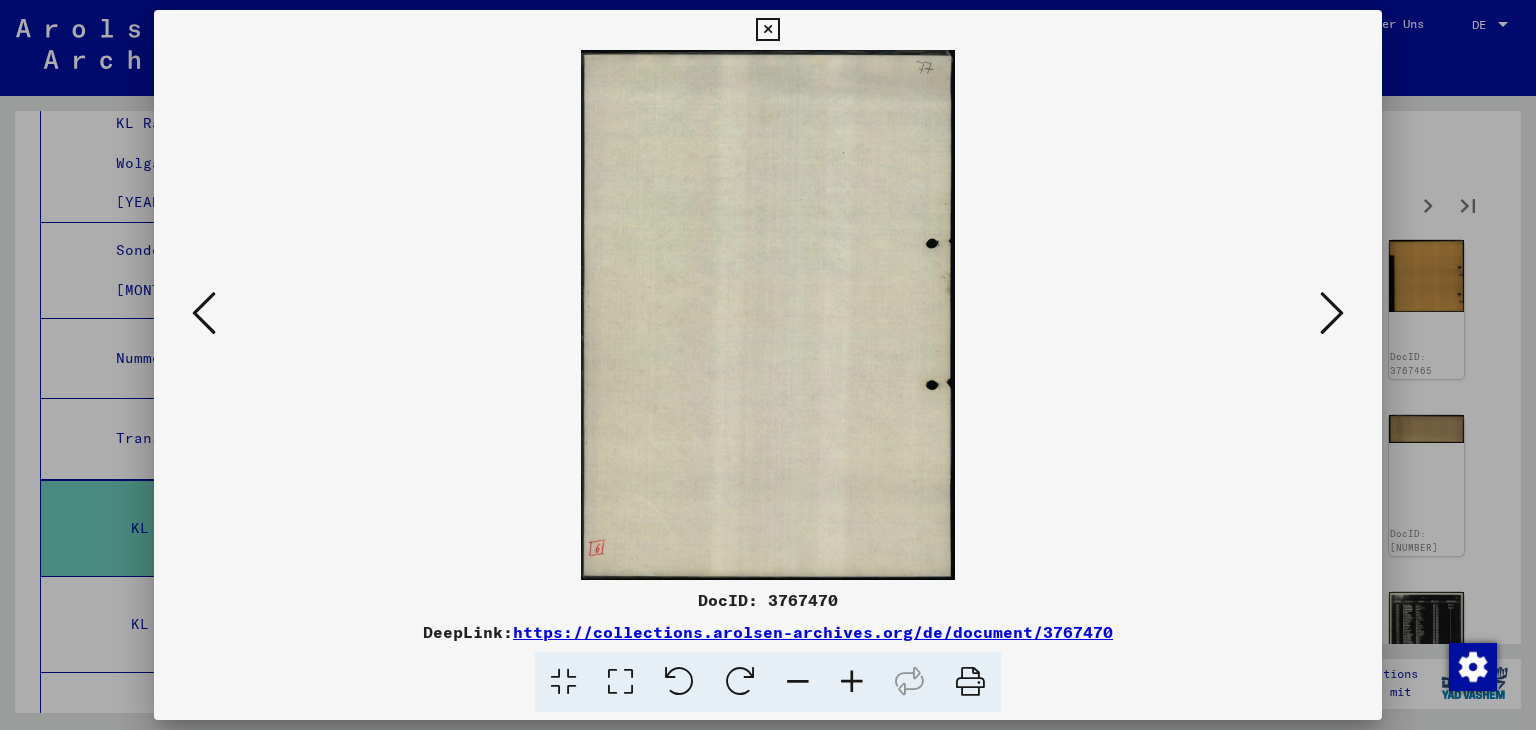 click at bounding box center [204, 313] 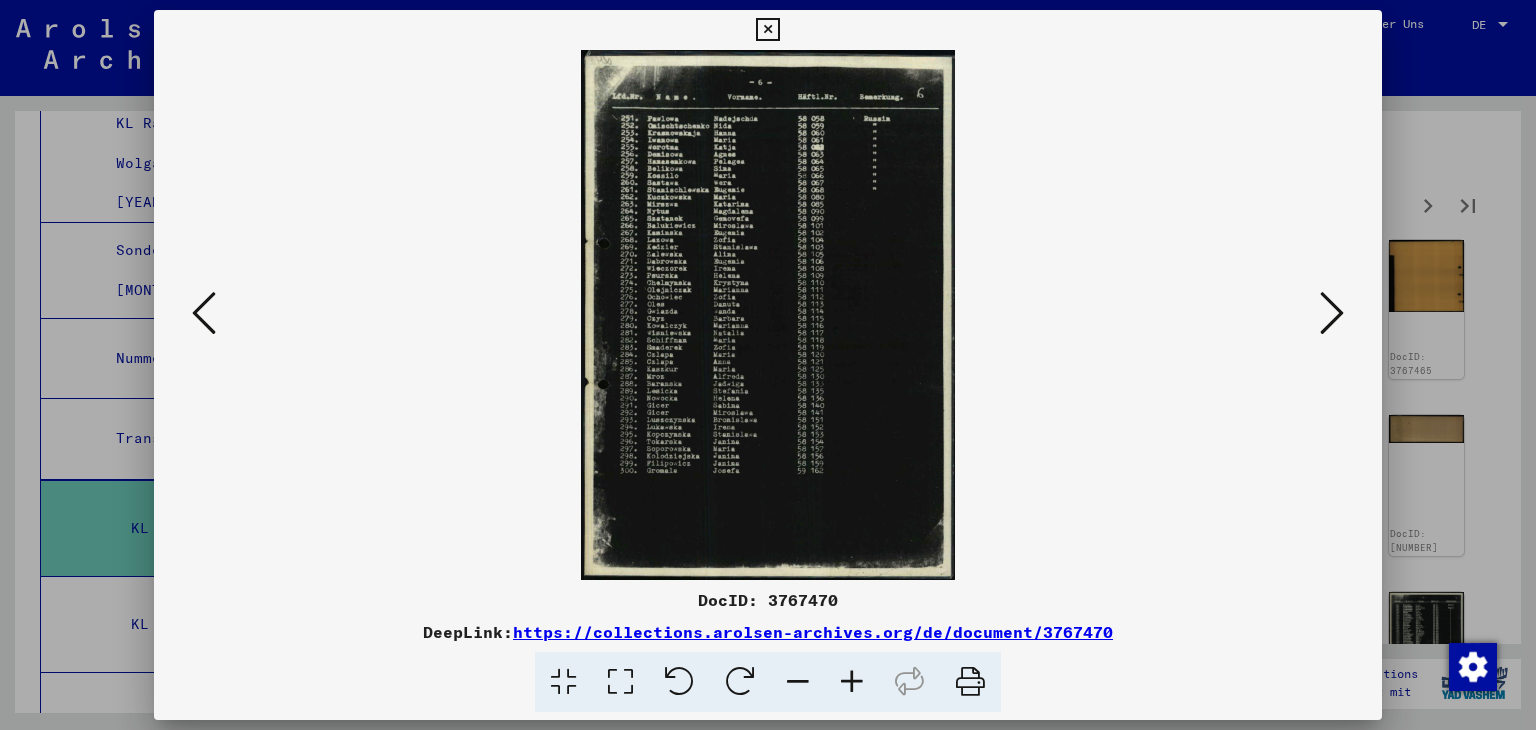 click at bounding box center (204, 313) 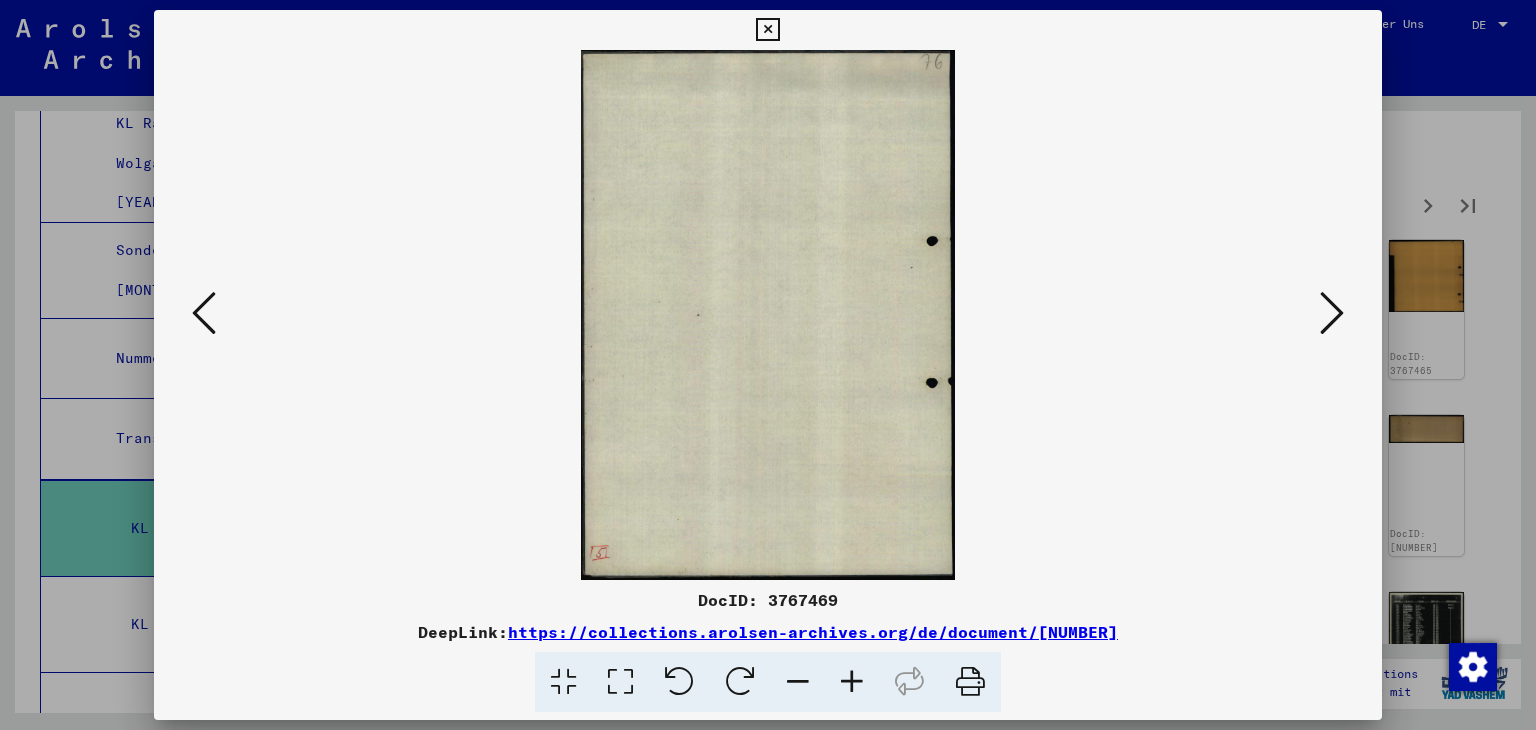 click at bounding box center (204, 313) 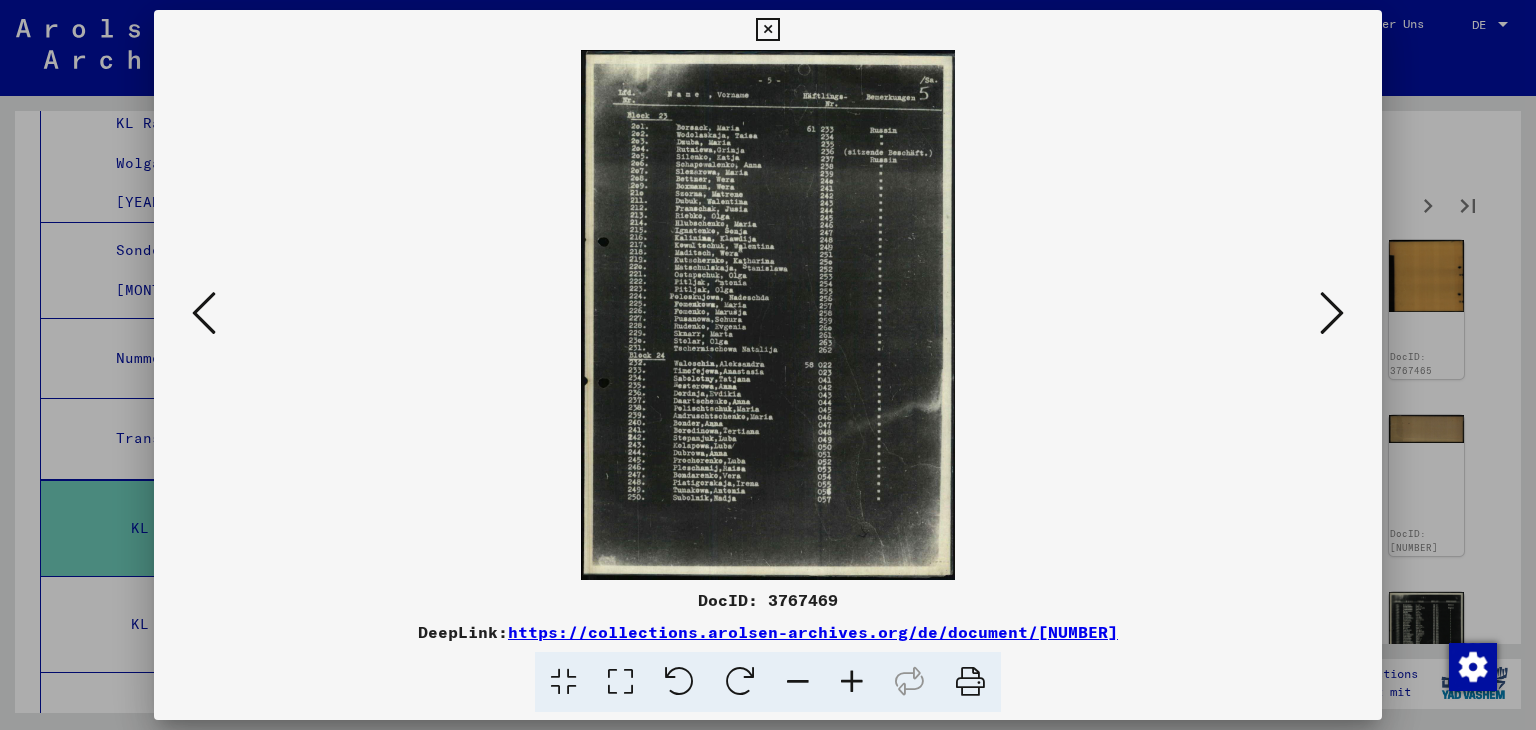 click at bounding box center [204, 313] 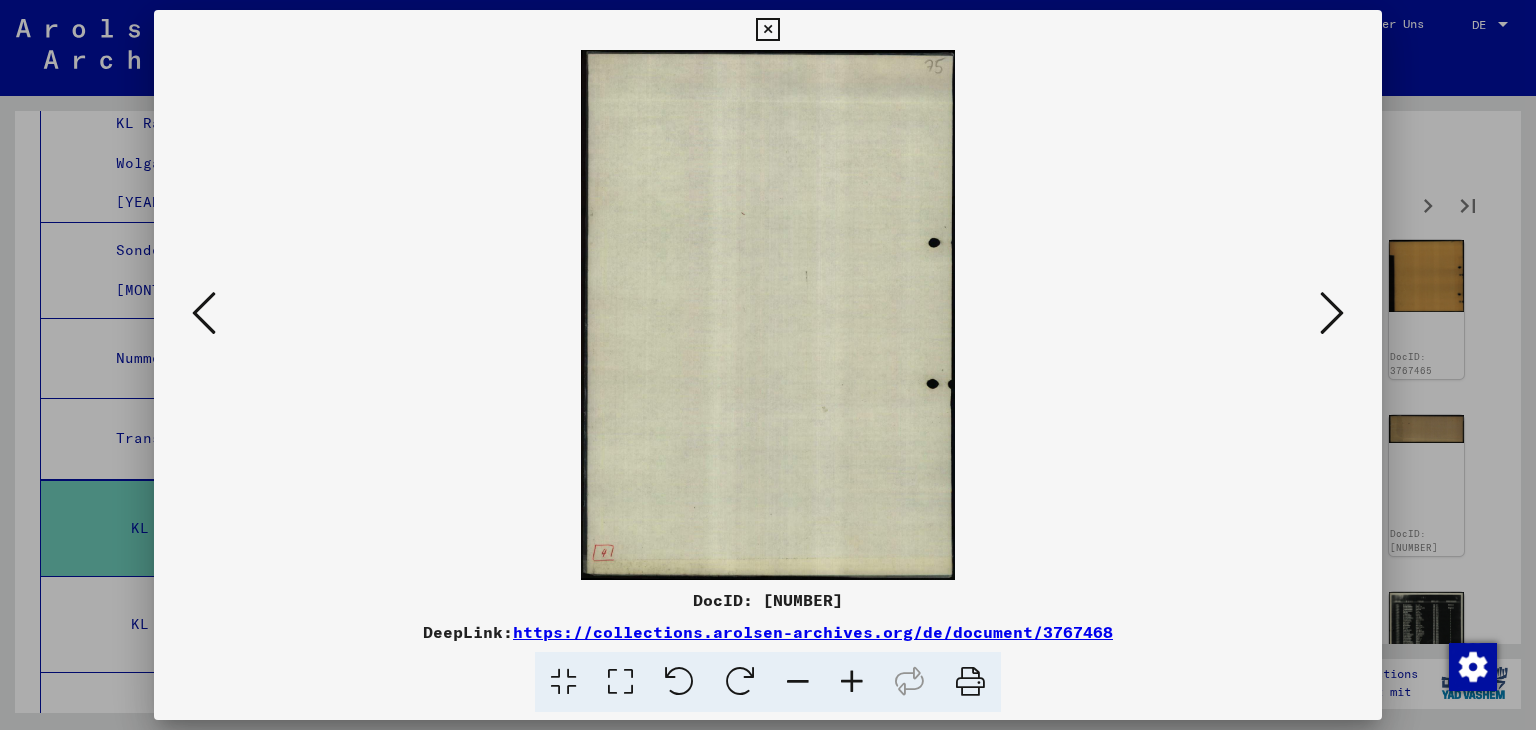 click at bounding box center (204, 313) 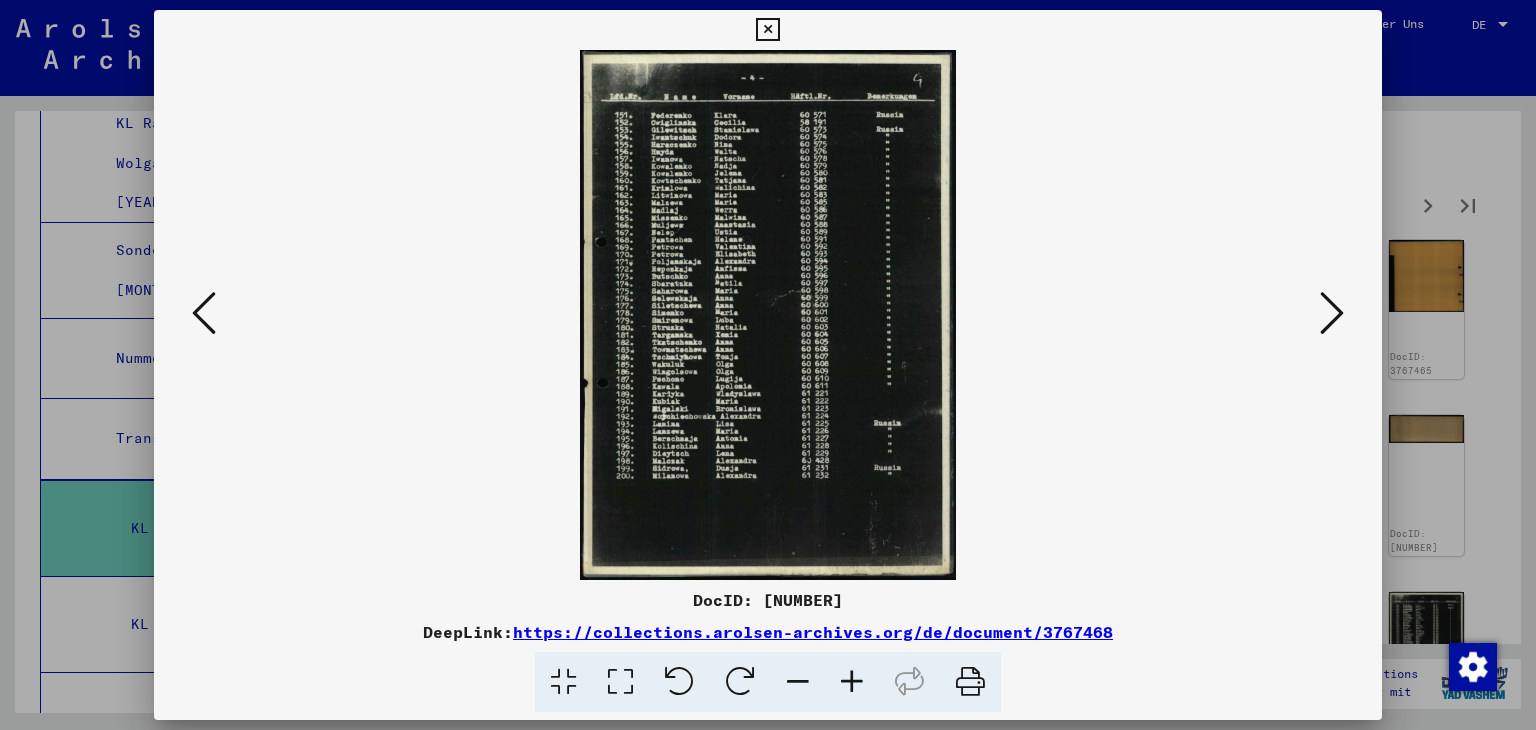 click at bounding box center [204, 313] 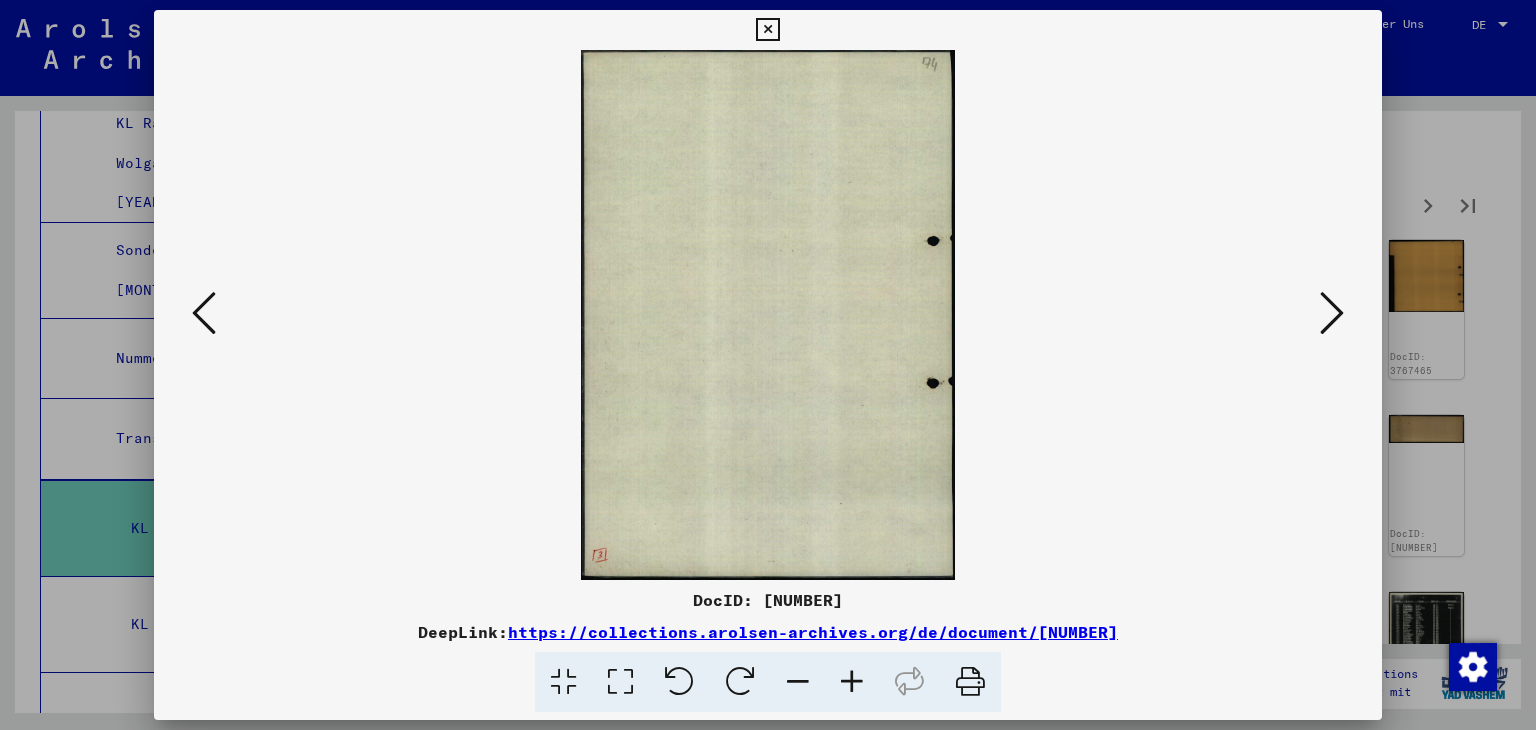 click at bounding box center [204, 313] 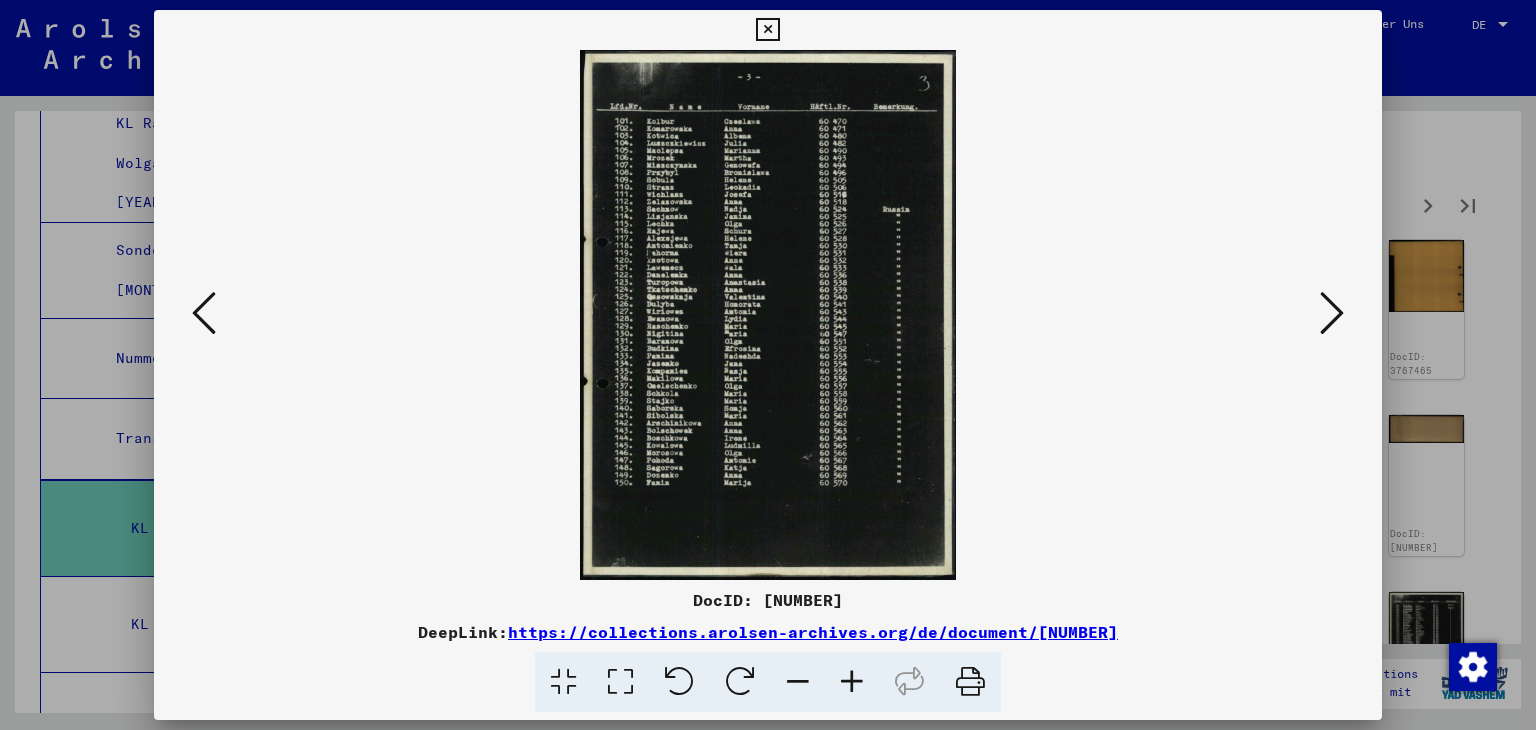 click at bounding box center [204, 313] 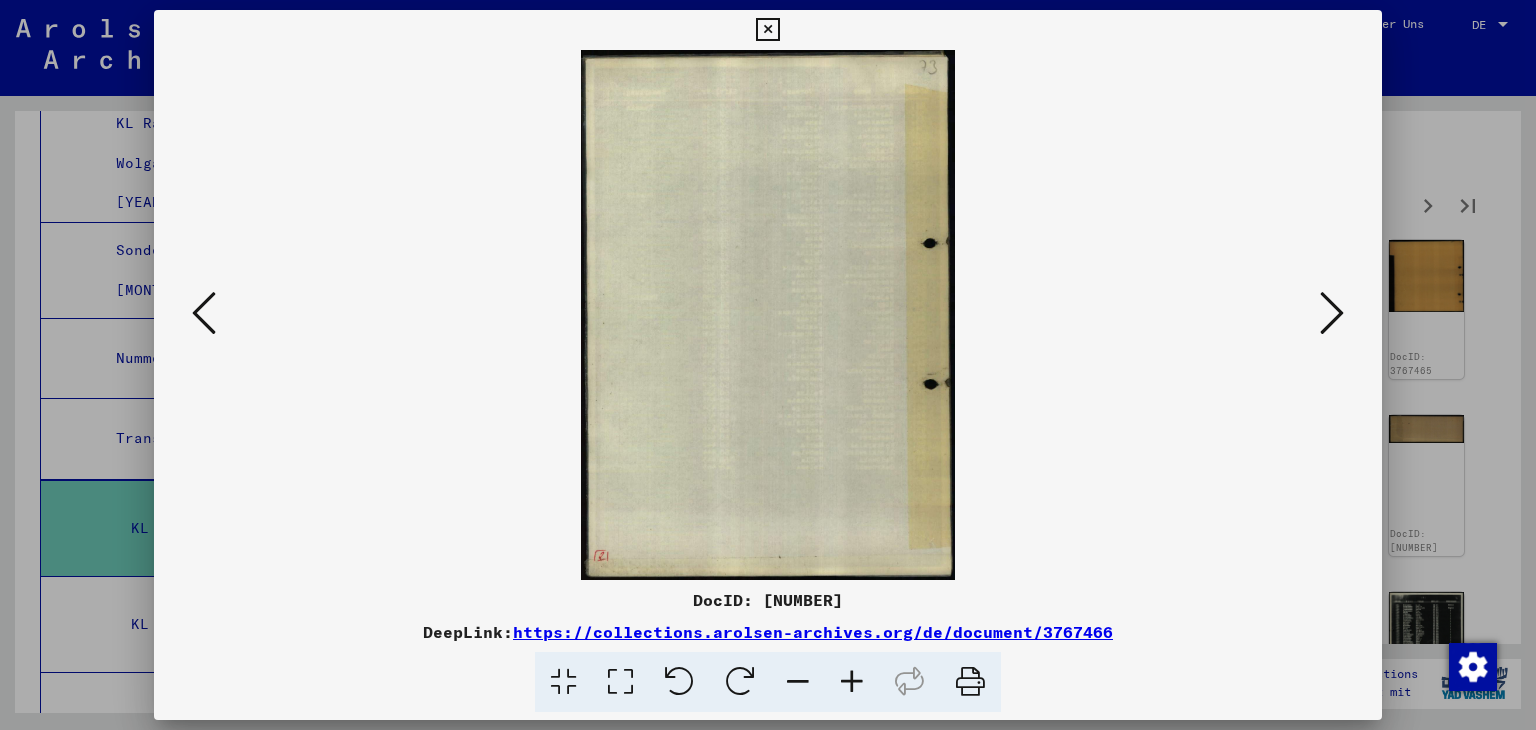 click at bounding box center (204, 313) 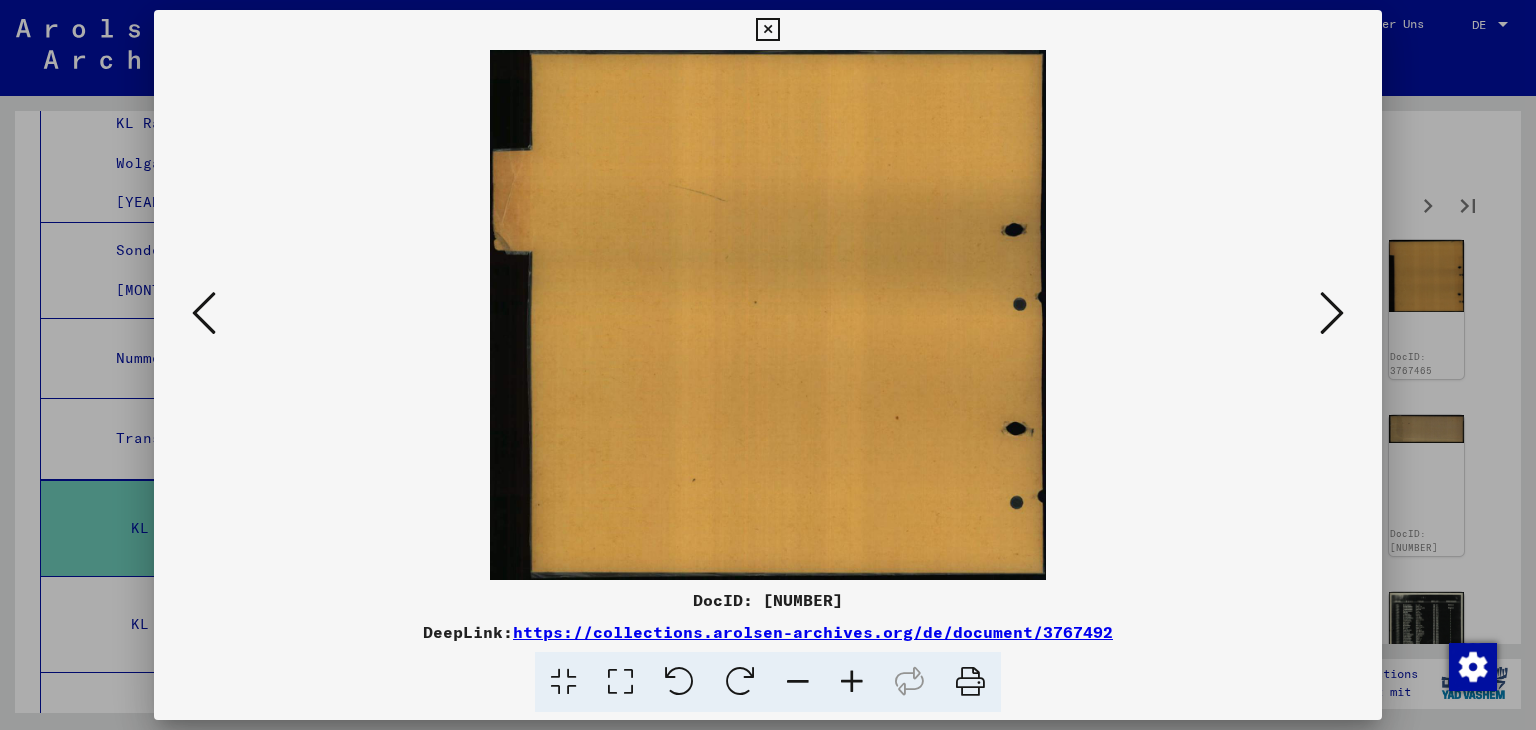 click at bounding box center [204, 313] 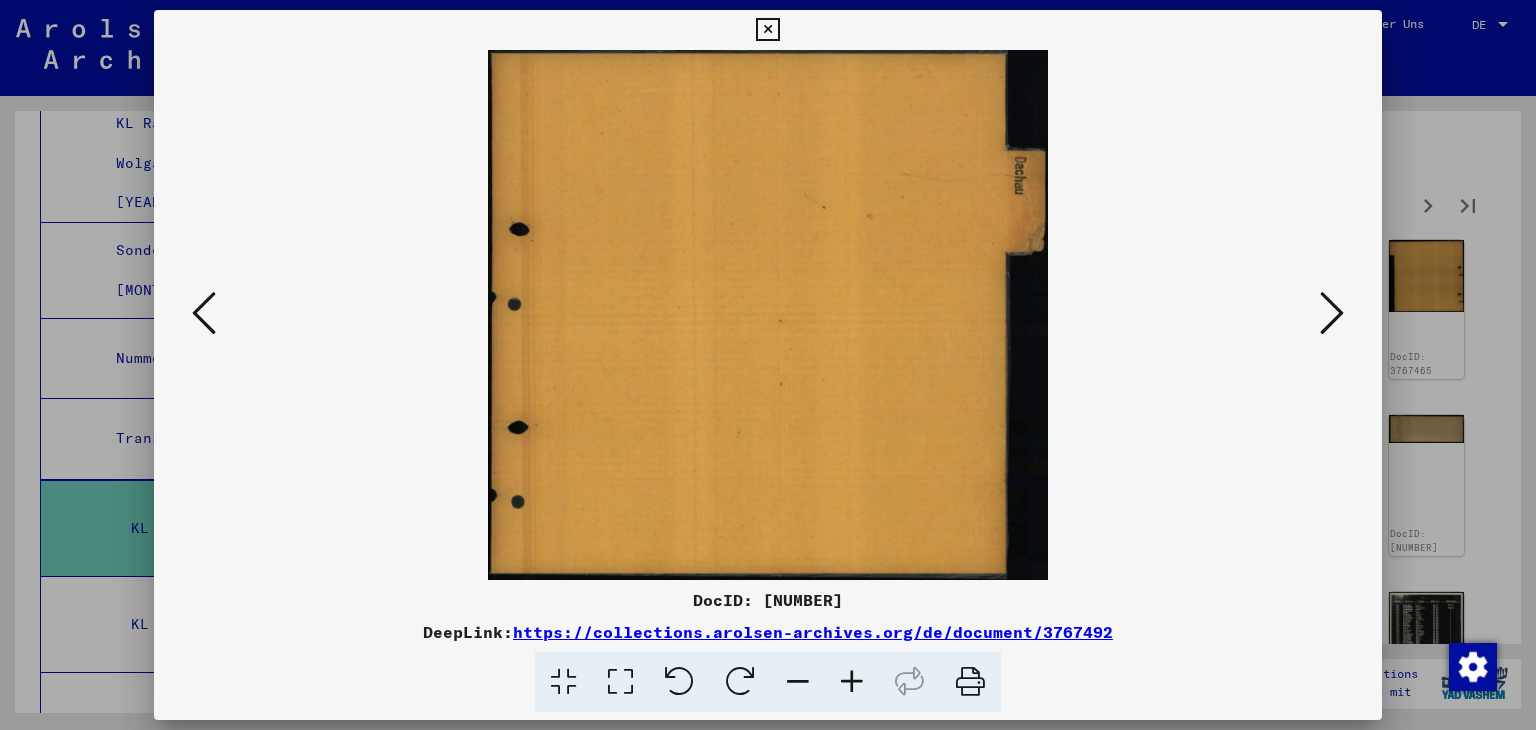 click at bounding box center (204, 313) 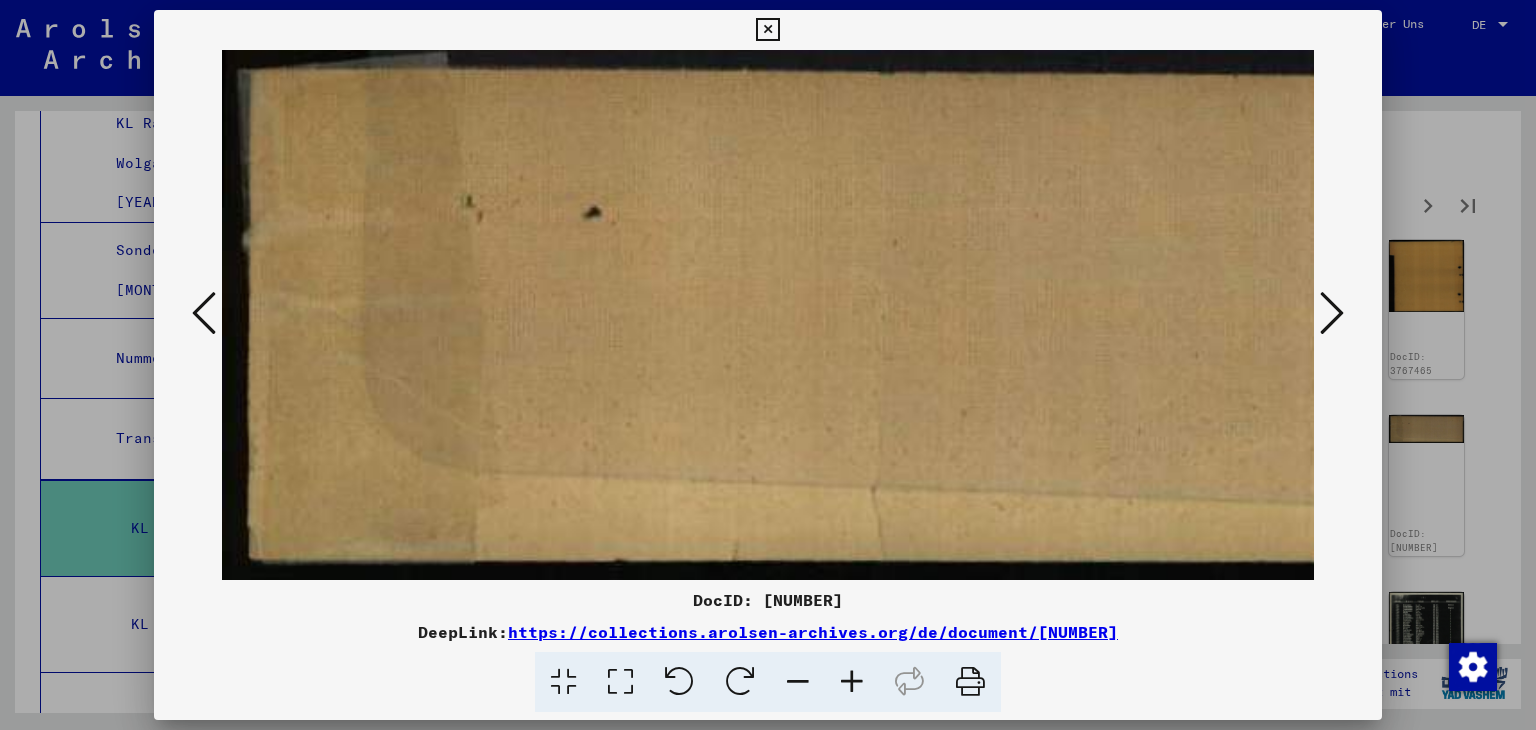 click at bounding box center [204, 313] 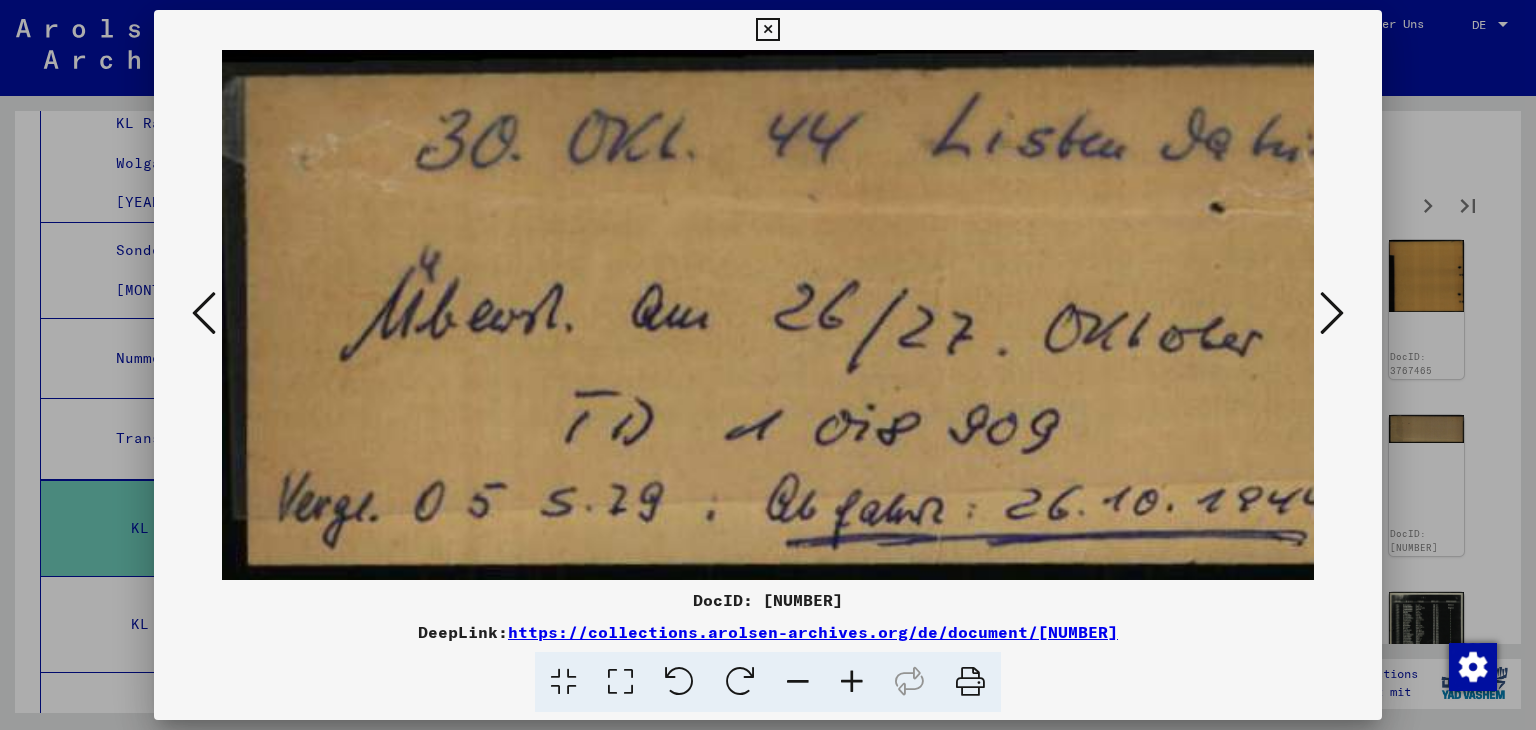 click at bounding box center [204, 313] 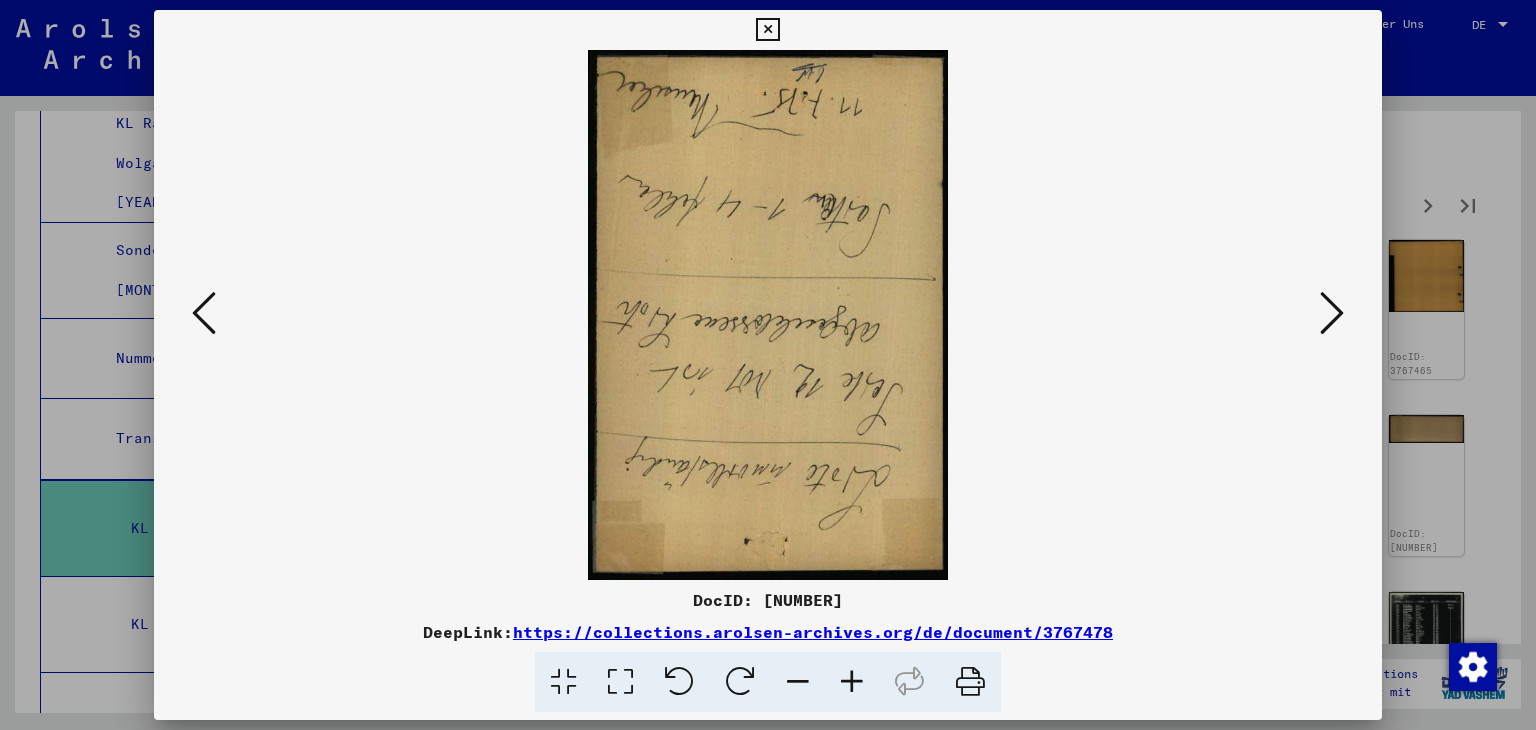 click at bounding box center [740, 682] 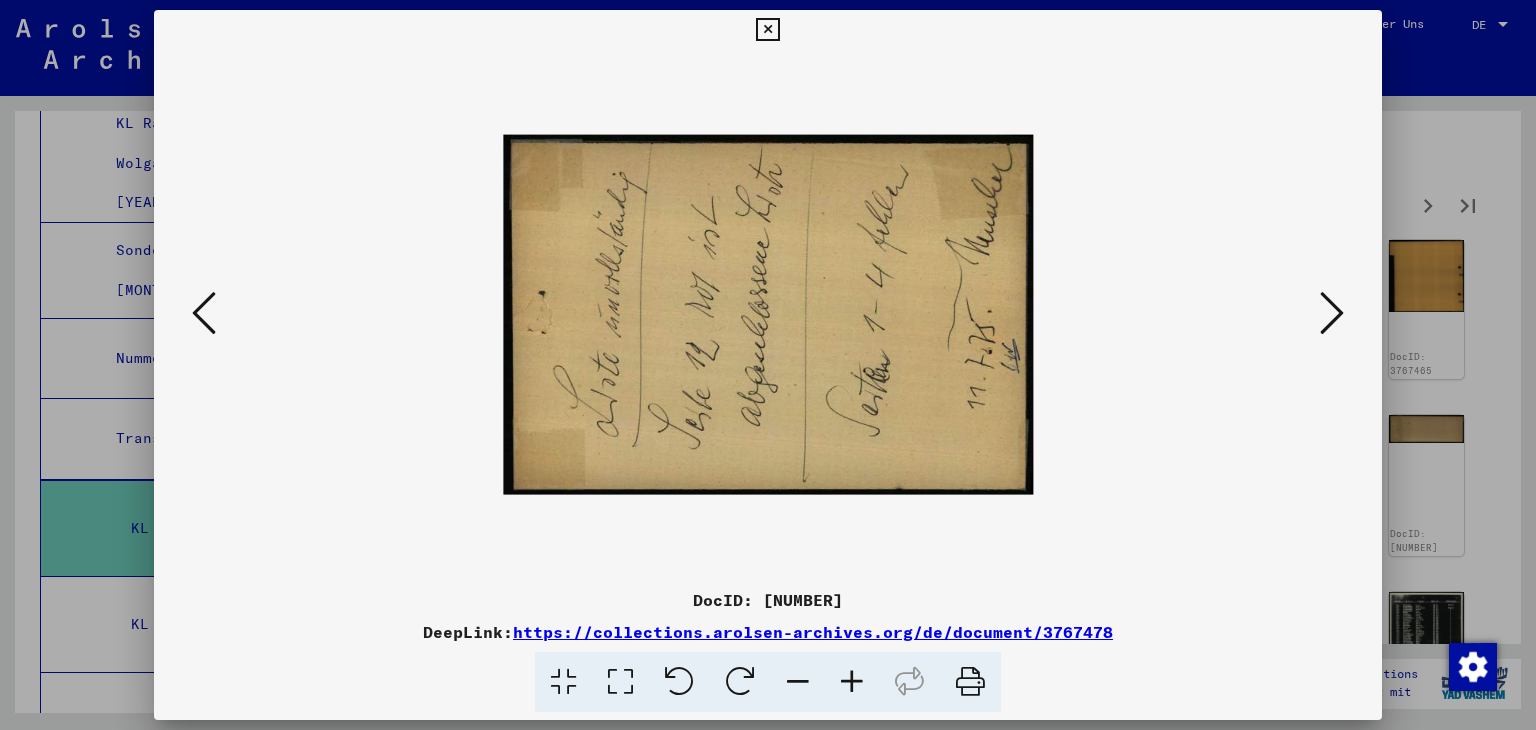 click at bounding box center (740, 682) 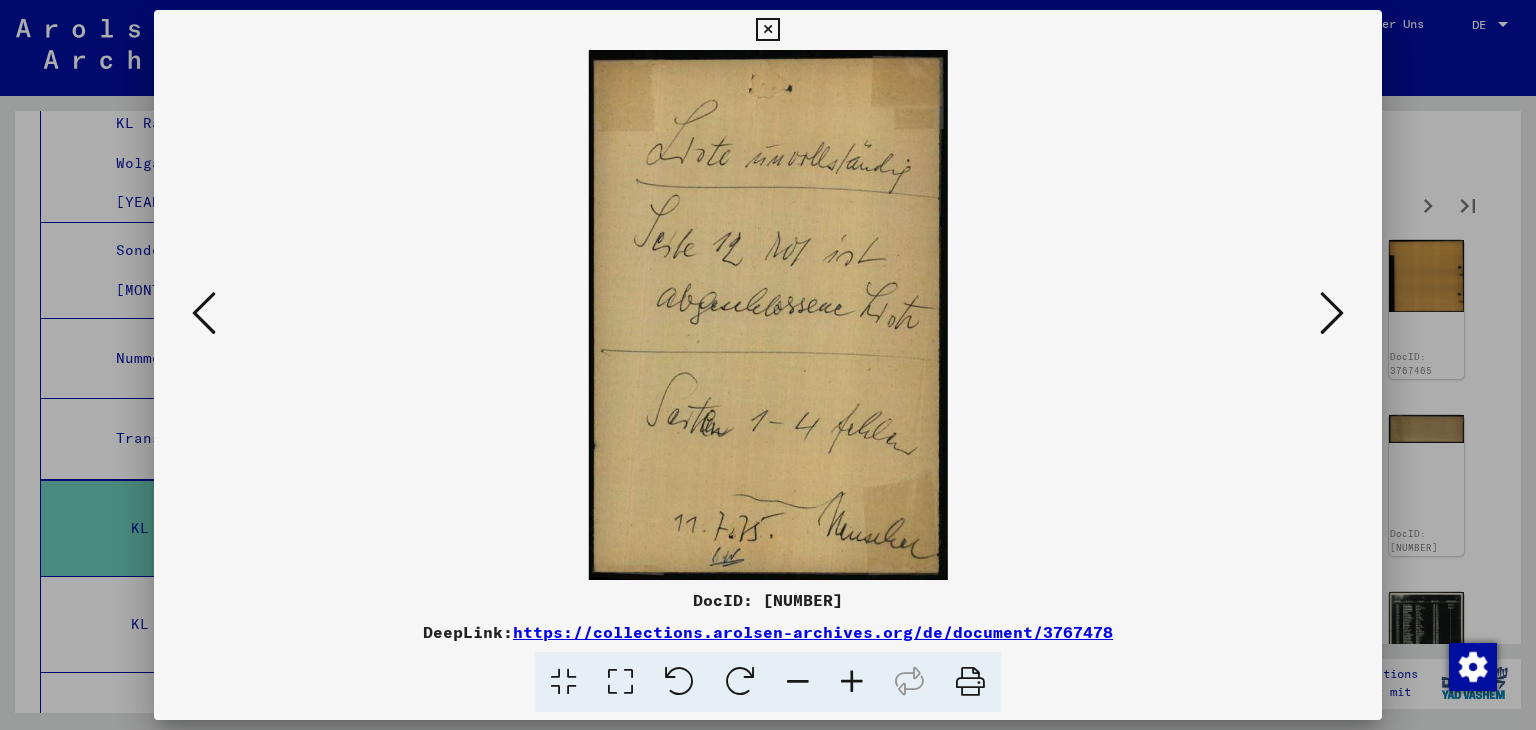 click at bounding box center [204, 313] 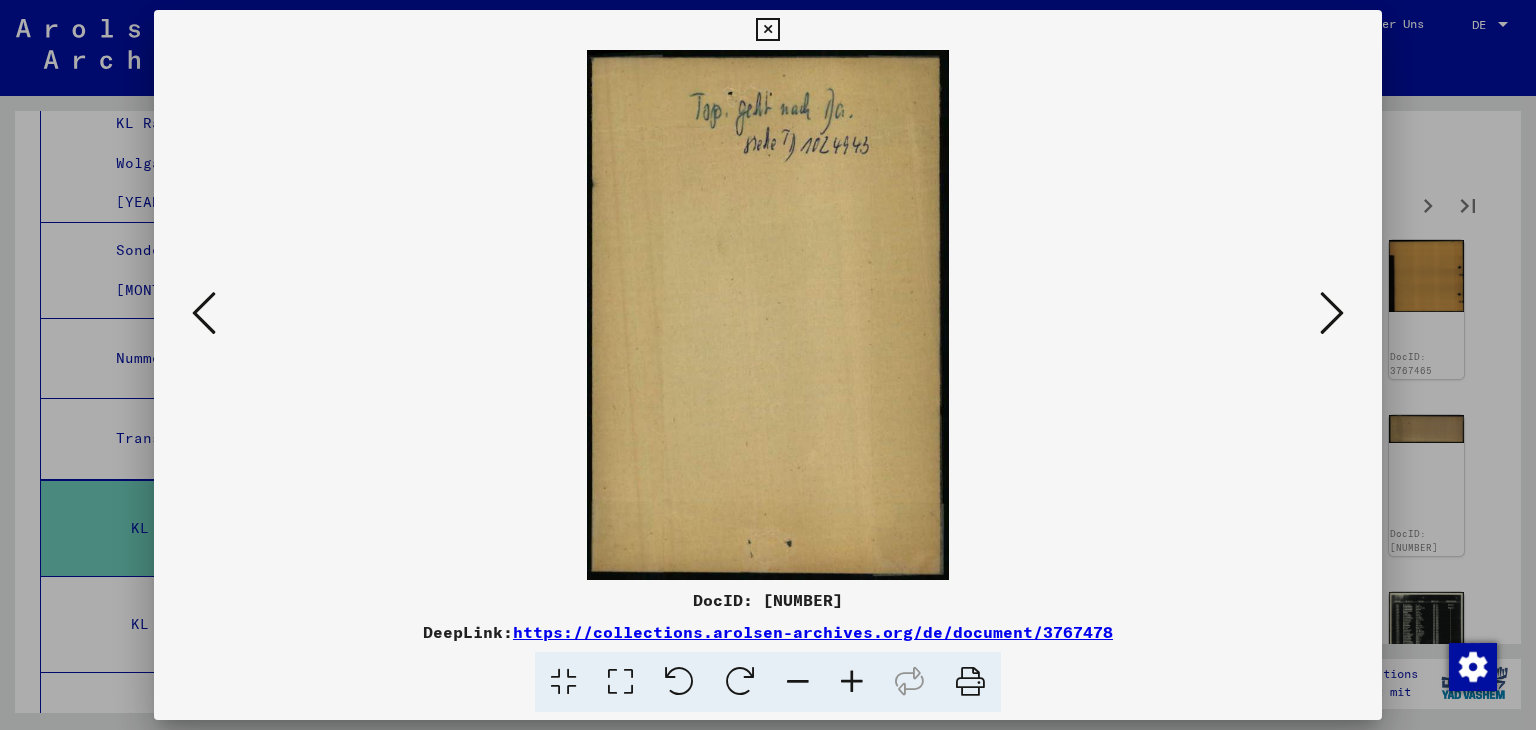 click at bounding box center [204, 313] 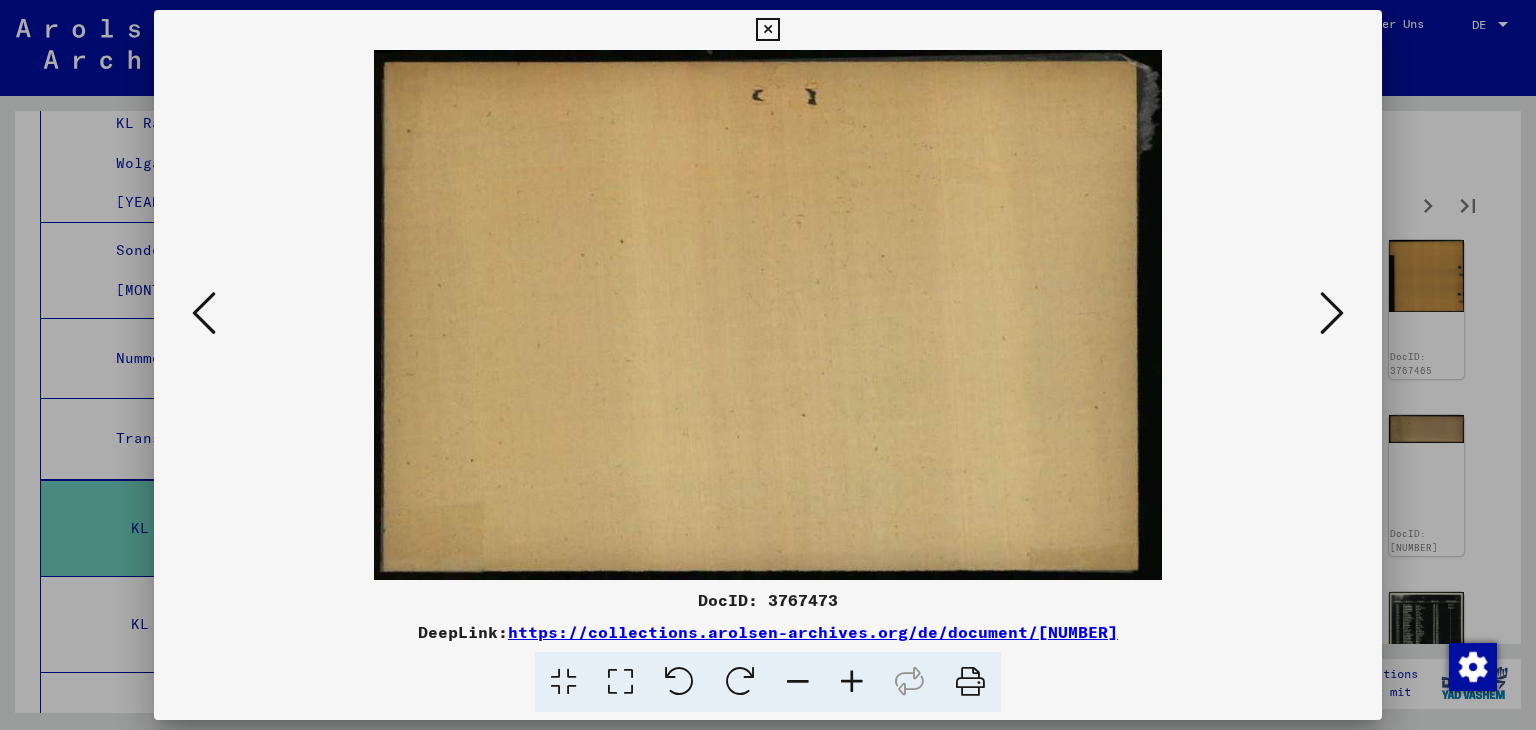 click at bounding box center (204, 313) 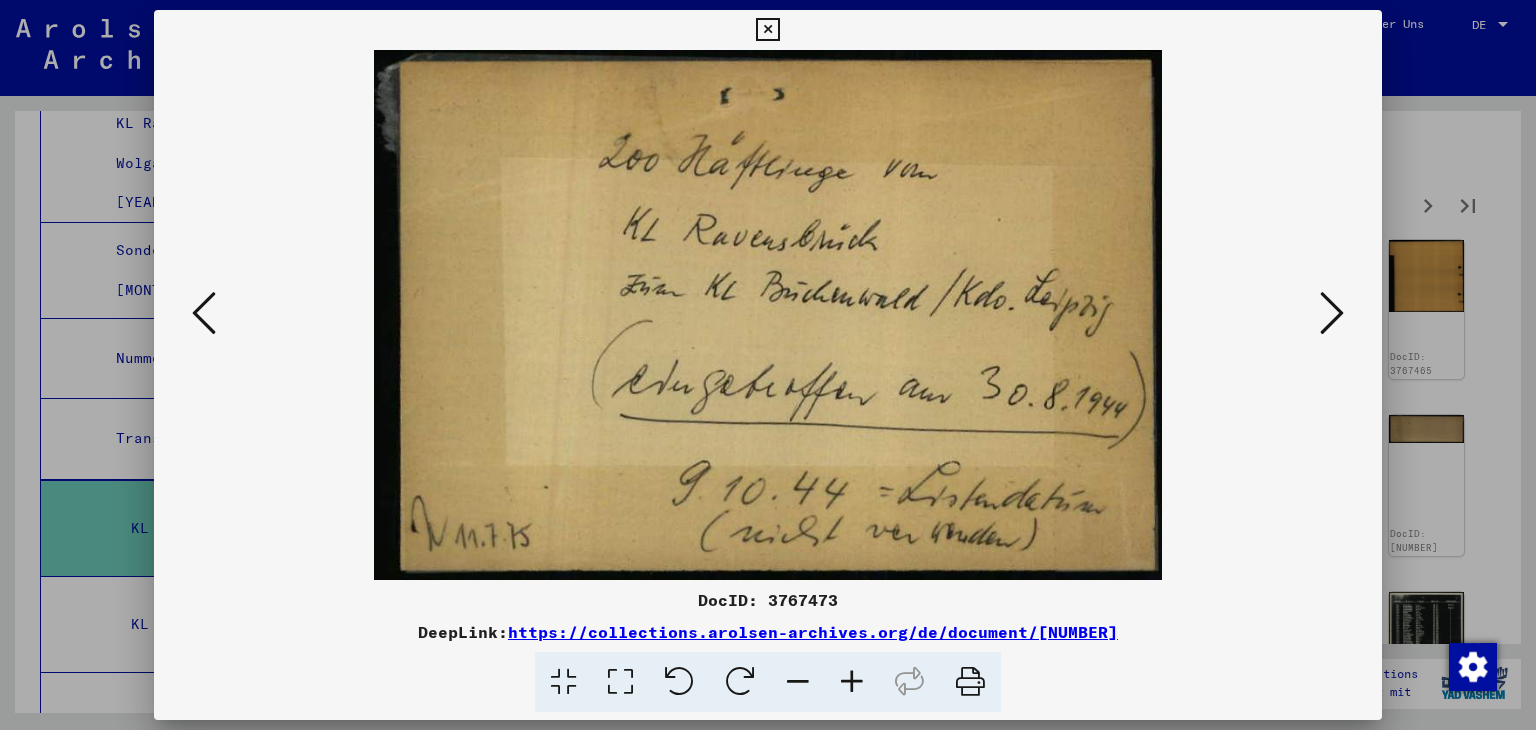 click at bounding box center [1332, 314] 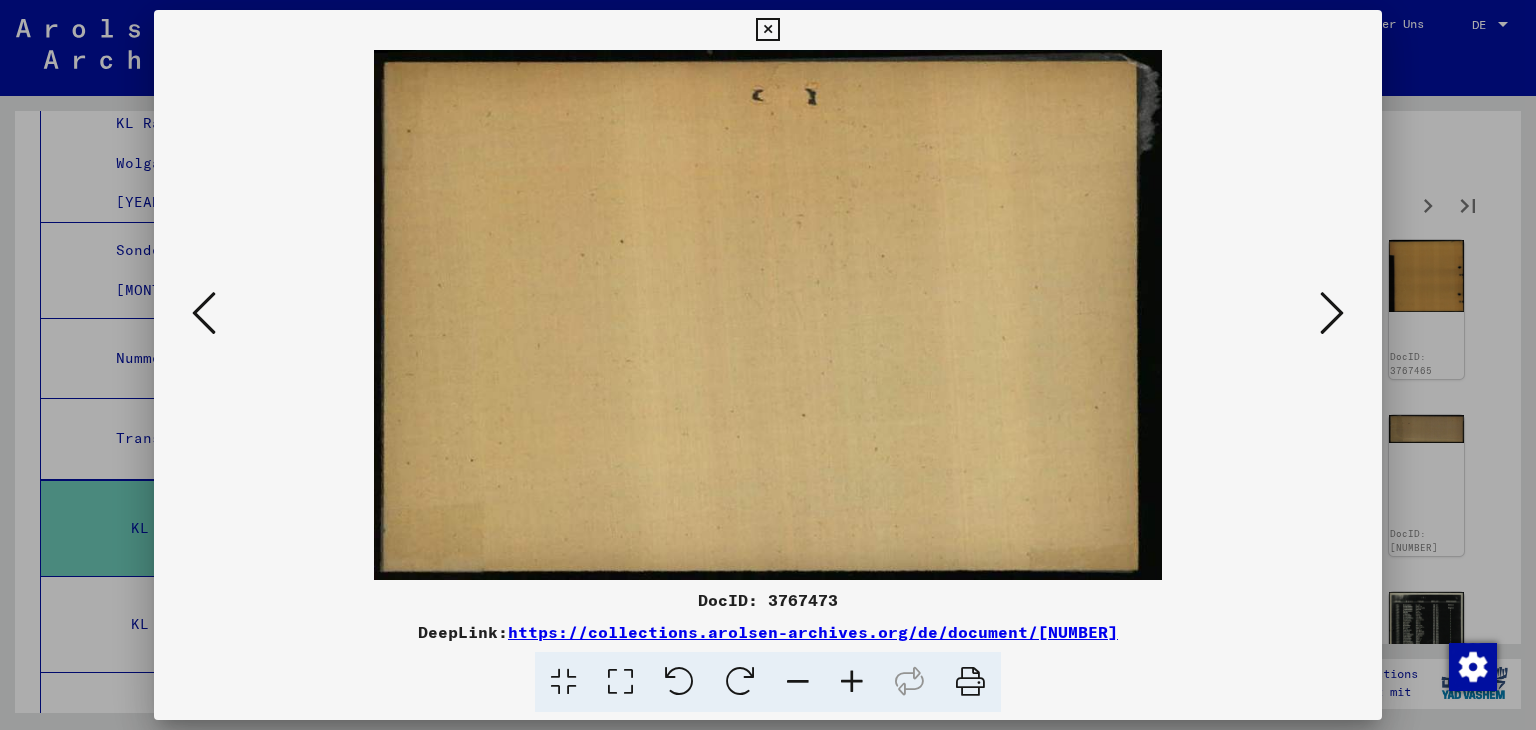 click at bounding box center [1332, 314] 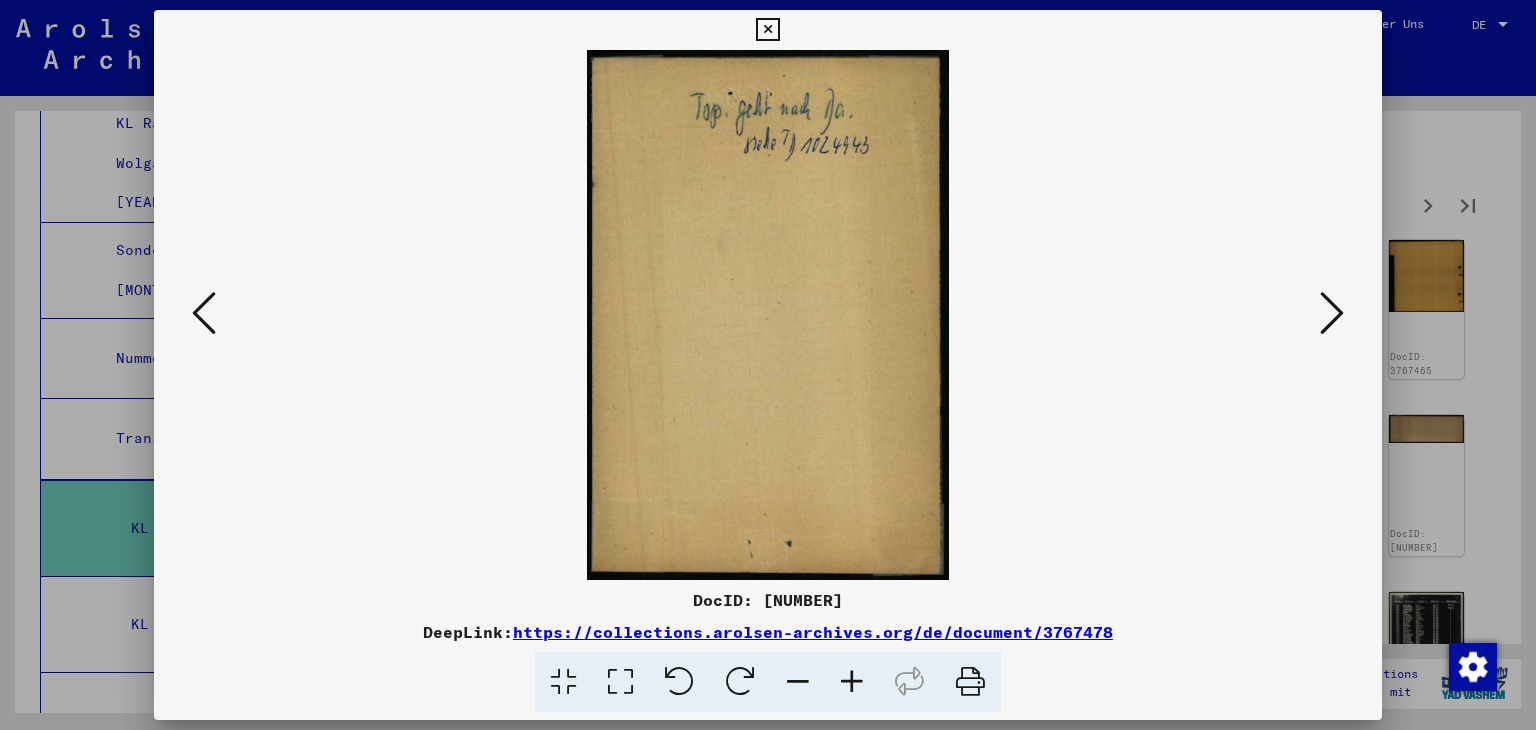 click at bounding box center (1332, 314) 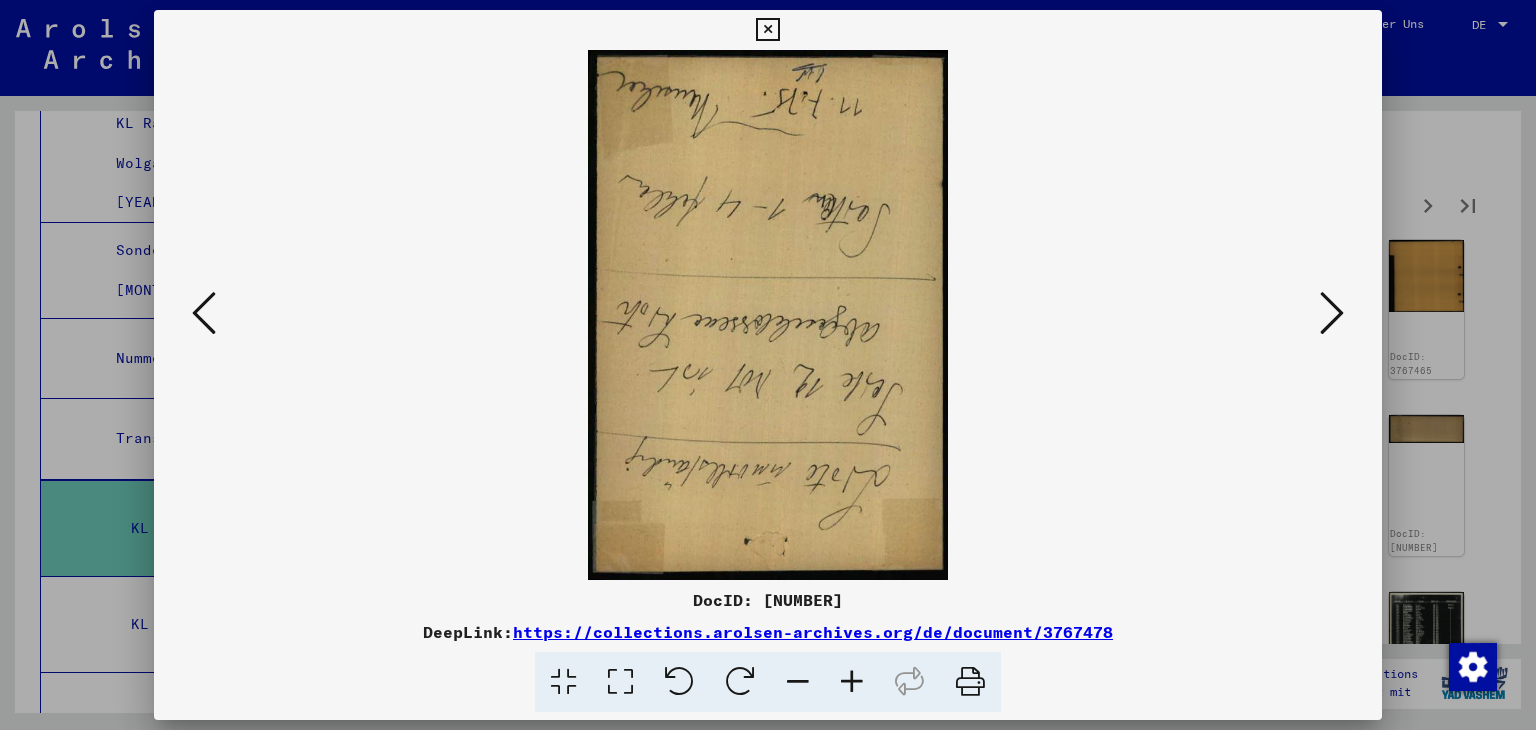 click on "DocID: 3767478  DeepLink:  https://collections.arolsen-archives.org/de/document/3767478" at bounding box center [768, 650] 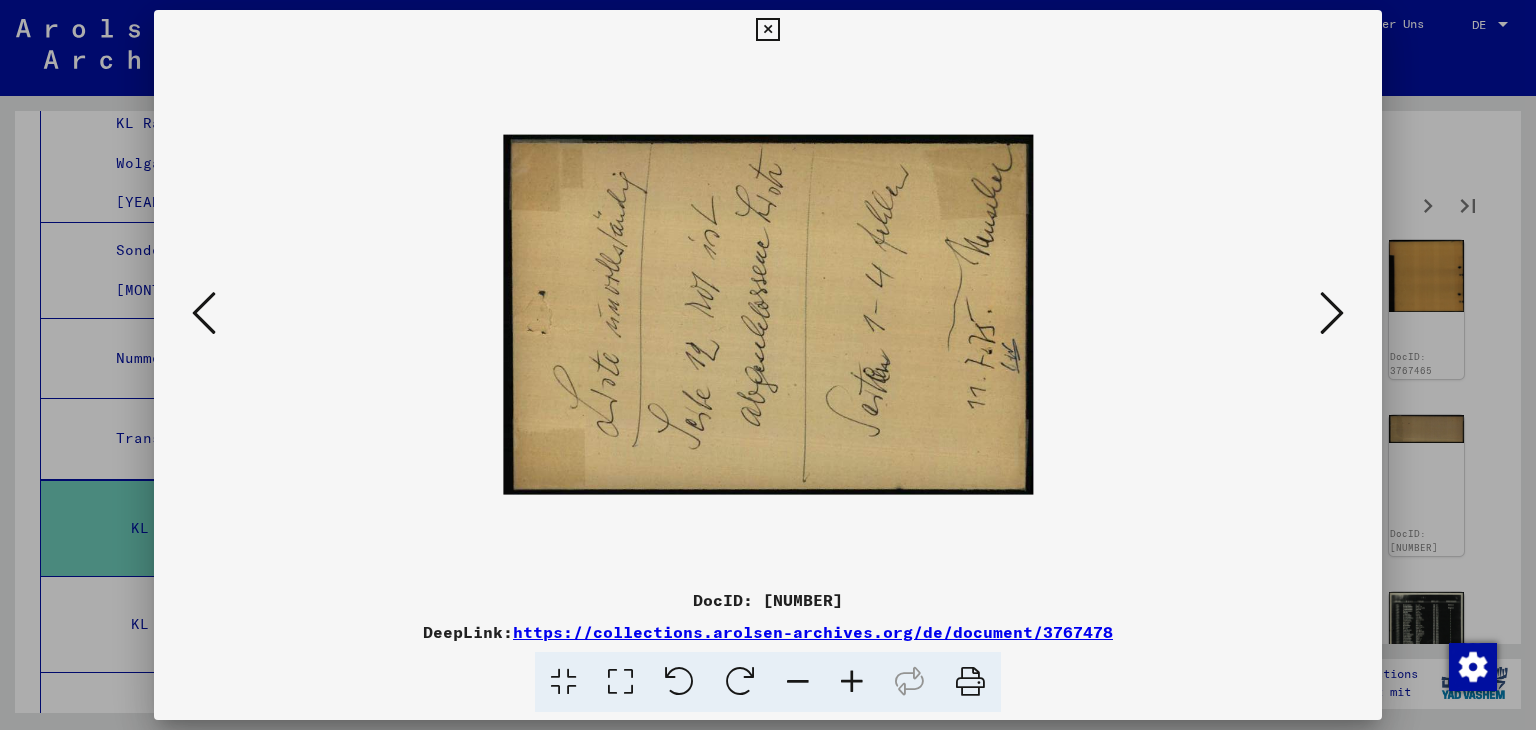 click at bounding box center [740, 682] 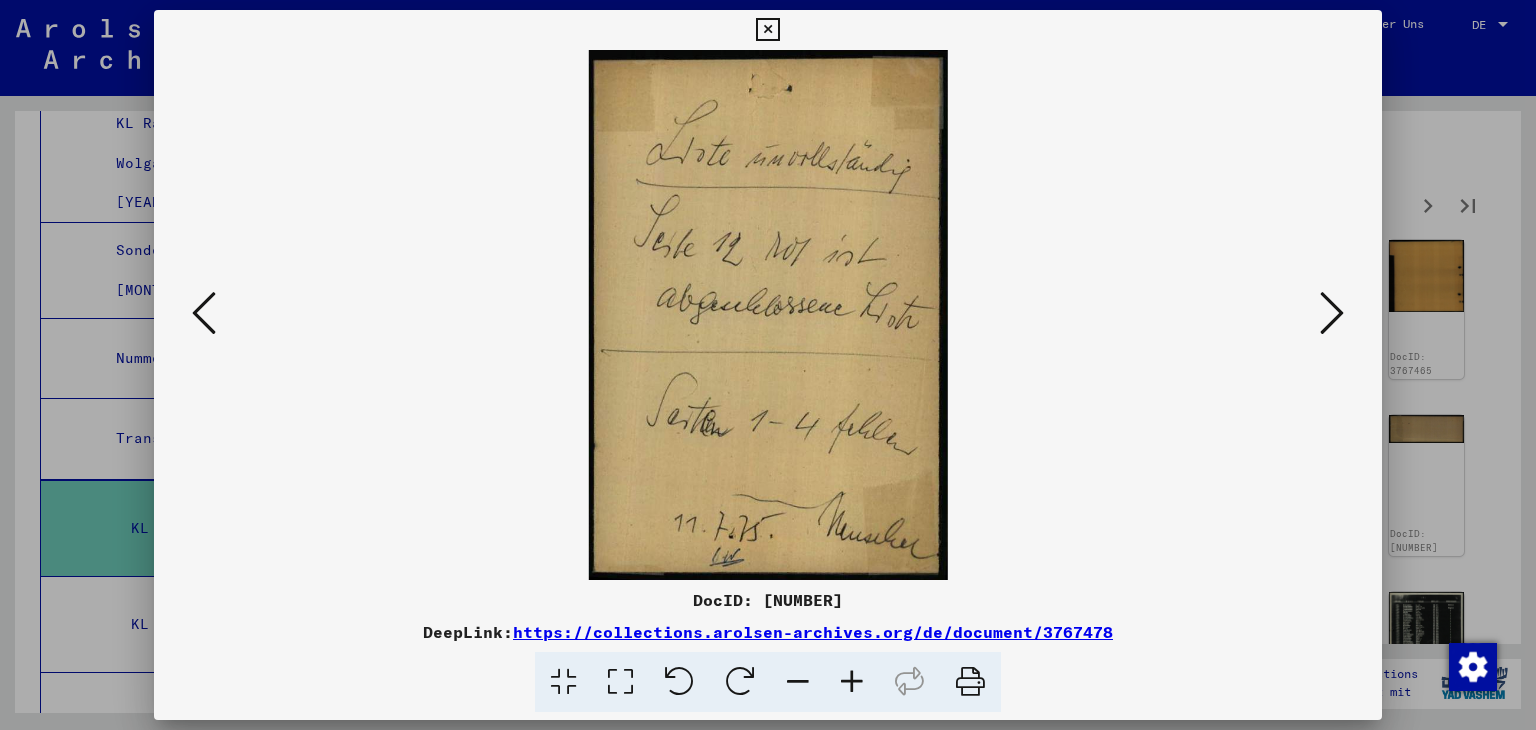 click at bounding box center (852, 682) 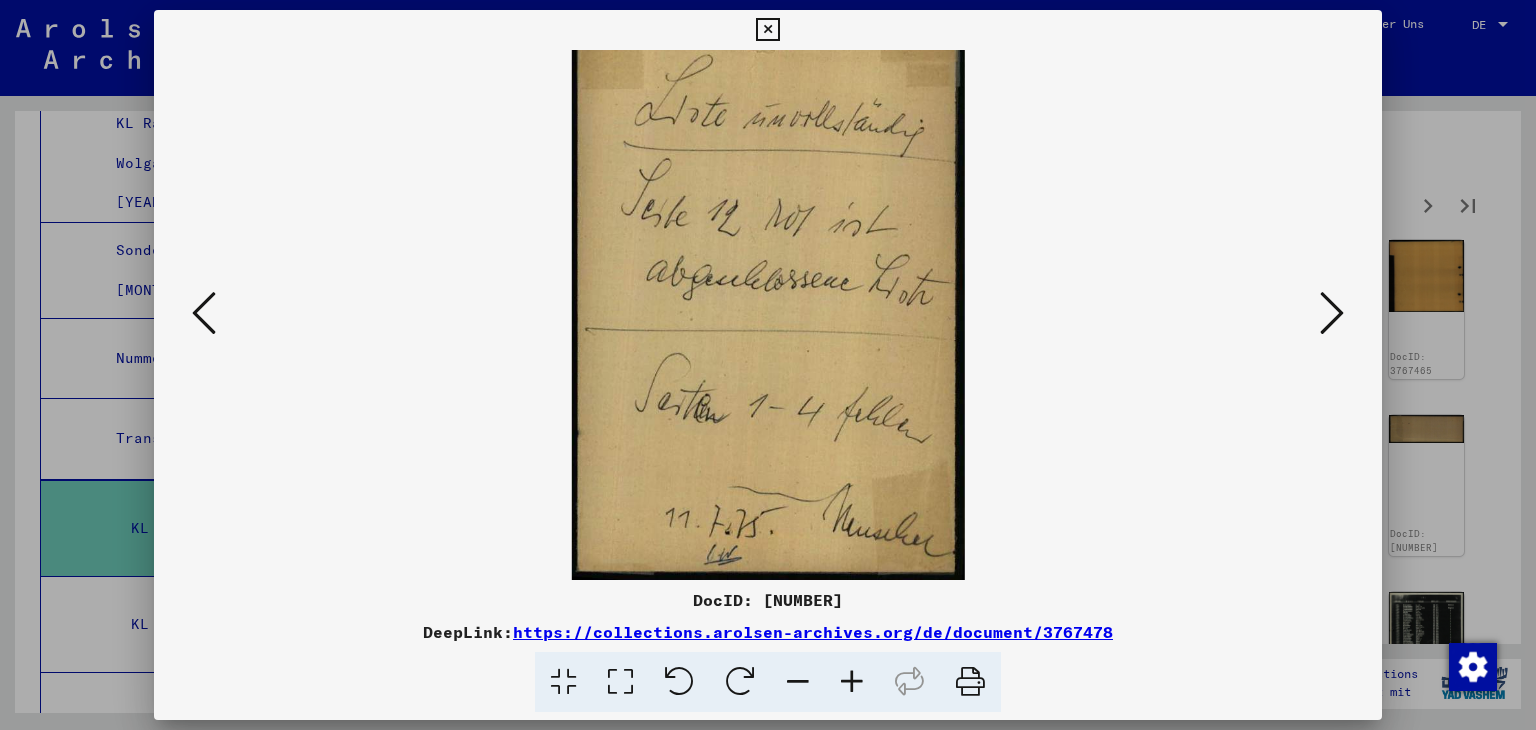 click at bounding box center [852, 682] 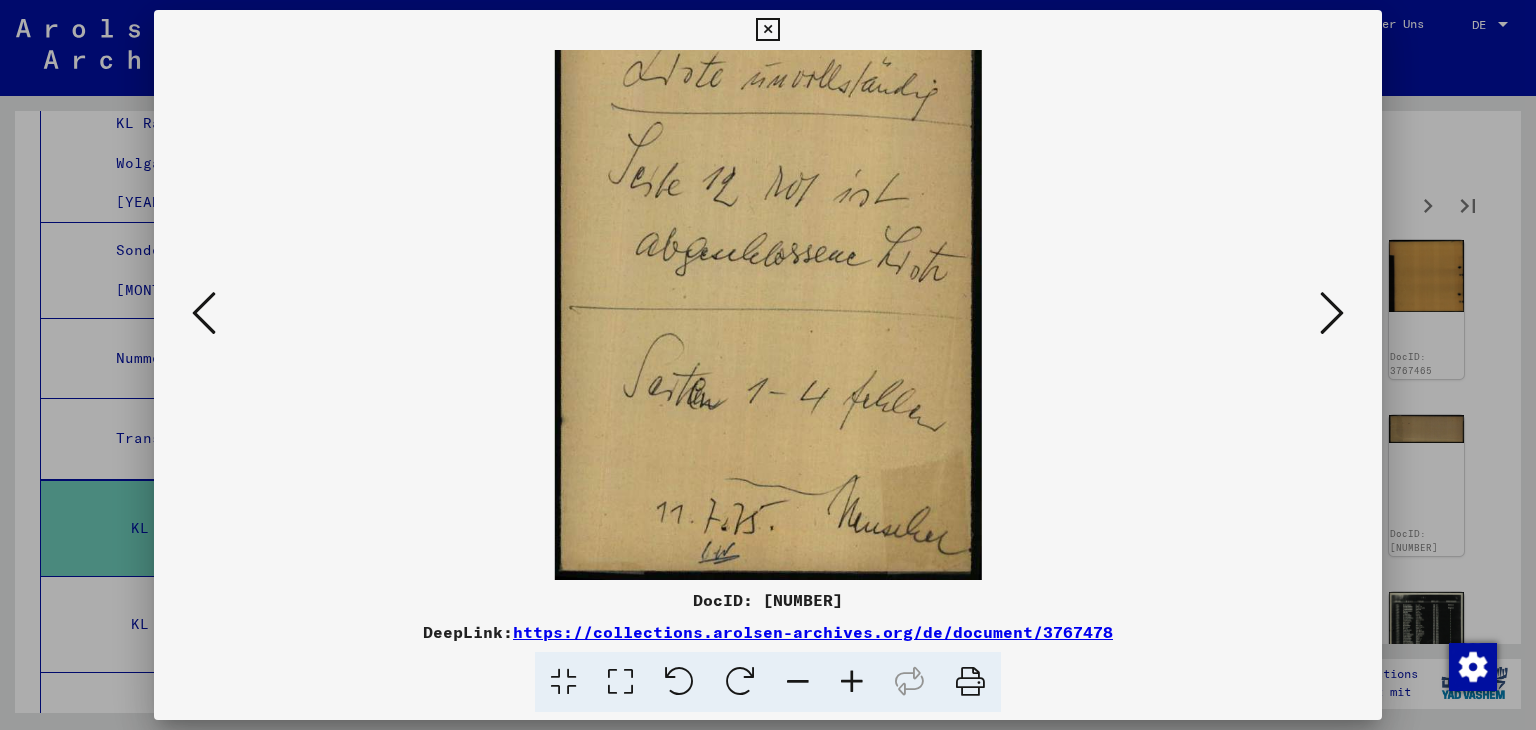 click at bounding box center [852, 682] 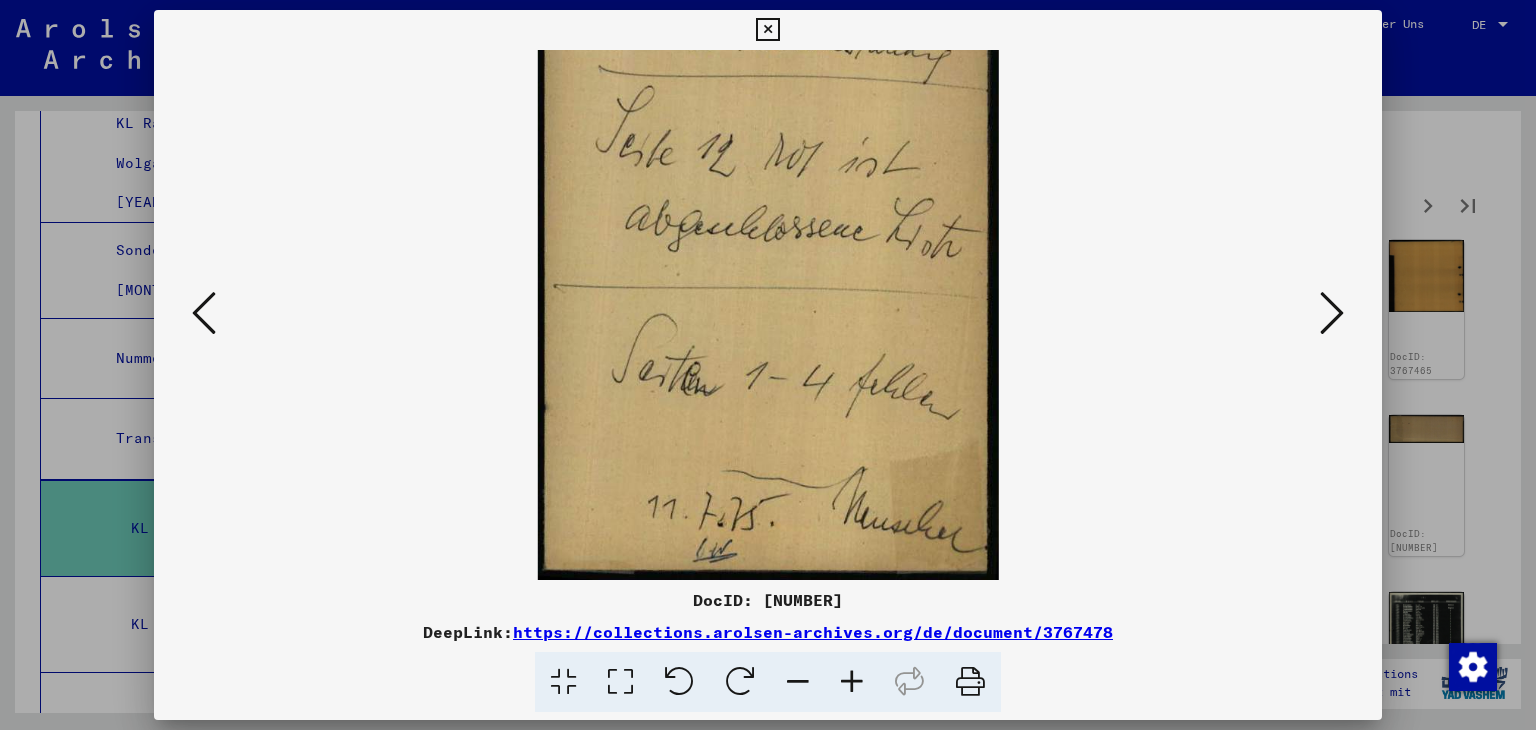 click at bounding box center [852, 682] 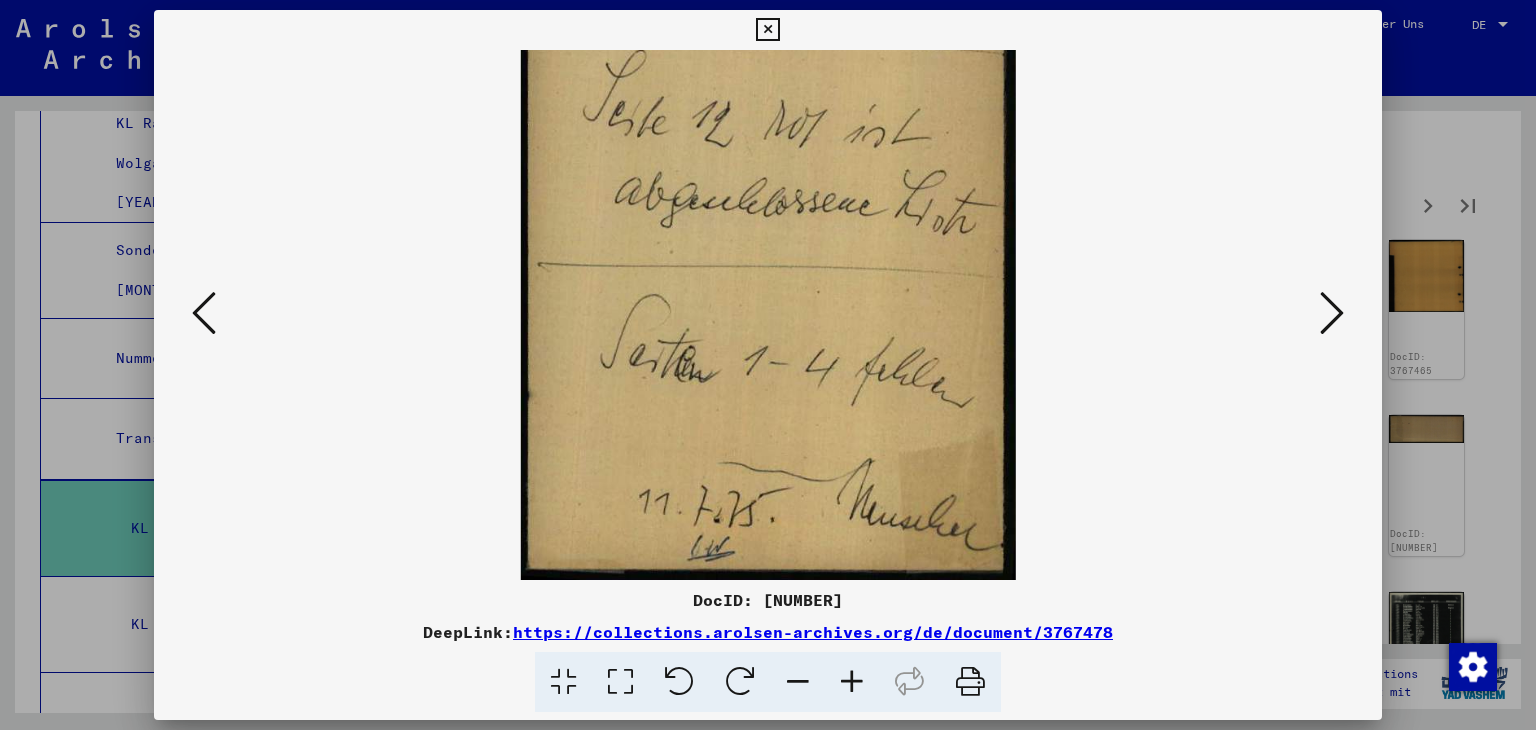 click at bounding box center [852, 682] 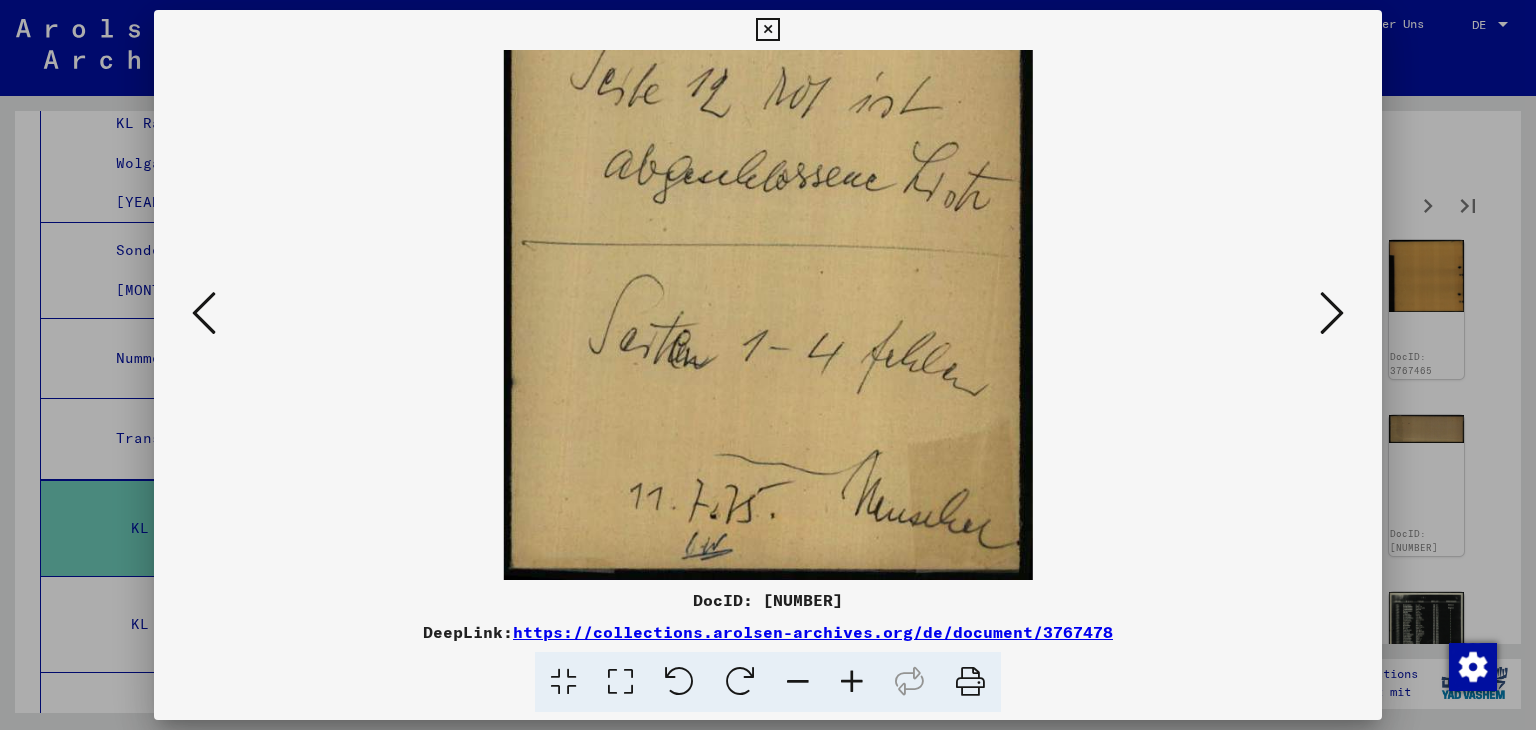 click at bounding box center [852, 682] 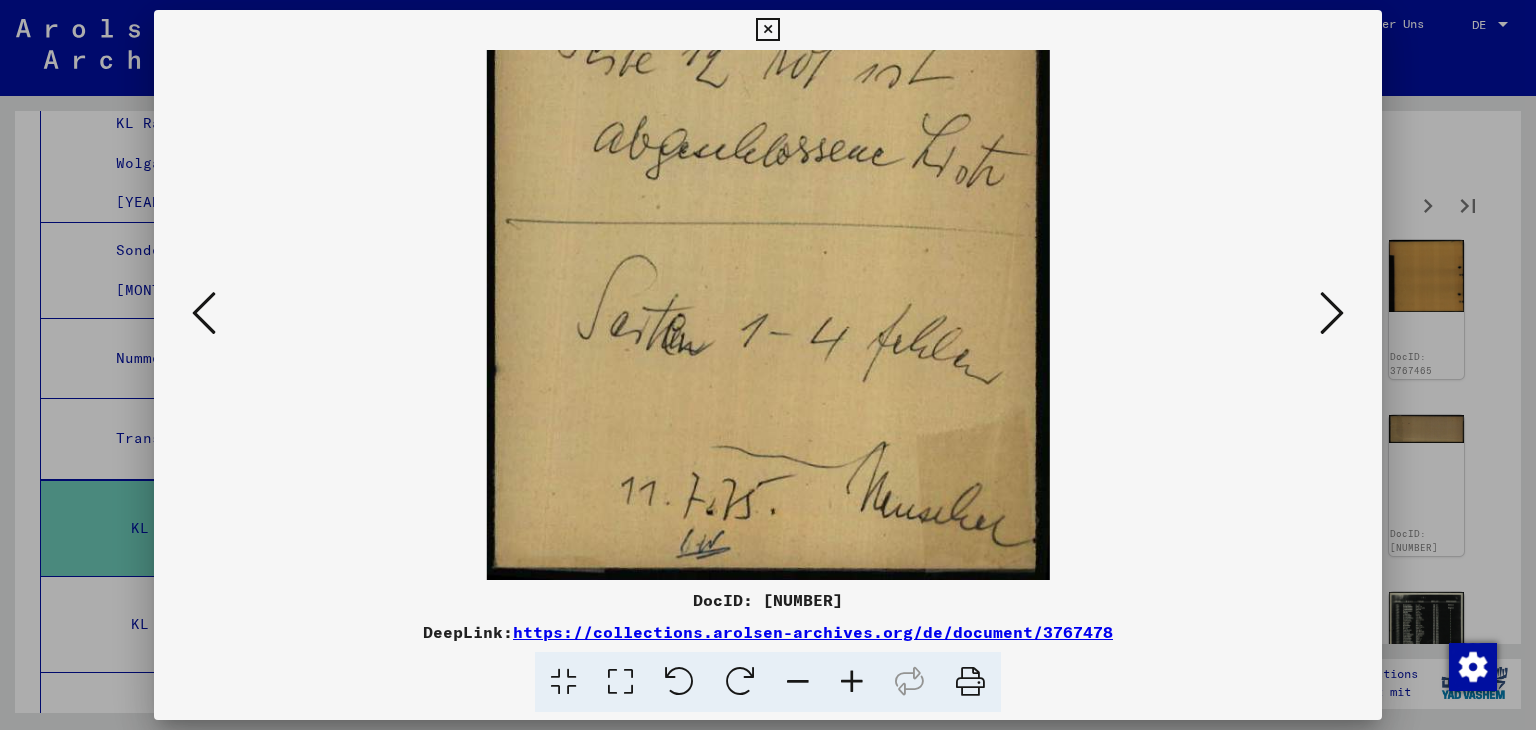 drag, startPoint x: 846, startPoint y: 94, endPoint x: 858, endPoint y: 776, distance: 682.1056 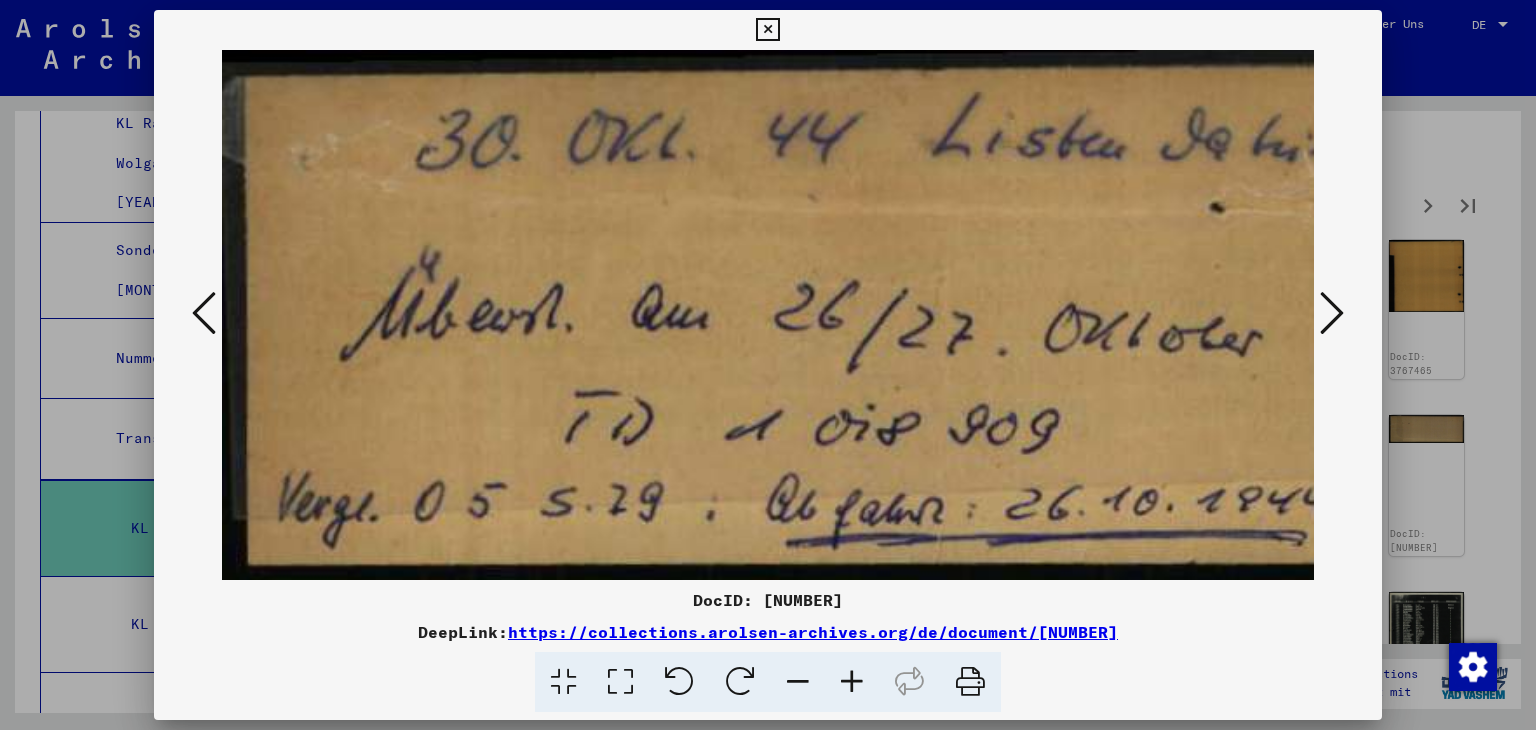 click at bounding box center (1332, 313) 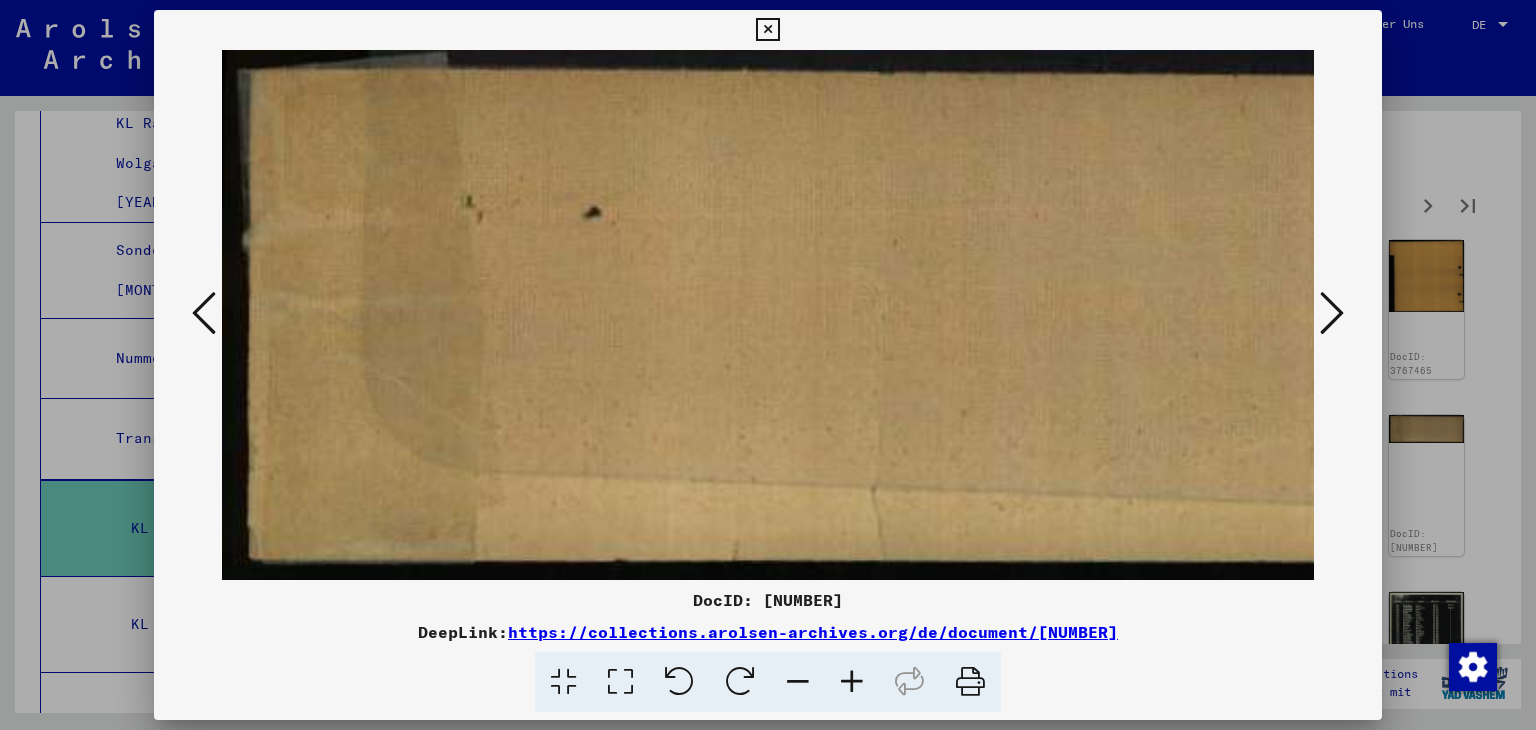 click at bounding box center (1332, 313) 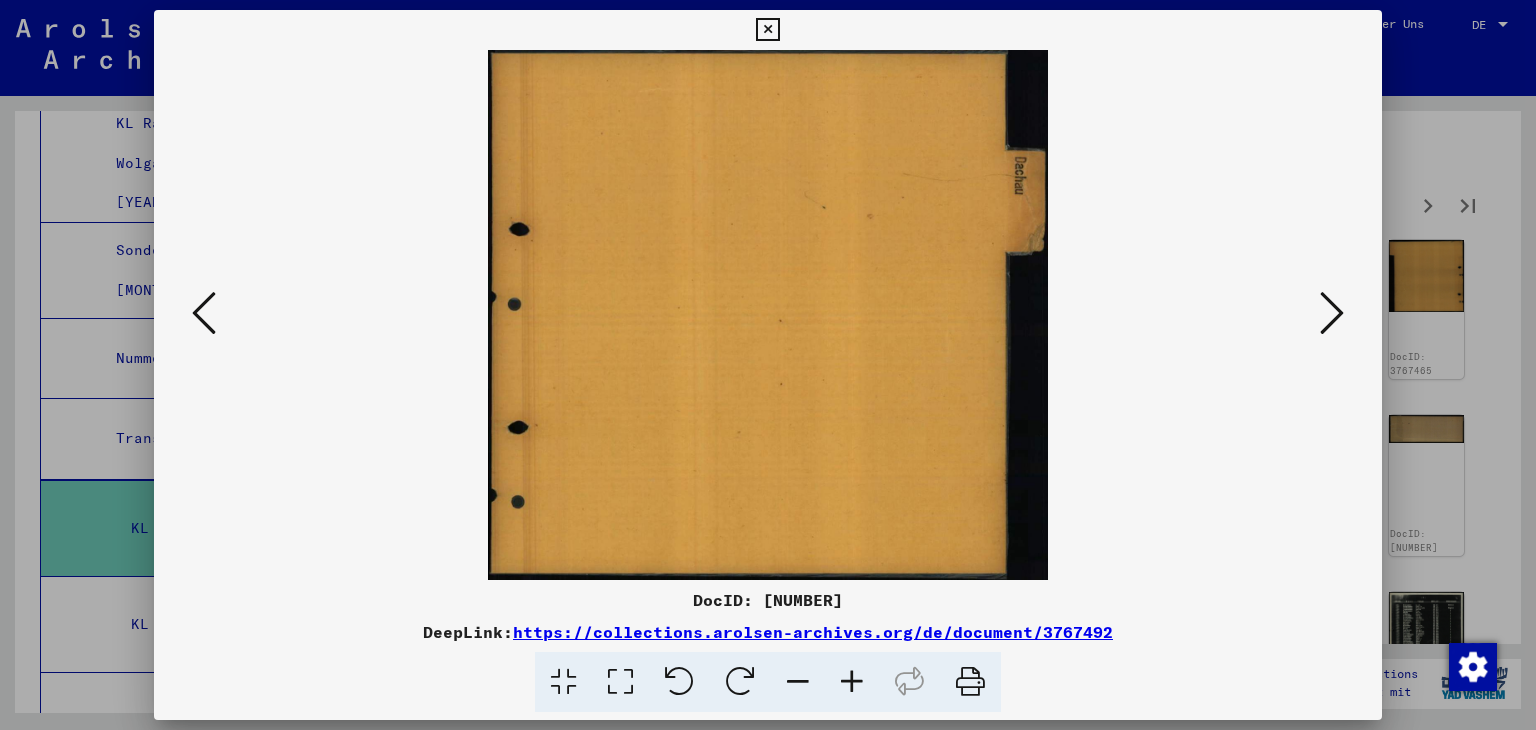click at bounding box center (1332, 313) 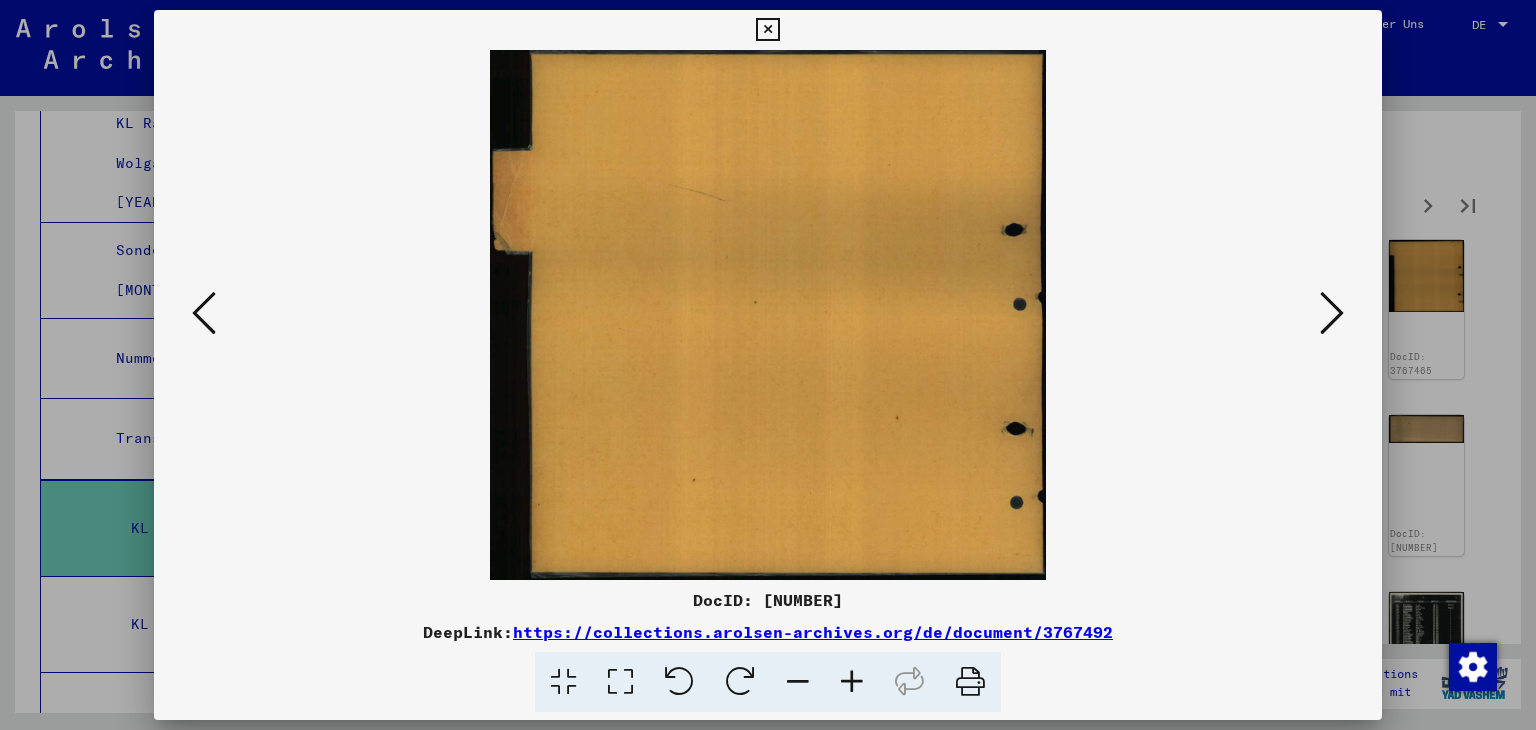 click at bounding box center [1332, 313] 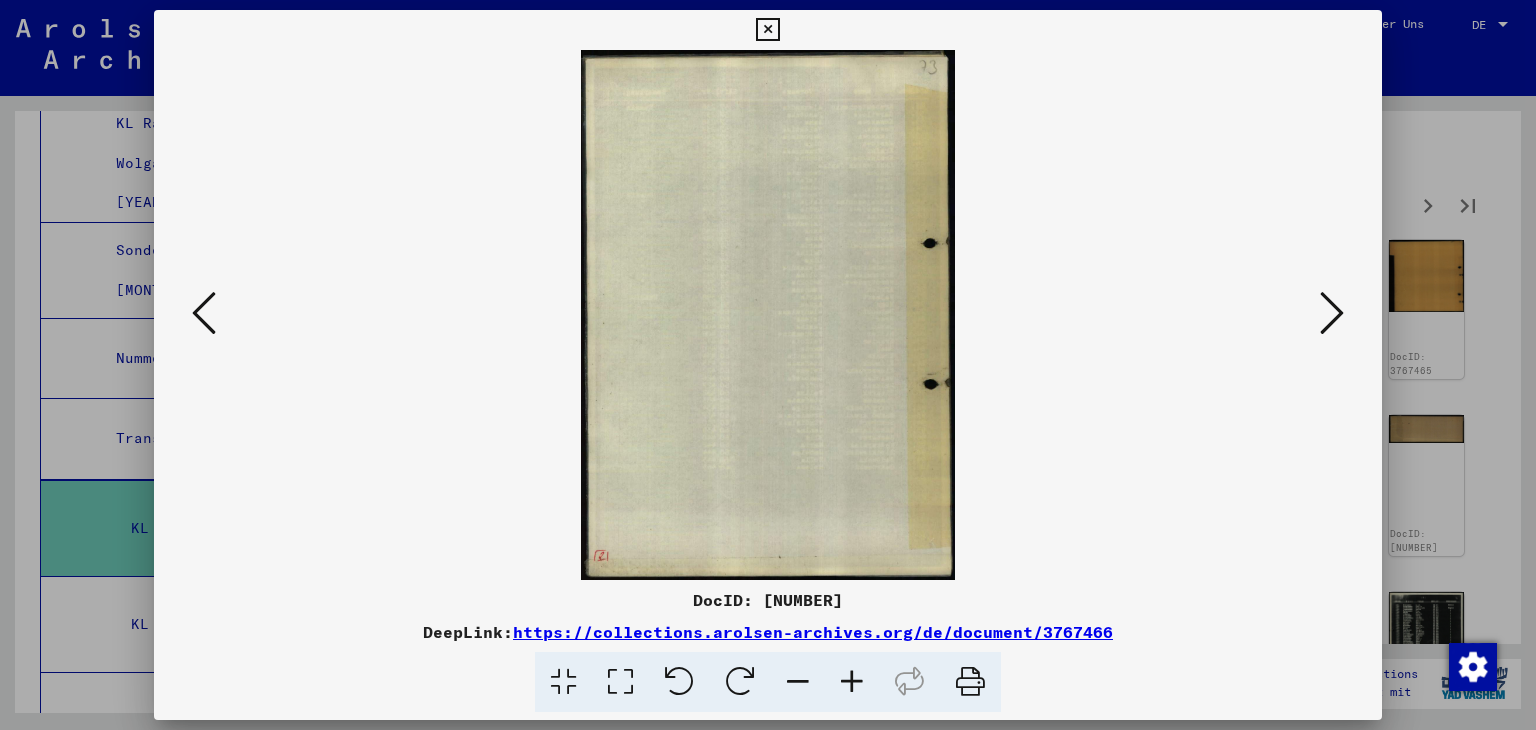 click at bounding box center (1332, 313) 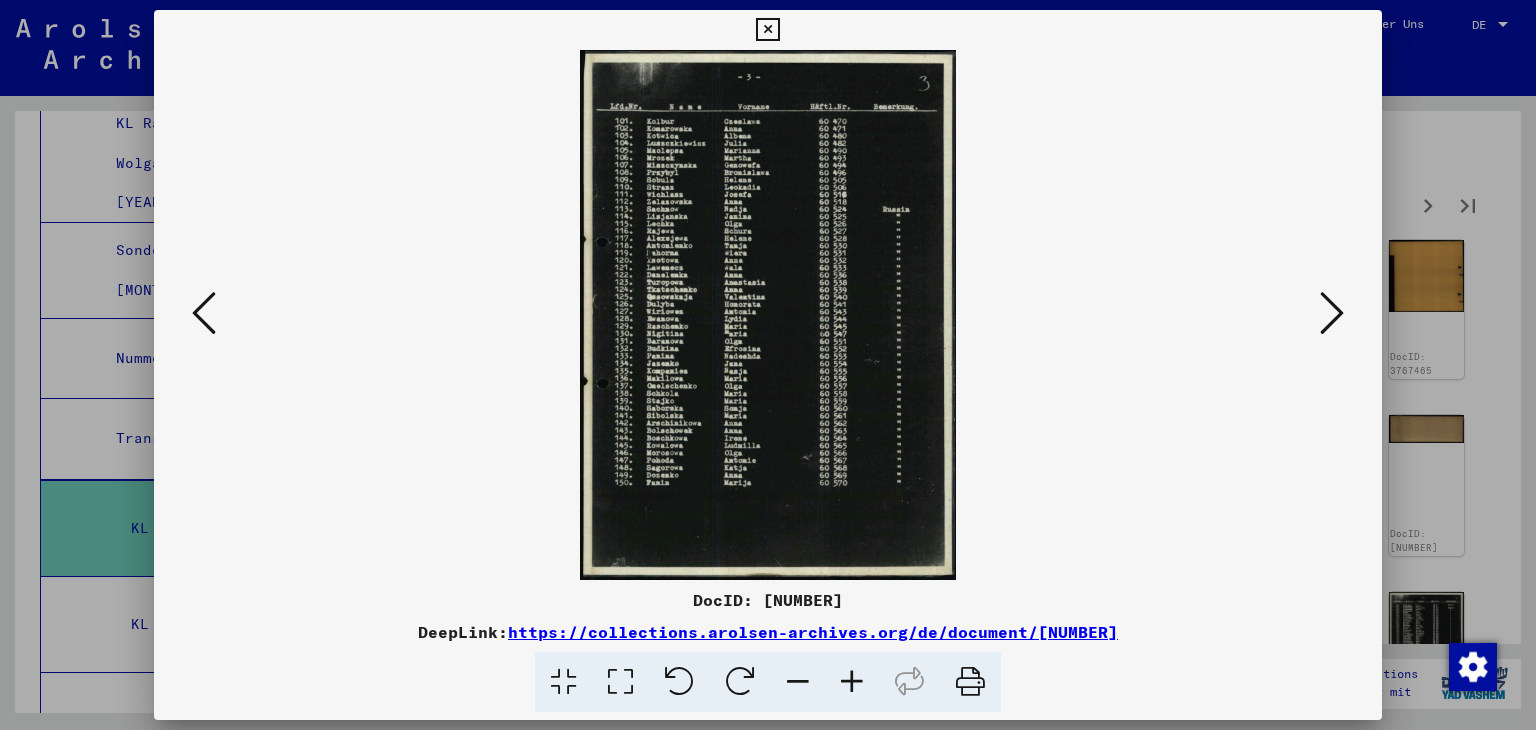 click at bounding box center [1332, 313] 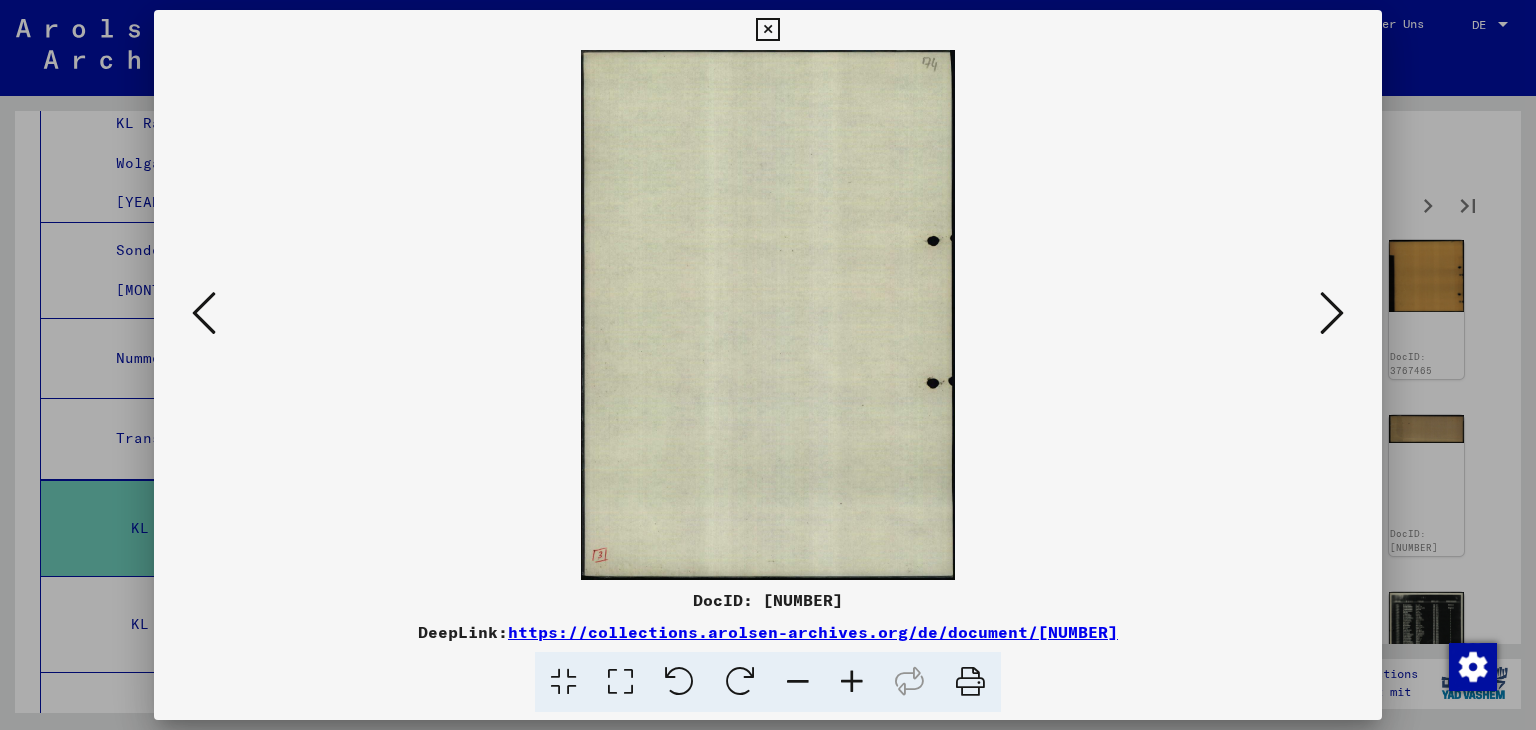 click at bounding box center (1332, 313) 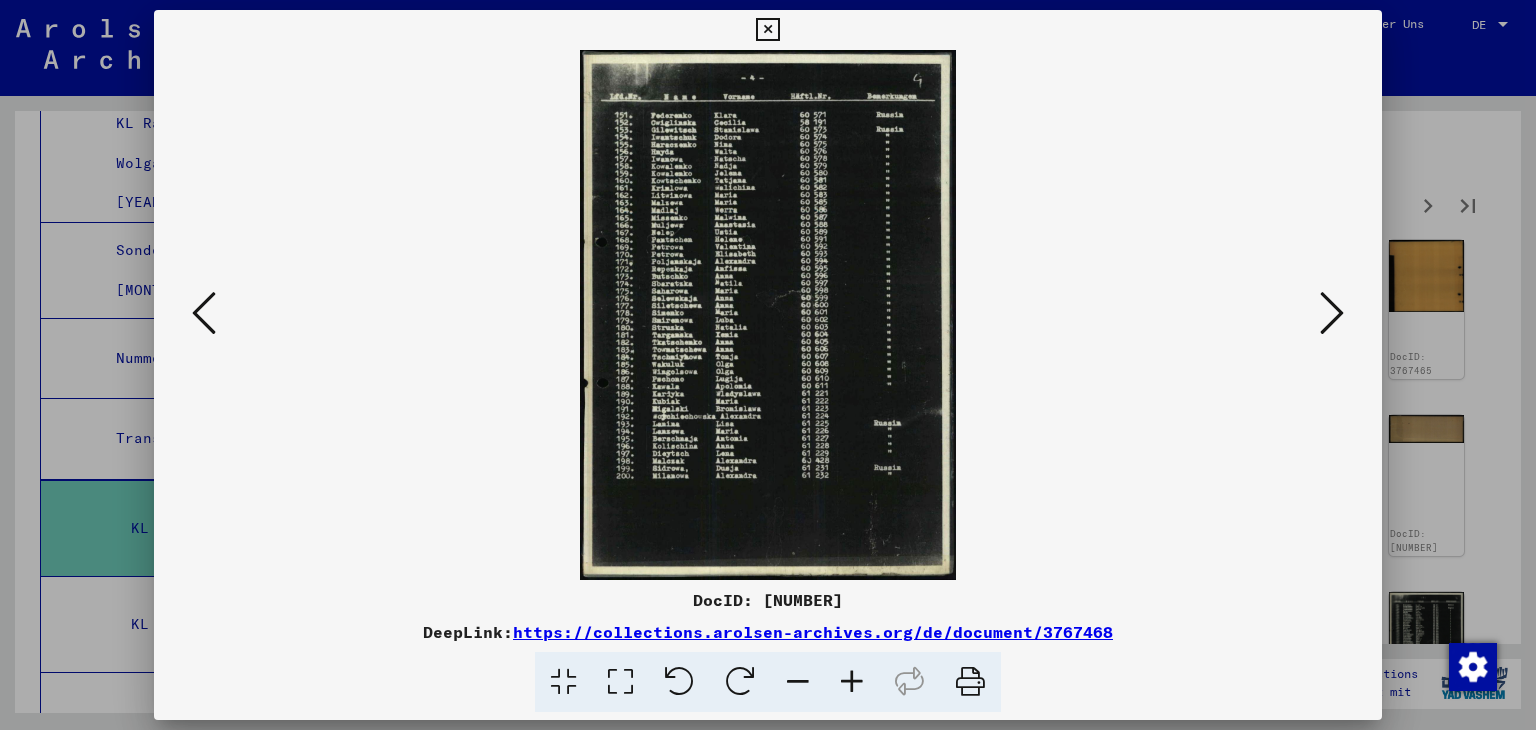 click at bounding box center [1332, 313] 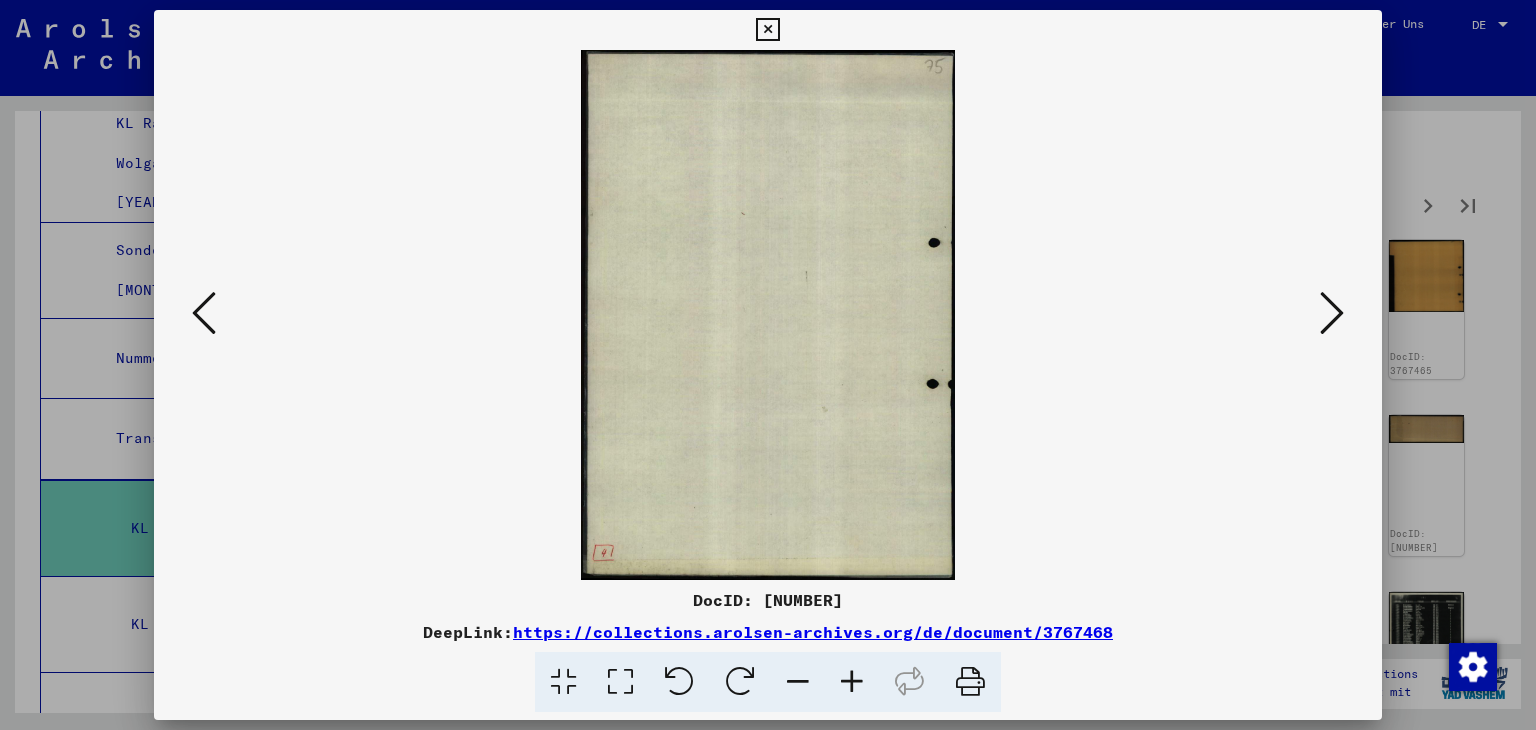 click at bounding box center (1332, 313) 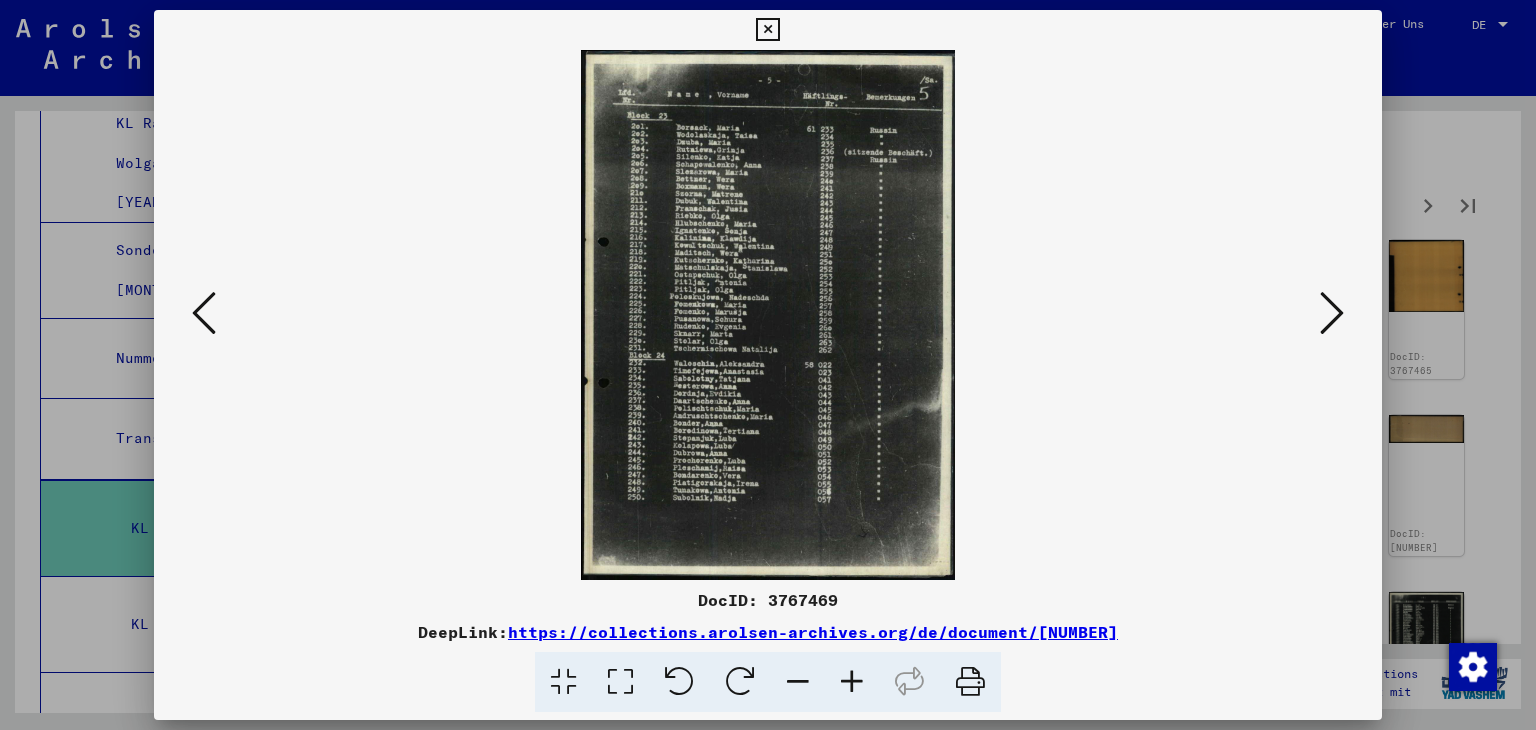 click at bounding box center (1332, 313) 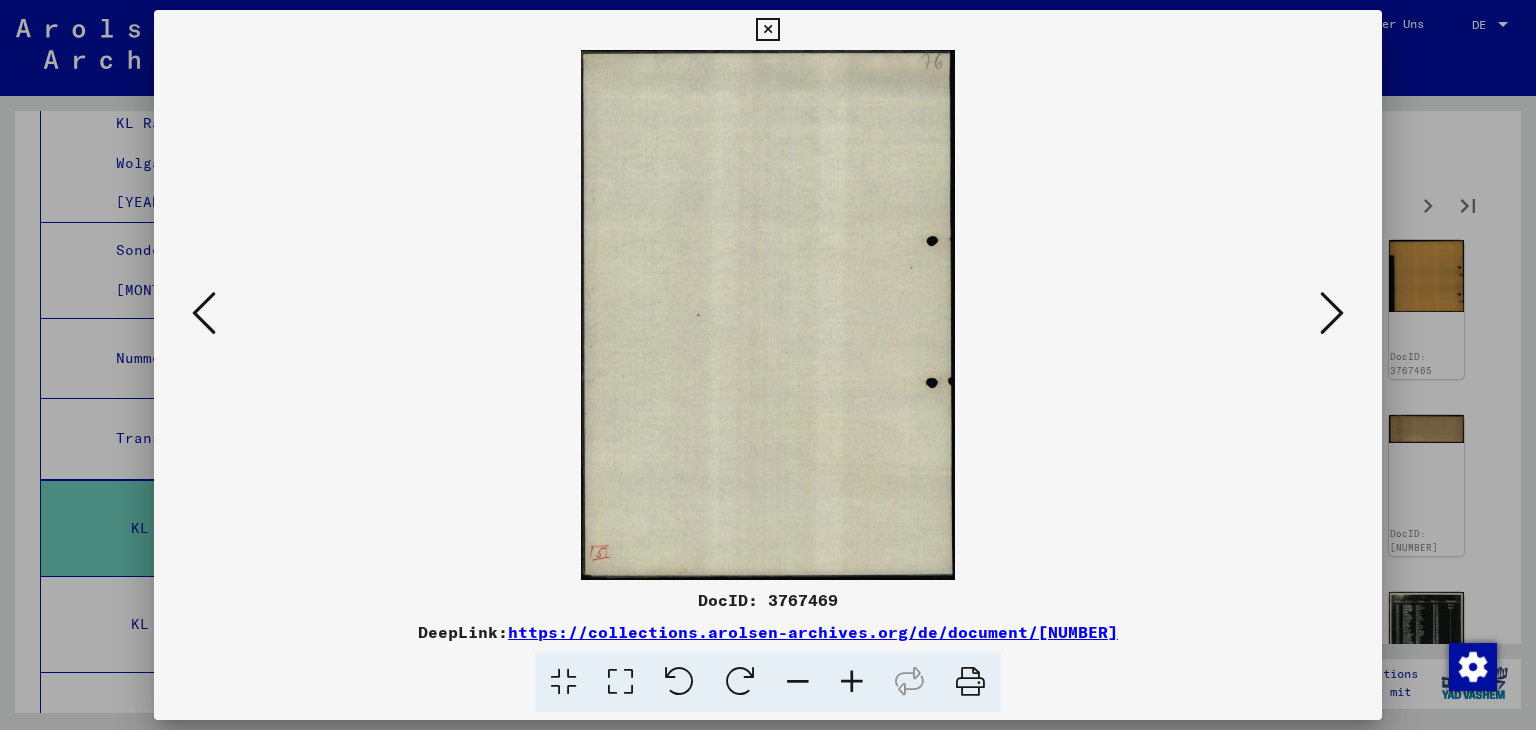 click at bounding box center [1332, 313] 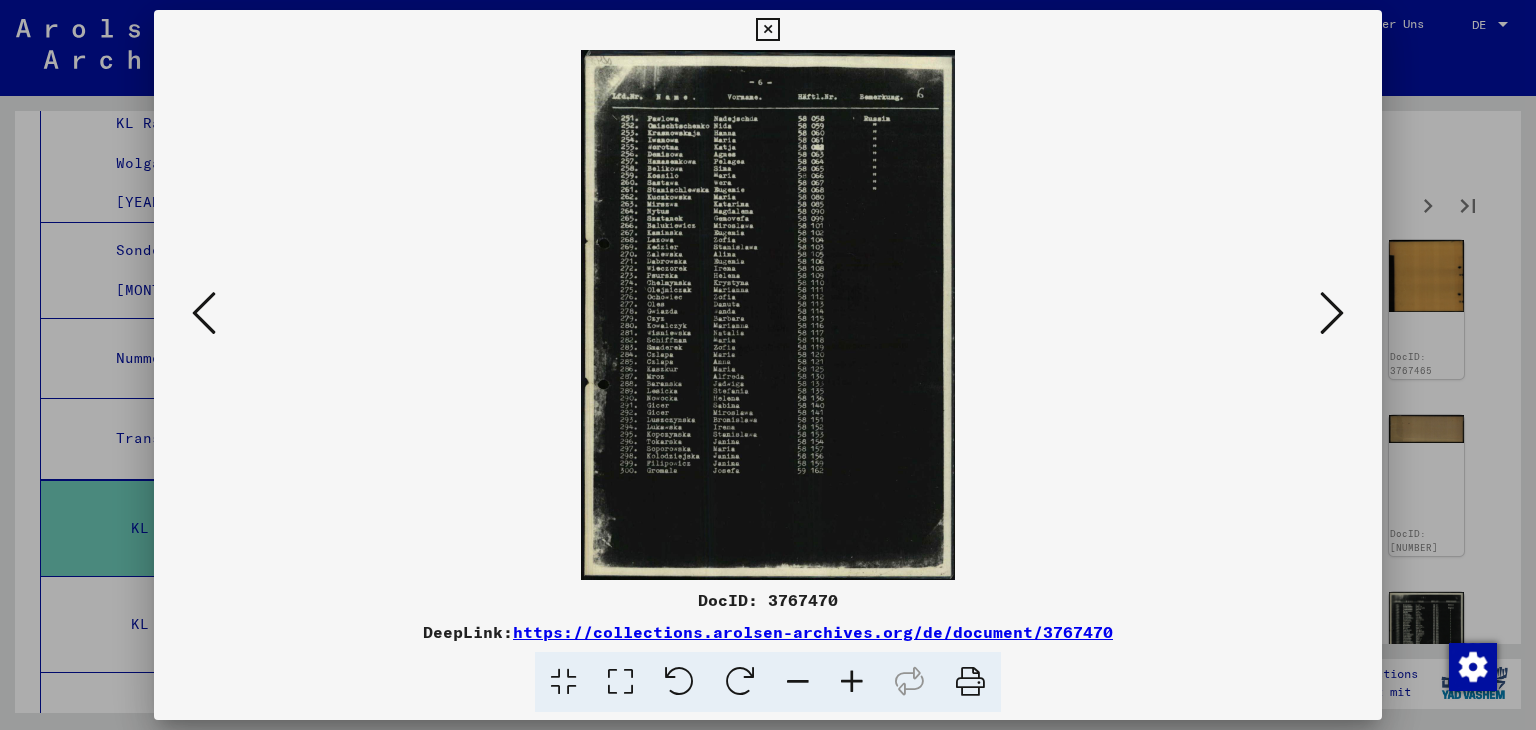 click at bounding box center [1332, 313] 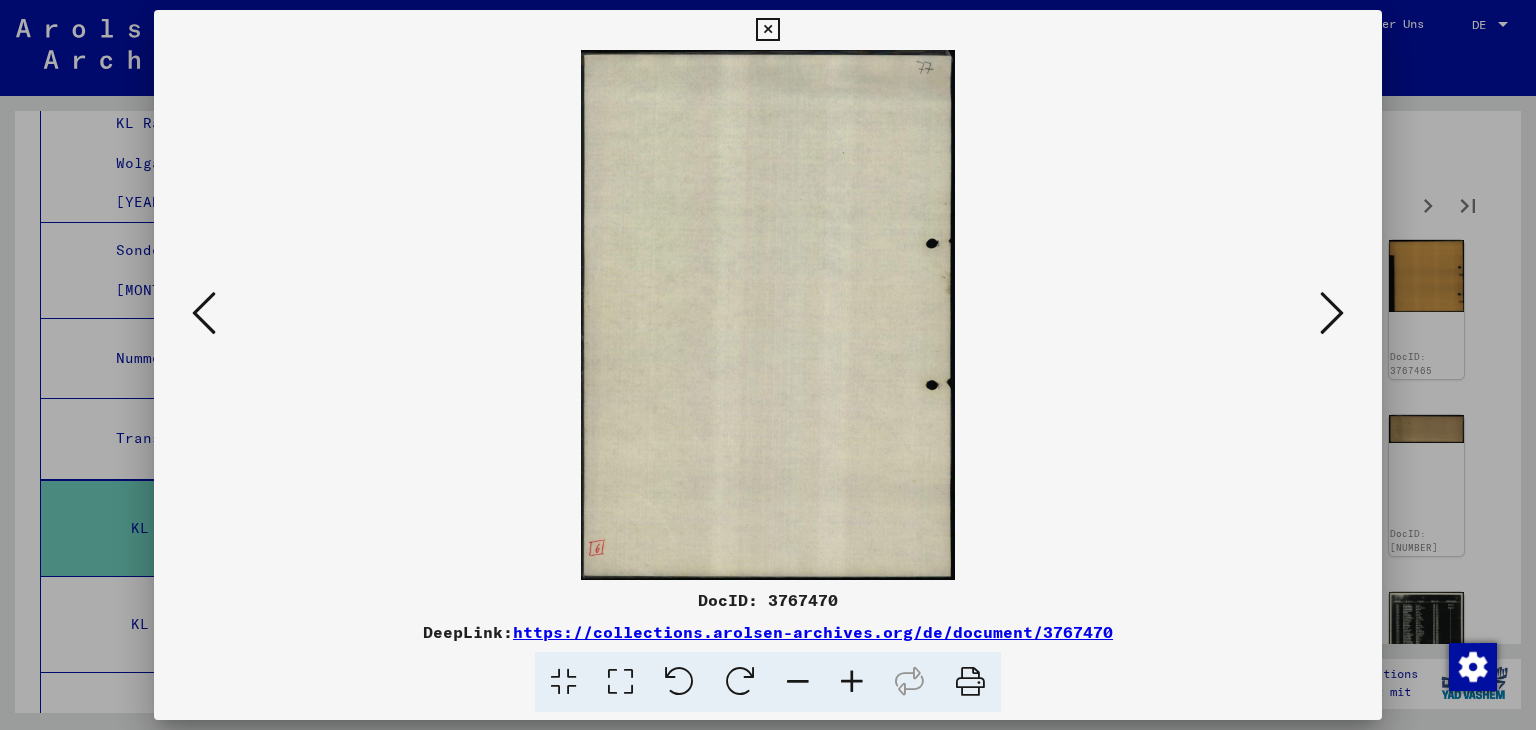 click at bounding box center [1332, 313] 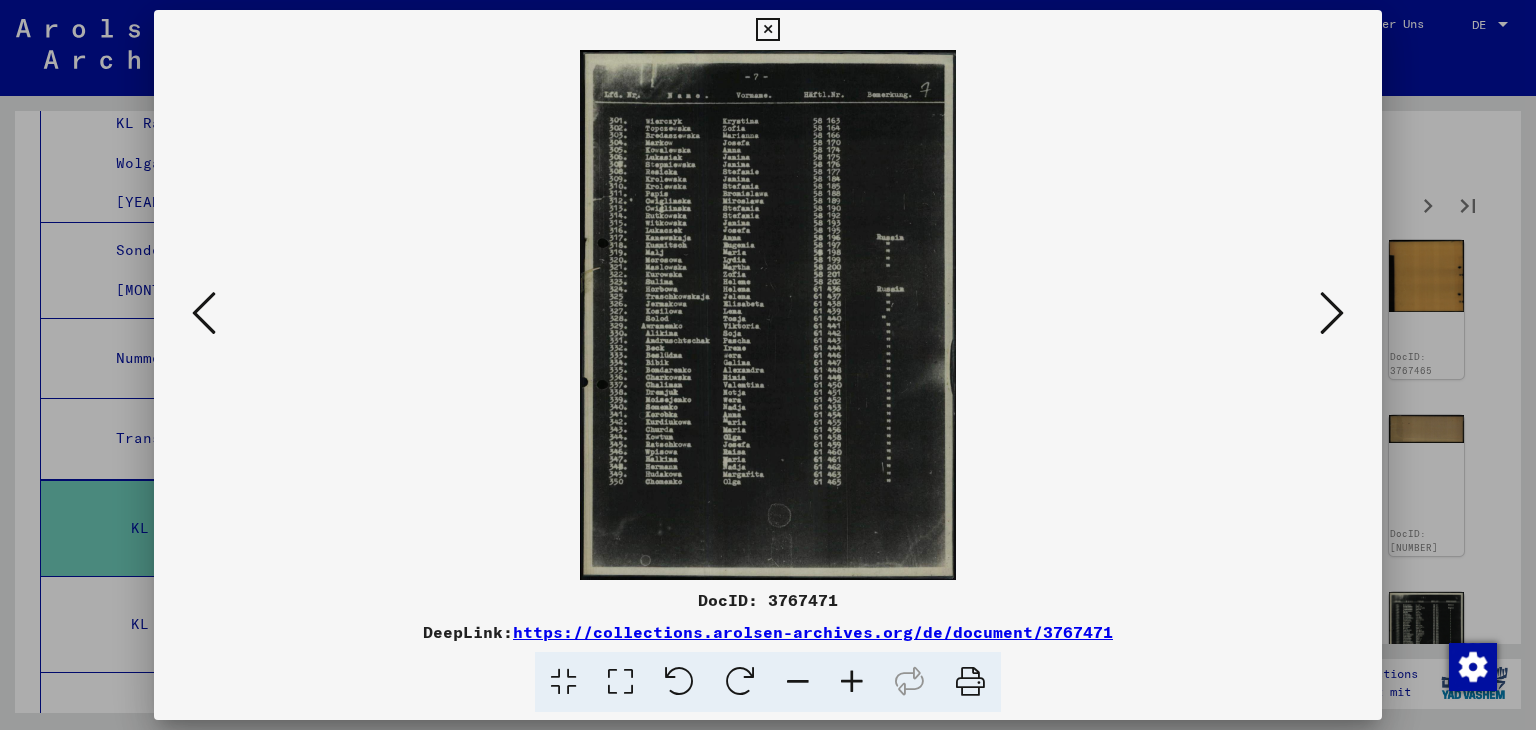 click at bounding box center (1332, 313) 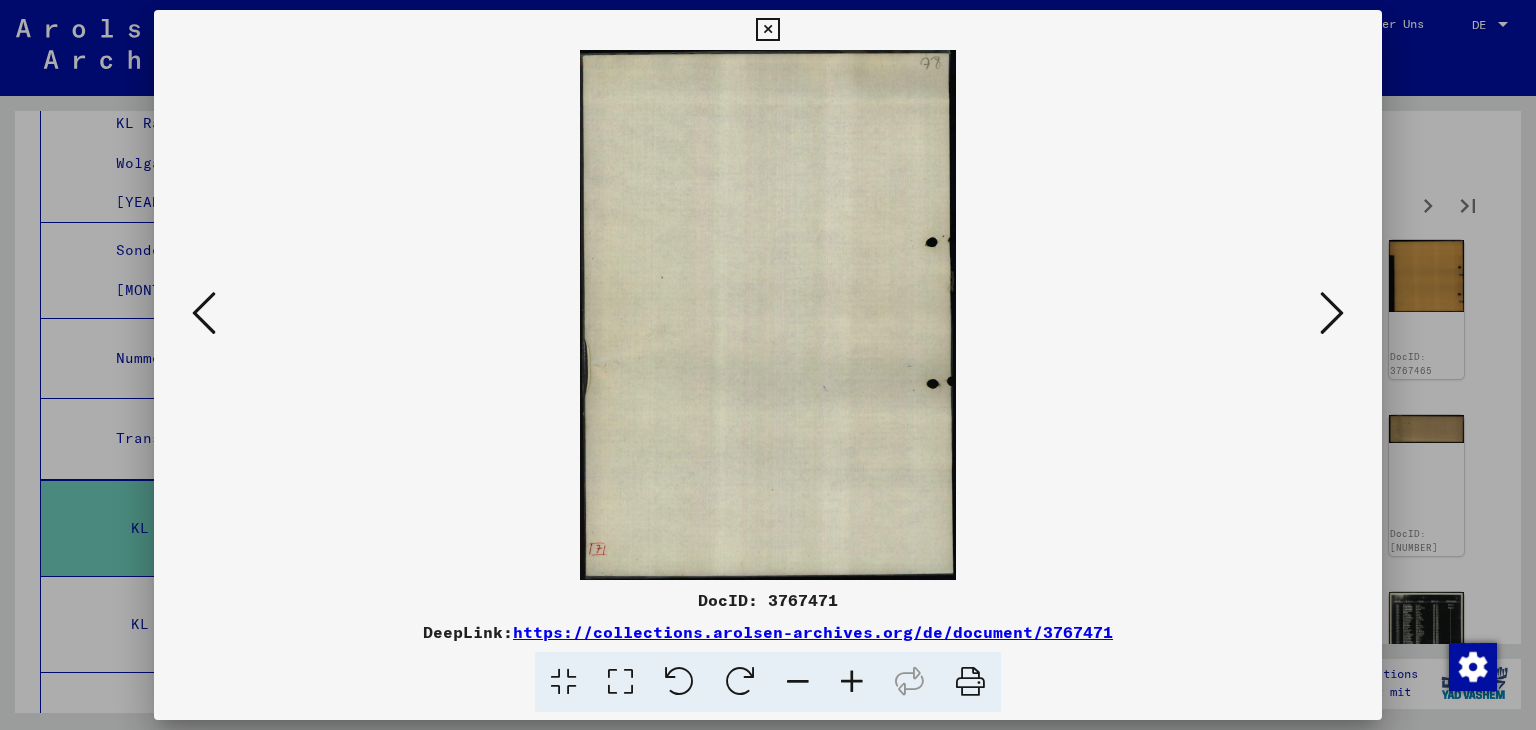 click at bounding box center (1332, 313) 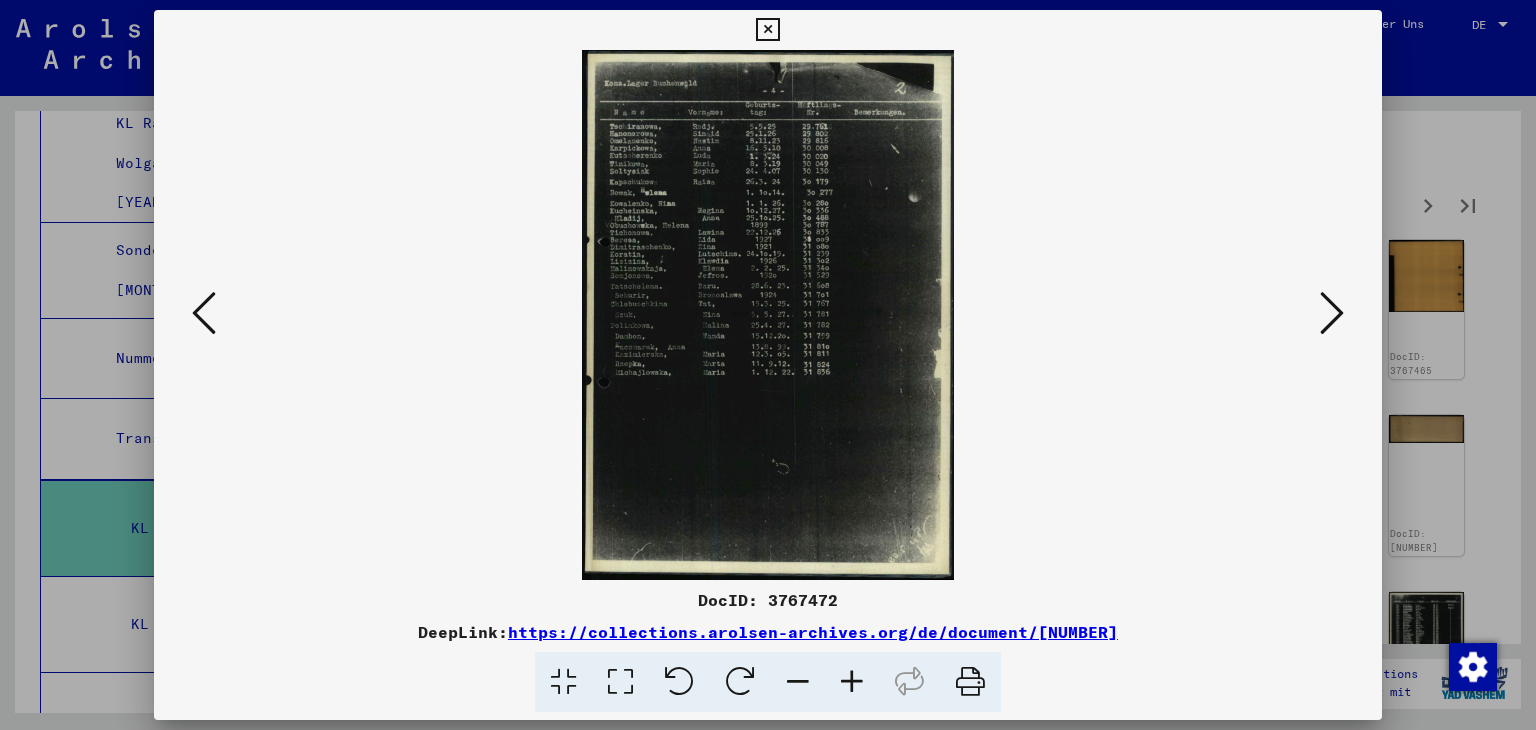 click at bounding box center [1332, 313] 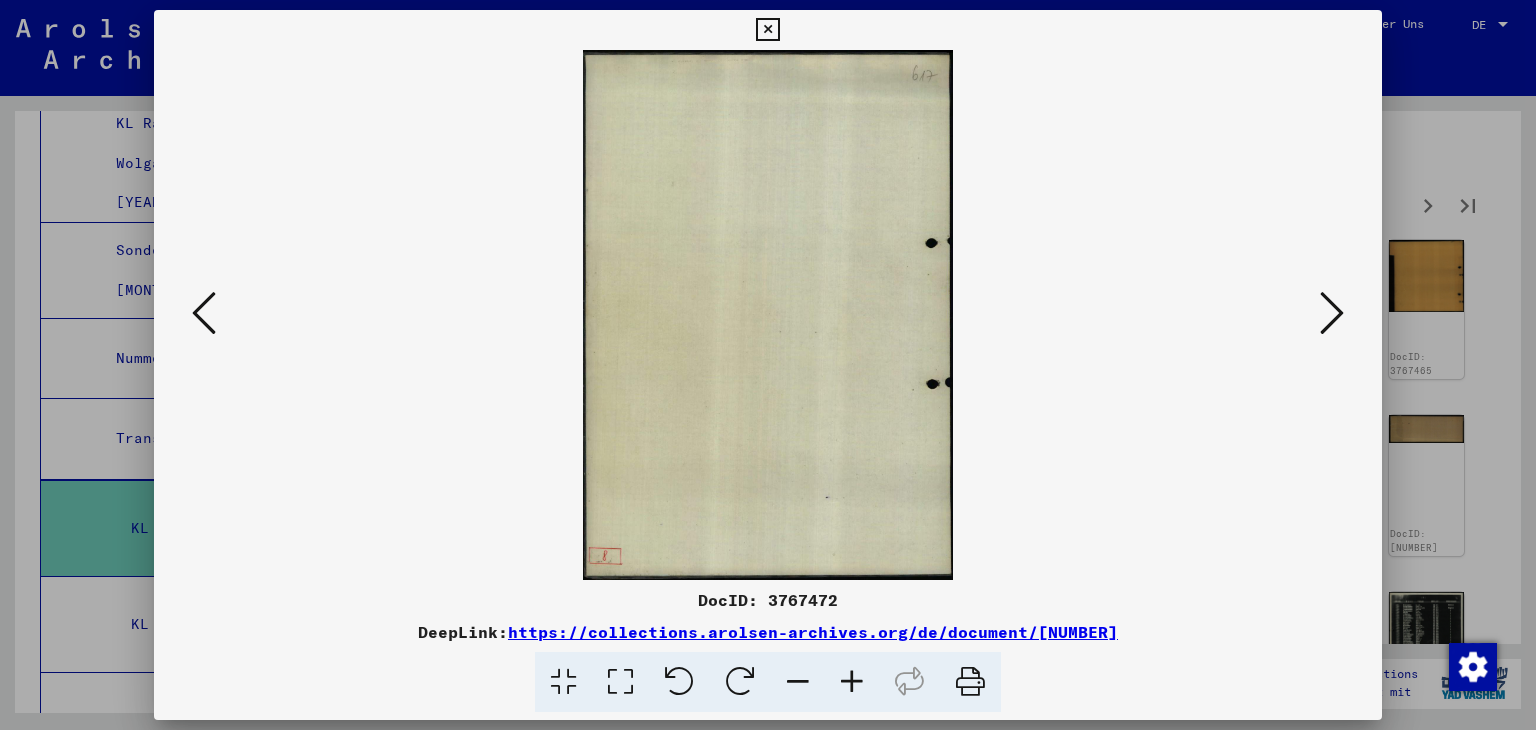click at bounding box center (1332, 313) 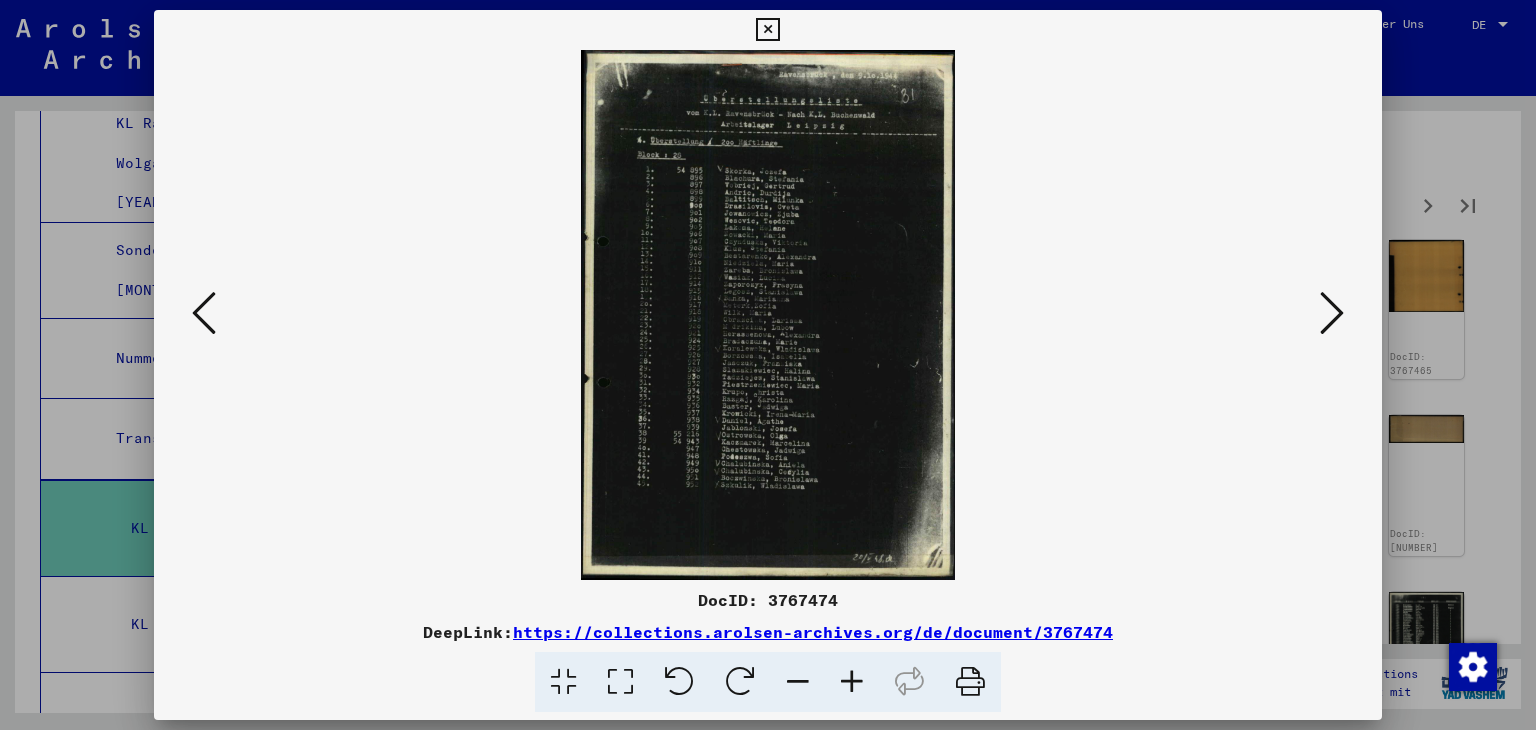click at bounding box center (852, 682) 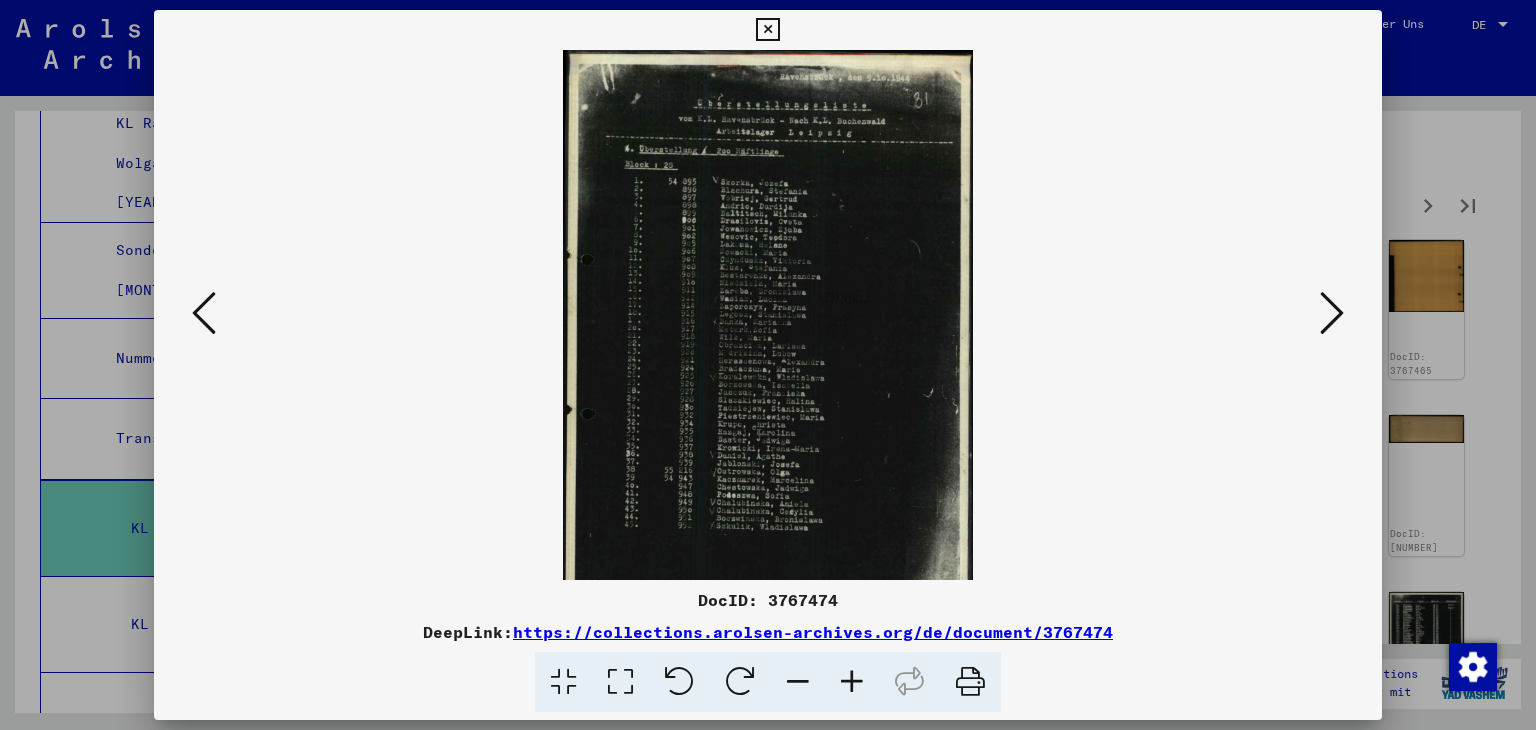 click at bounding box center (852, 682) 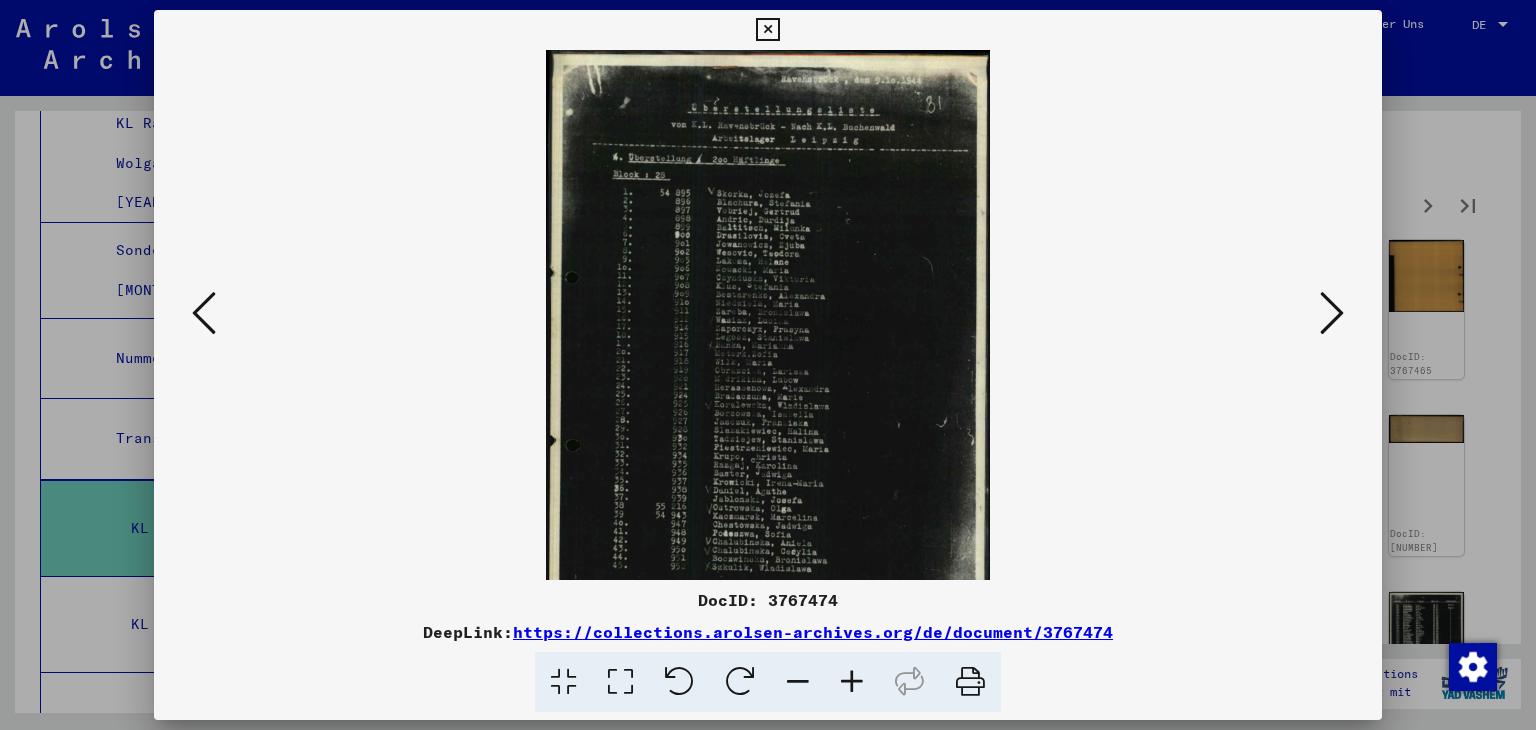 click at bounding box center (852, 682) 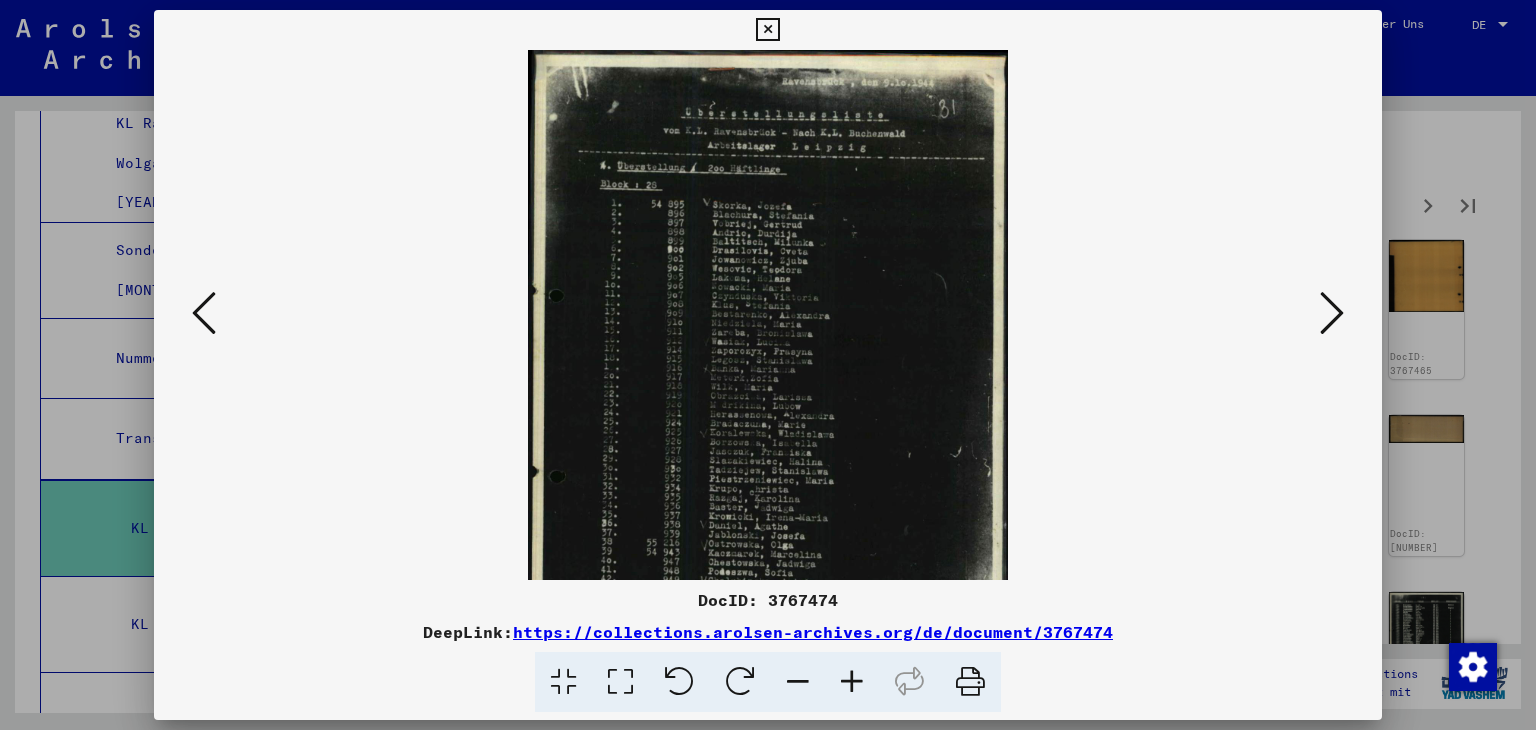 click at bounding box center (852, 682) 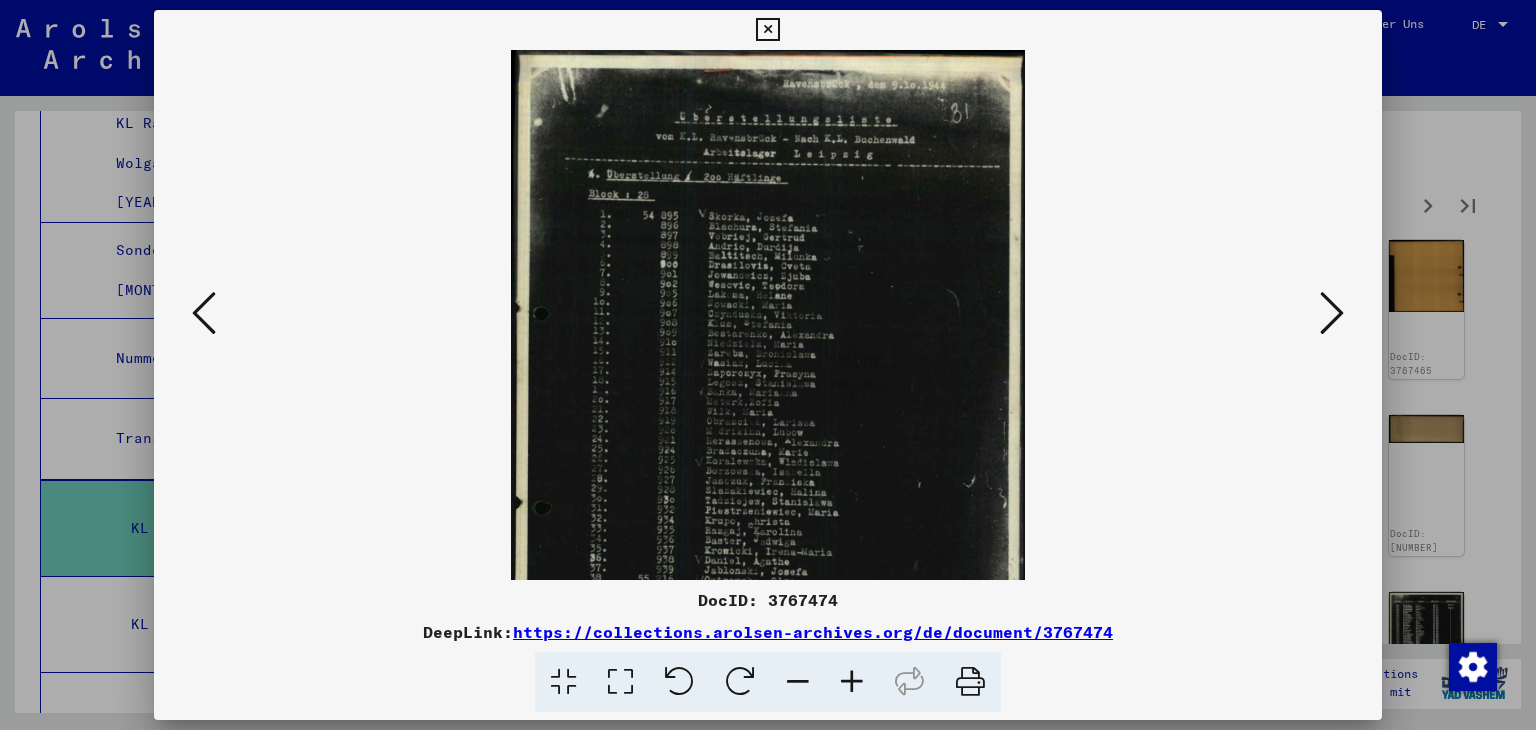 click at bounding box center (852, 682) 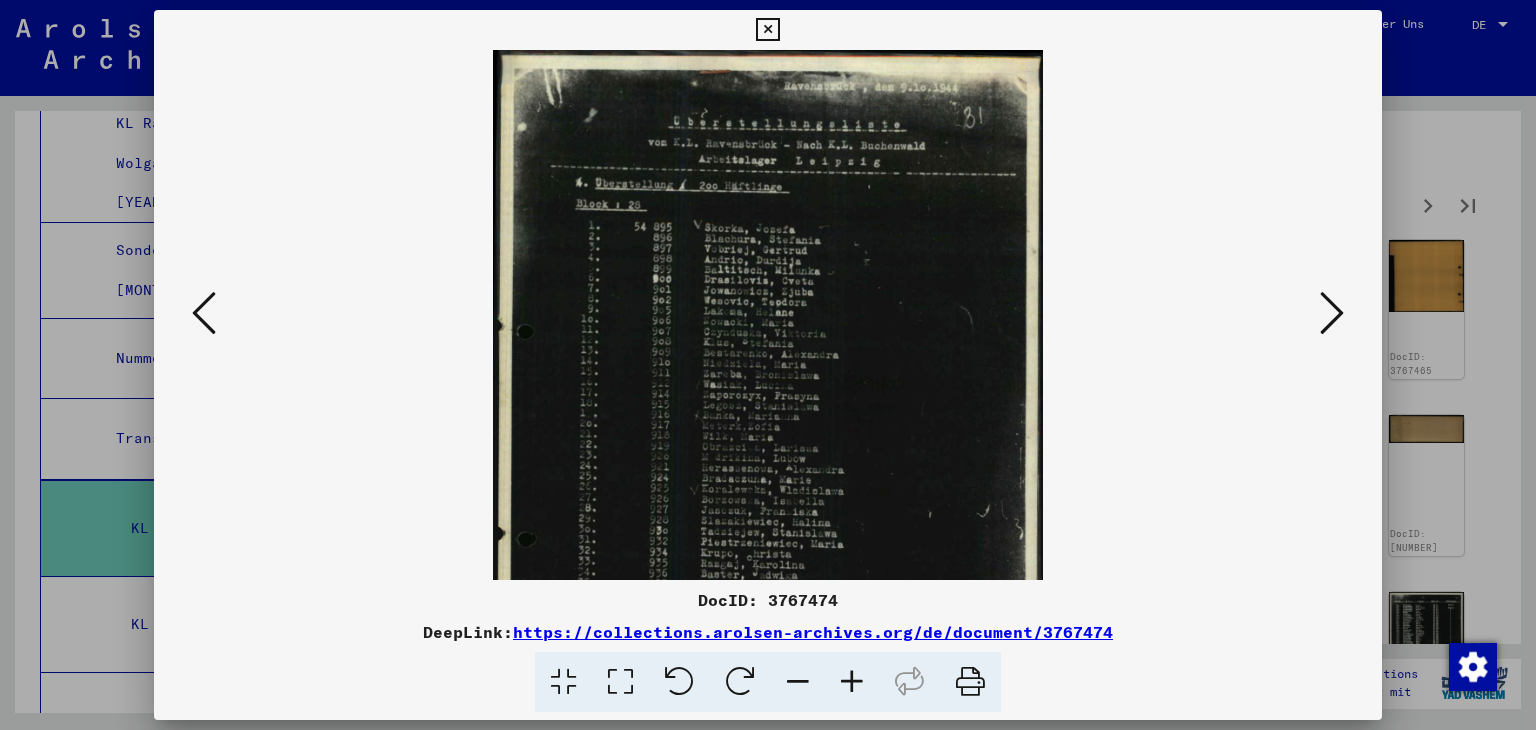 click at bounding box center (852, 682) 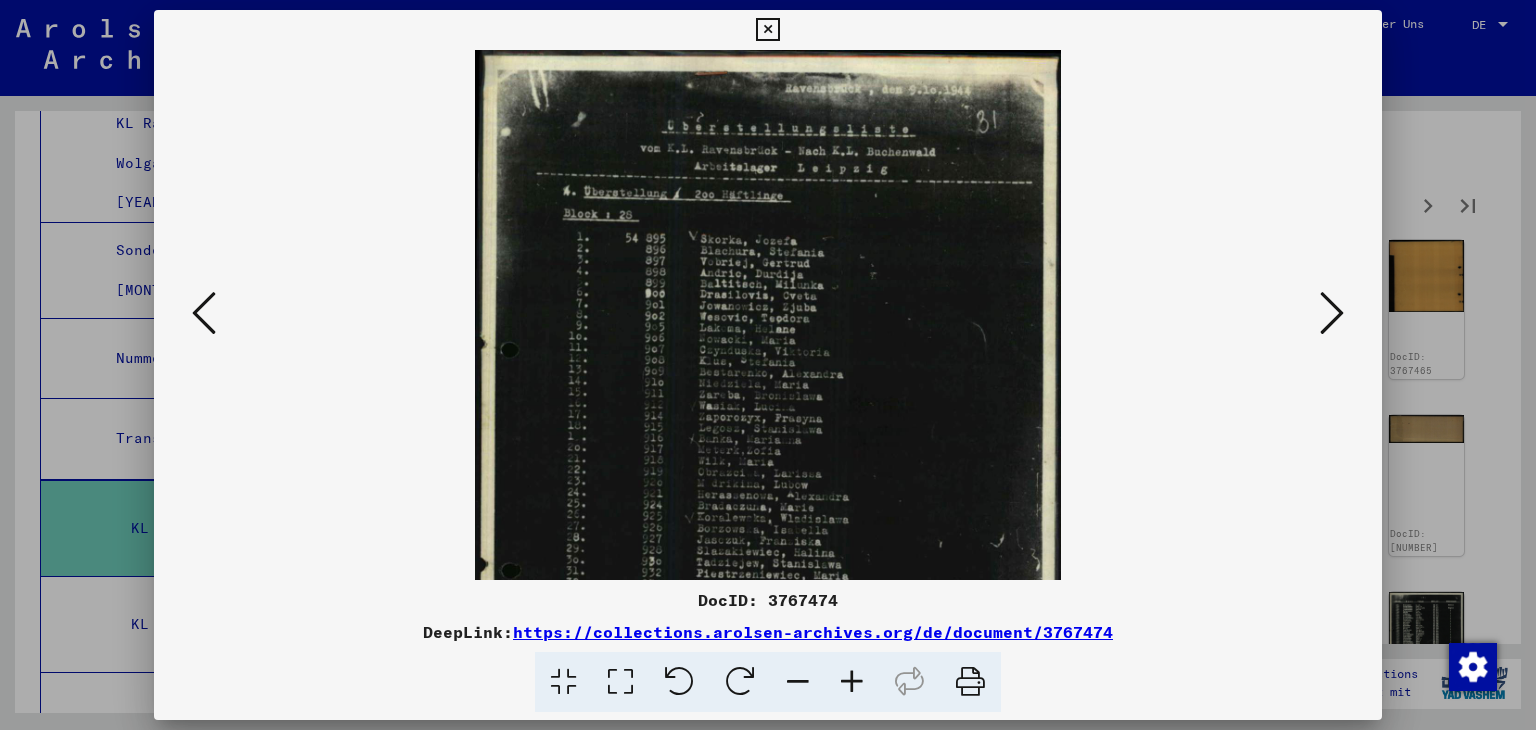 click at bounding box center (852, 682) 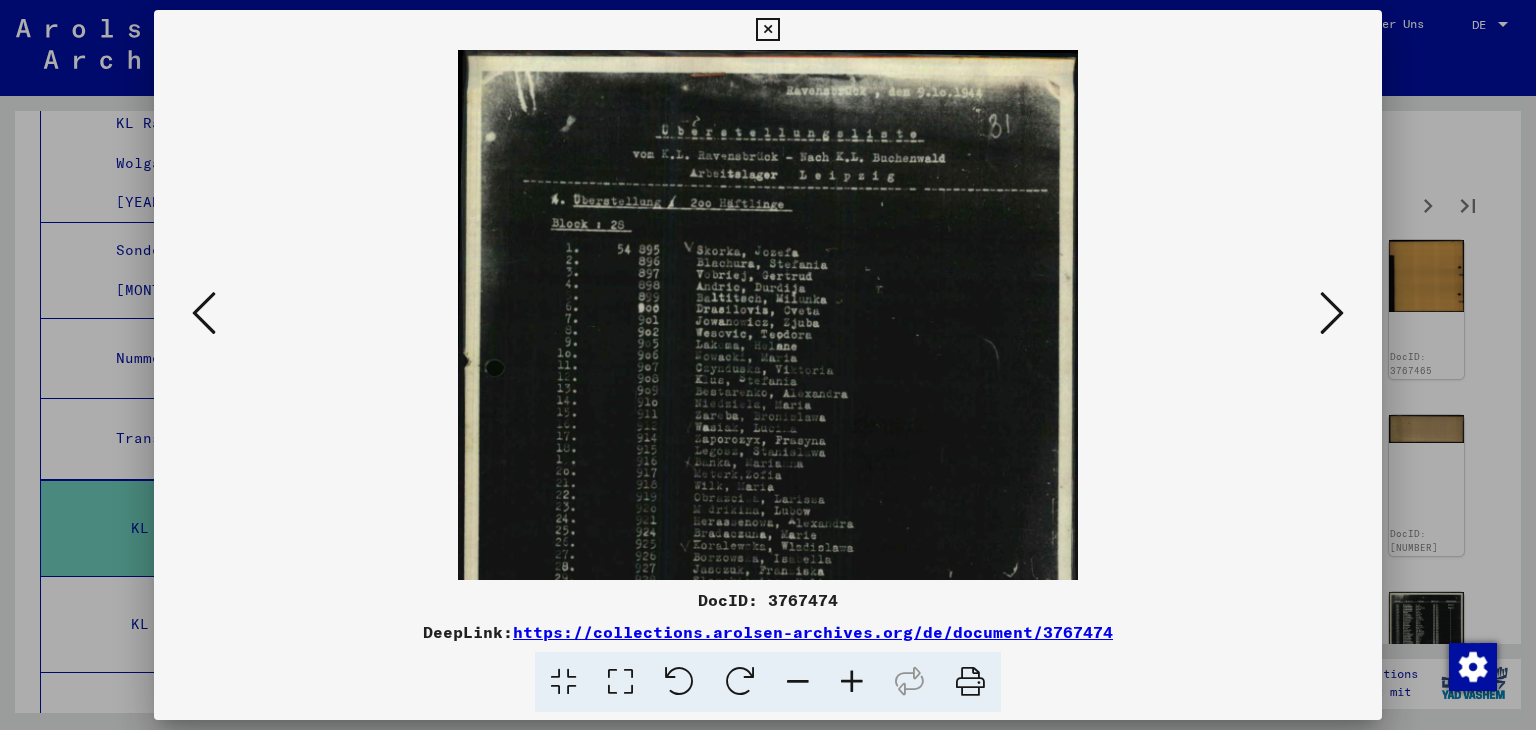 click at bounding box center [852, 682] 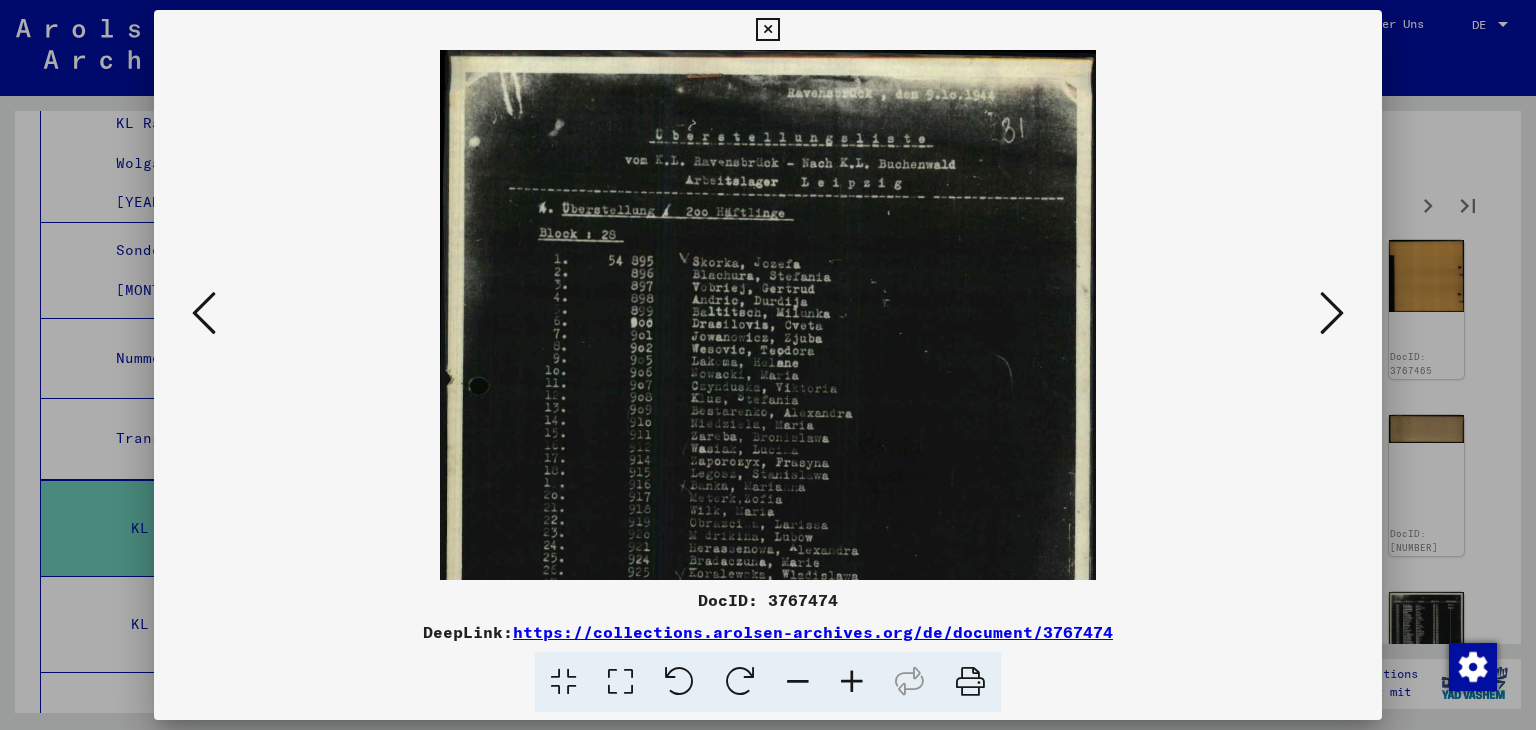 click at bounding box center [852, 682] 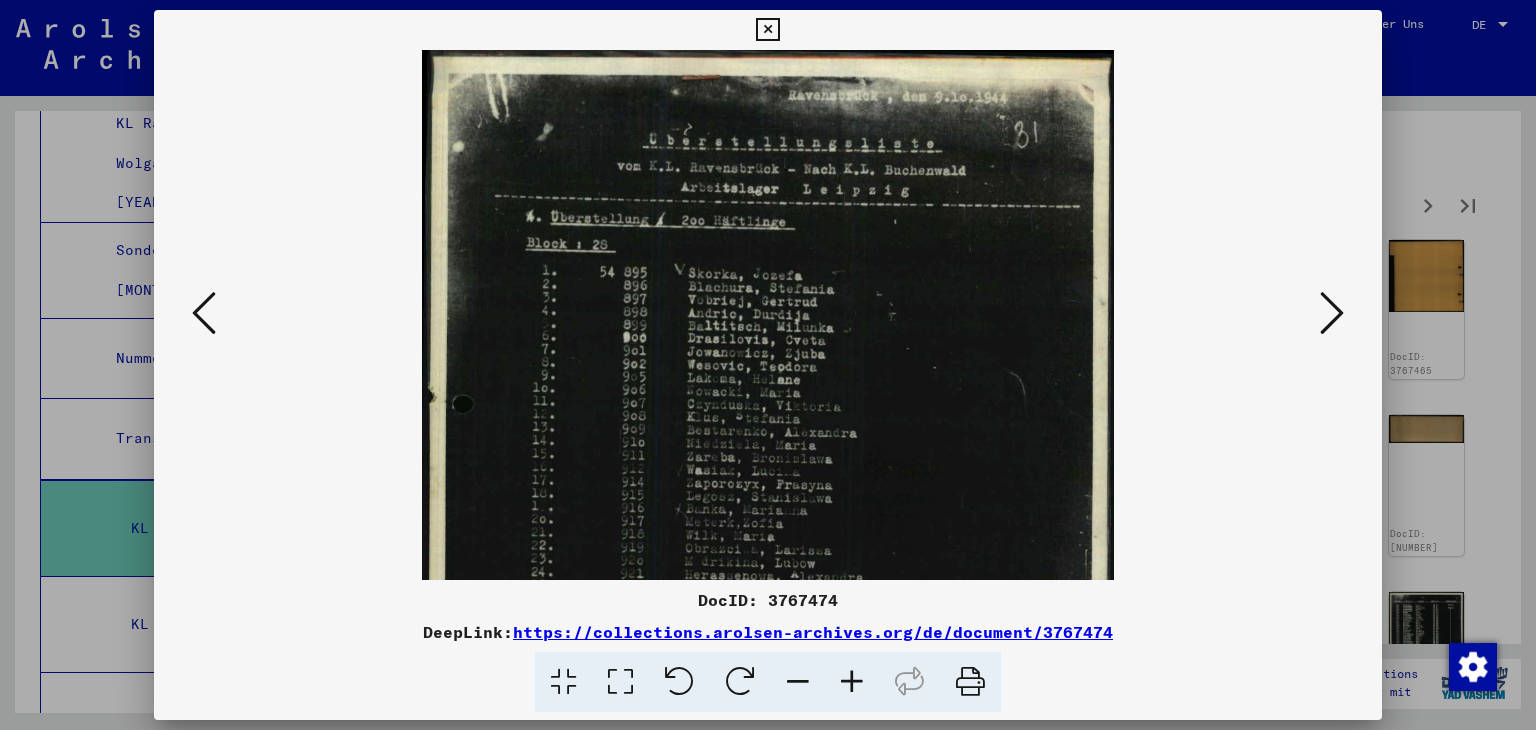 click at bounding box center (852, 682) 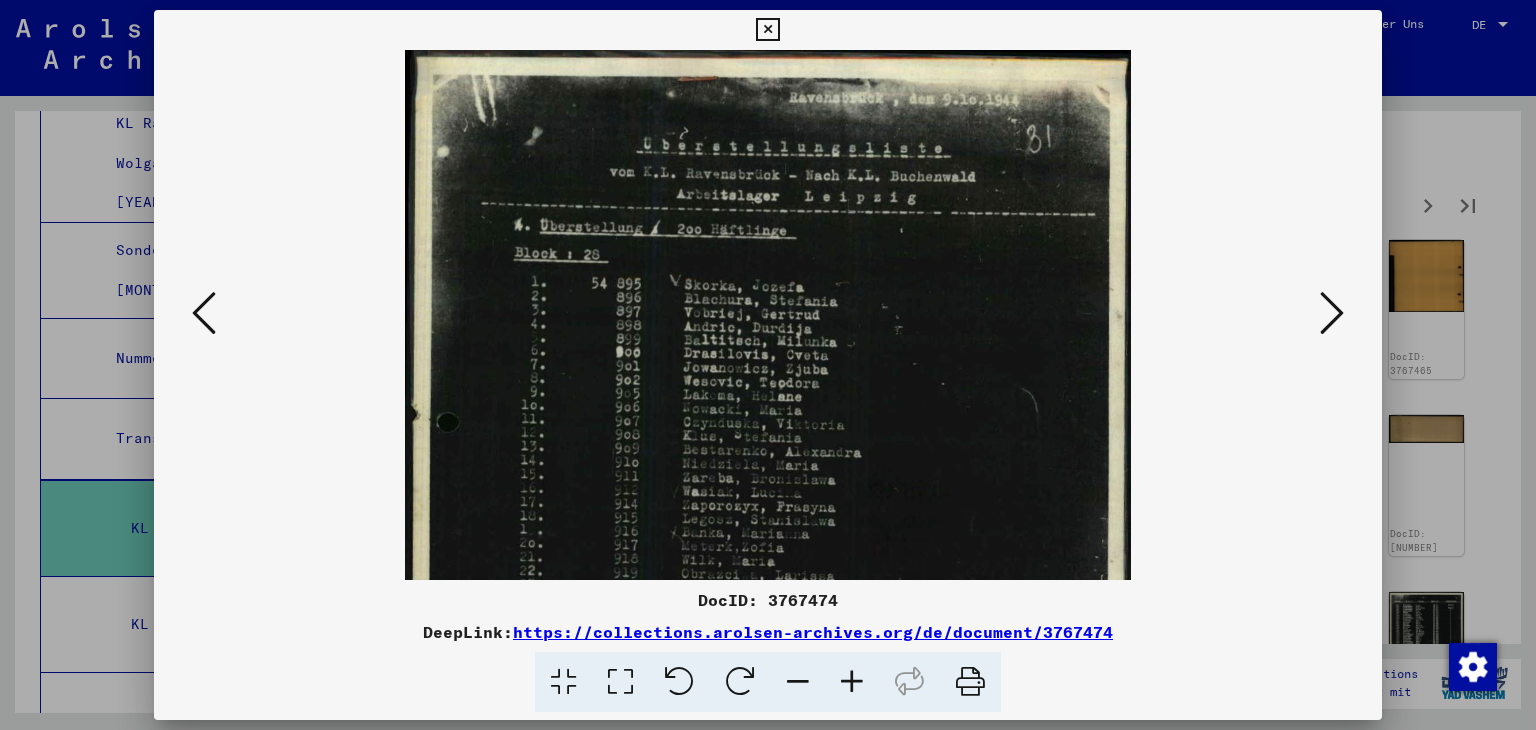click at bounding box center [852, 682] 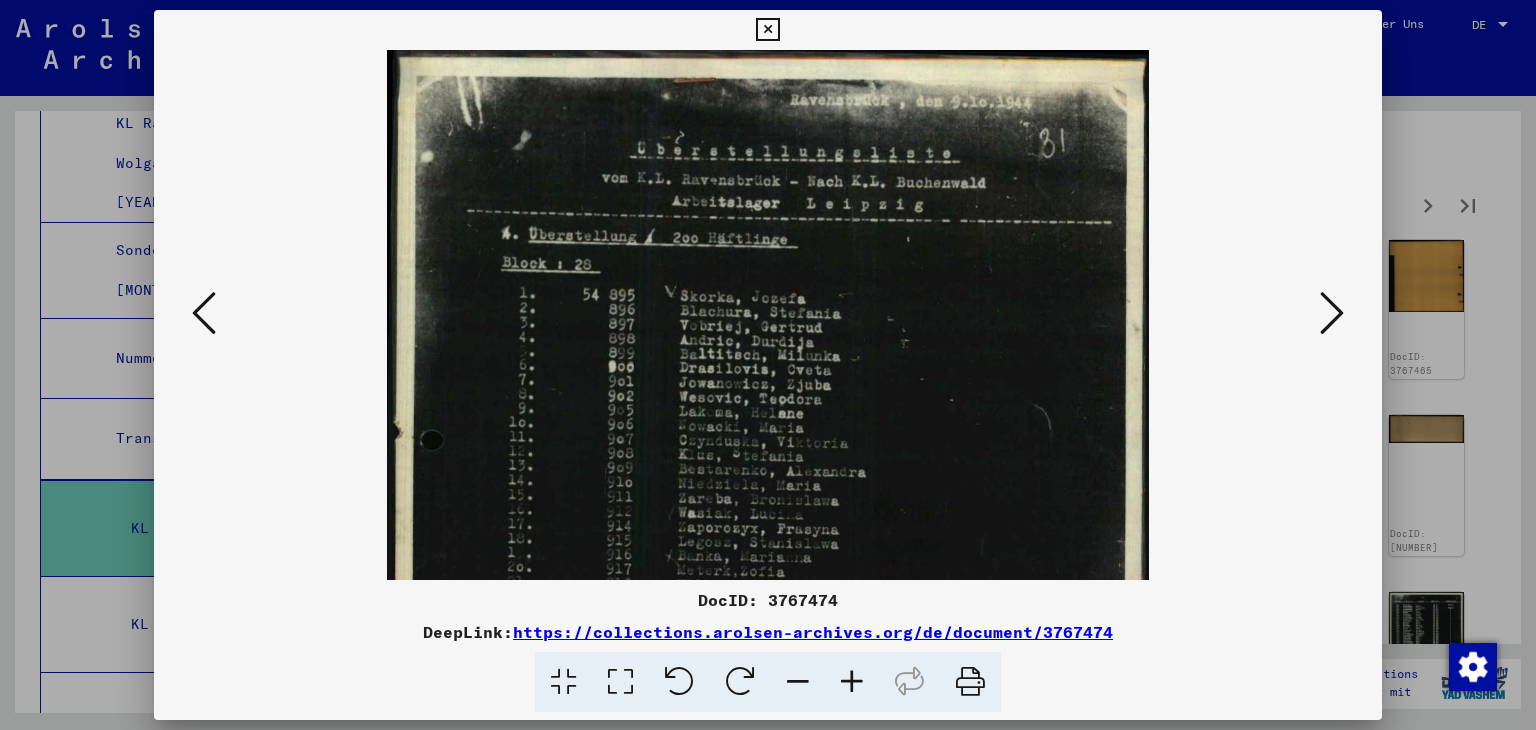 click at bounding box center (852, 682) 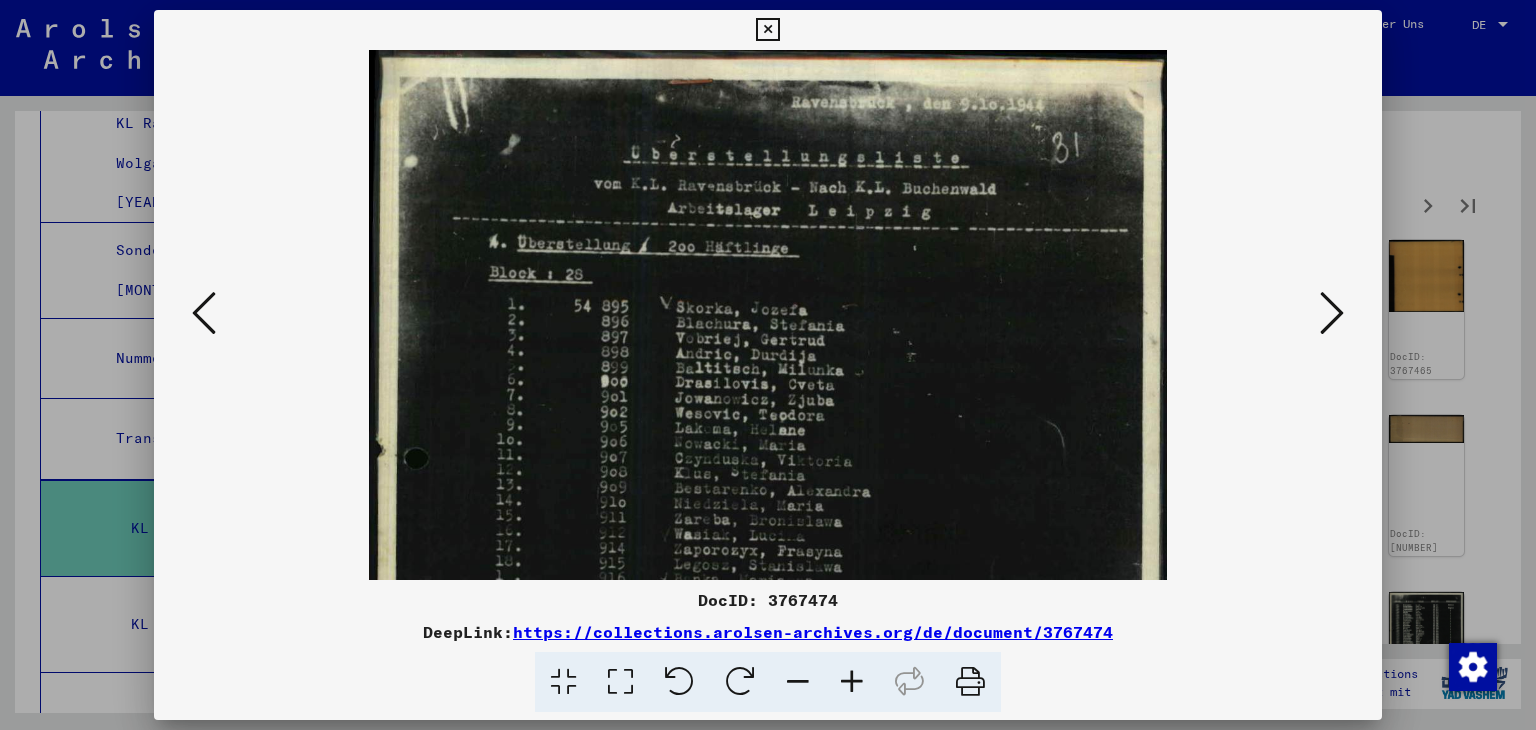 click at bounding box center [852, 682] 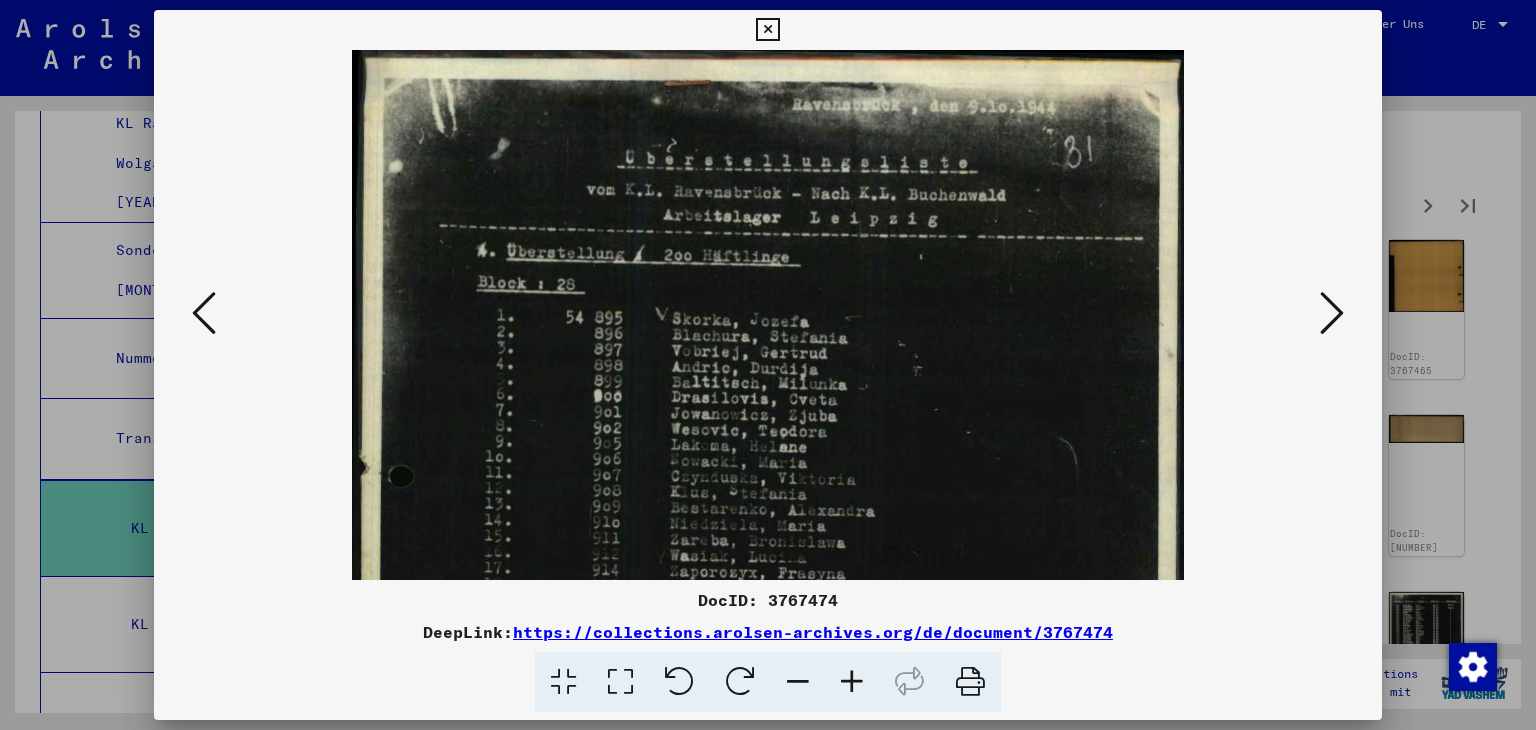 click at bounding box center (852, 682) 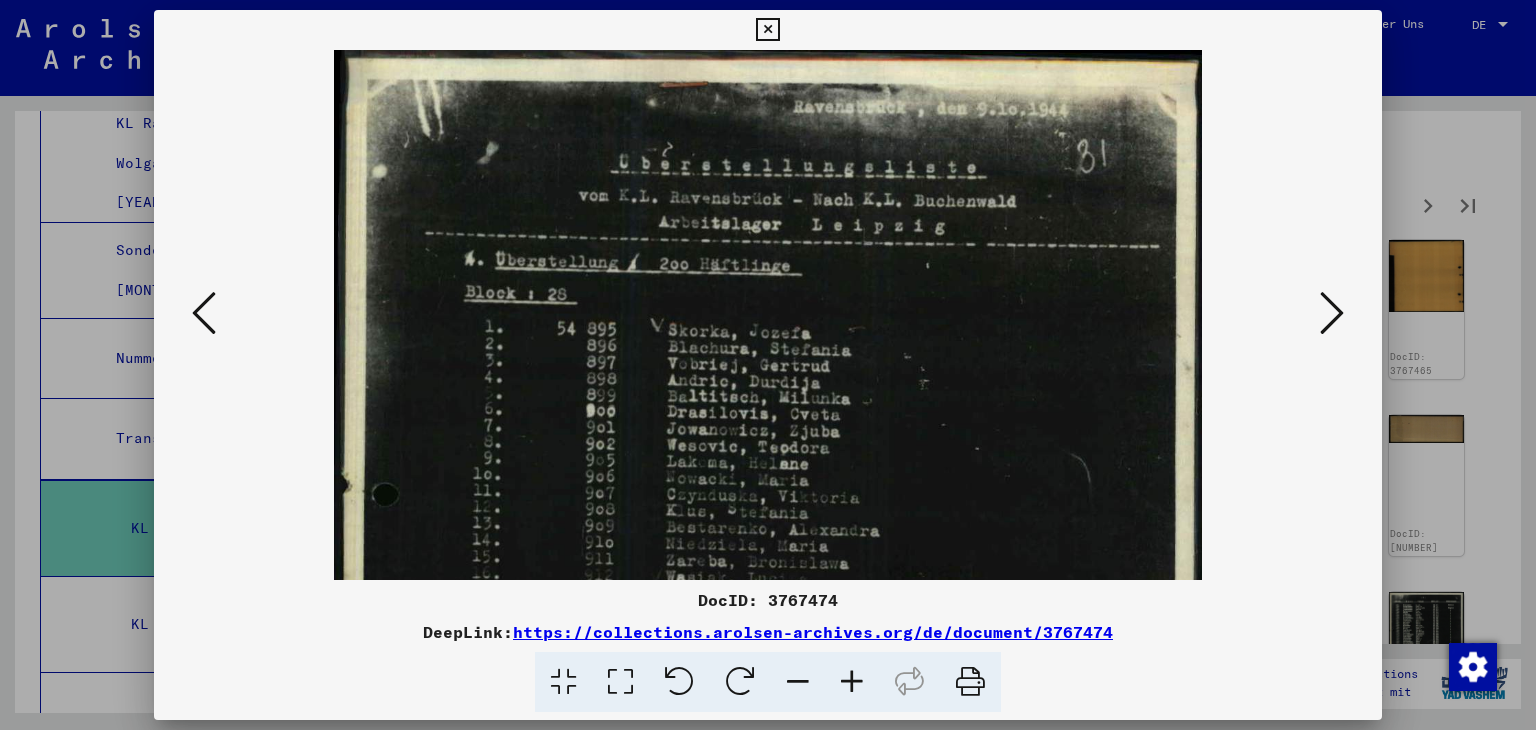 click at bounding box center [852, 682] 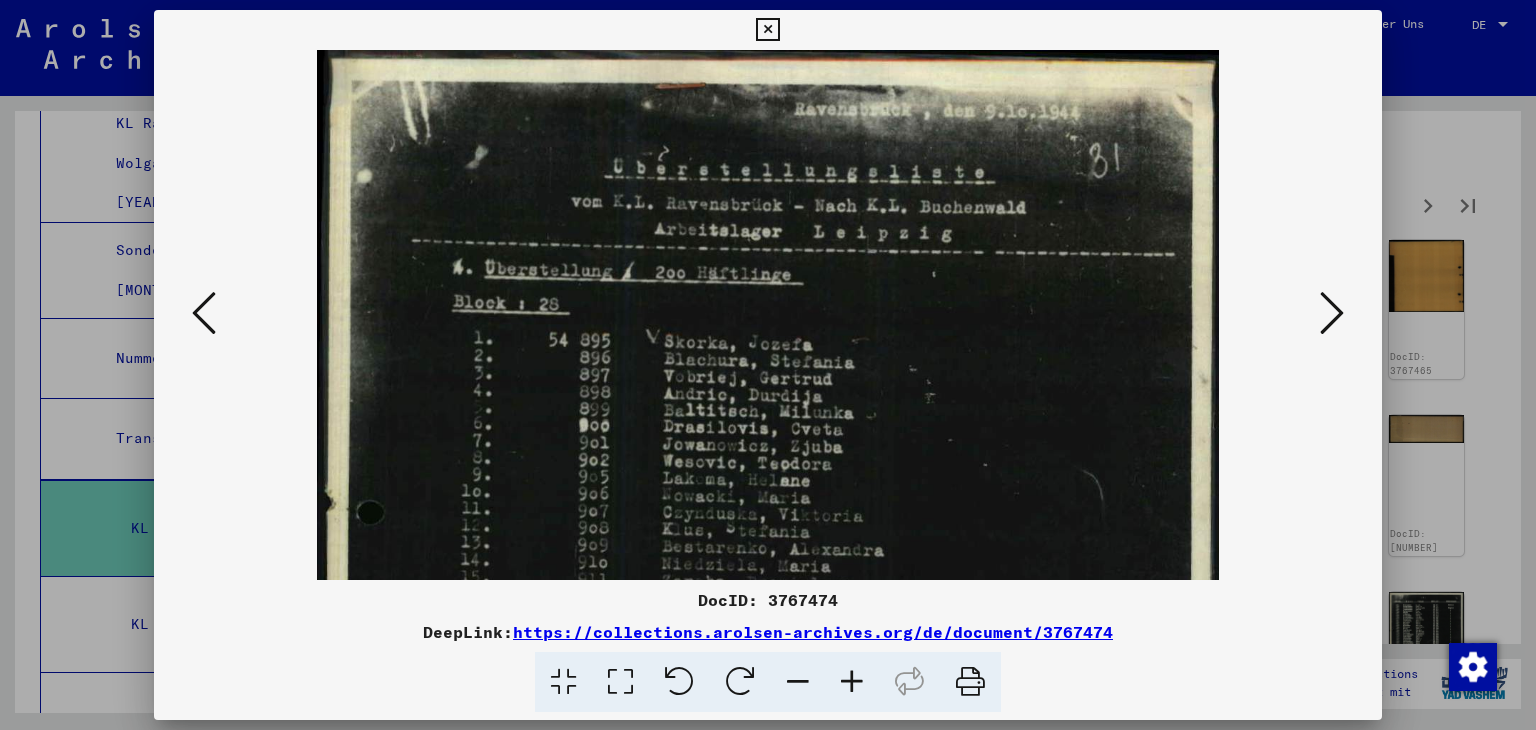click at bounding box center [852, 682] 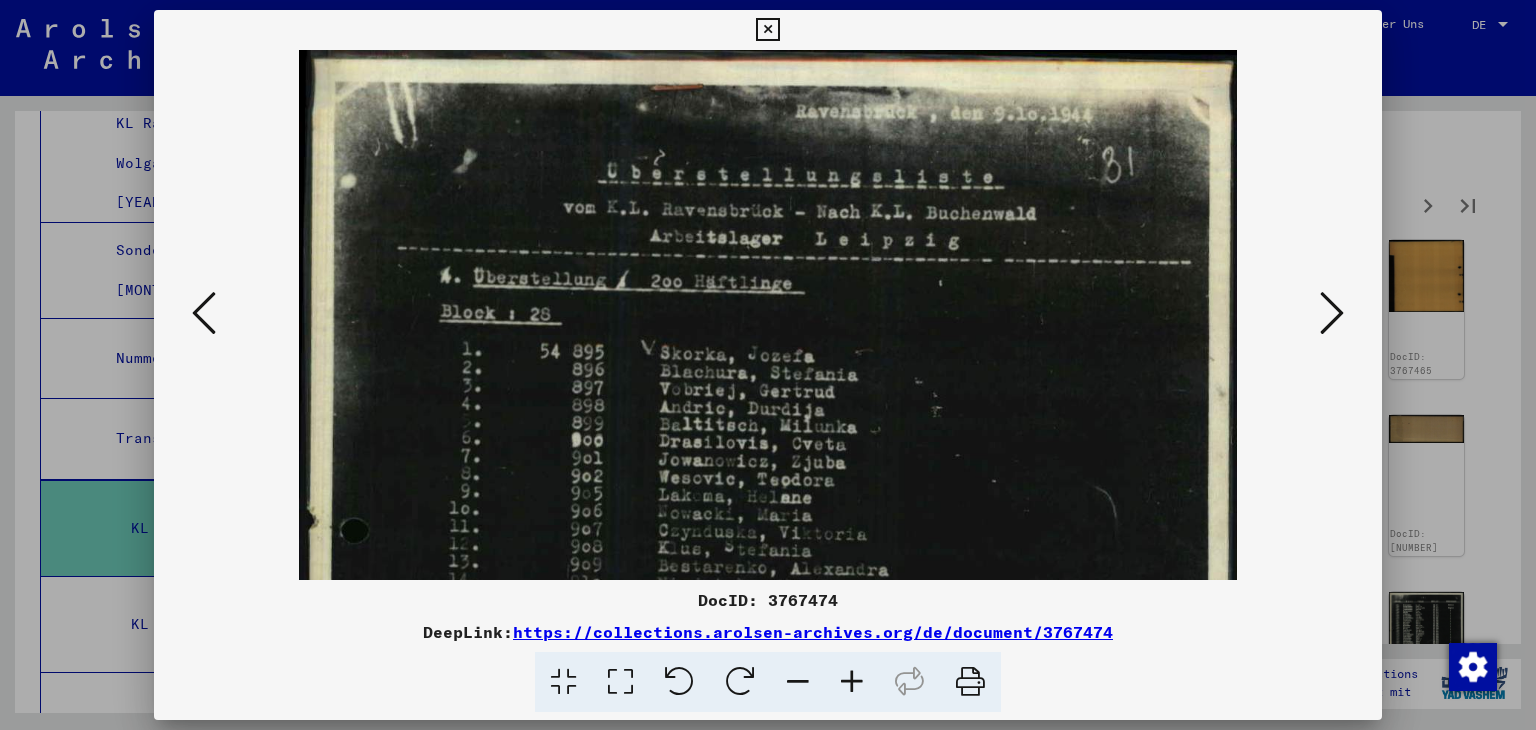click at bounding box center (767, 30) 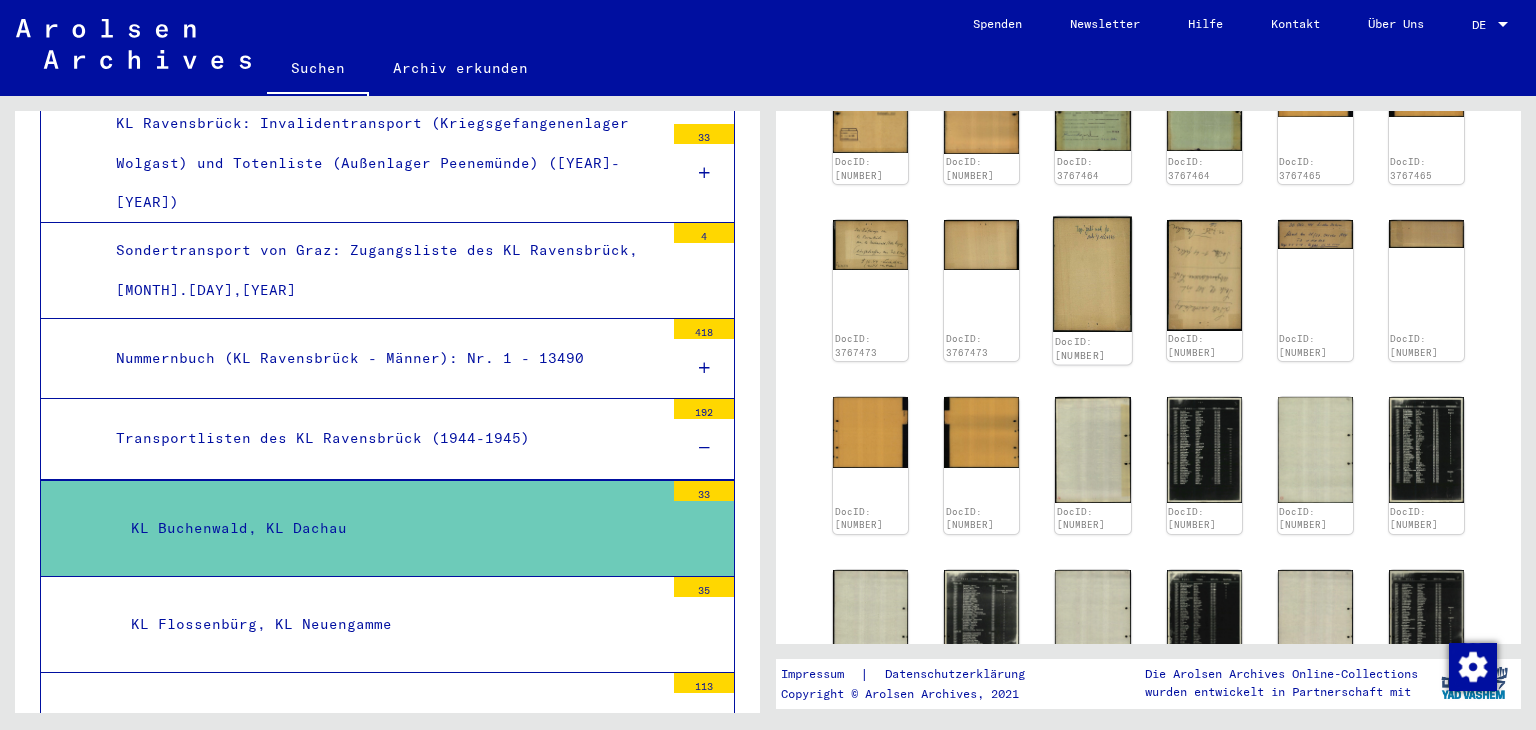 scroll, scrollTop: 700, scrollLeft: 0, axis: vertical 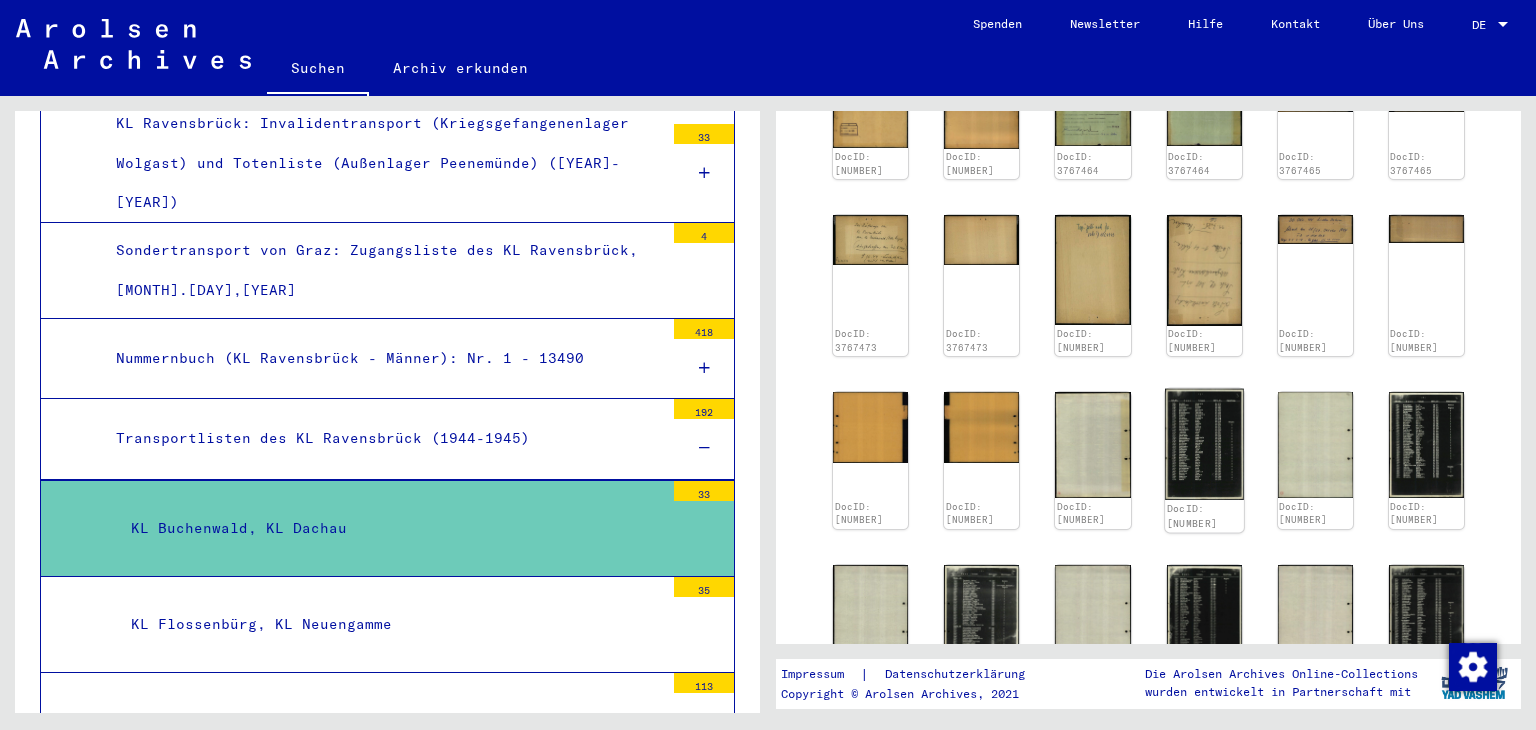 click 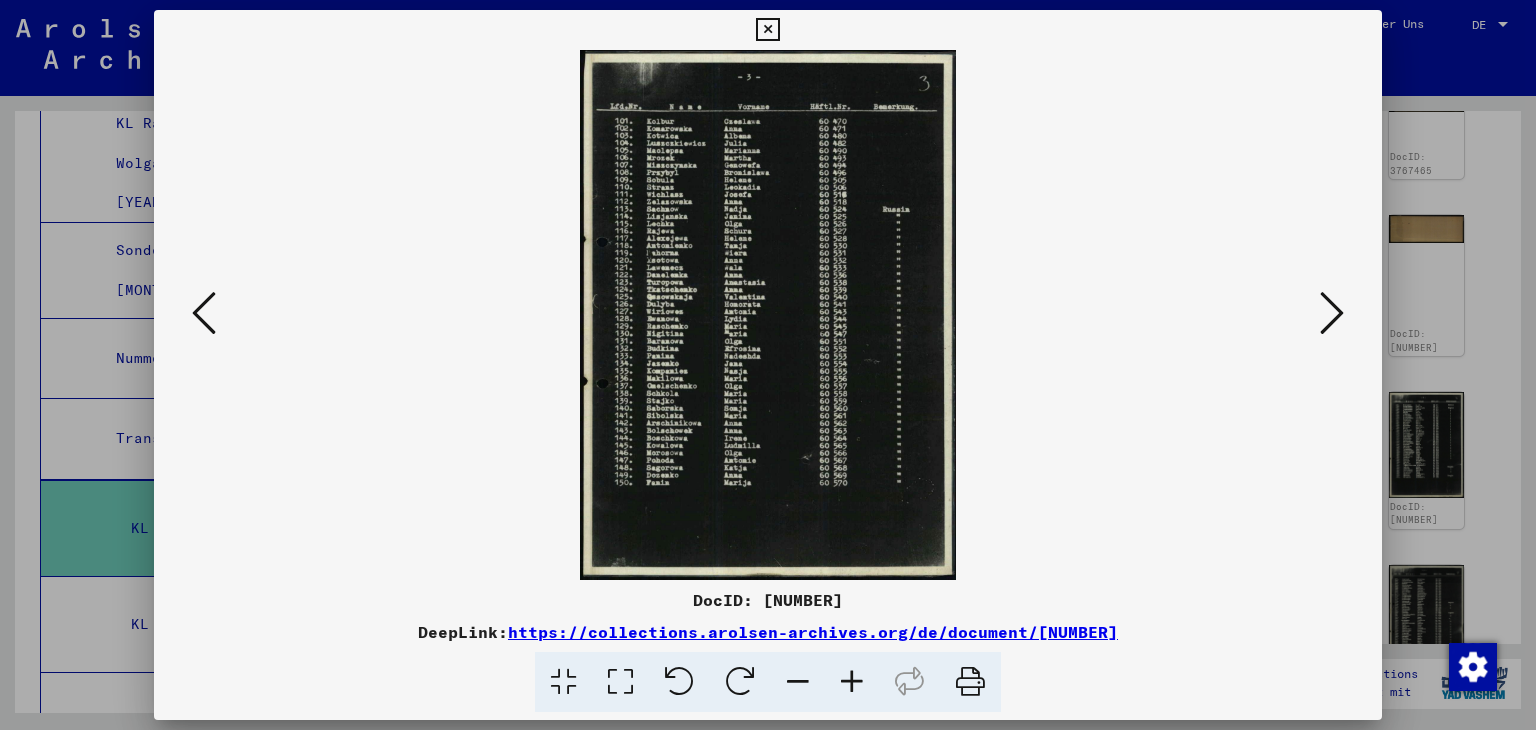 click at bounding box center [204, 313] 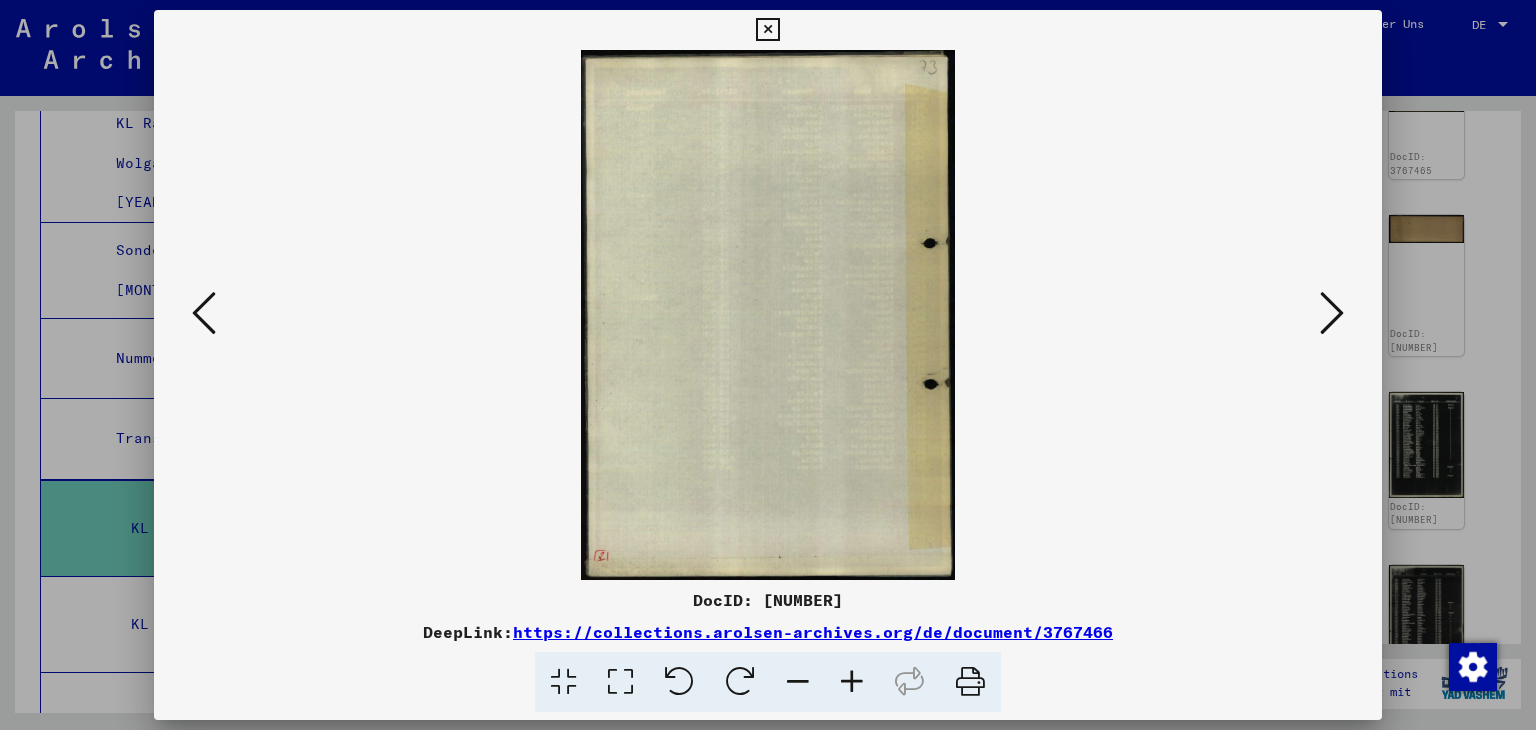 click at bounding box center (204, 313) 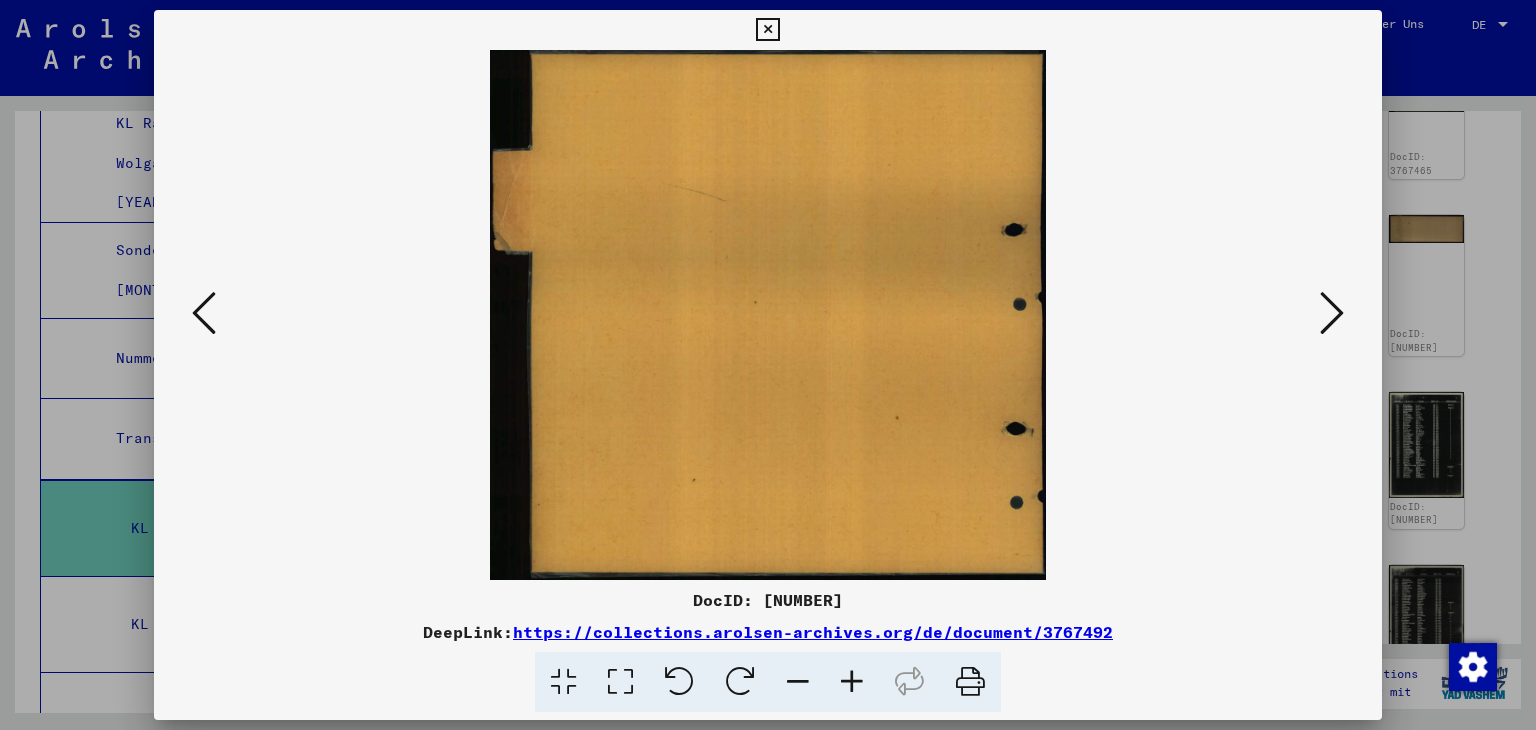 click at bounding box center (204, 313) 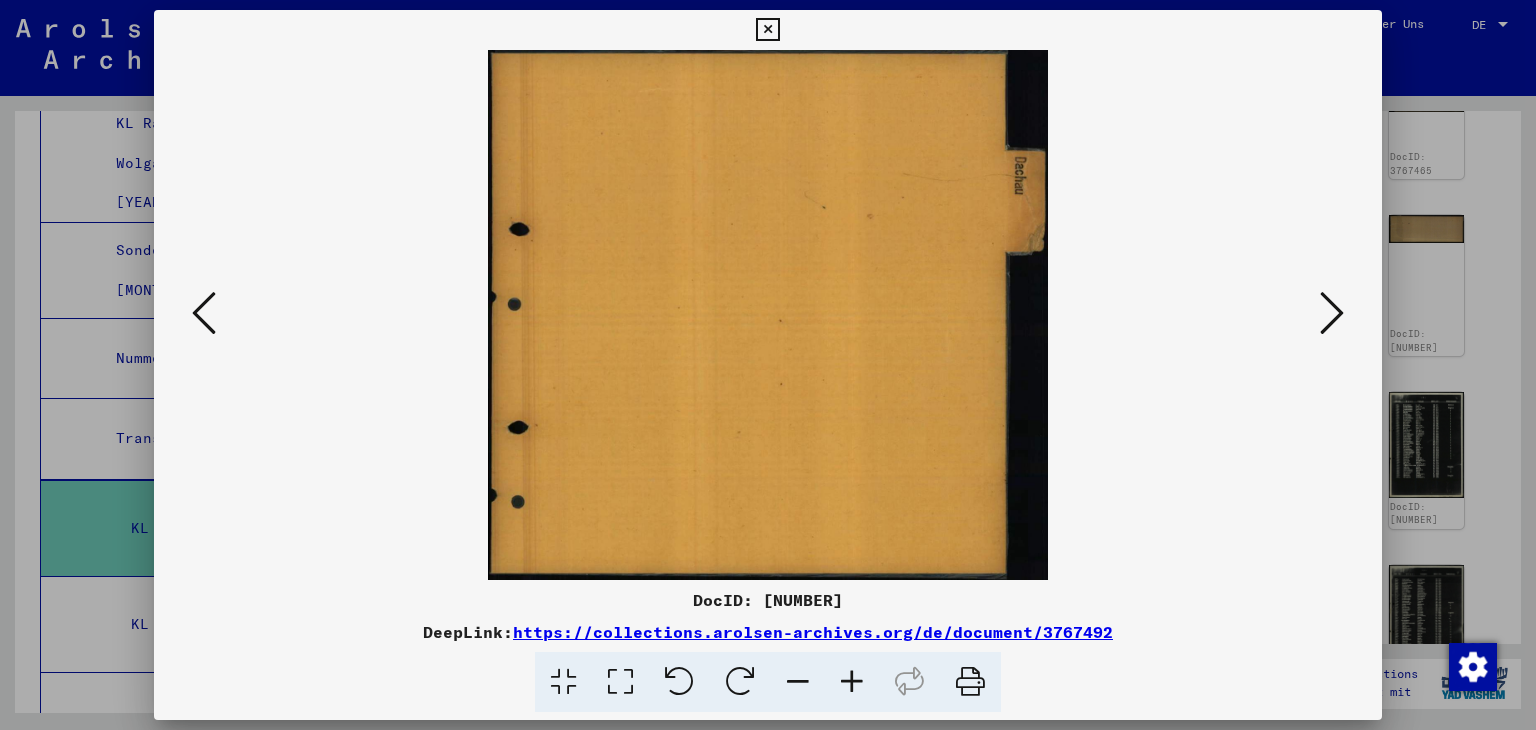 click at bounding box center [204, 313] 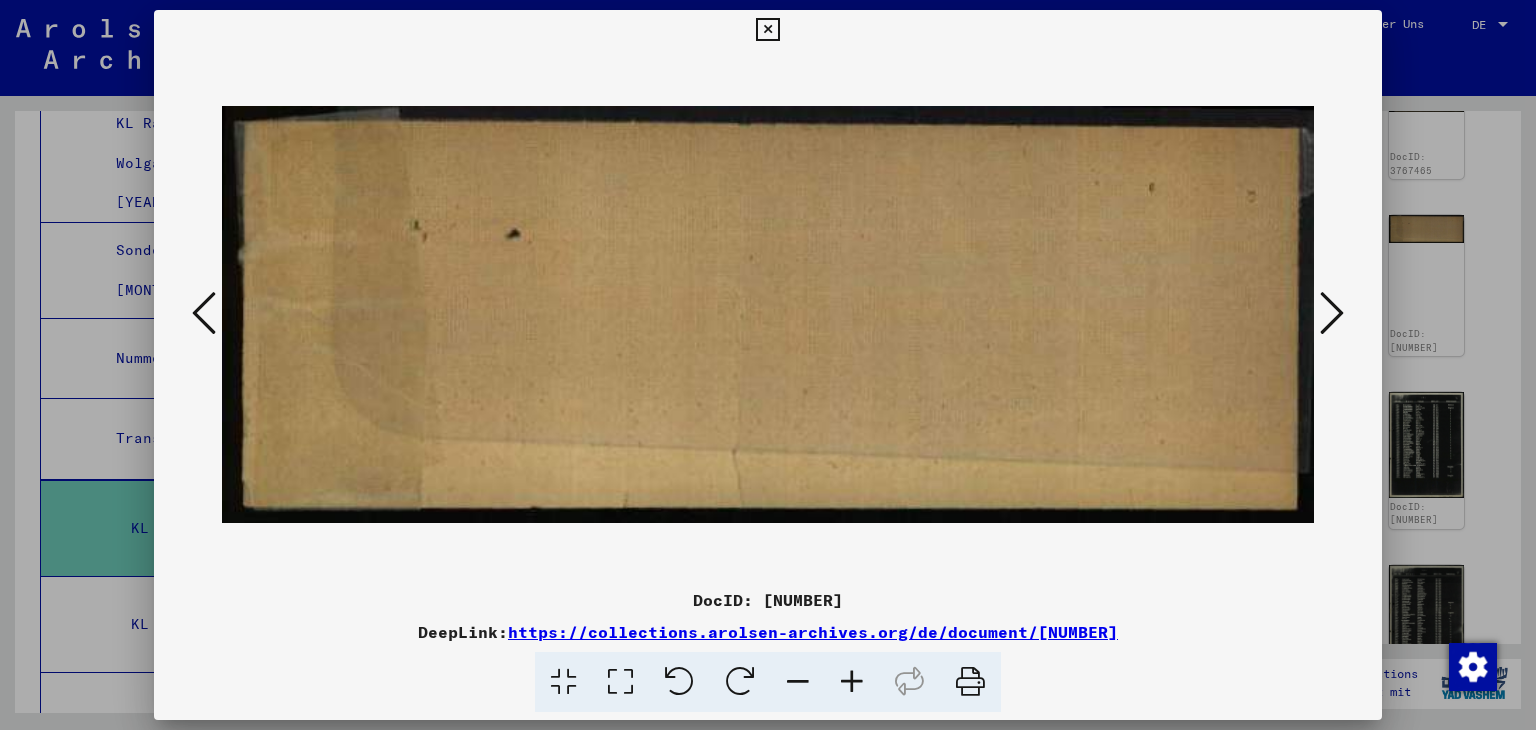 click at bounding box center [204, 313] 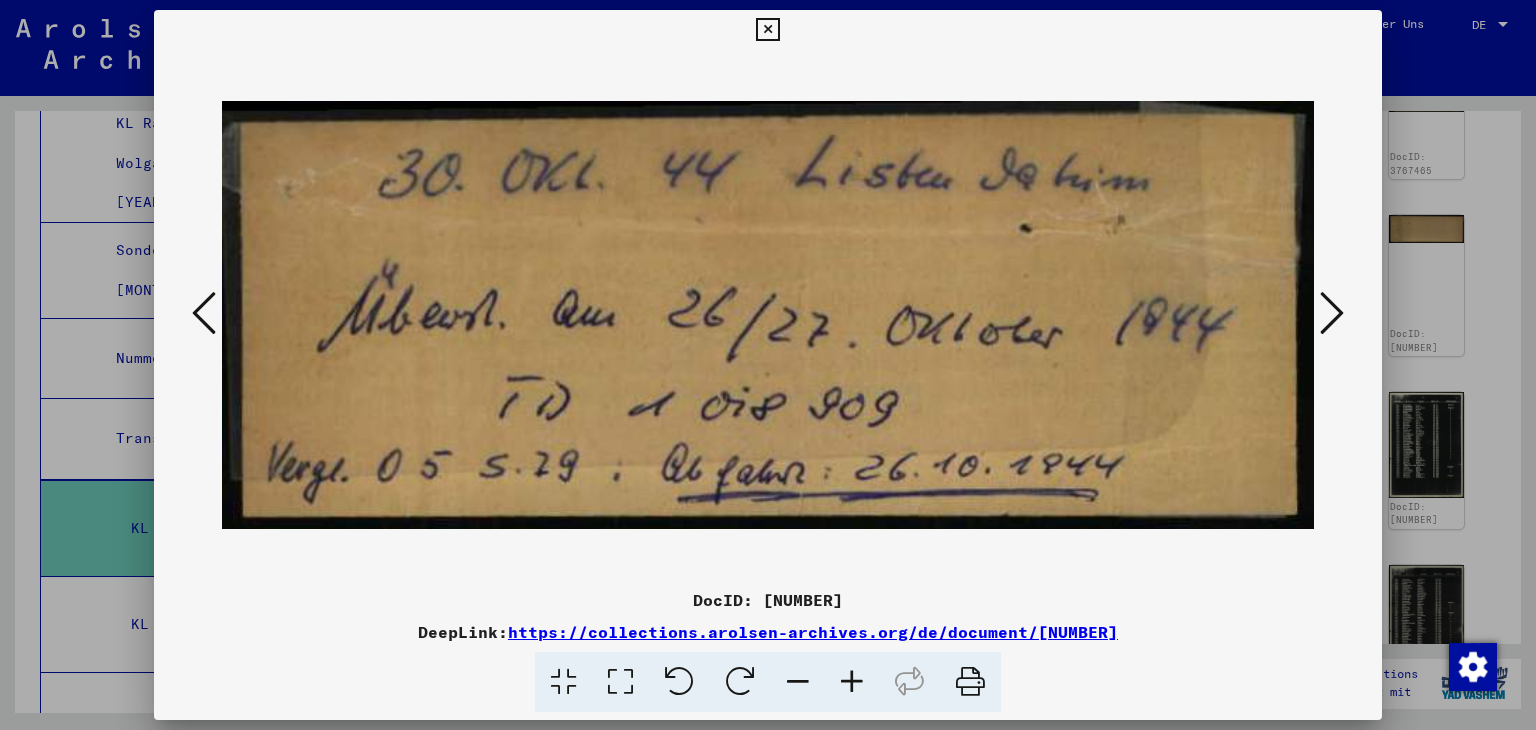 click at bounding box center (1332, 313) 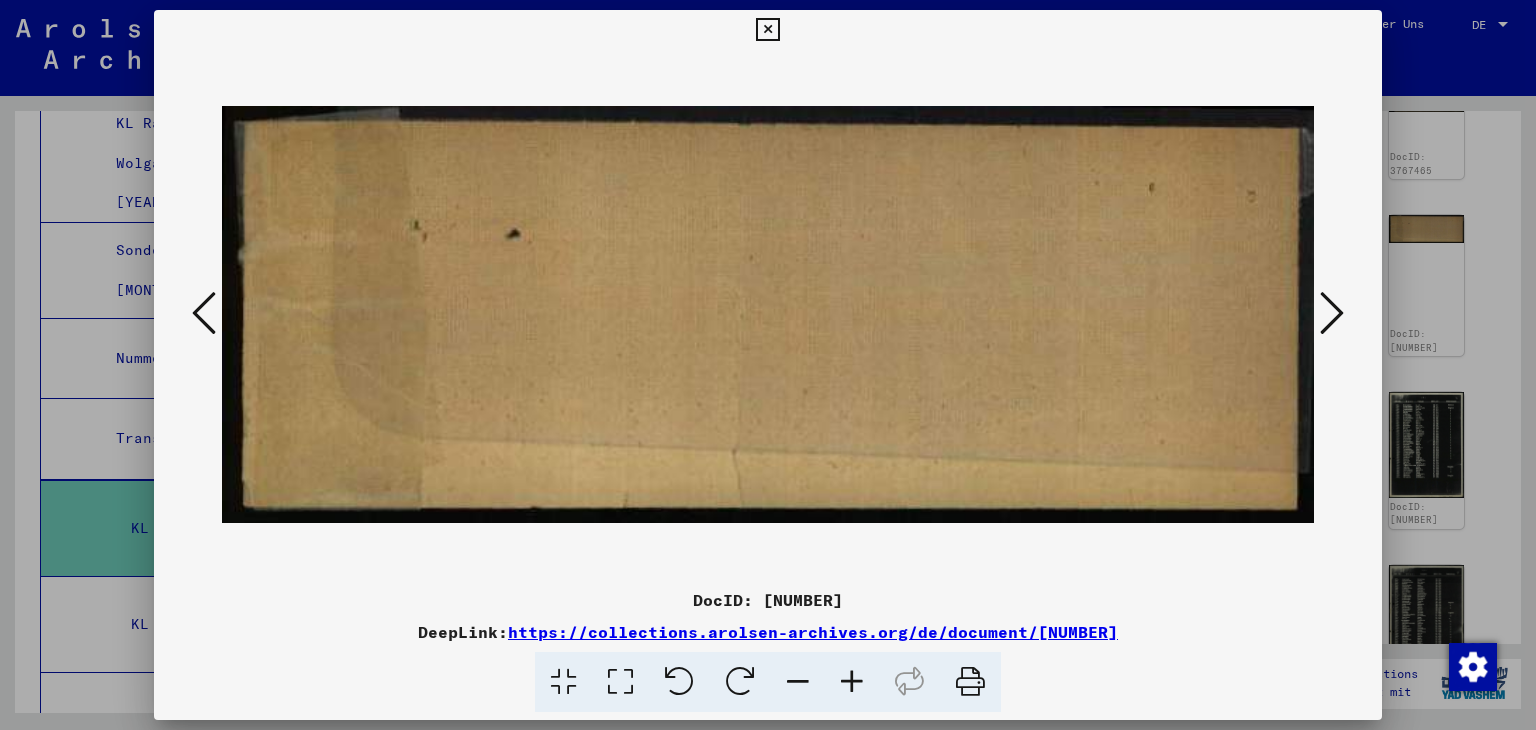 click at bounding box center (1332, 313) 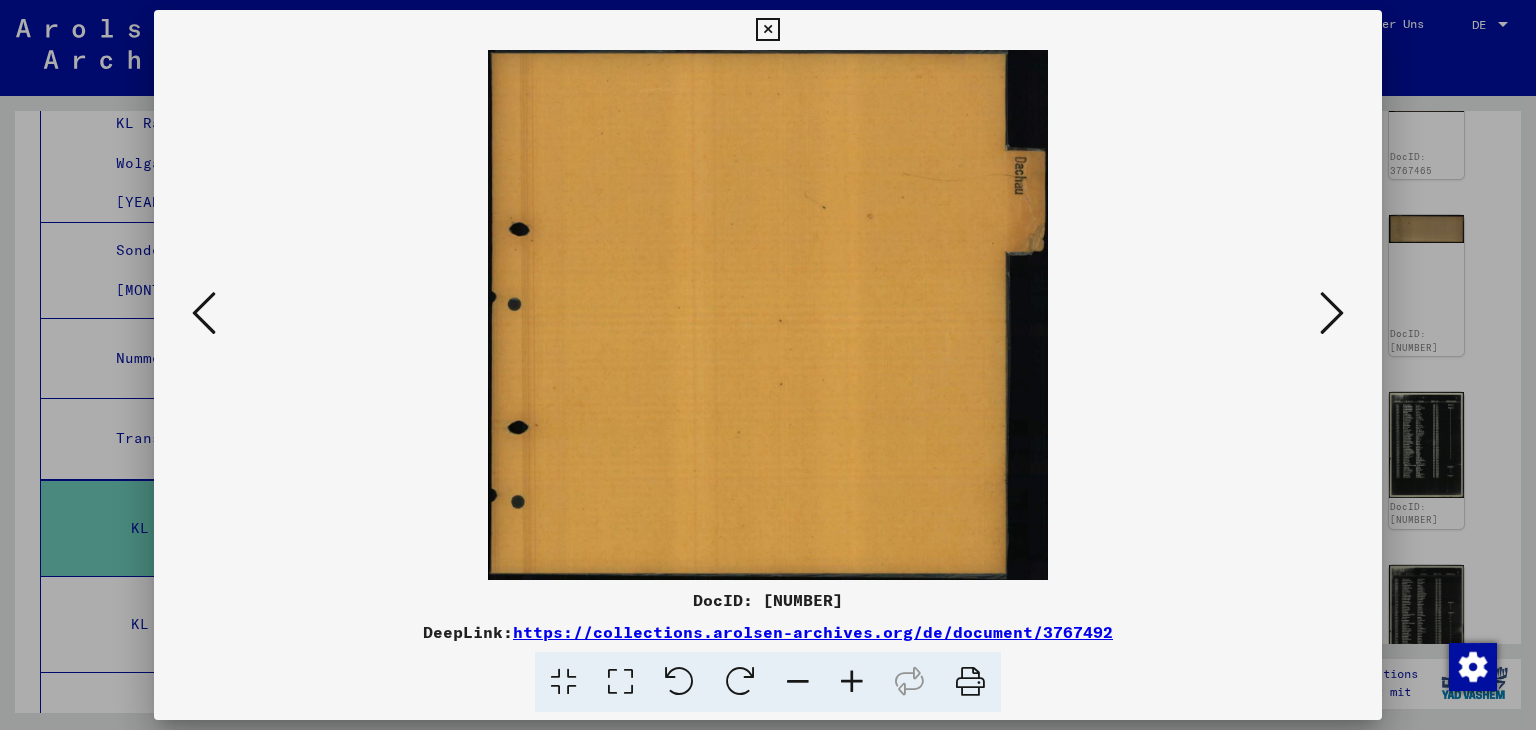 click at bounding box center (1332, 313) 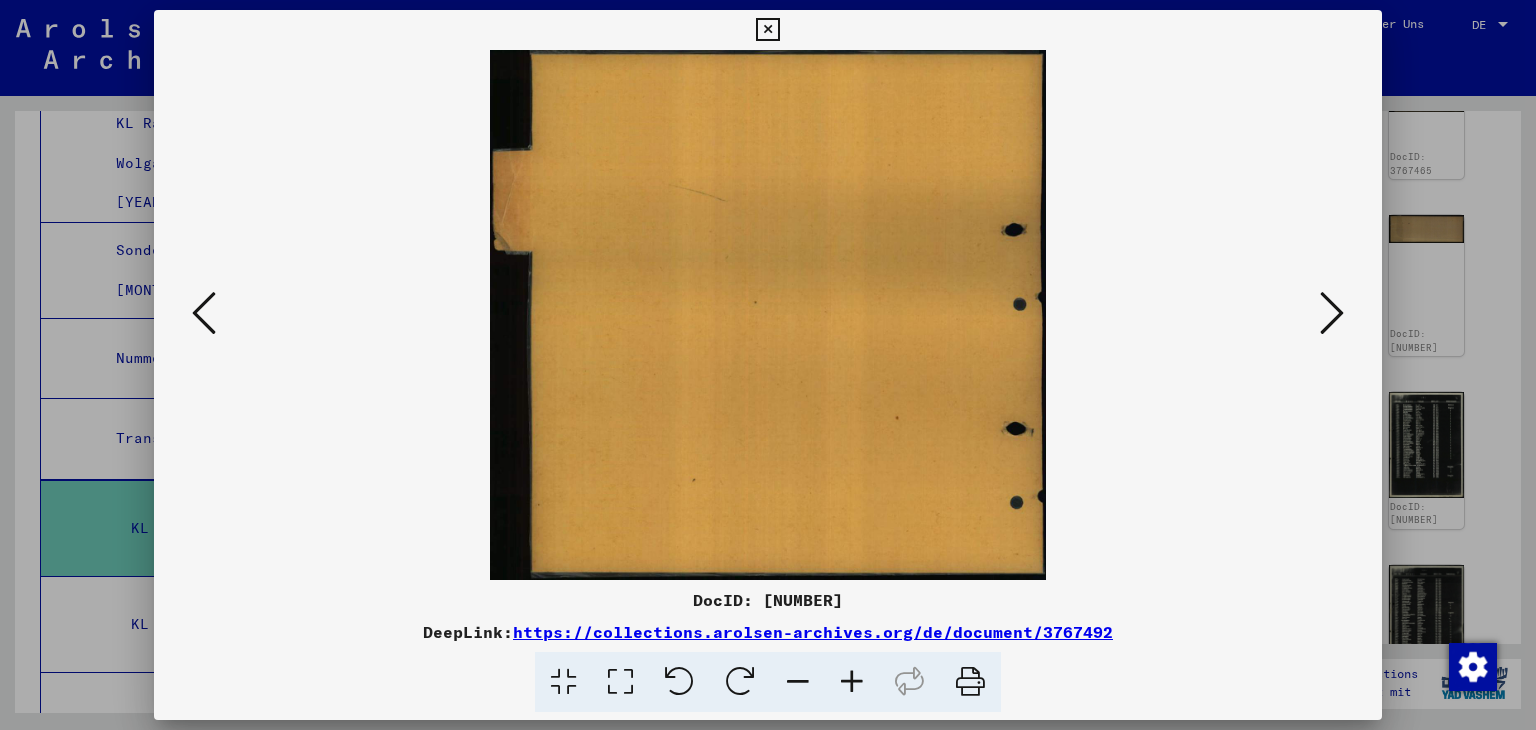 click at bounding box center [1332, 313] 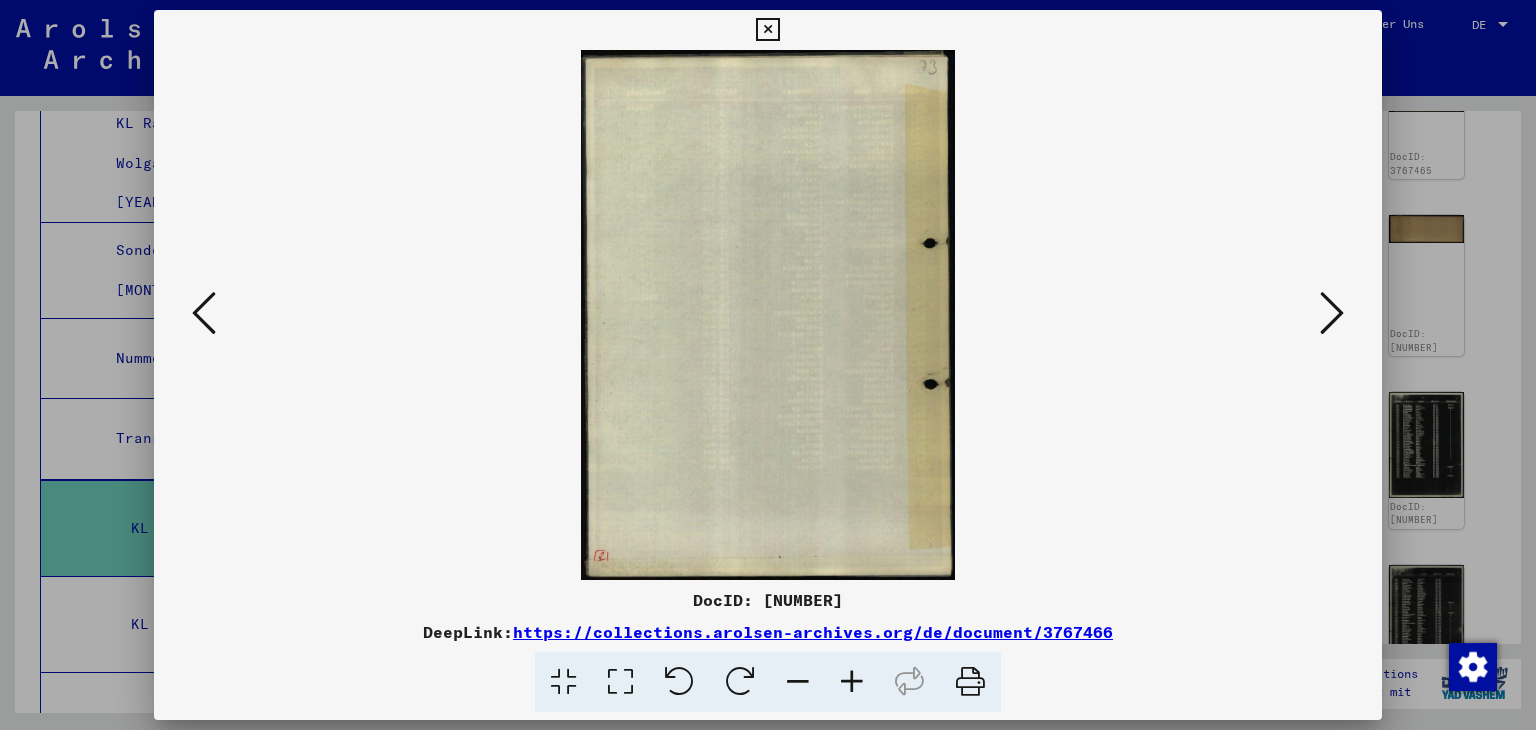 click at bounding box center (1332, 313) 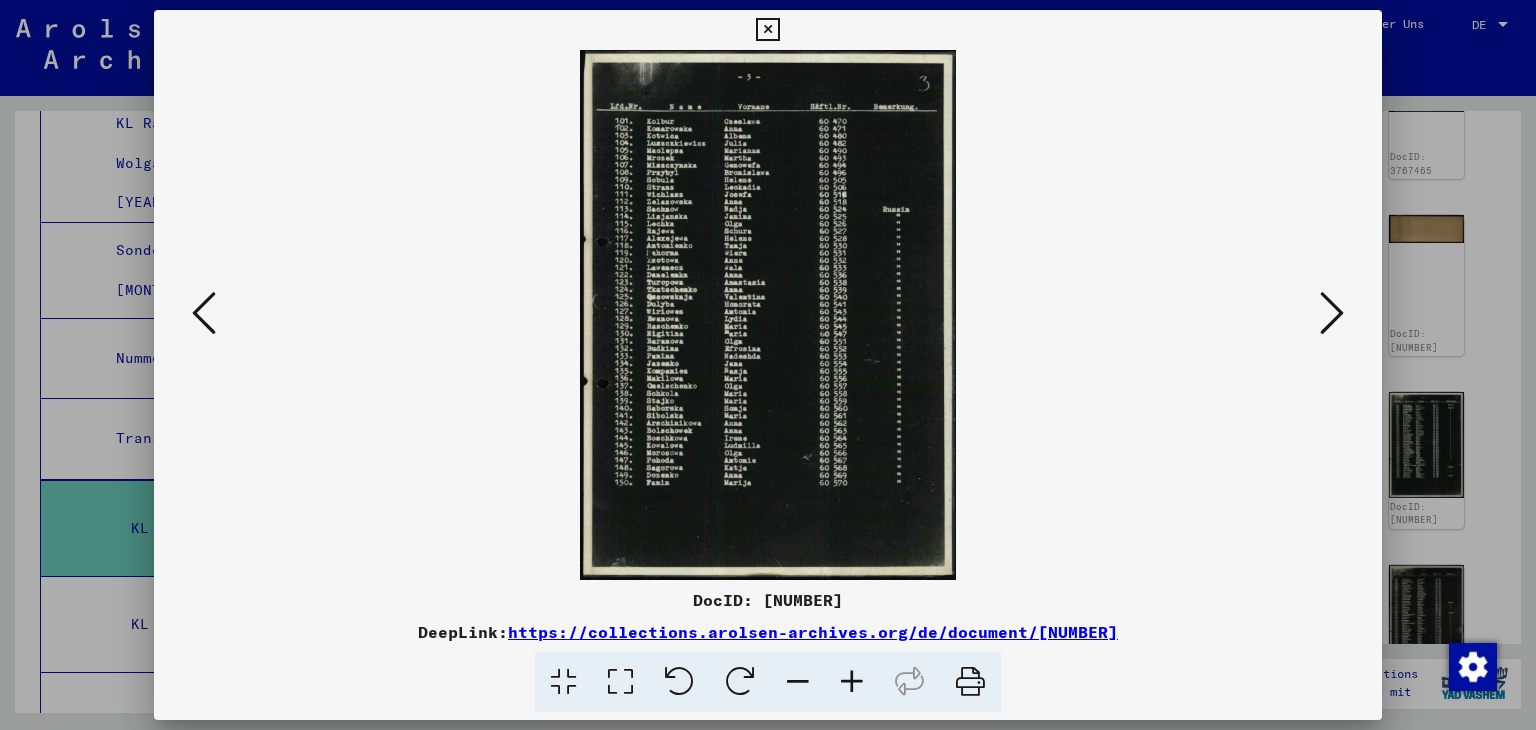click at bounding box center (1332, 313) 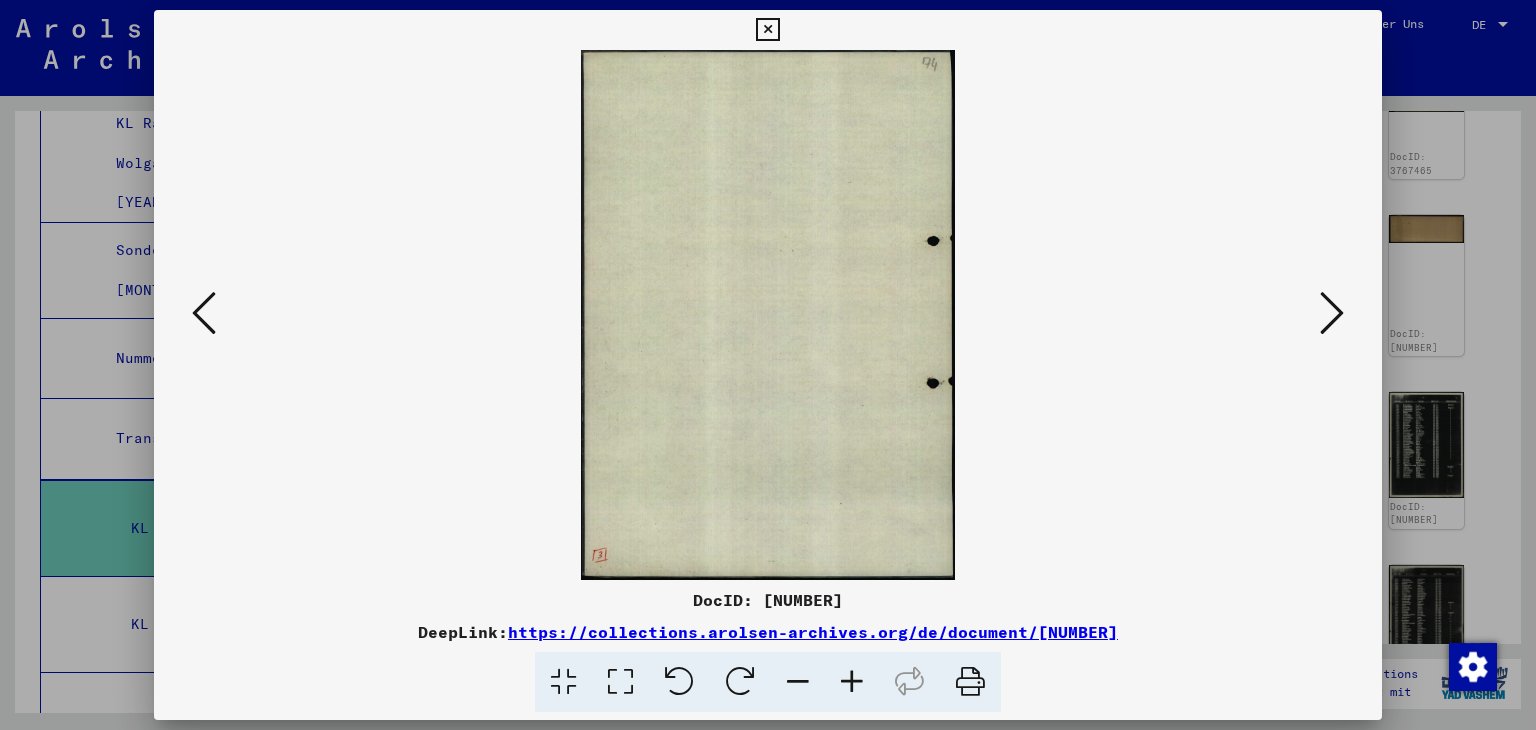 click at bounding box center (1332, 313) 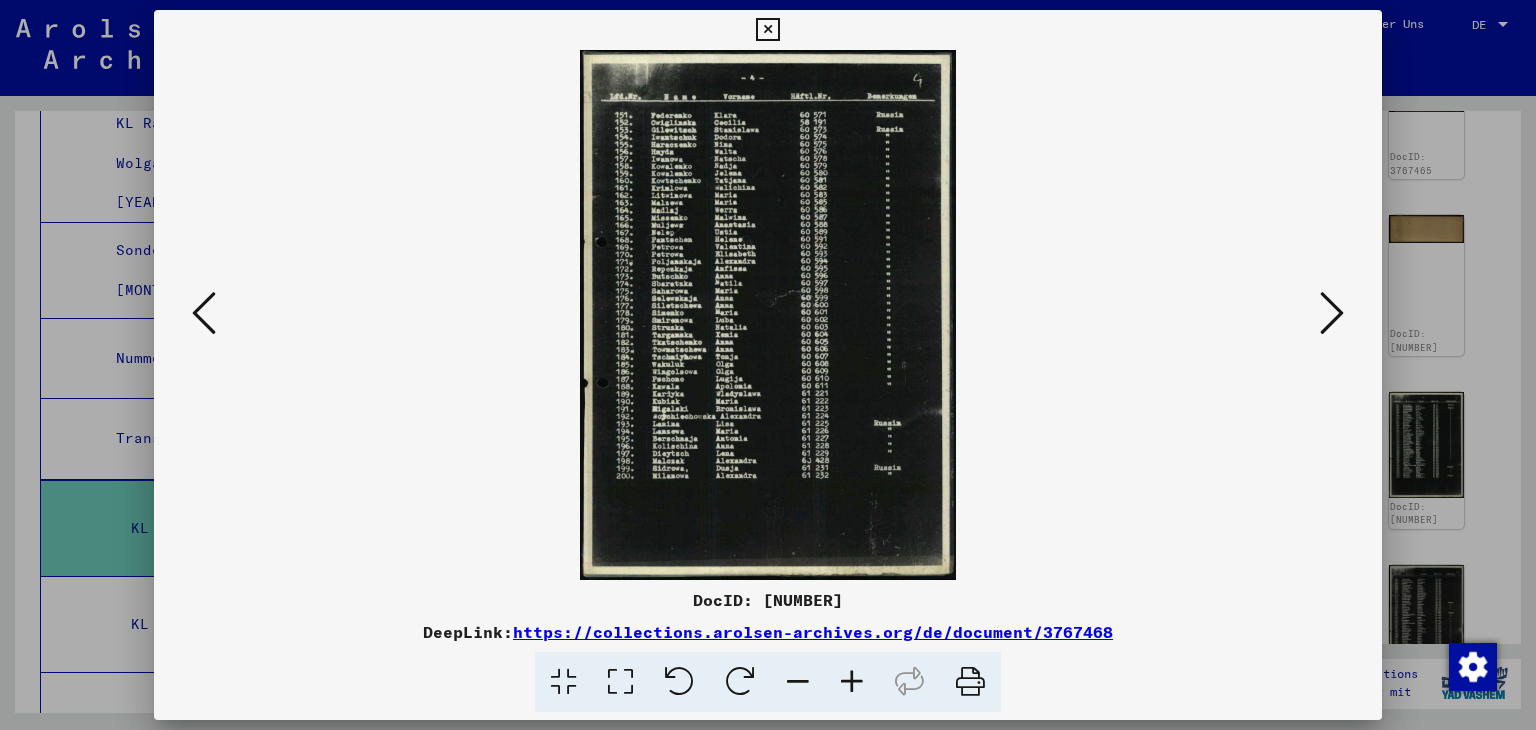 click at bounding box center [1332, 313] 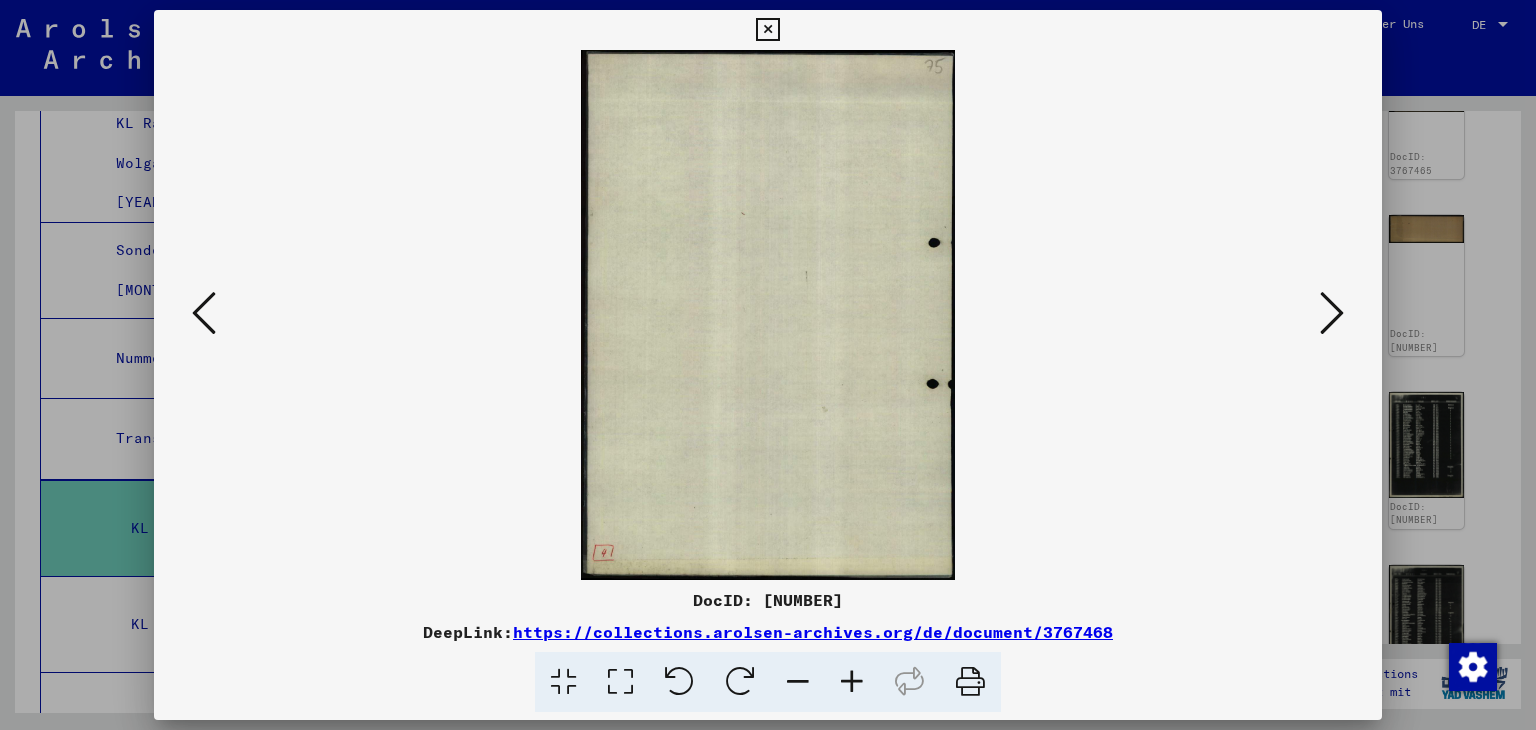 click at bounding box center [1332, 313] 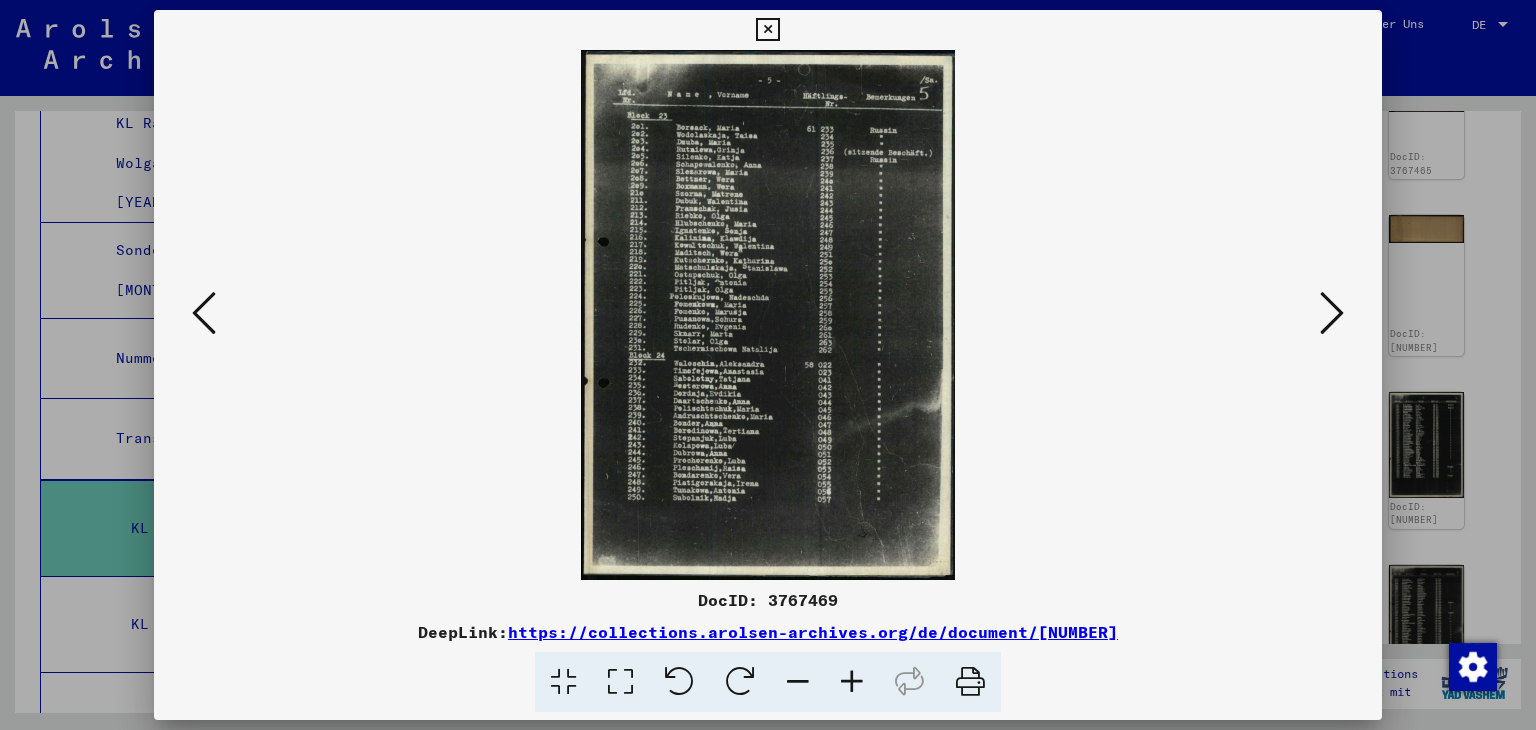 click at bounding box center (1332, 313) 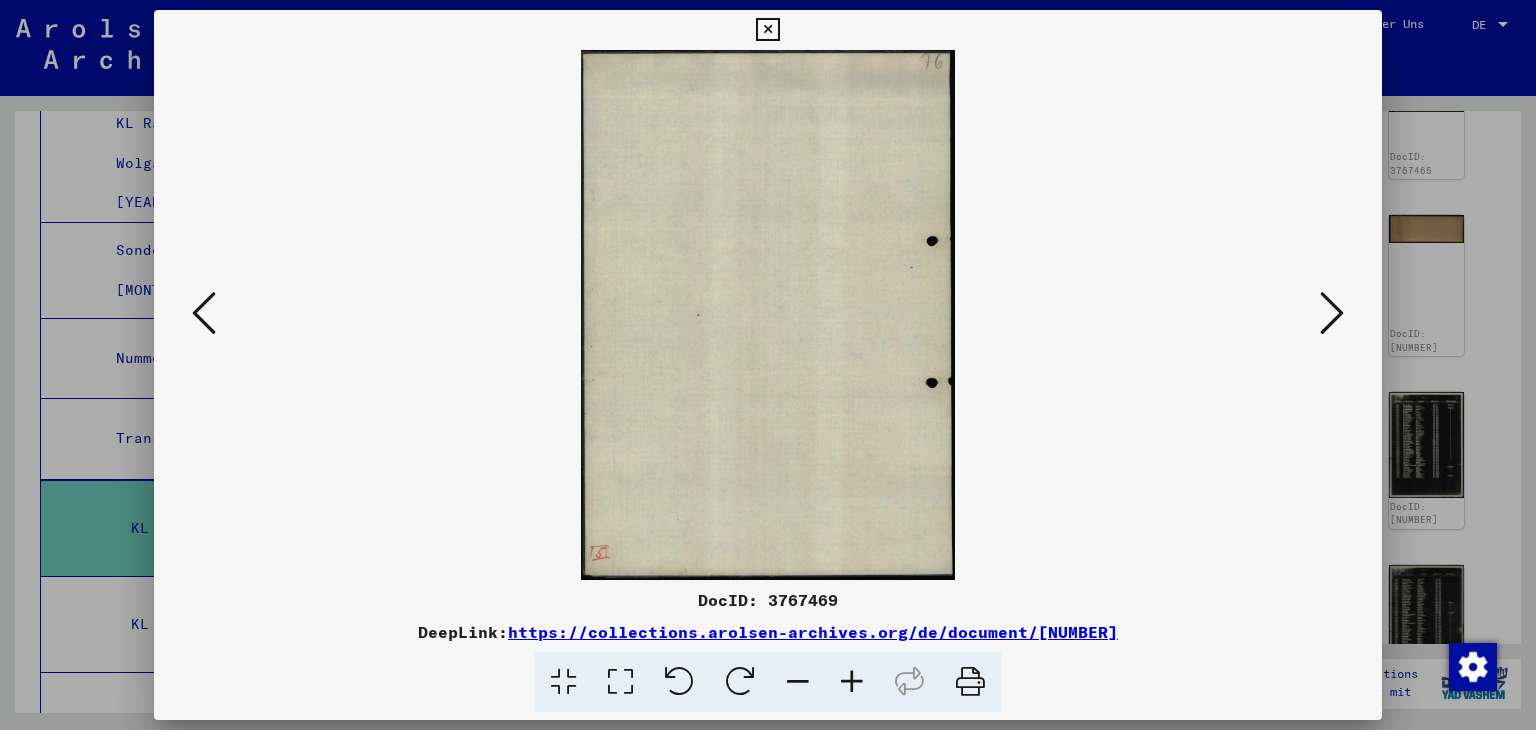 click at bounding box center (1332, 313) 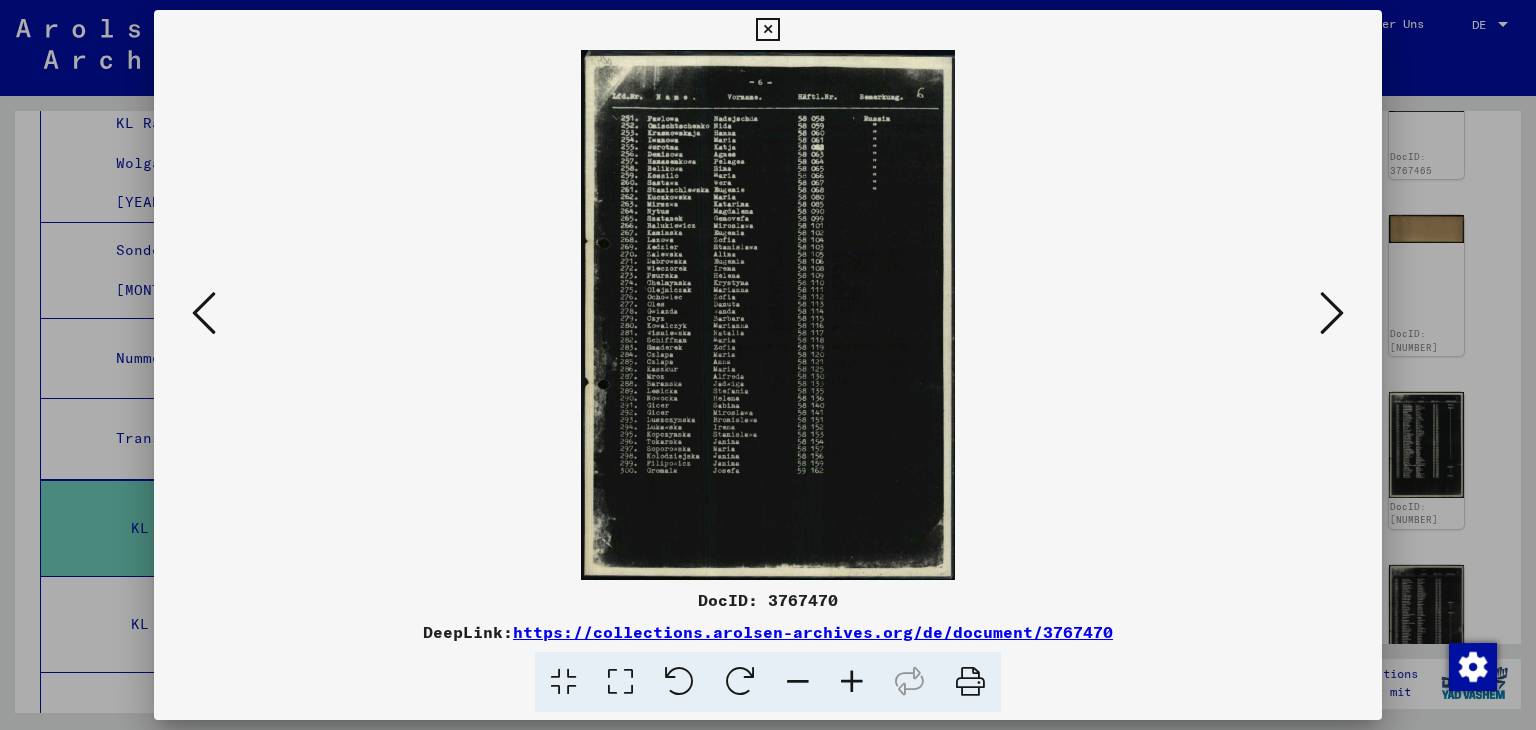 click at bounding box center [1332, 313] 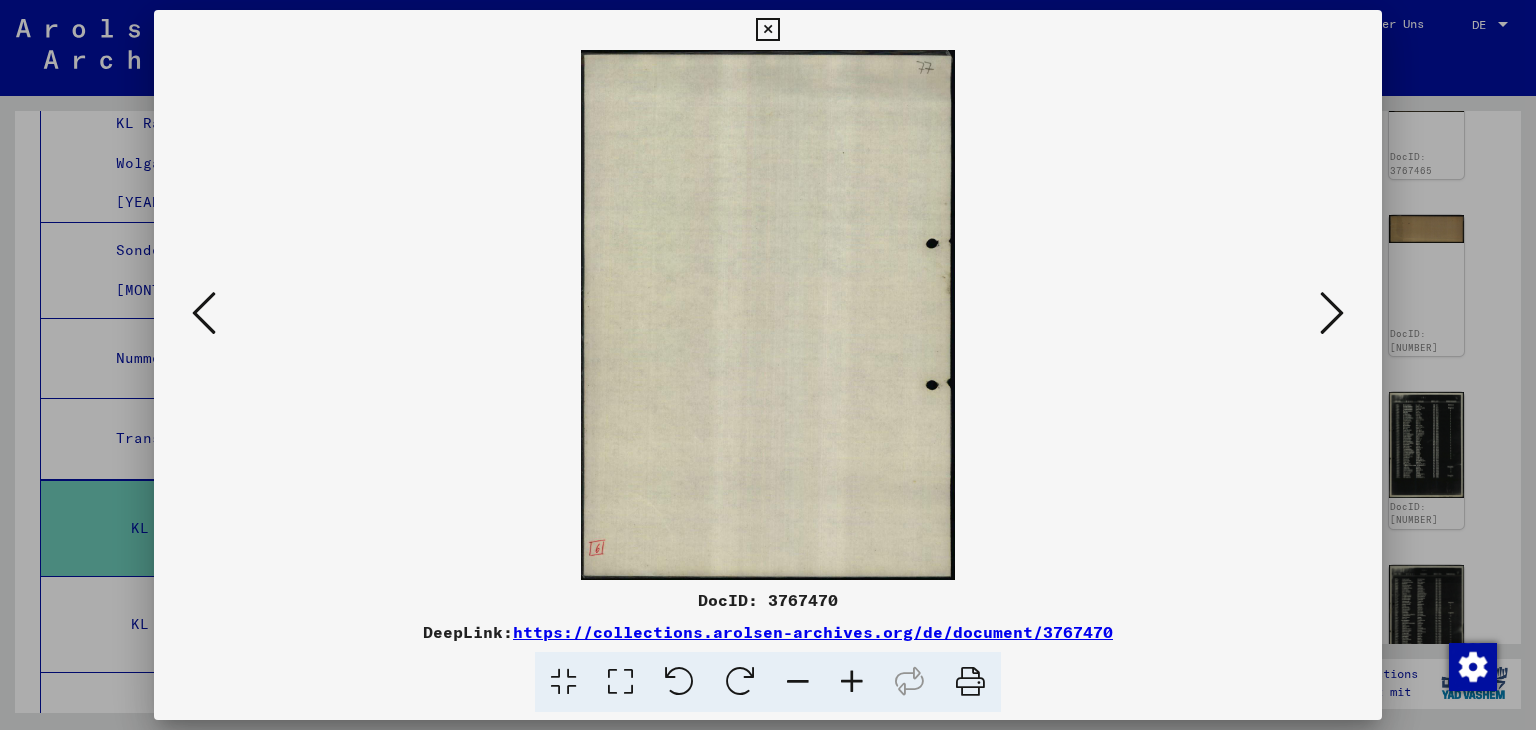 click at bounding box center (1332, 313) 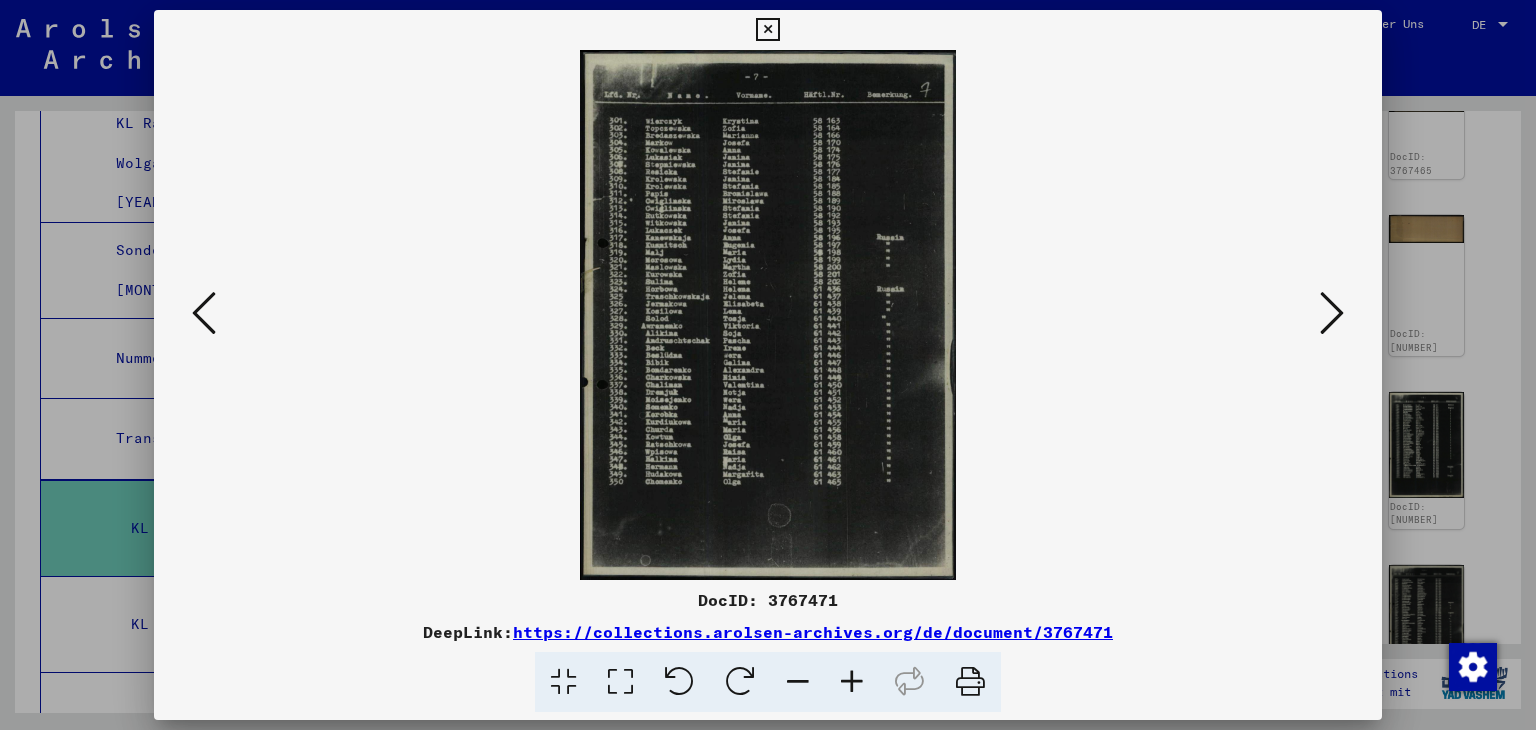 click at bounding box center (1332, 313) 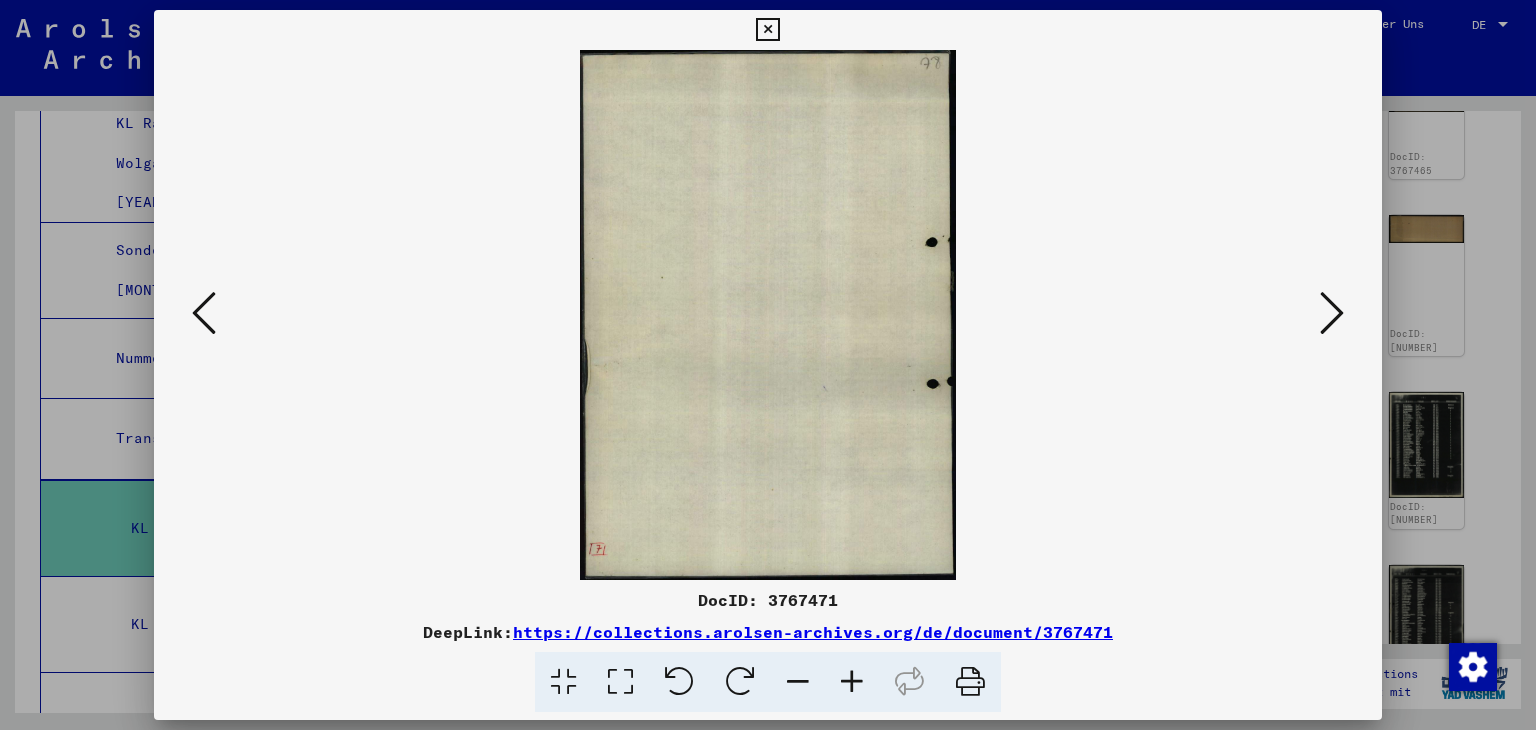 click at bounding box center (1332, 313) 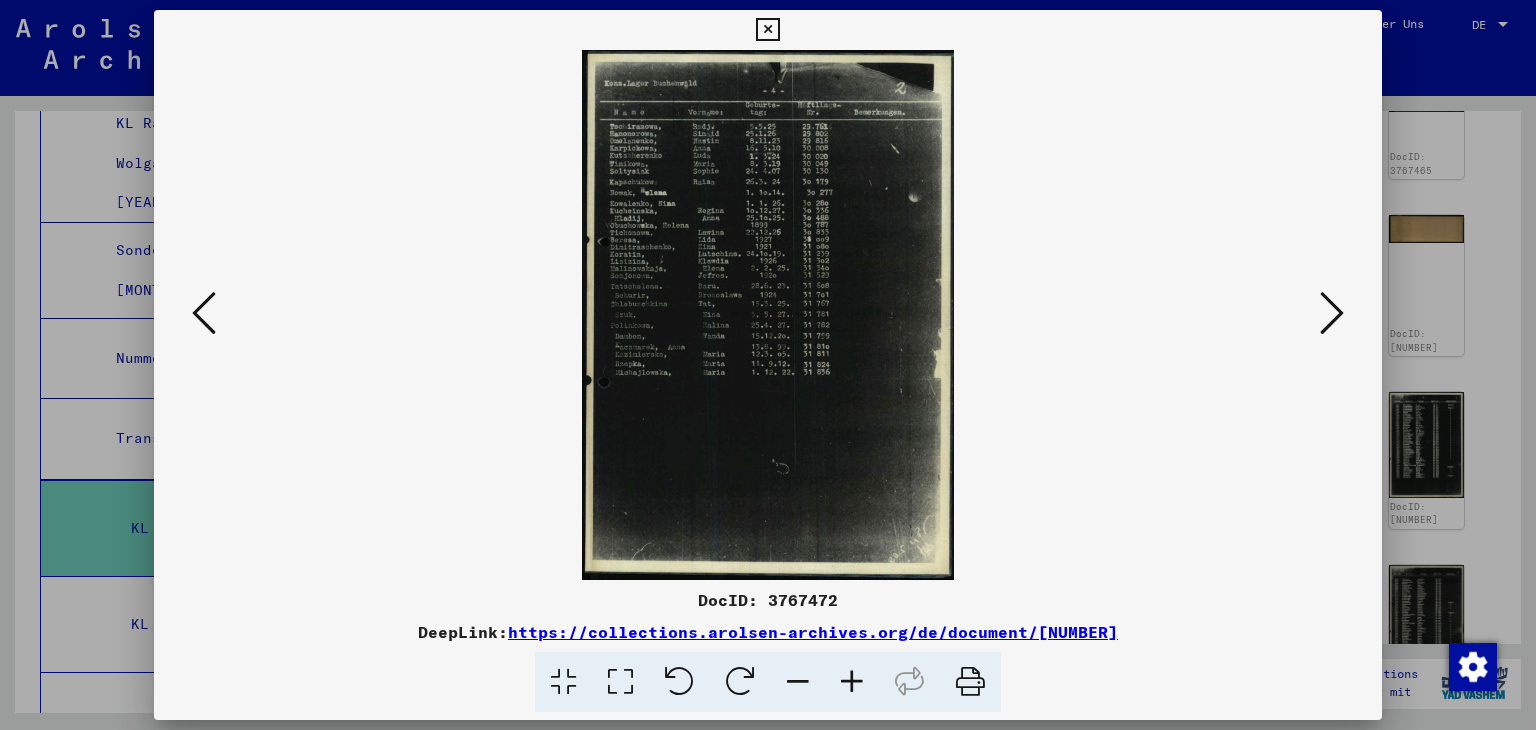 click at bounding box center (1332, 313) 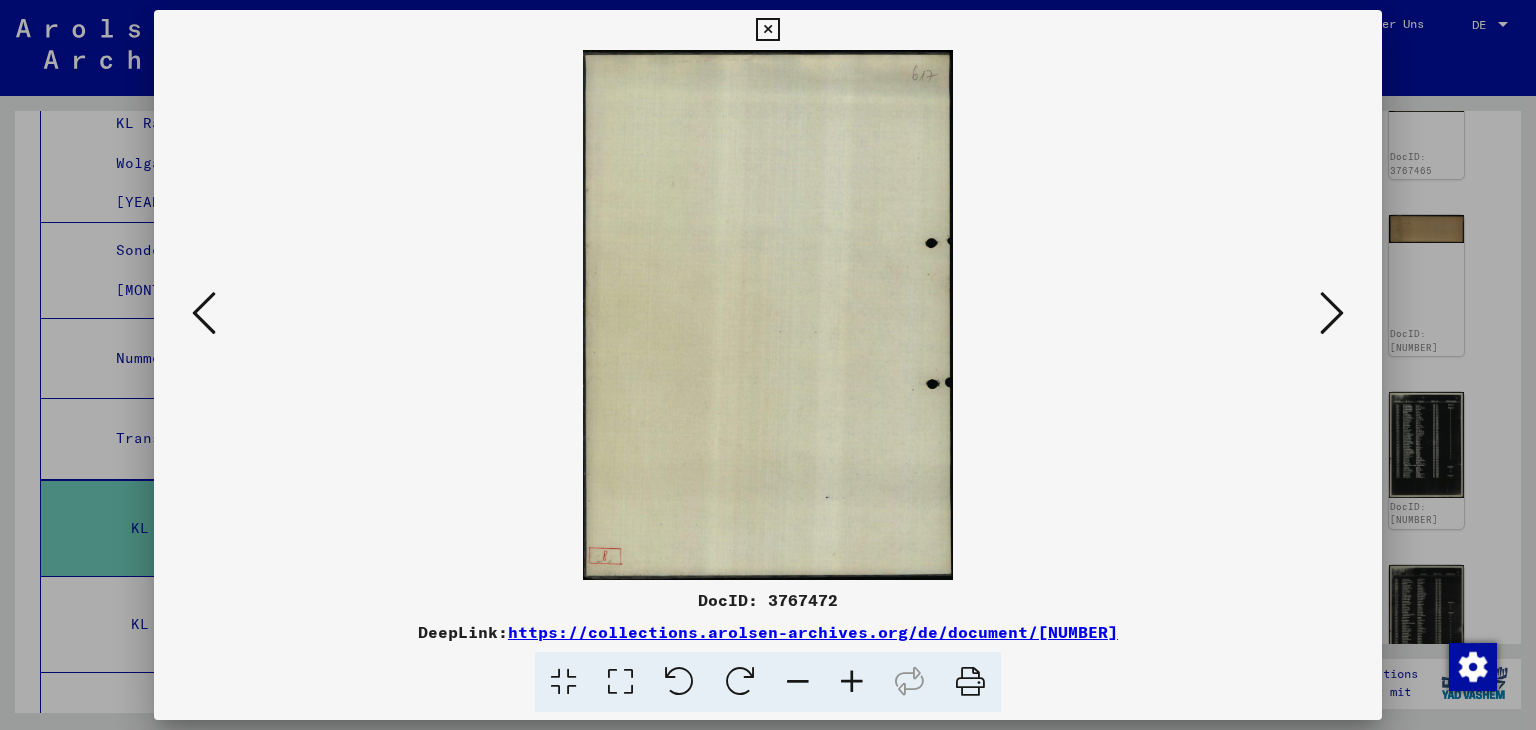 click at bounding box center (1332, 313) 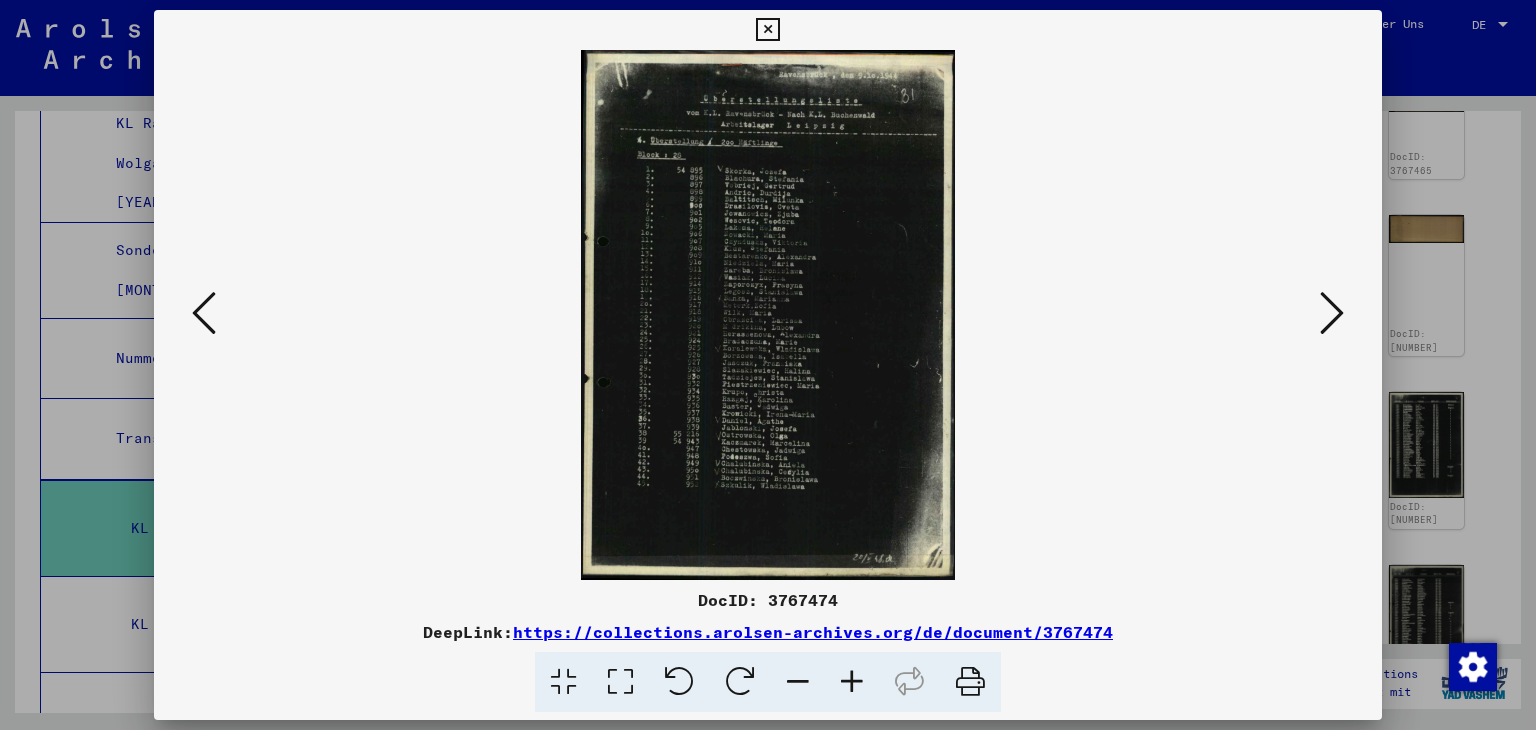 click at bounding box center [852, 682] 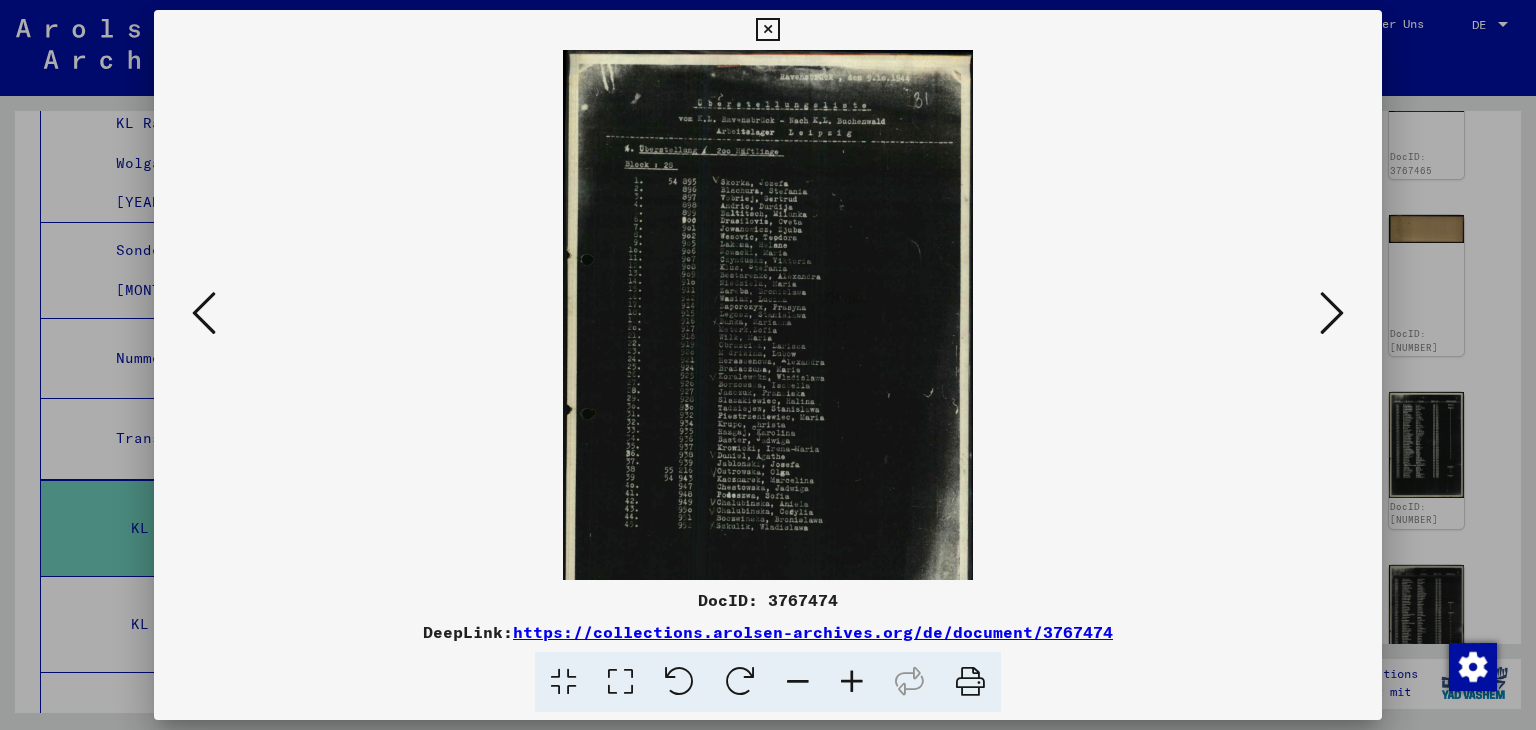 click at bounding box center [852, 682] 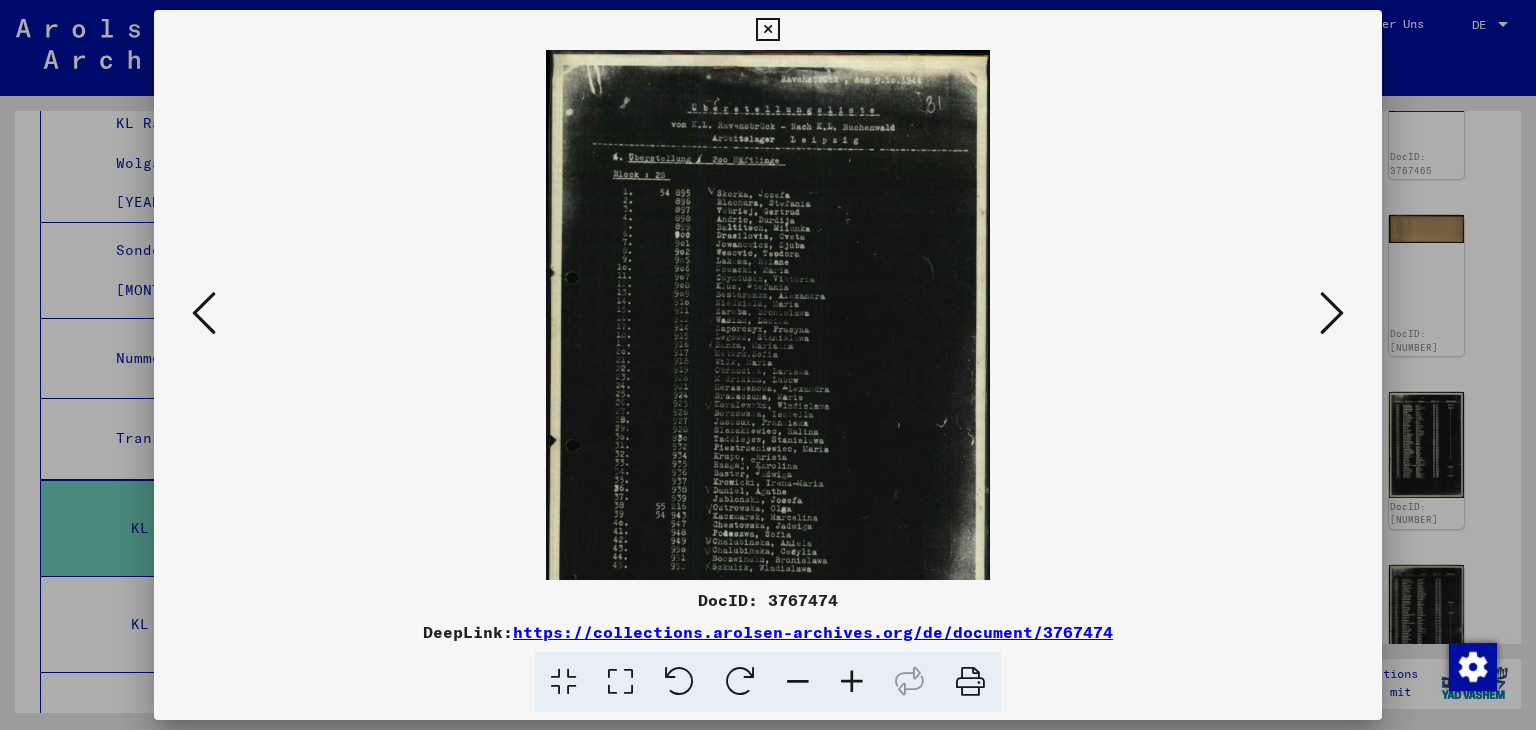 click at bounding box center [852, 682] 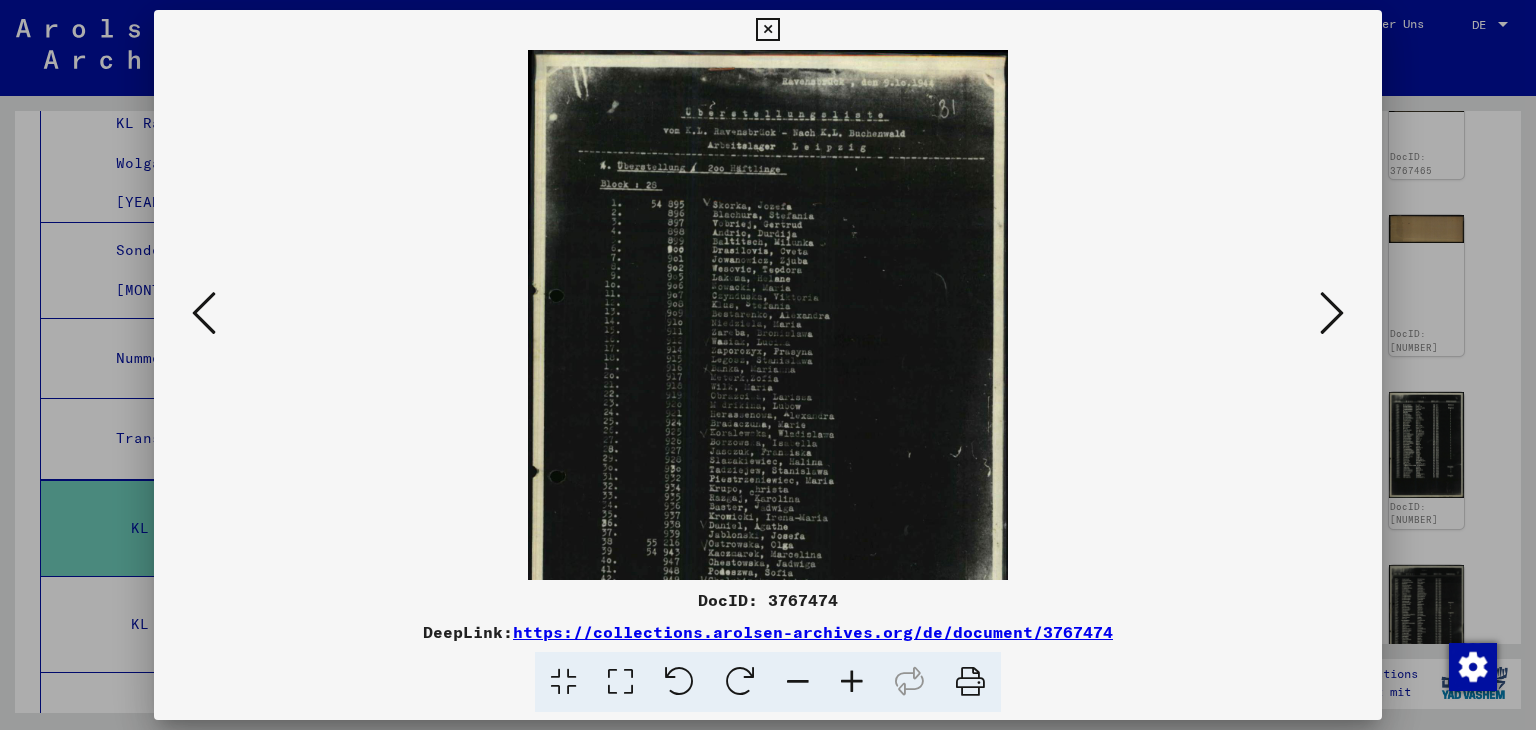click at bounding box center (852, 682) 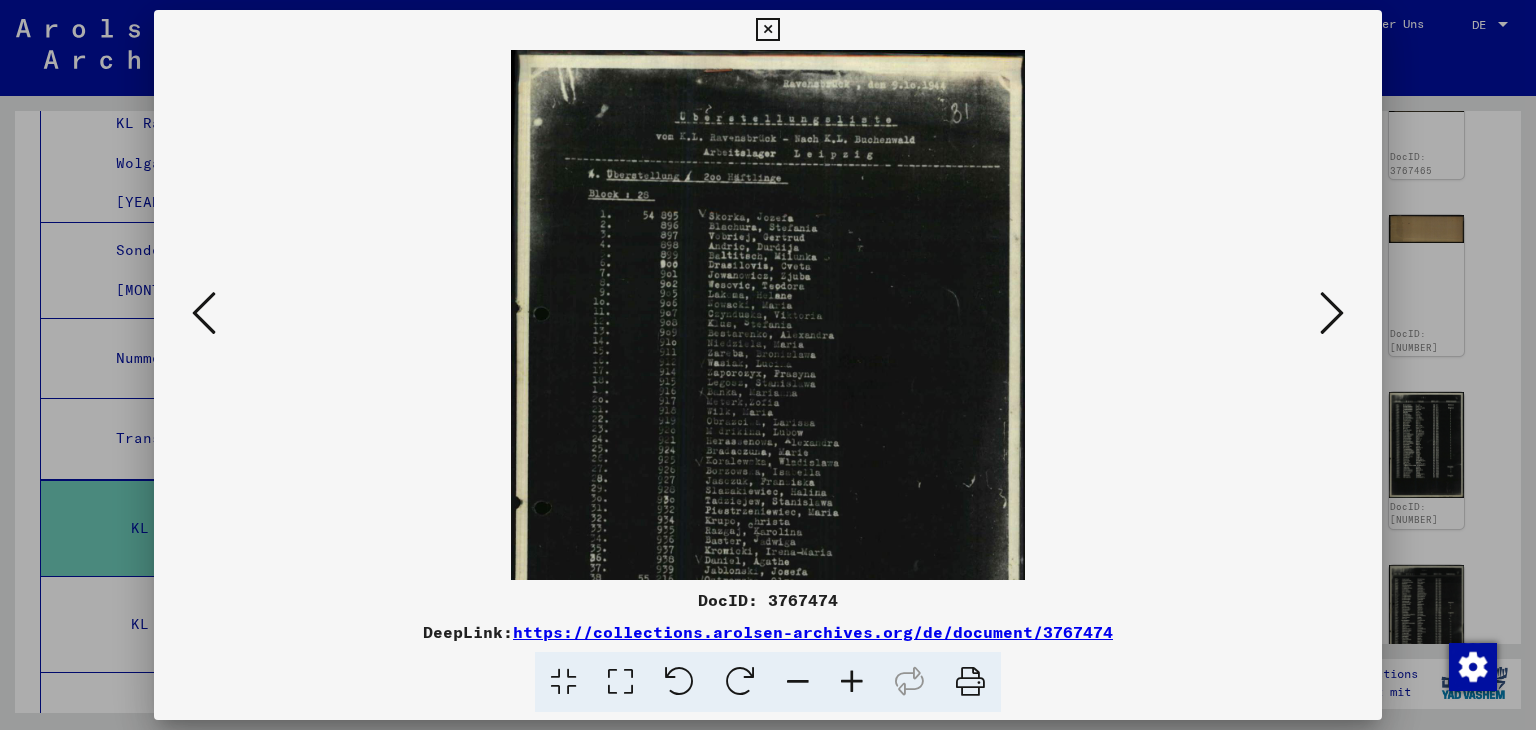 click at bounding box center [852, 682] 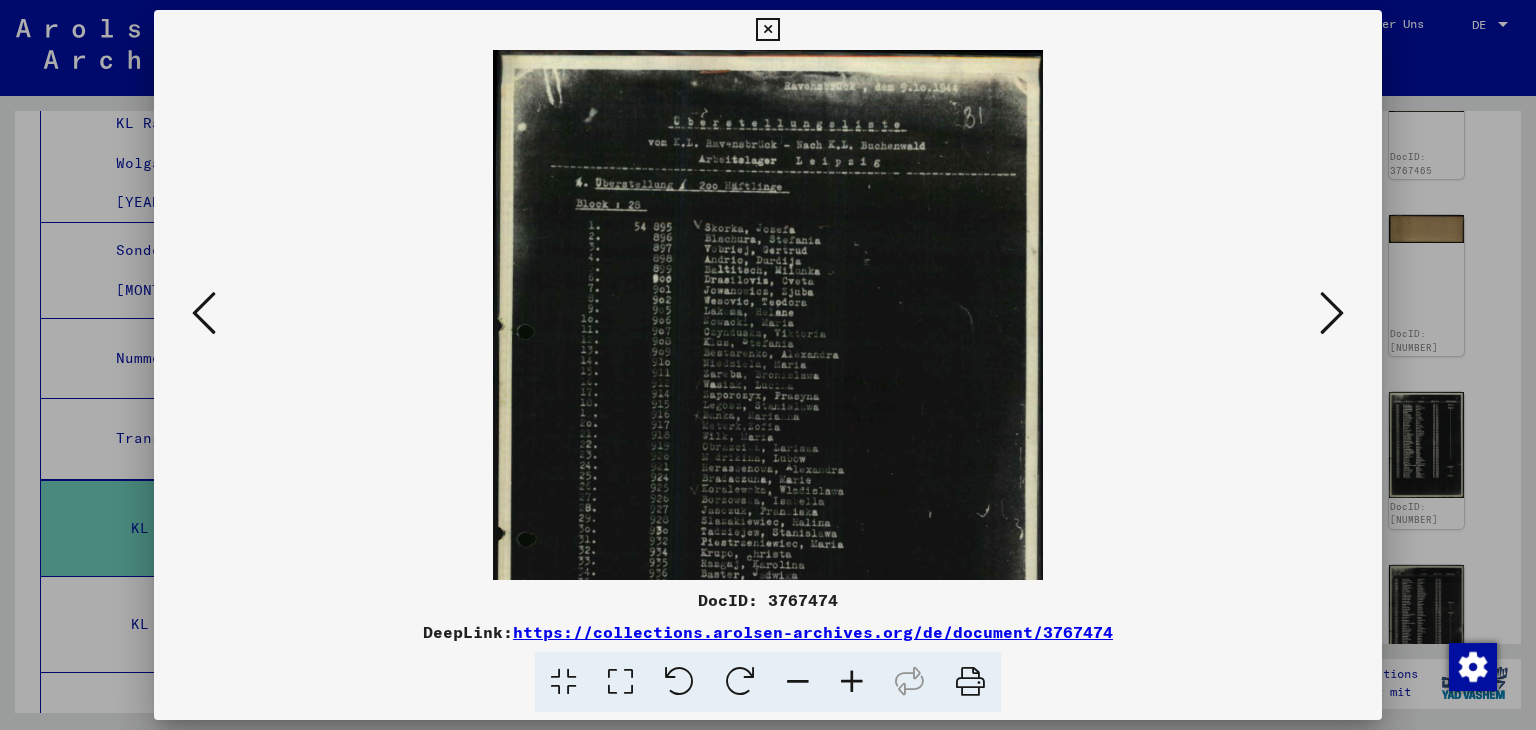 click at bounding box center [852, 682] 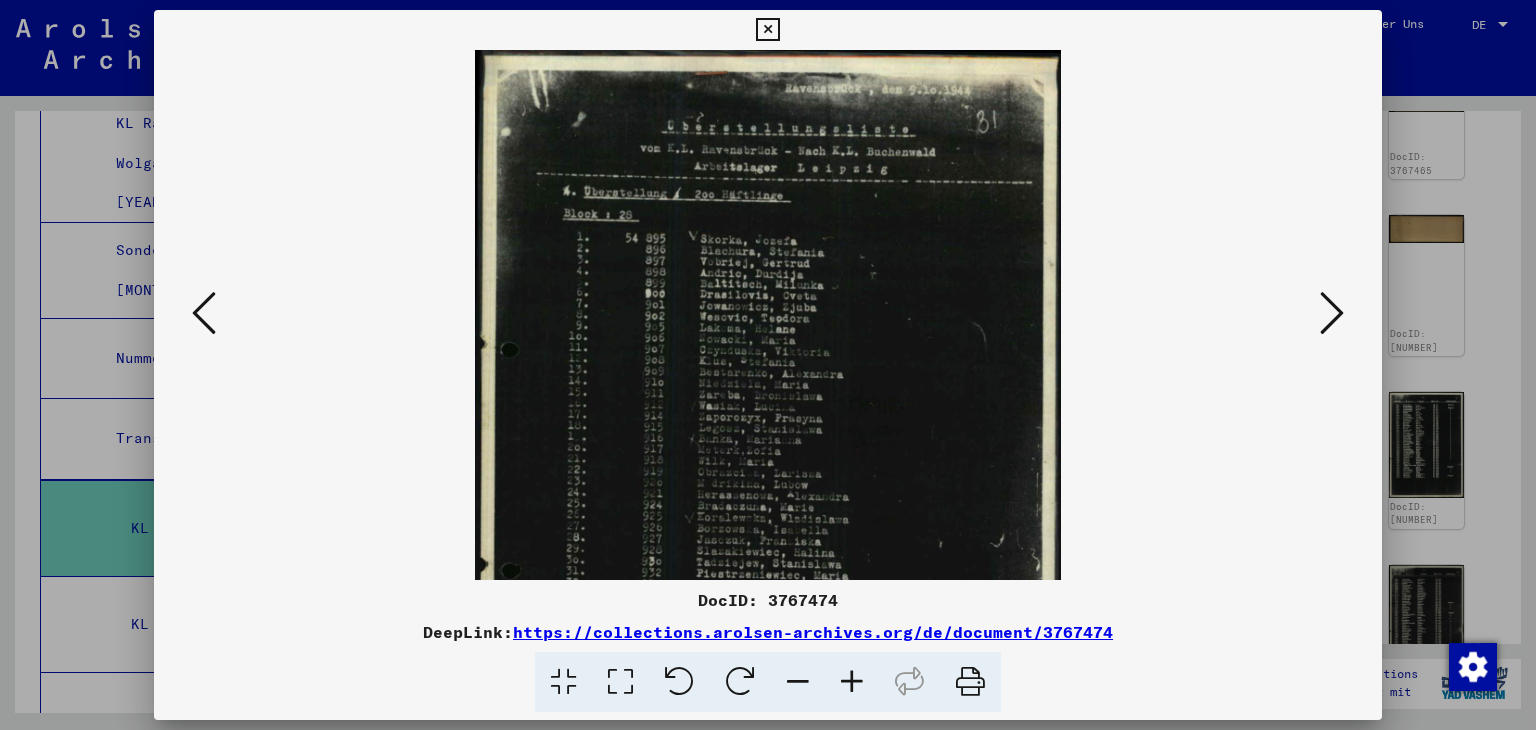 click at bounding box center [852, 682] 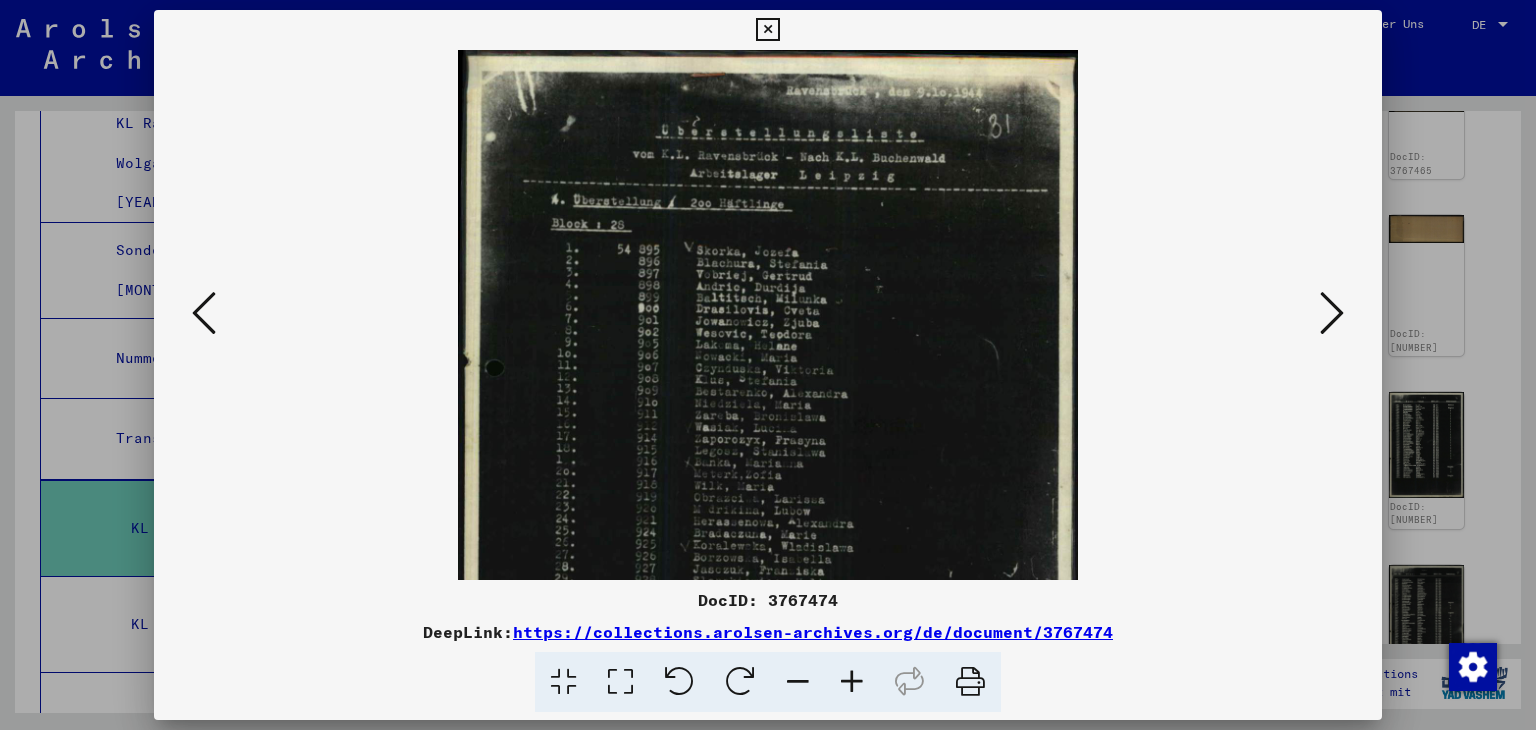 click at bounding box center [852, 682] 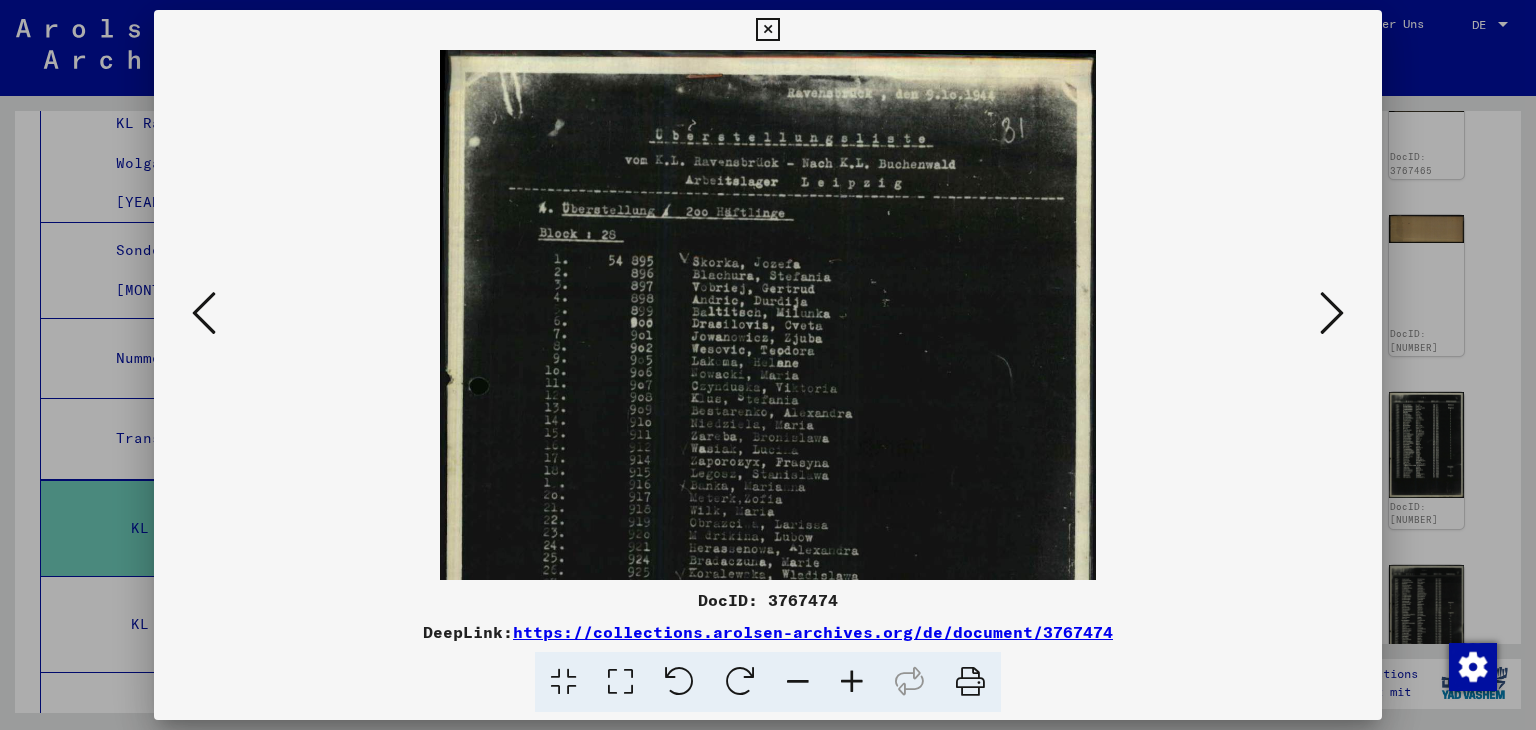click at bounding box center [852, 682] 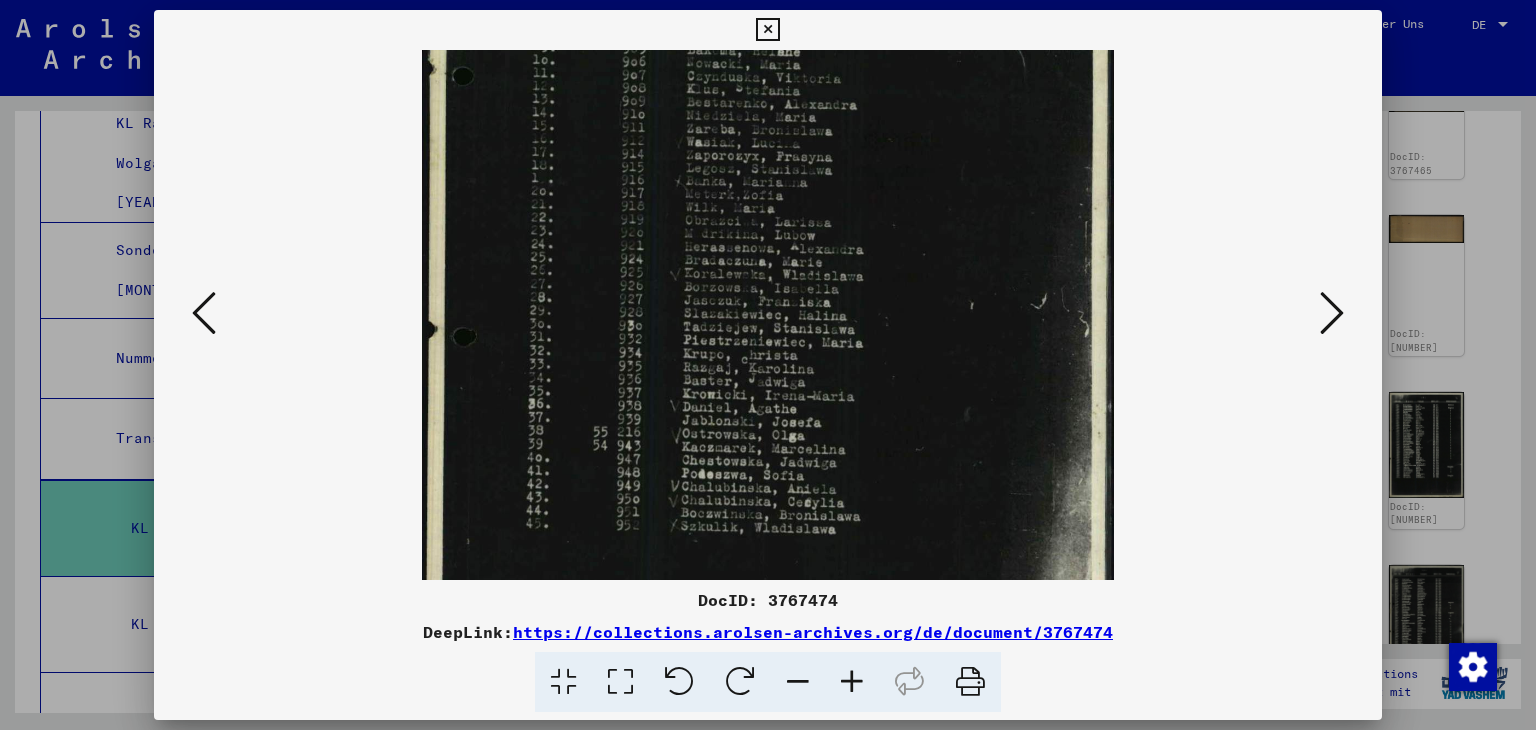 scroll, scrollTop: 344, scrollLeft: 0, axis: vertical 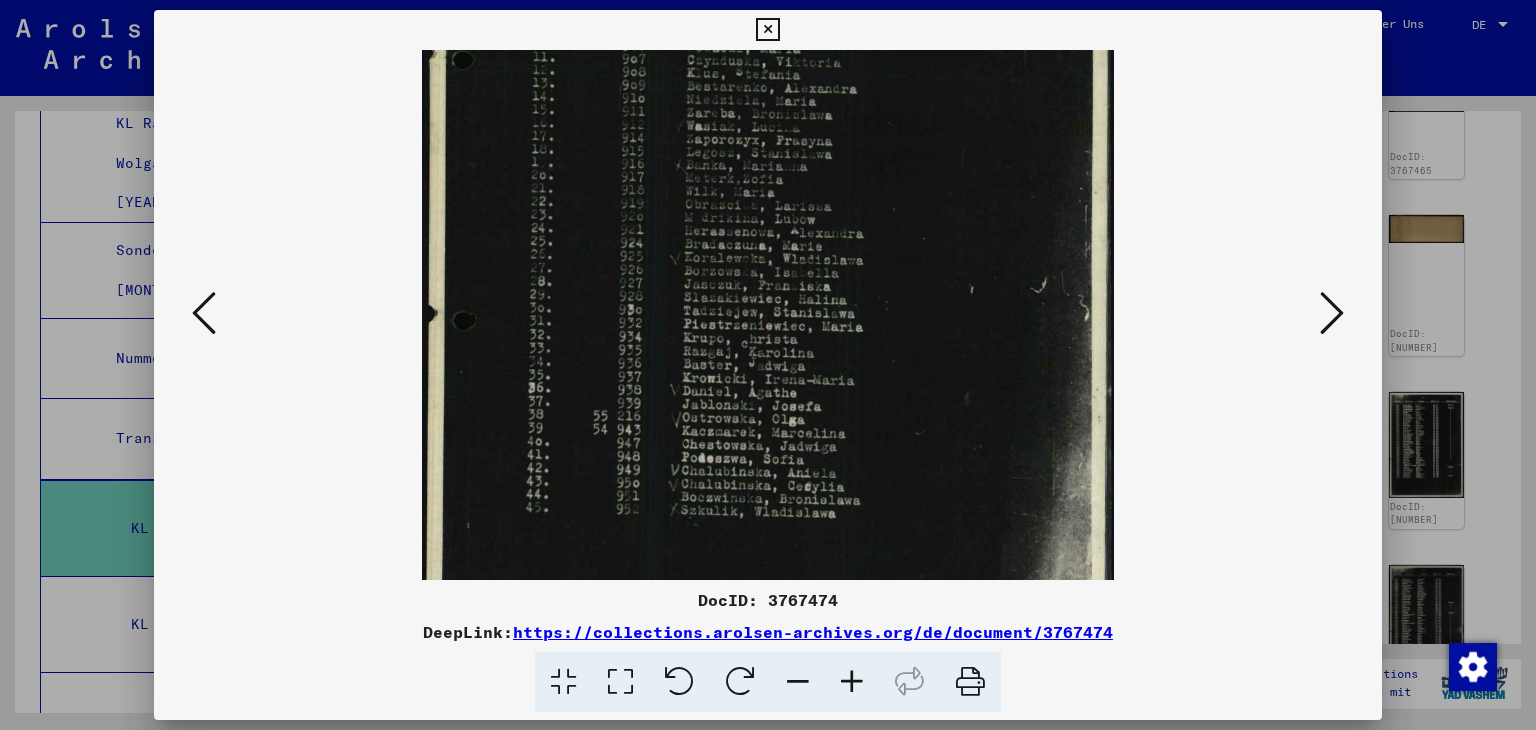 drag, startPoint x: 829, startPoint y: 485, endPoint x: 822, endPoint y: 145, distance: 340.07205 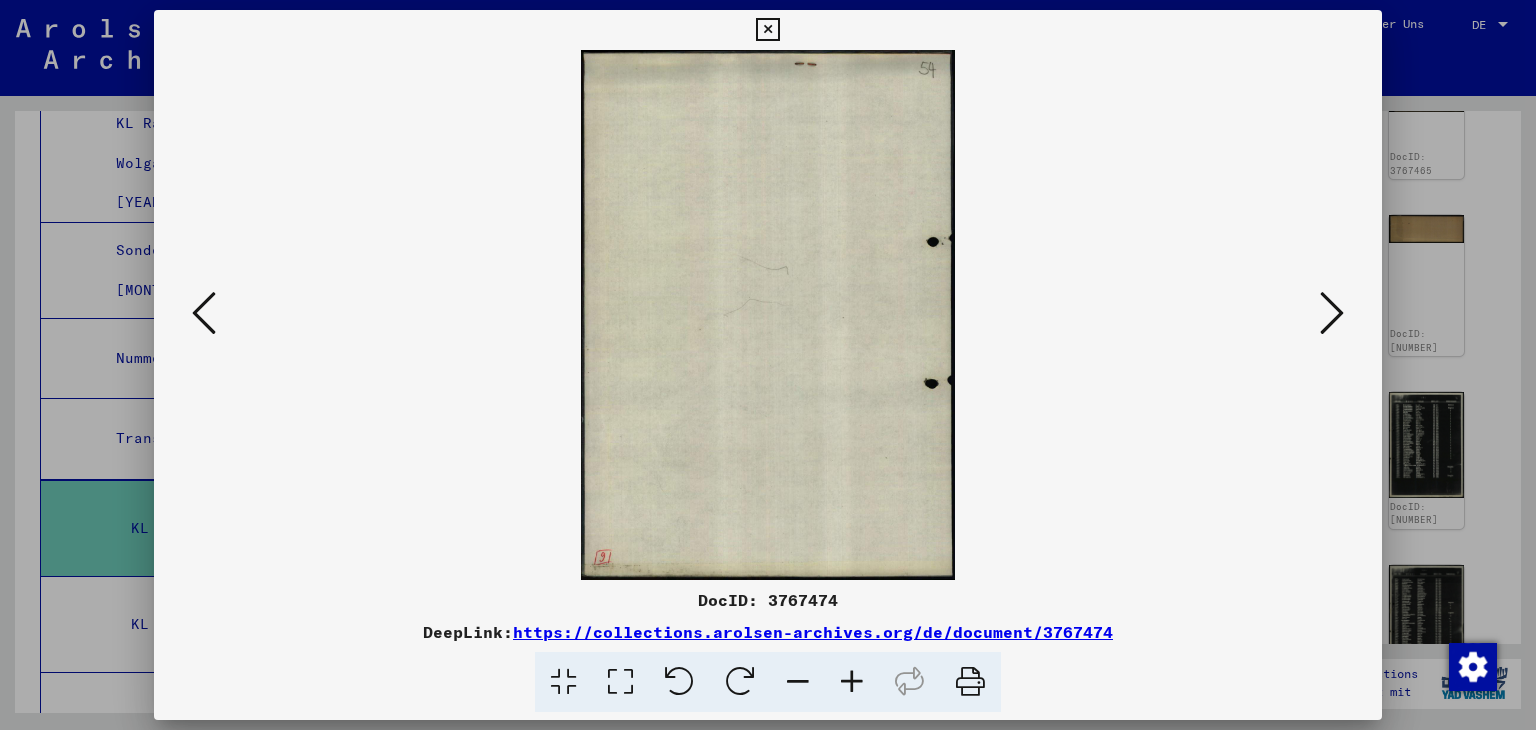 scroll, scrollTop: 0, scrollLeft: 0, axis: both 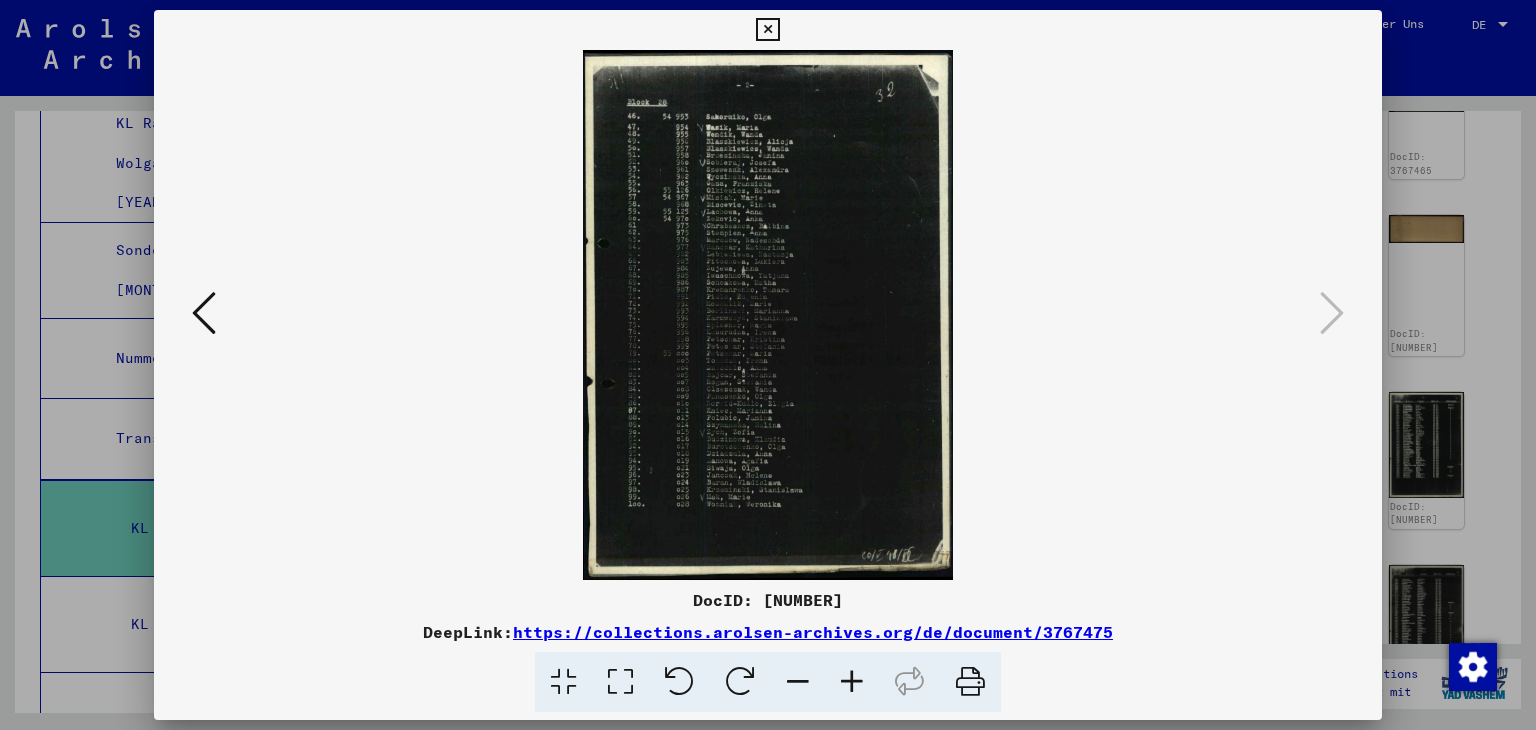 click at bounding box center (852, 682) 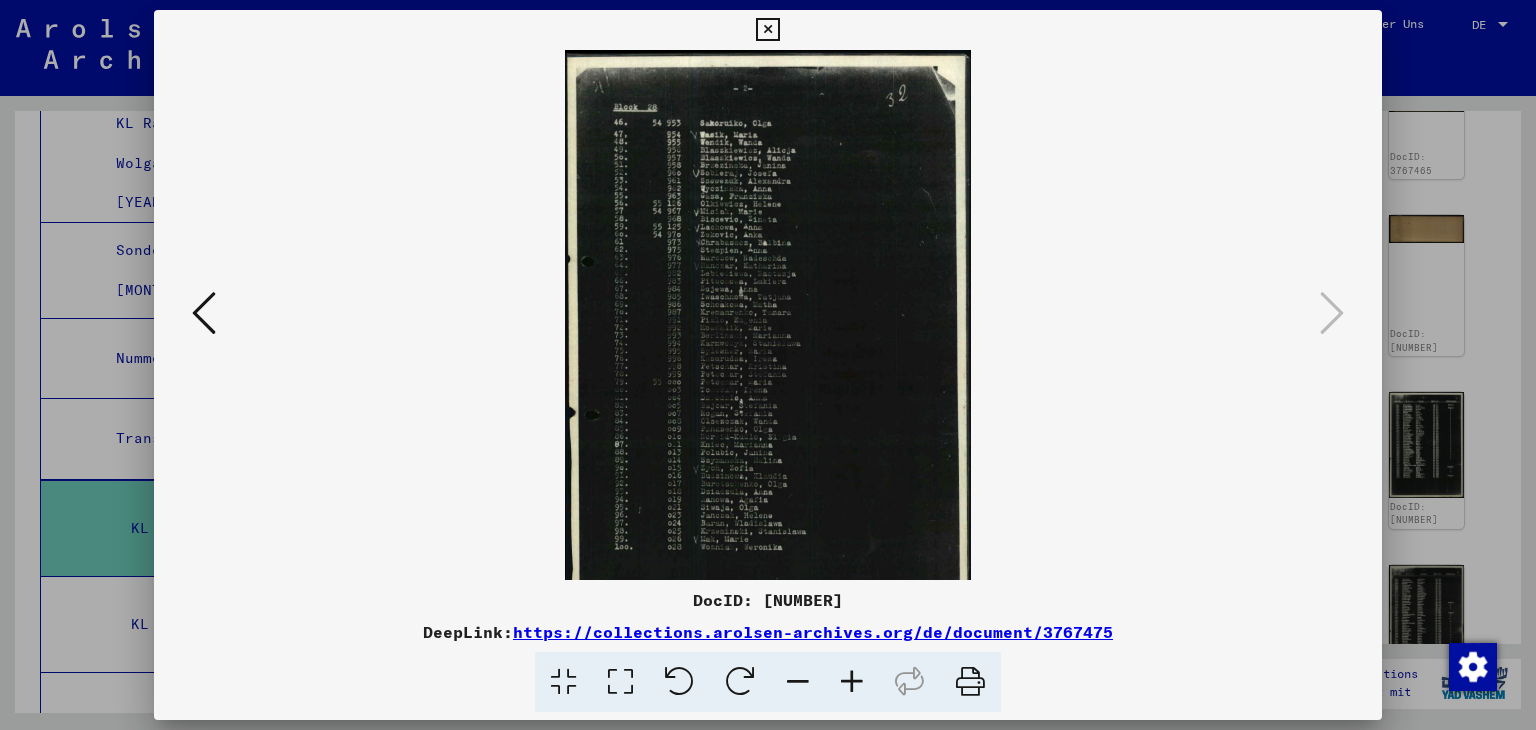 click at bounding box center (852, 682) 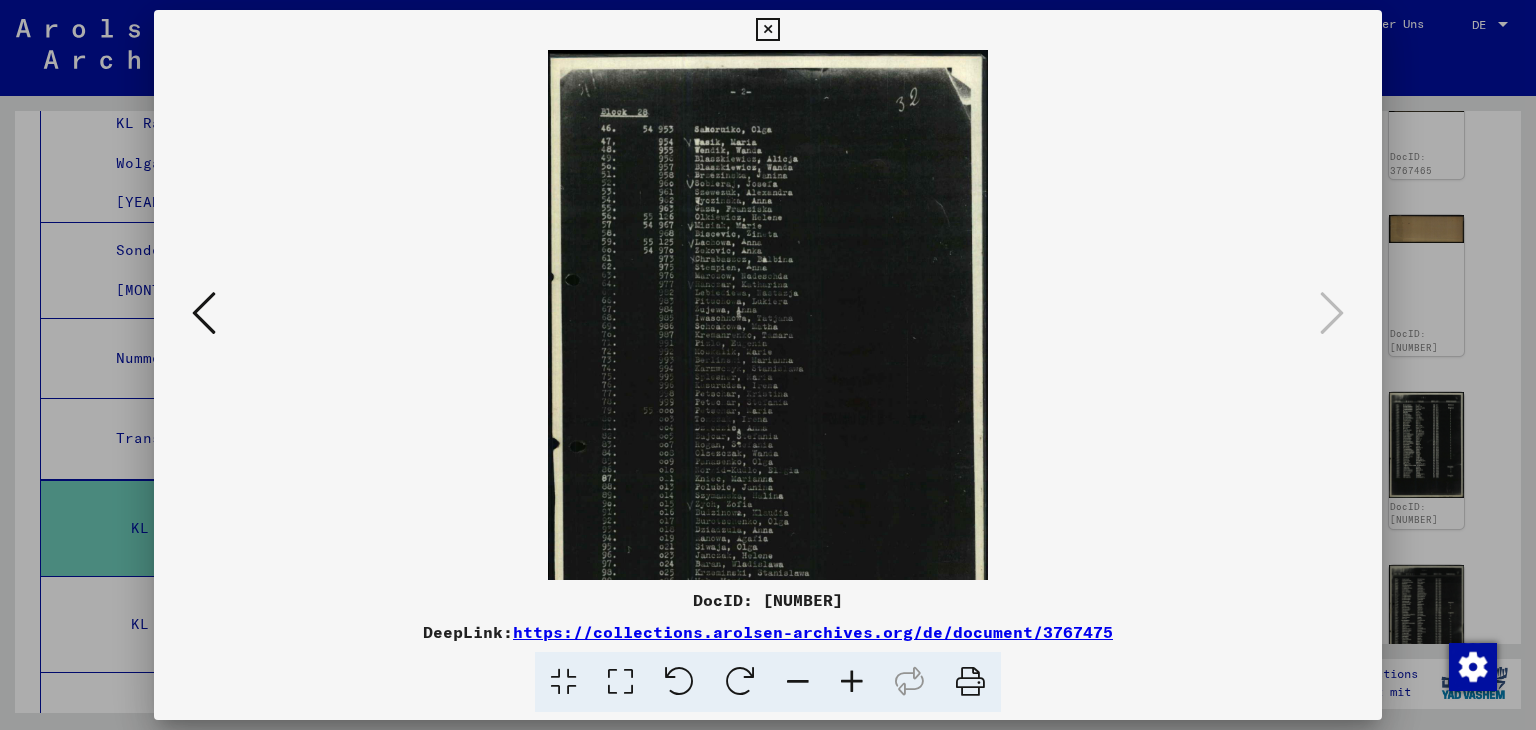 click at bounding box center (852, 682) 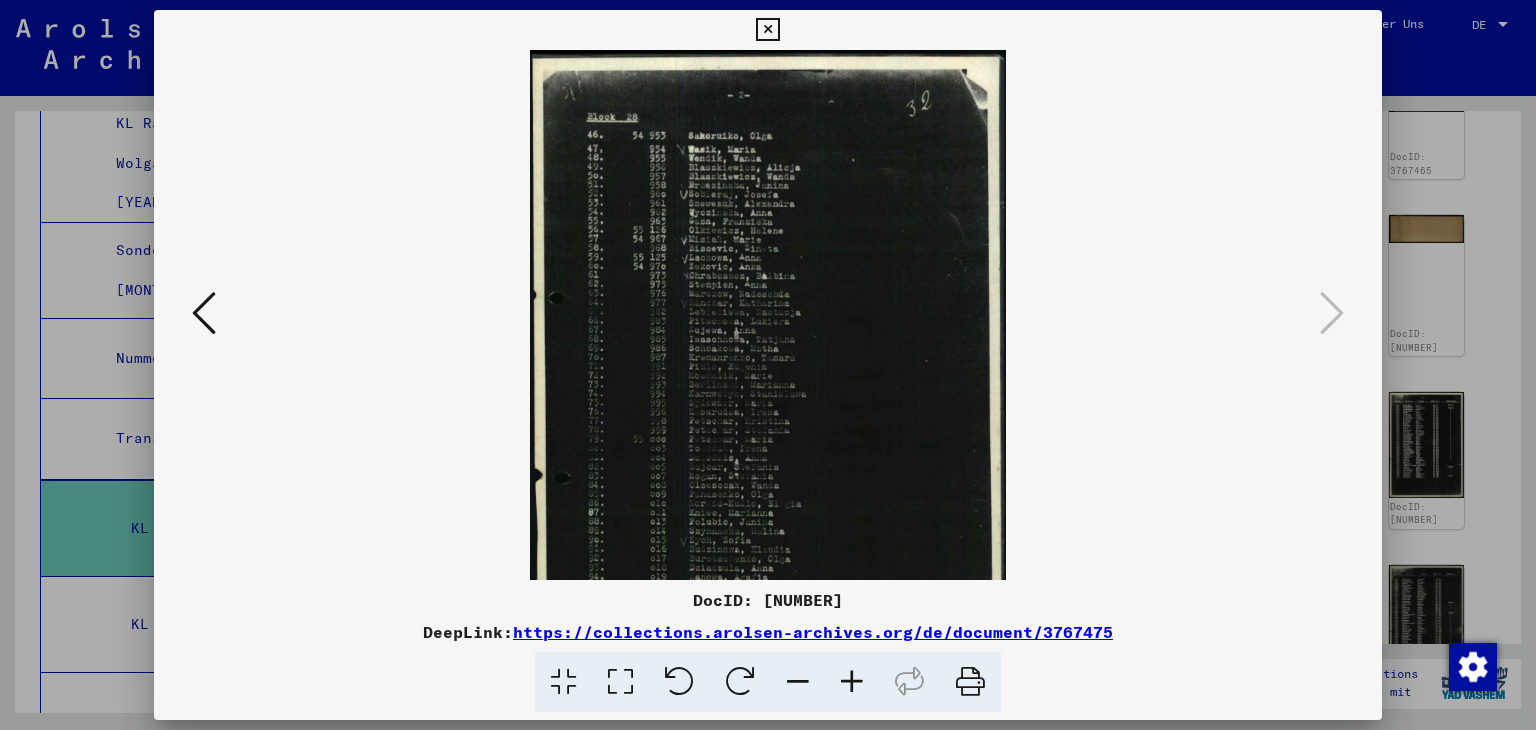 click at bounding box center (852, 682) 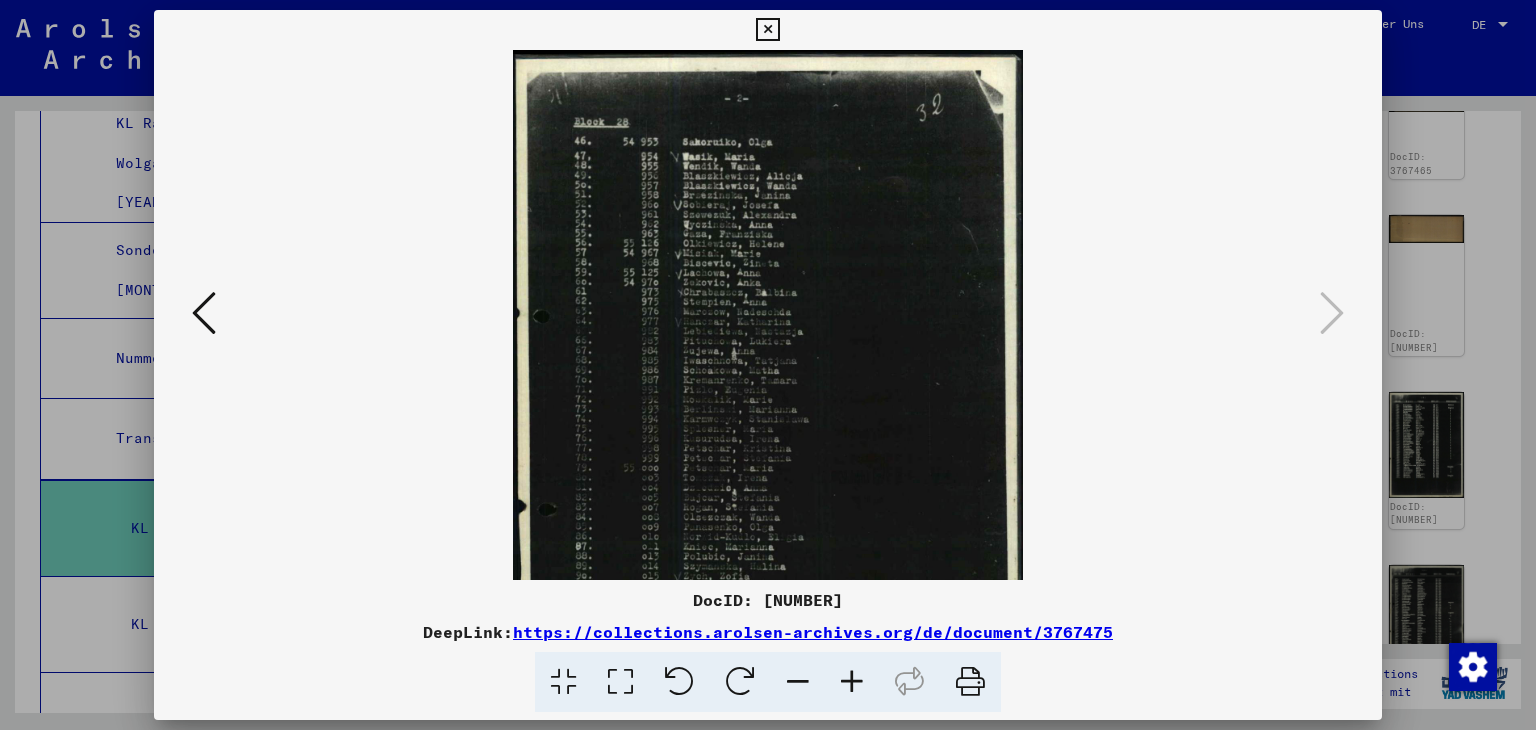 click at bounding box center [852, 682] 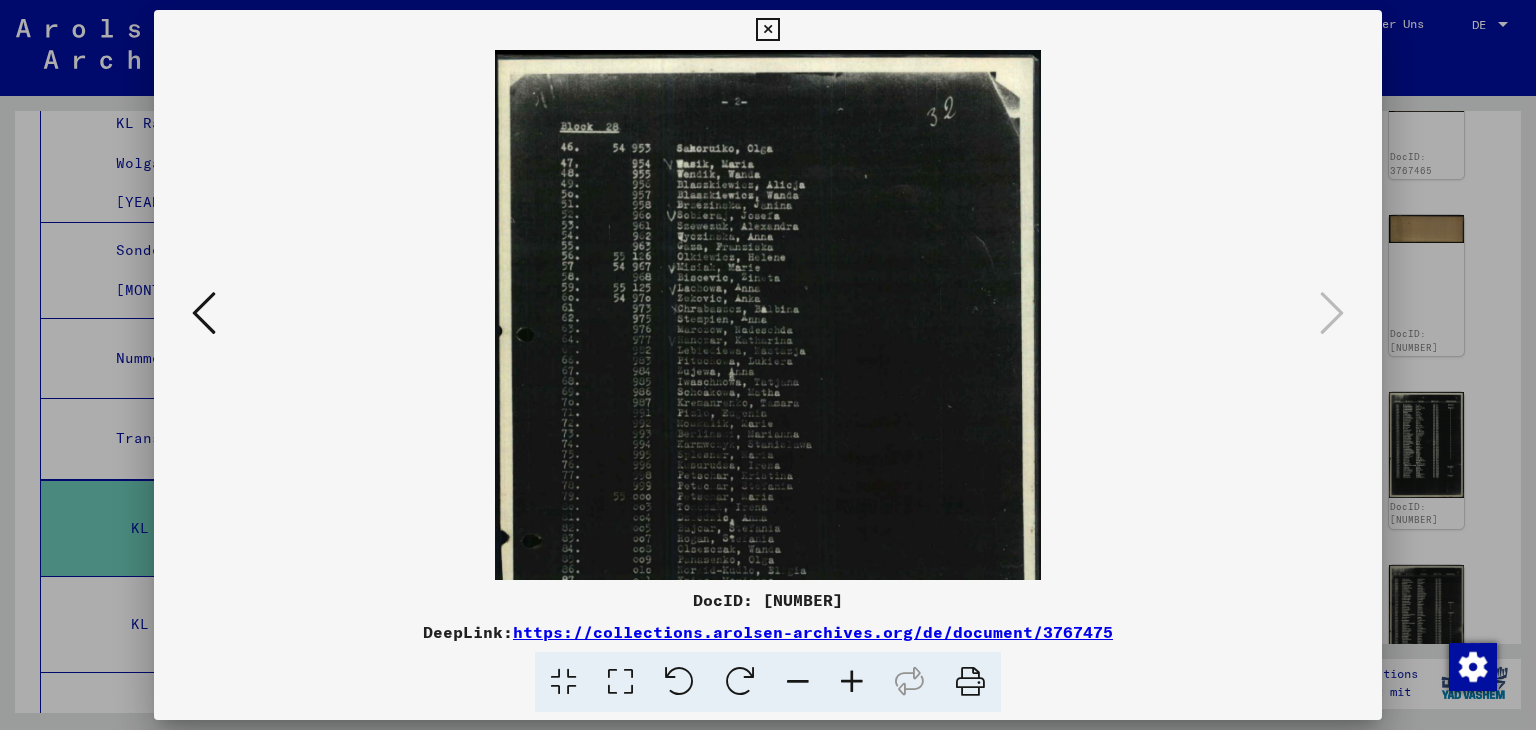 click at bounding box center [852, 682] 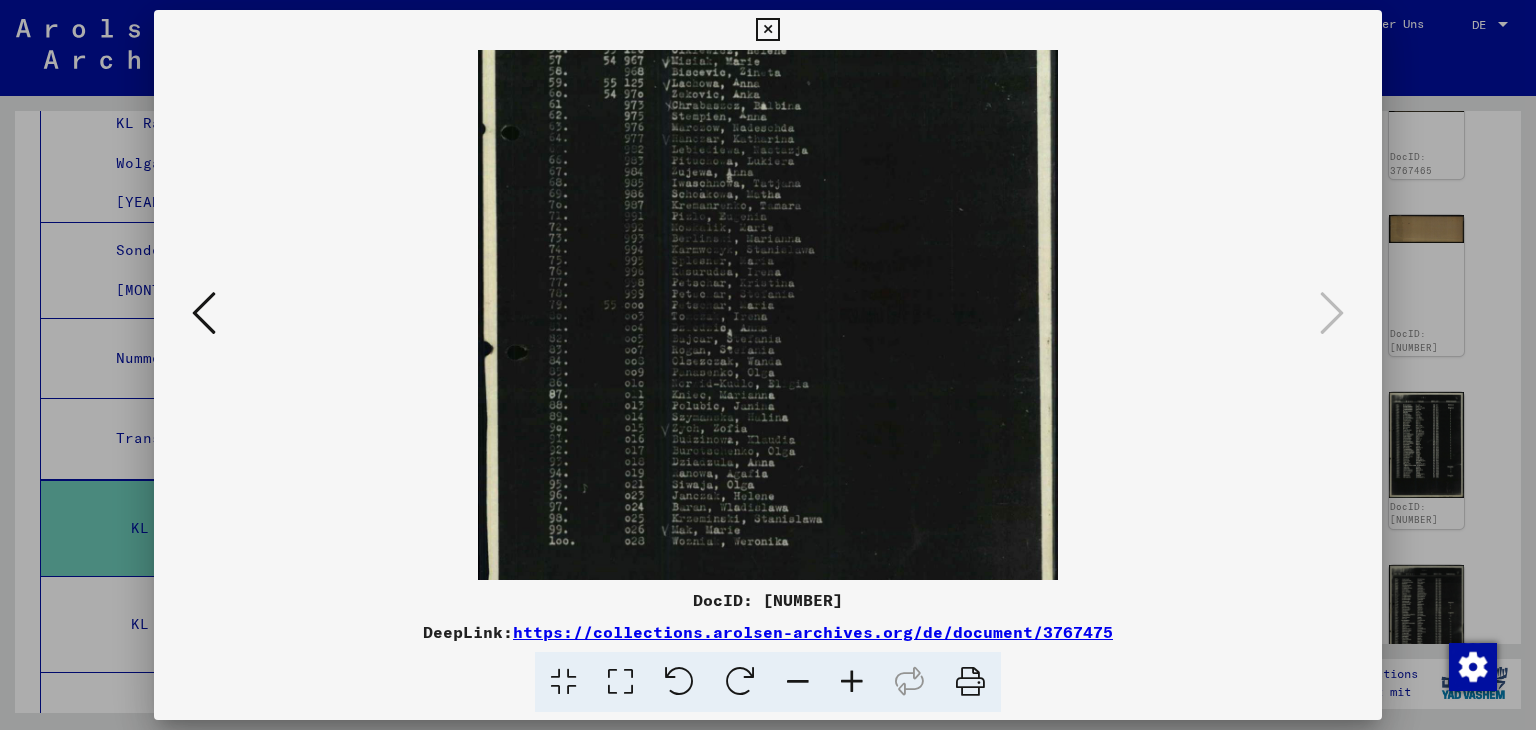 scroll, scrollTop: 263, scrollLeft: 0, axis: vertical 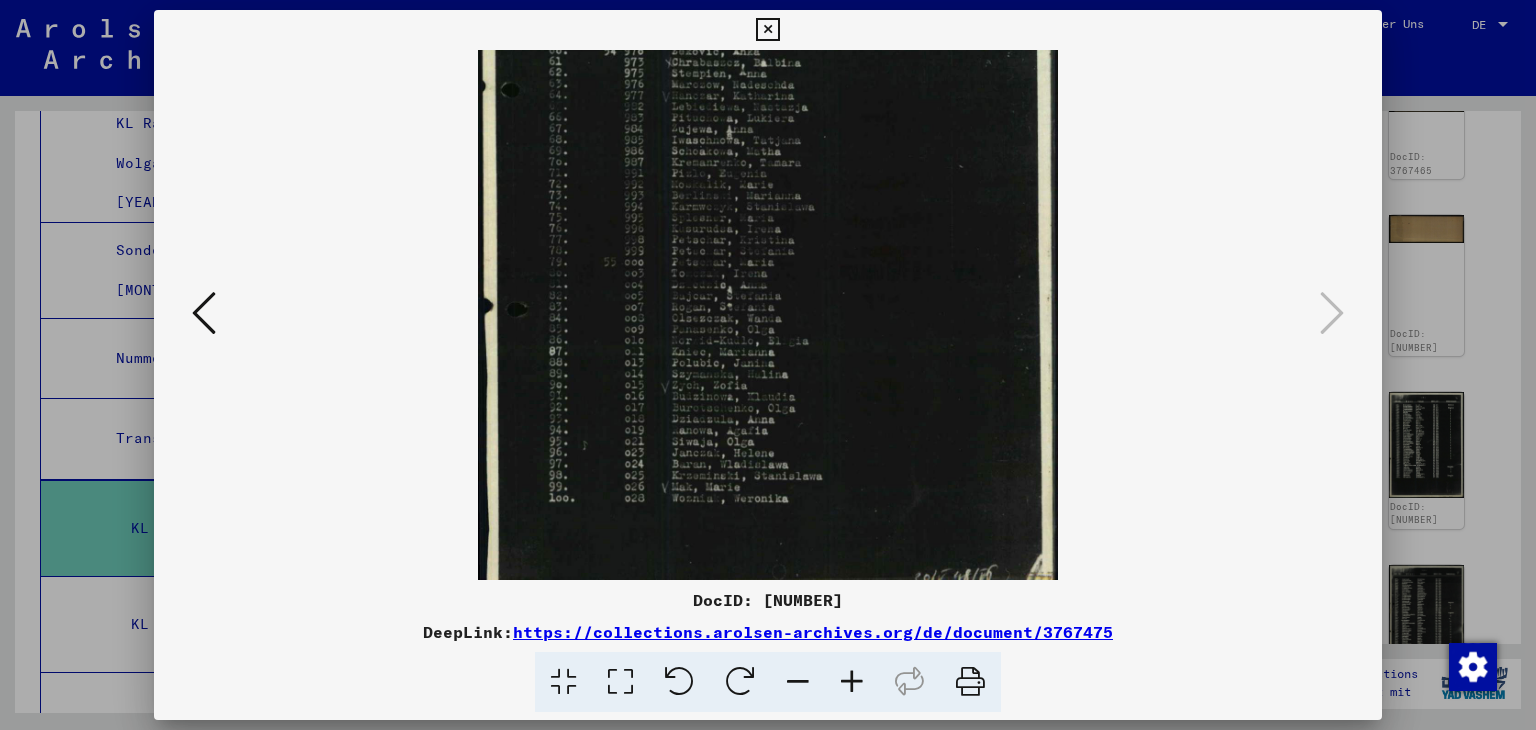 drag, startPoint x: 826, startPoint y: 533, endPoint x: 804, endPoint y: 273, distance: 260.9291 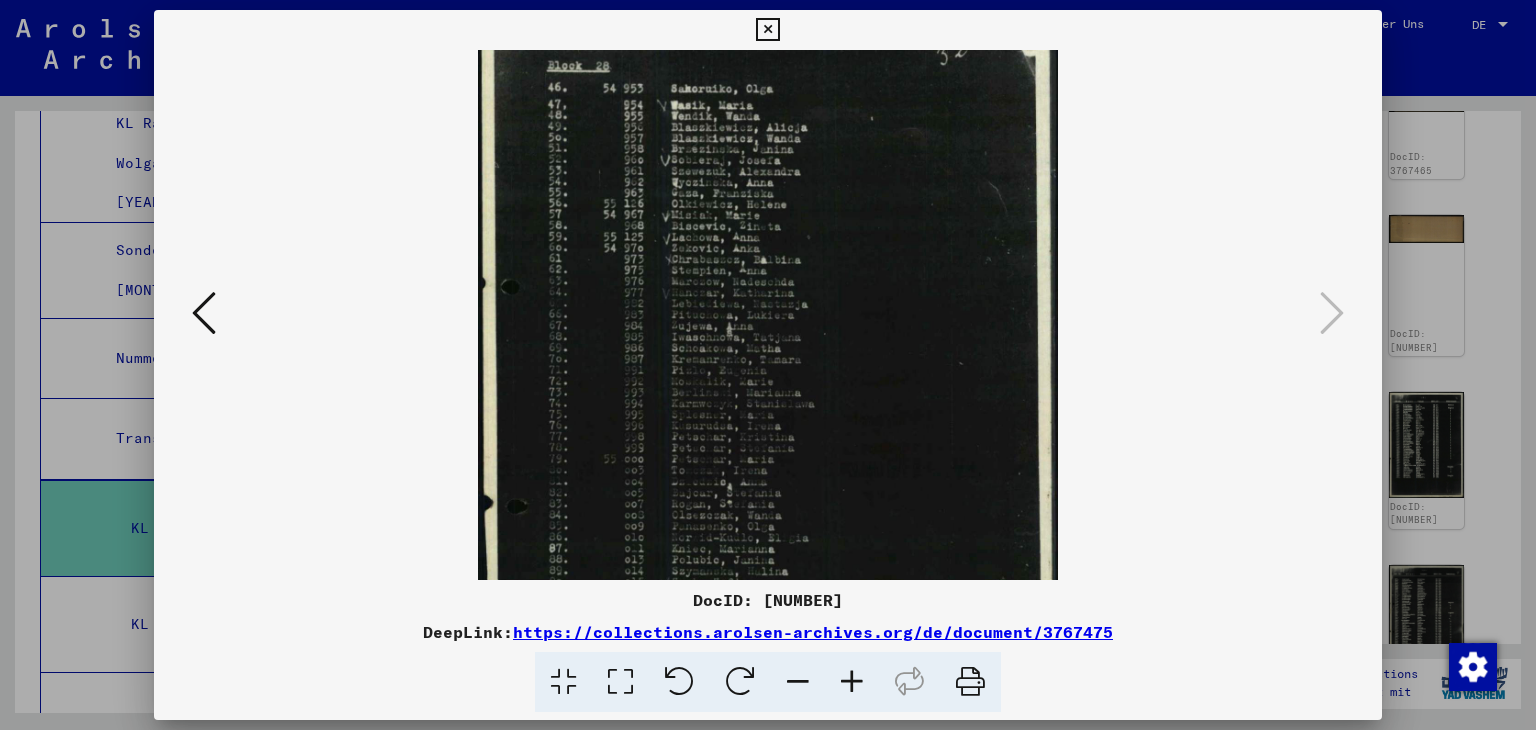 scroll, scrollTop: 0, scrollLeft: 0, axis: both 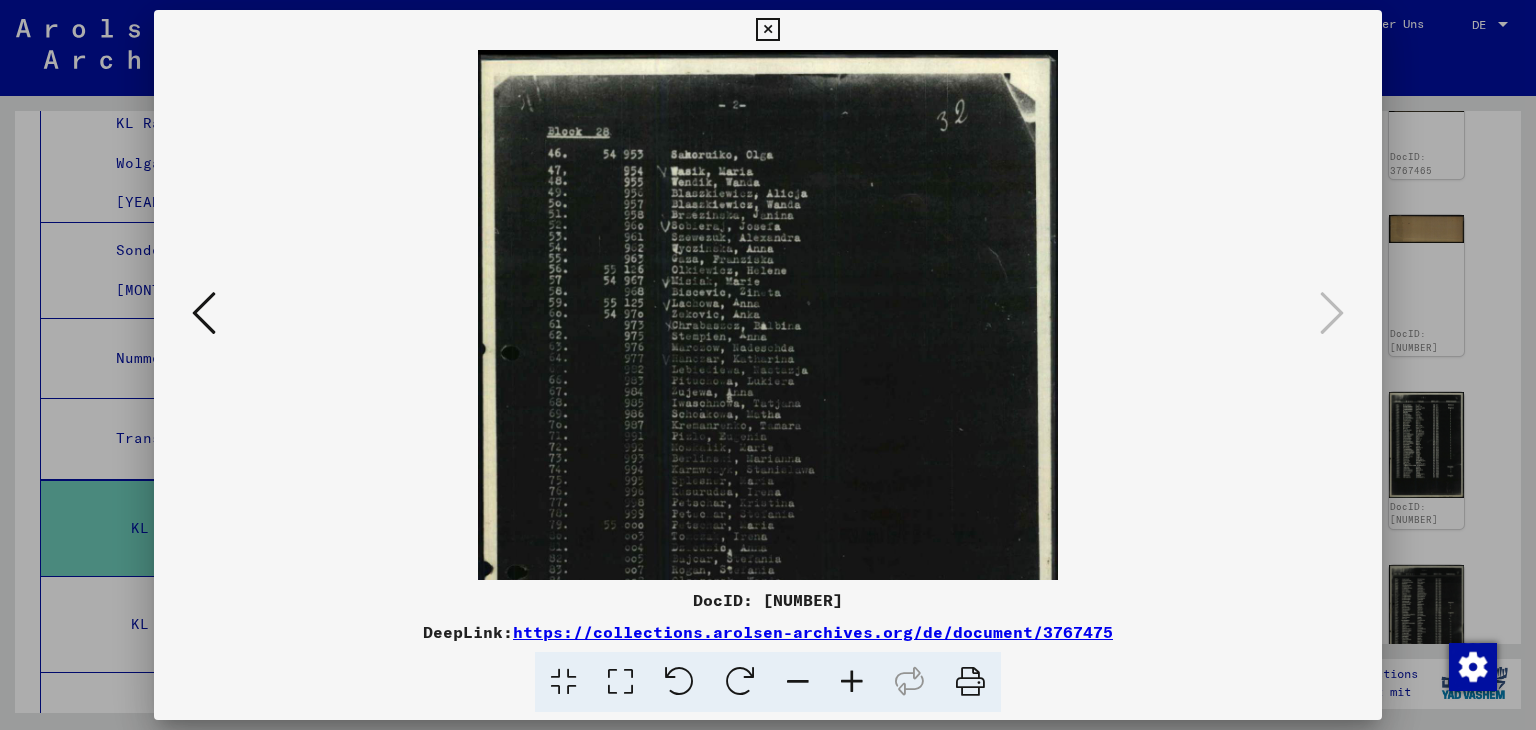 drag, startPoint x: 700, startPoint y: 253, endPoint x: 697, endPoint y: 592, distance: 339.01328 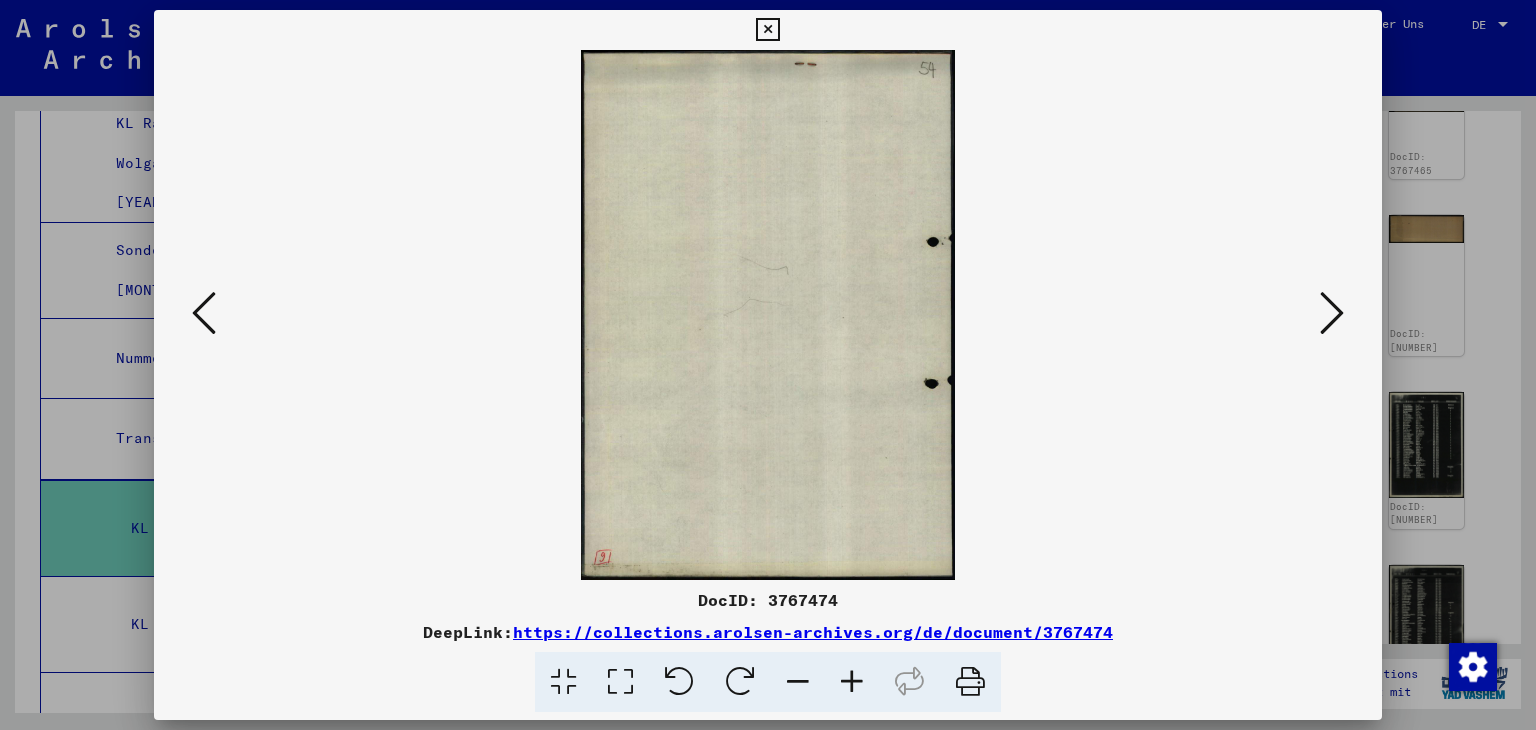 click at bounding box center [204, 313] 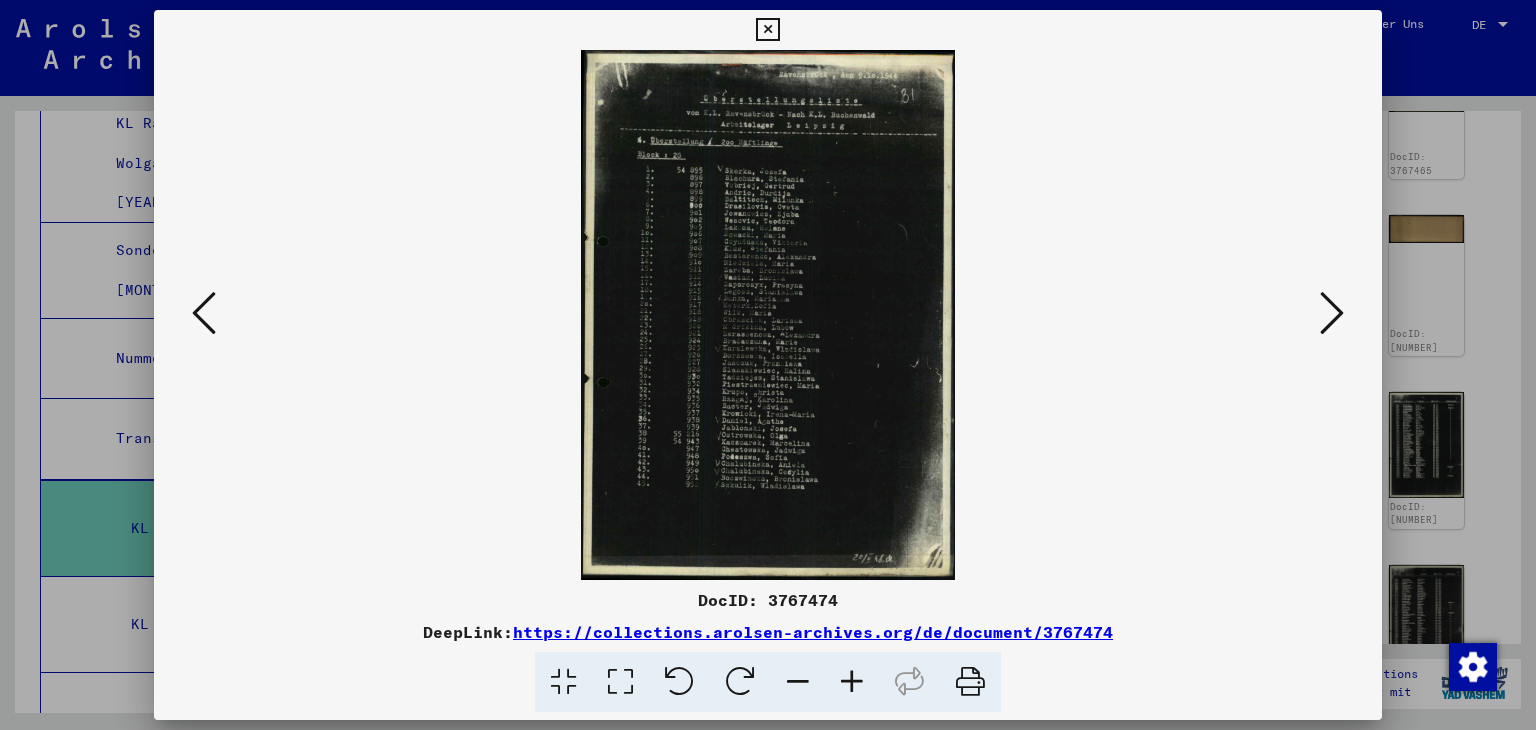 click at bounding box center [852, 682] 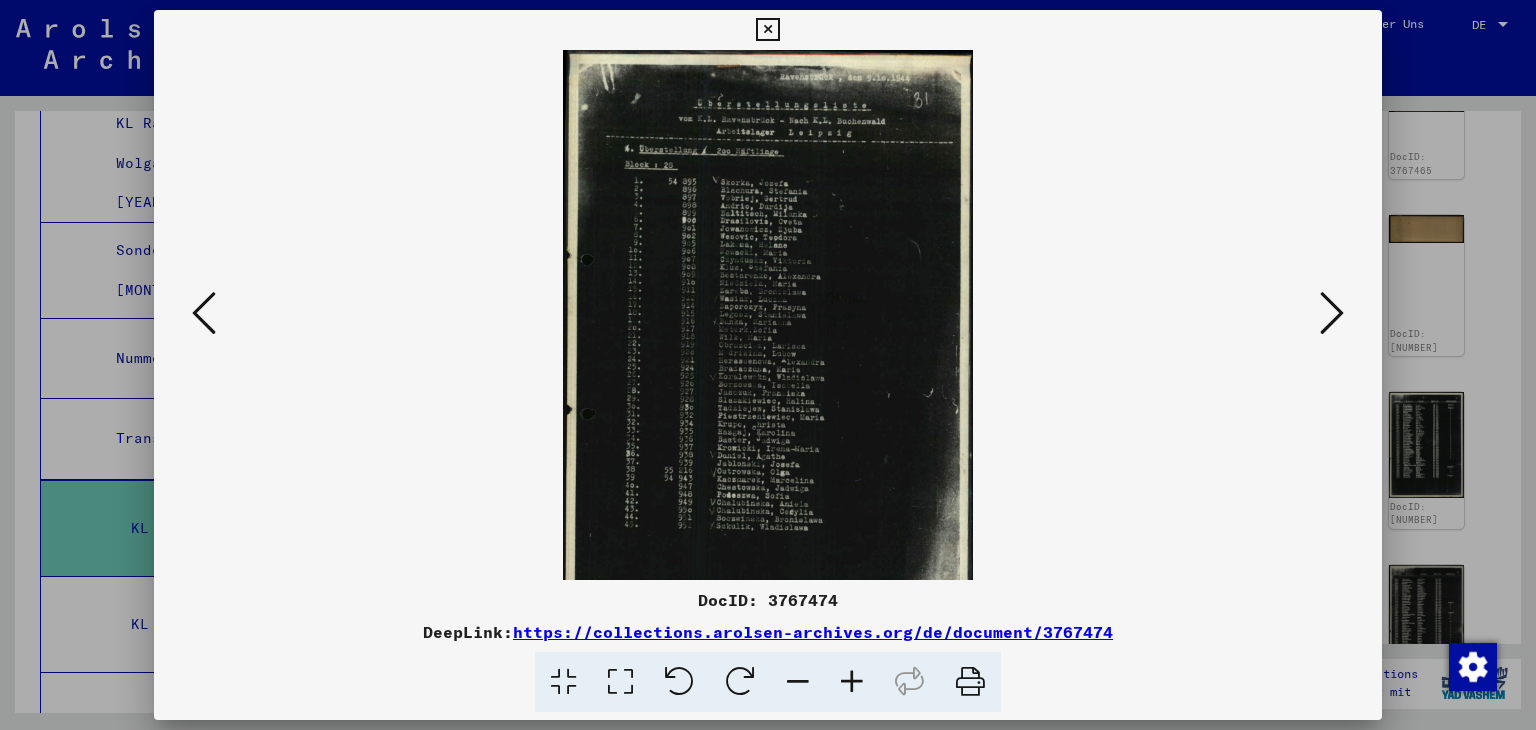 click at bounding box center [852, 682] 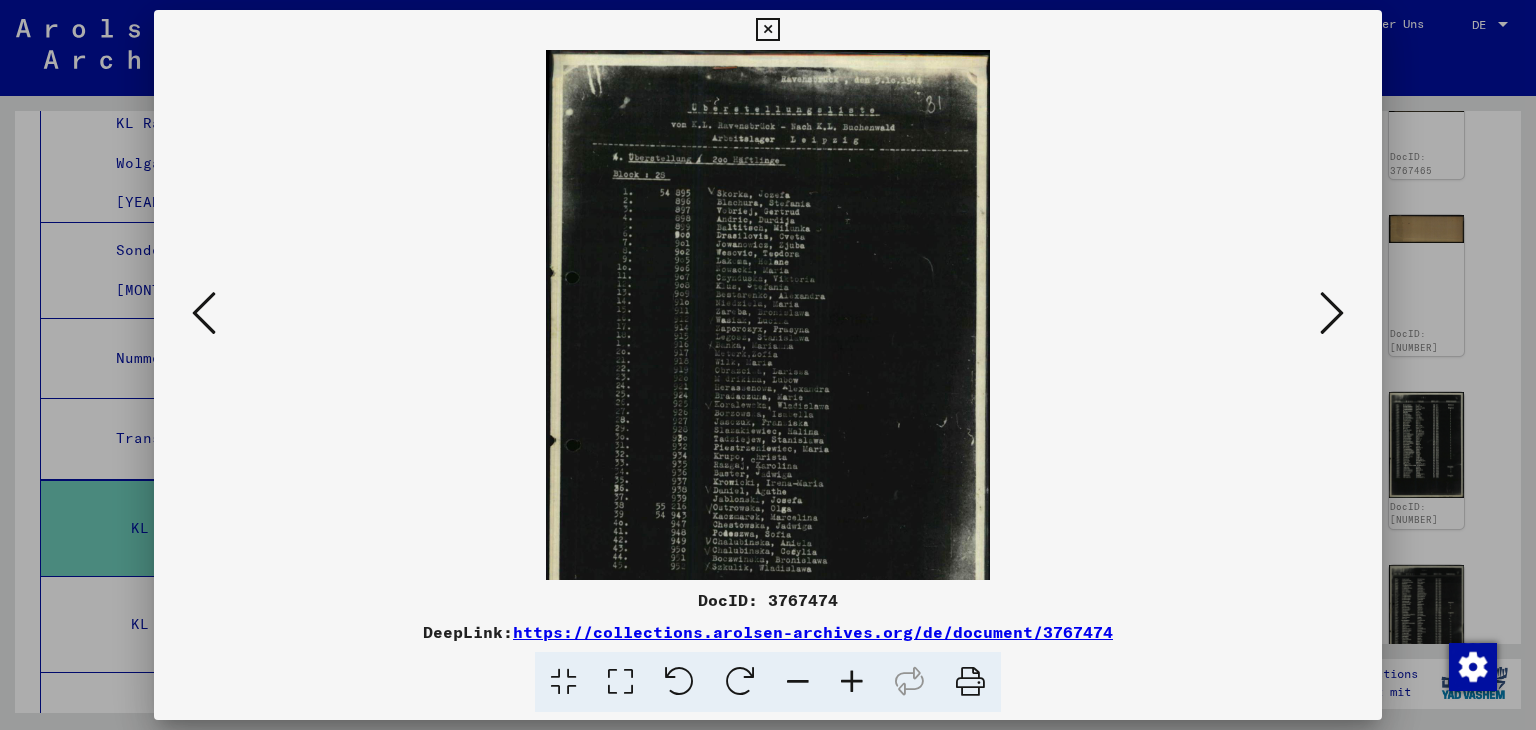 click at bounding box center [852, 682] 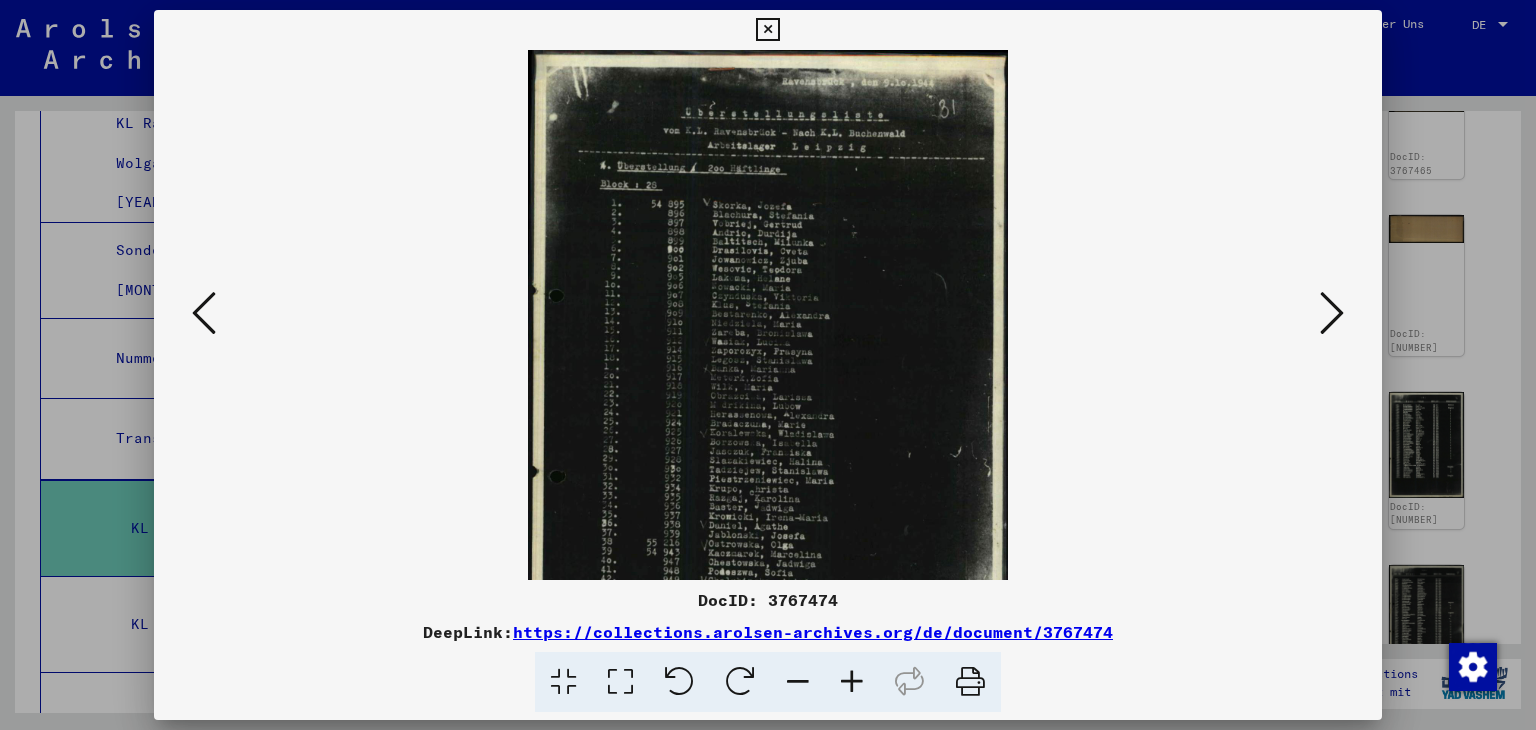 click at bounding box center [852, 682] 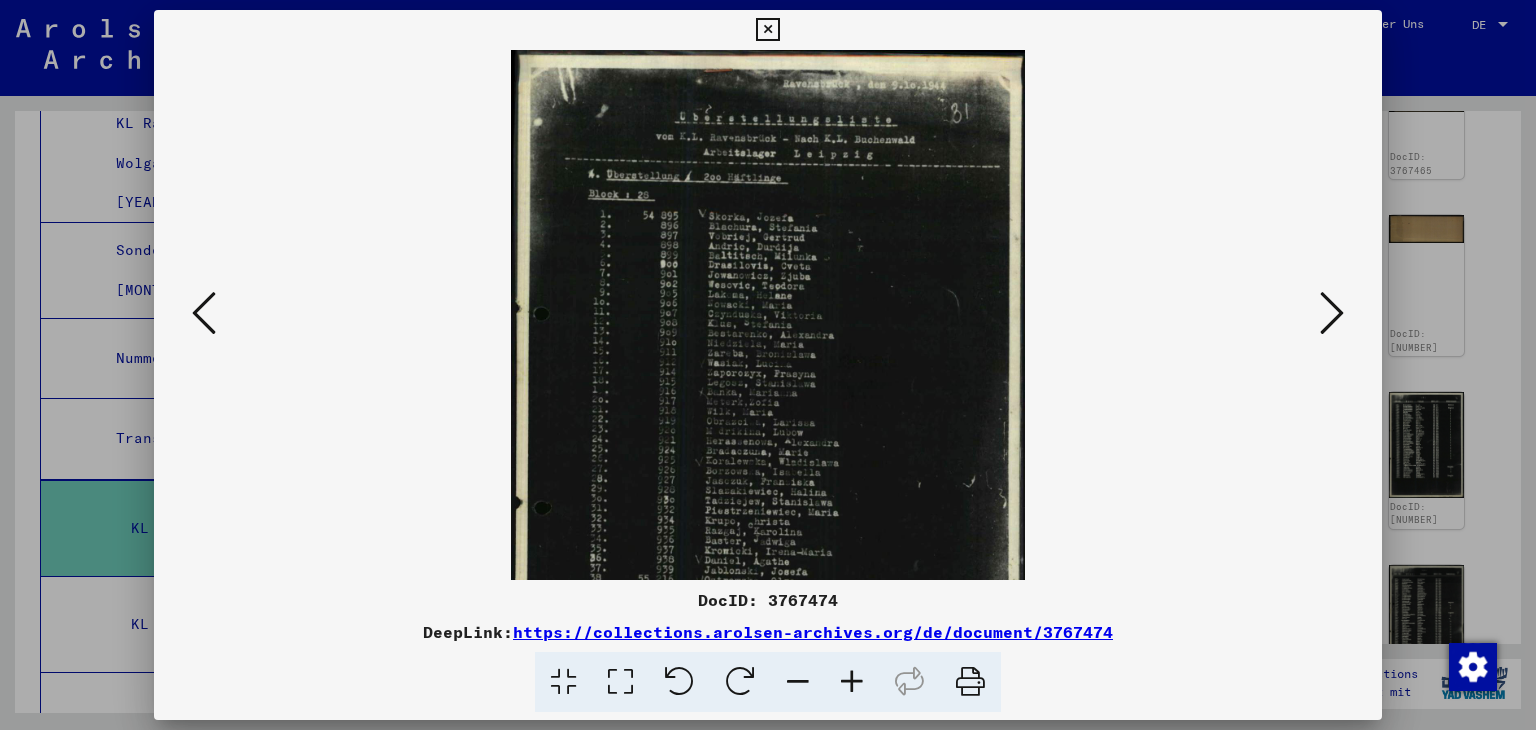 click at bounding box center [852, 682] 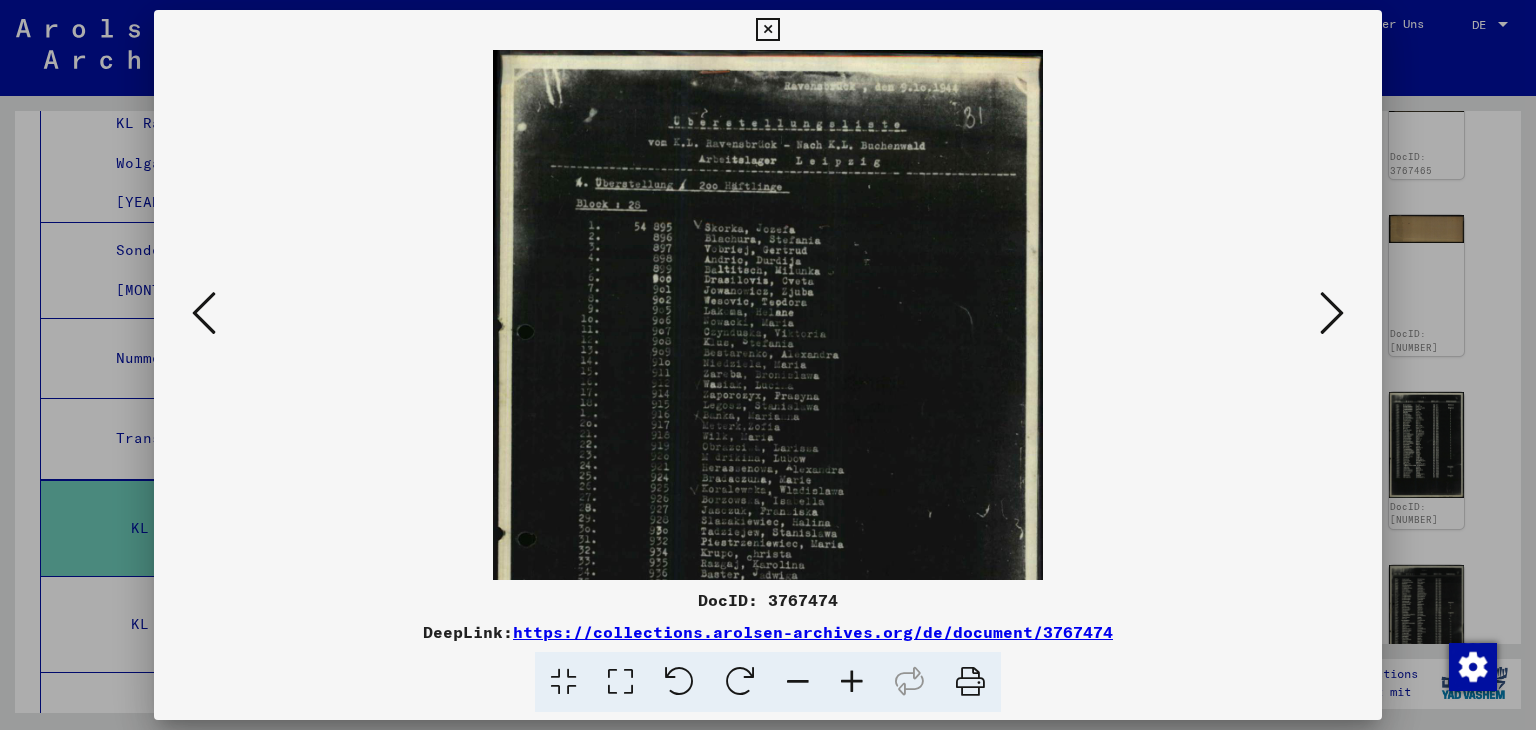 click at bounding box center (852, 682) 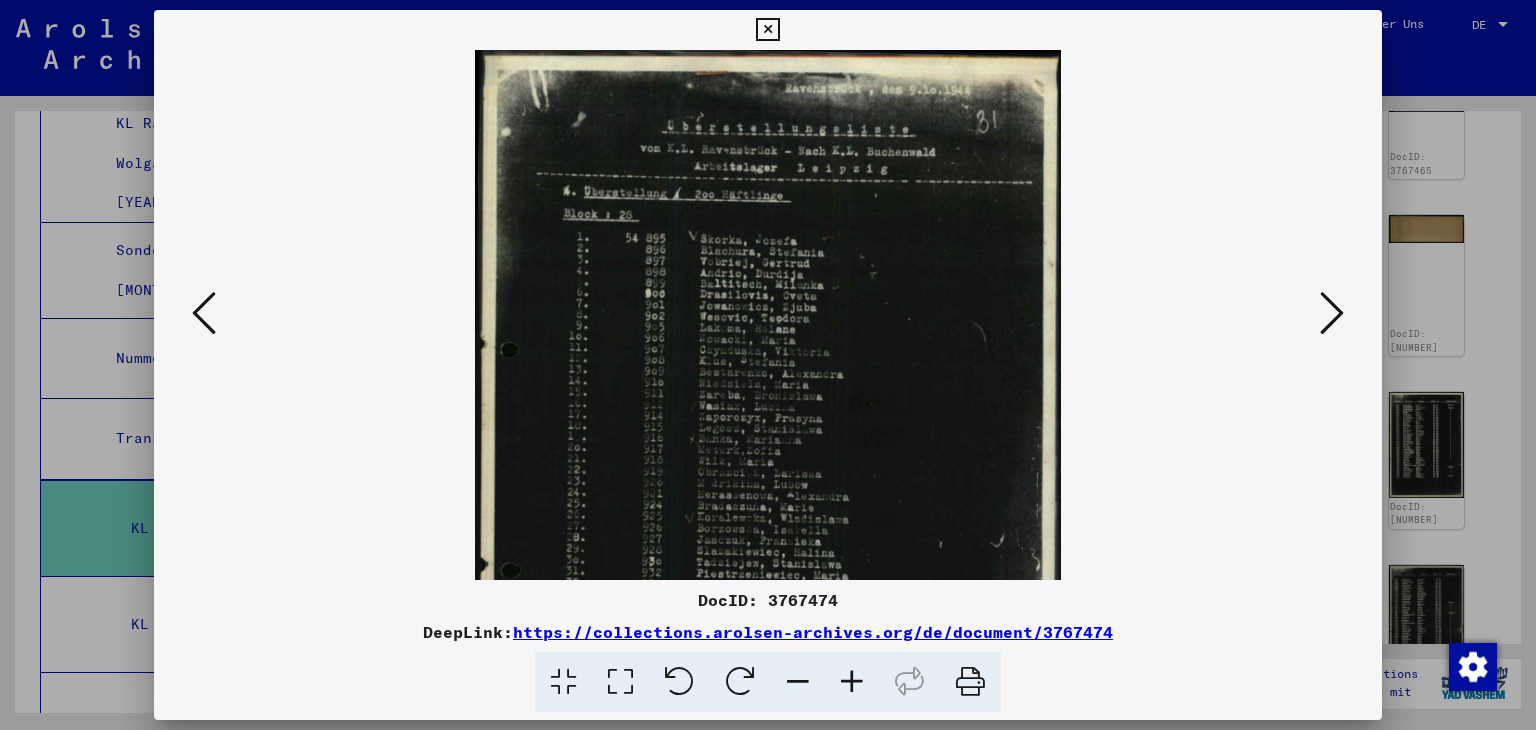 click at bounding box center (852, 682) 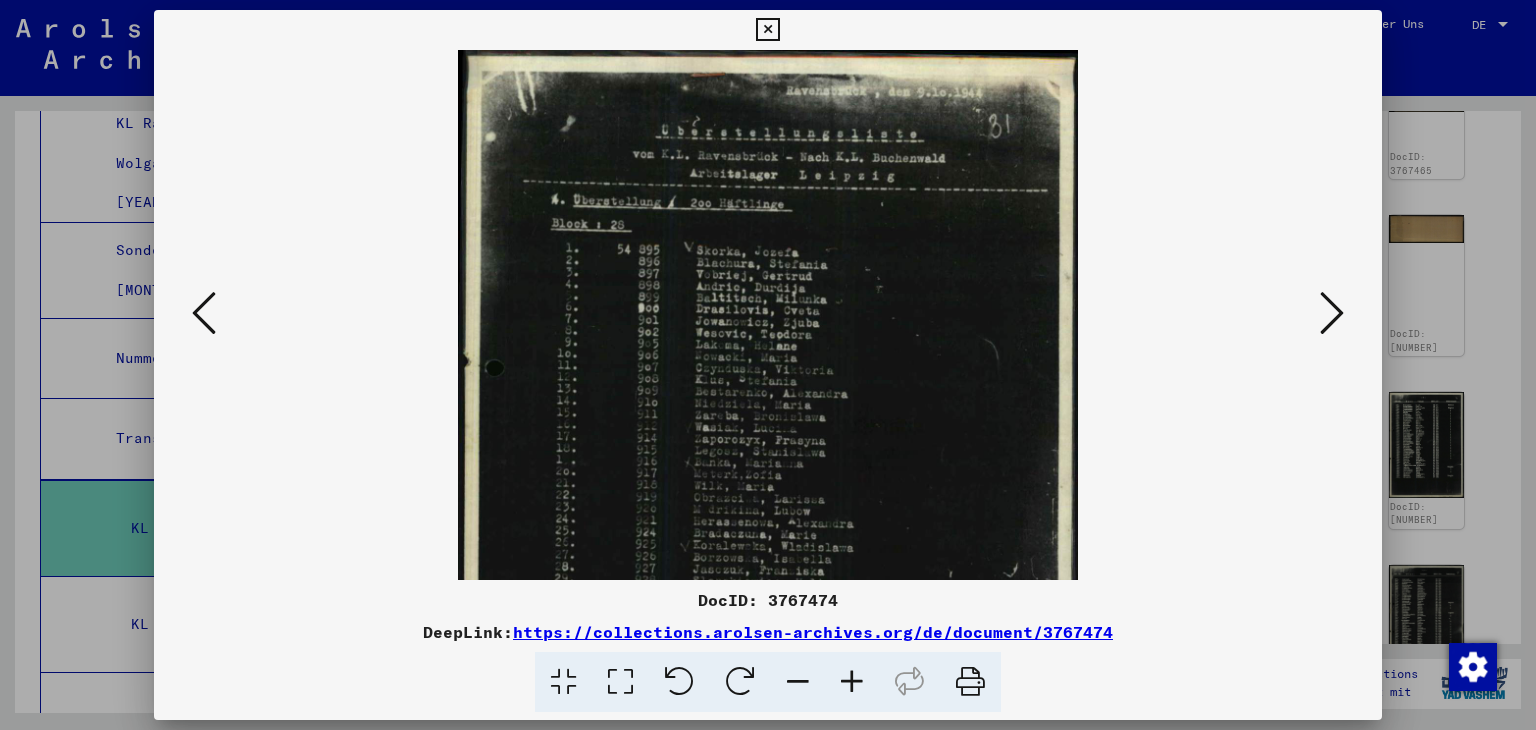 click at bounding box center [852, 682] 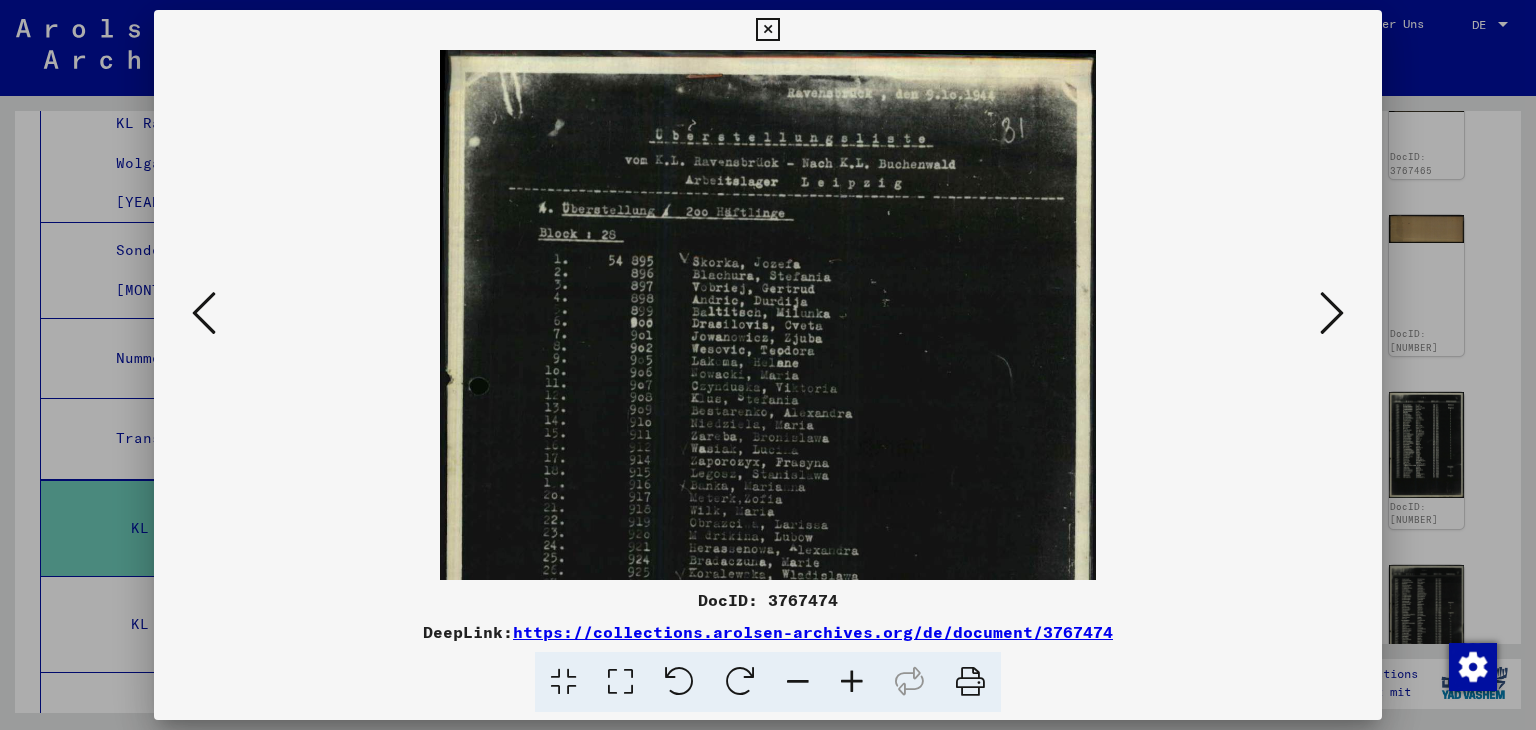 click at bounding box center [852, 682] 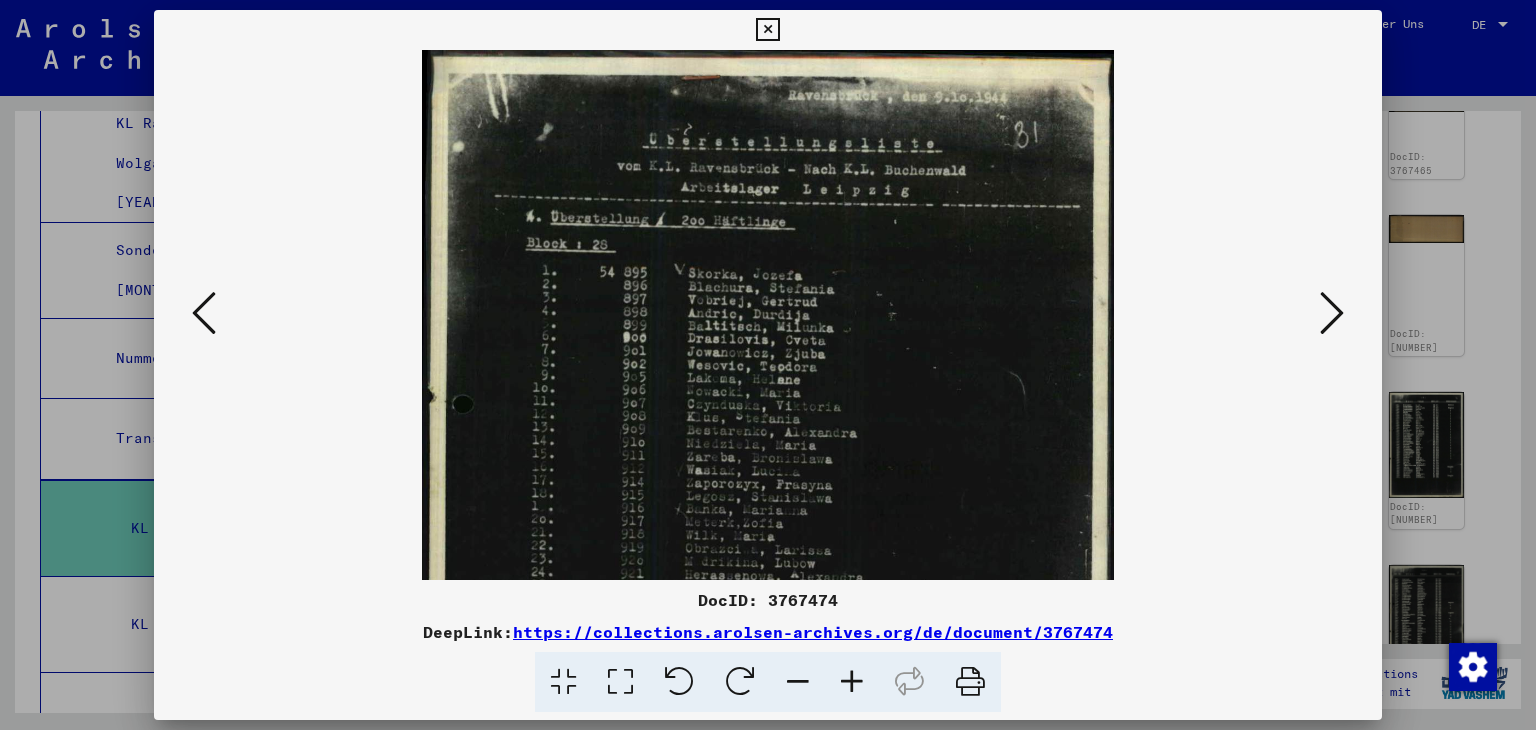 click at bounding box center (852, 682) 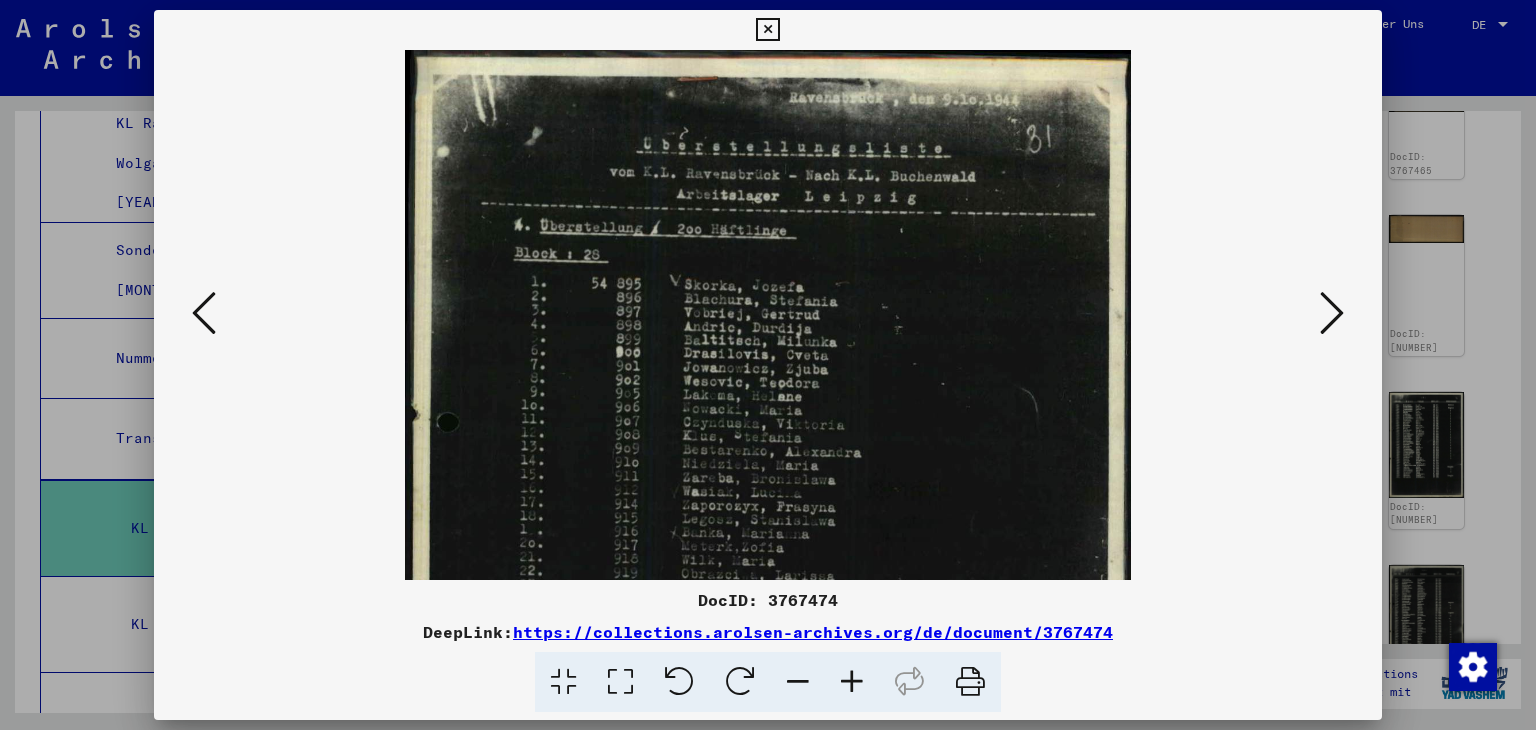 click at bounding box center [852, 682] 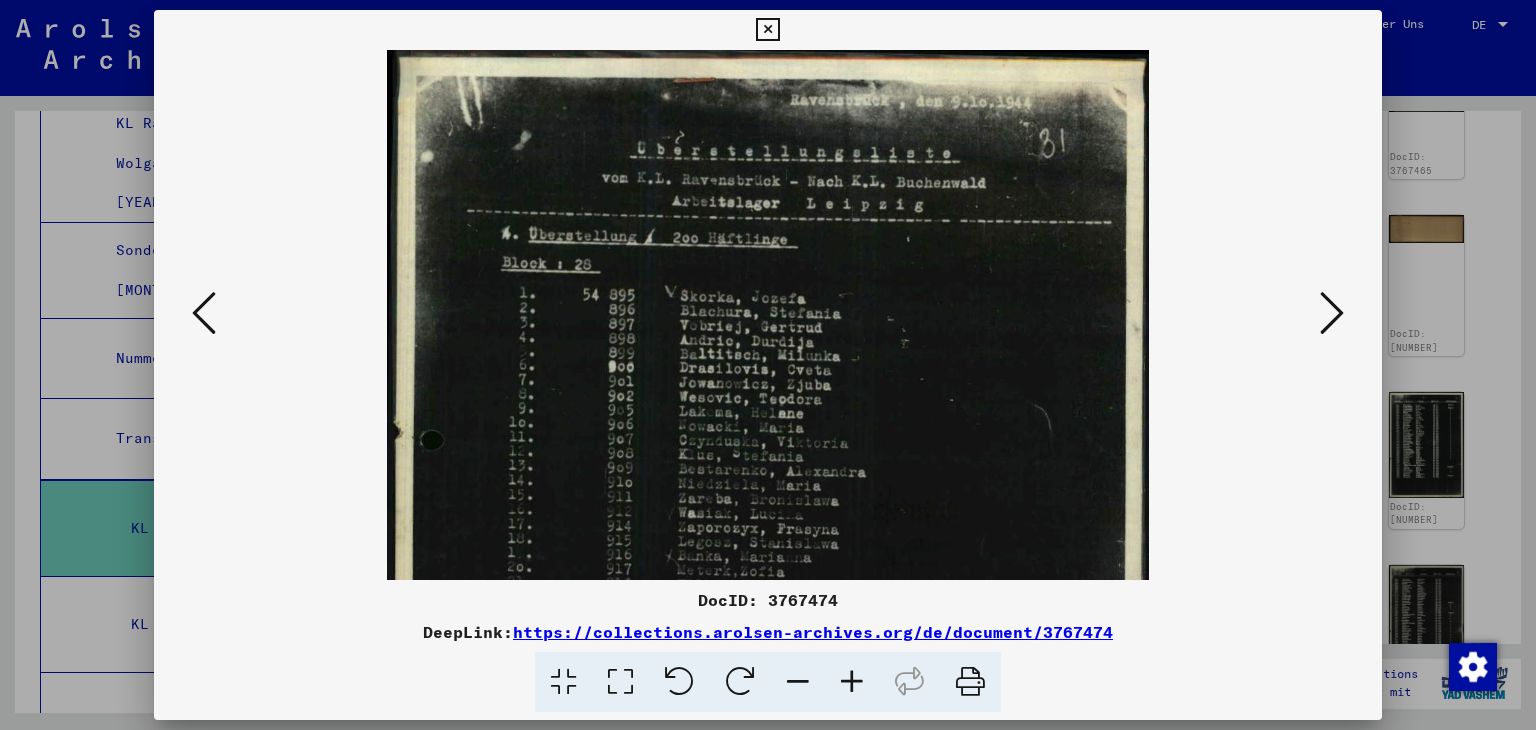 click at bounding box center (852, 682) 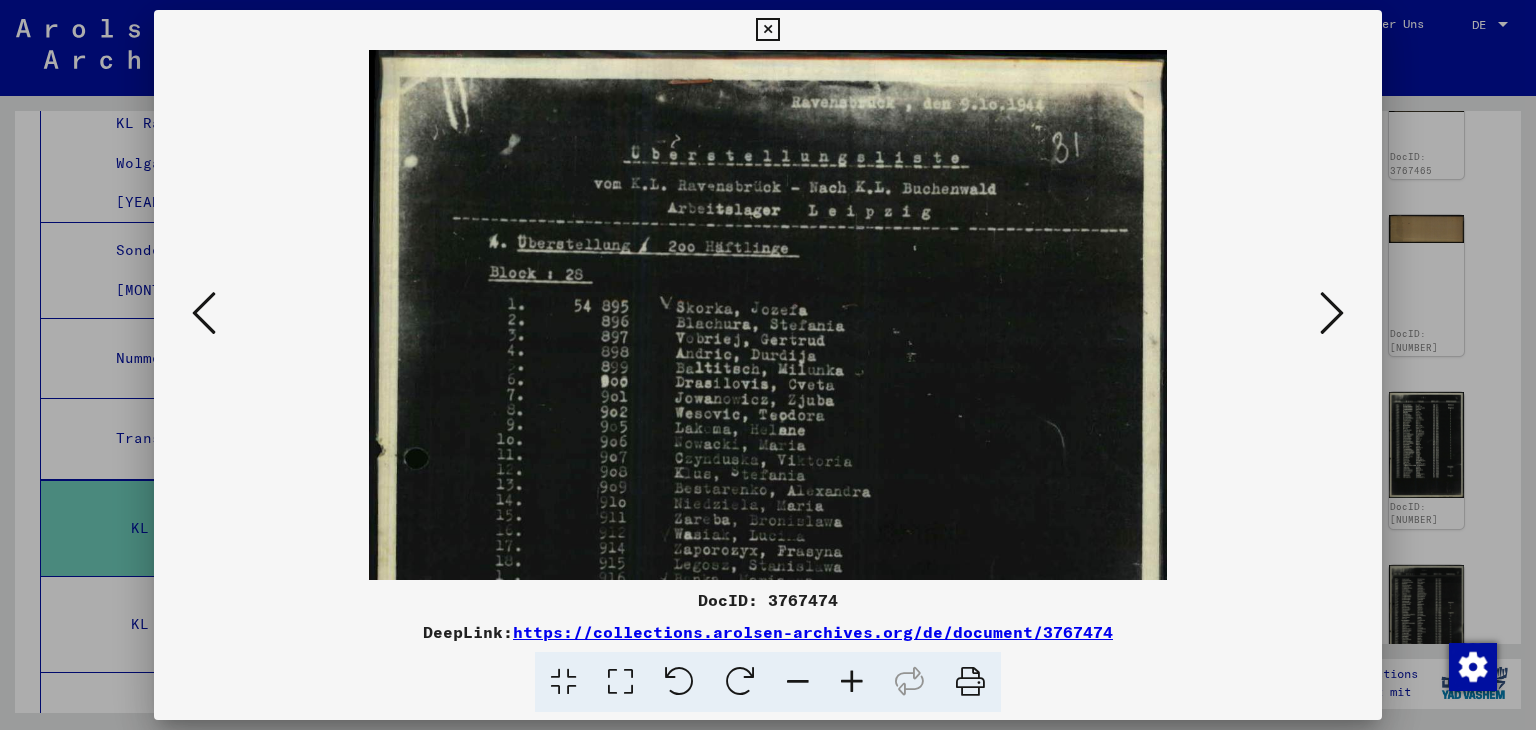 click at bounding box center (1332, 313) 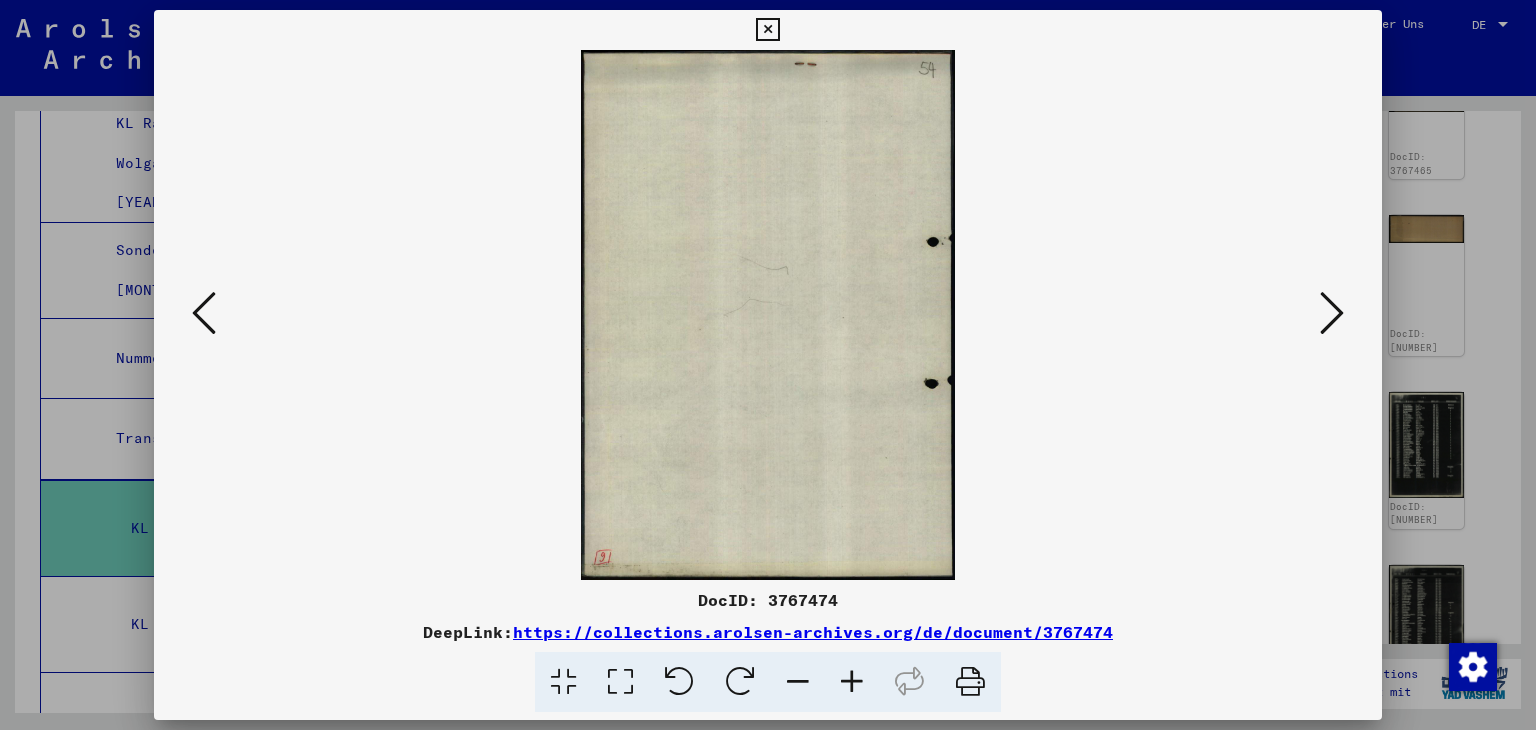 click at bounding box center (1332, 313) 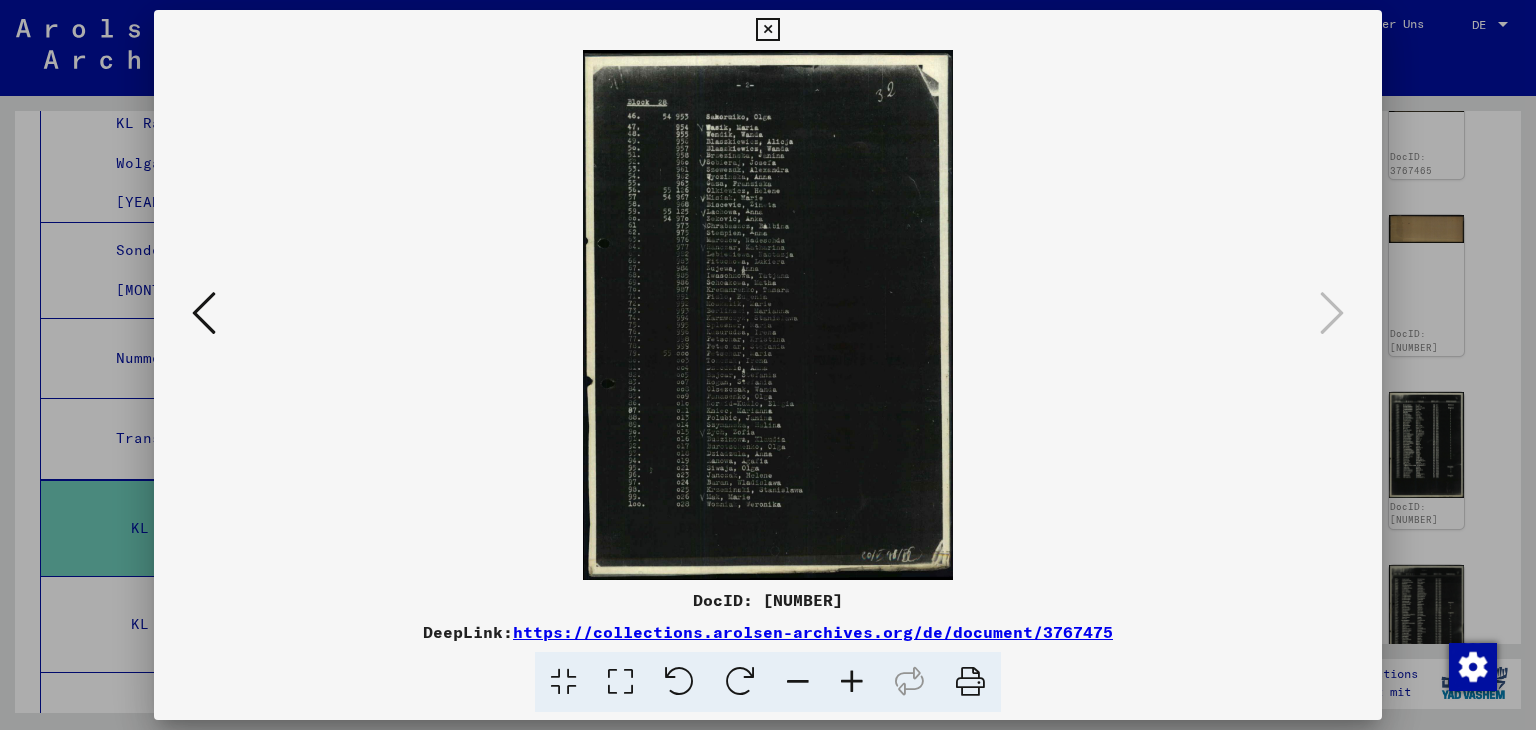 click at bounding box center (852, 682) 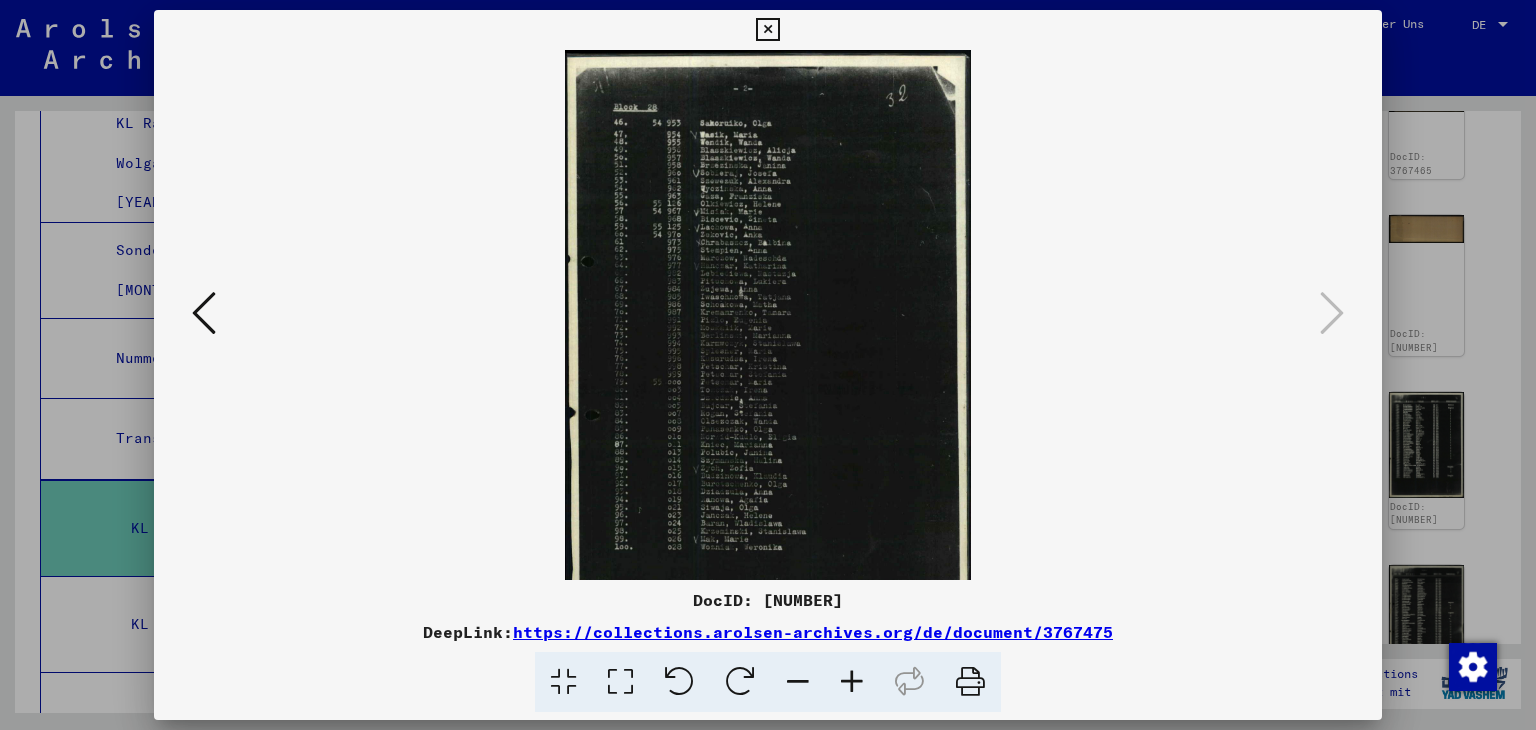 click at bounding box center (852, 682) 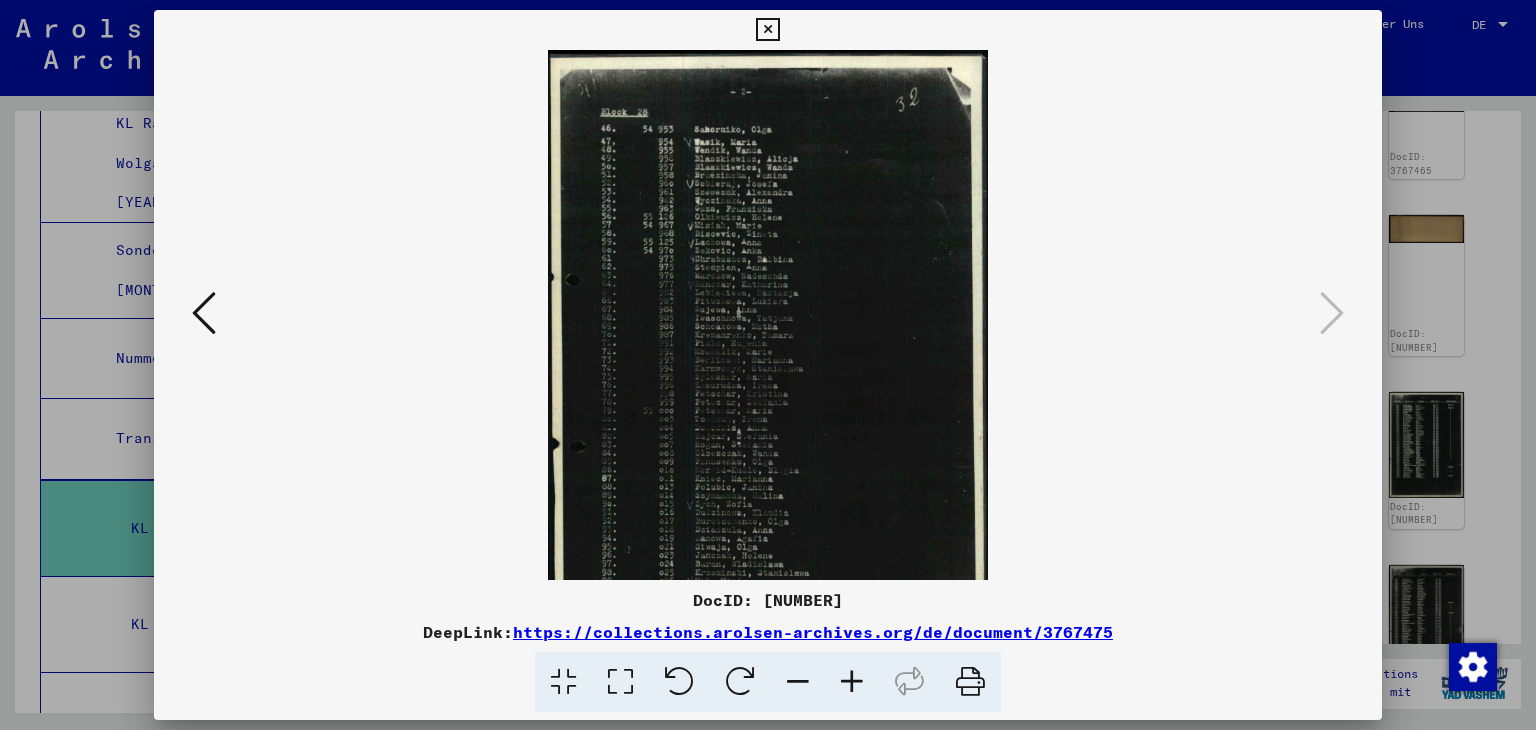 click at bounding box center [852, 682] 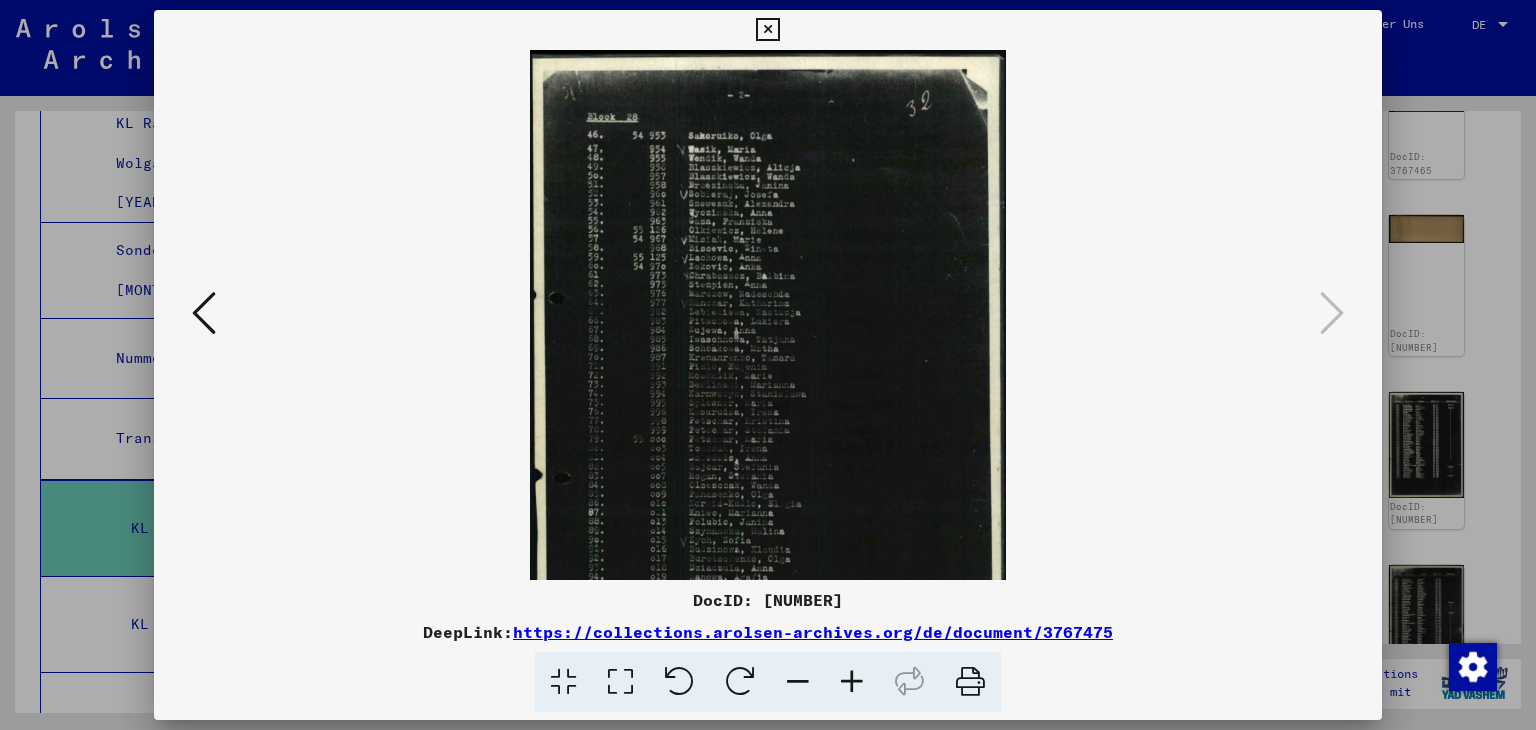 click at bounding box center [852, 682] 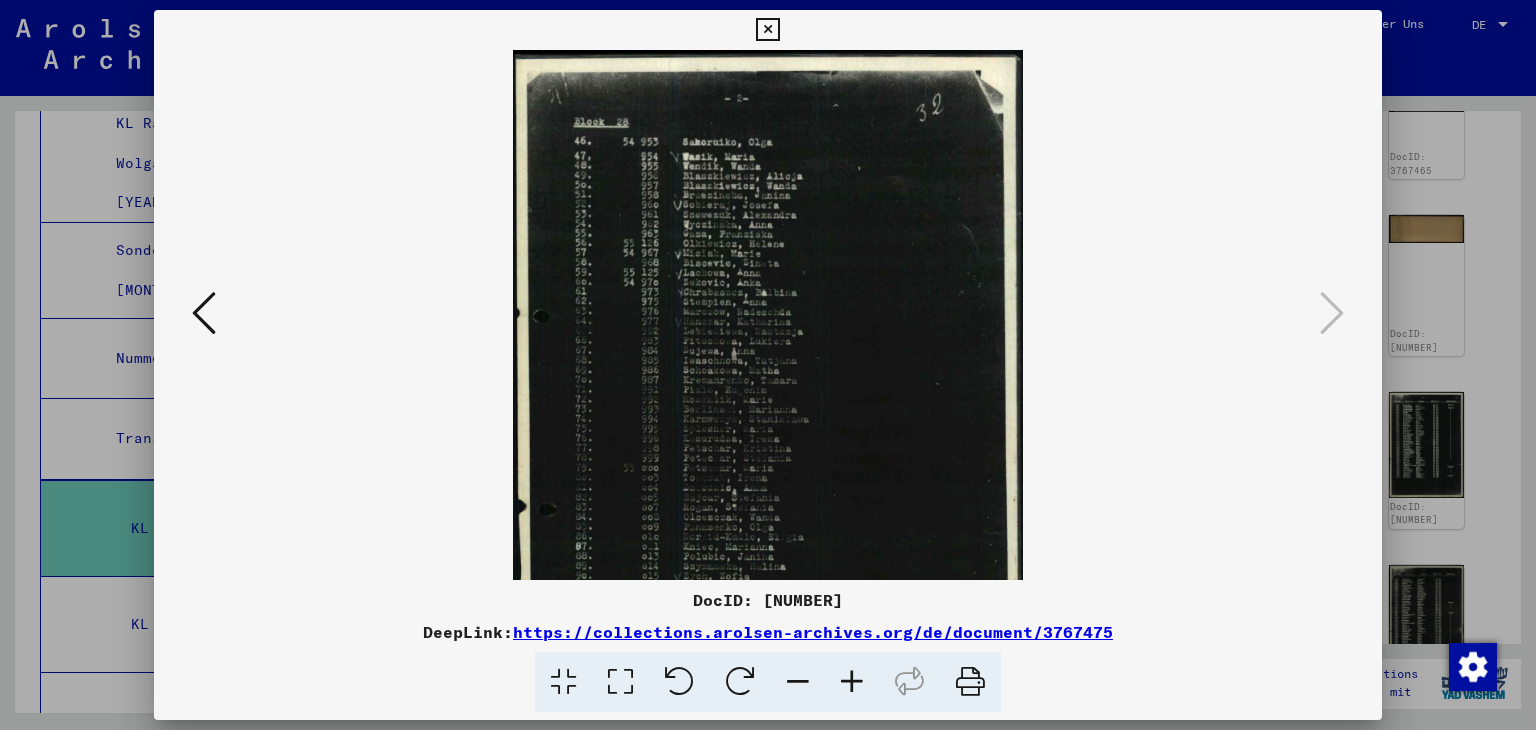 click at bounding box center [852, 682] 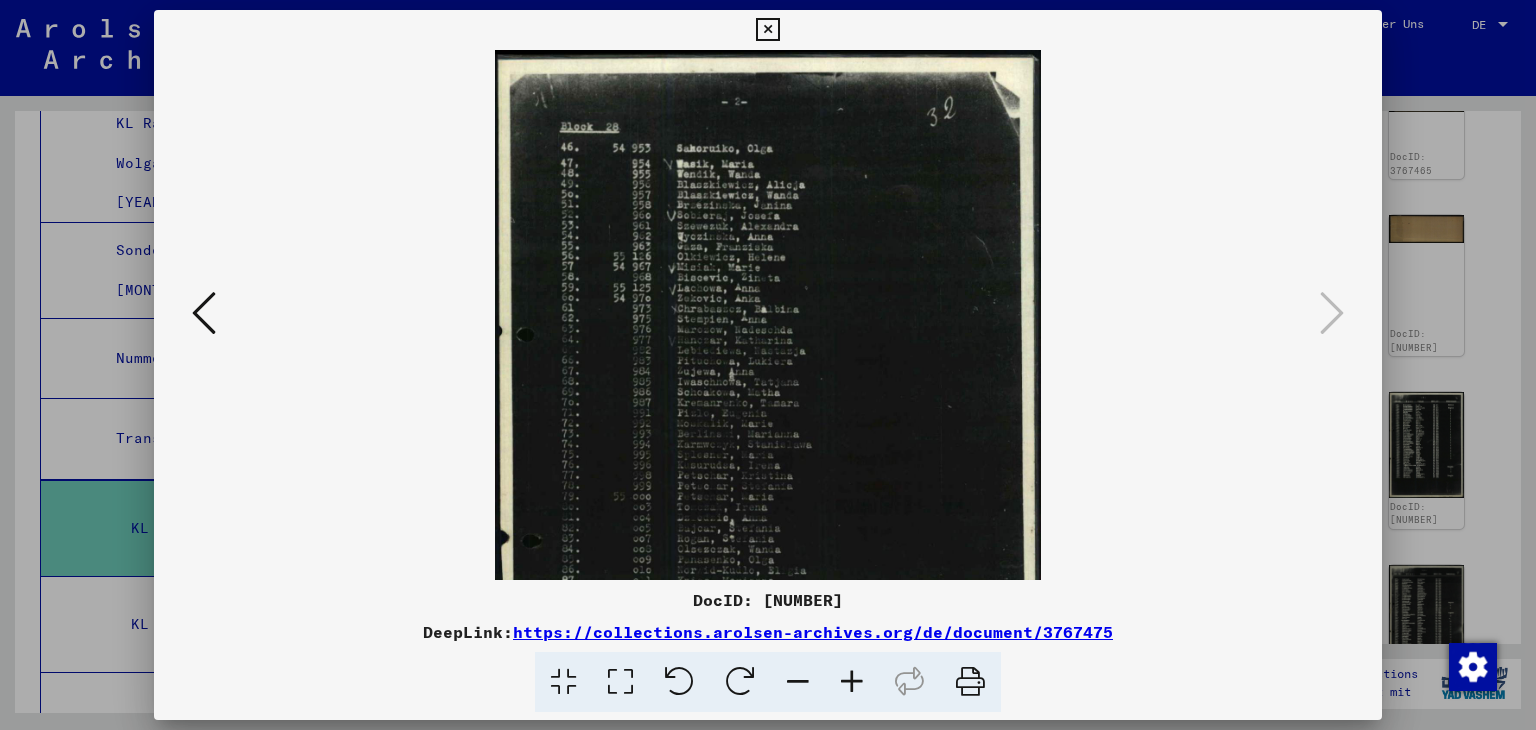 click at bounding box center (852, 682) 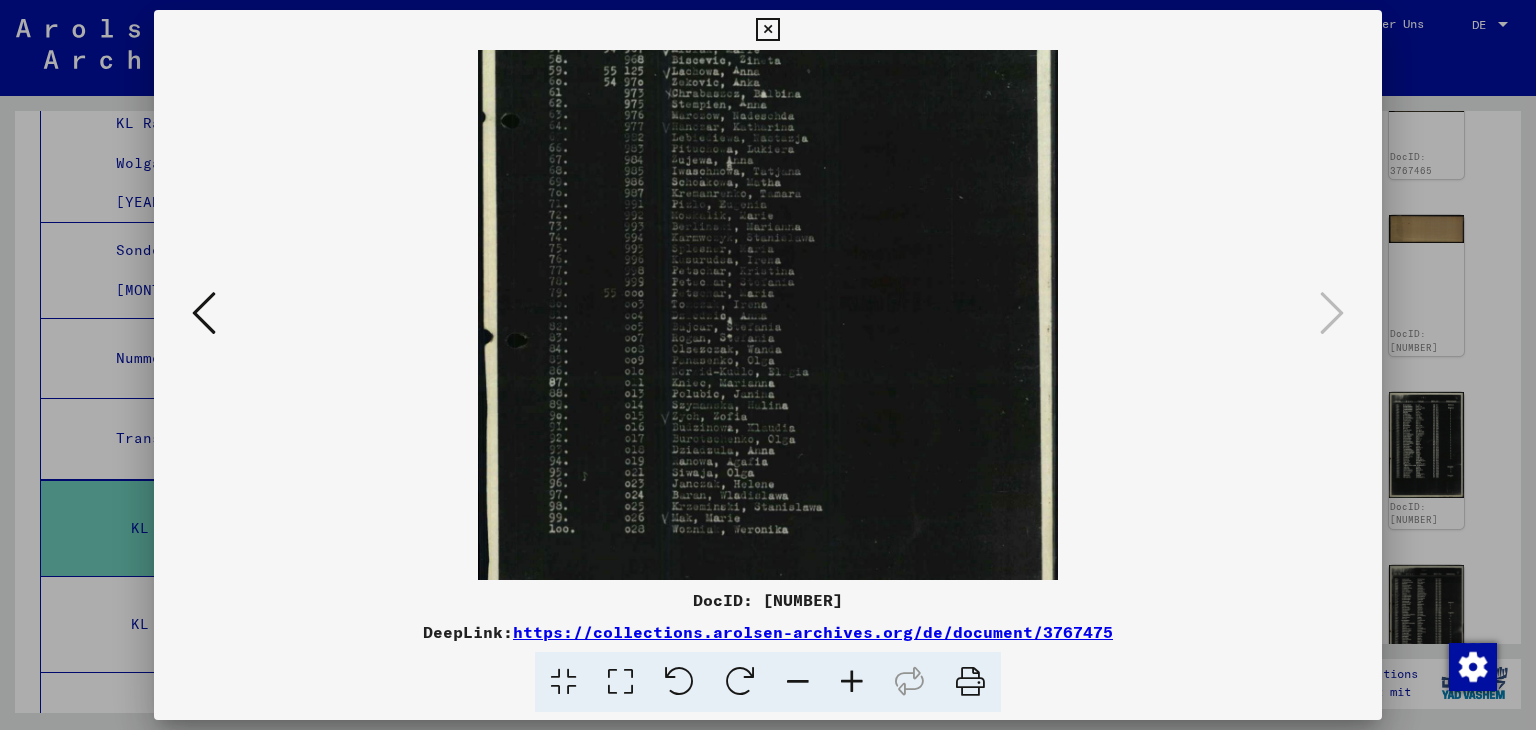 scroll, scrollTop: 300, scrollLeft: 0, axis: vertical 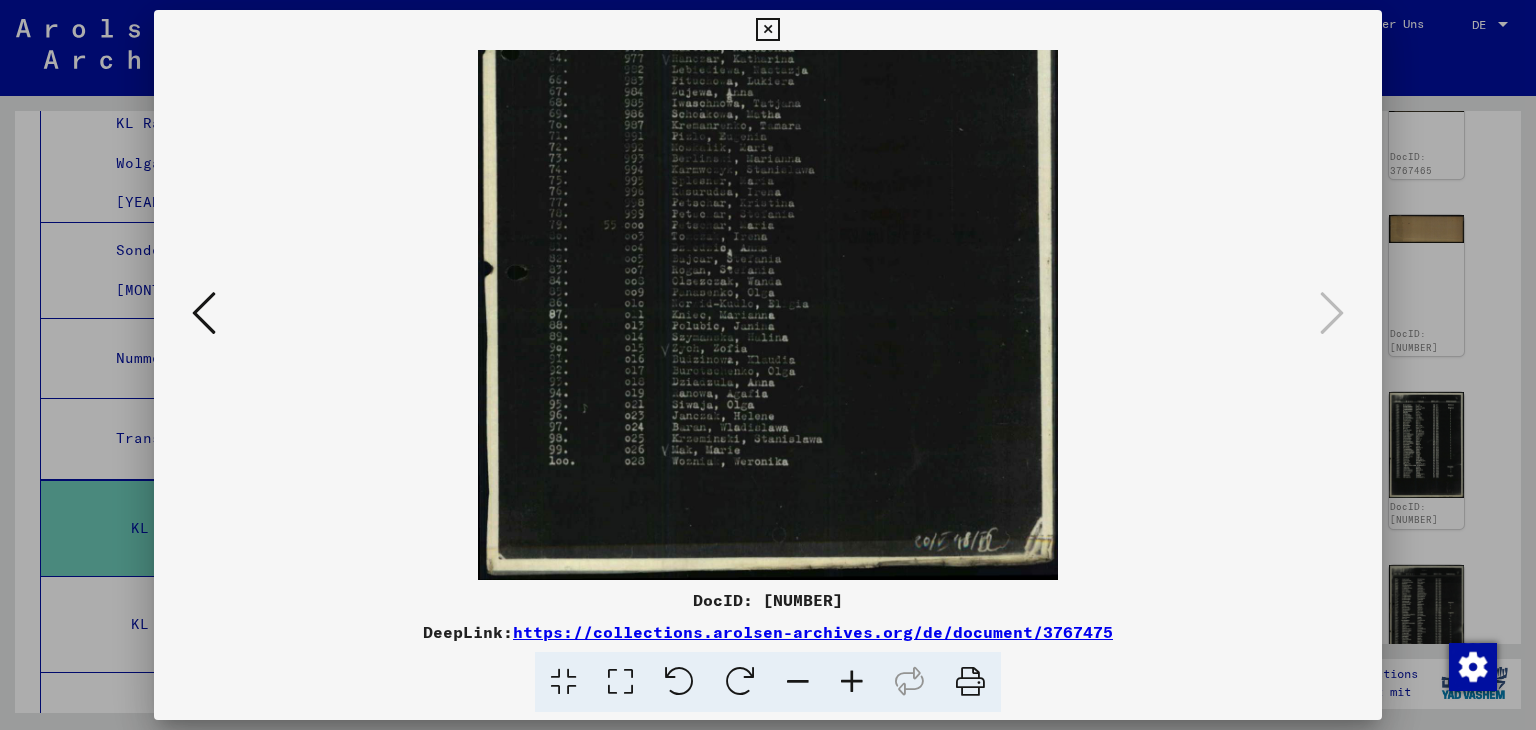 drag, startPoint x: 766, startPoint y: 445, endPoint x: 679, endPoint y: 92, distance: 363.56293 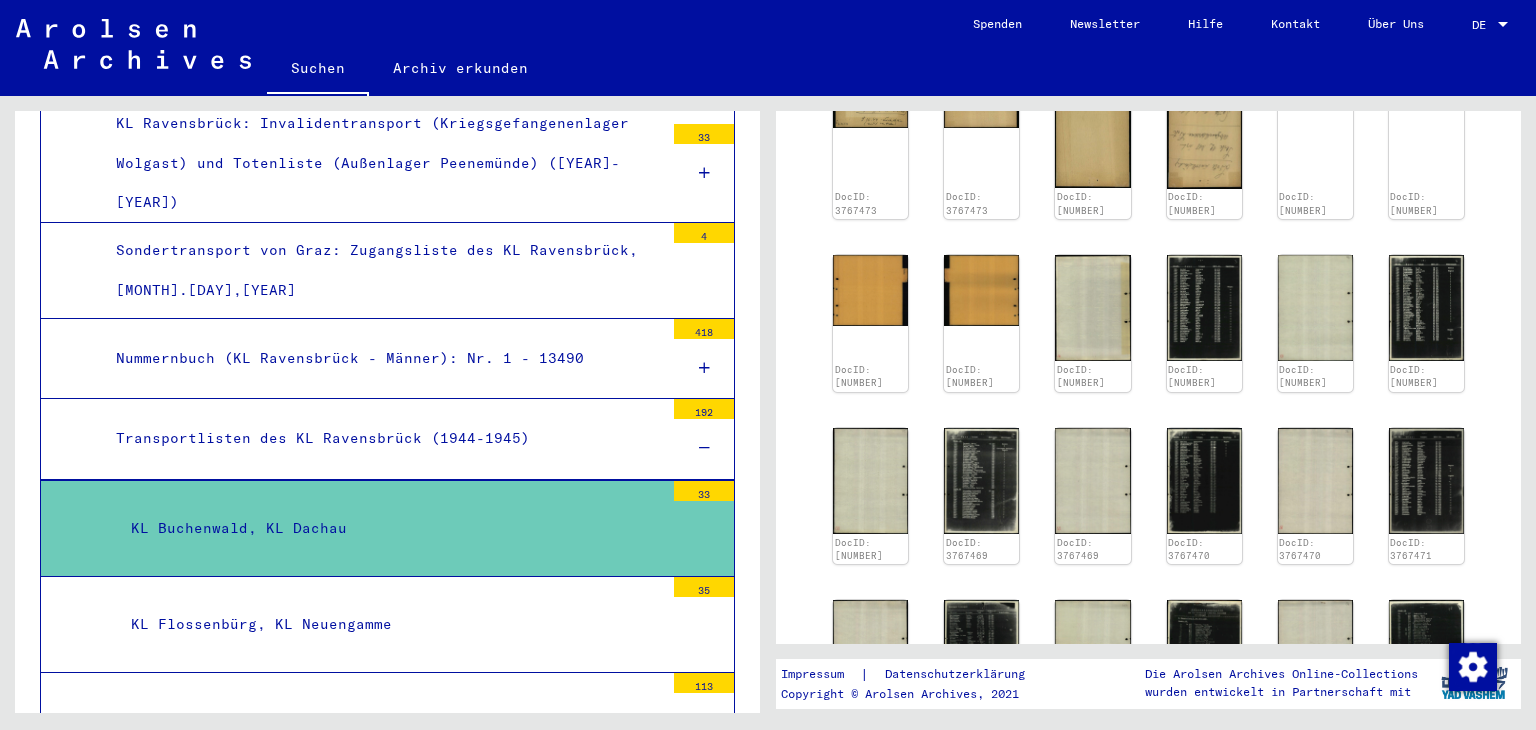 scroll, scrollTop: 1000, scrollLeft: 0, axis: vertical 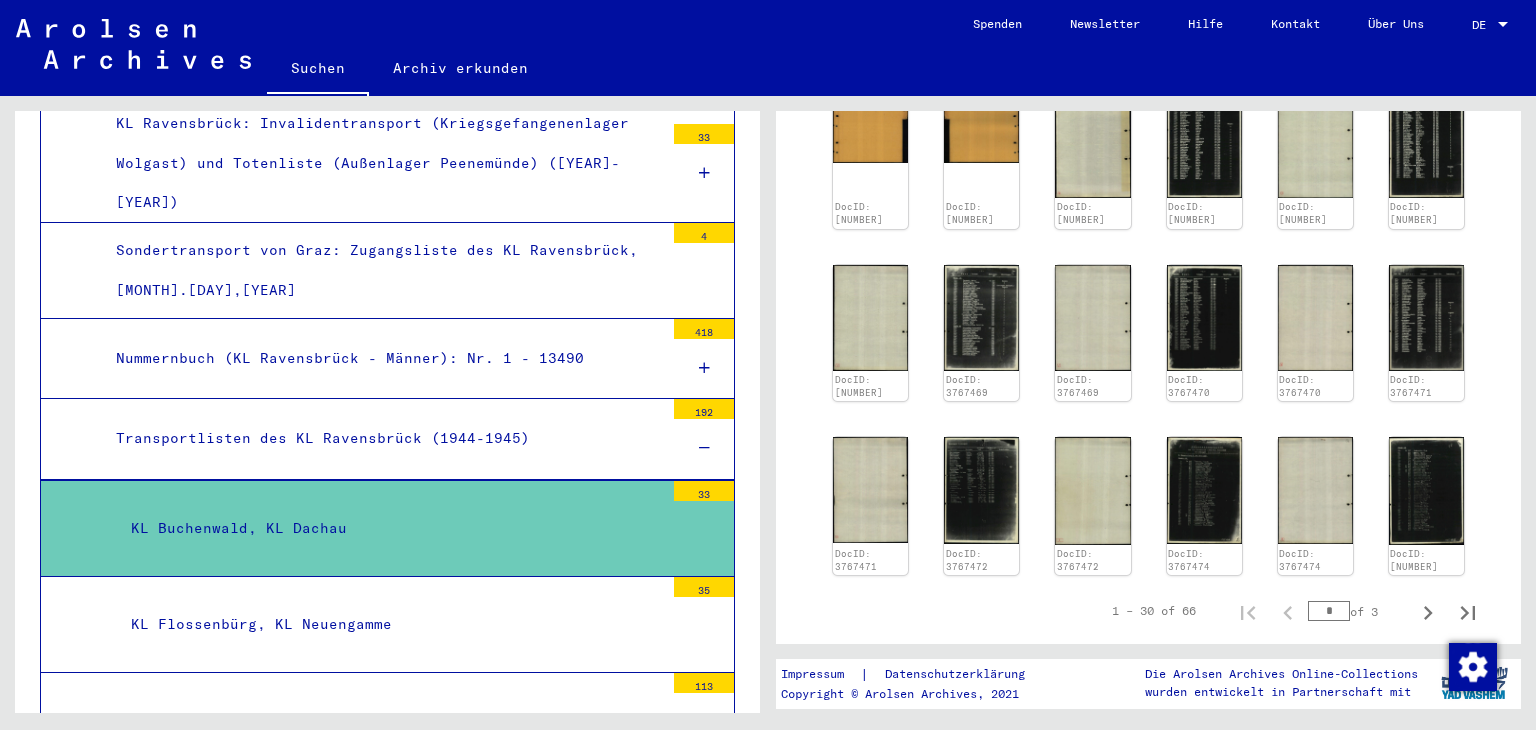 click on "KL Buchenwald, KL Dachau" at bounding box center [390, 528] 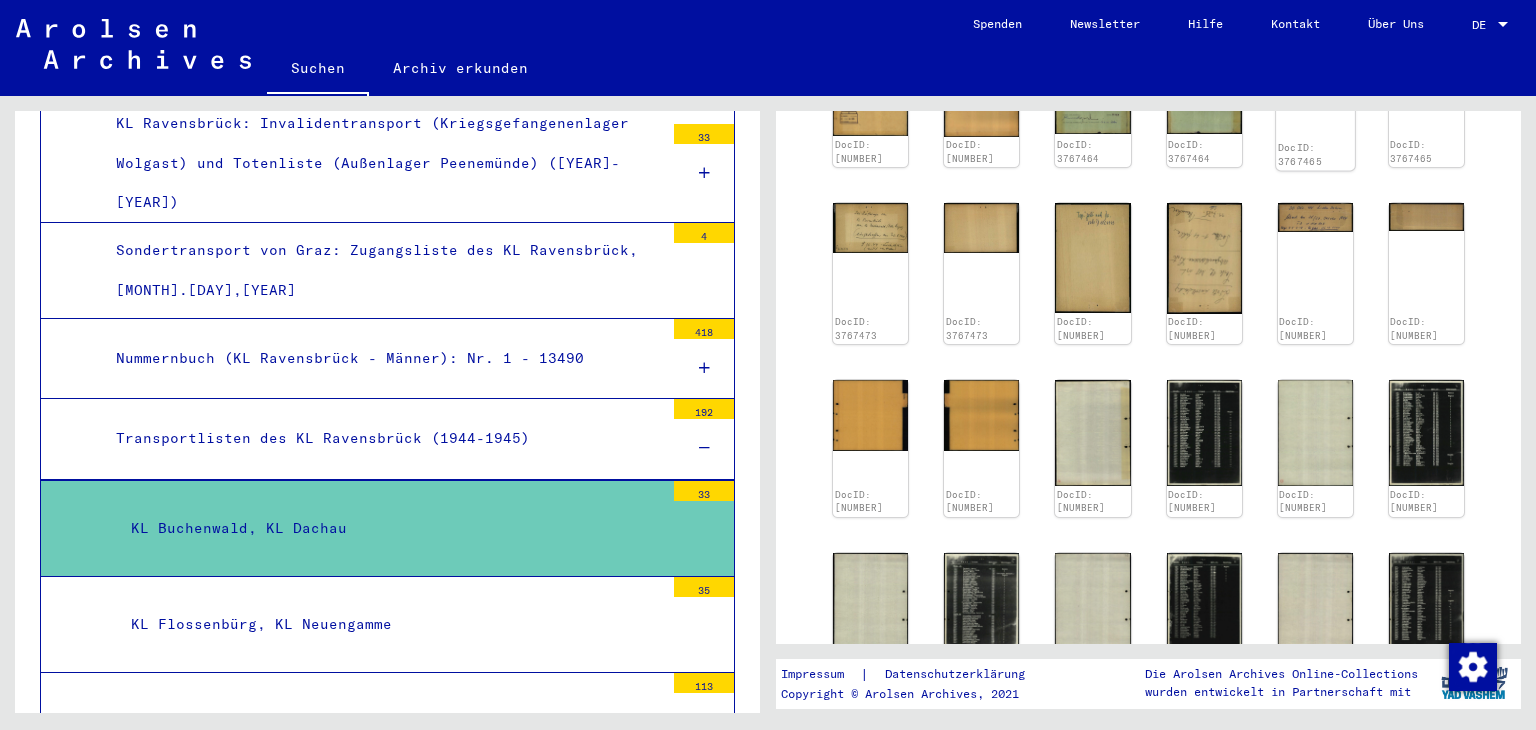 scroll, scrollTop: 600, scrollLeft: 0, axis: vertical 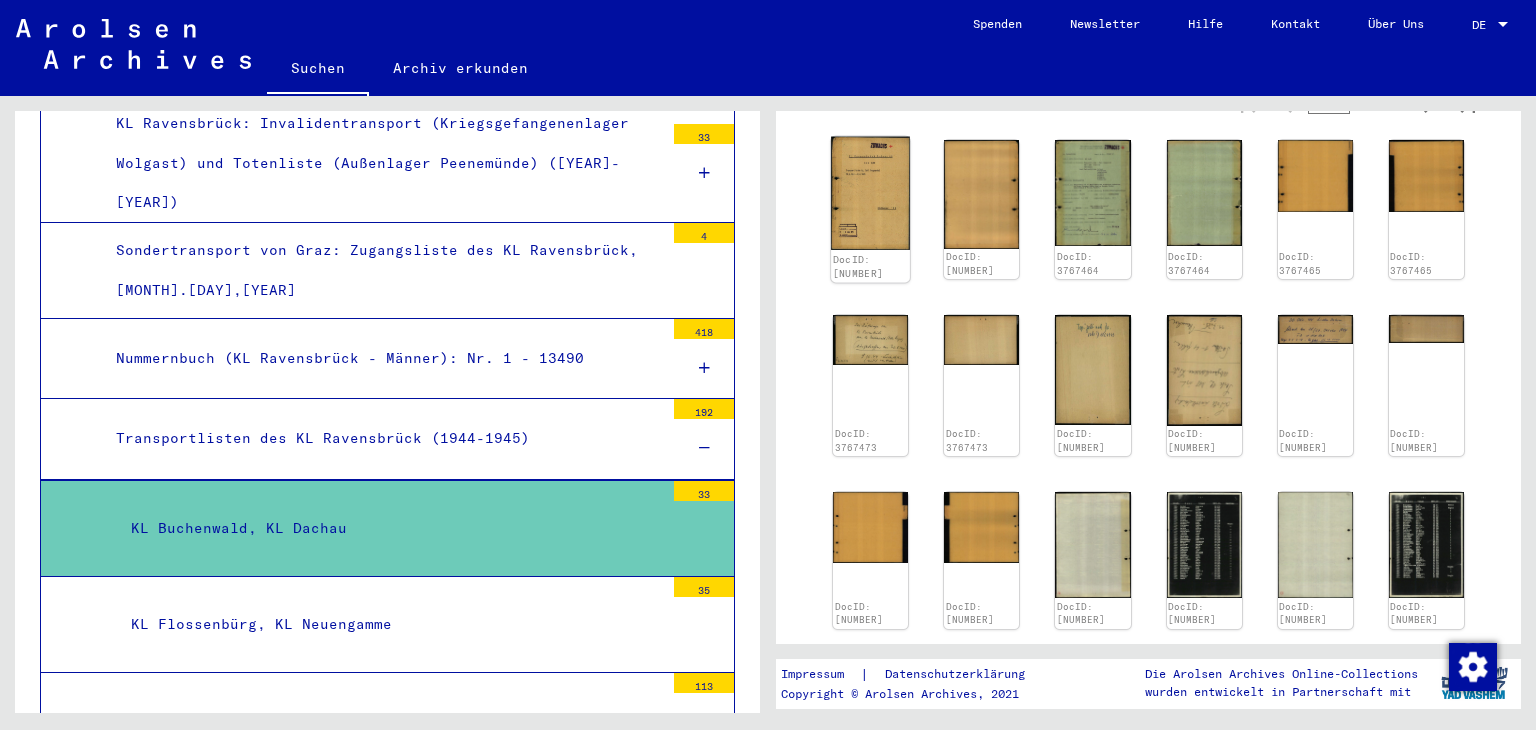 click 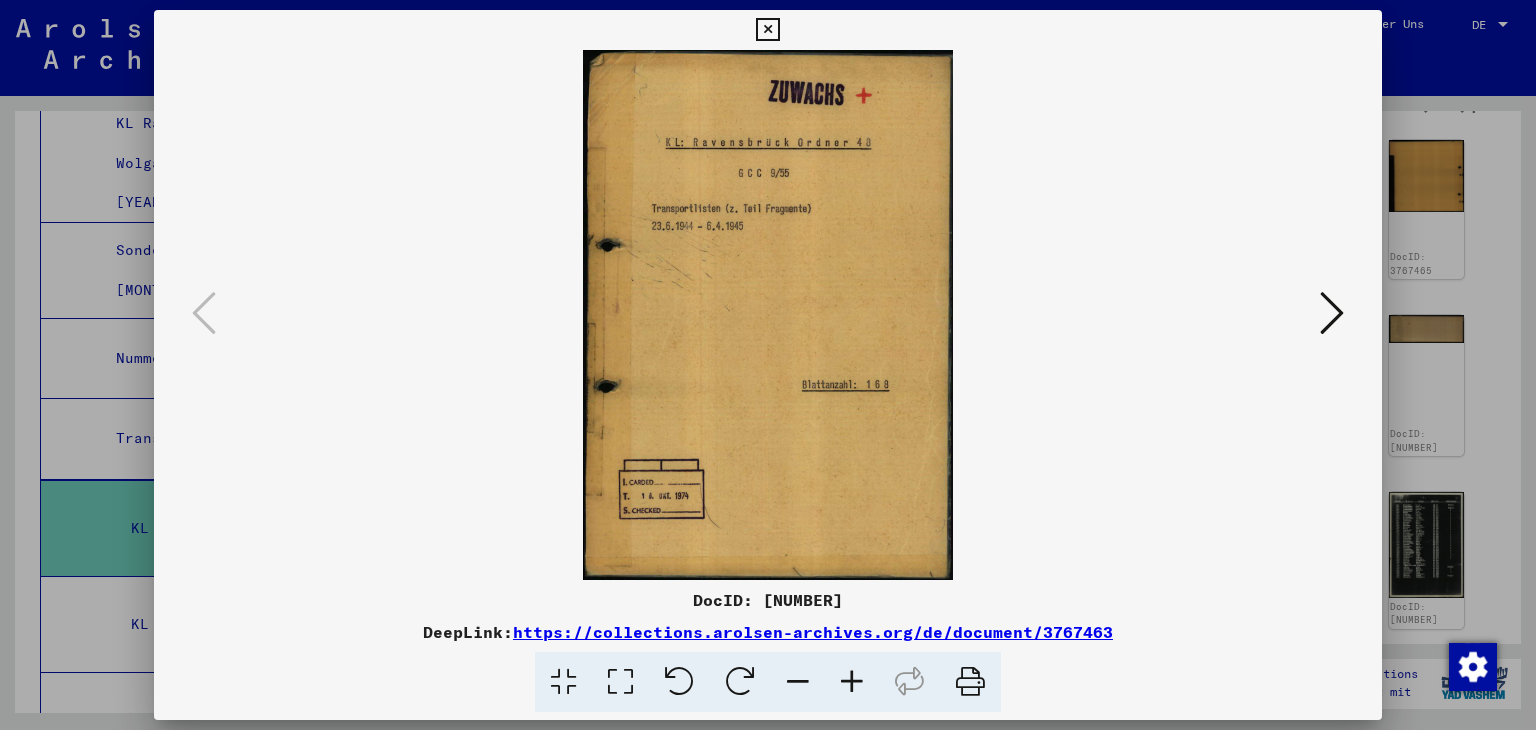 click at bounding box center (1332, 313) 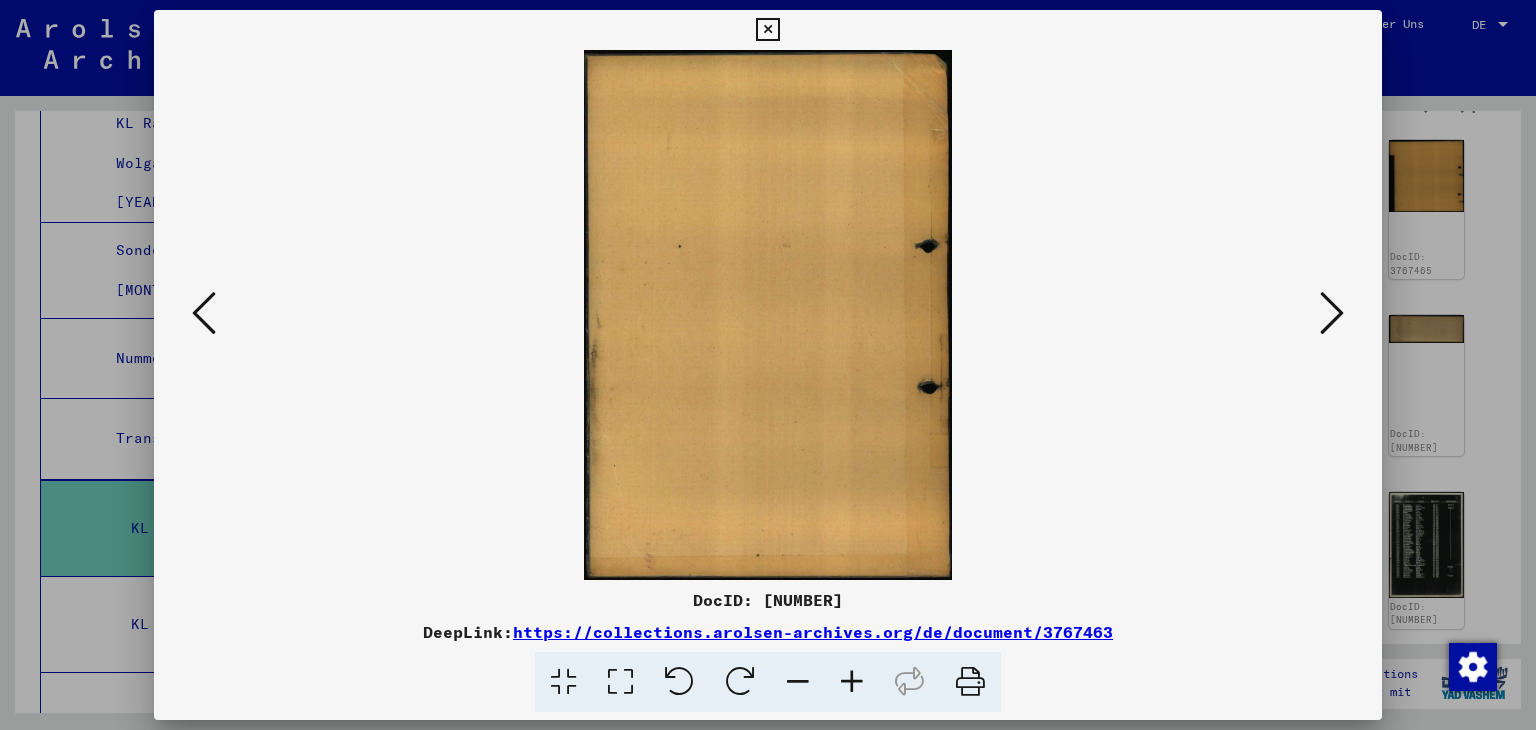 click at bounding box center [1332, 313] 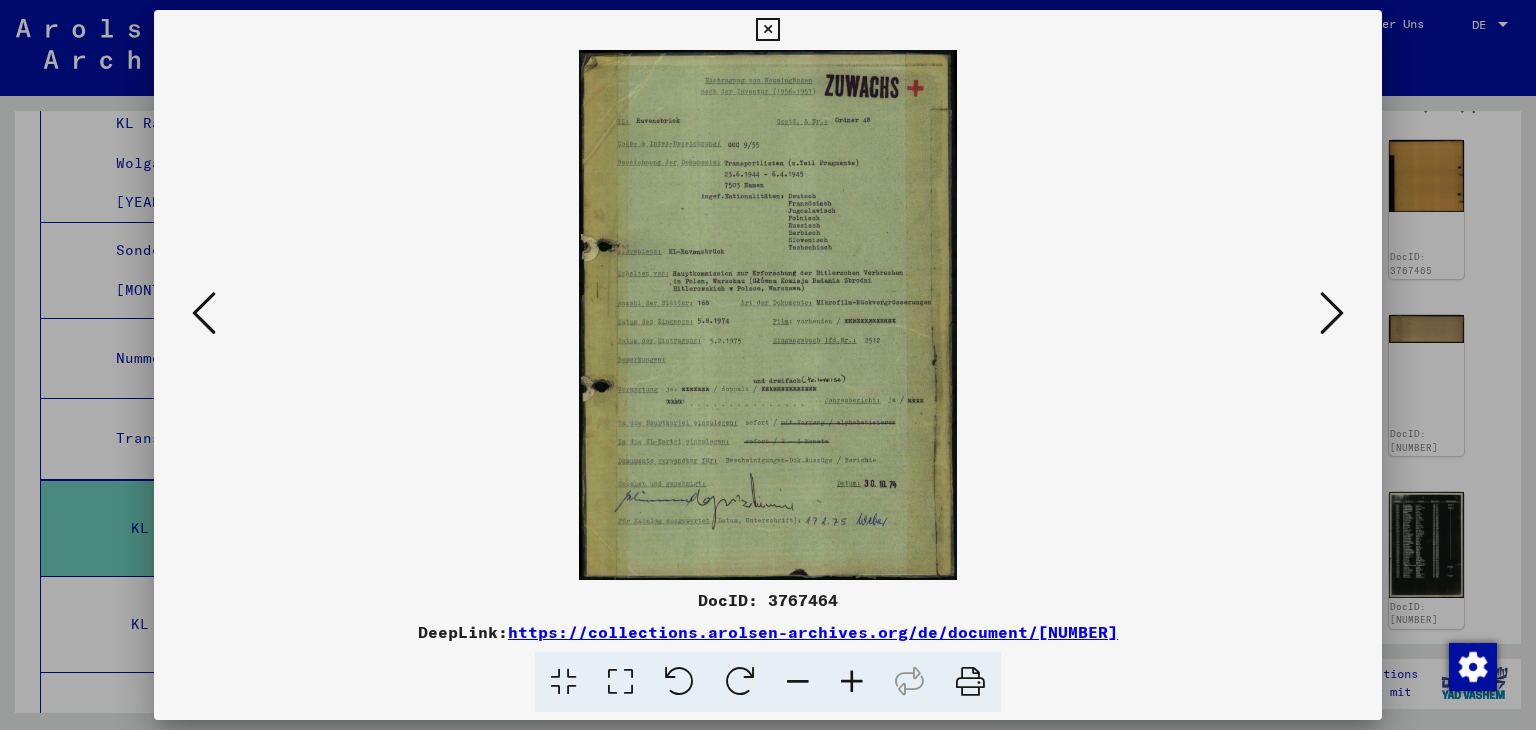 click at bounding box center [1332, 313] 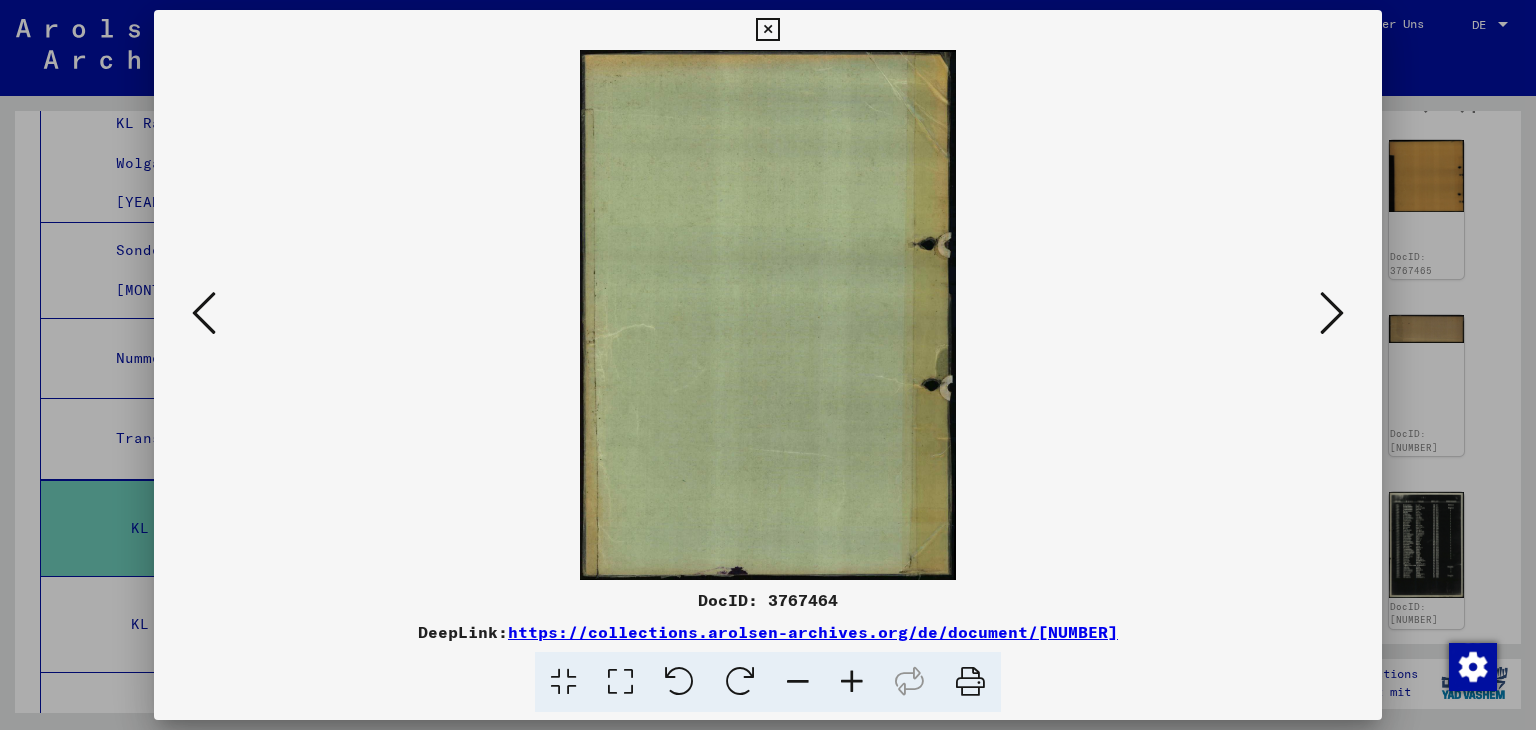 click at bounding box center [1332, 313] 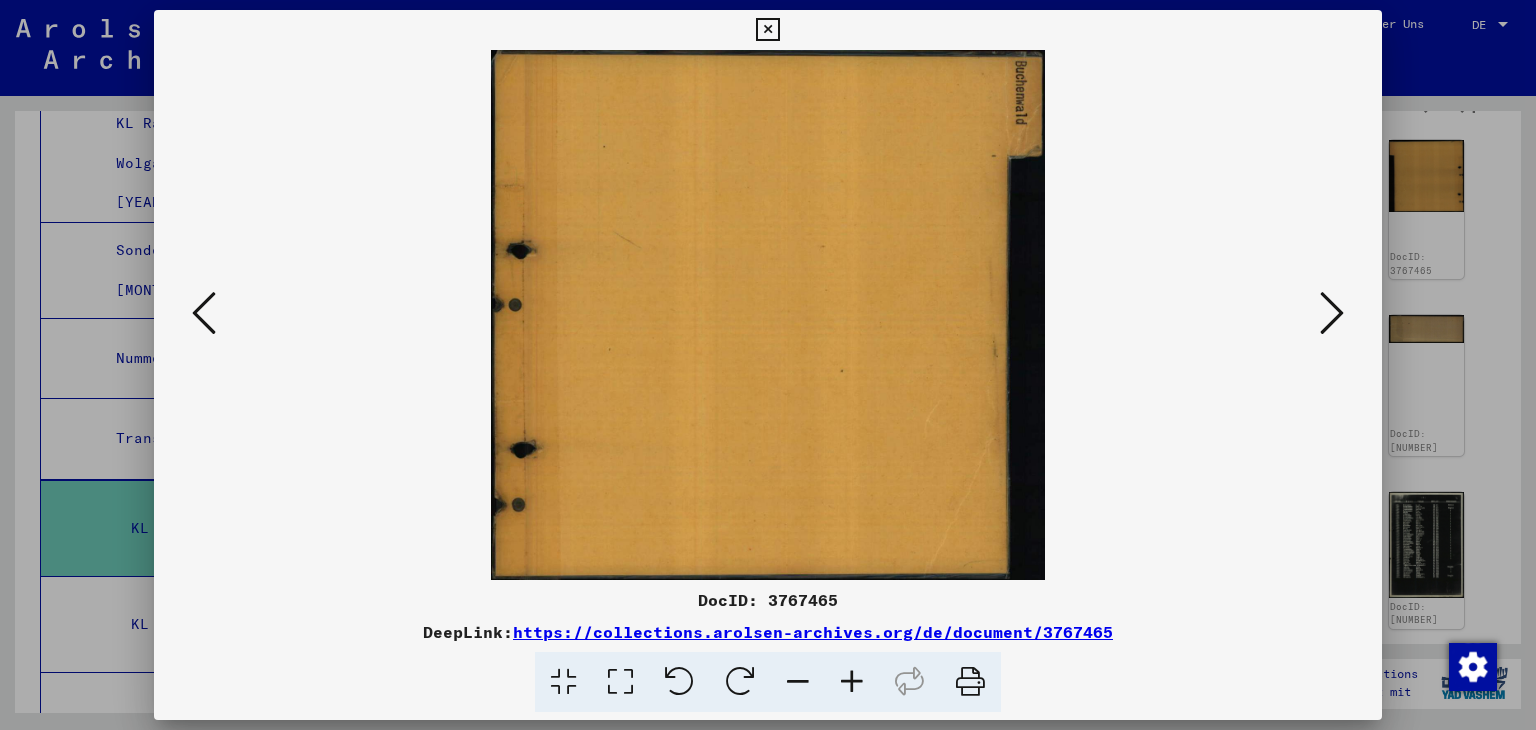 click at bounding box center (1332, 313) 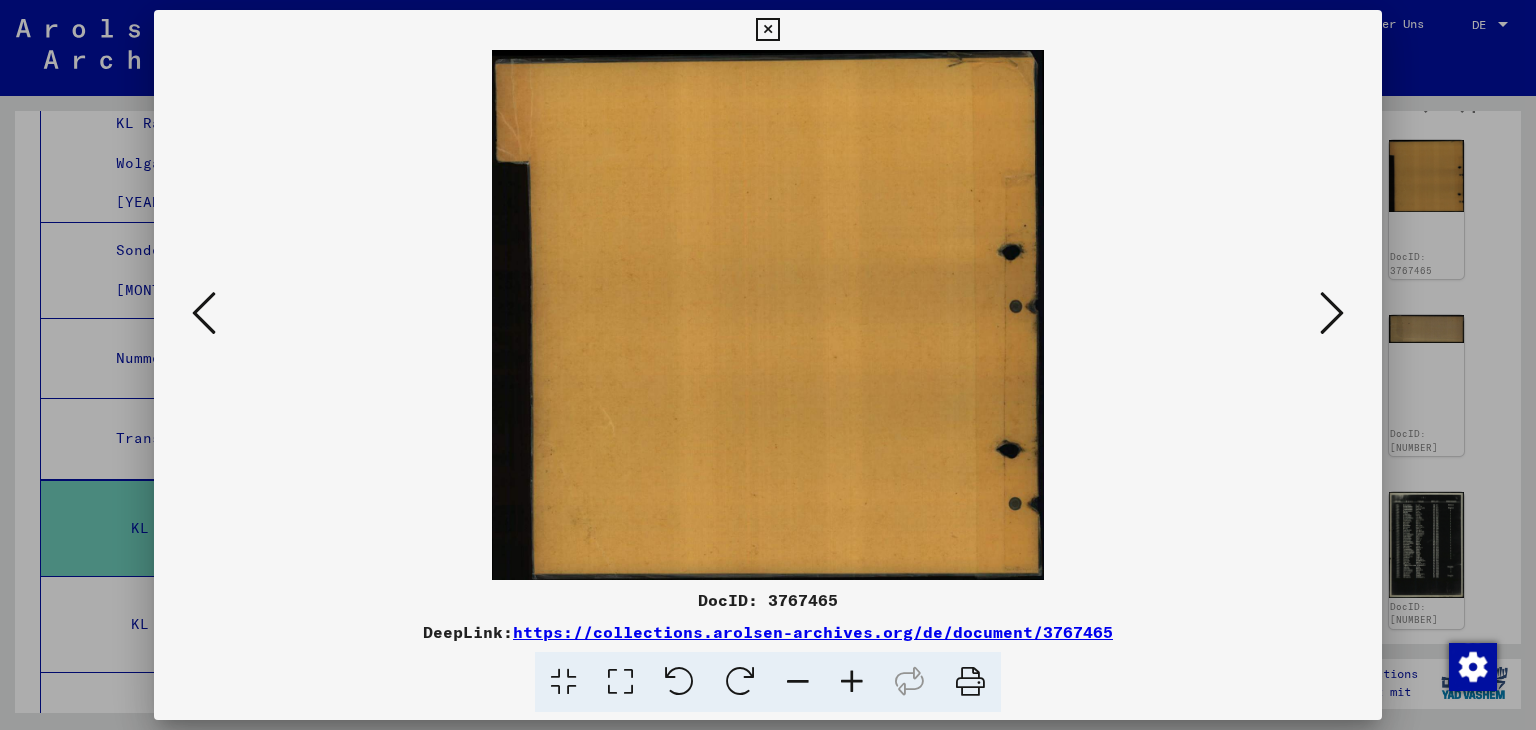 click at bounding box center [1332, 313] 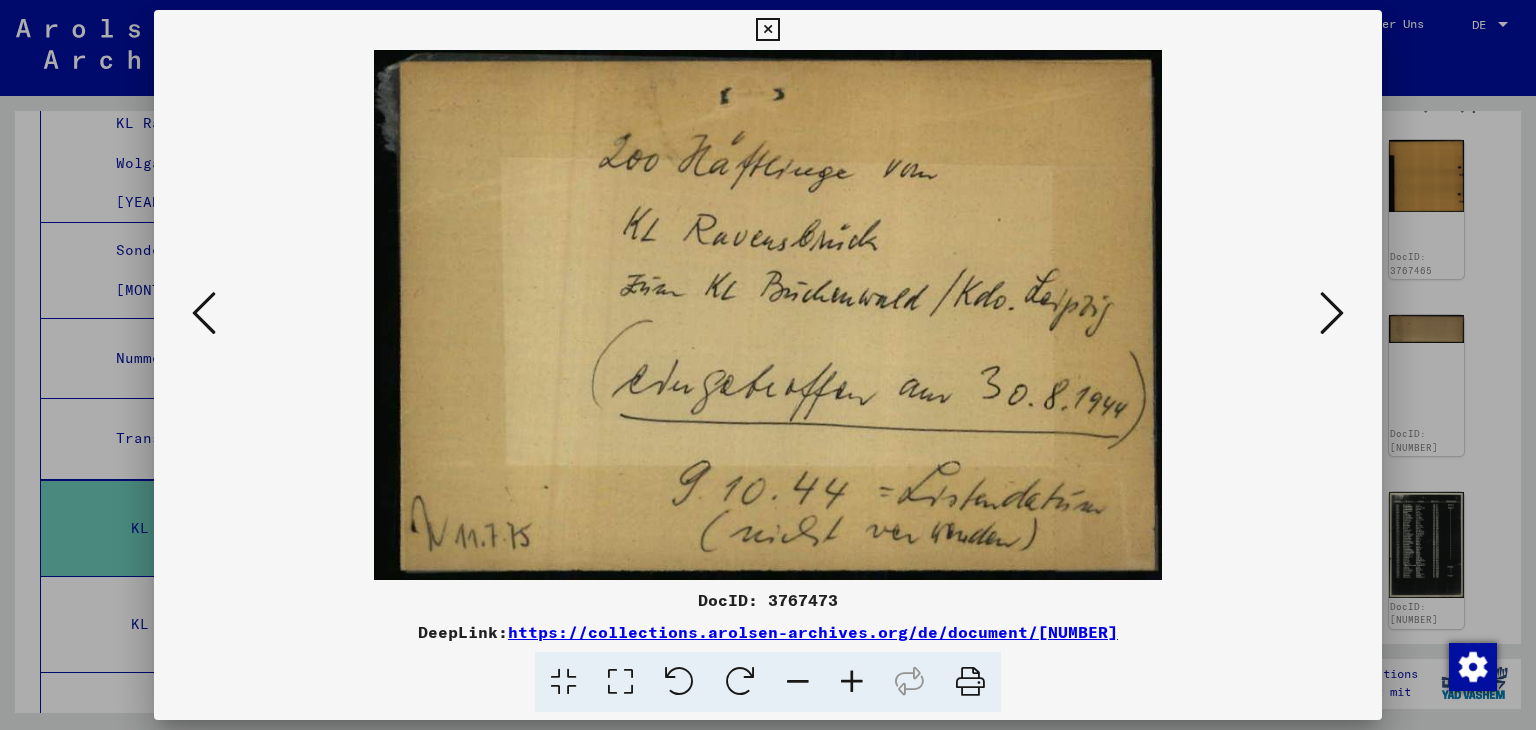 click at bounding box center [1332, 314] 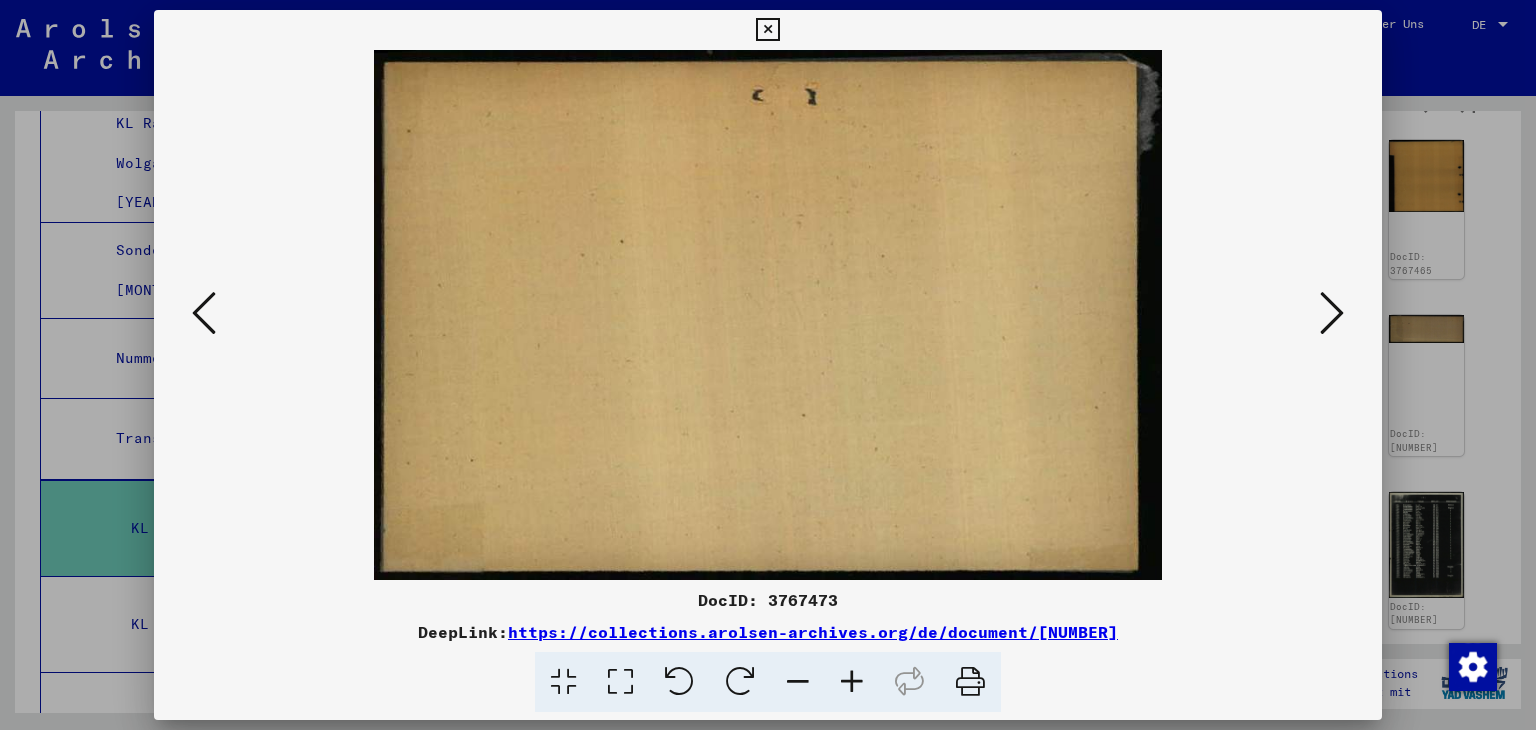 click at bounding box center (1332, 314) 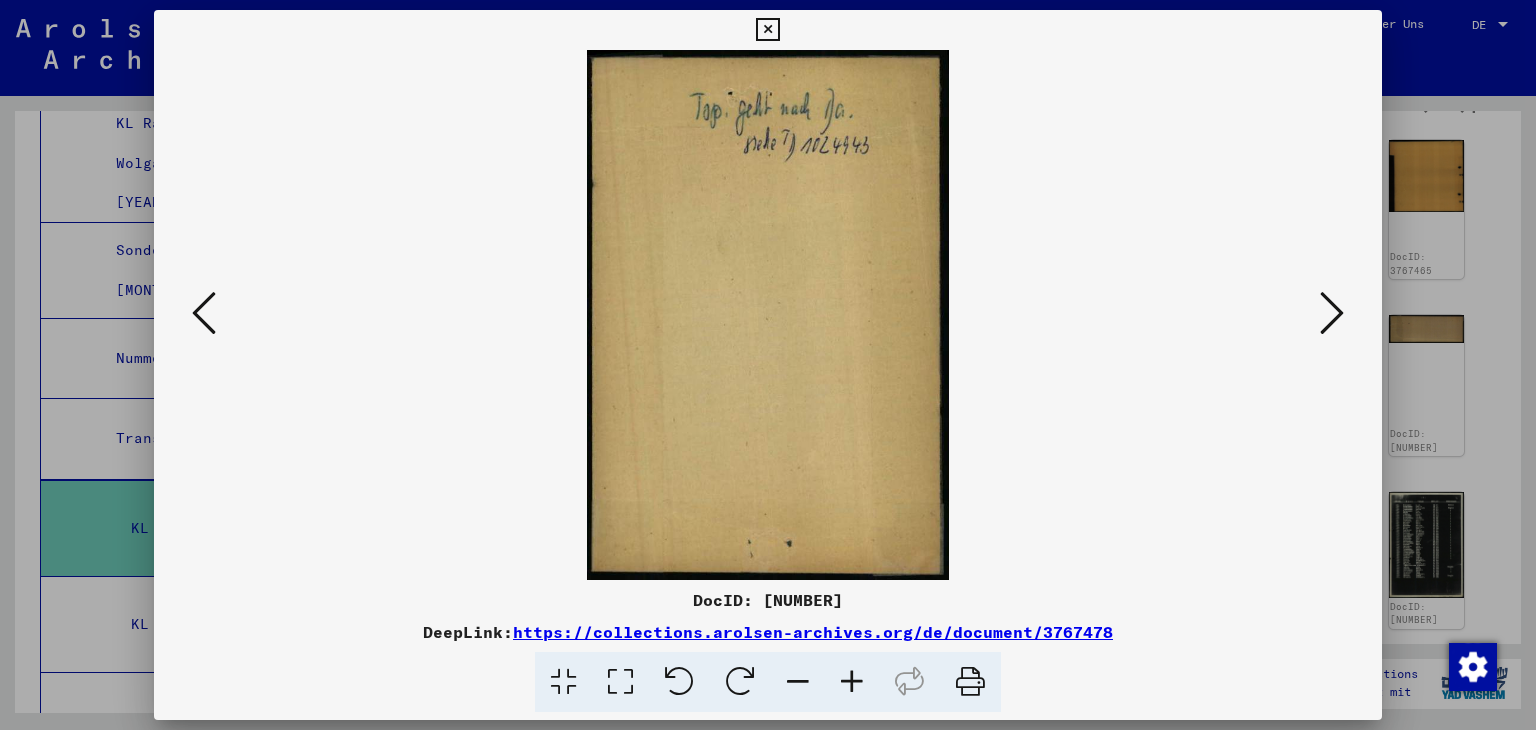 click at bounding box center [1332, 314] 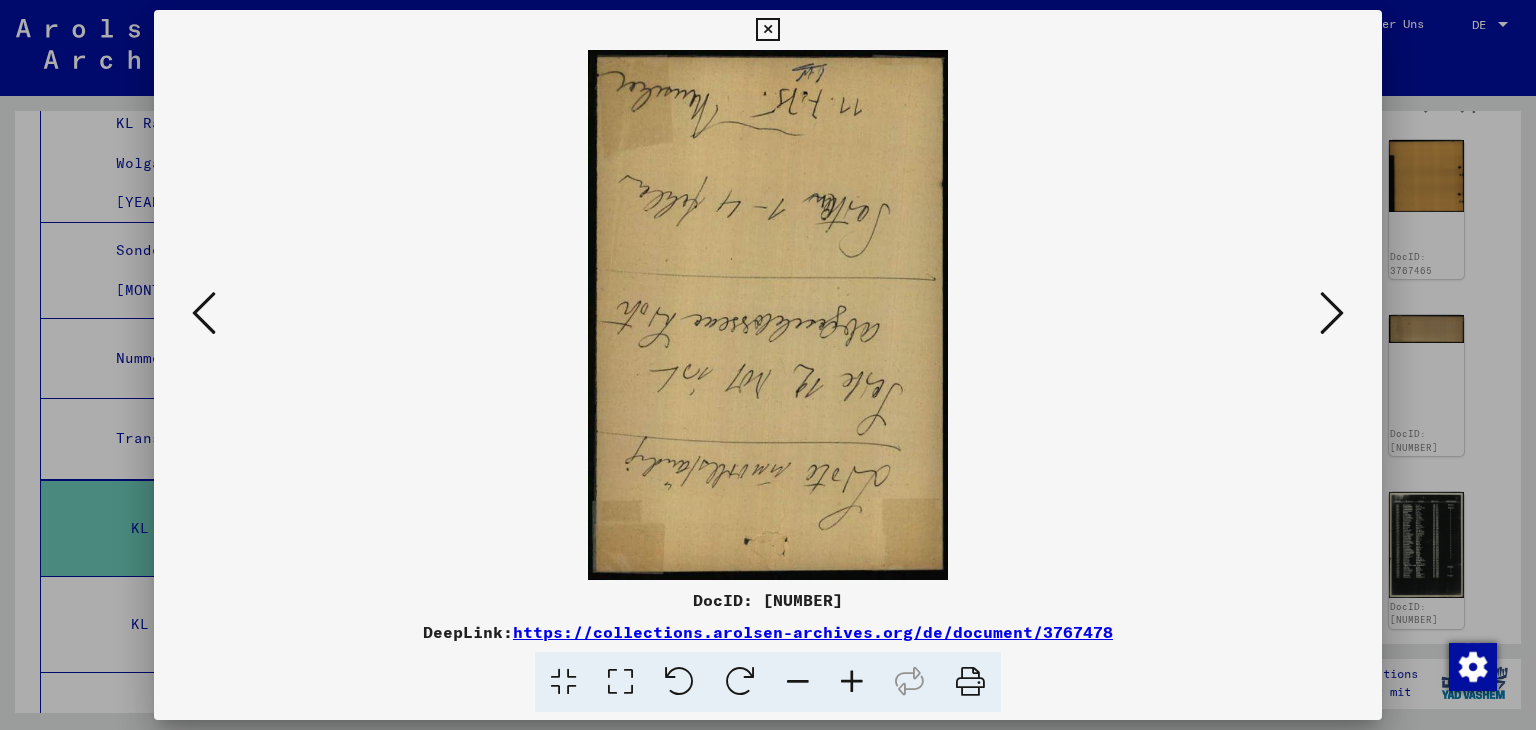 click at bounding box center [1332, 314] 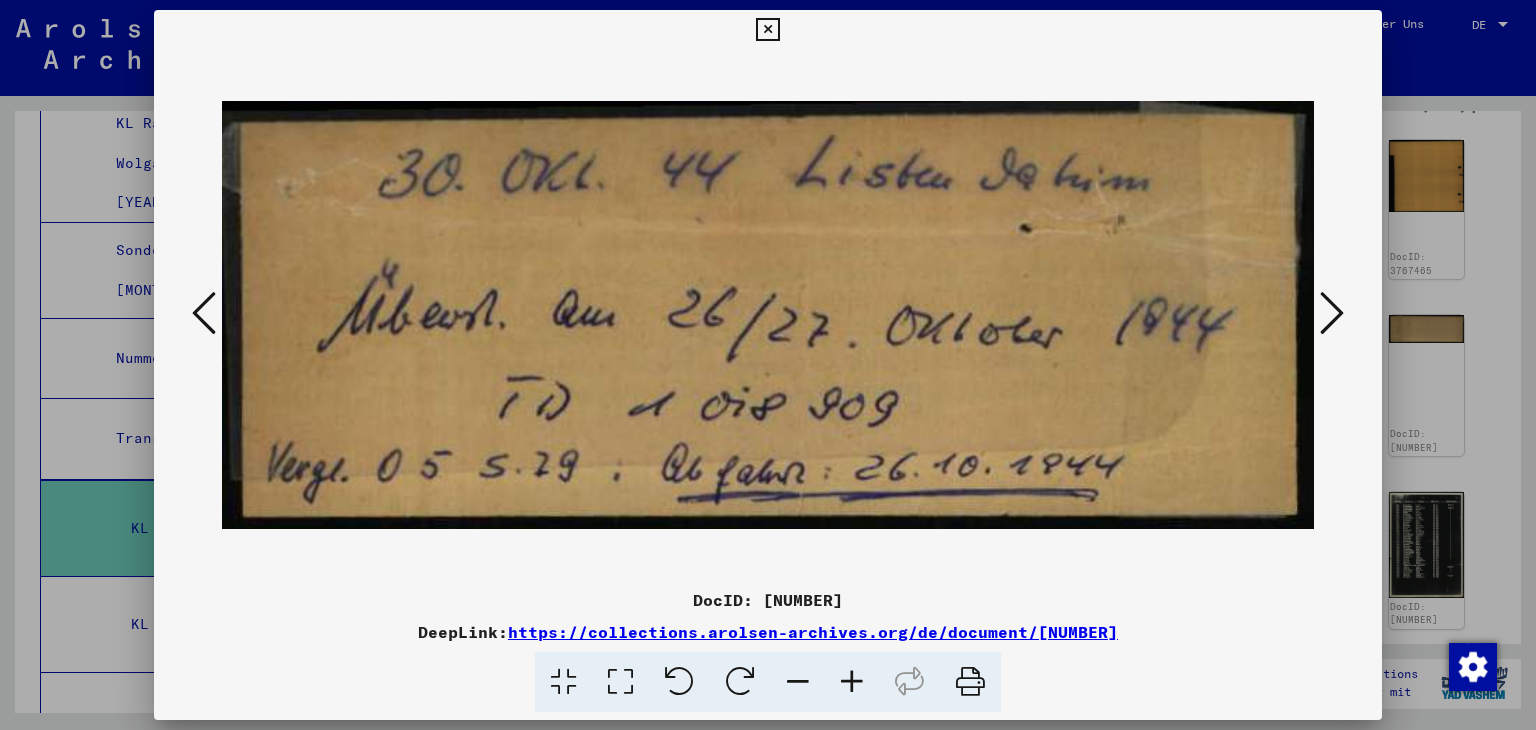 click at bounding box center [1332, 313] 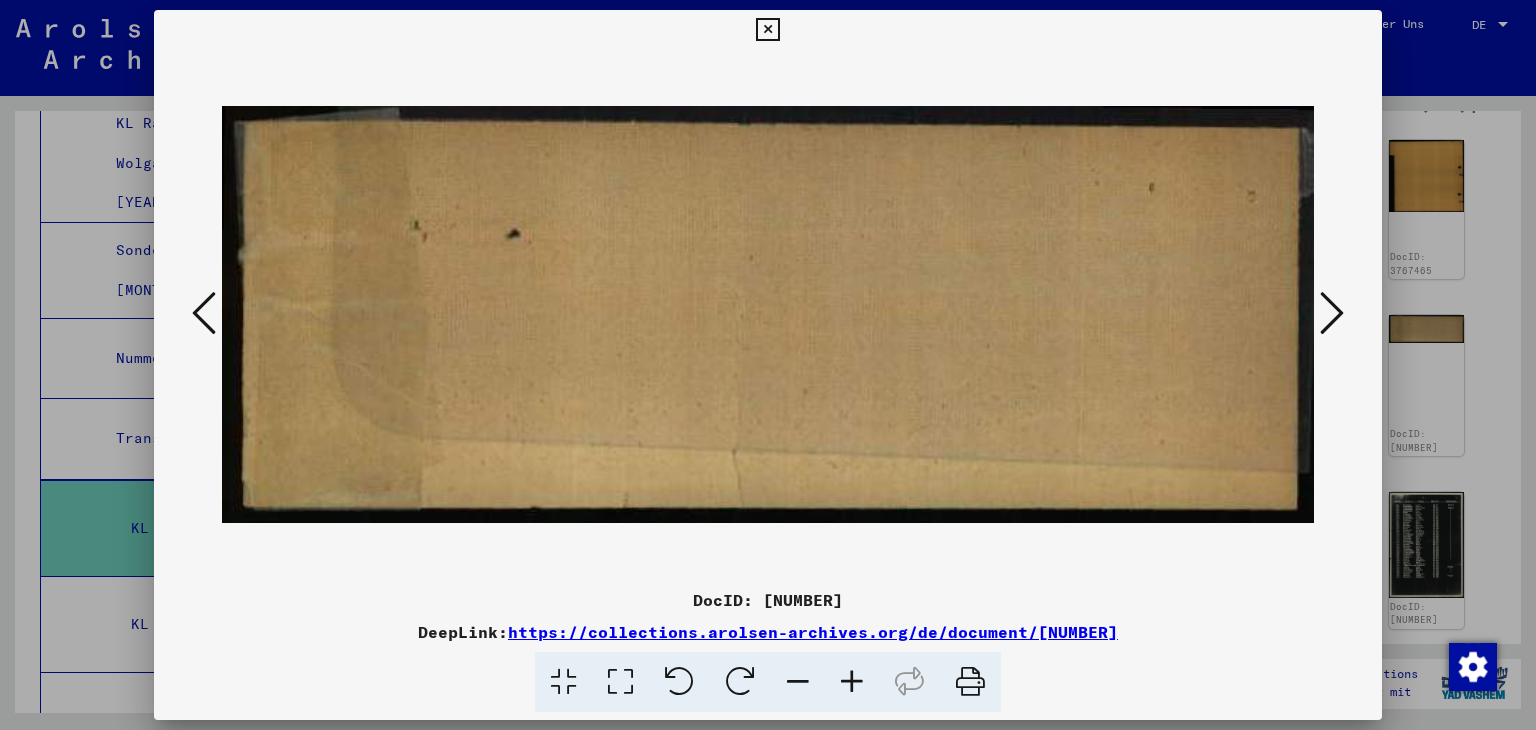 click at bounding box center (1332, 313) 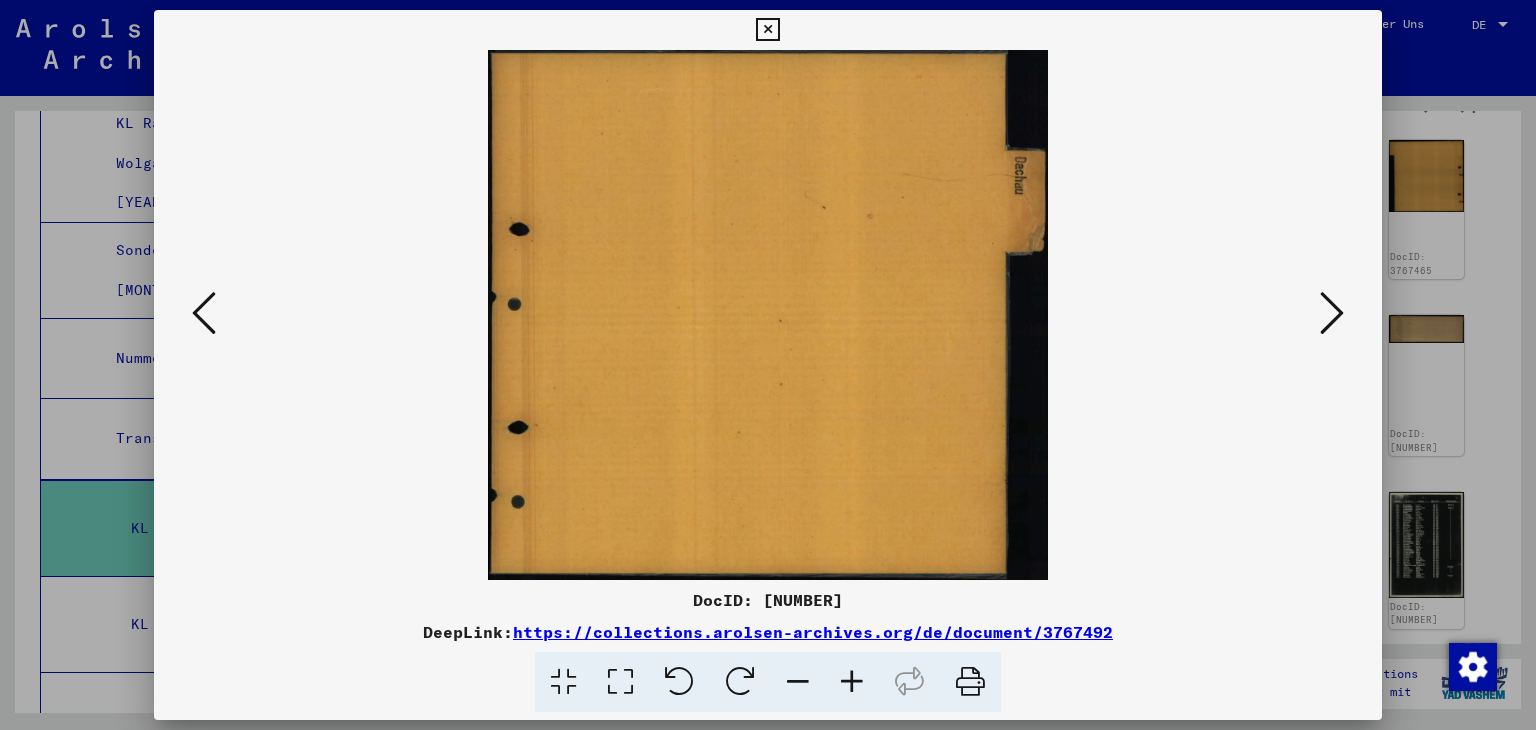 click at bounding box center [1332, 313] 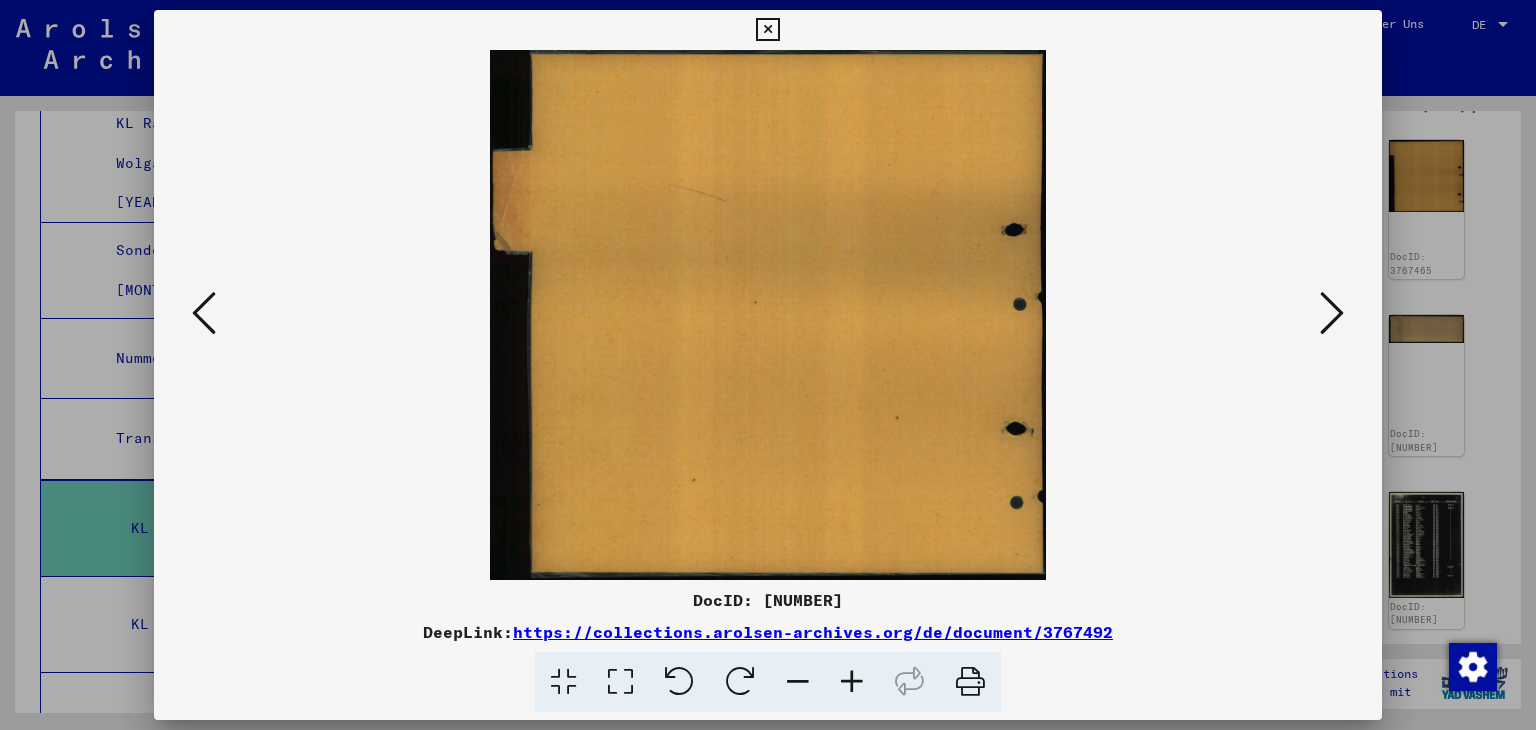 click at bounding box center (1332, 313) 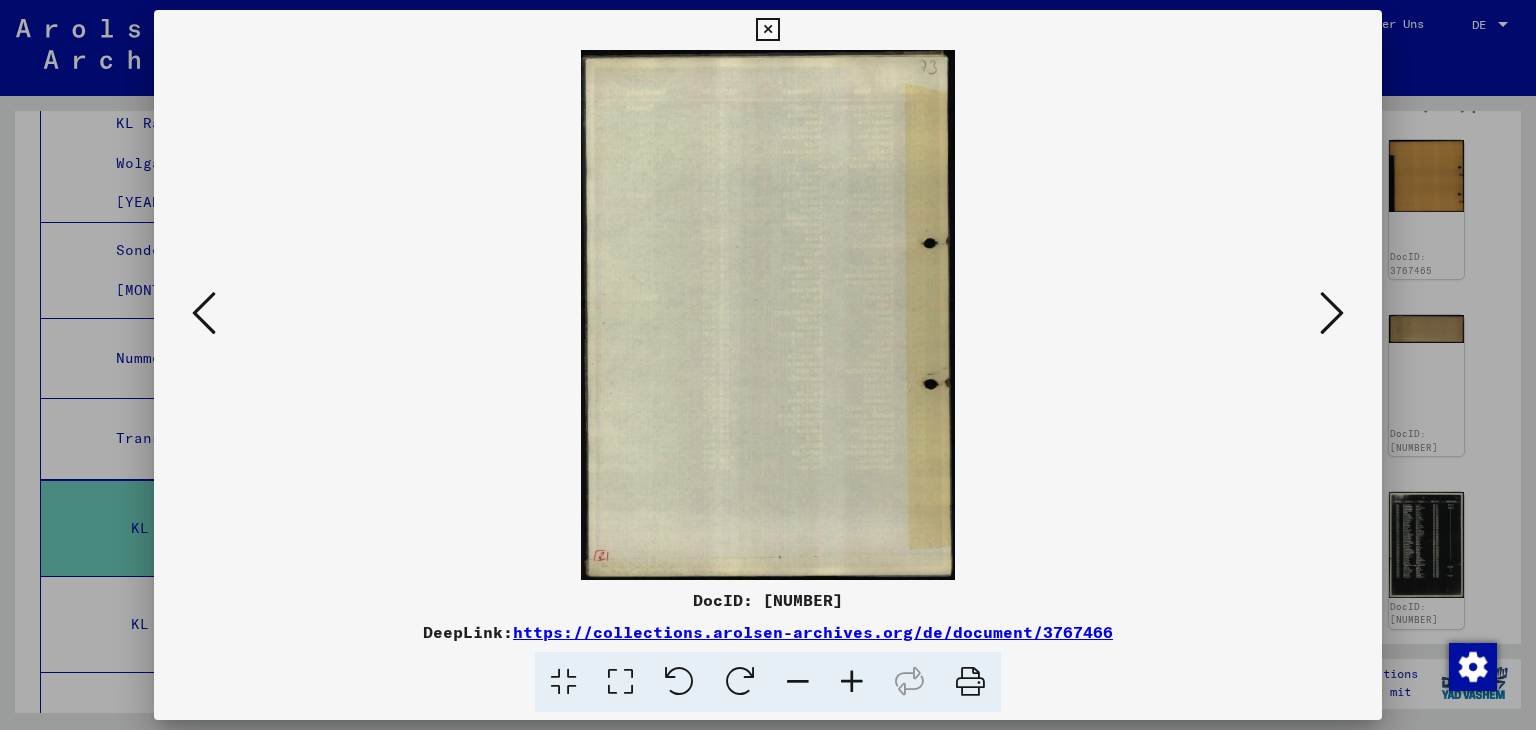 click at bounding box center [1332, 313] 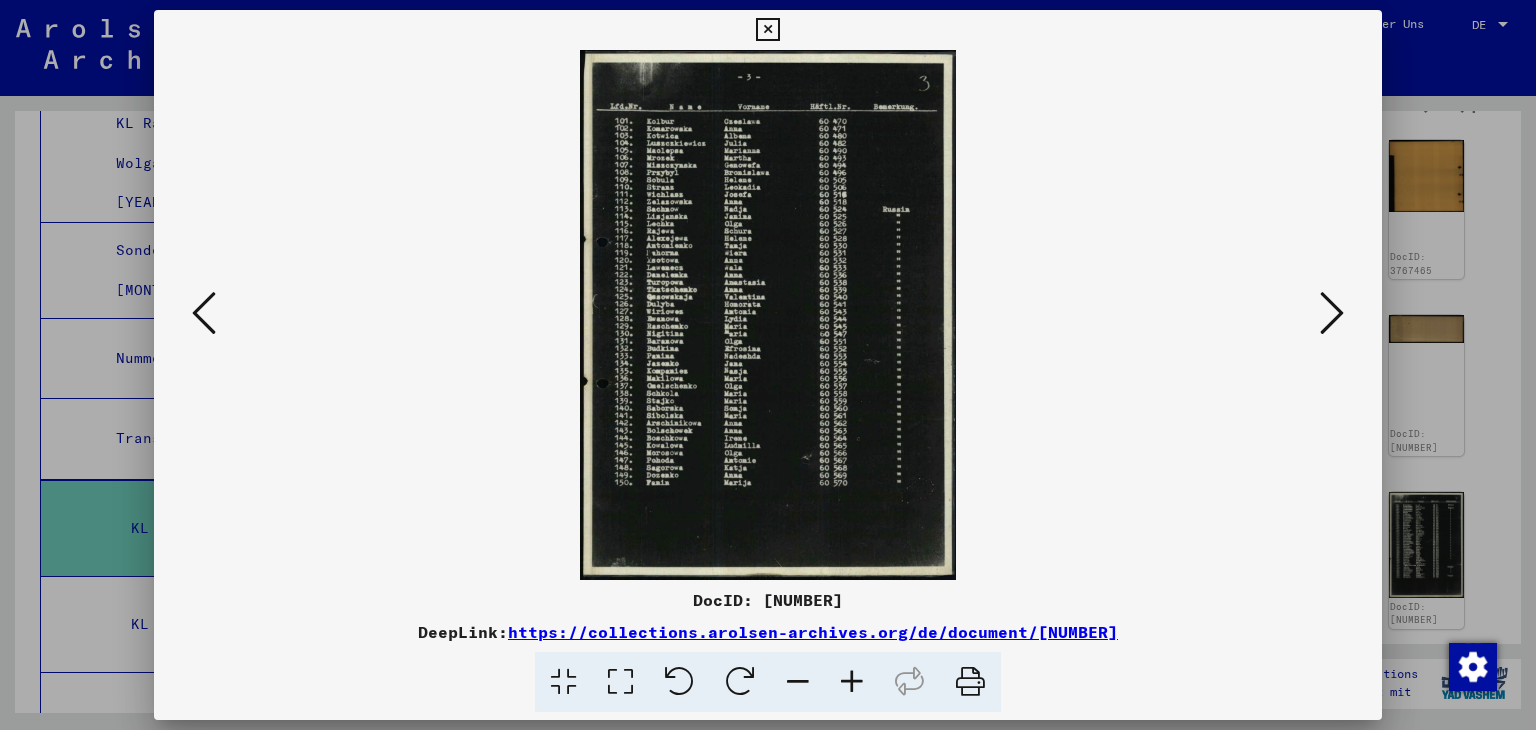 click at bounding box center (1332, 313) 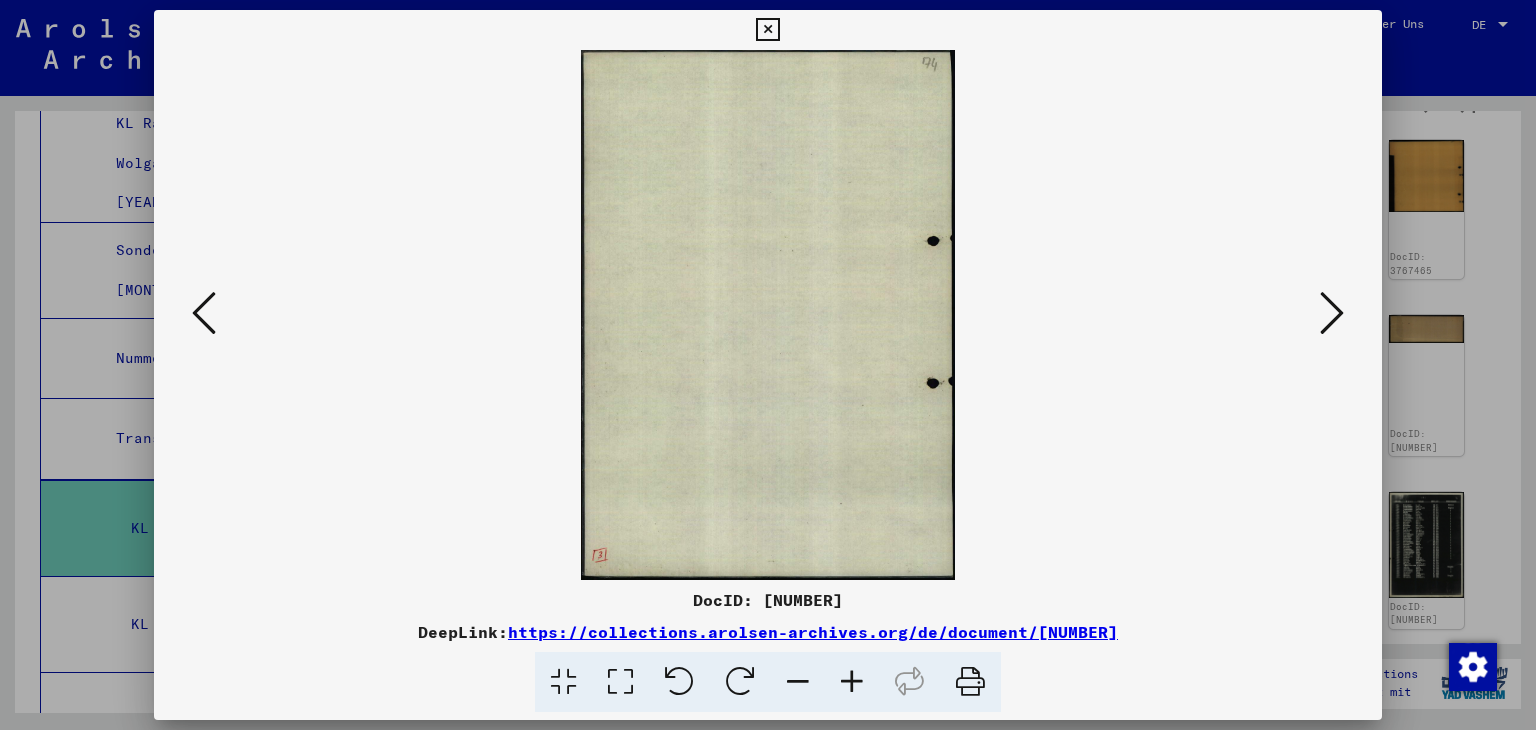 click at bounding box center [1332, 313] 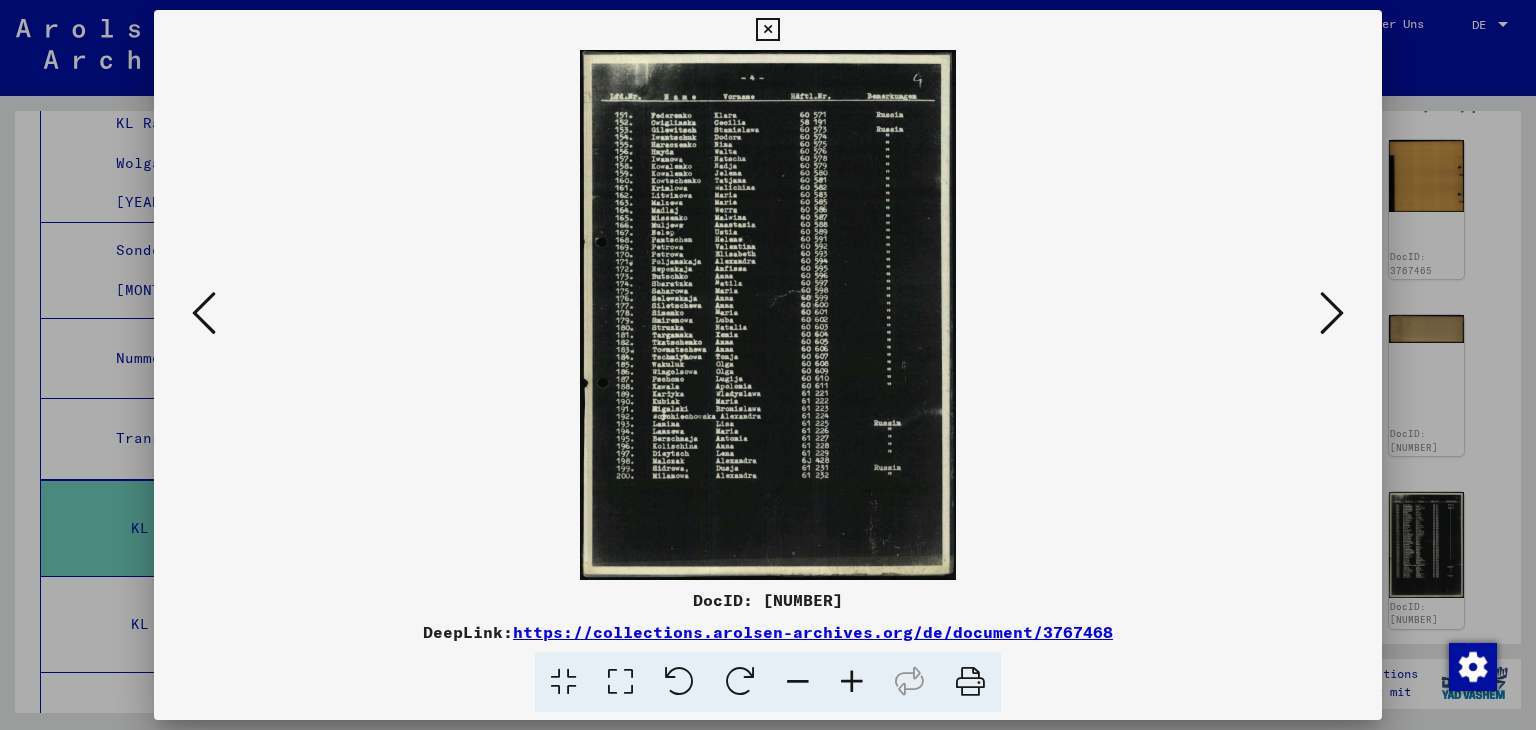 click at bounding box center [852, 682] 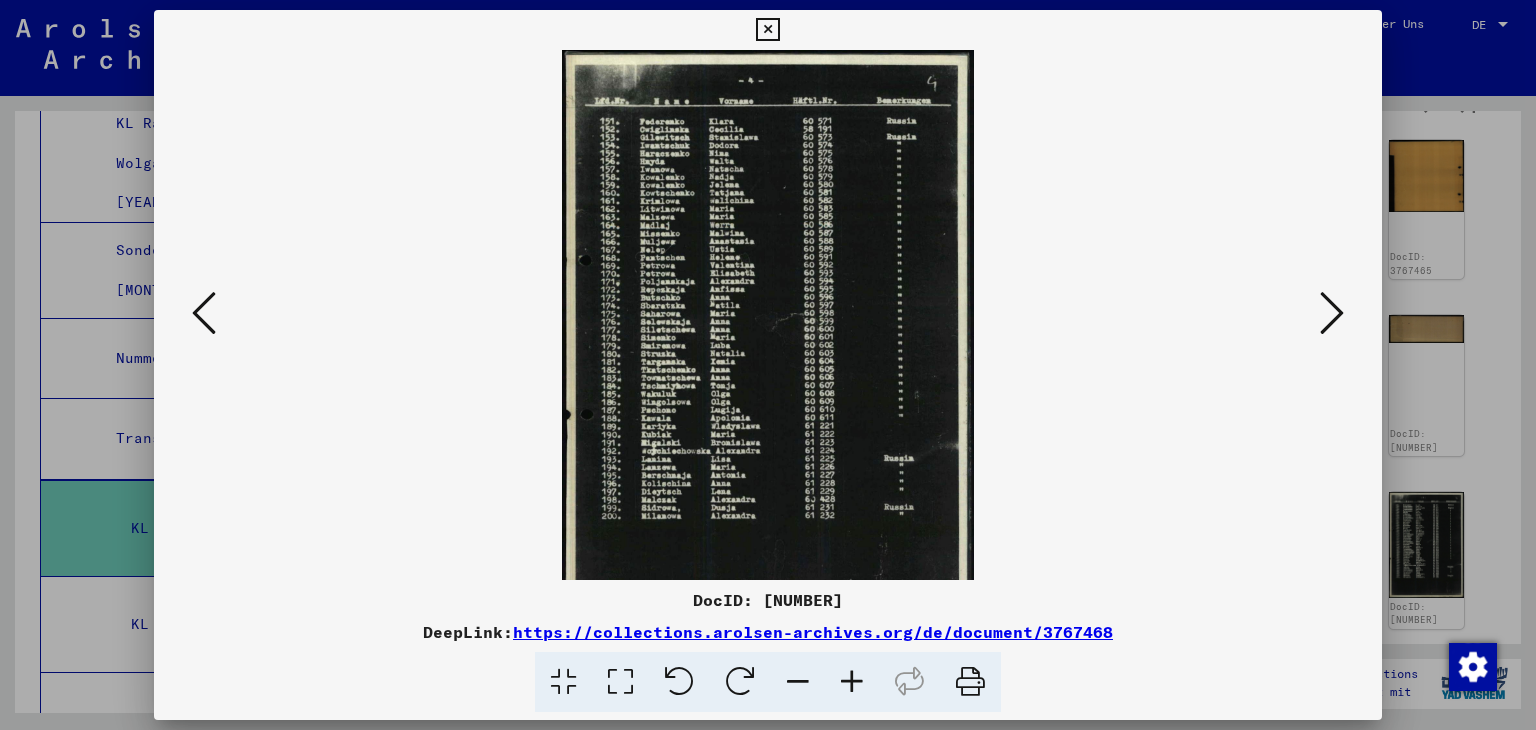 click at bounding box center [852, 682] 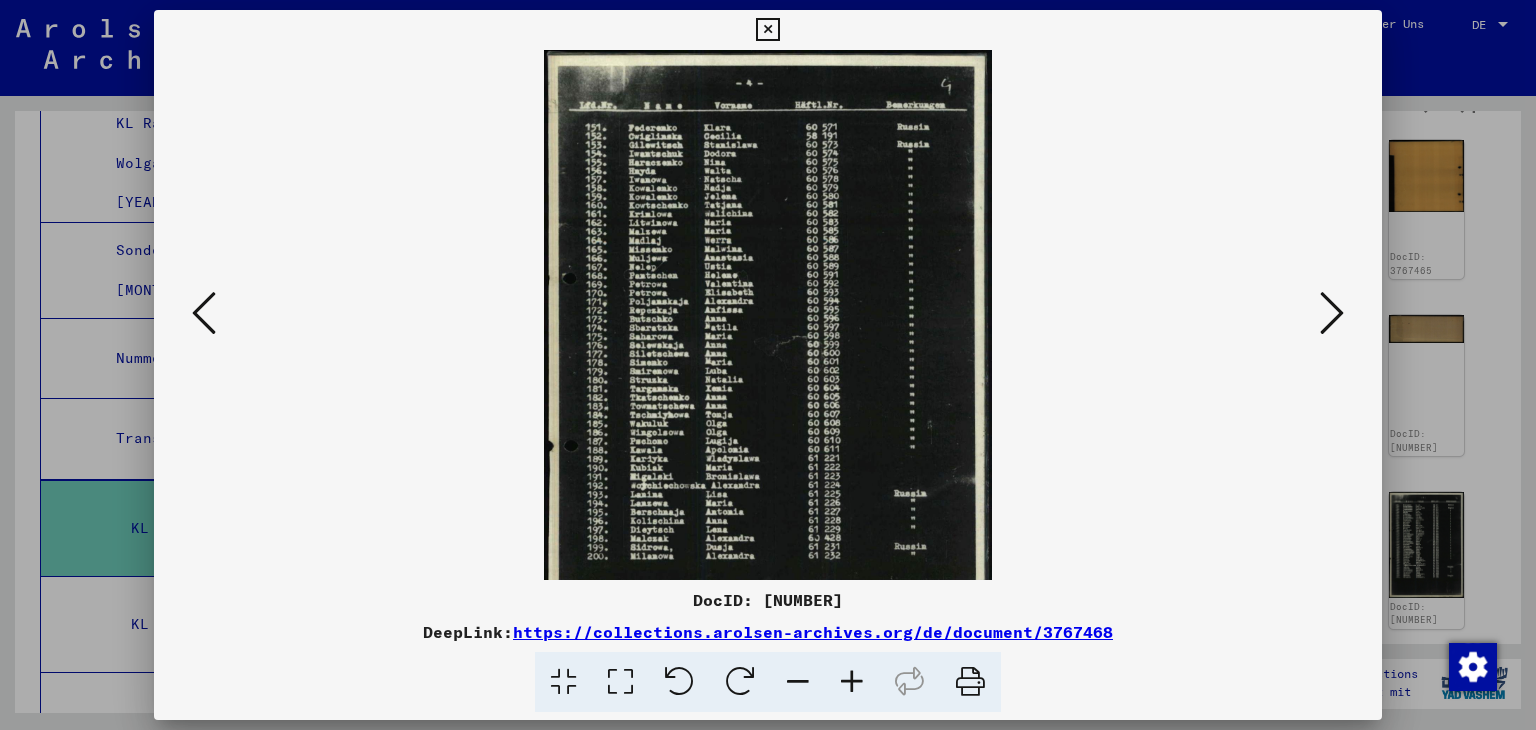 click at bounding box center (852, 682) 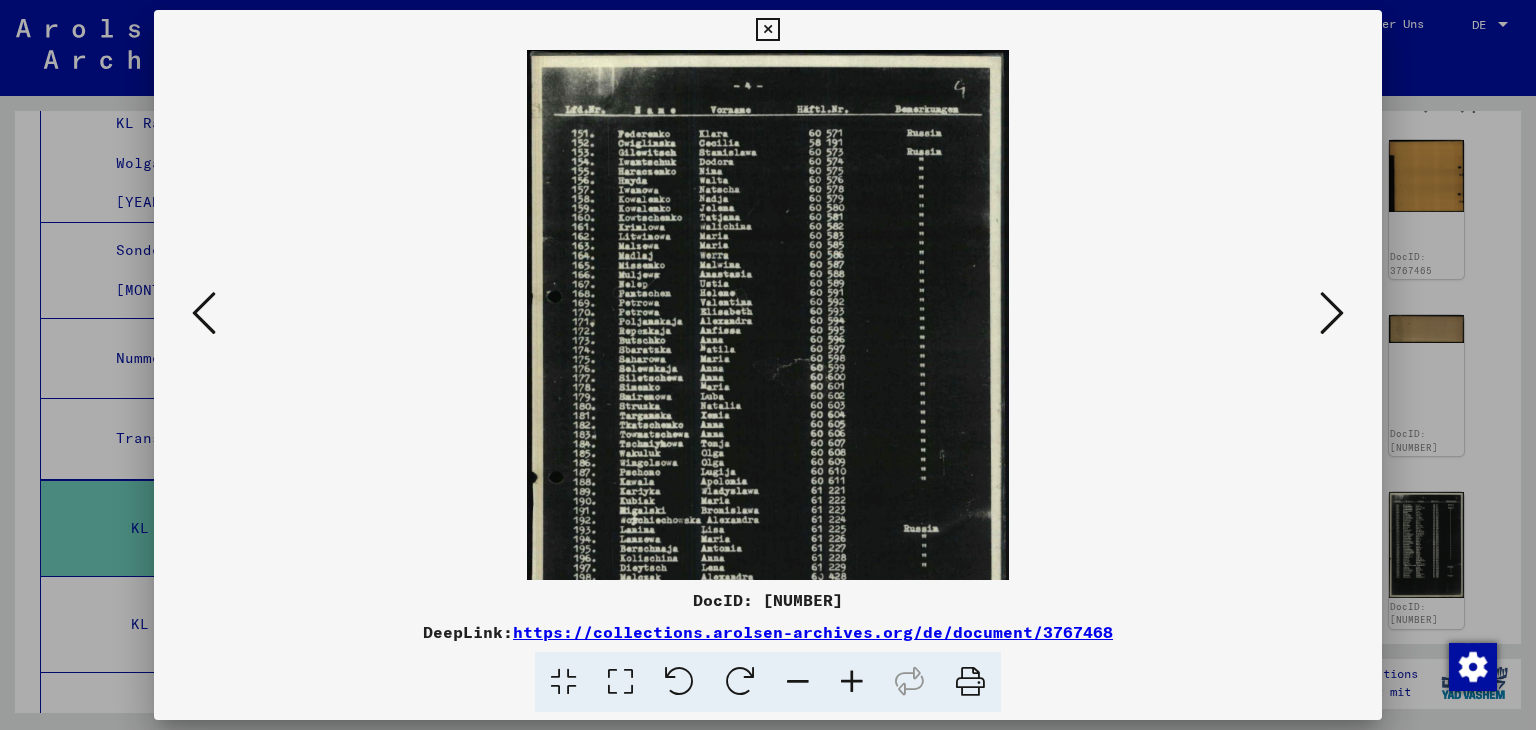 click at bounding box center (852, 682) 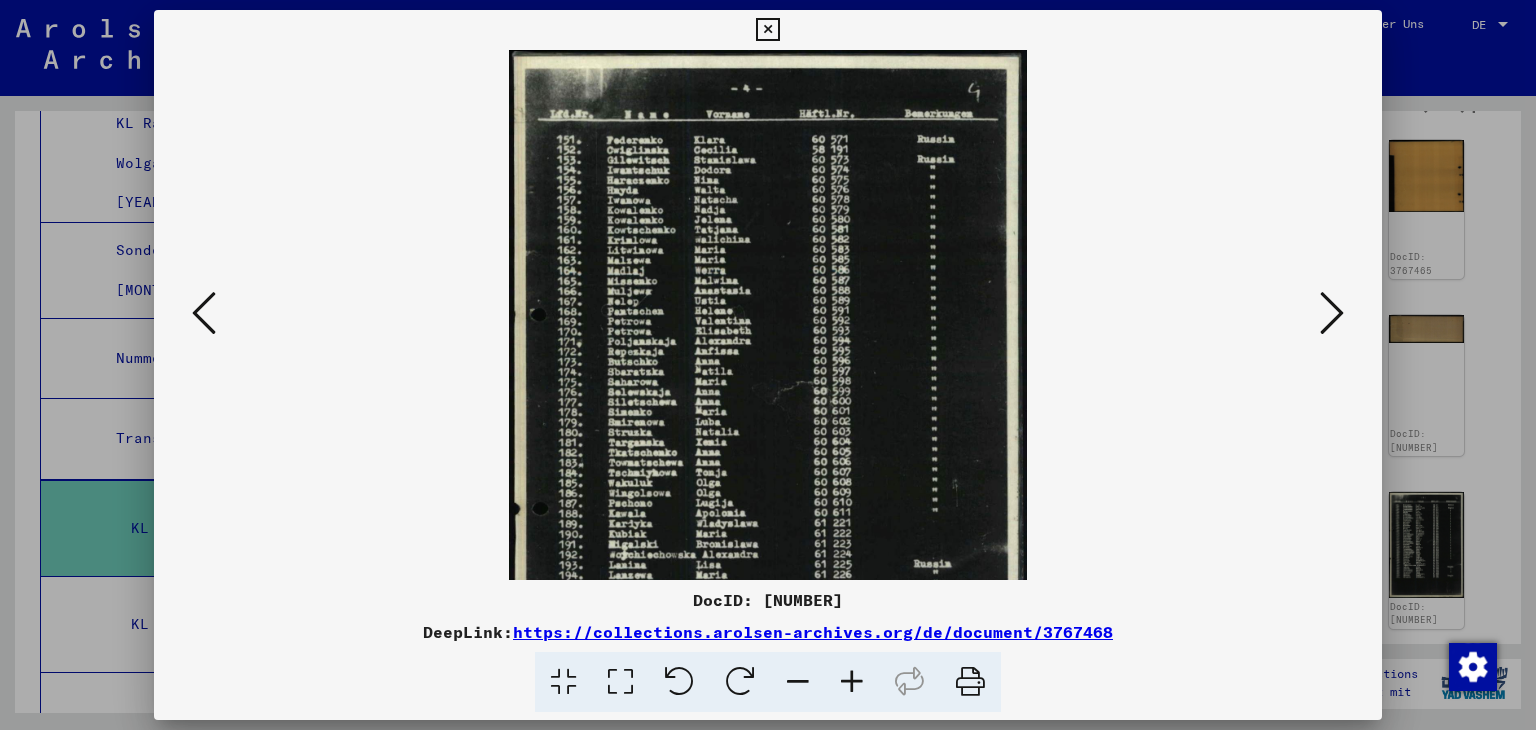 click at bounding box center [852, 682] 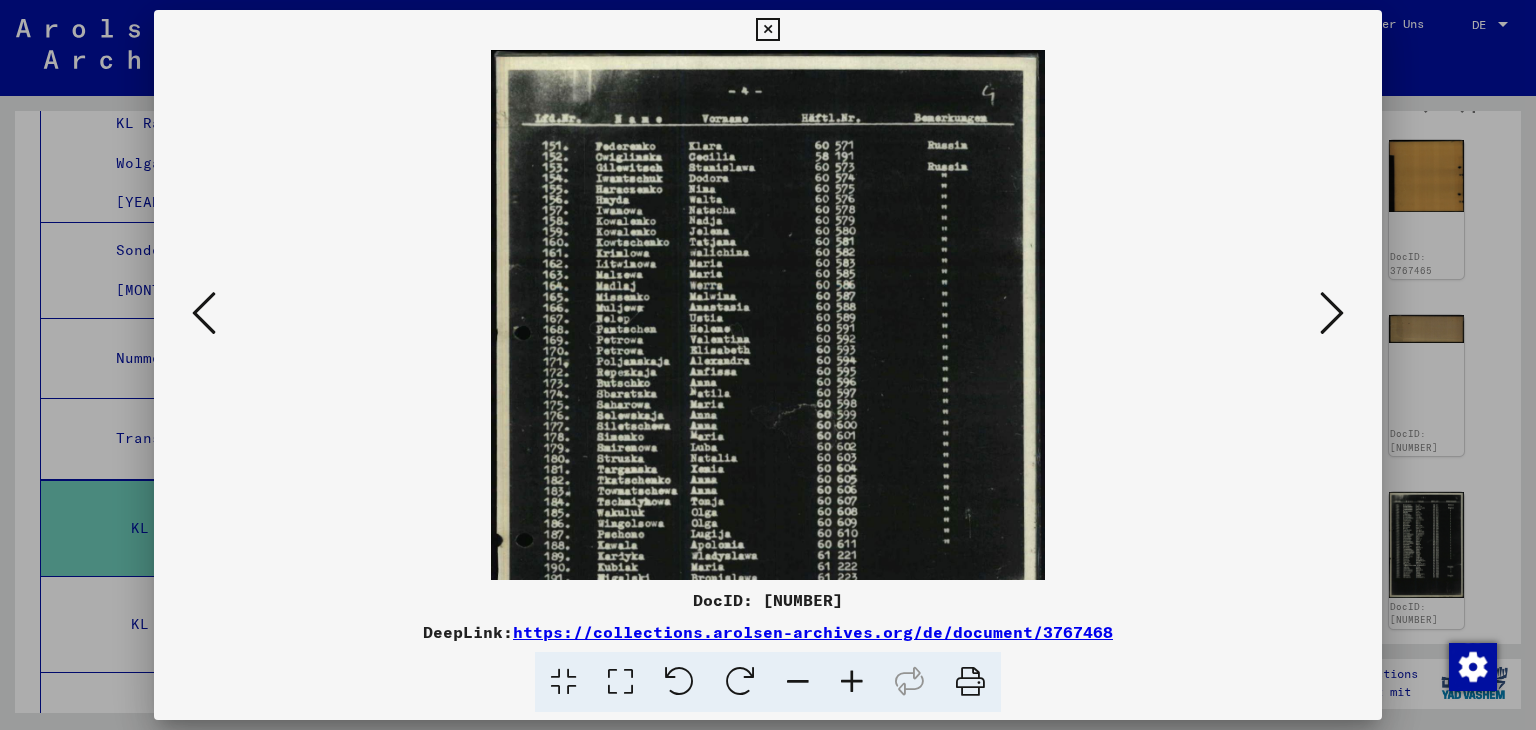 click at bounding box center [852, 682] 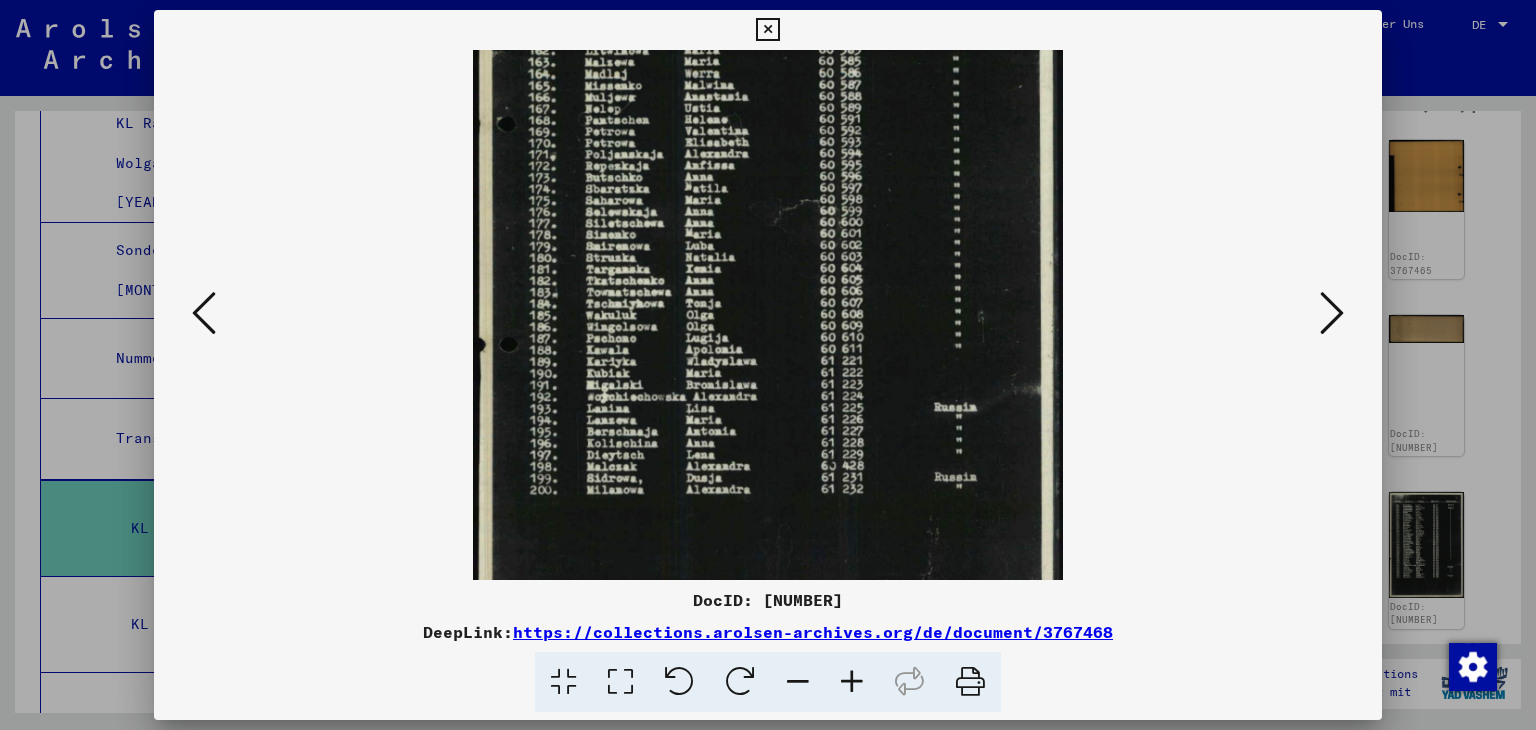 scroll, scrollTop: 300, scrollLeft: 0, axis: vertical 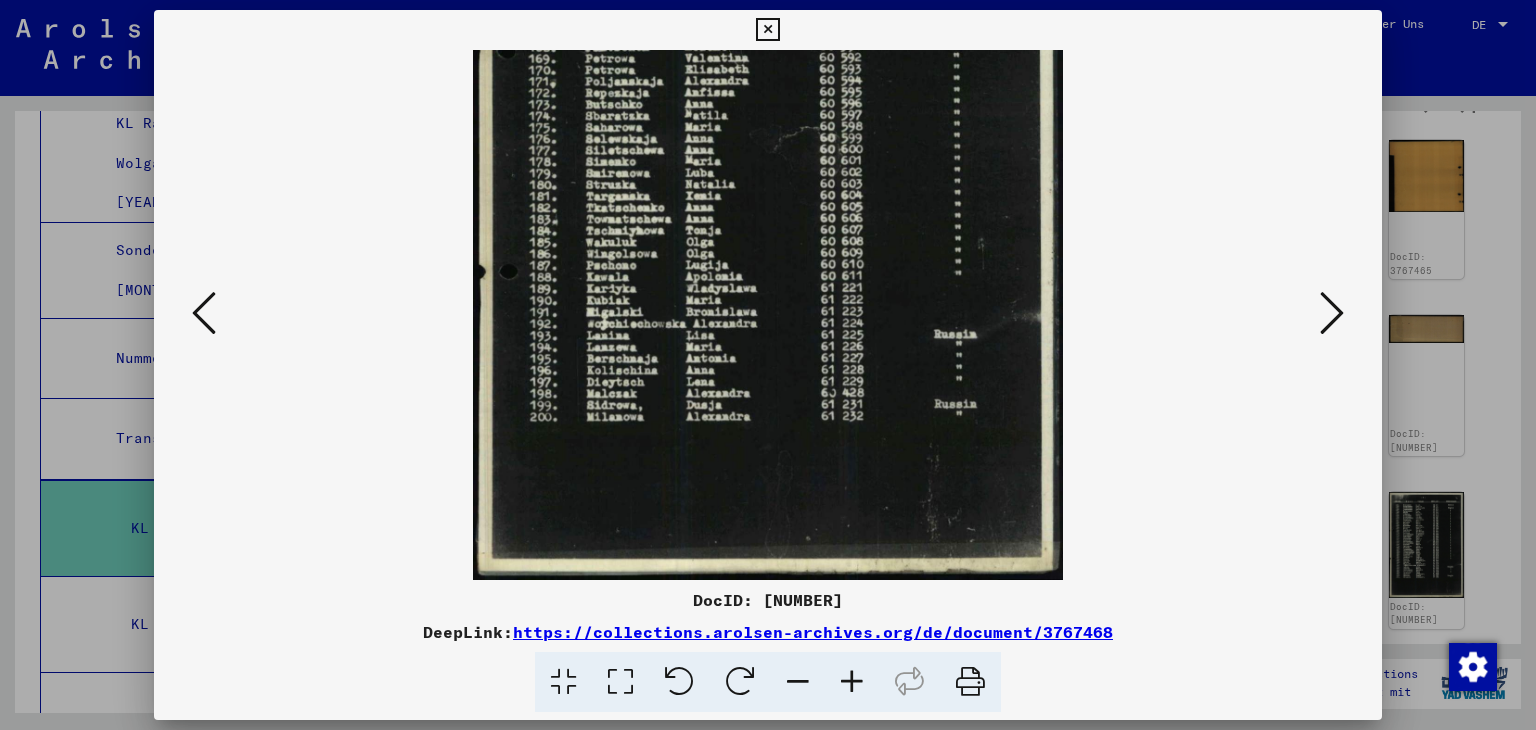 drag, startPoint x: 799, startPoint y: 489, endPoint x: 772, endPoint y: 81, distance: 408.8924 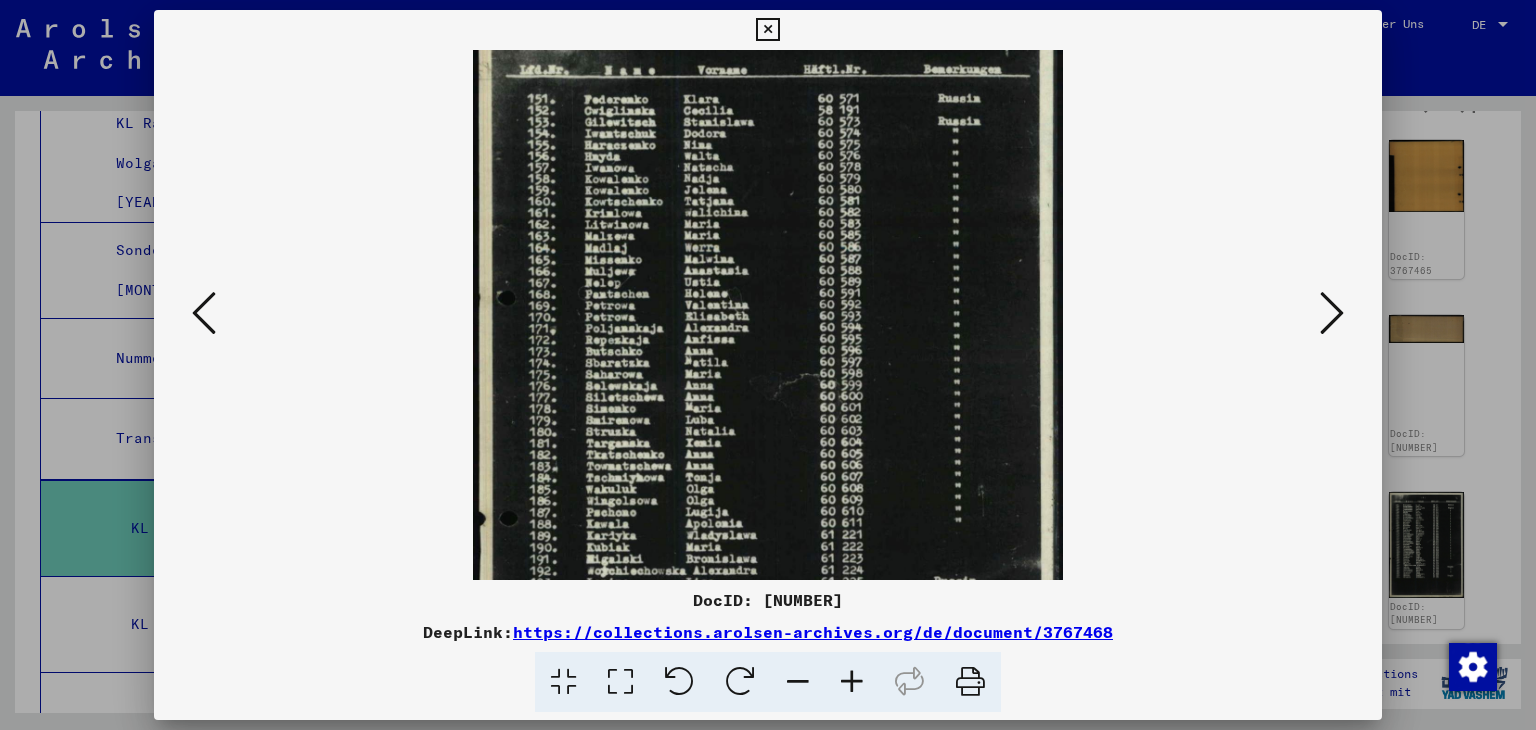 drag, startPoint x: 823, startPoint y: 314, endPoint x: 832, endPoint y: 677, distance: 363.11154 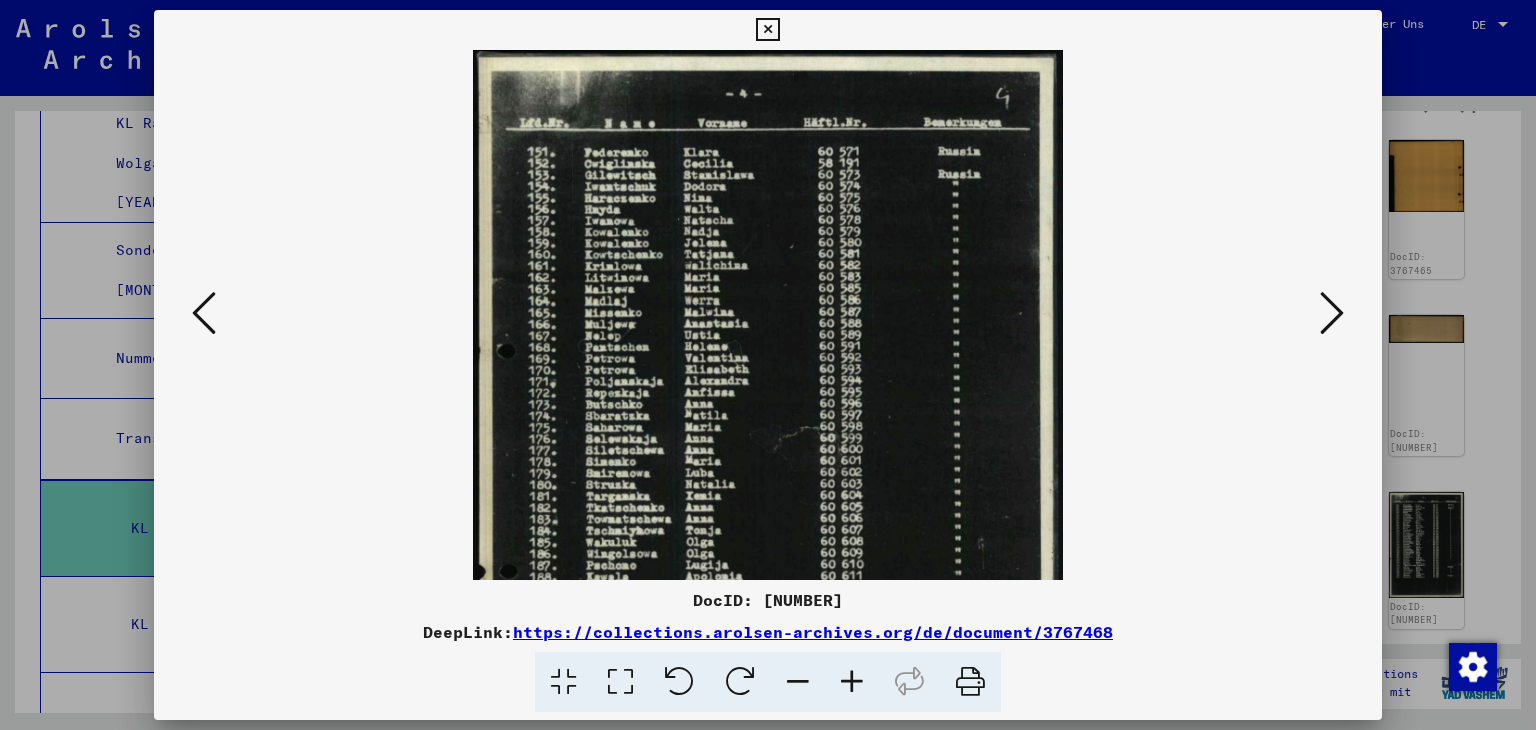 click at bounding box center [1332, 313] 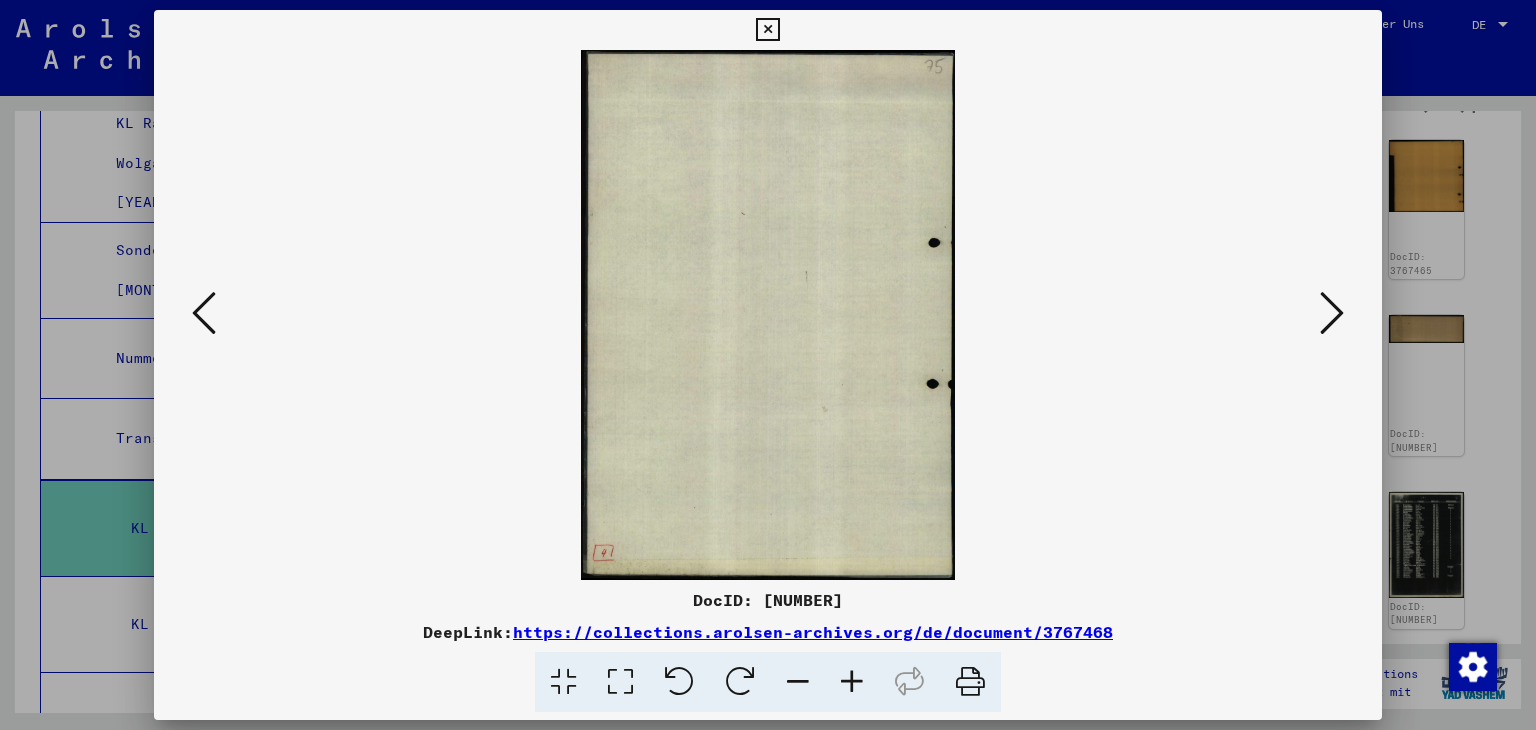 click at bounding box center (1332, 313) 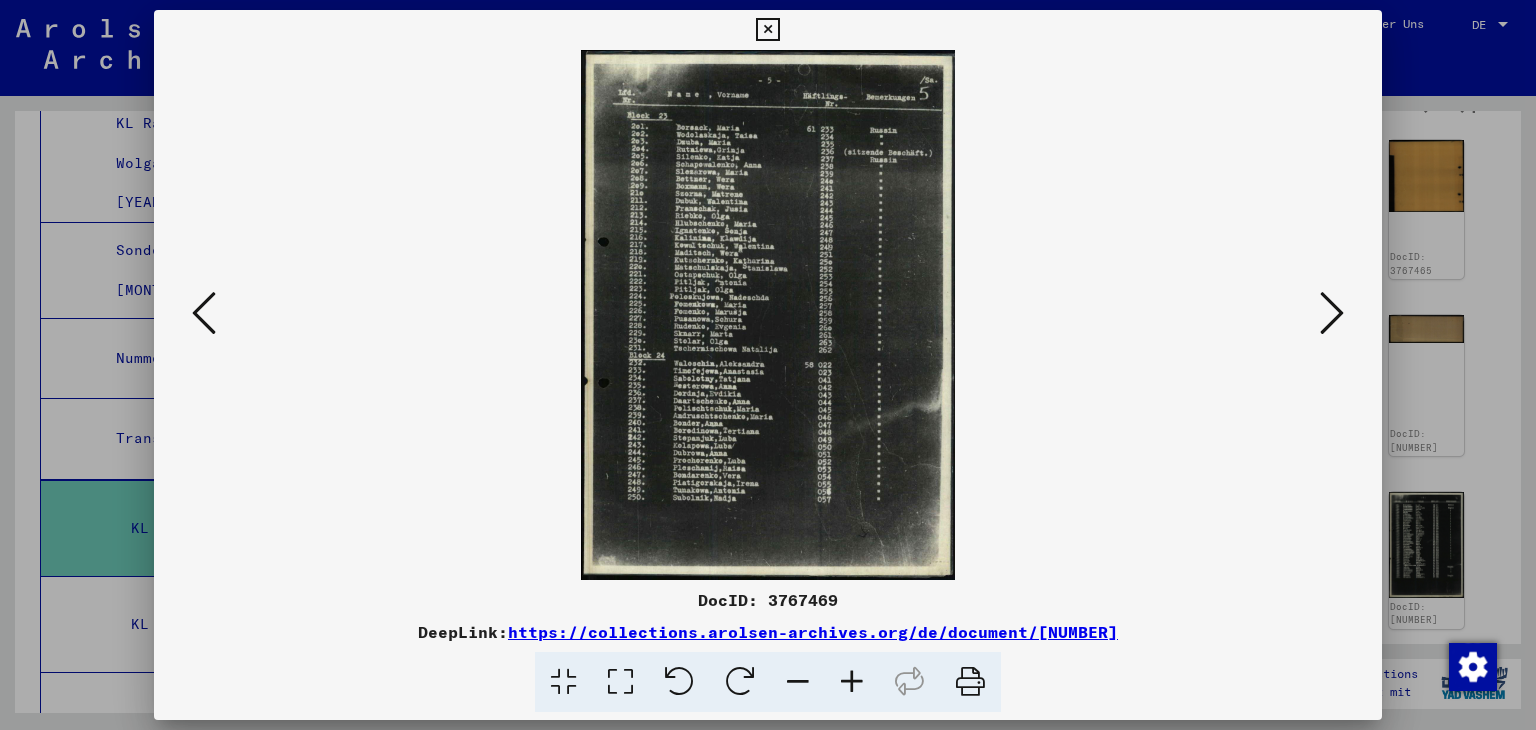 click at bounding box center [852, 682] 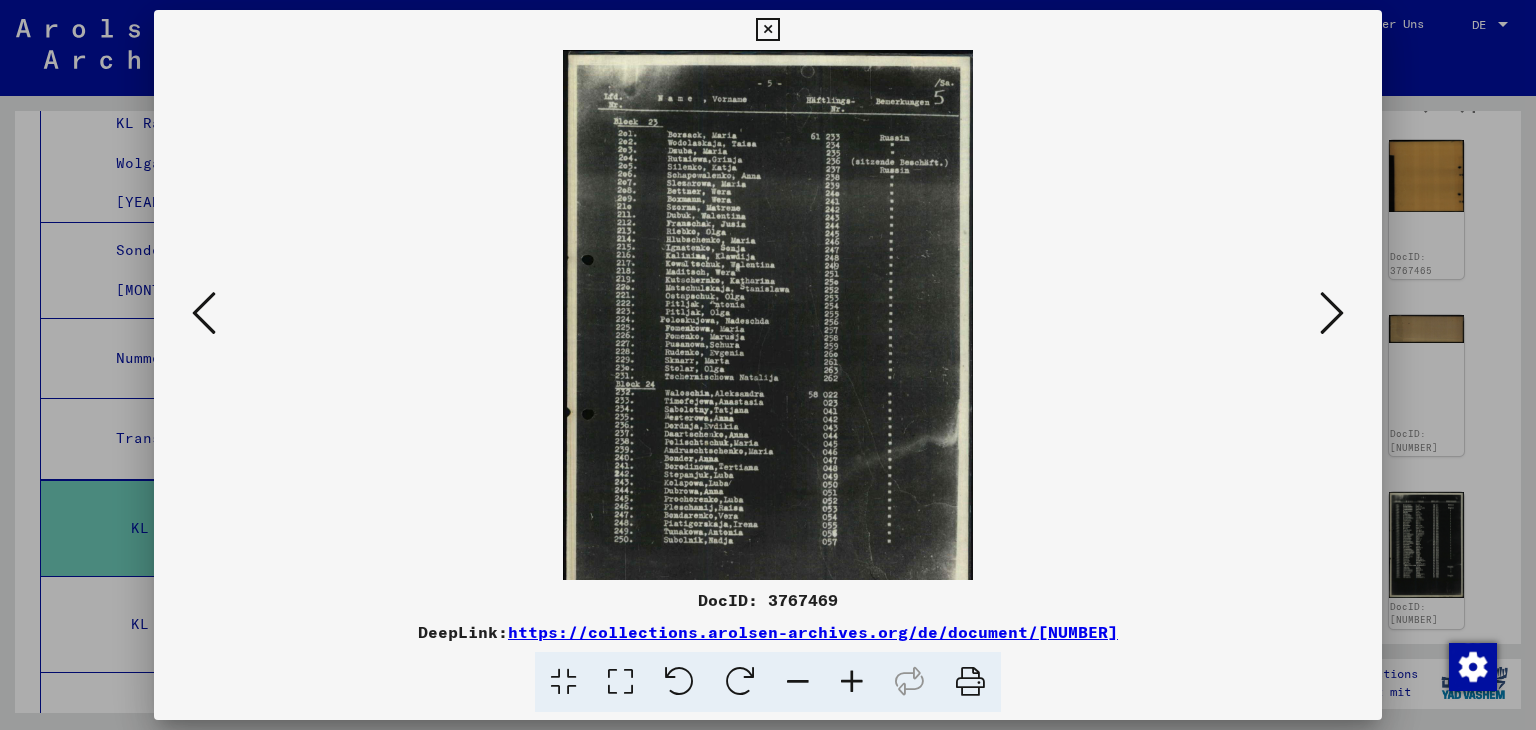 click at bounding box center (852, 682) 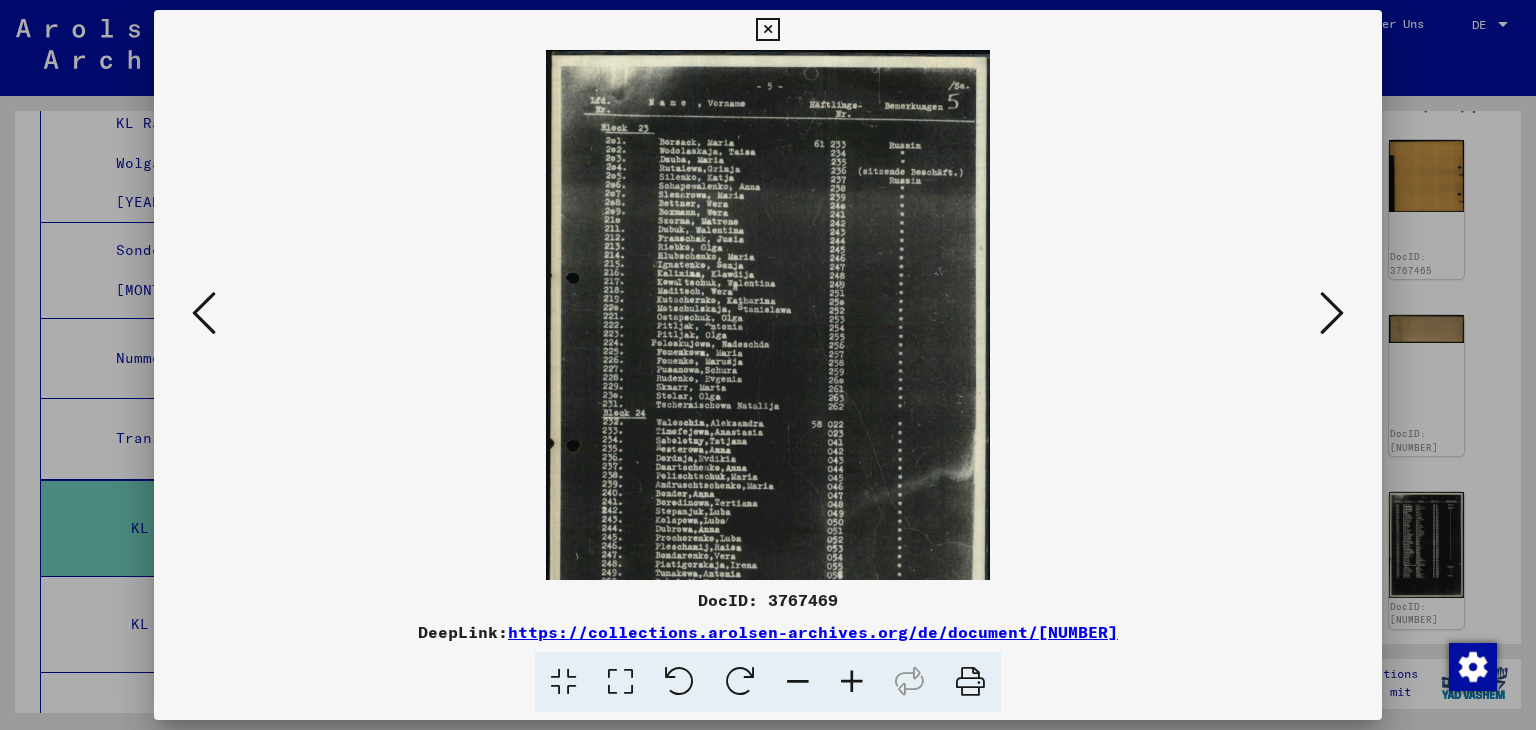 click at bounding box center (852, 682) 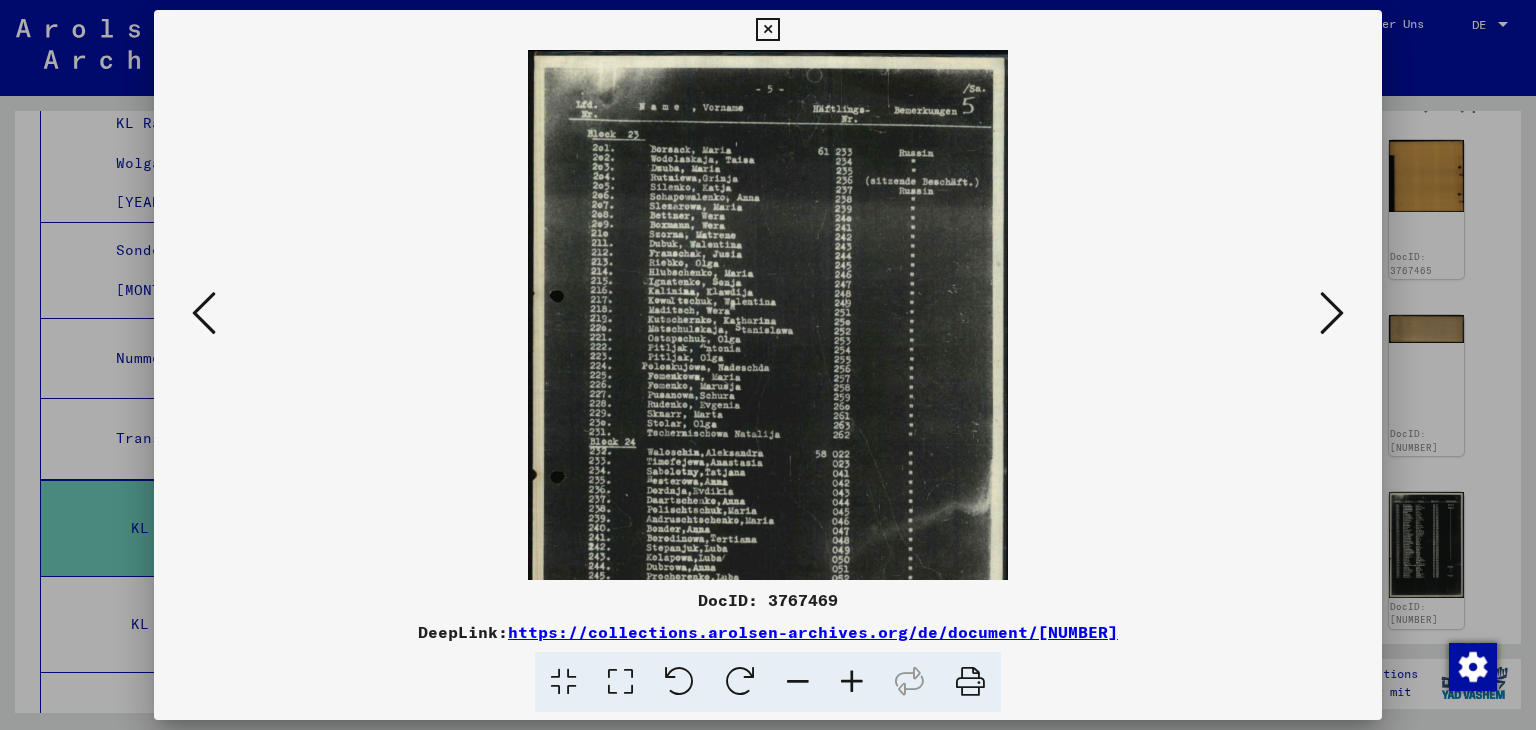 click at bounding box center (852, 682) 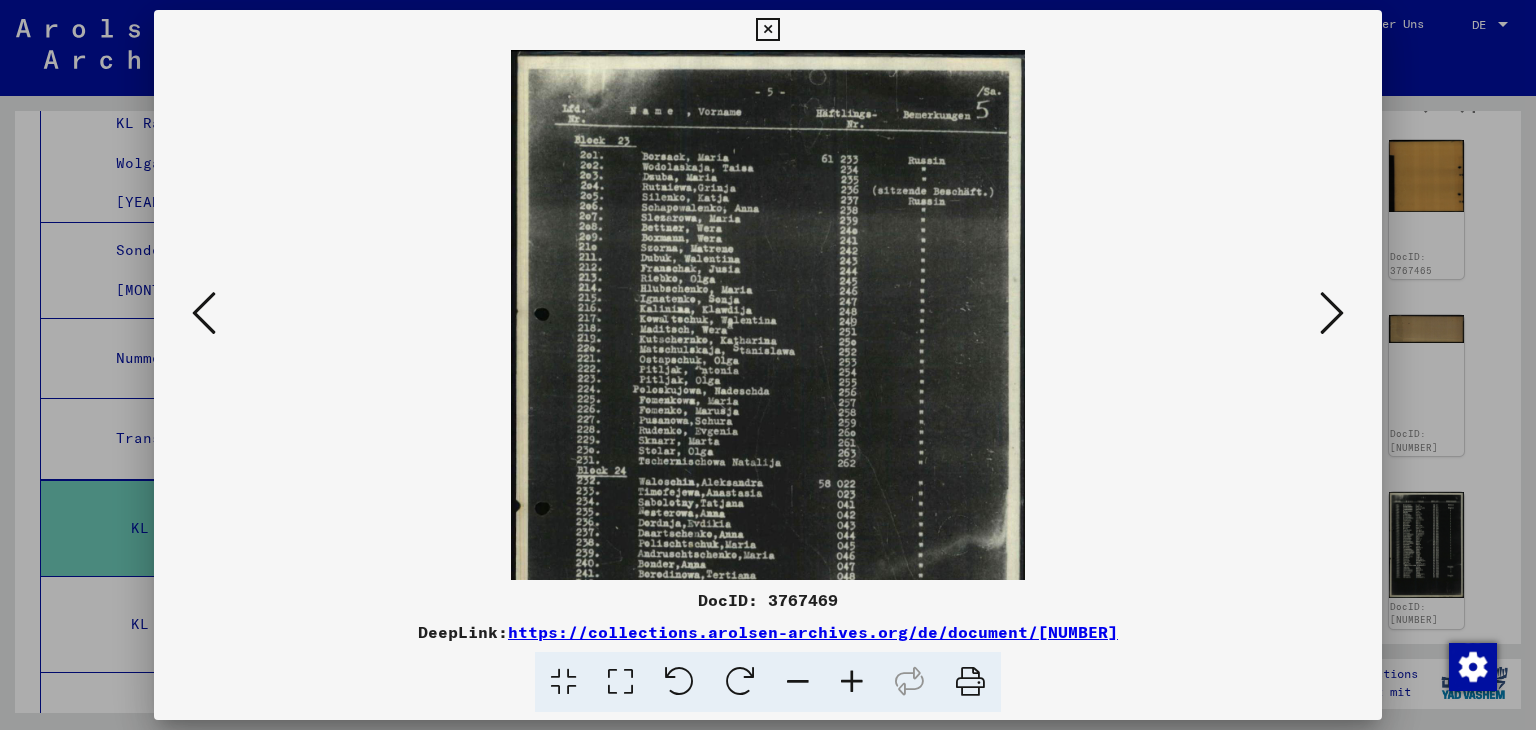 click at bounding box center (852, 682) 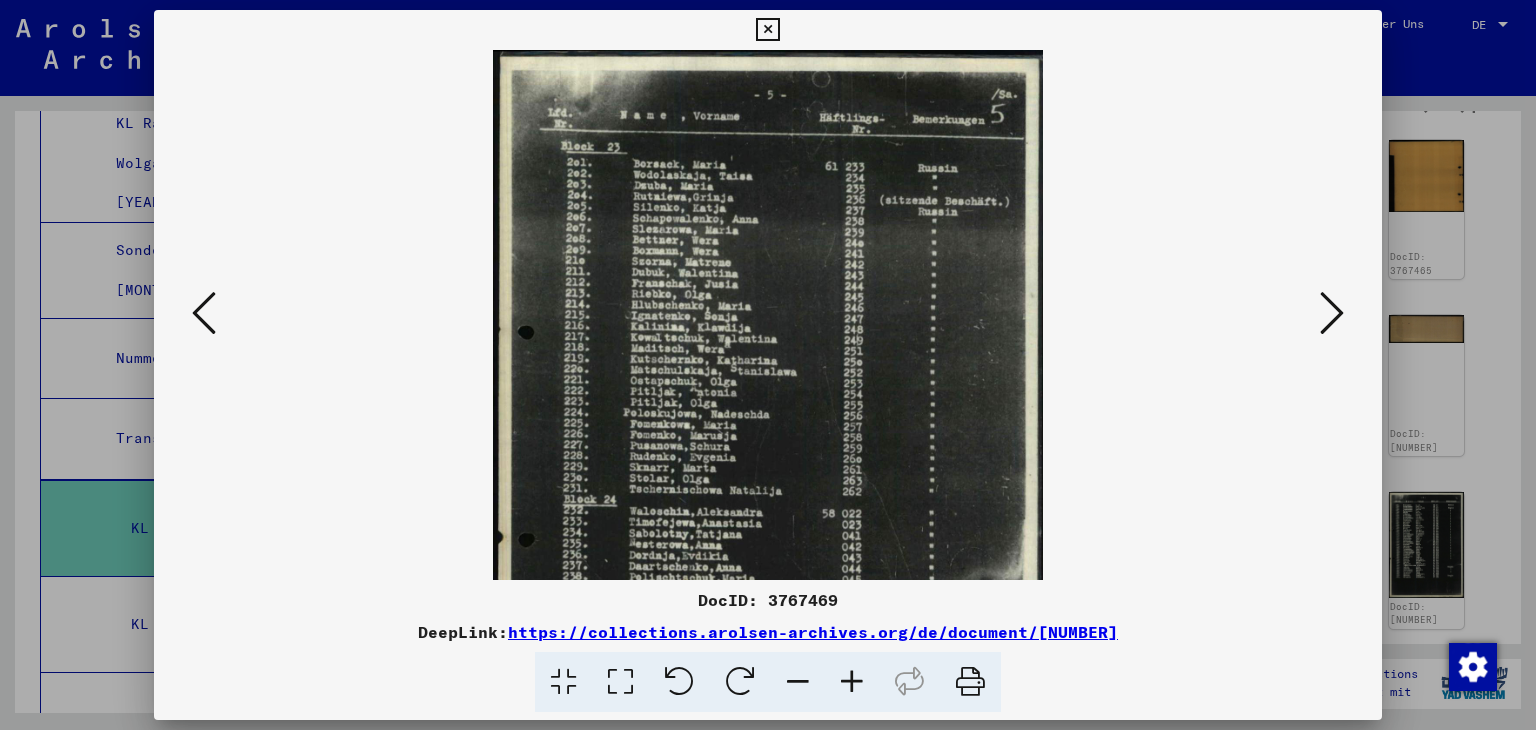 click at bounding box center (852, 682) 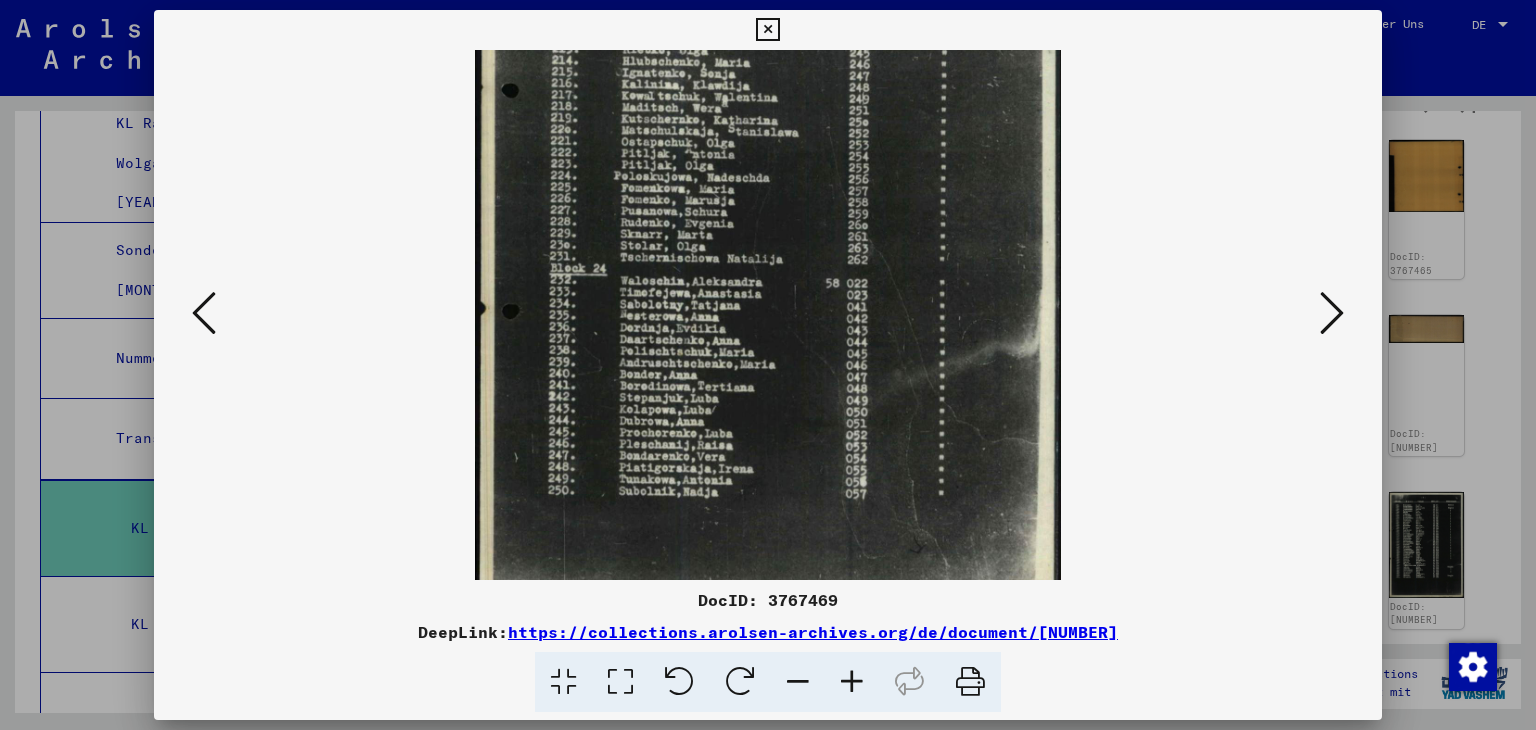 scroll, scrollTop: 300, scrollLeft: 0, axis: vertical 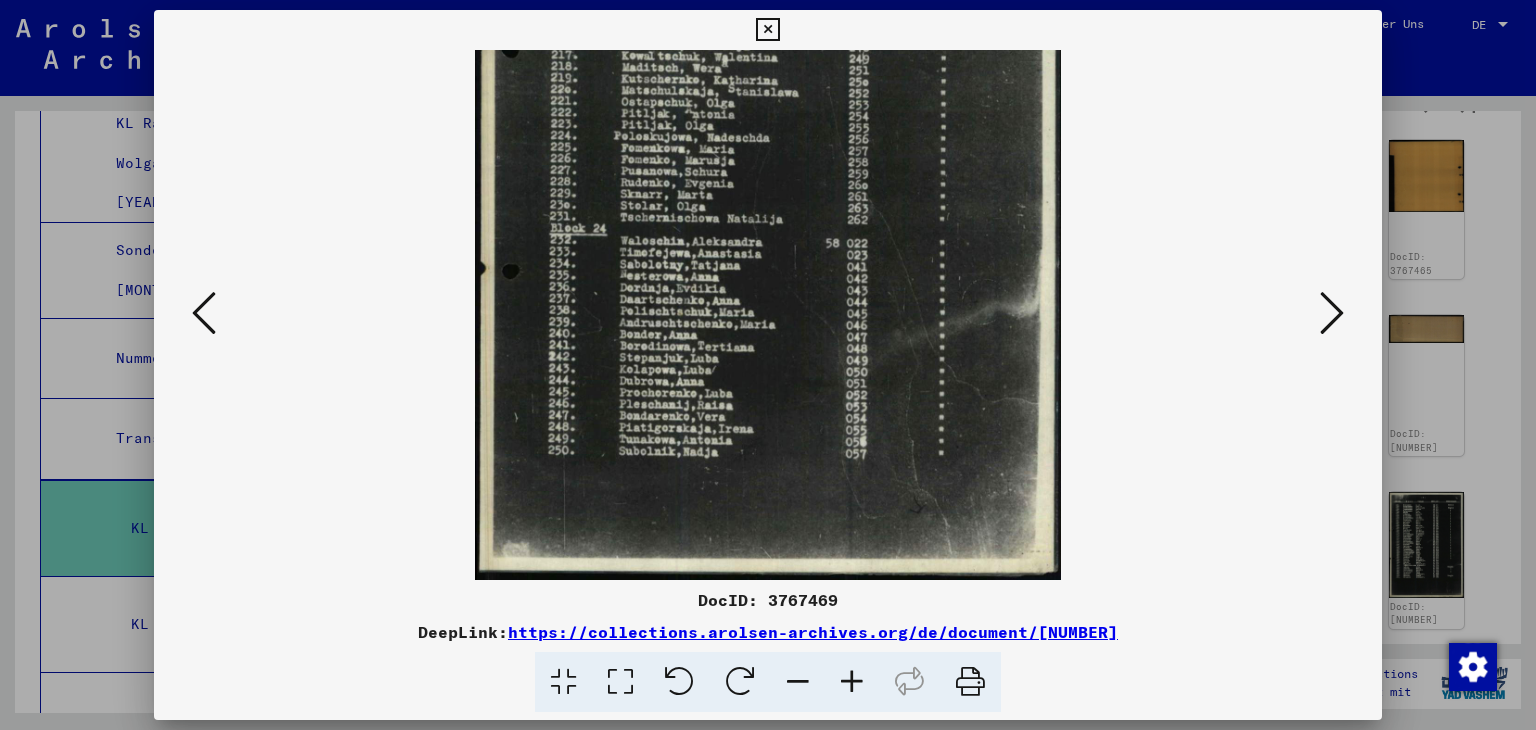 drag, startPoint x: 856, startPoint y: 473, endPoint x: 794, endPoint y: 140, distance: 338.7226 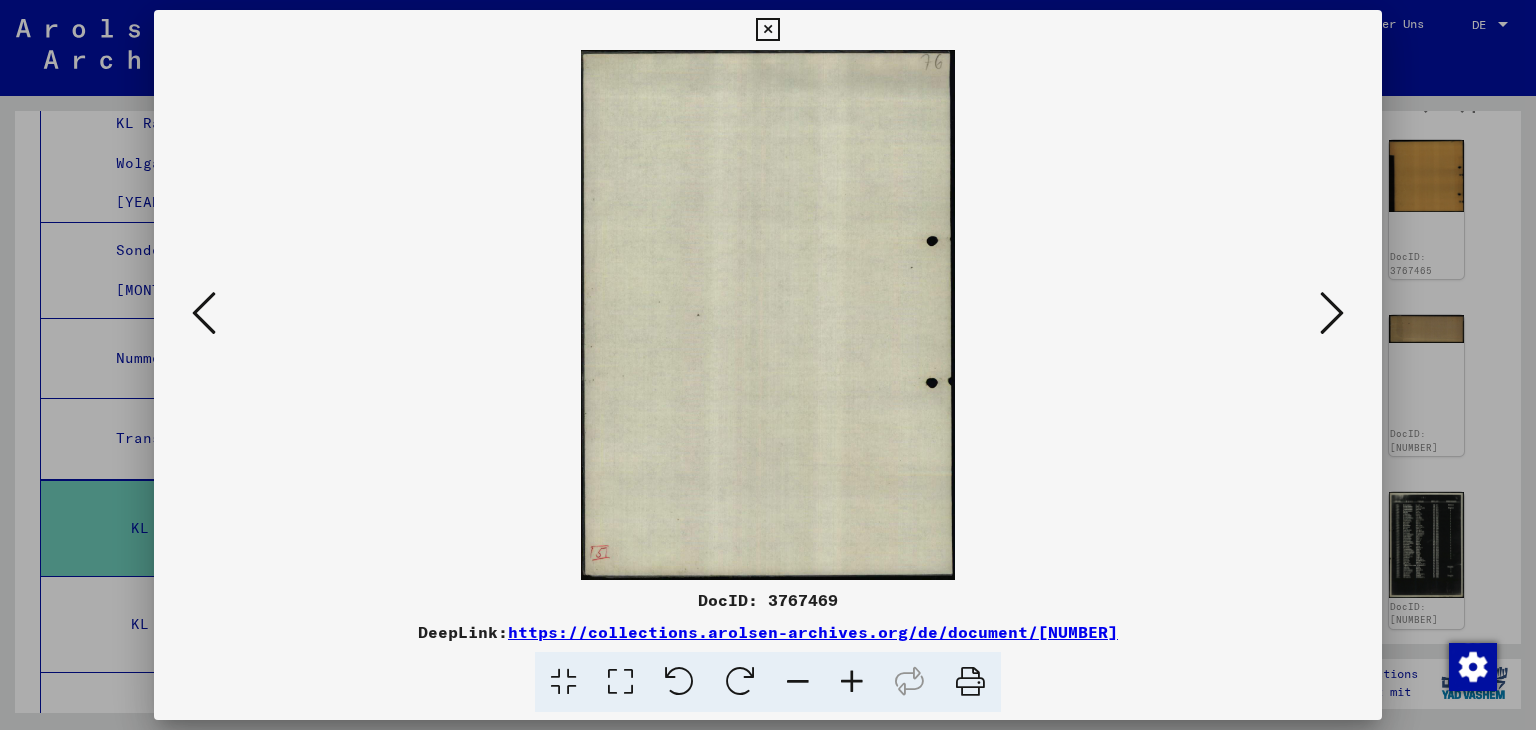 scroll, scrollTop: 0, scrollLeft: 0, axis: both 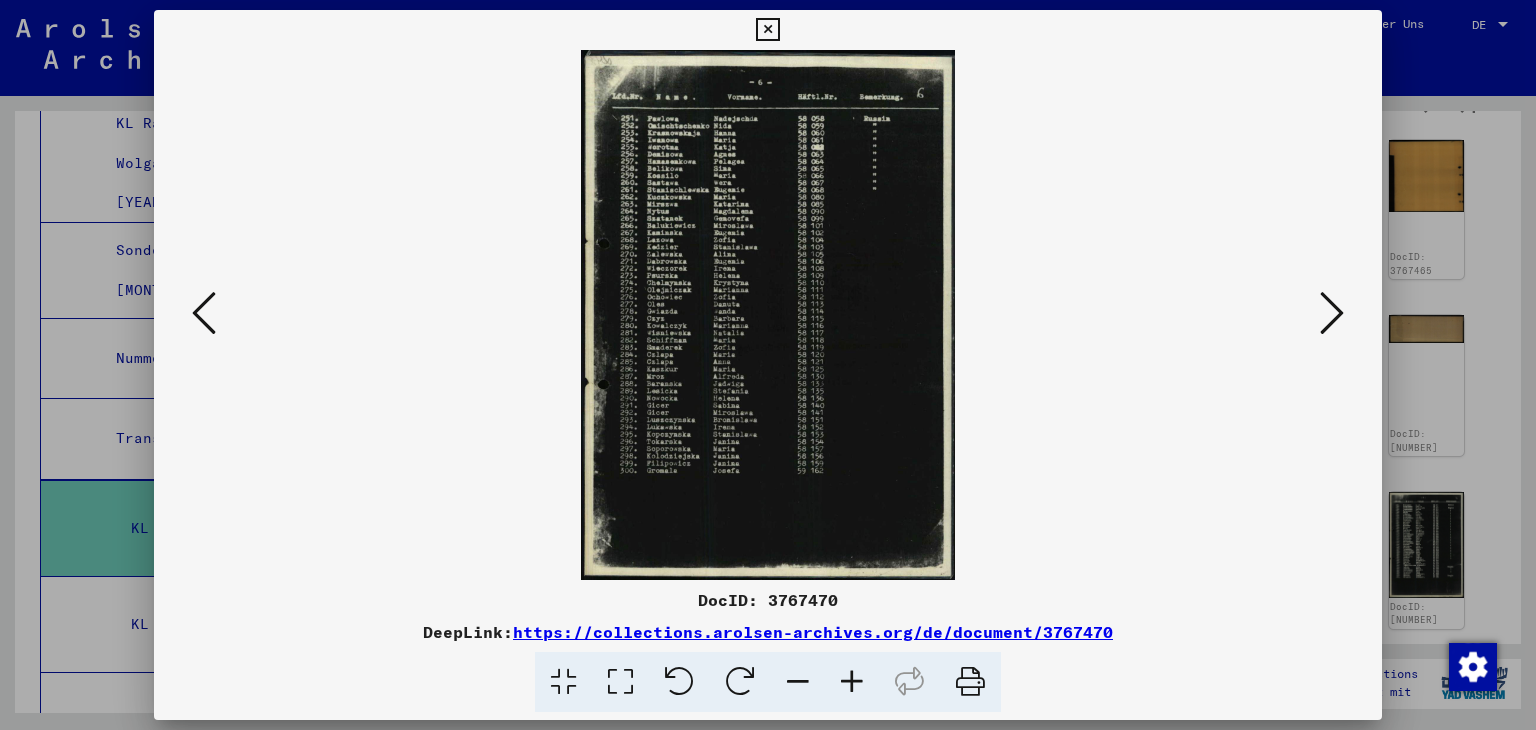 click at bounding box center (1332, 313) 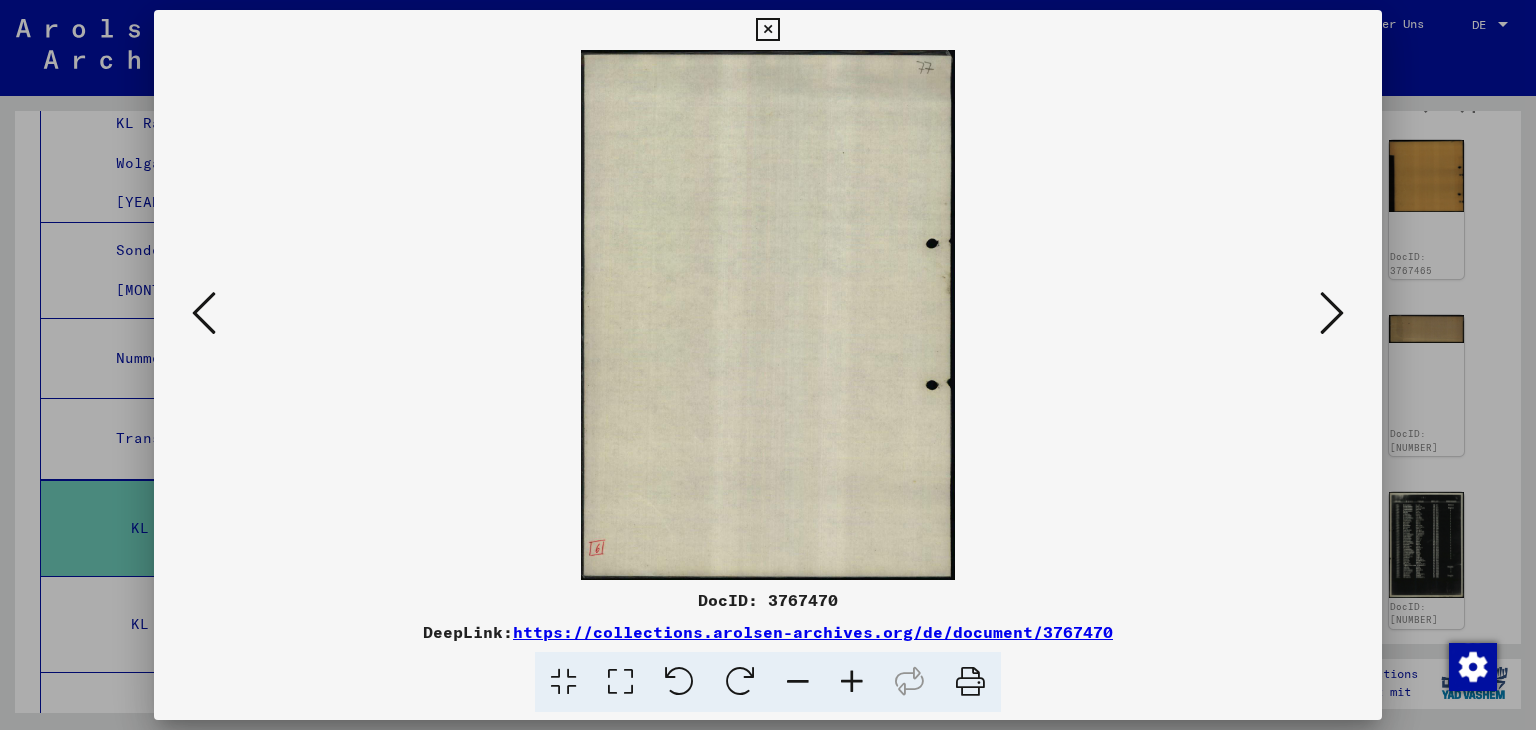click at bounding box center [1332, 313] 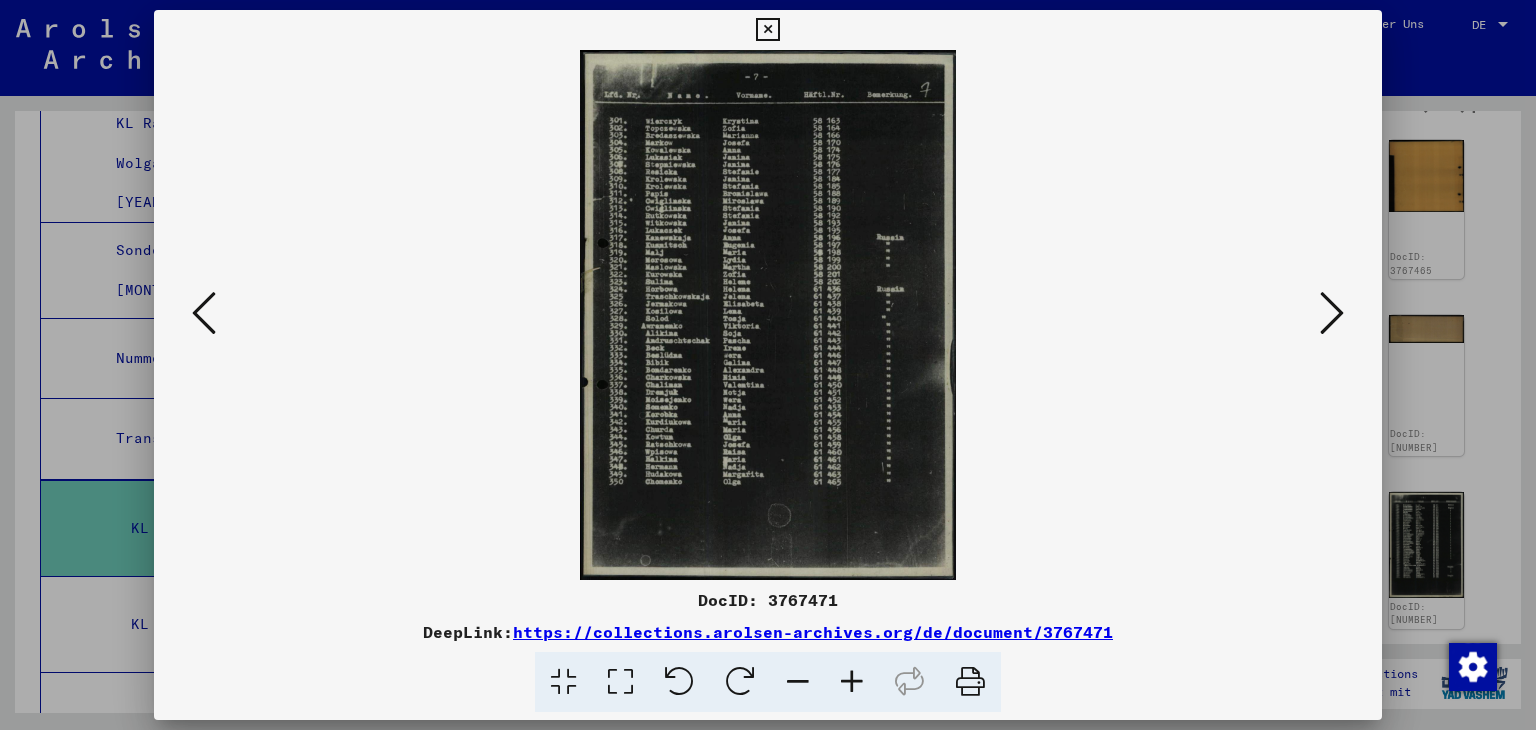 click at bounding box center [1332, 313] 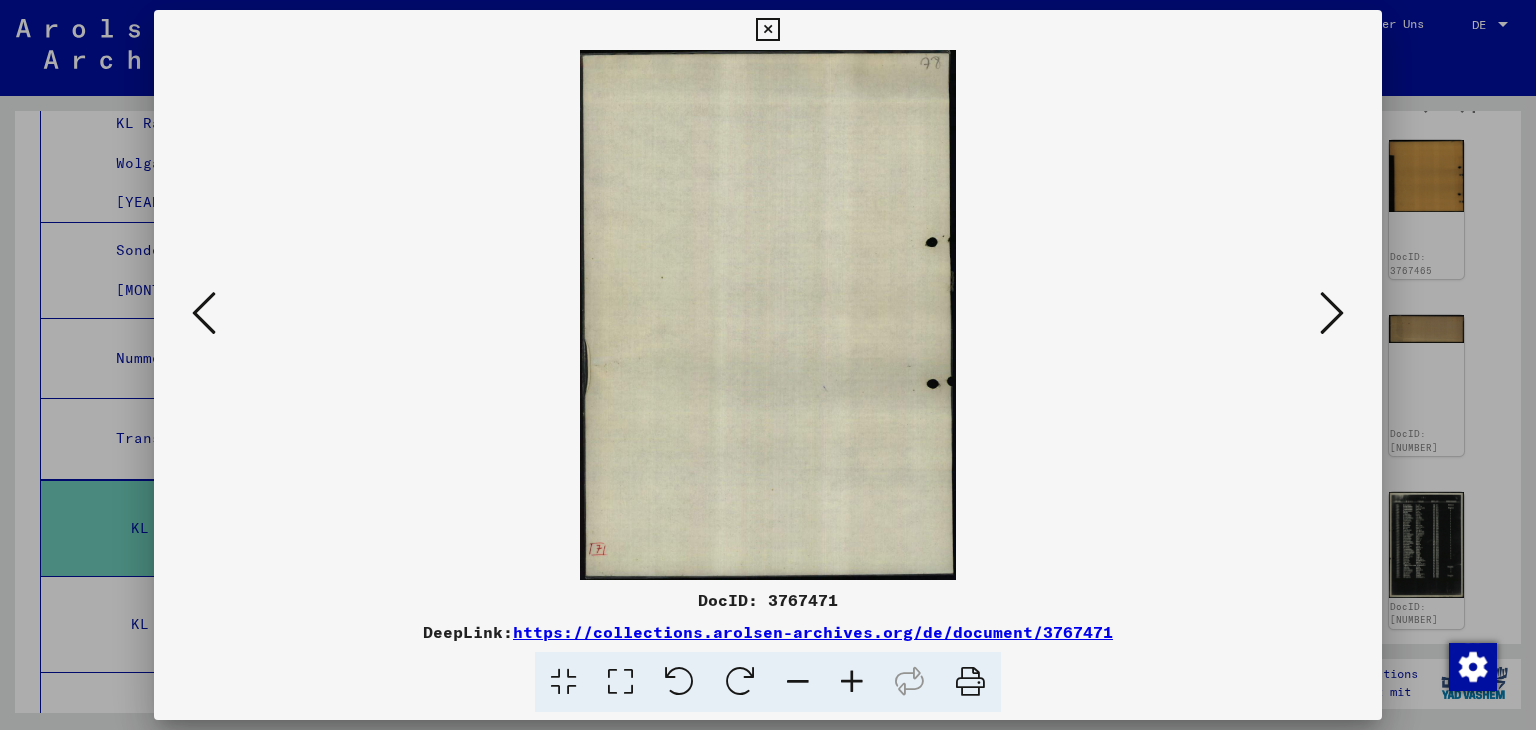 click at bounding box center (1332, 313) 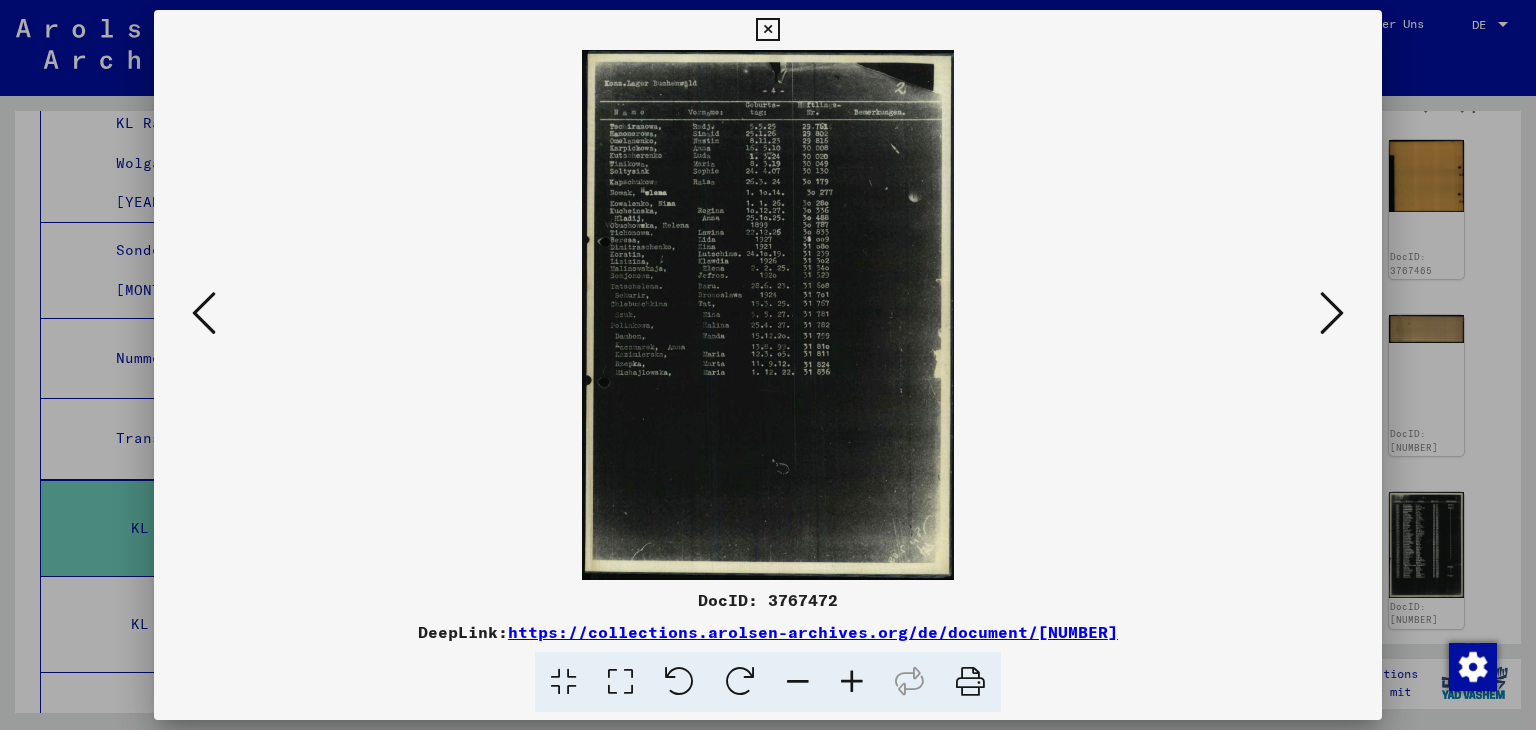 click at bounding box center [1332, 313] 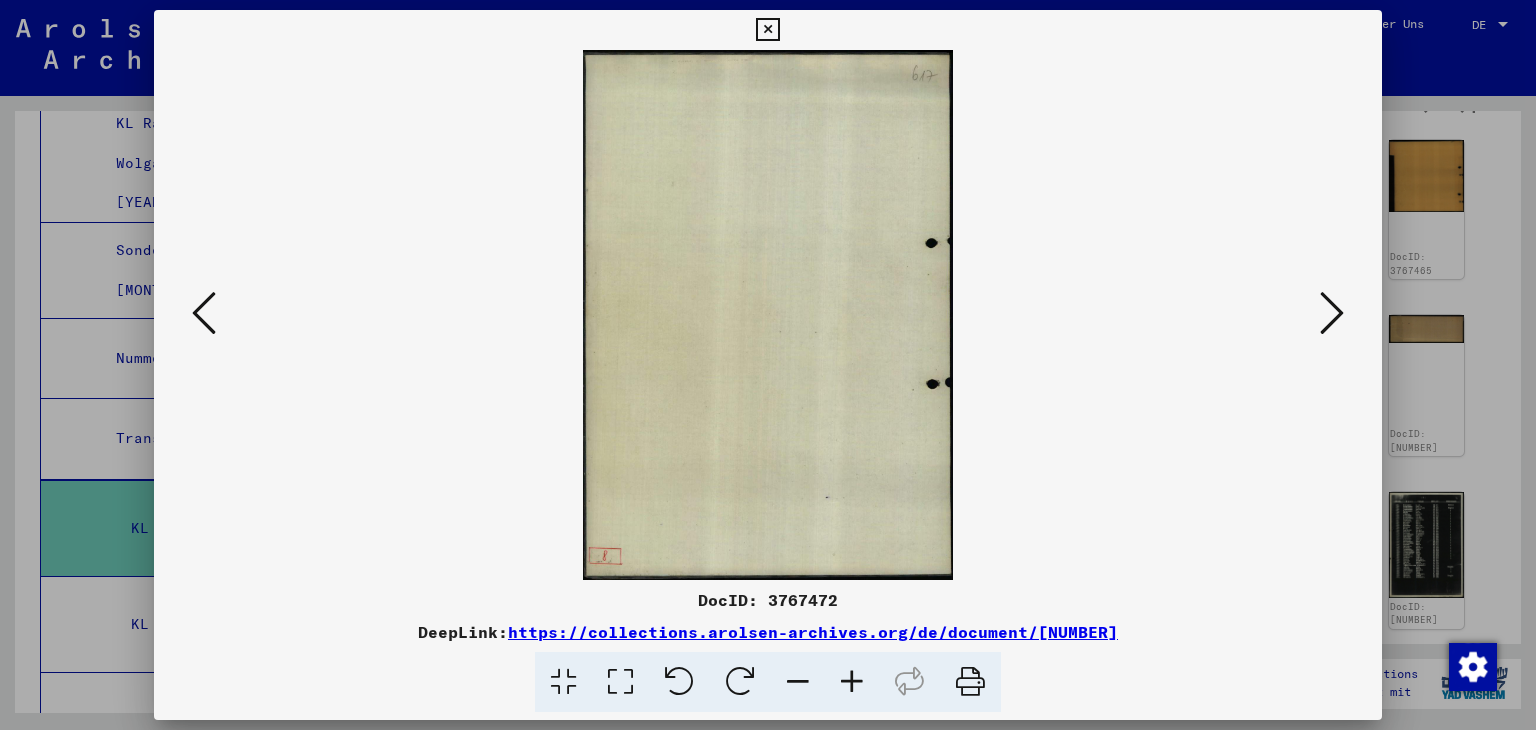 click at bounding box center (1332, 313) 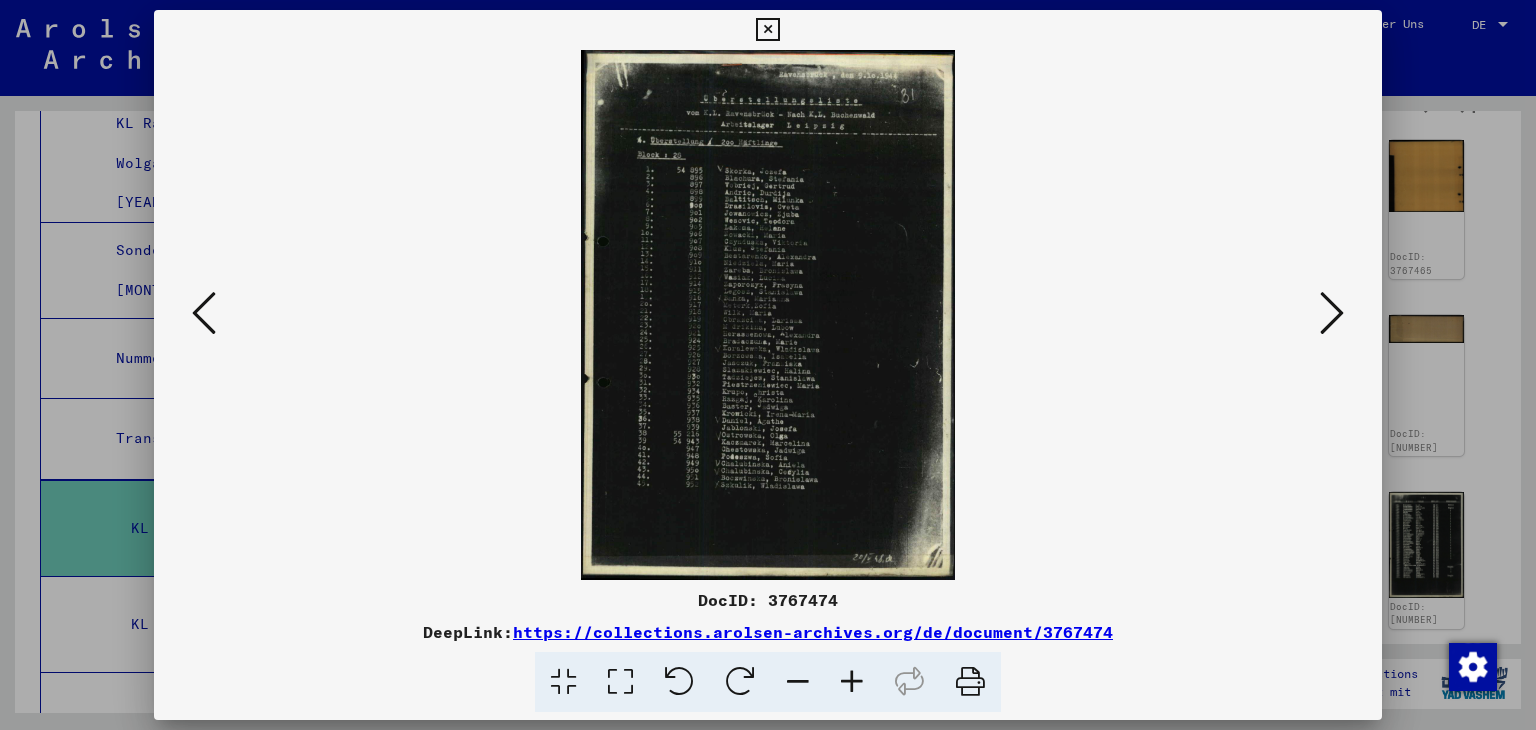 click at bounding box center (852, 682) 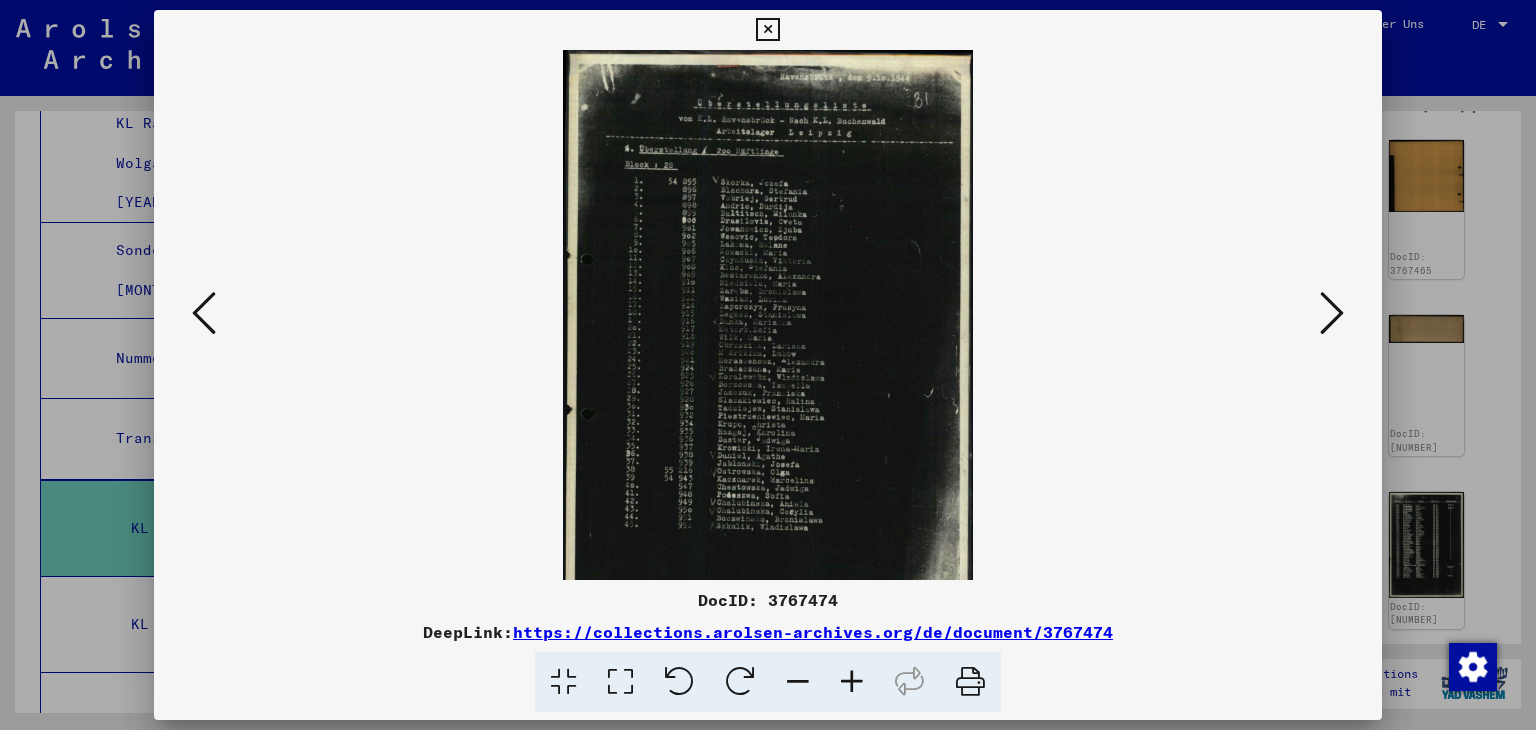 click at bounding box center [852, 682] 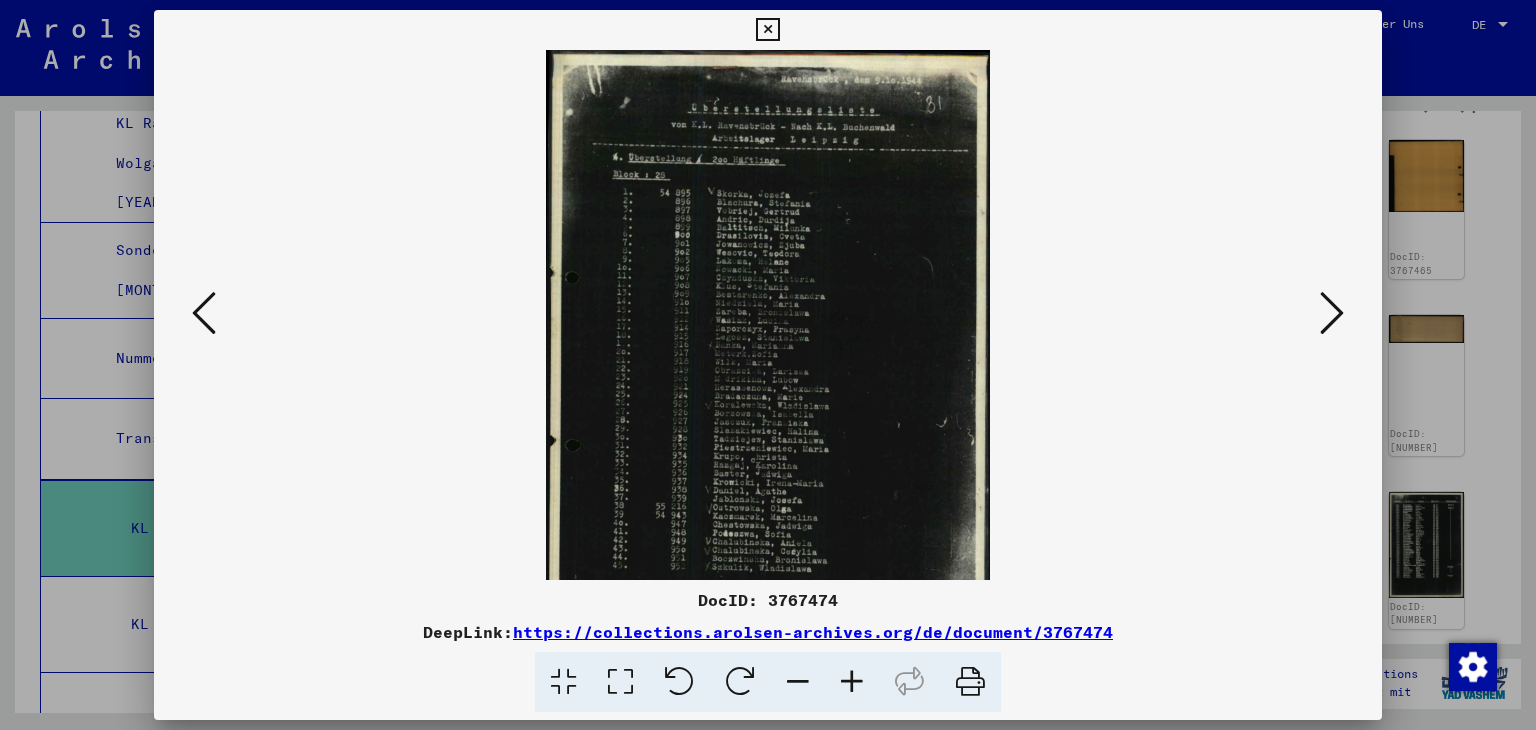 click at bounding box center [852, 682] 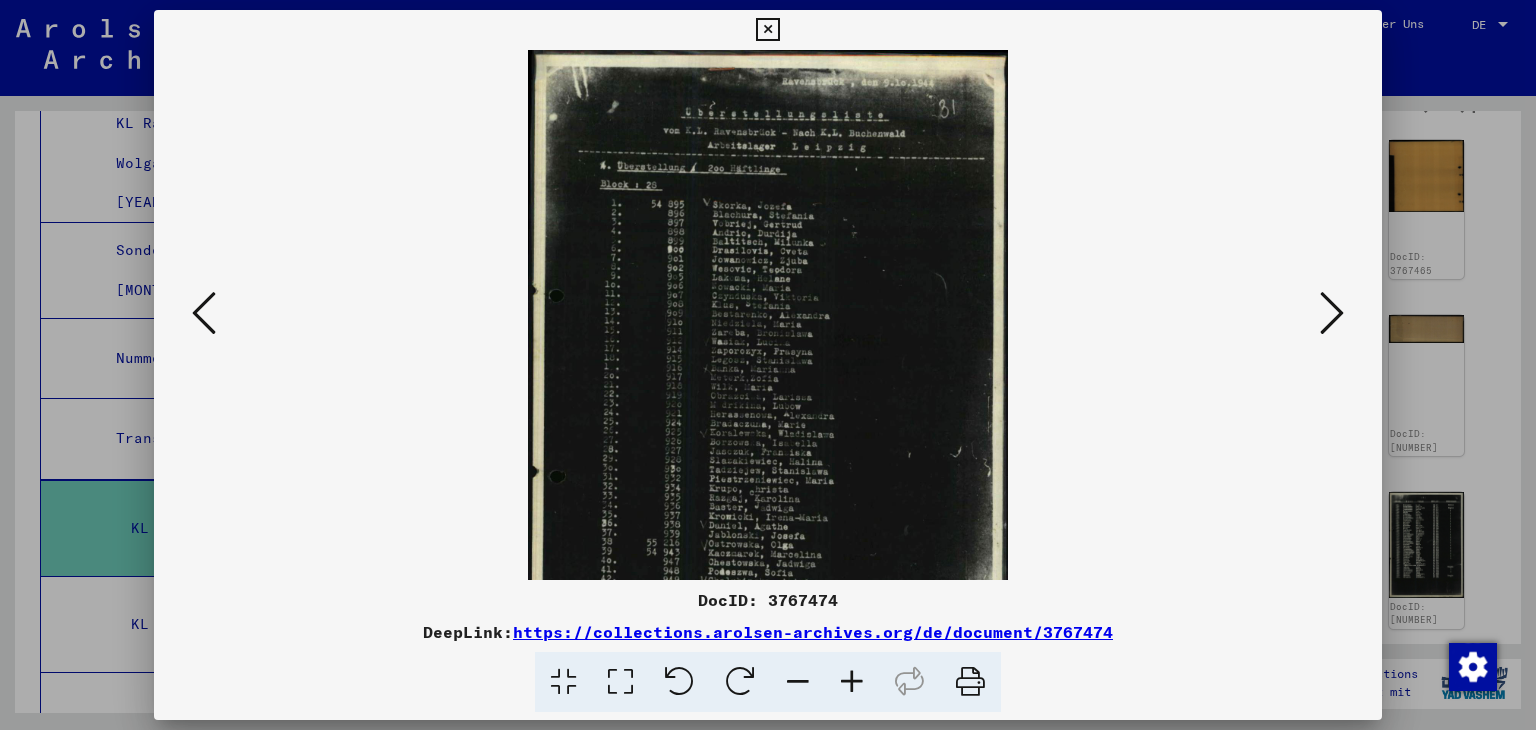 click at bounding box center [852, 682] 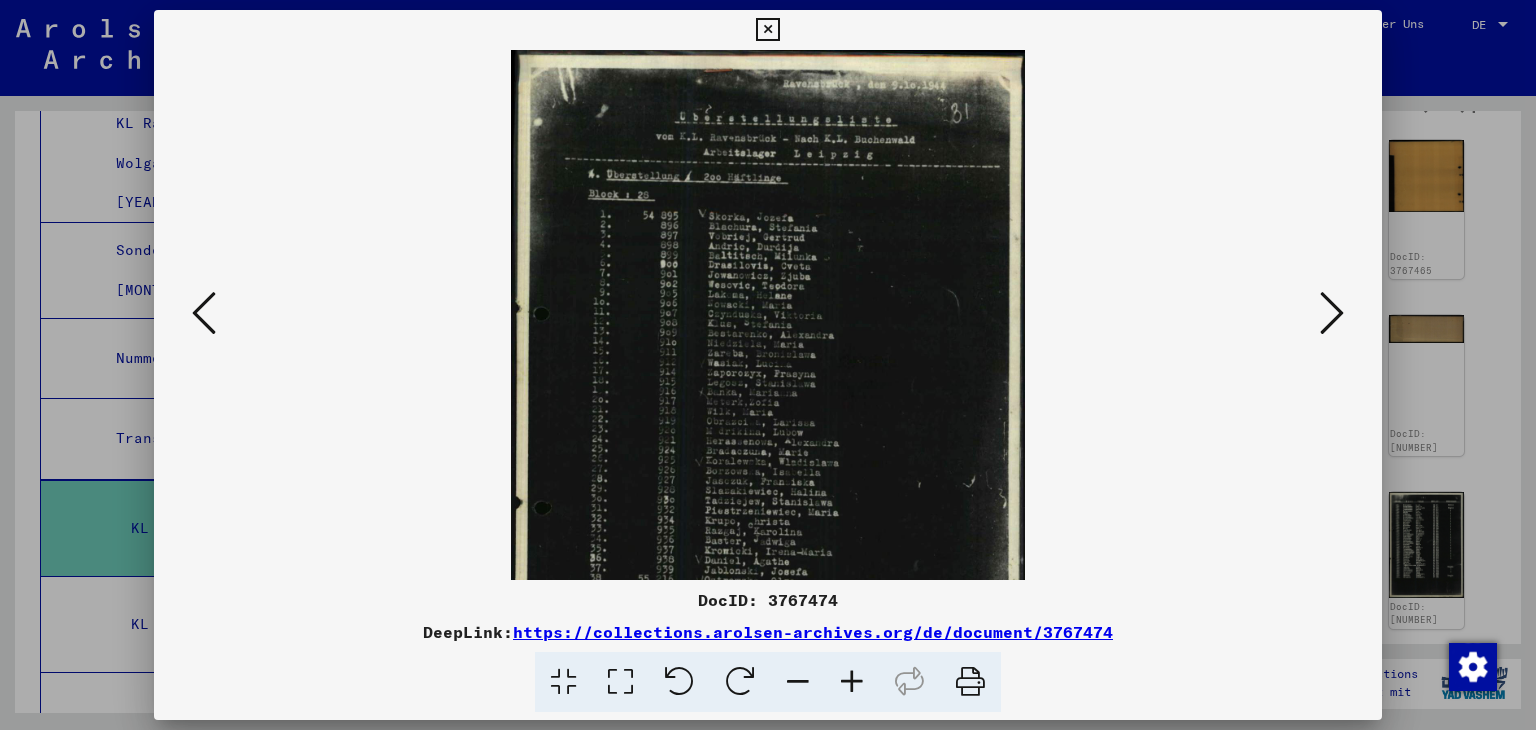 click at bounding box center (852, 682) 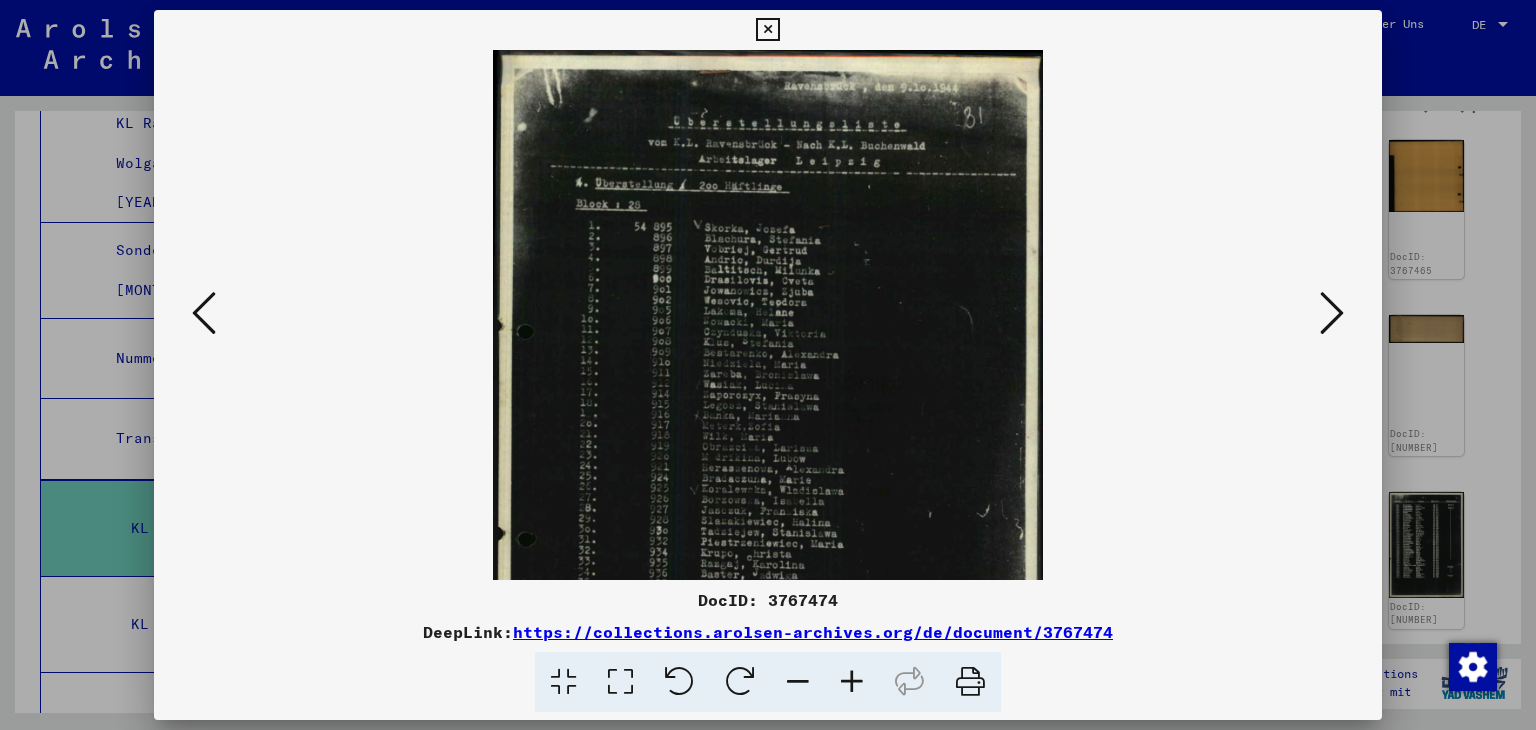 click at bounding box center (852, 682) 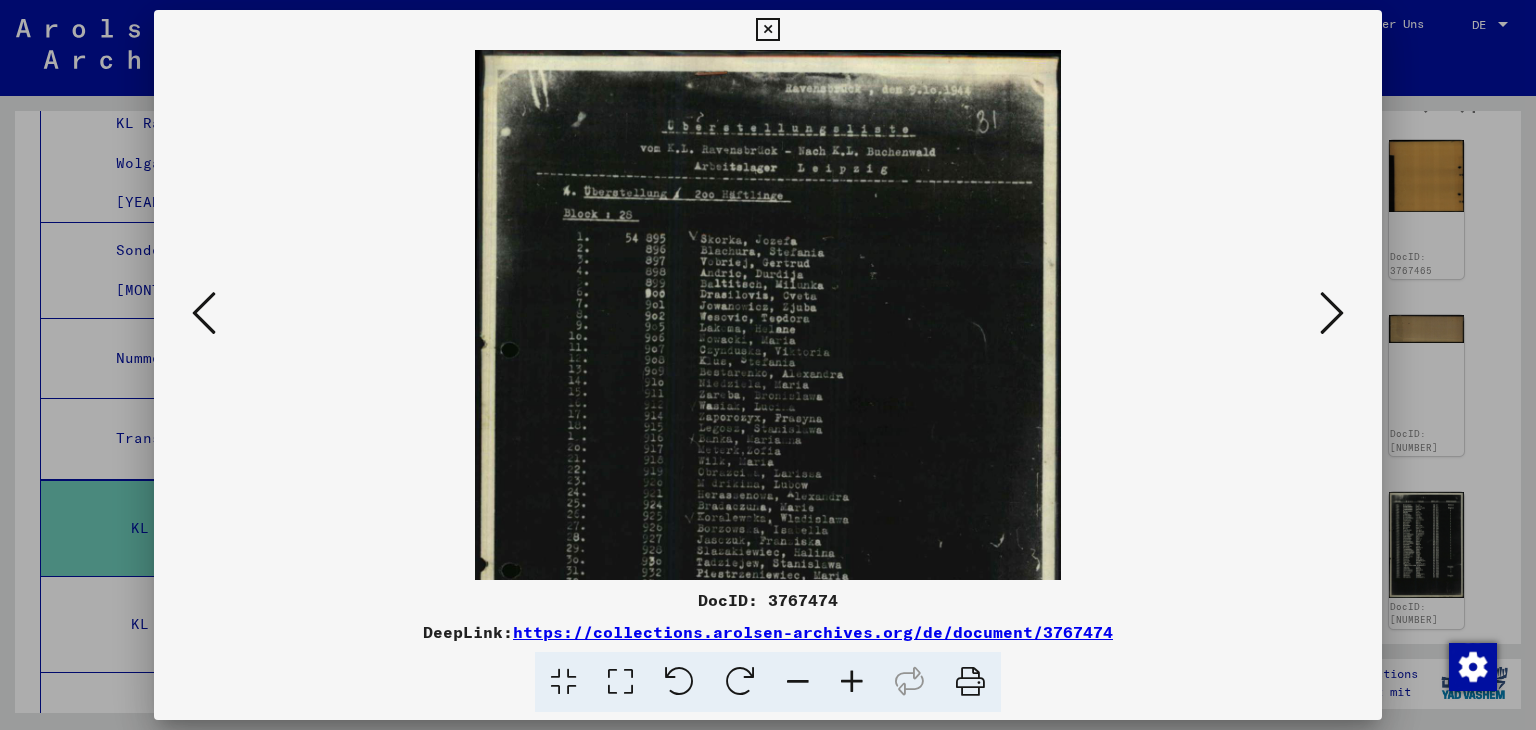 click at bounding box center [852, 682] 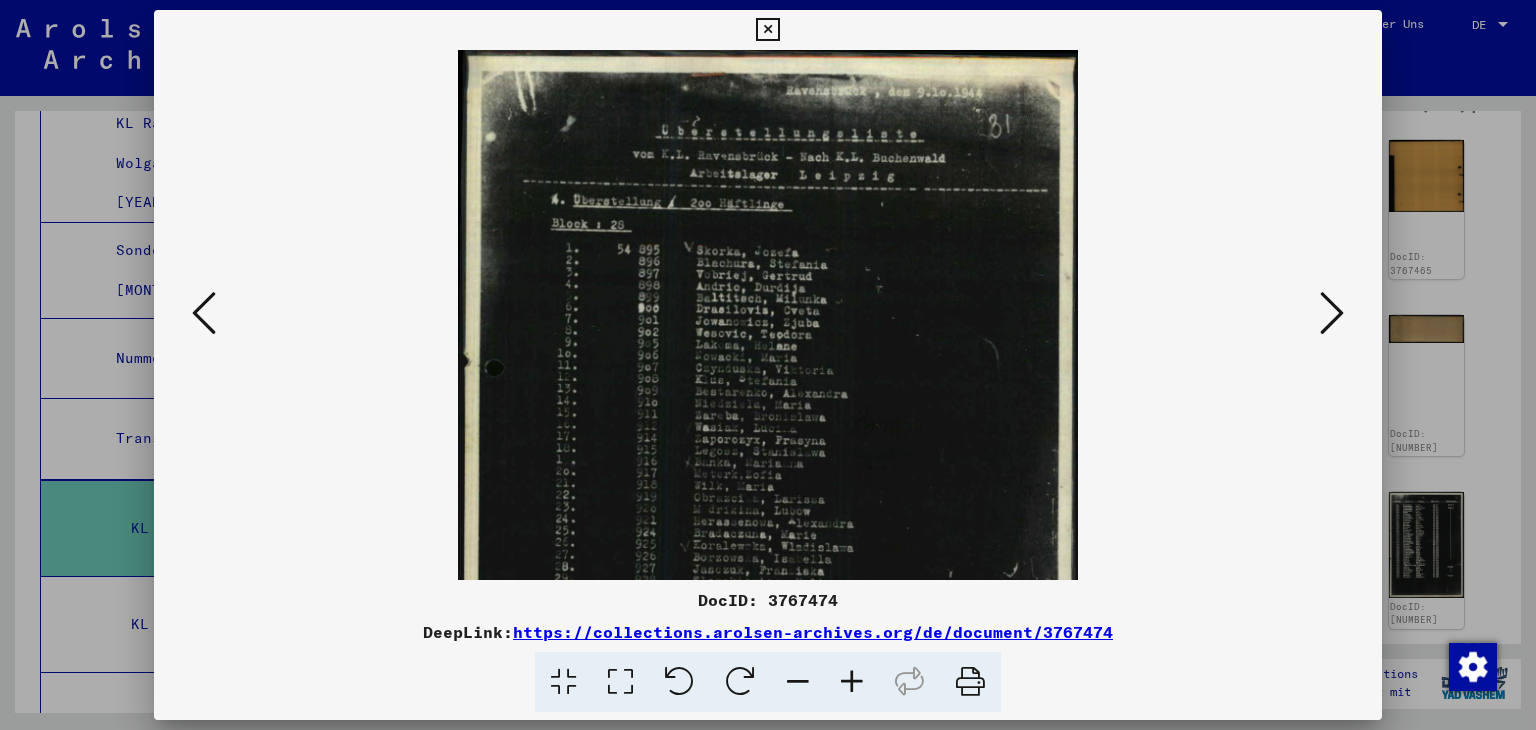 click at bounding box center [852, 682] 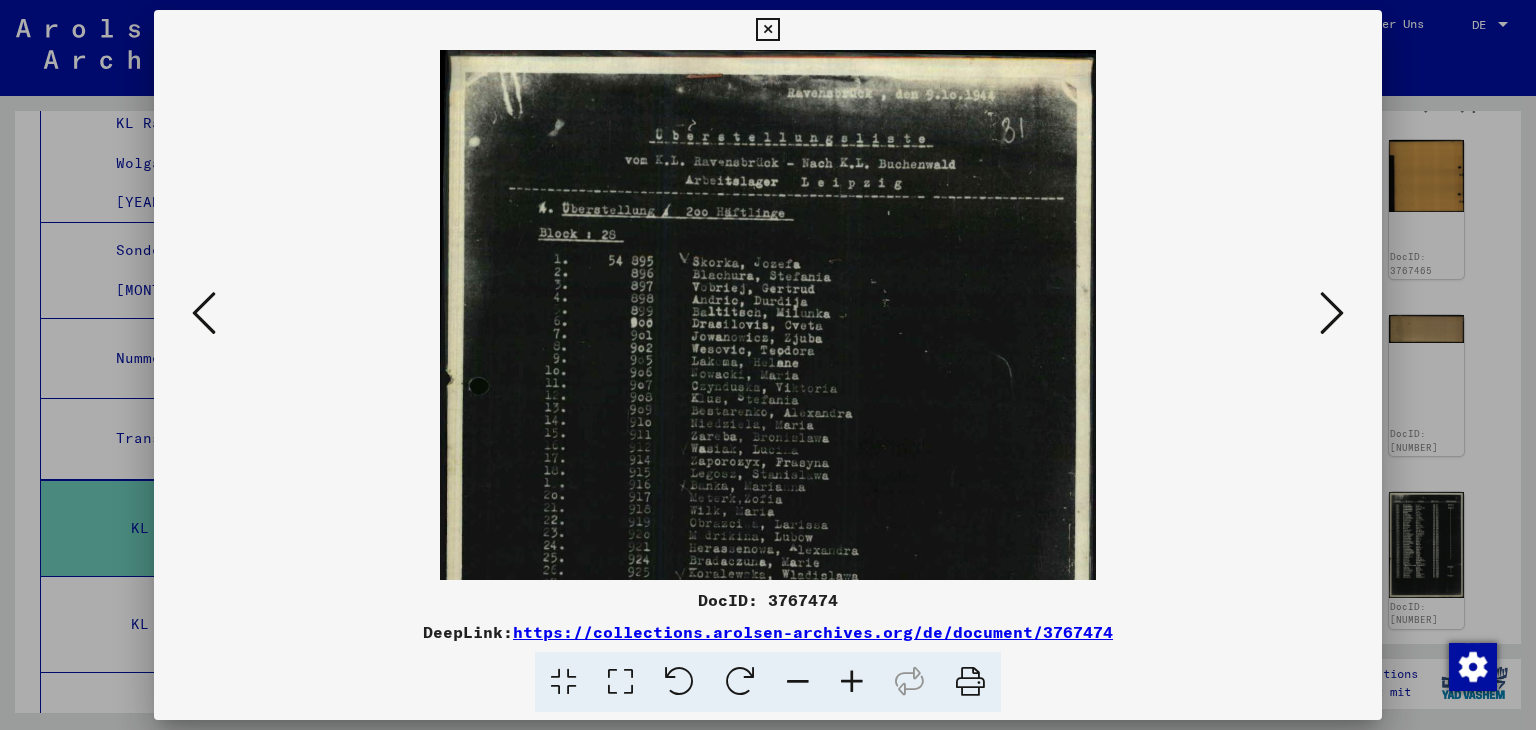 click at bounding box center [852, 682] 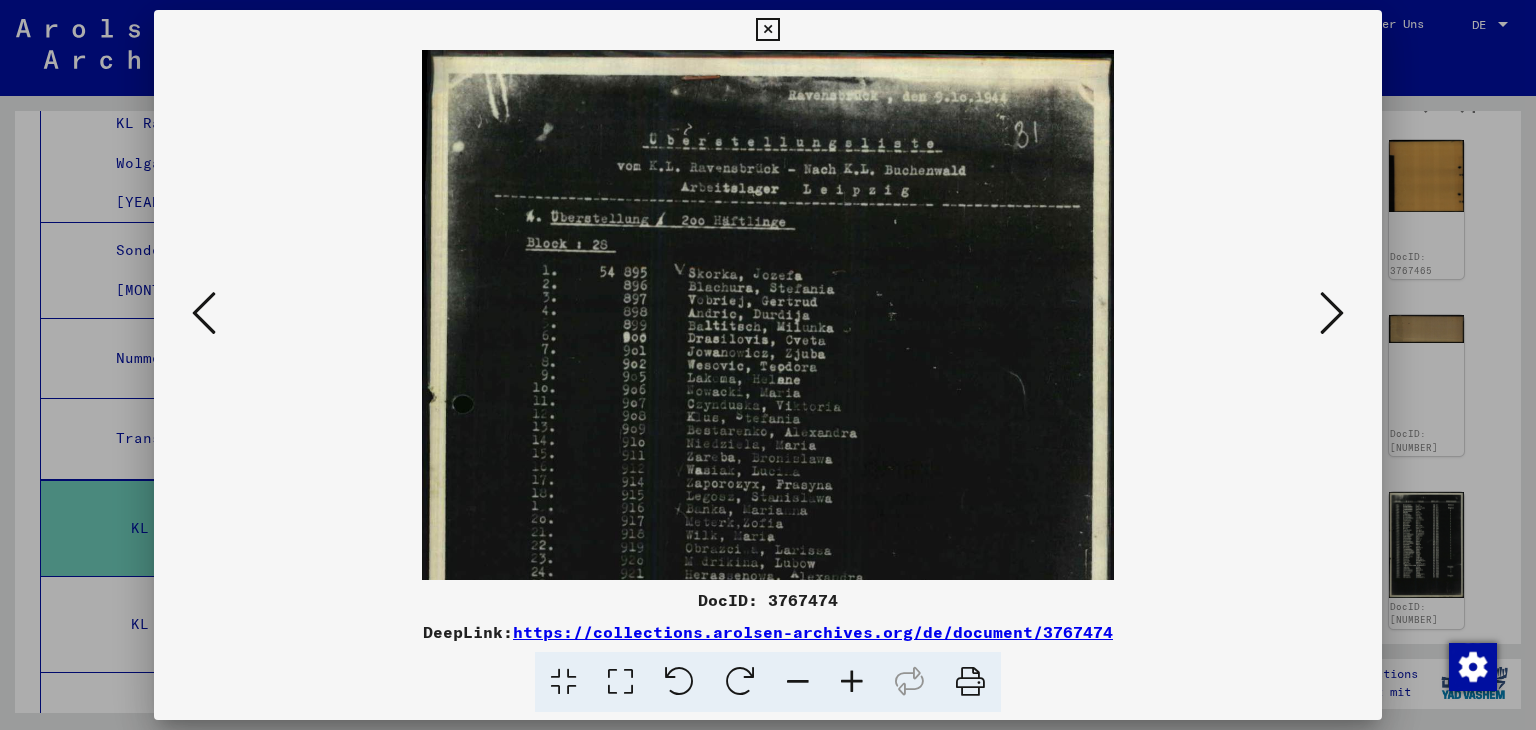 click at bounding box center [852, 682] 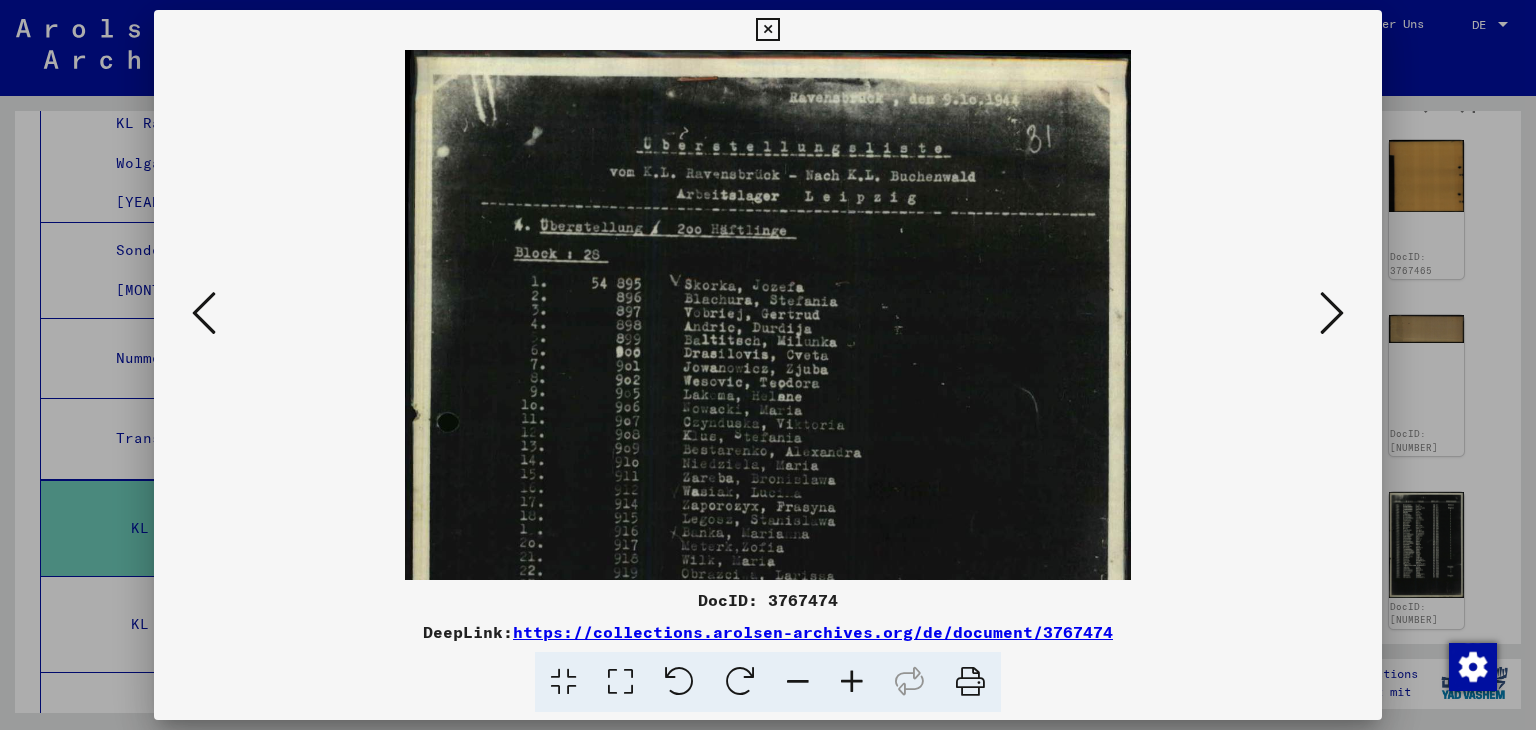 click at bounding box center (852, 682) 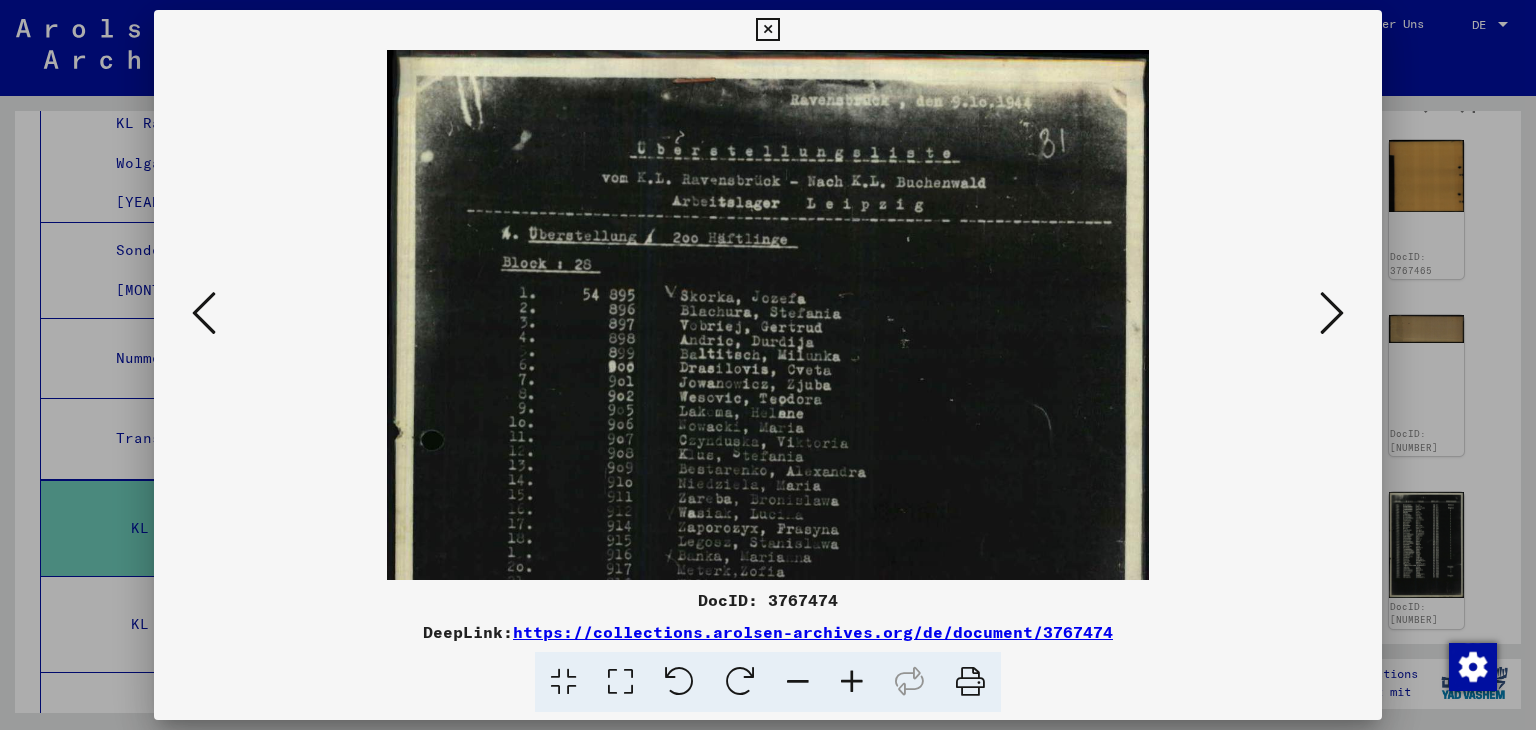 click at bounding box center (852, 682) 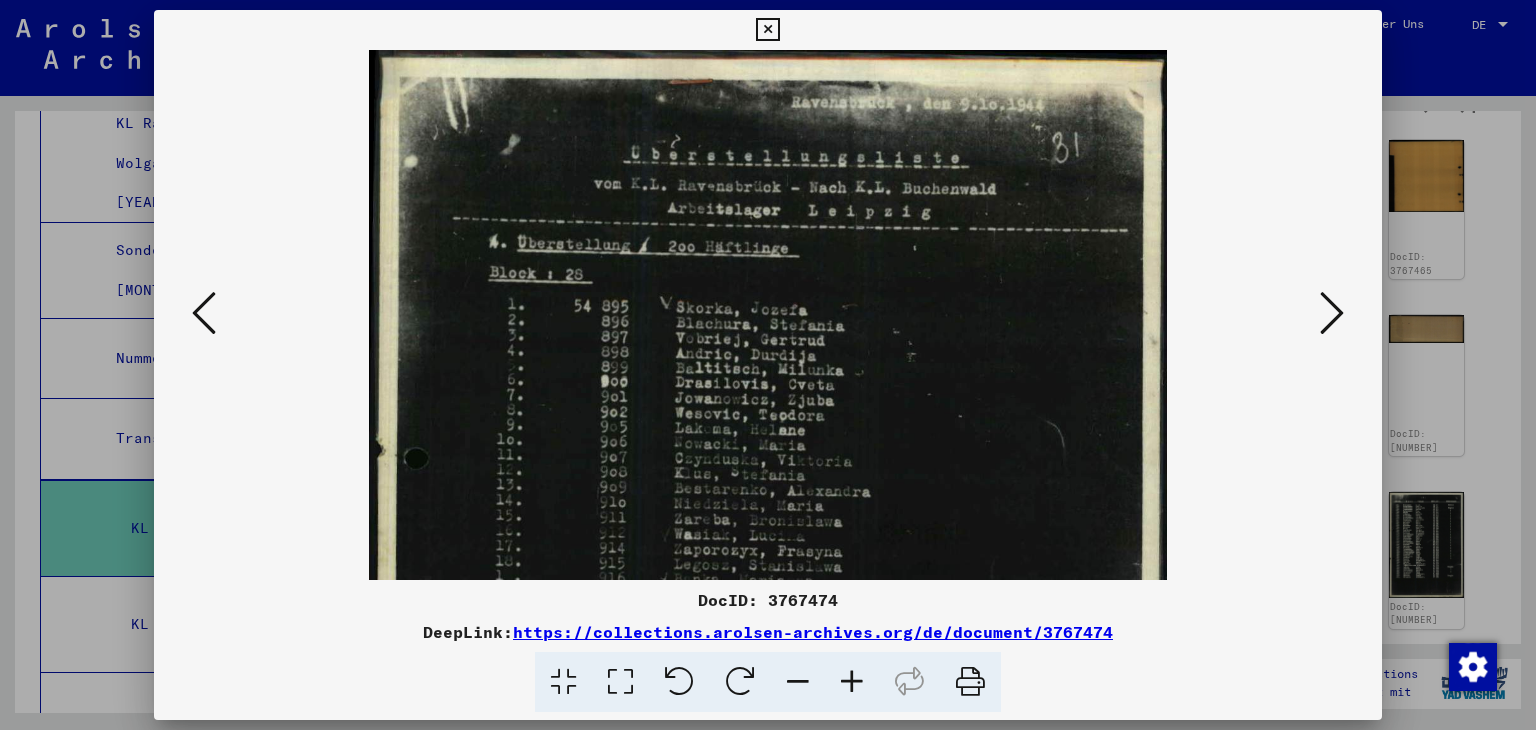 click at bounding box center (852, 682) 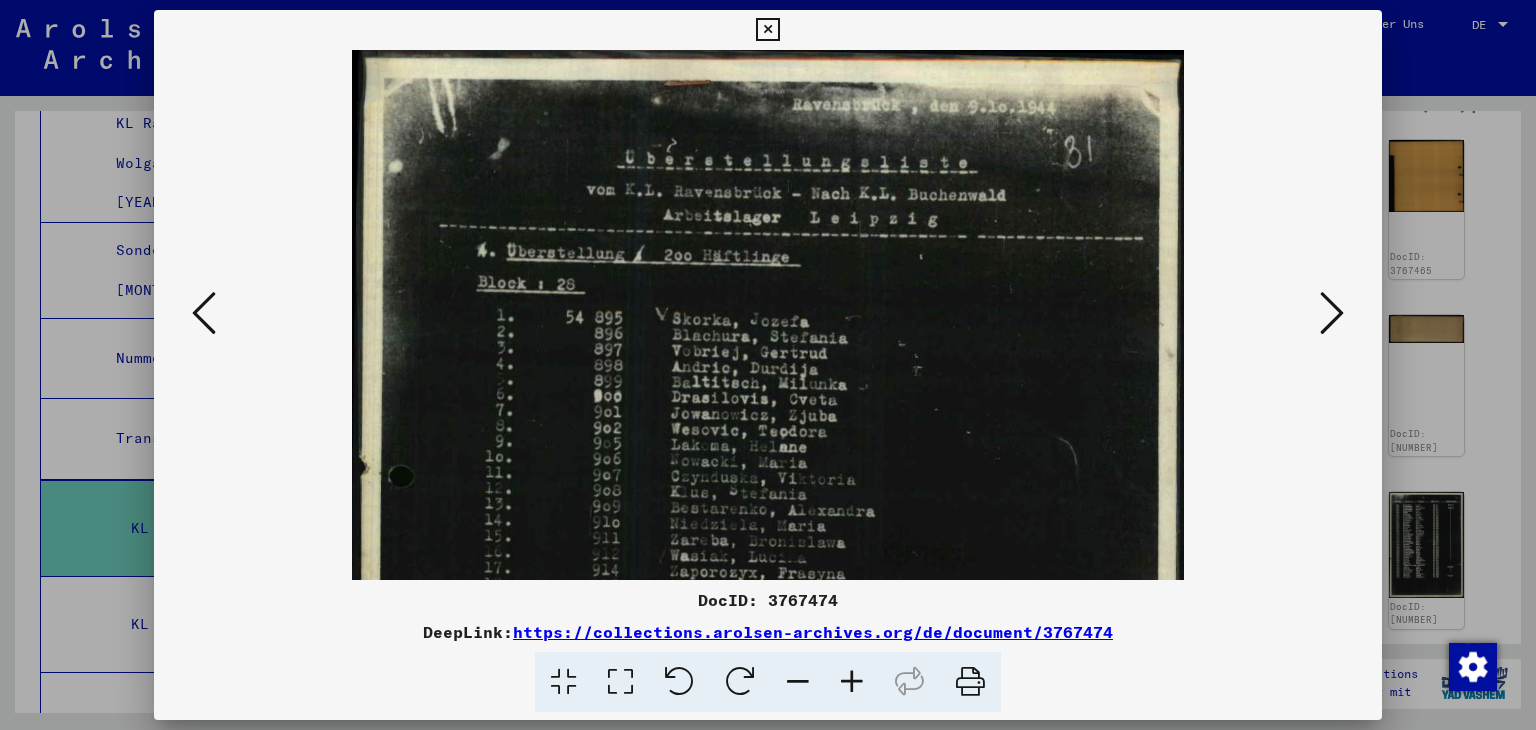 click at bounding box center (852, 682) 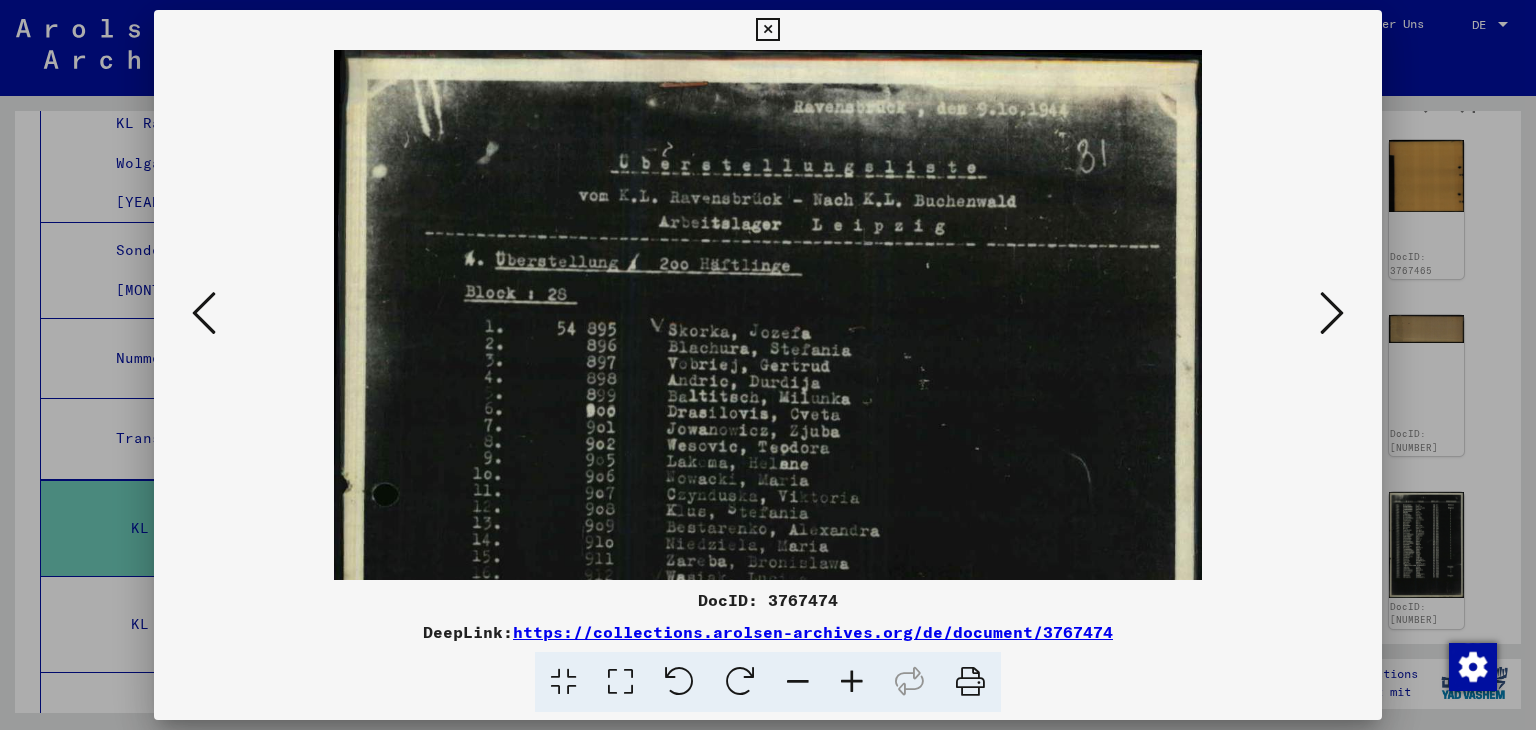 click at bounding box center (852, 682) 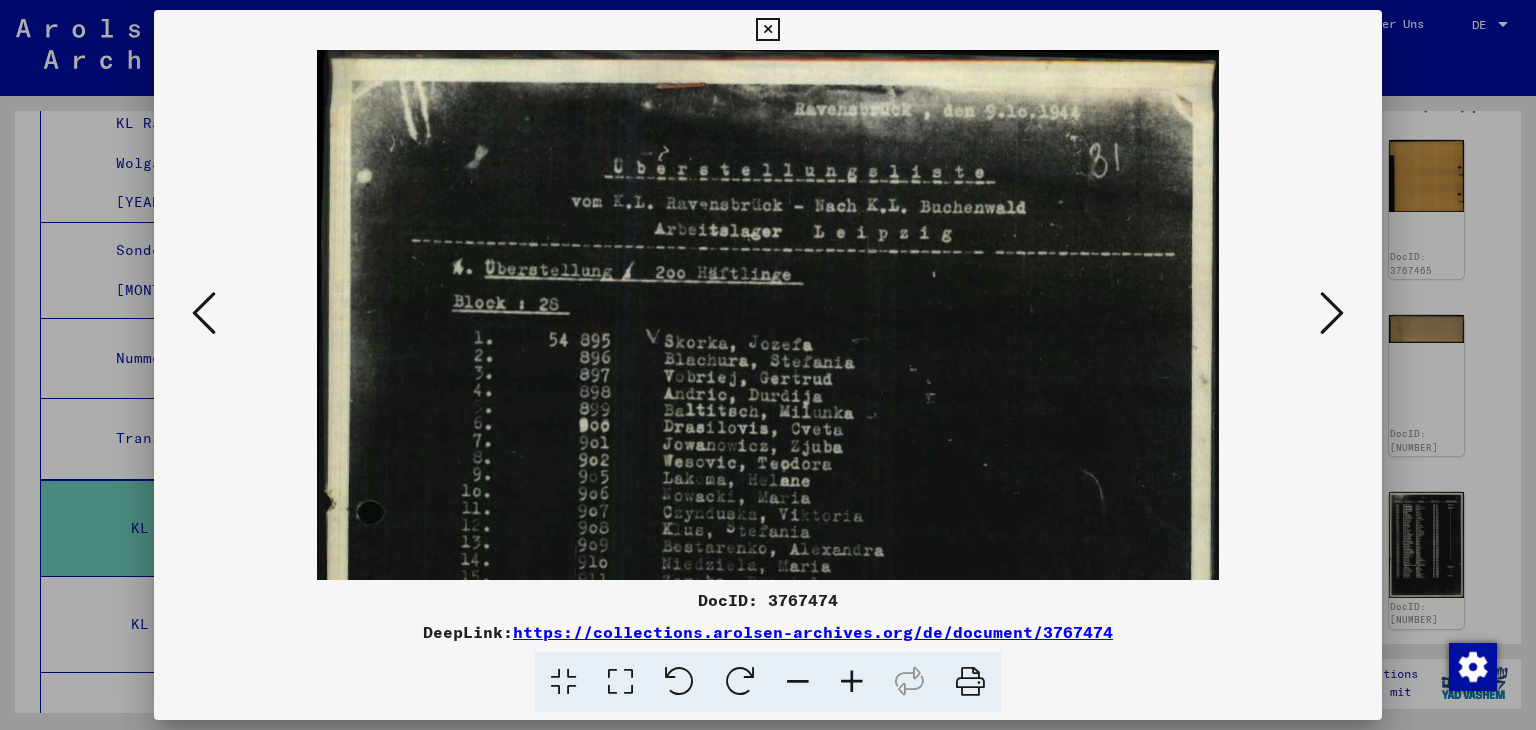 click at bounding box center [767, 30] 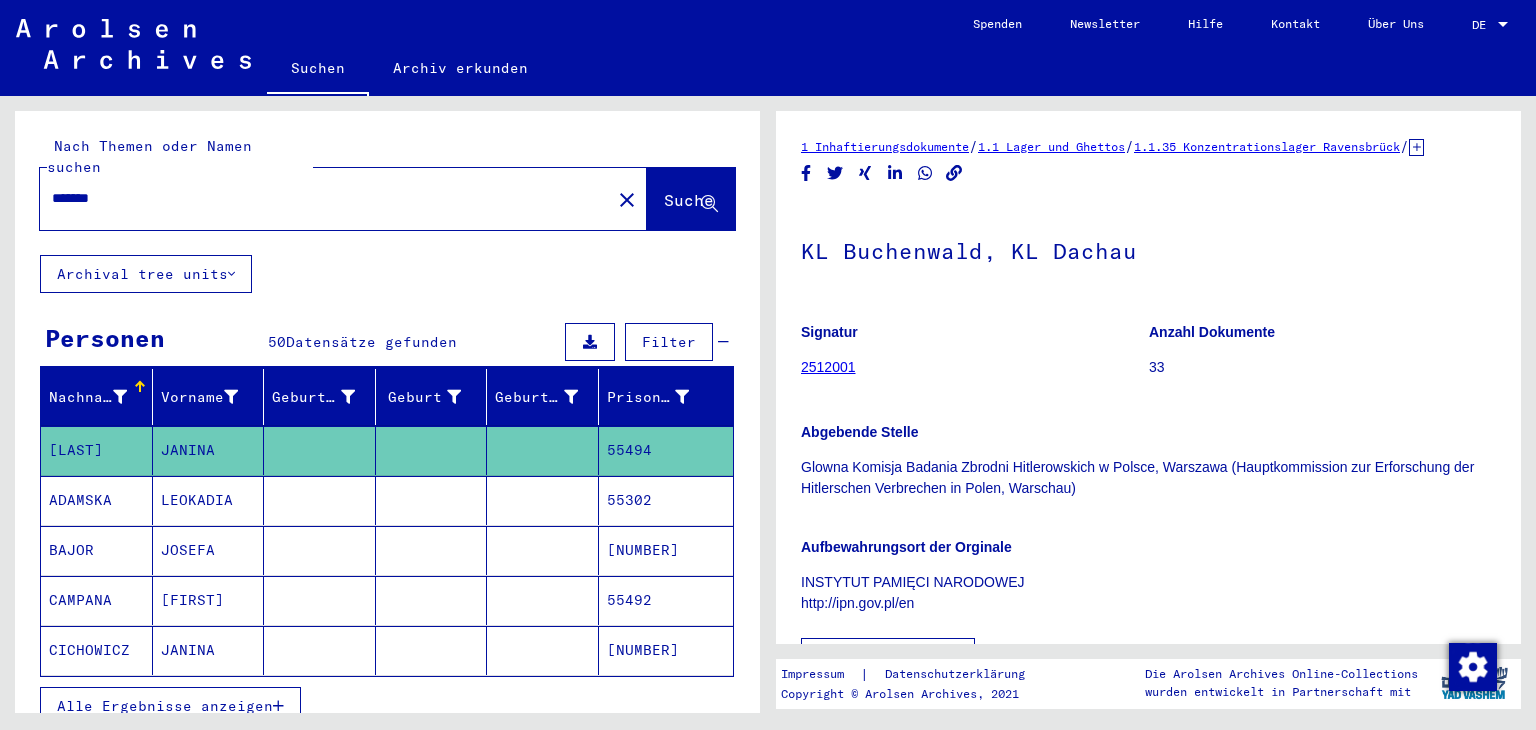 scroll, scrollTop: 100, scrollLeft: 0, axis: vertical 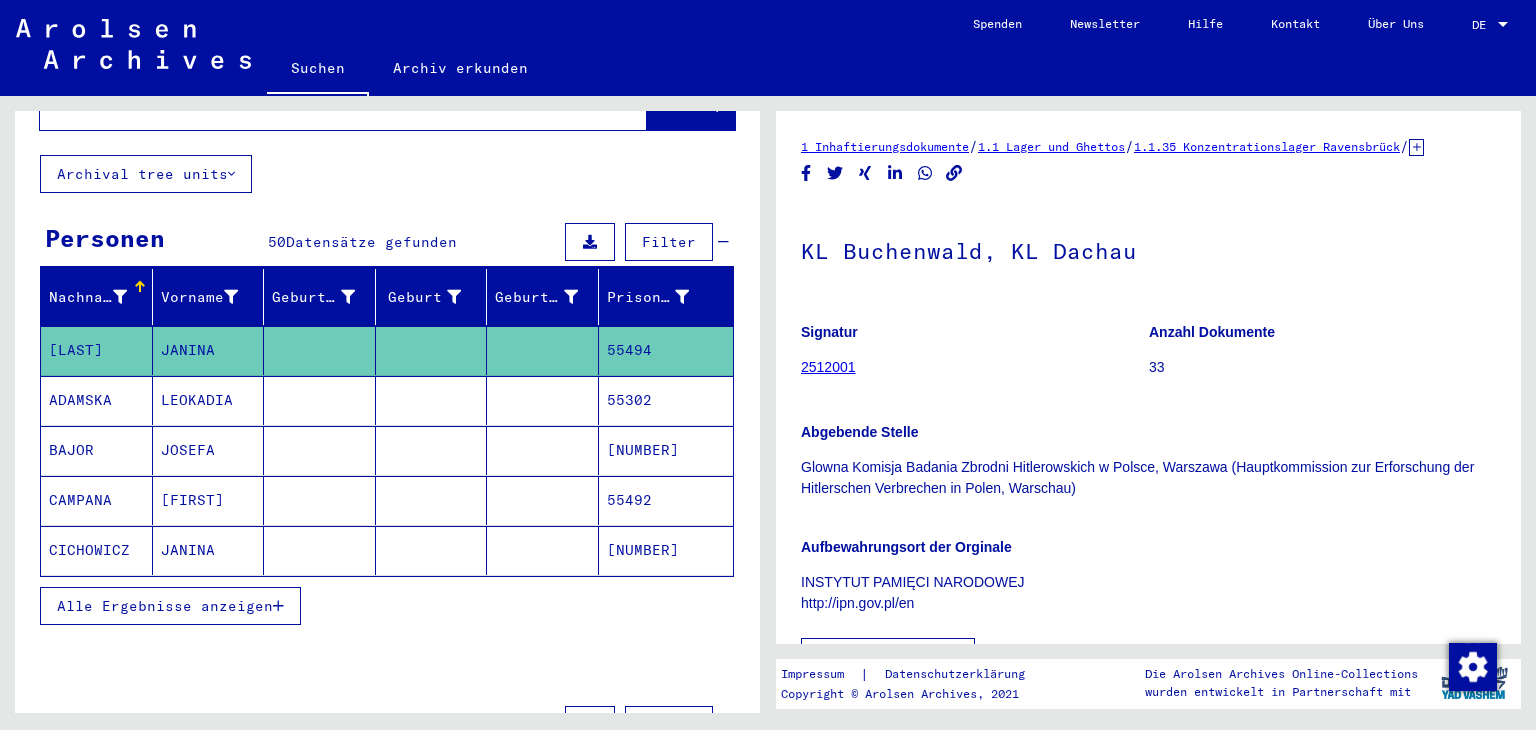 click on "Alle Ergebnisse anzeigen" at bounding box center [165, 606] 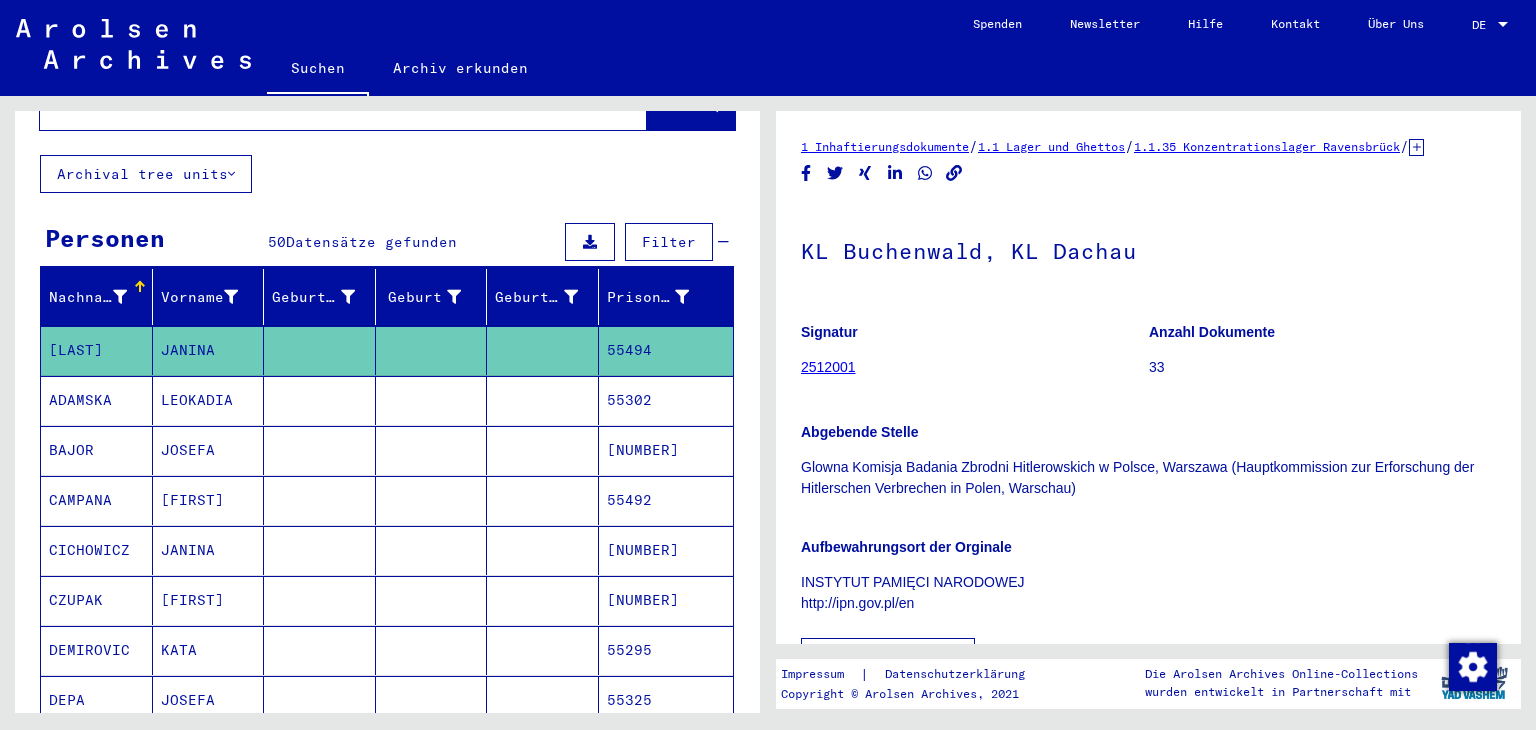 click on "55494" 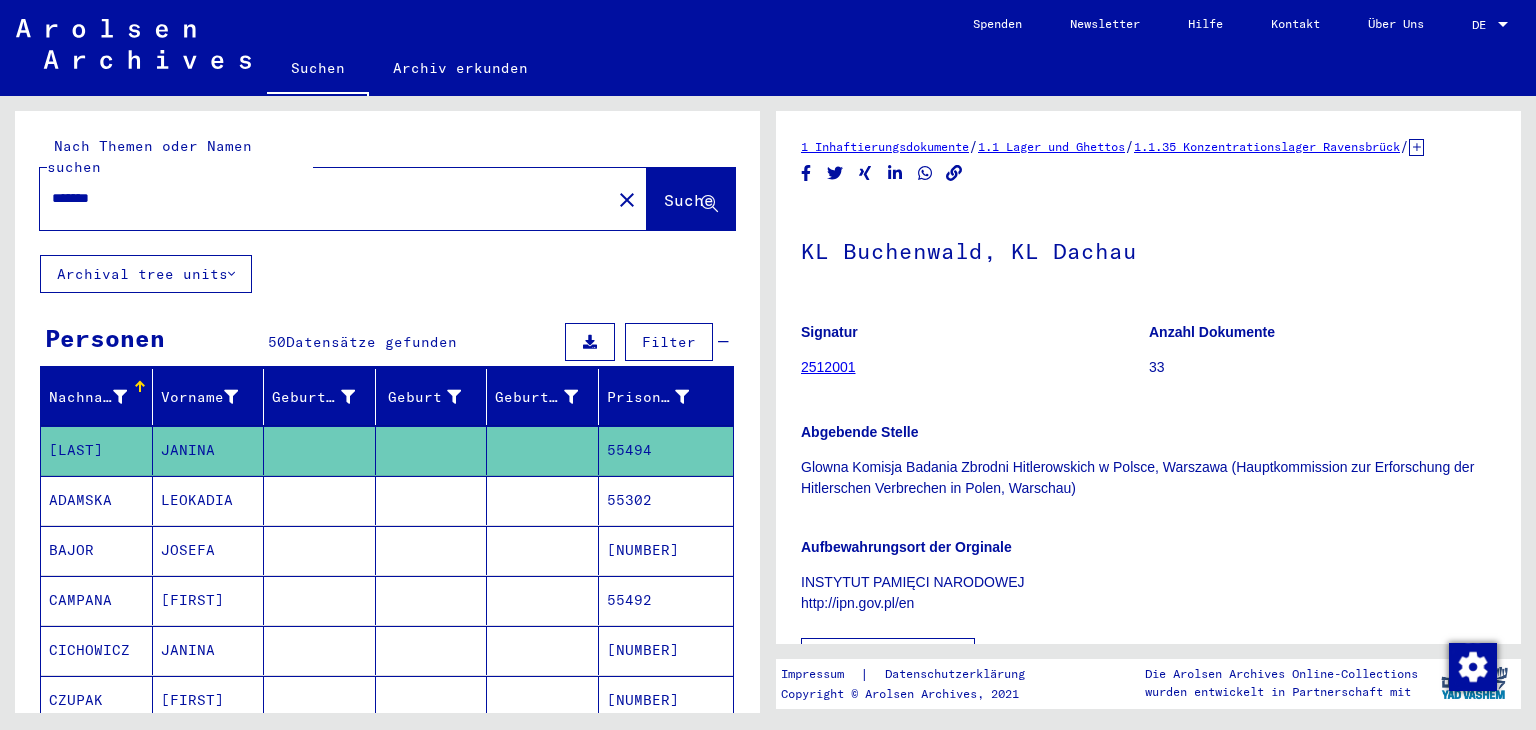 drag, startPoint x: 135, startPoint y: 181, endPoint x: 0, endPoint y: 172, distance: 135.29967 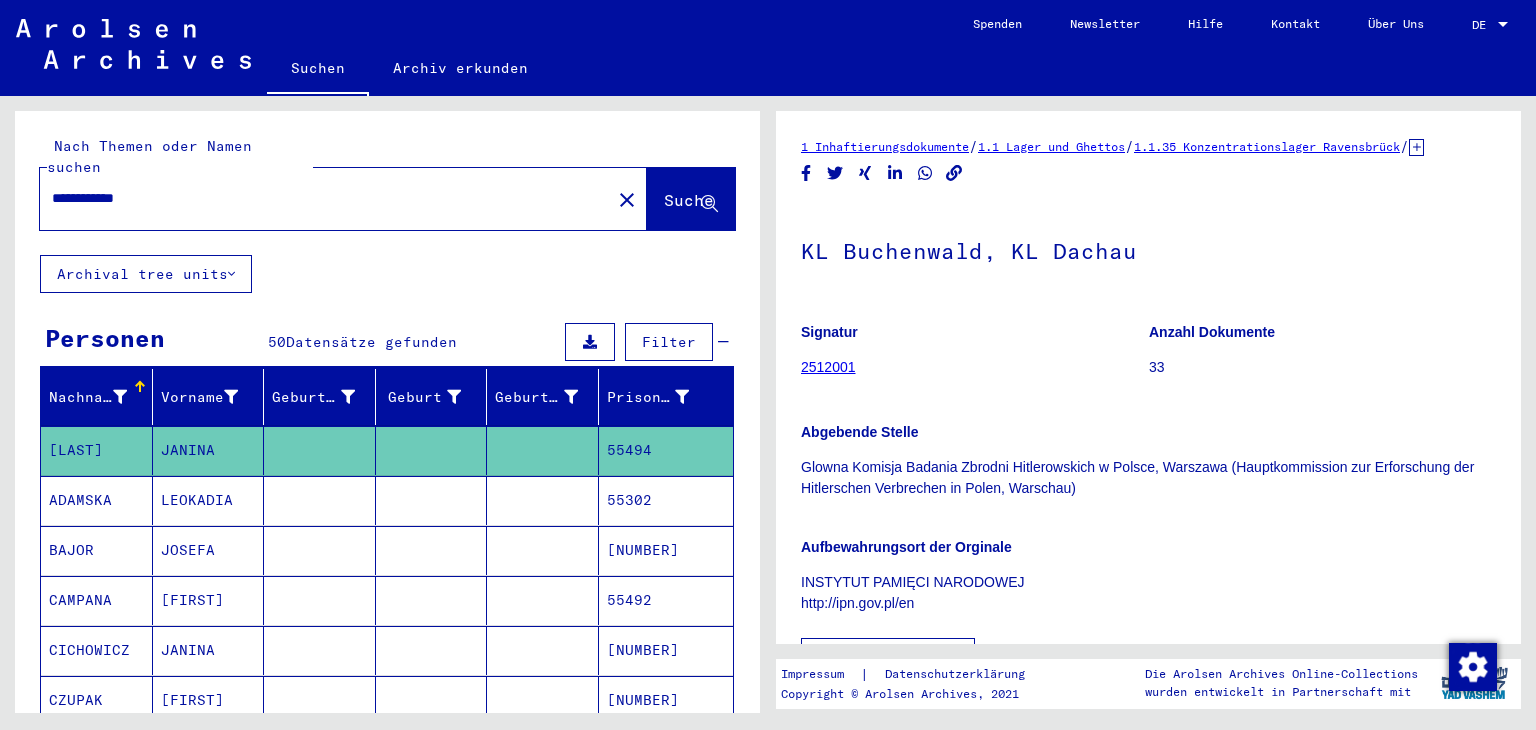 type on "**********" 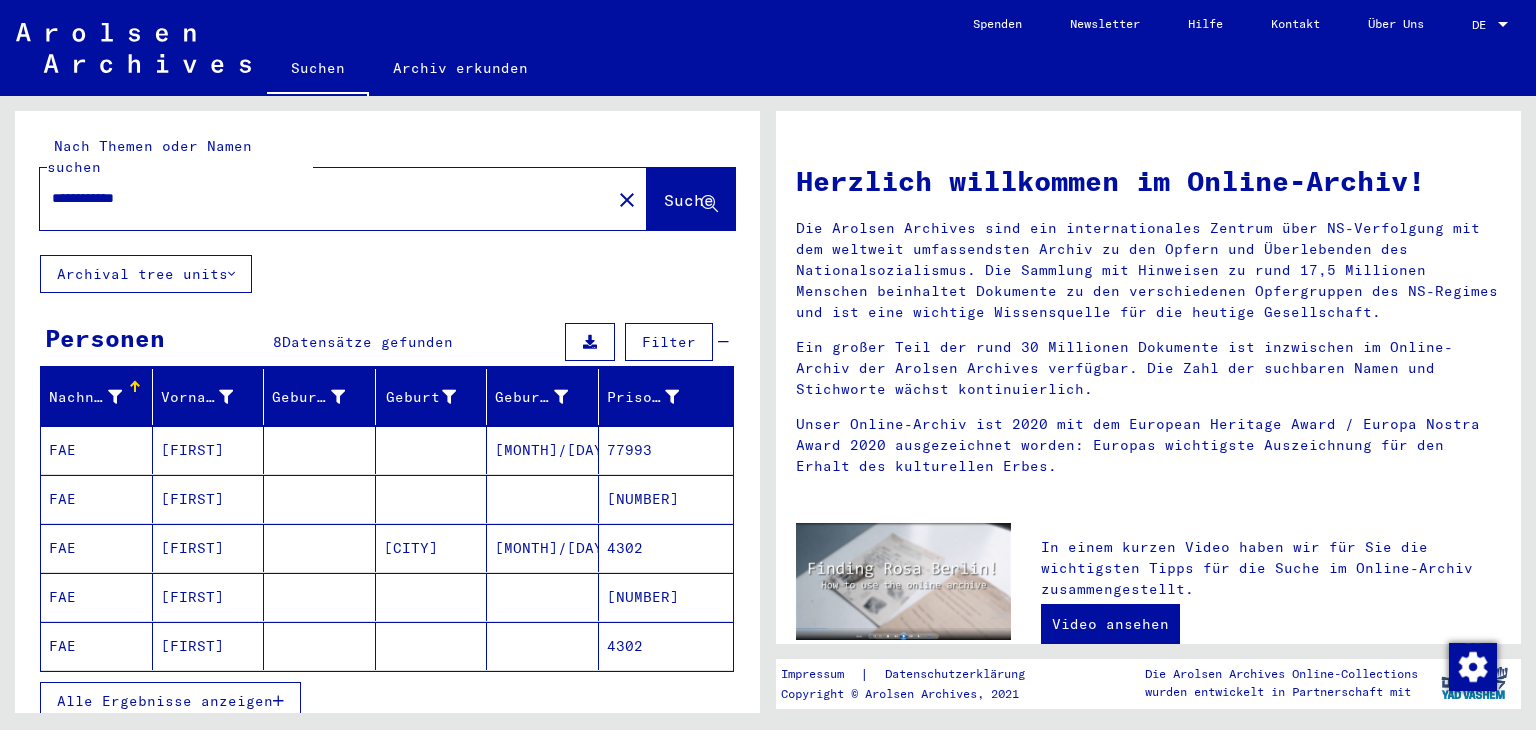 click on "Alle Ergebnisse anzeigen" at bounding box center (165, 701) 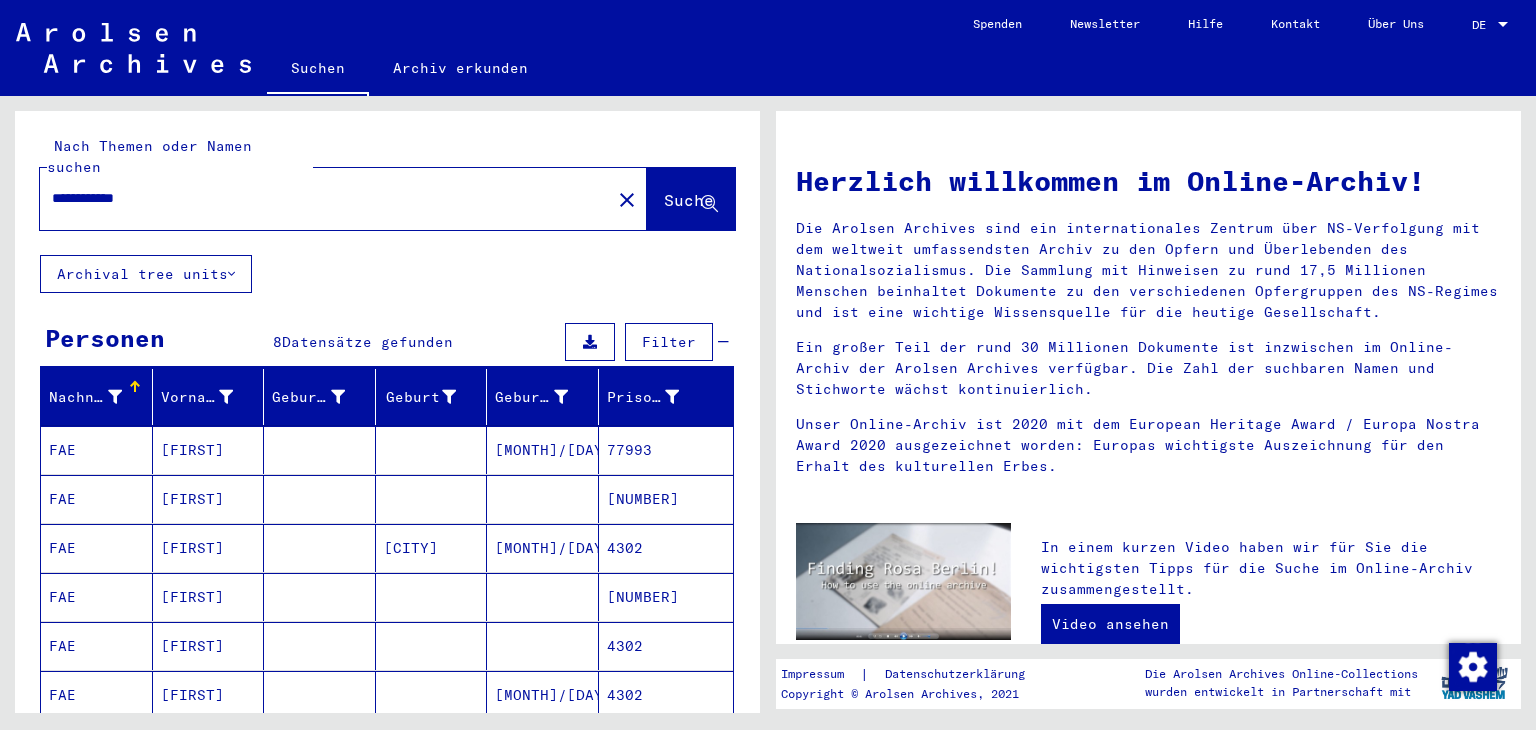 click on "77993" at bounding box center (666, 499) 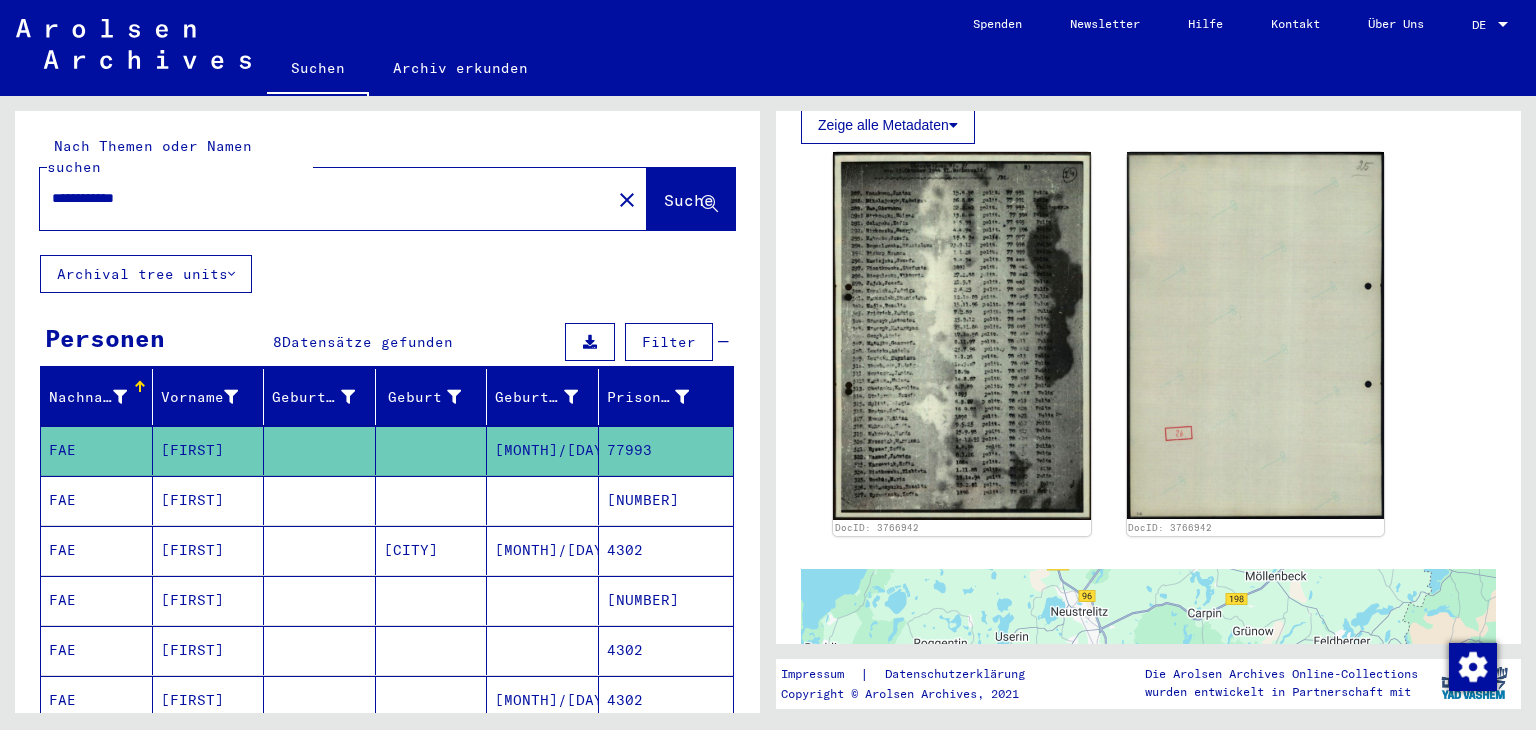 scroll, scrollTop: 900, scrollLeft: 0, axis: vertical 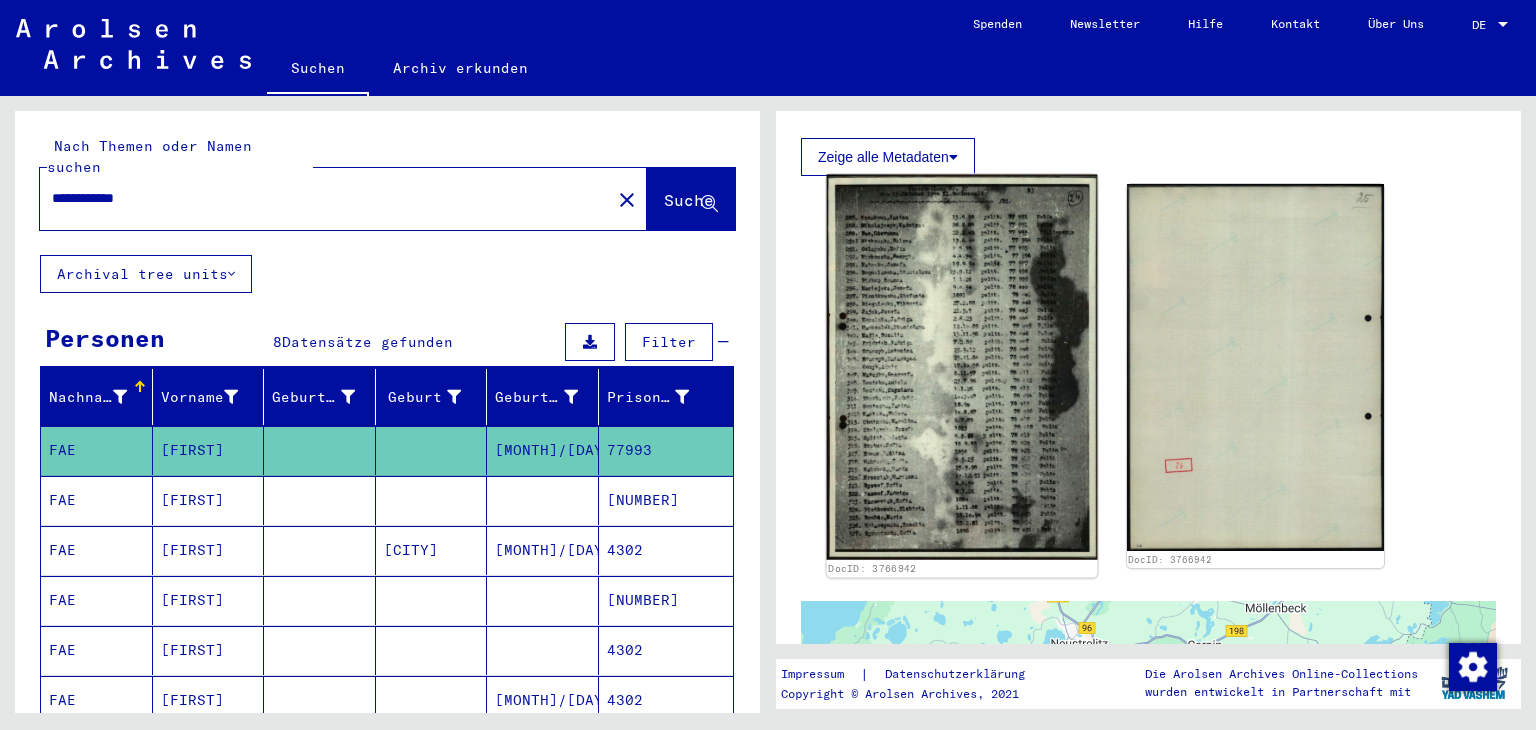 click 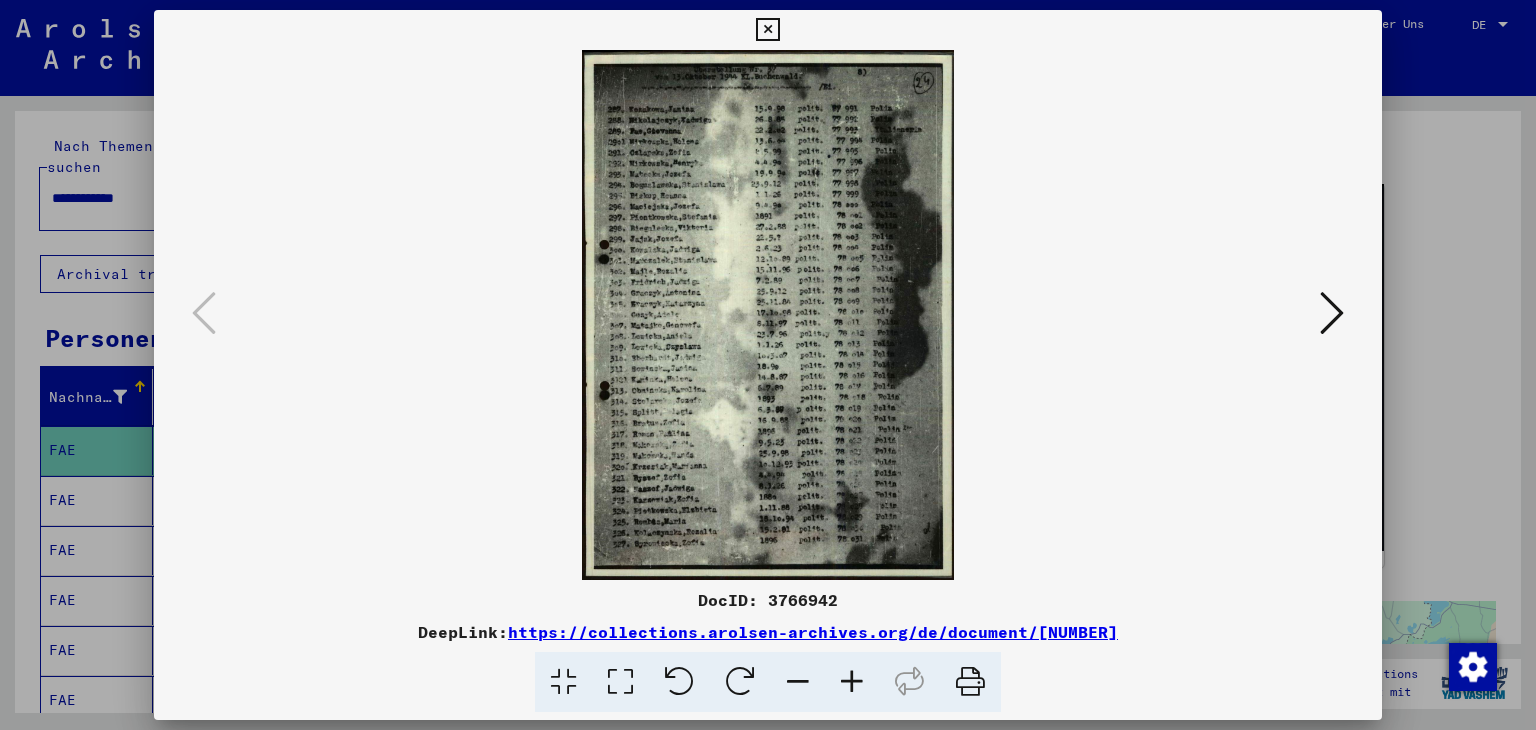 type 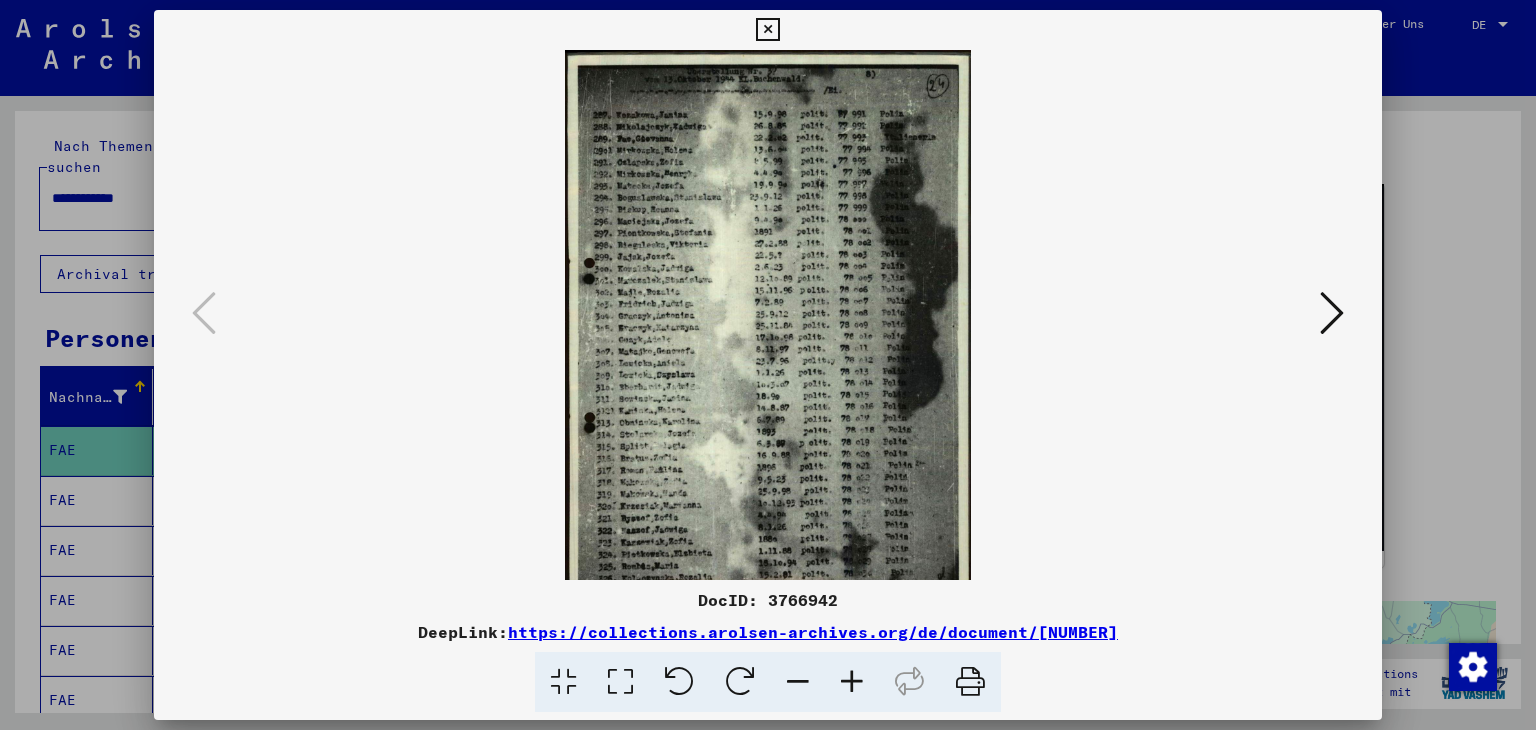 click at bounding box center [852, 682] 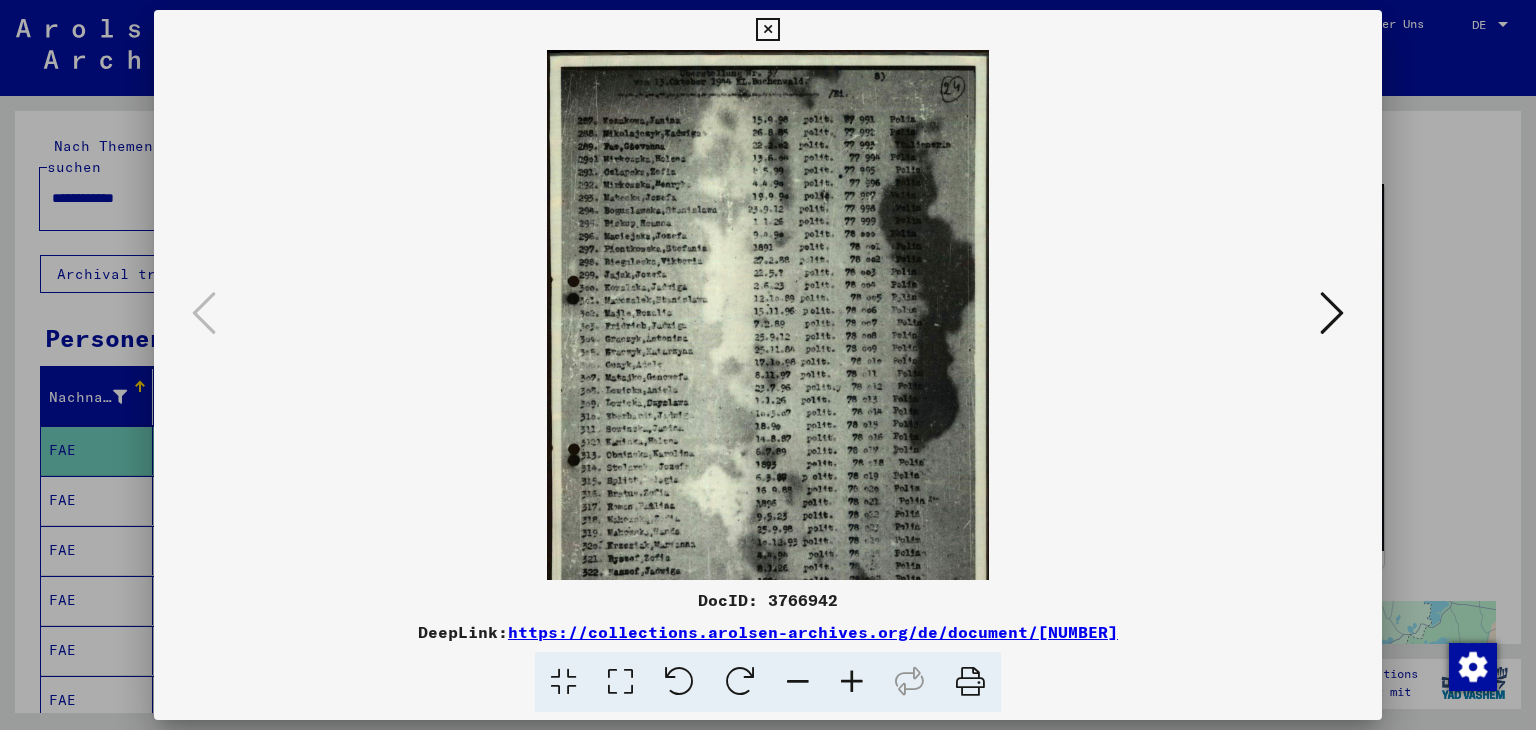 click at bounding box center (852, 682) 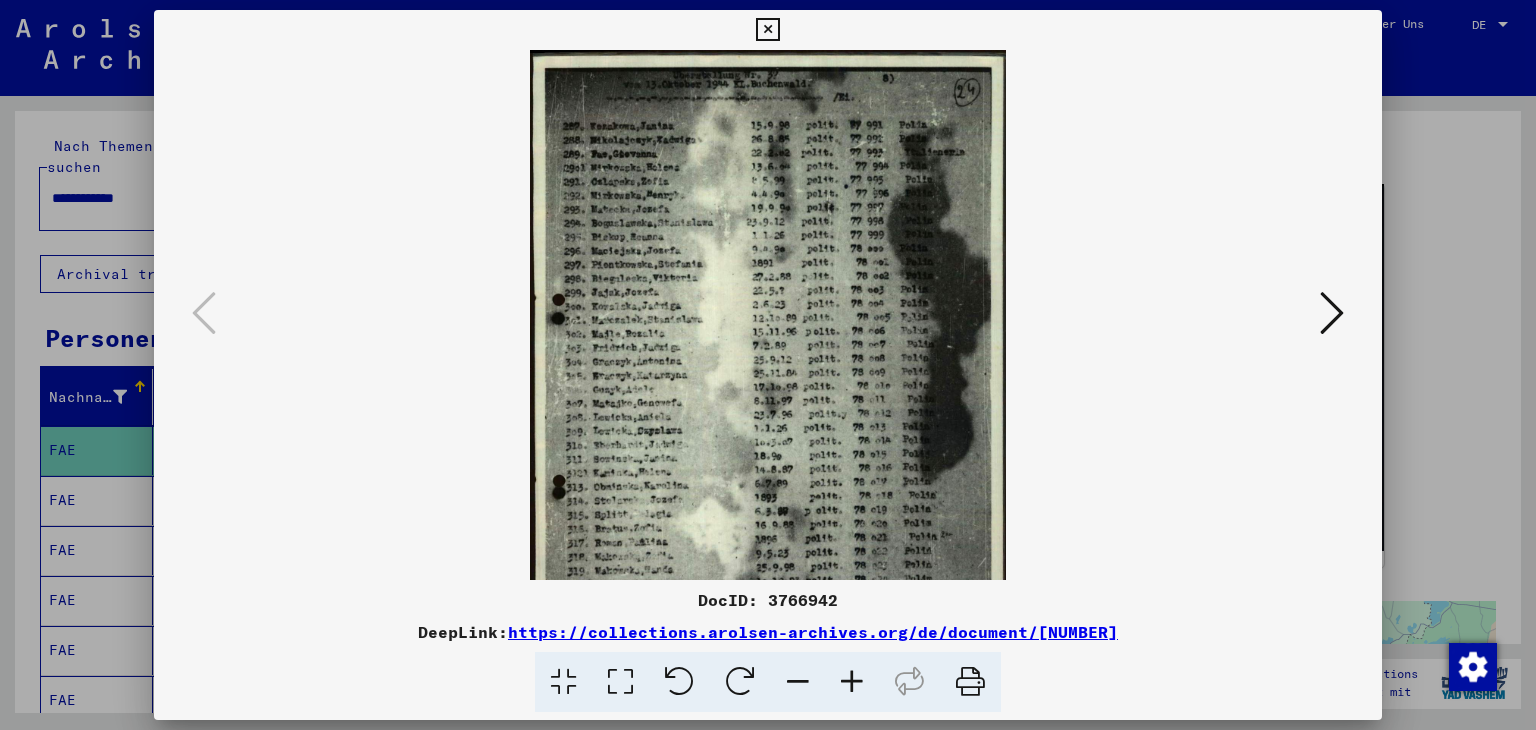click at bounding box center [852, 682] 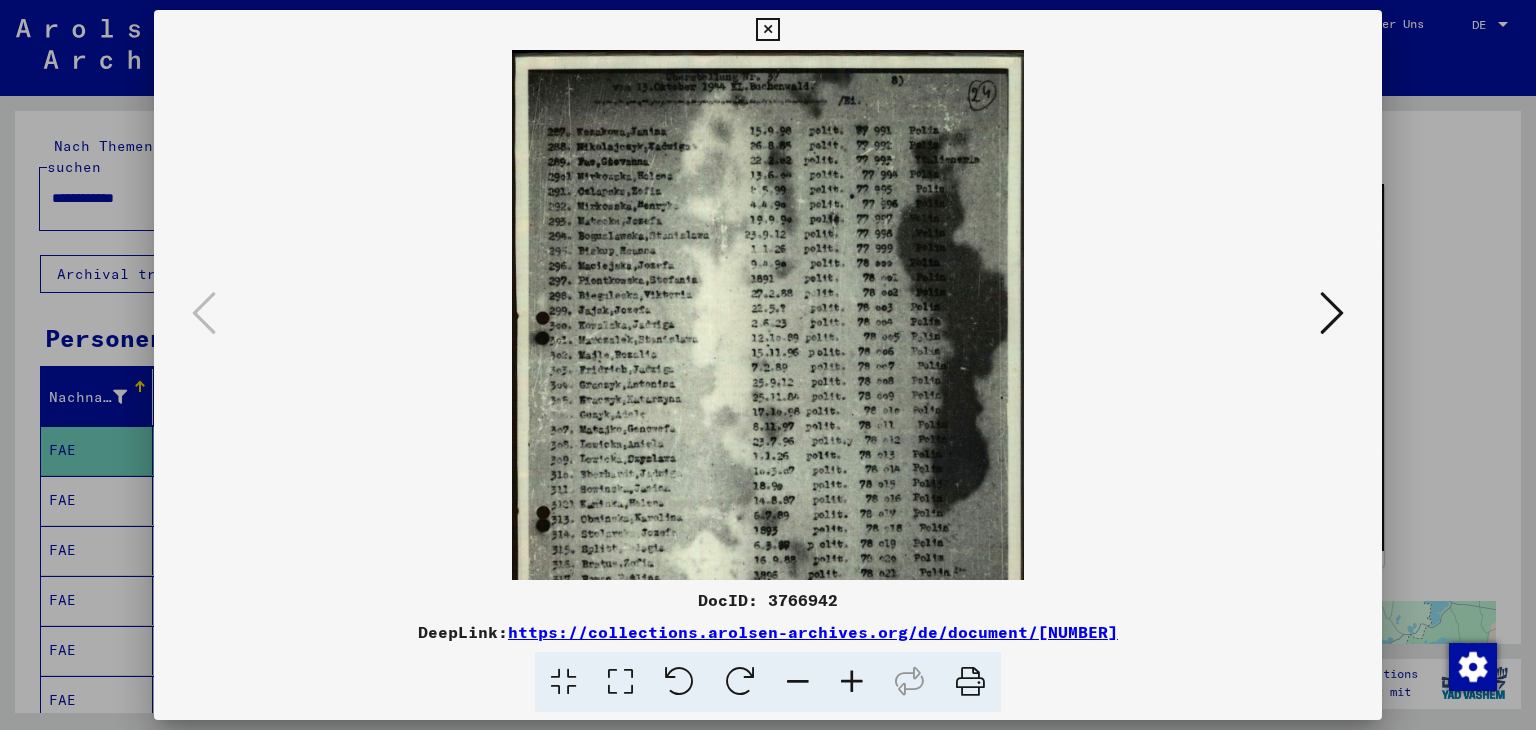 click at bounding box center [852, 682] 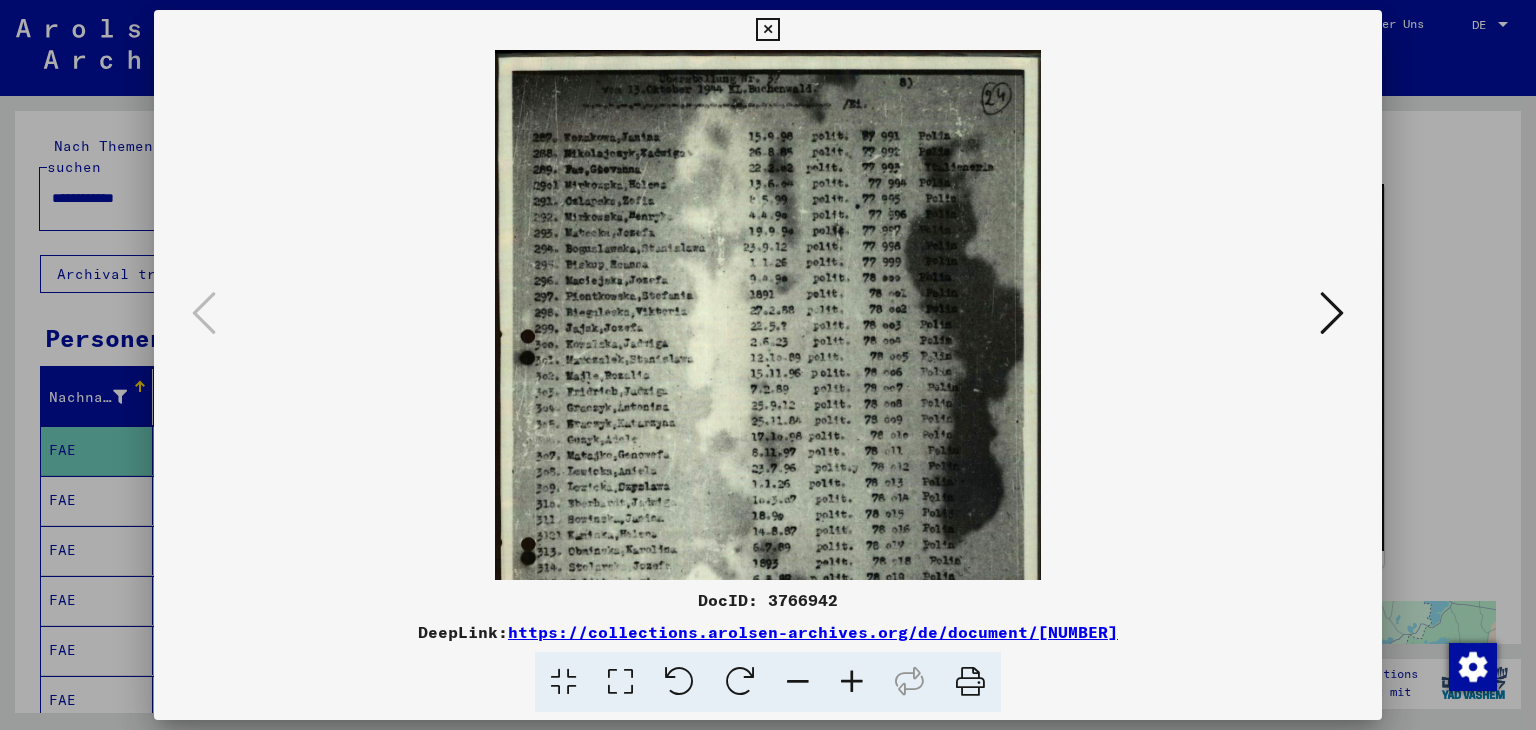 click at bounding box center (852, 682) 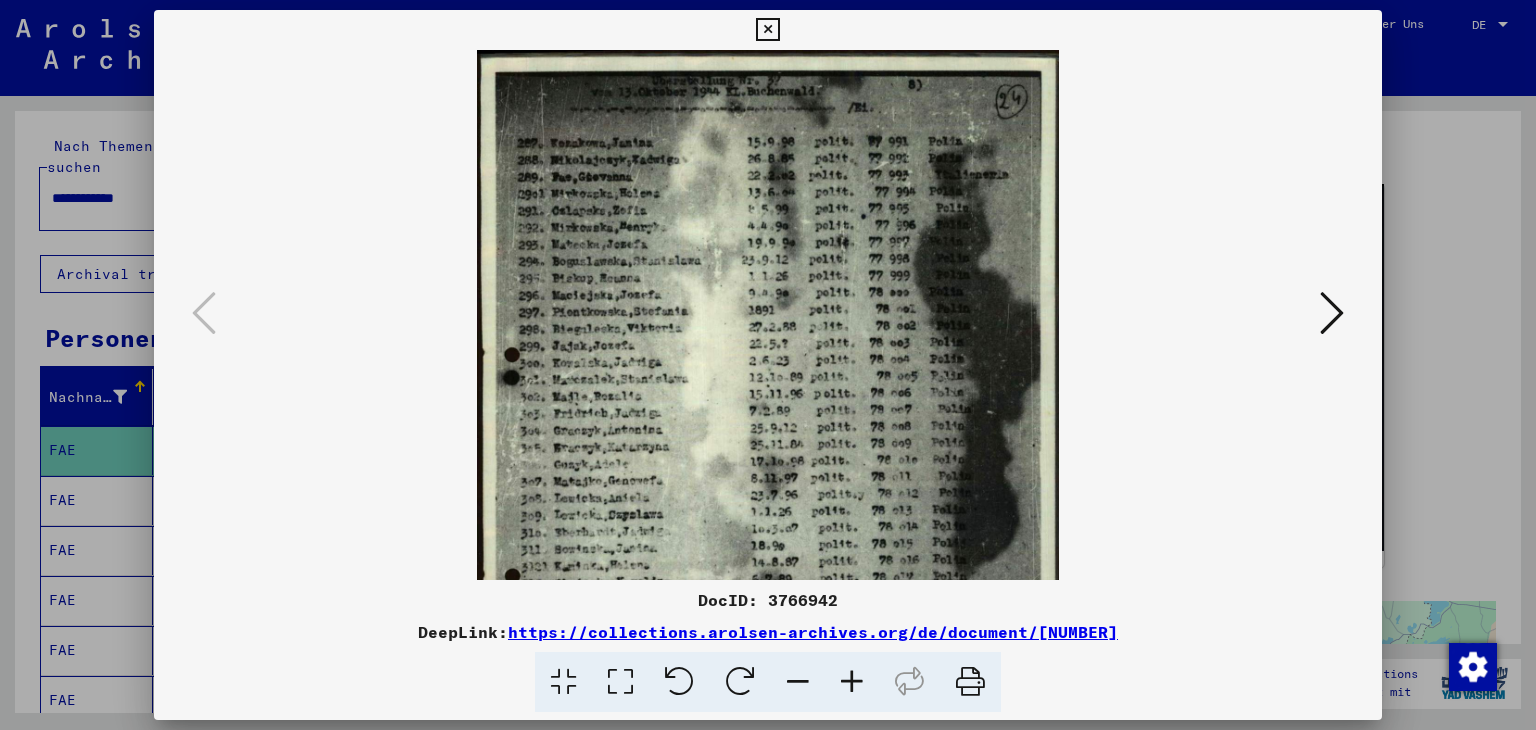 click at bounding box center [852, 682] 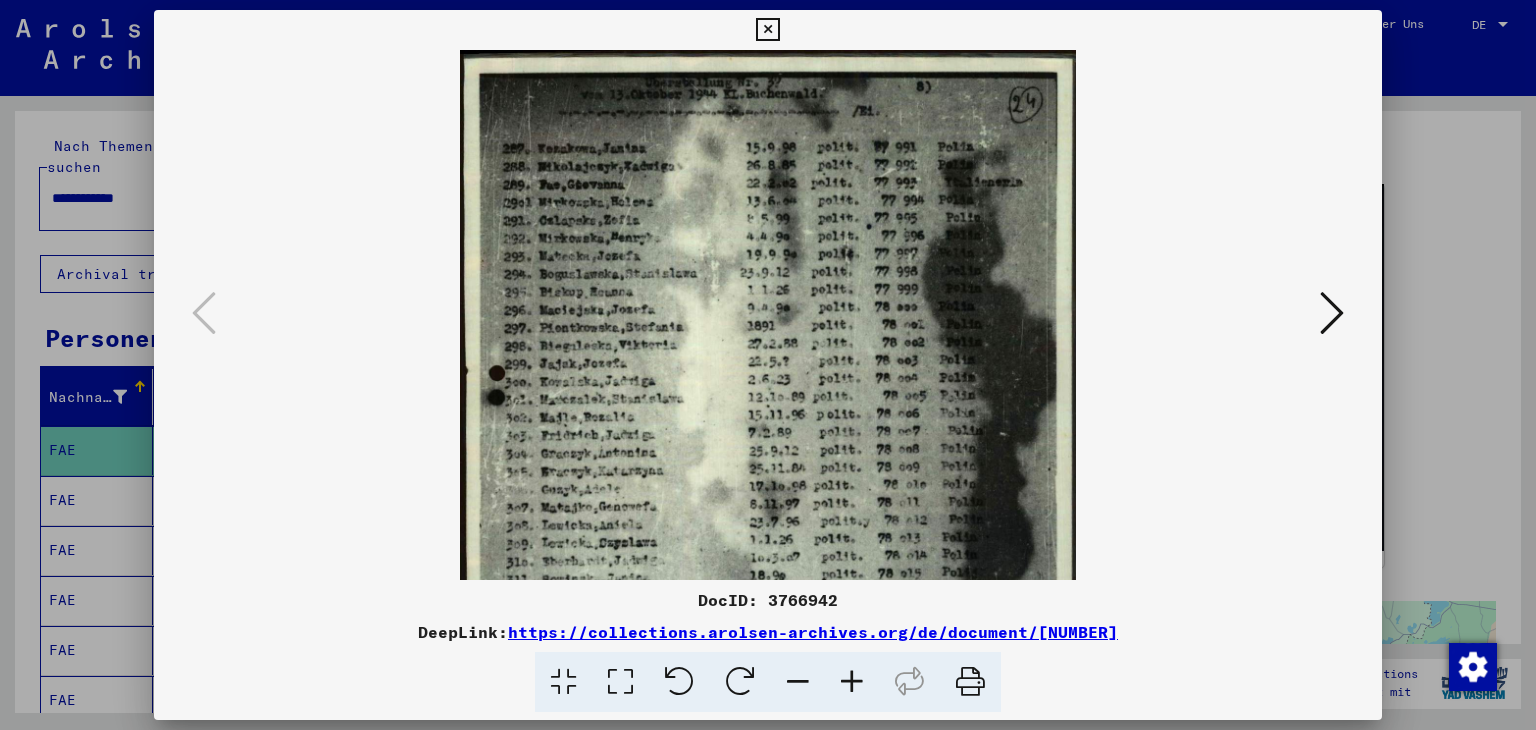 click at bounding box center [852, 682] 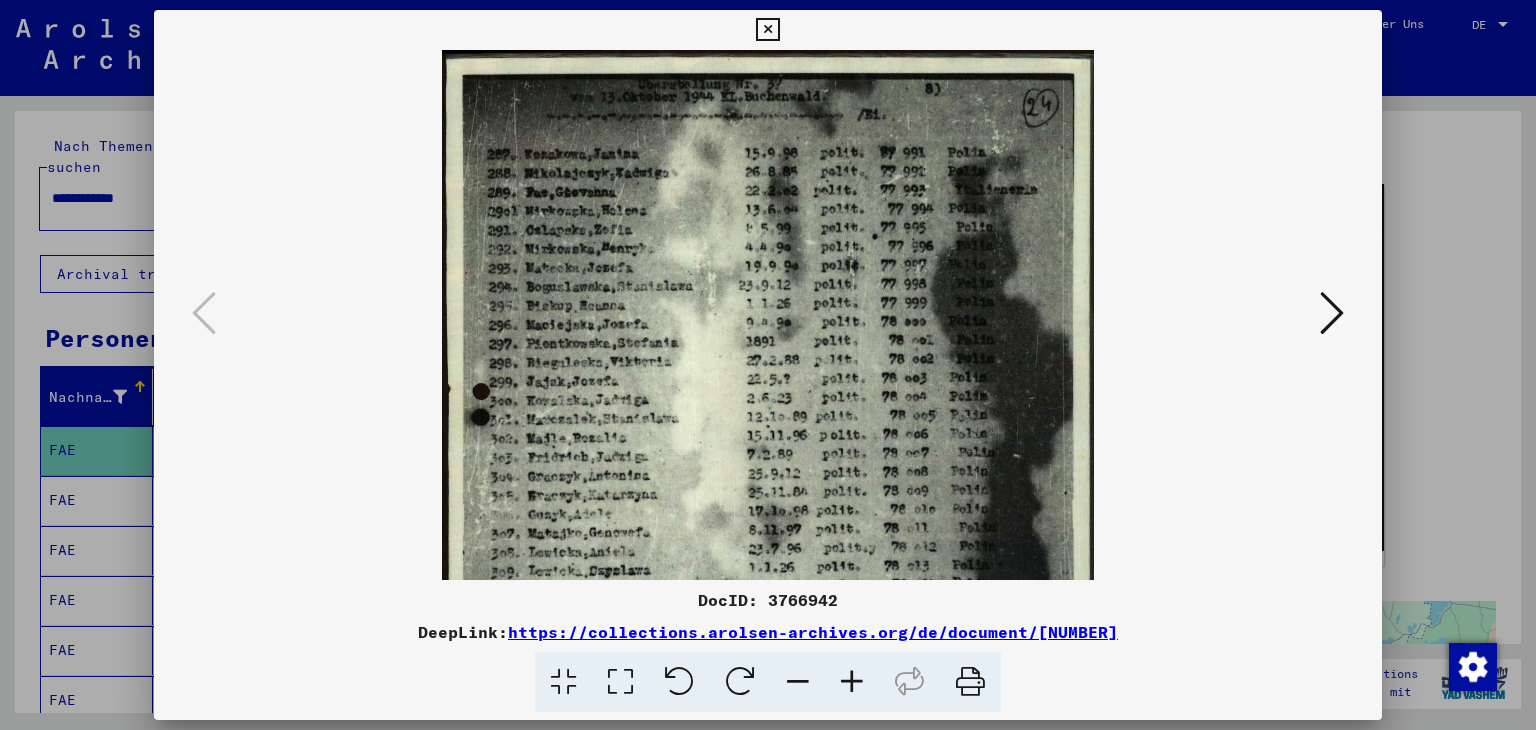 click at bounding box center (852, 682) 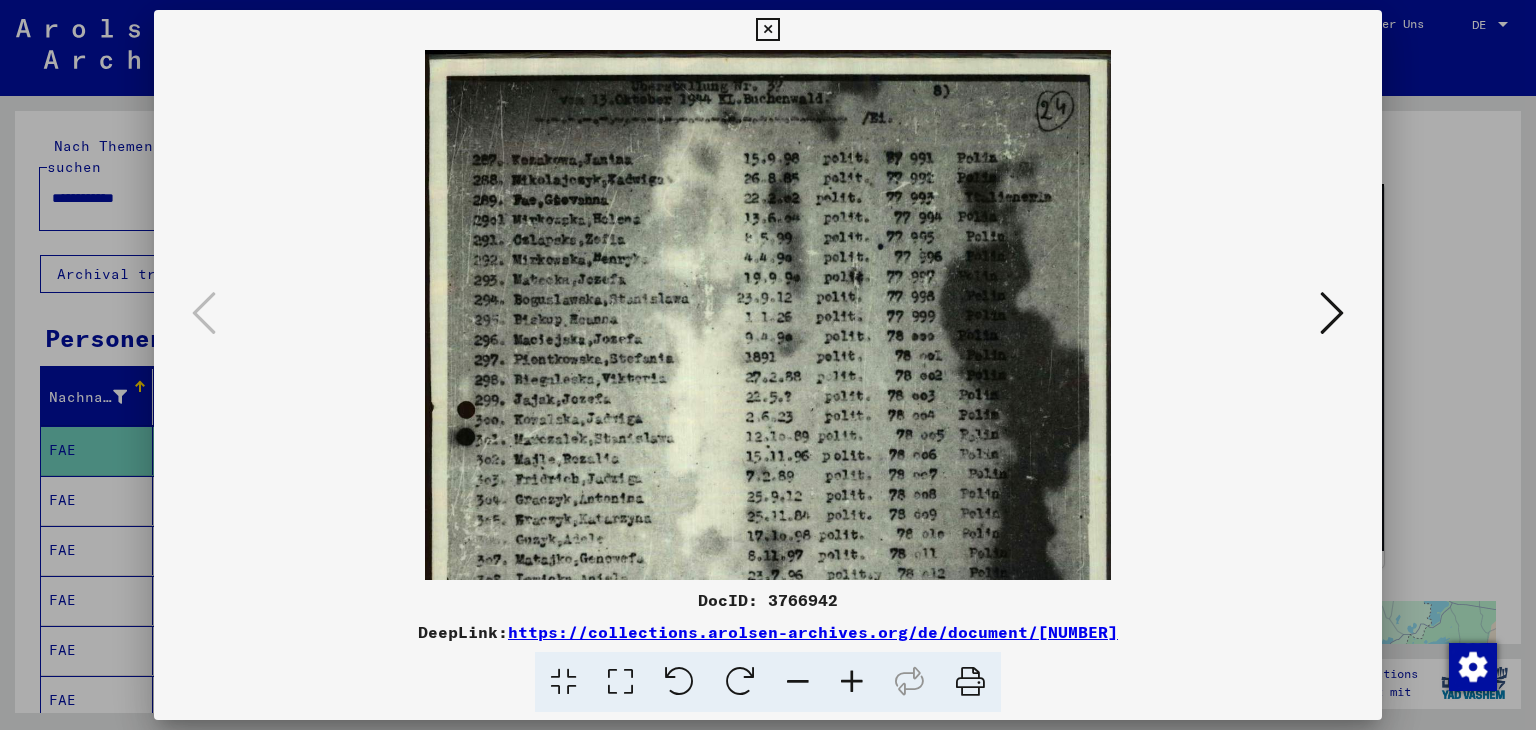 click at bounding box center (852, 682) 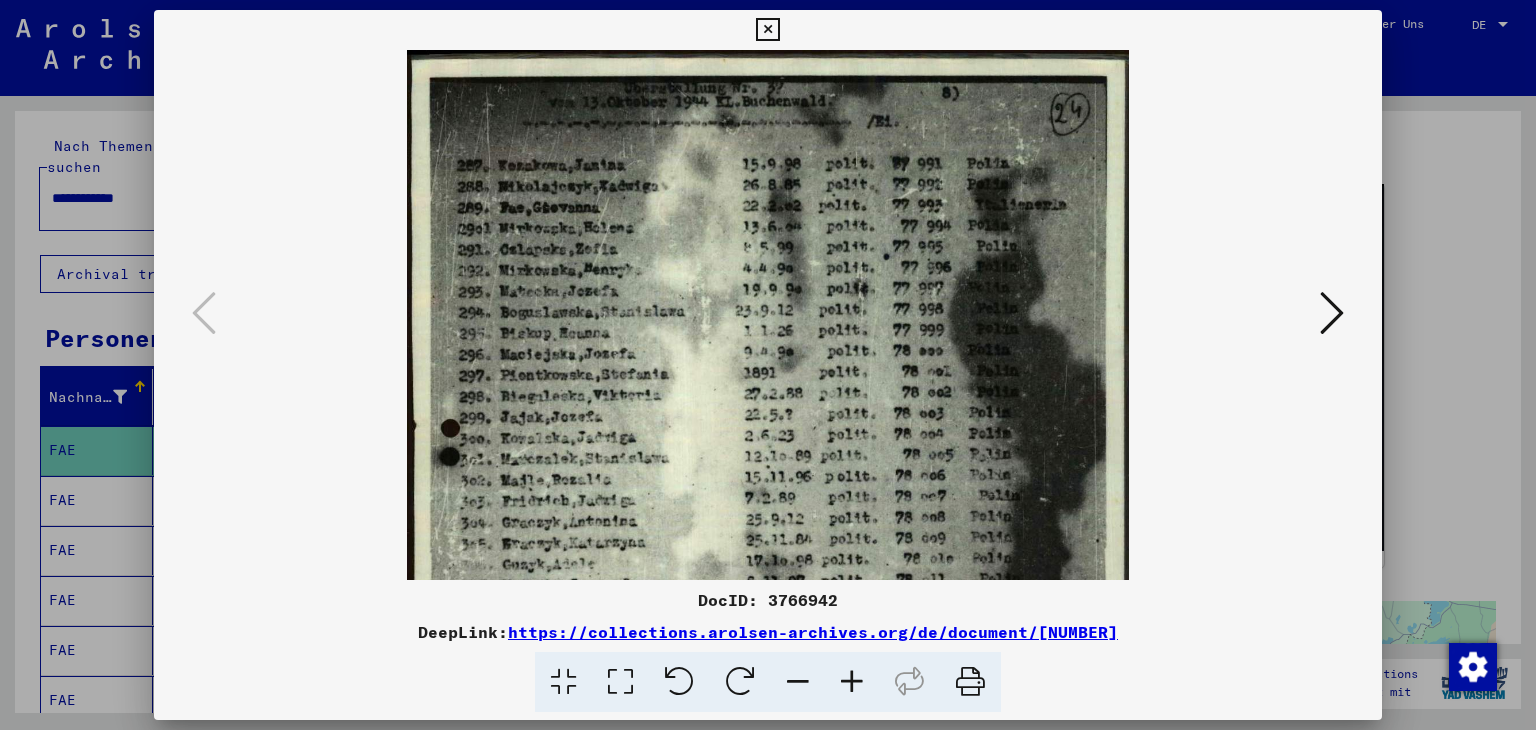 click at bounding box center (852, 682) 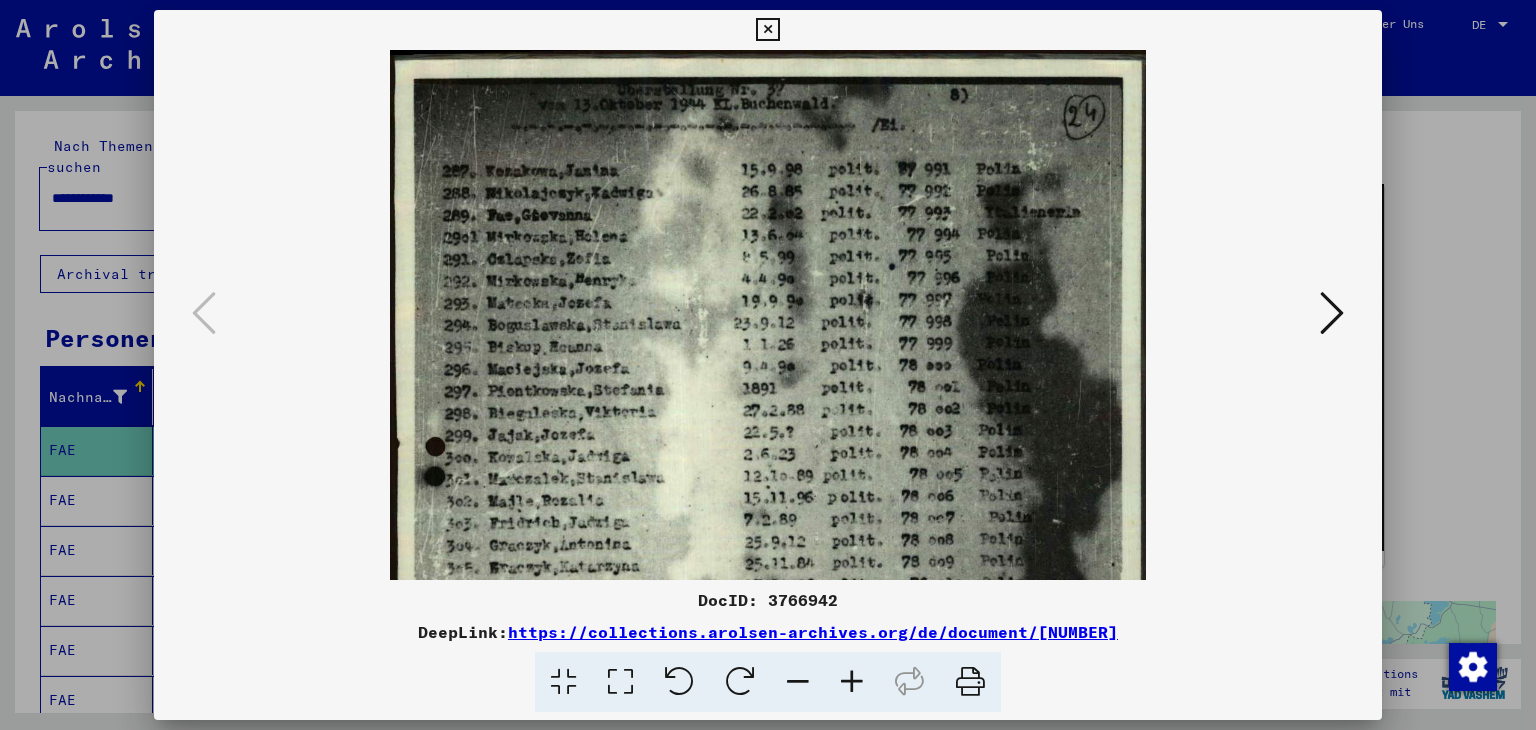 click at bounding box center (852, 682) 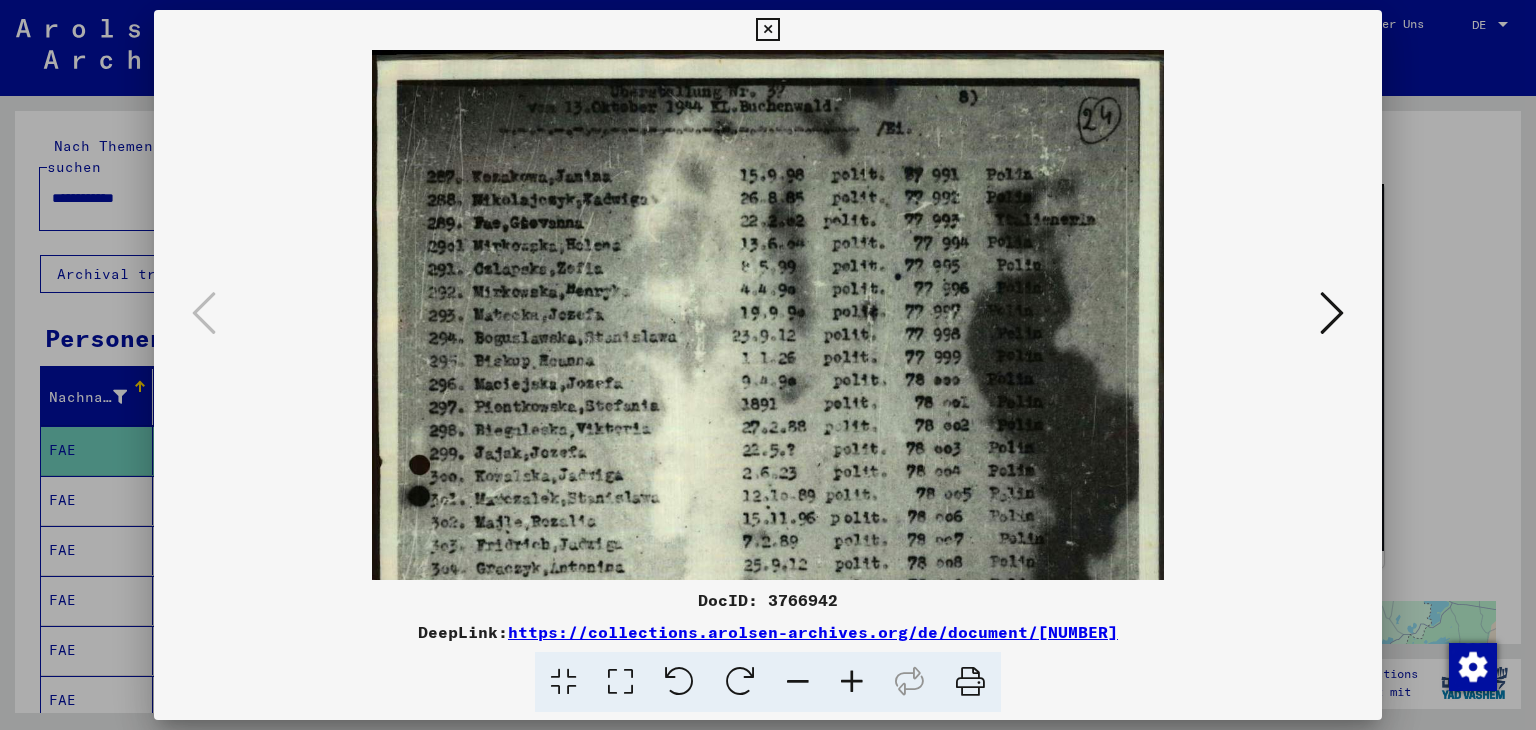 drag, startPoint x: 843, startPoint y: 677, endPoint x: 842, endPoint y: 637, distance: 40.012497 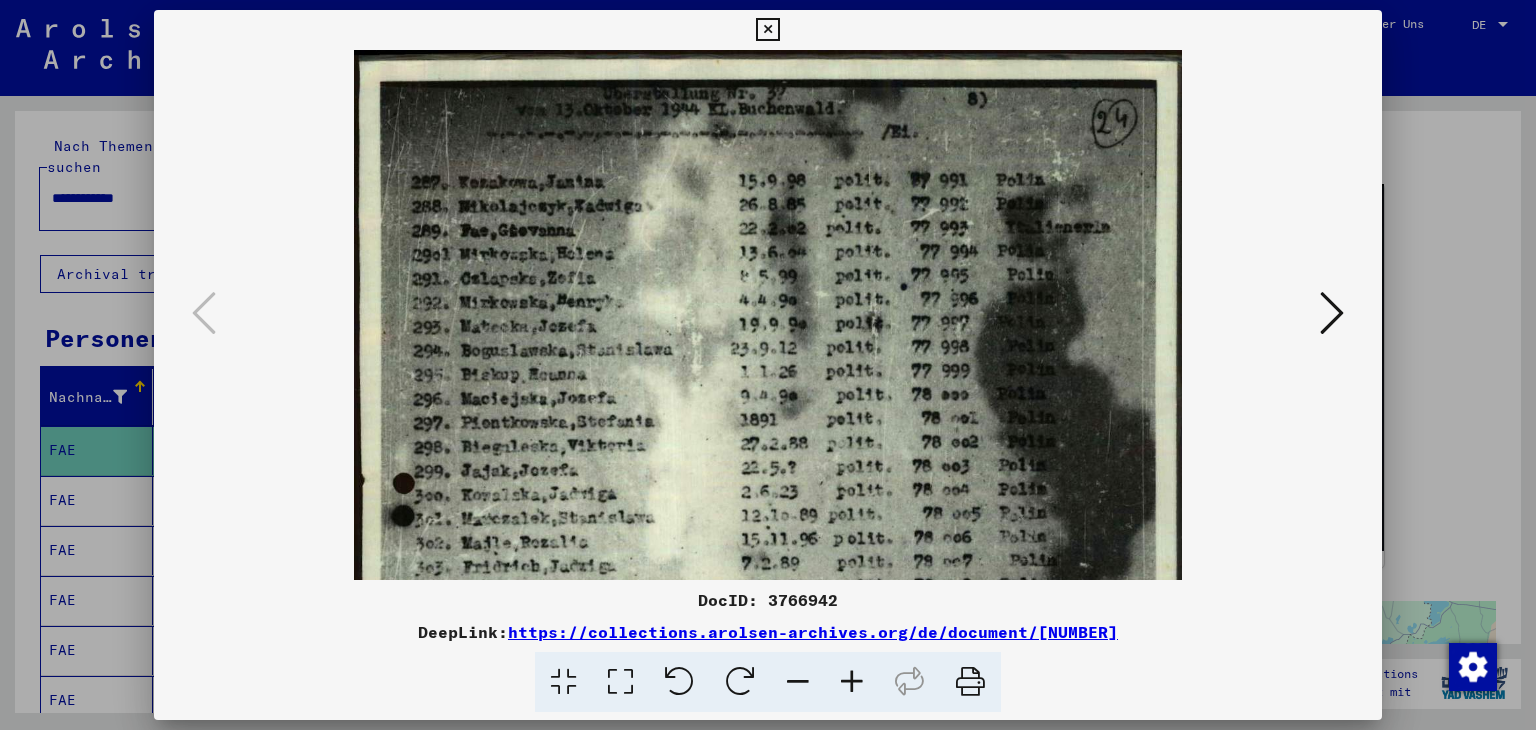 click at bounding box center [767, 30] 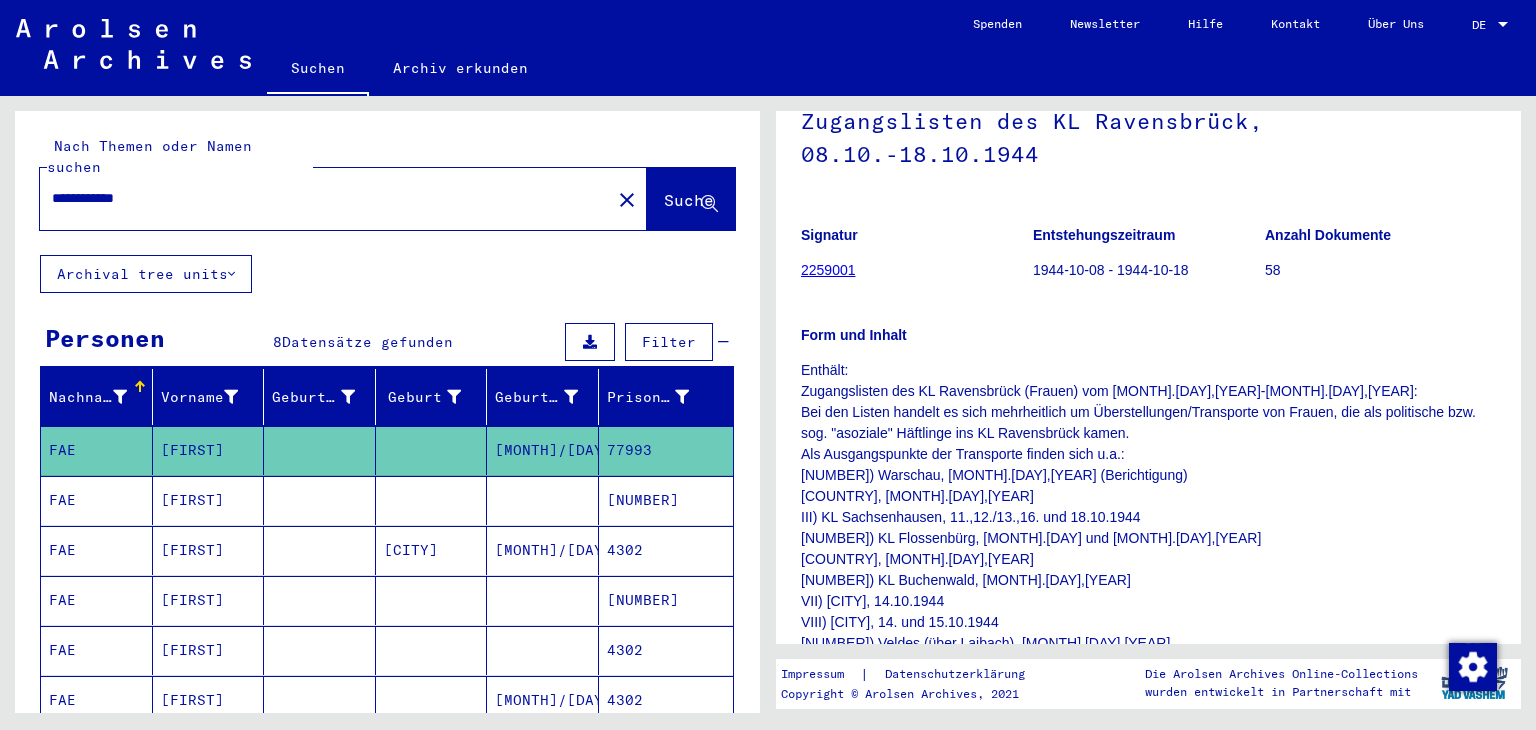 scroll, scrollTop: 100, scrollLeft: 0, axis: vertical 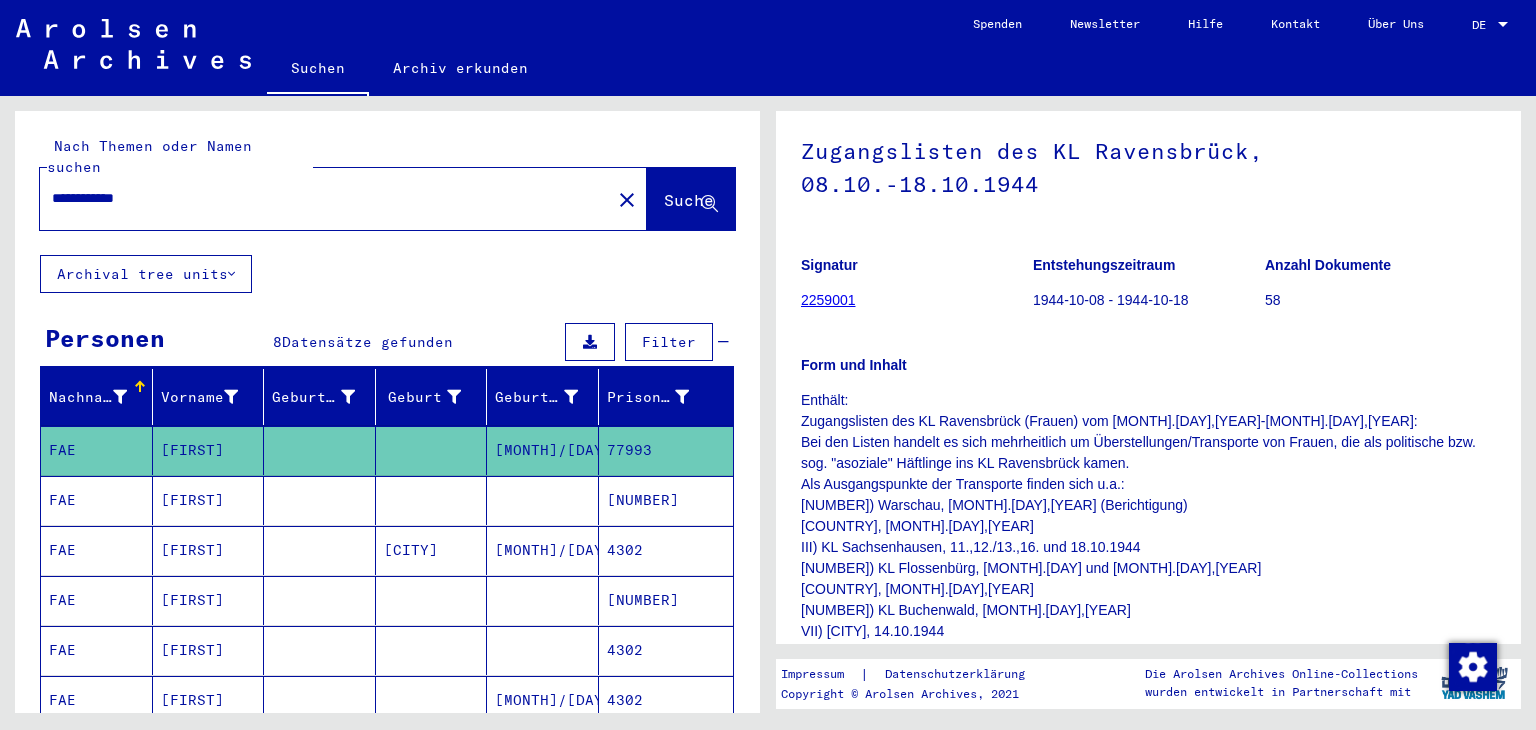 click on "2259001" 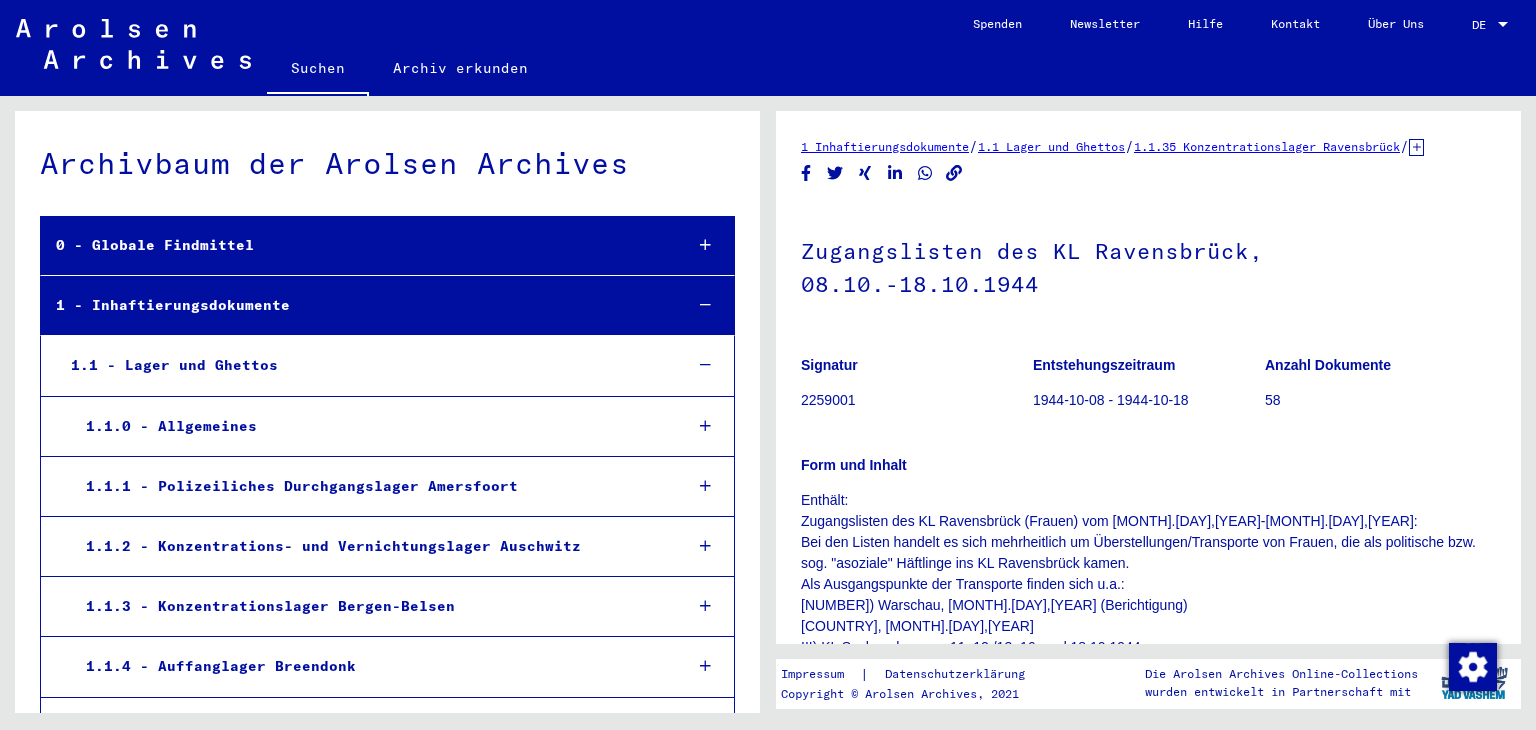 scroll, scrollTop: 6974, scrollLeft: 0, axis: vertical 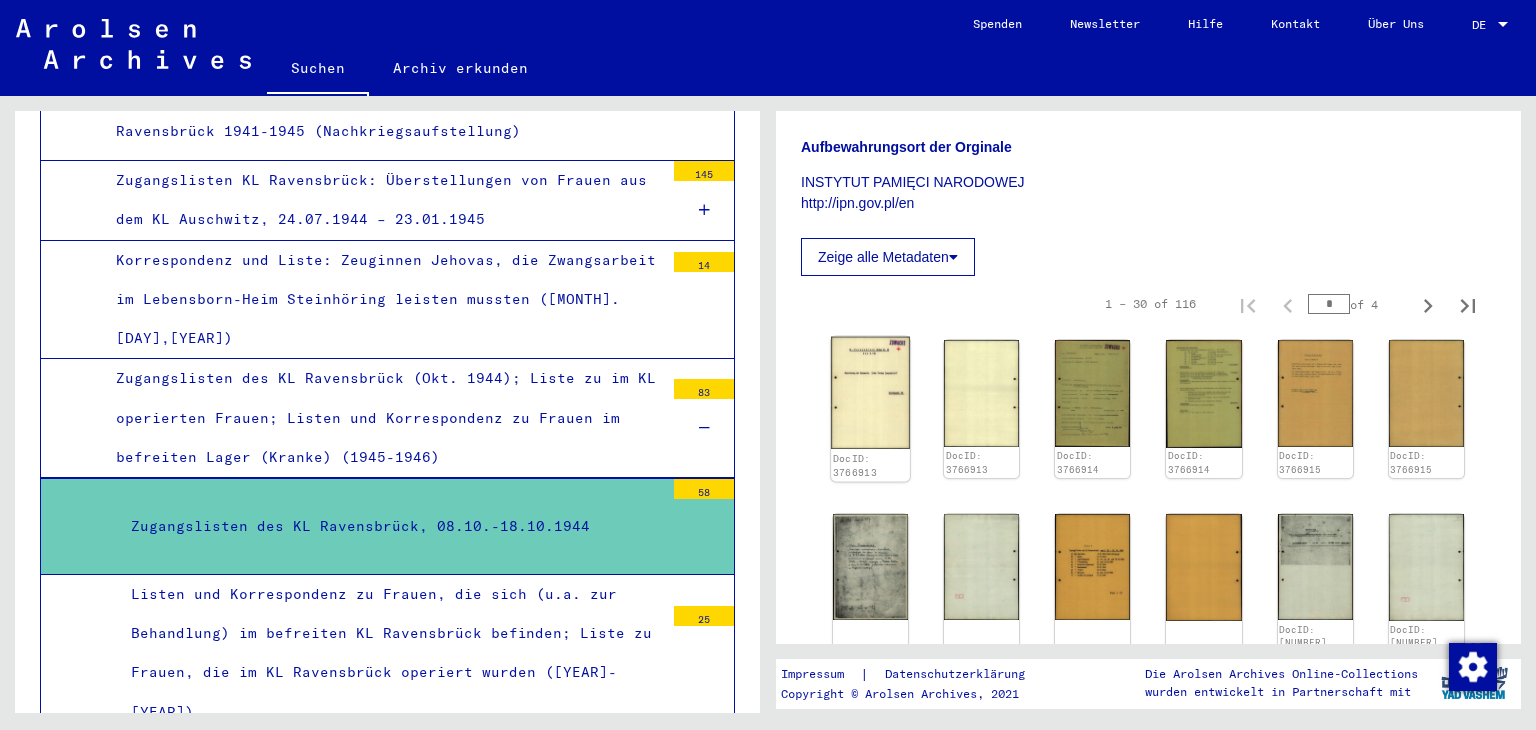 click 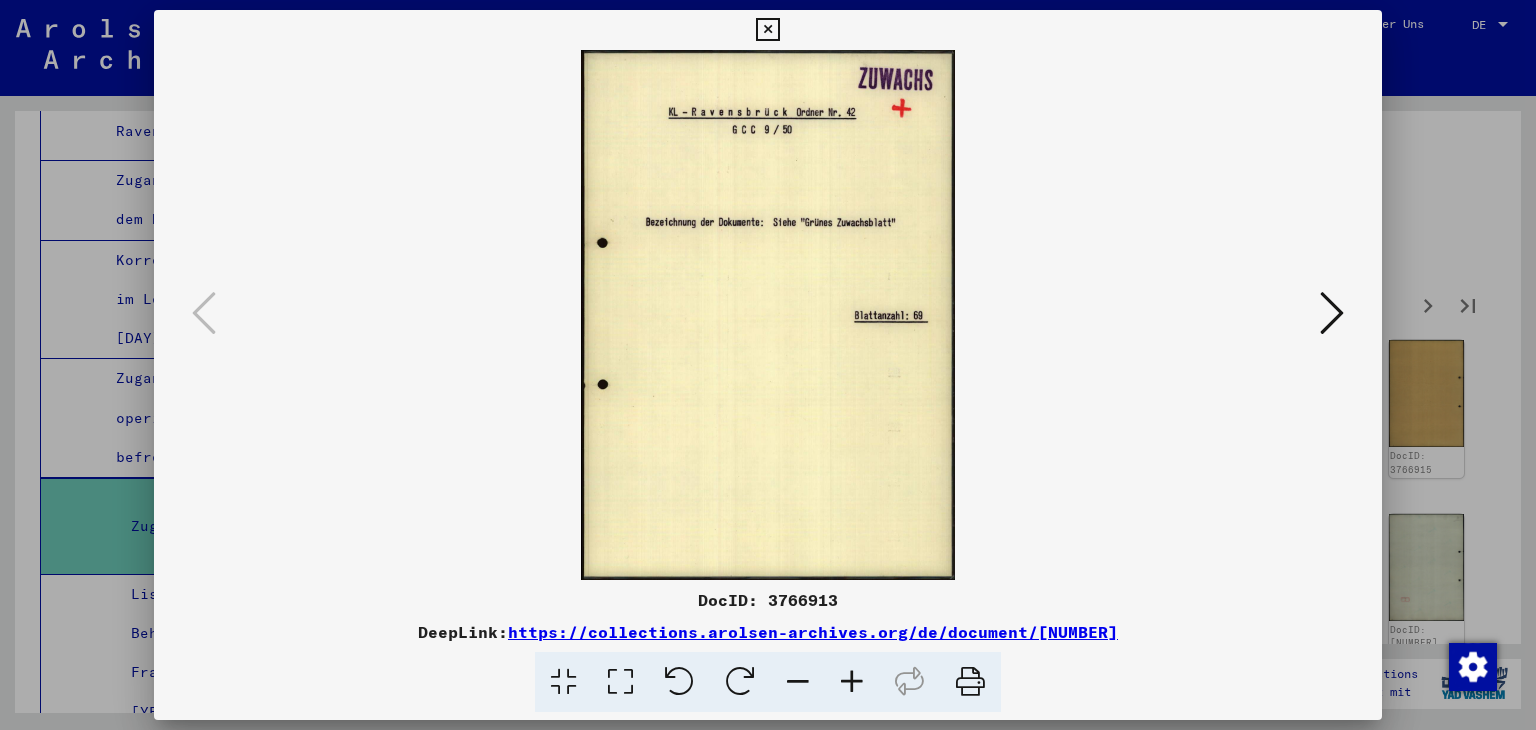 click at bounding box center (1332, 313) 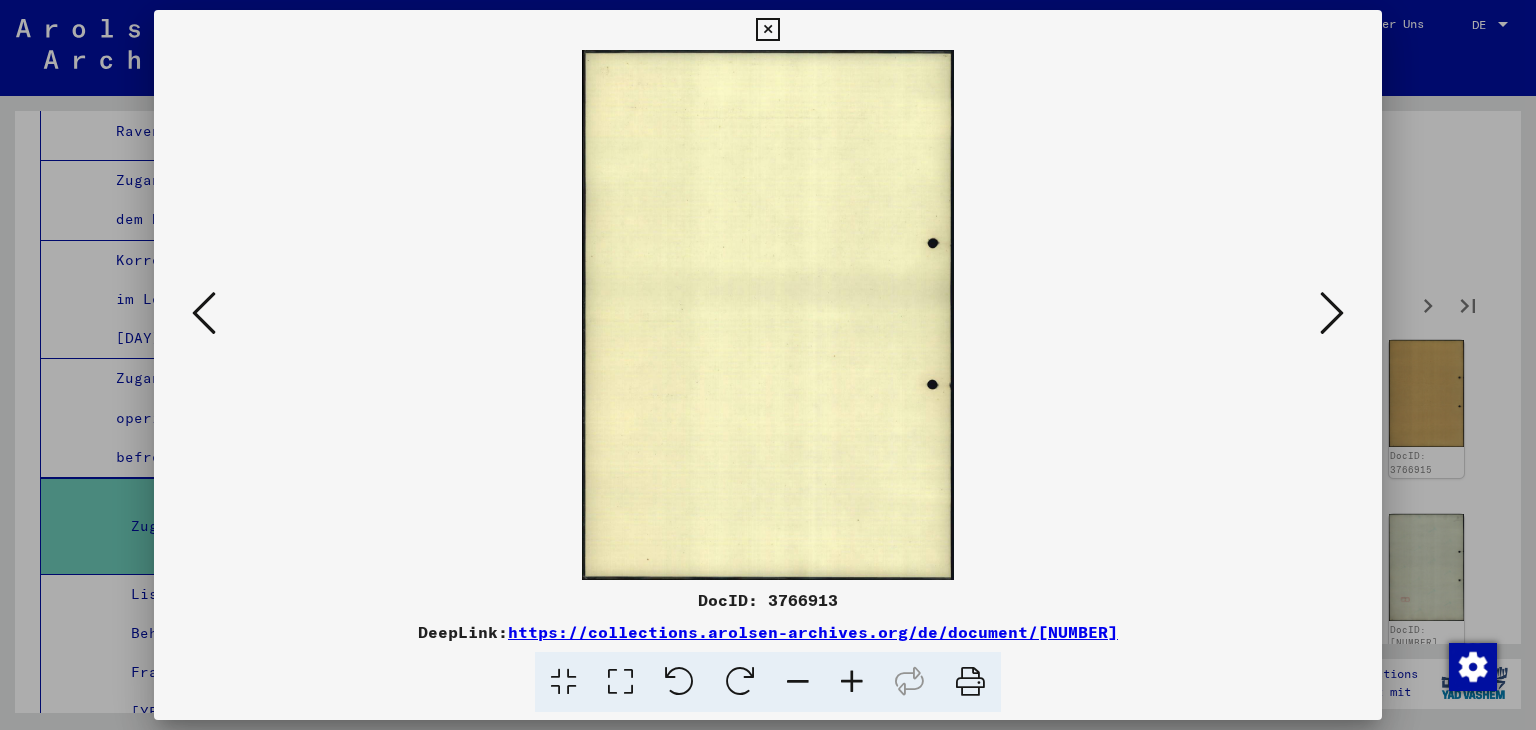 click at bounding box center (1332, 313) 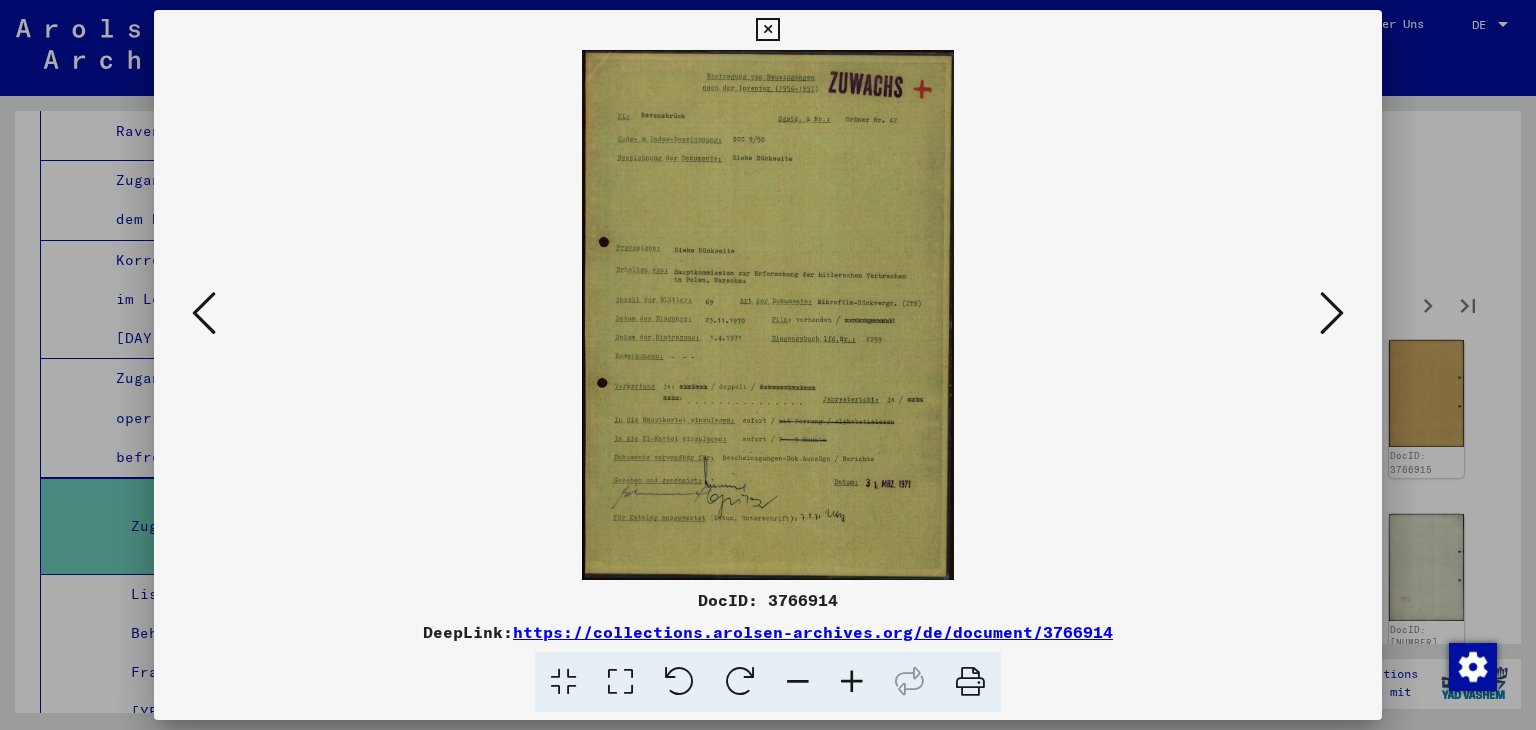 click at bounding box center [1332, 313] 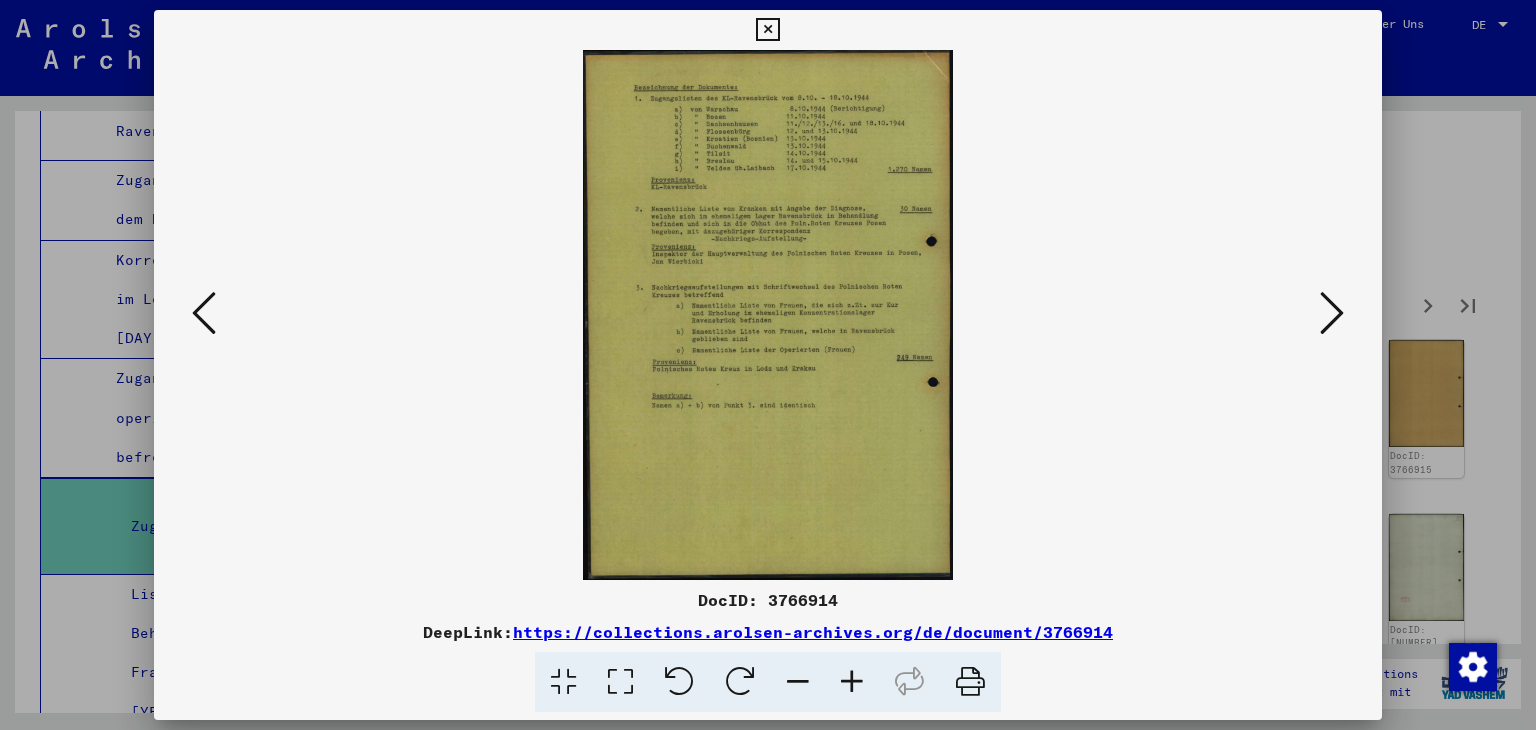 click at bounding box center [1332, 313] 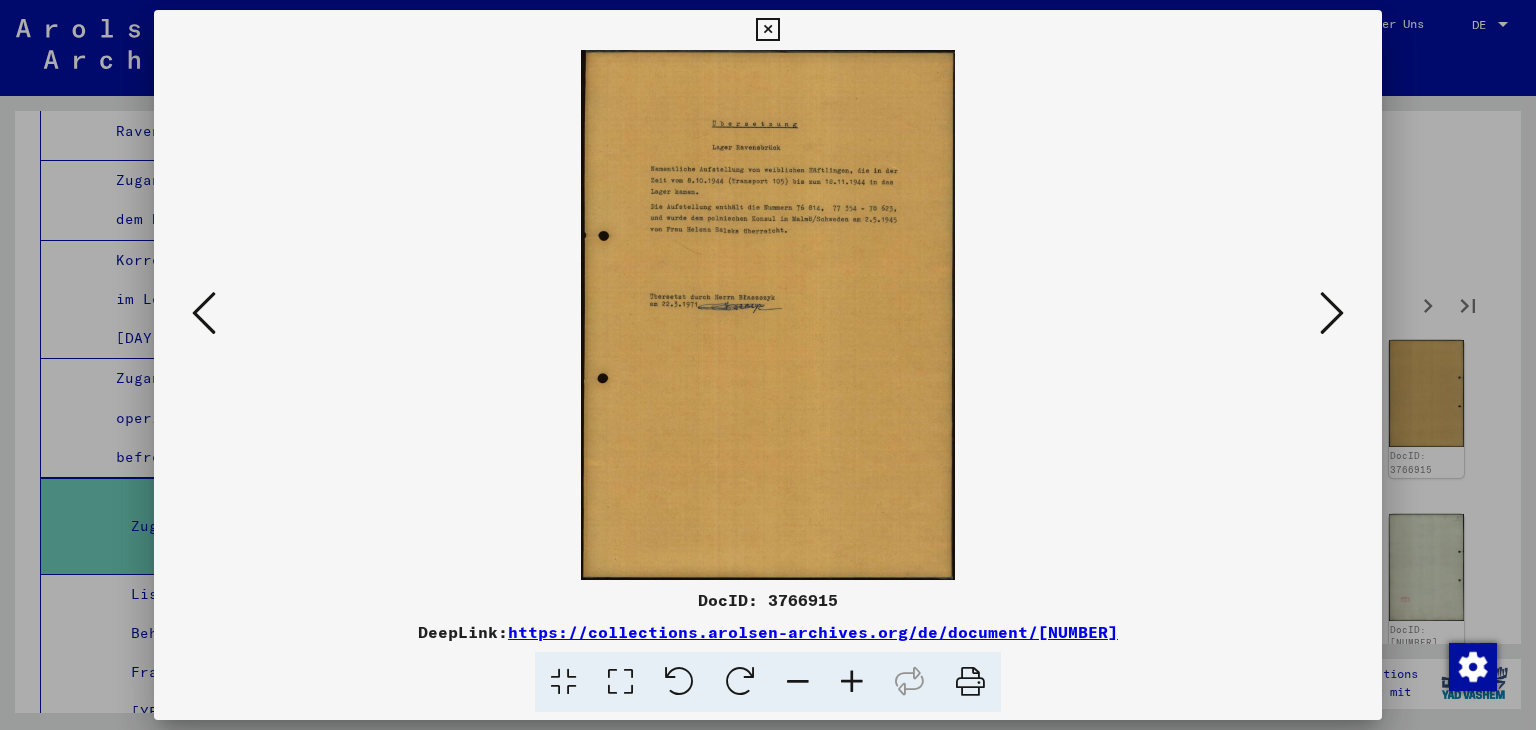 click at bounding box center (1332, 313) 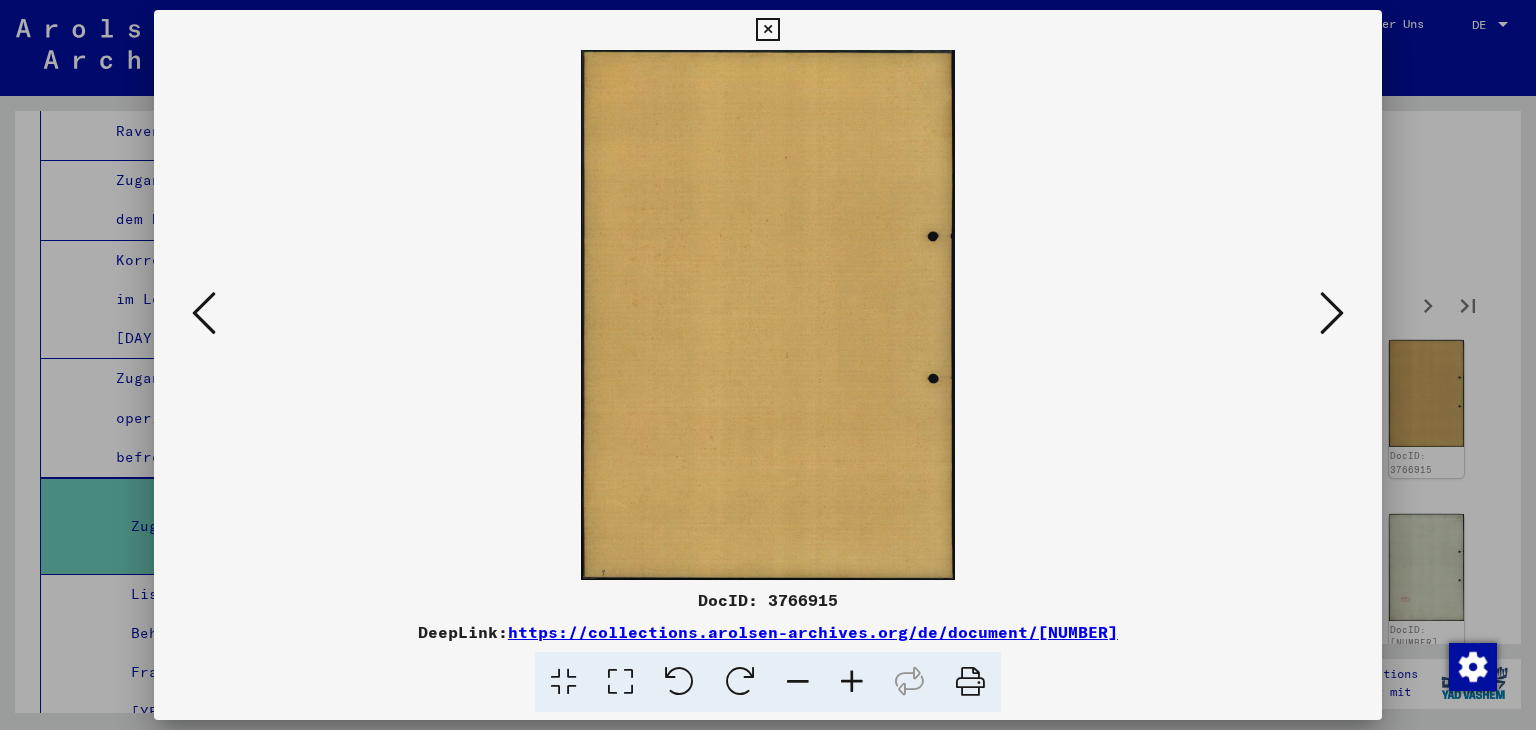 click at bounding box center (1332, 313) 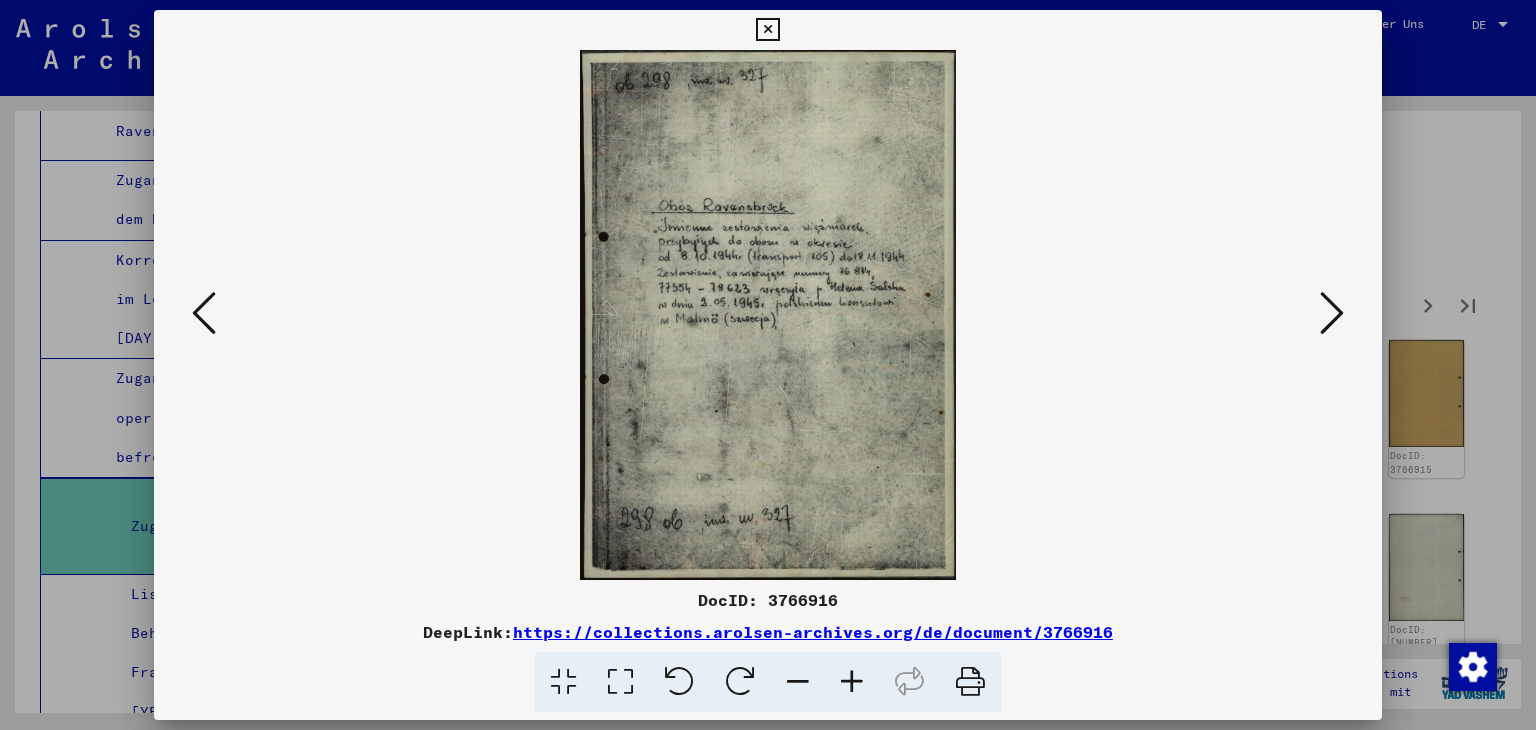 click at bounding box center (852, 682) 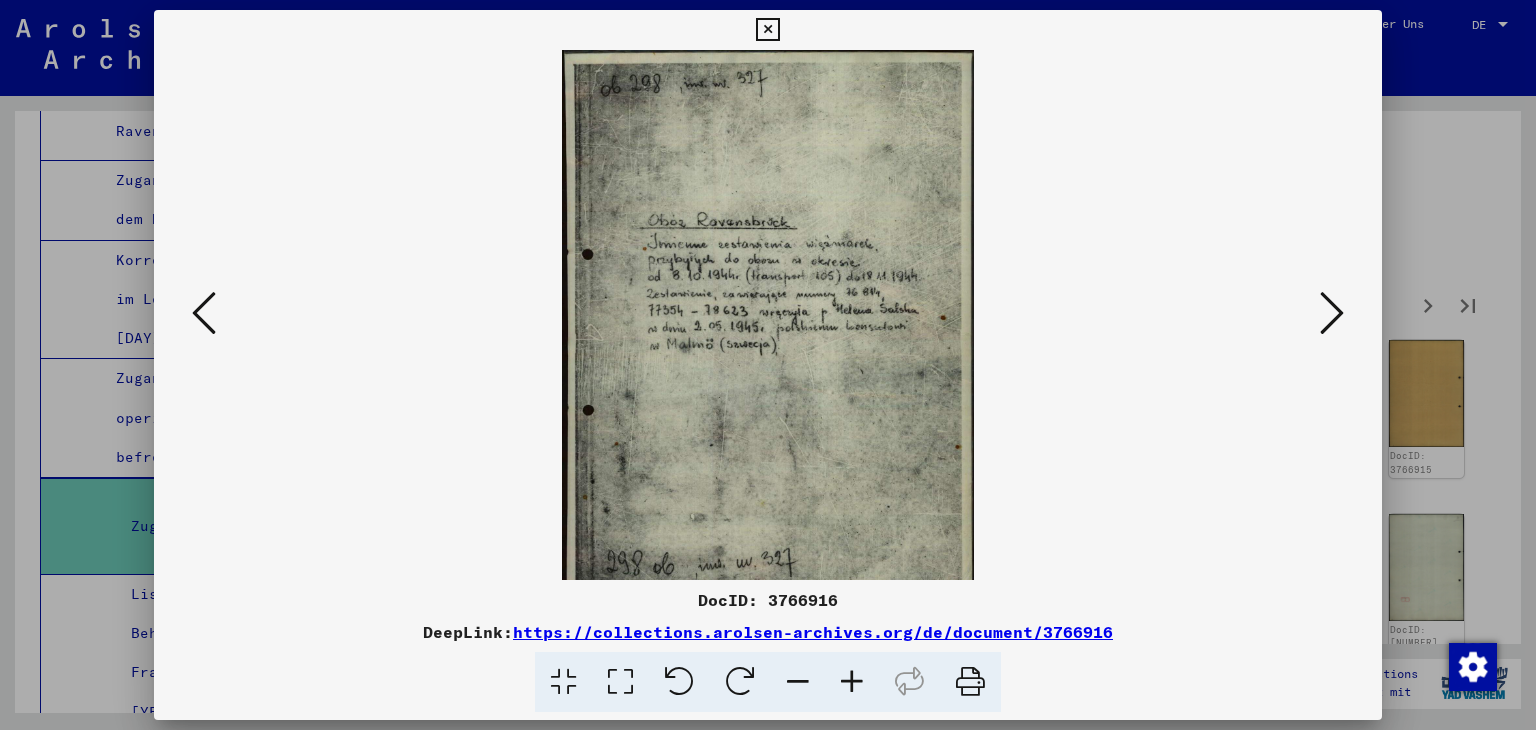 click at bounding box center [852, 682] 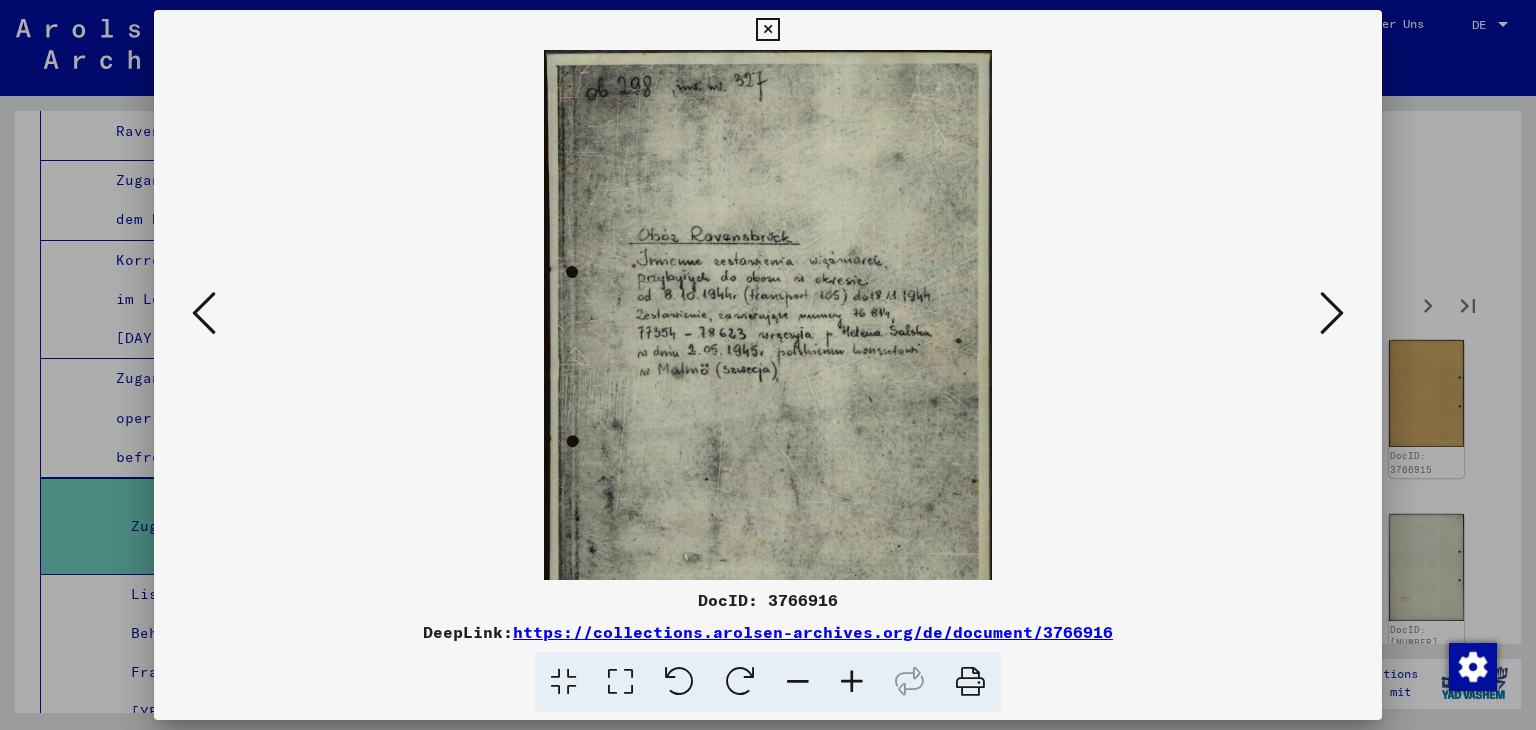 click at bounding box center (852, 682) 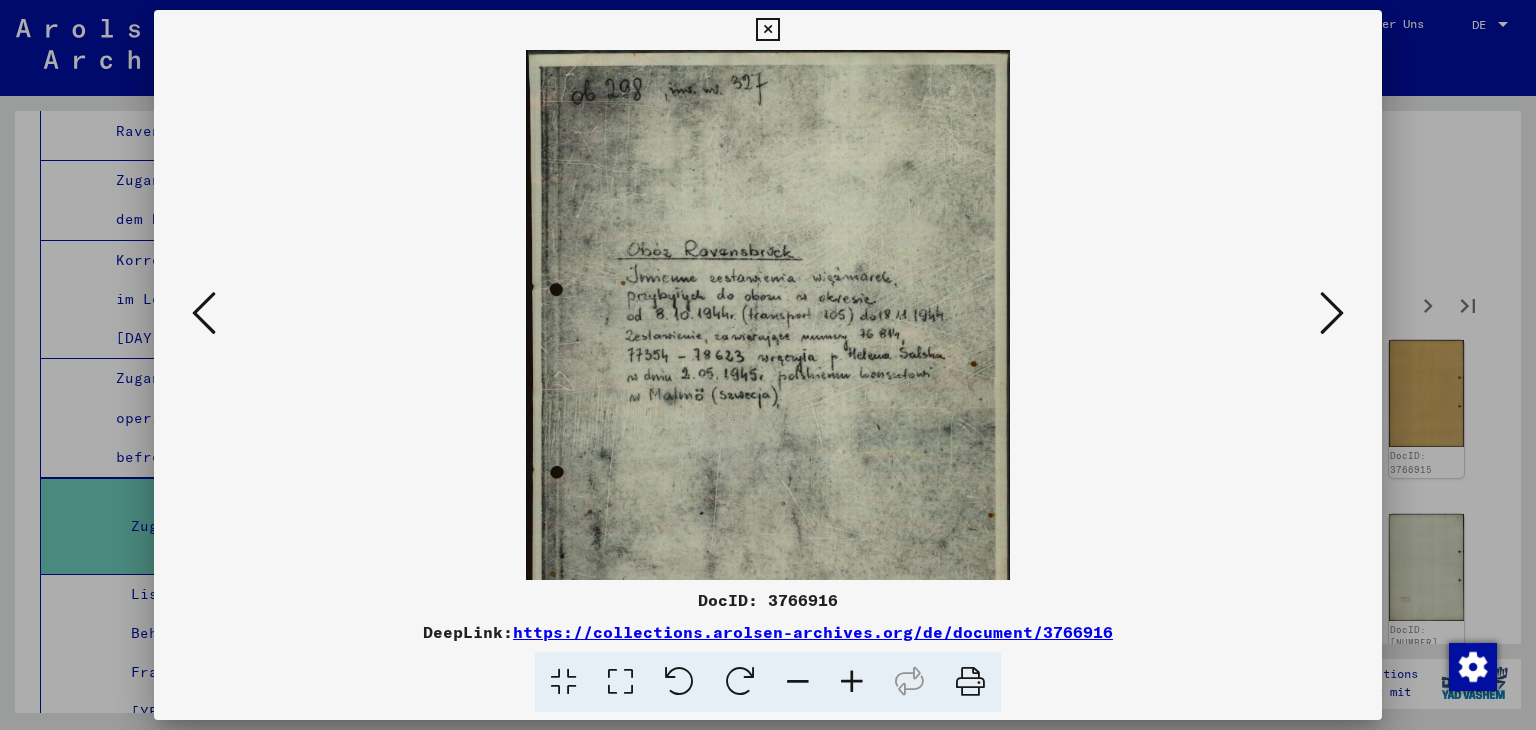 click at bounding box center (852, 682) 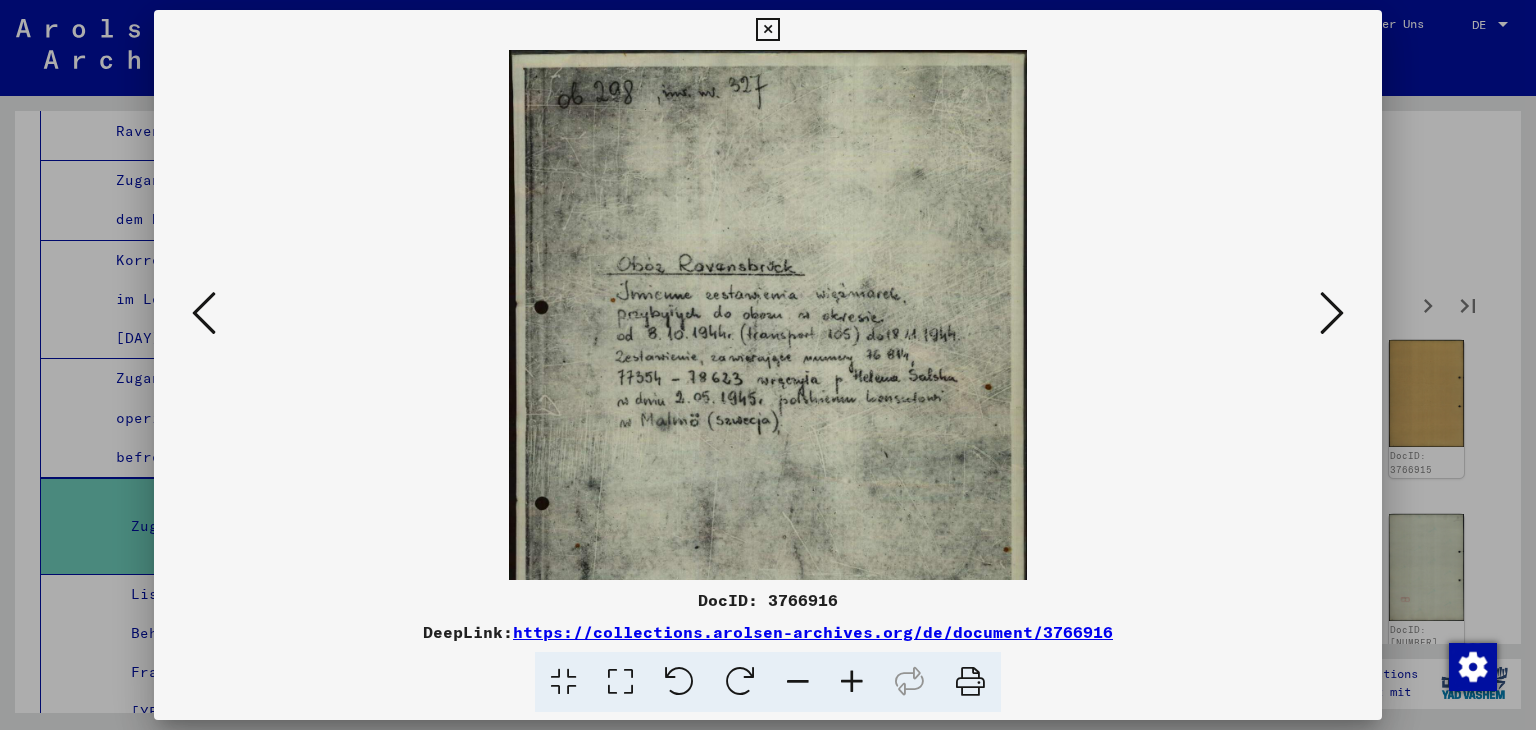 click at bounding box center [852, 682] 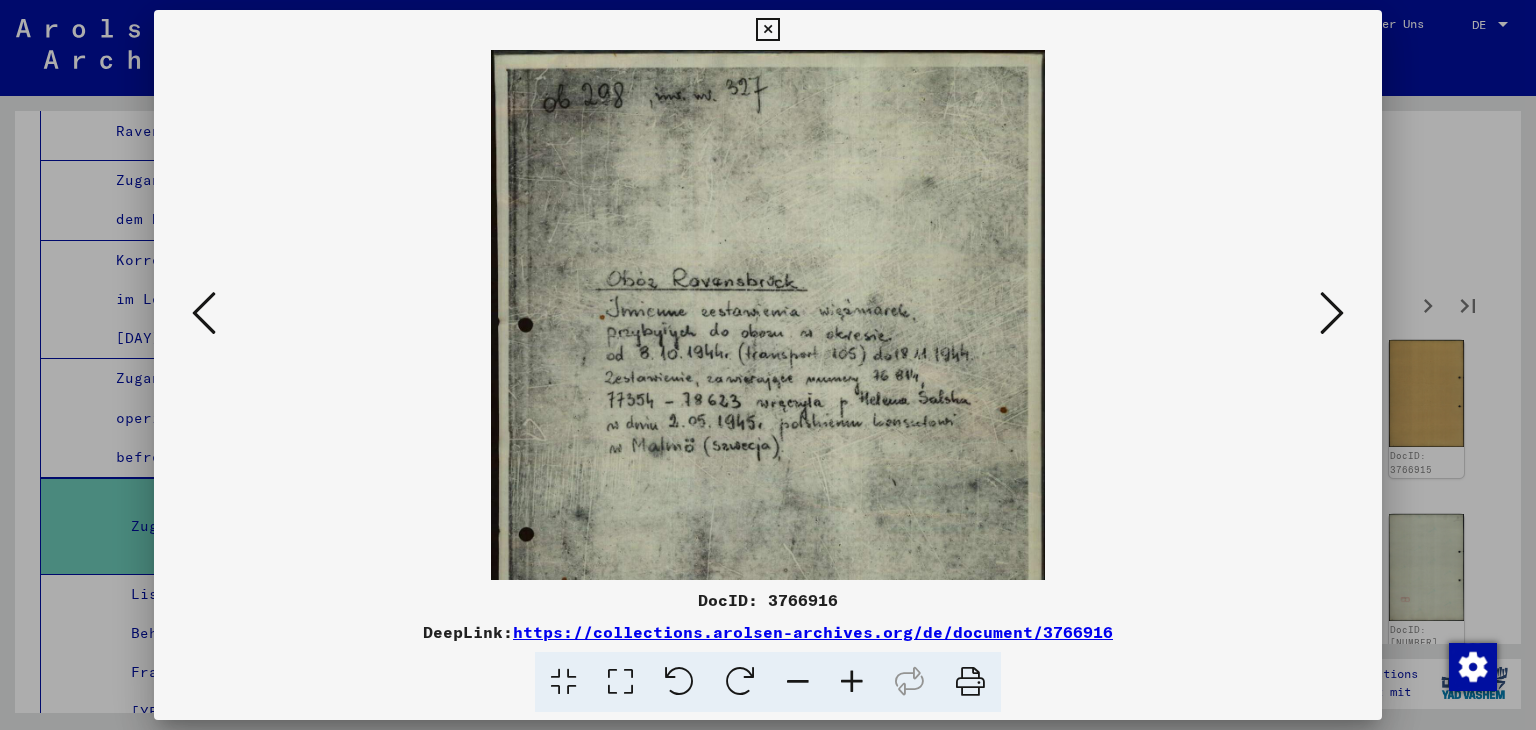 click at bounding box center (852, 682) 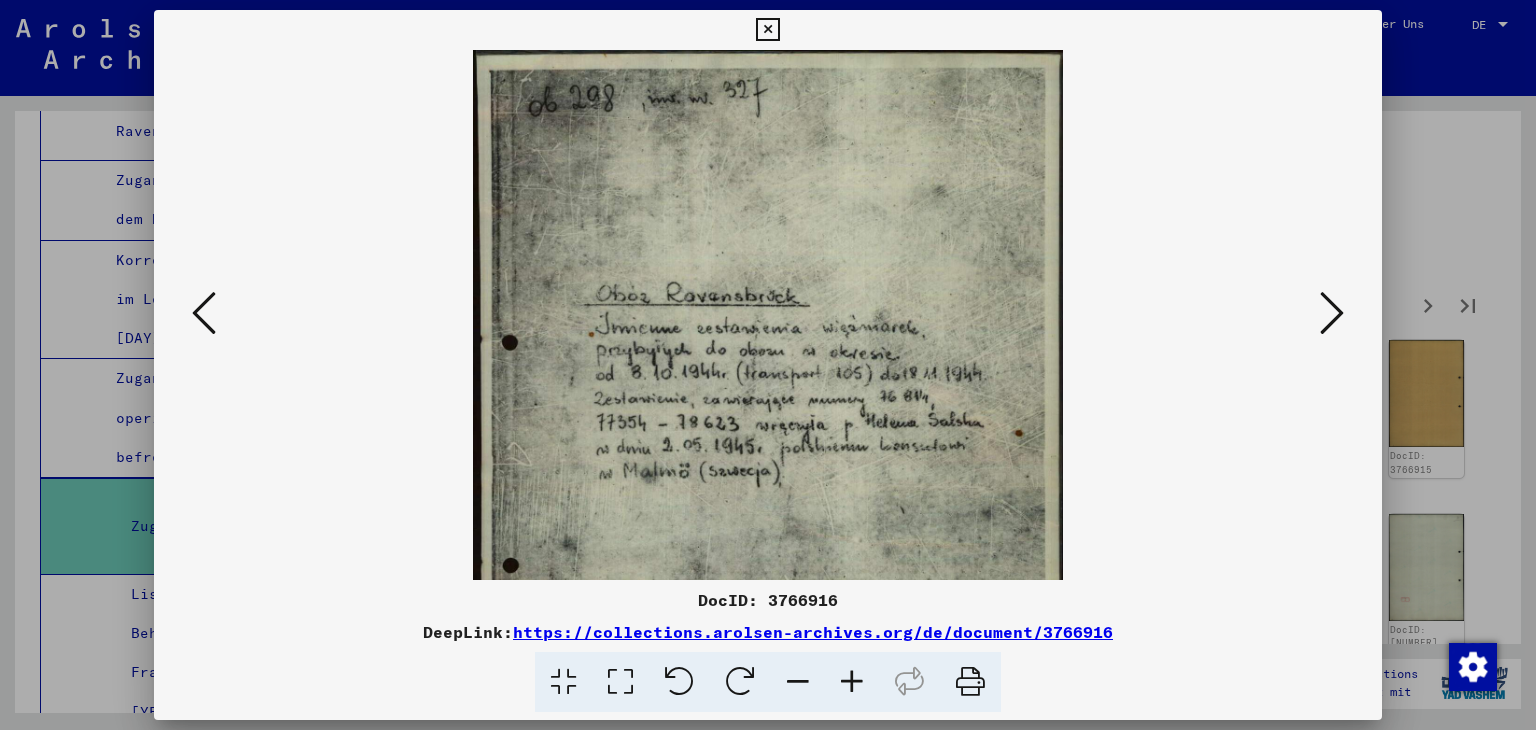 click at bounding box center (852, 682) 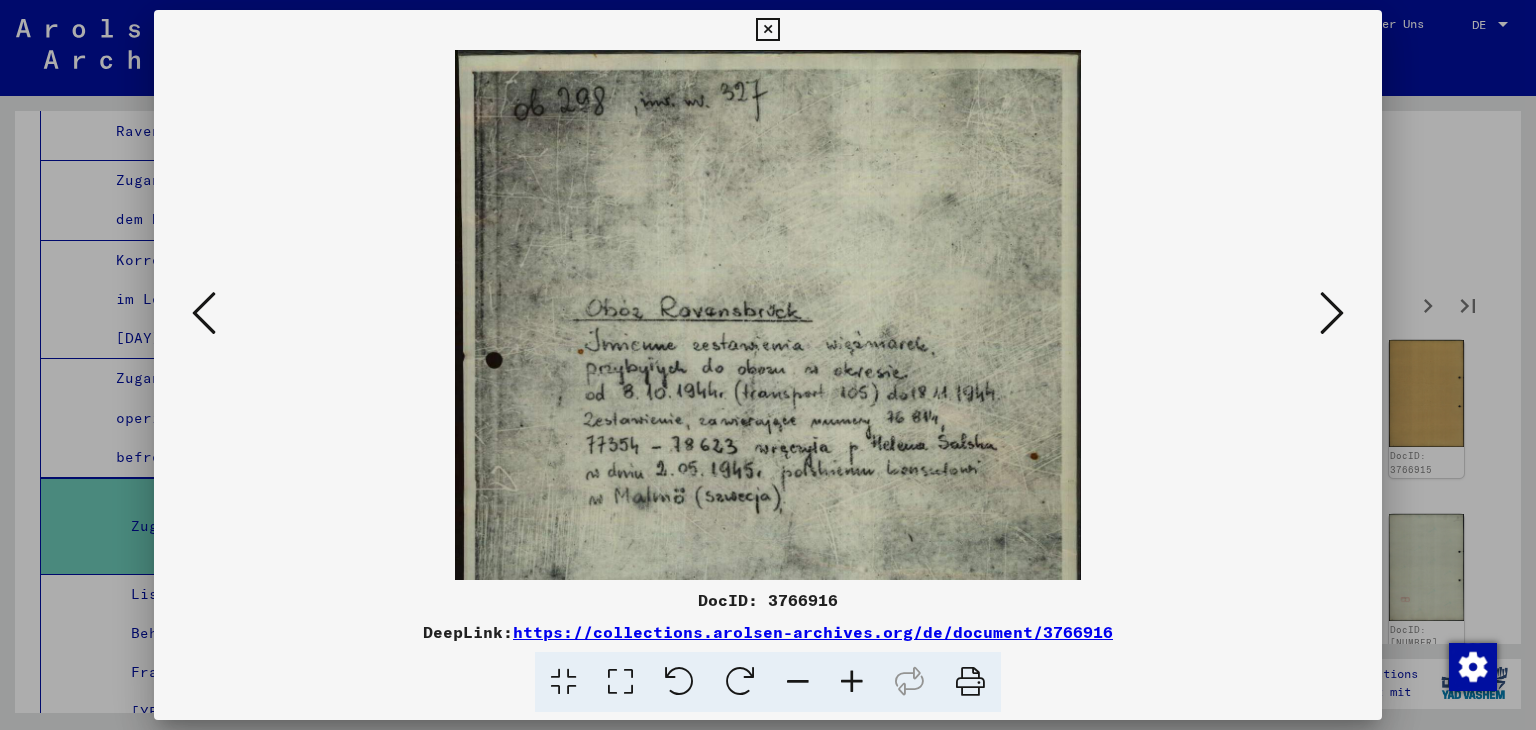 click at bounding box center (852, 682) 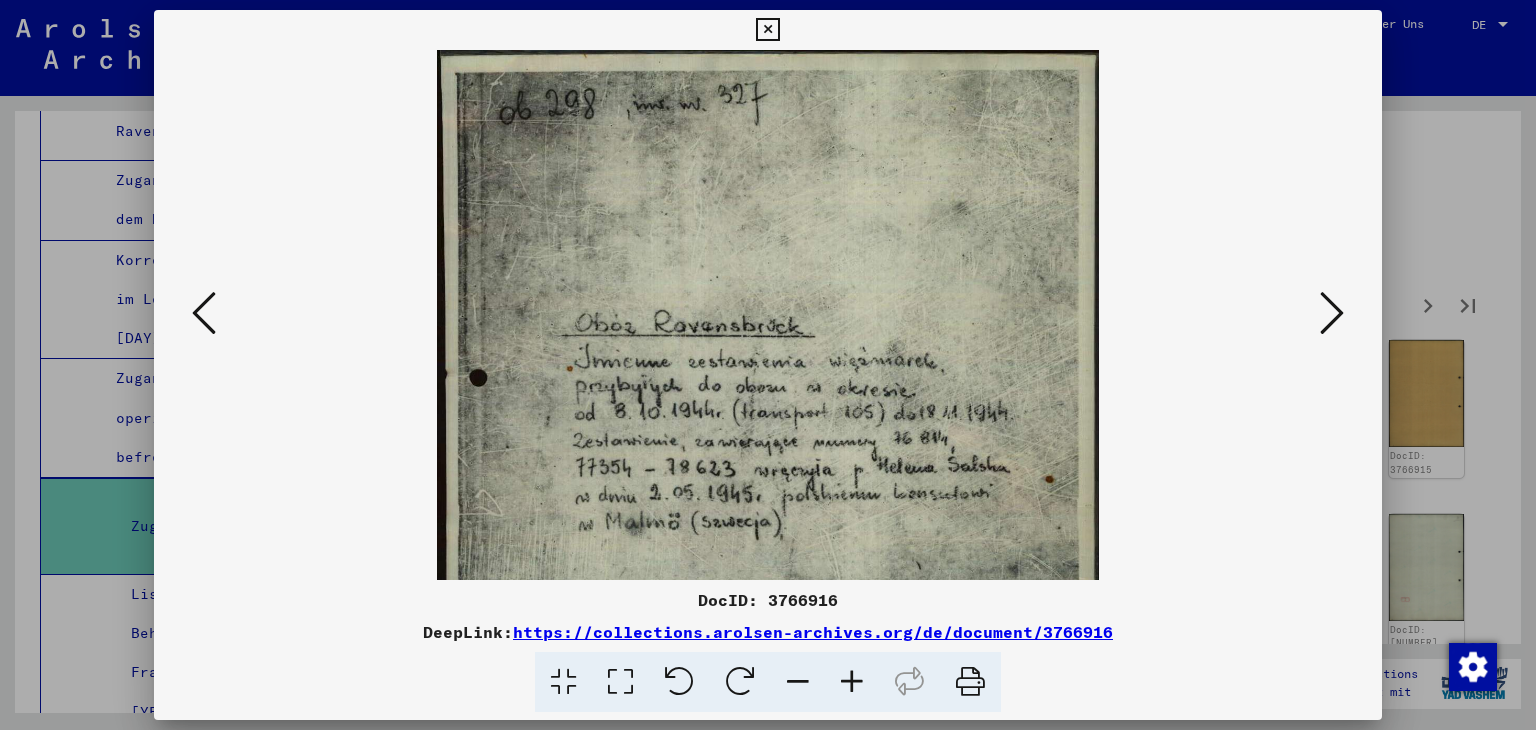 click at bounding box center (852, 682) 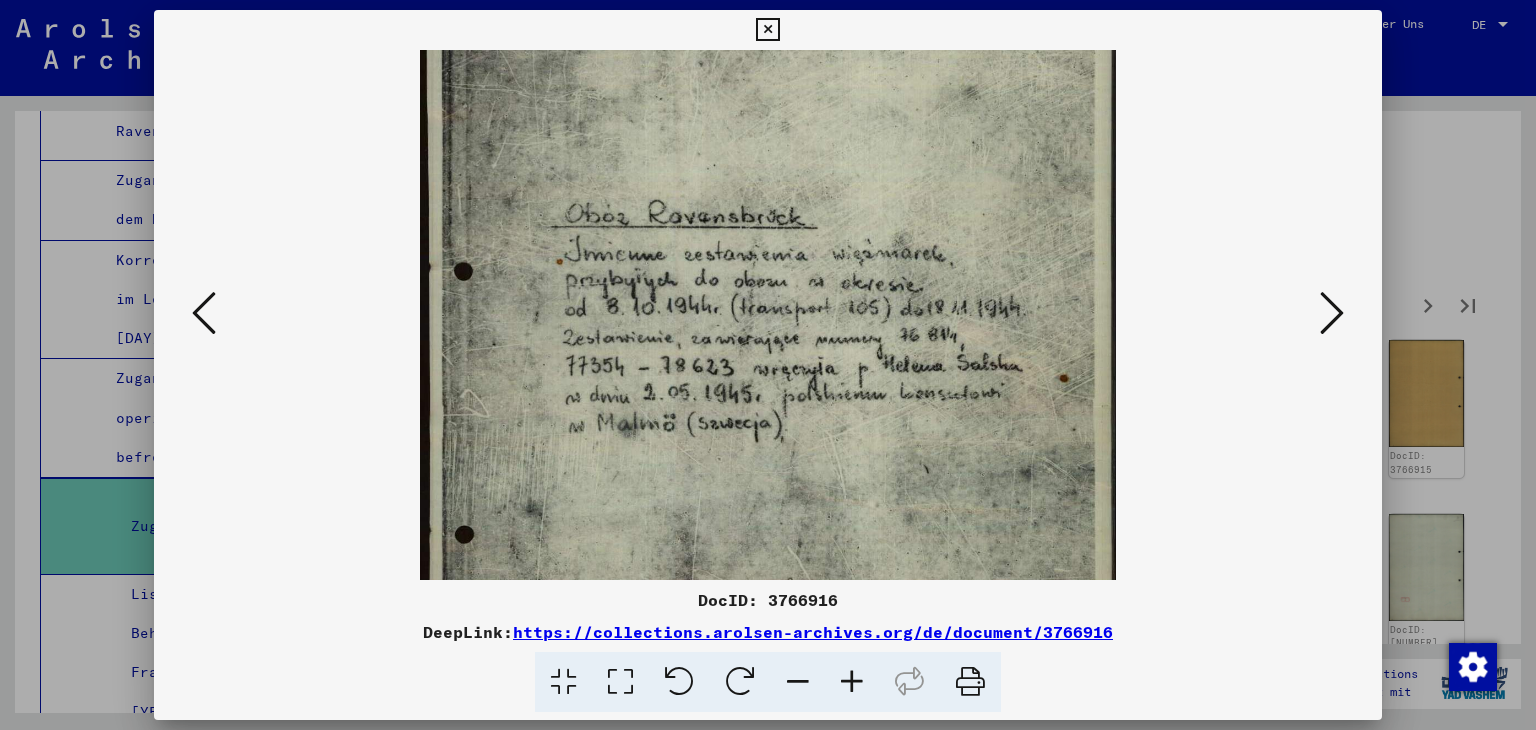 scroll, scrollTop: 129, scrollLeft: 0, axis: vertical 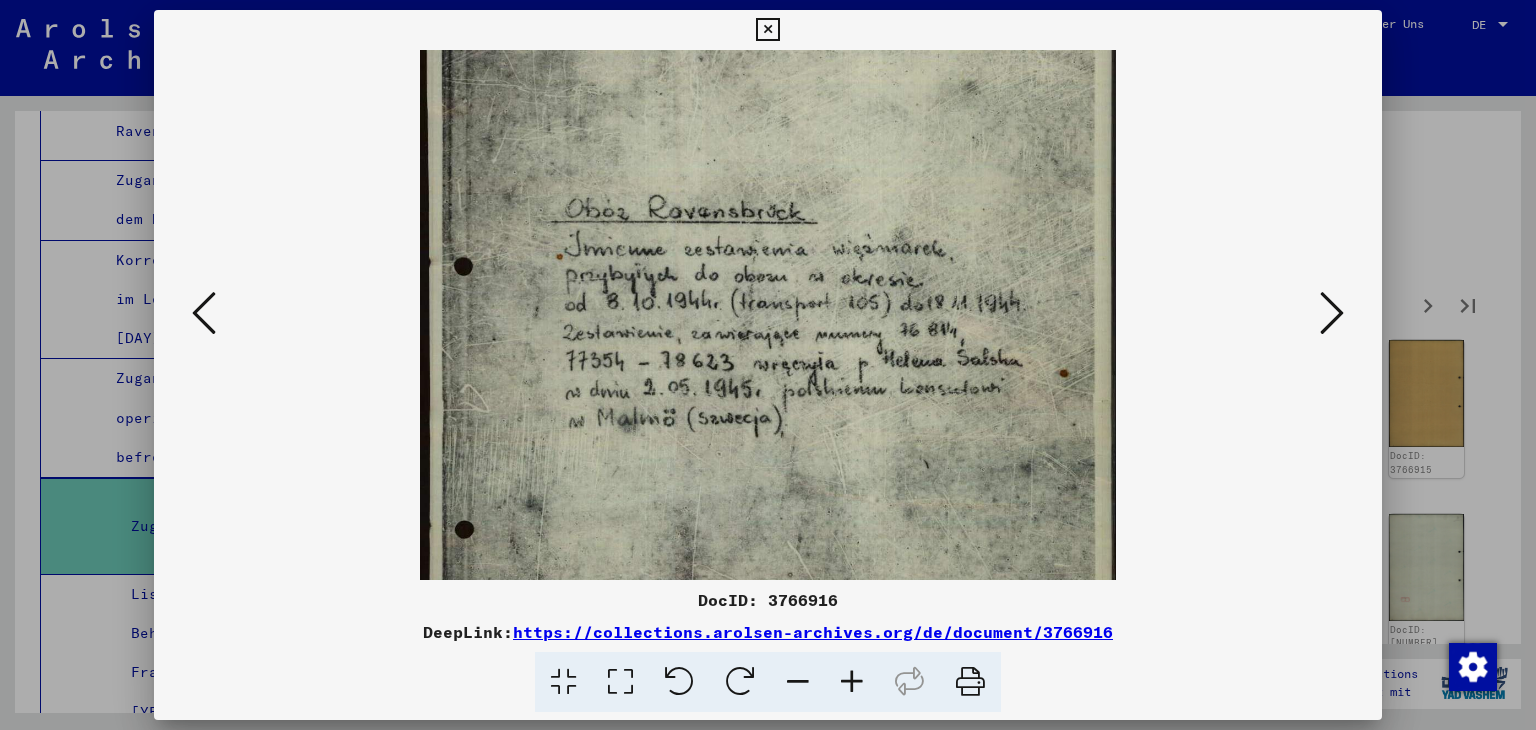 drag, startPoint x: 891, startPoint y: 489, endPoint x: 882, endPoint y: 362, distance: 127.3185 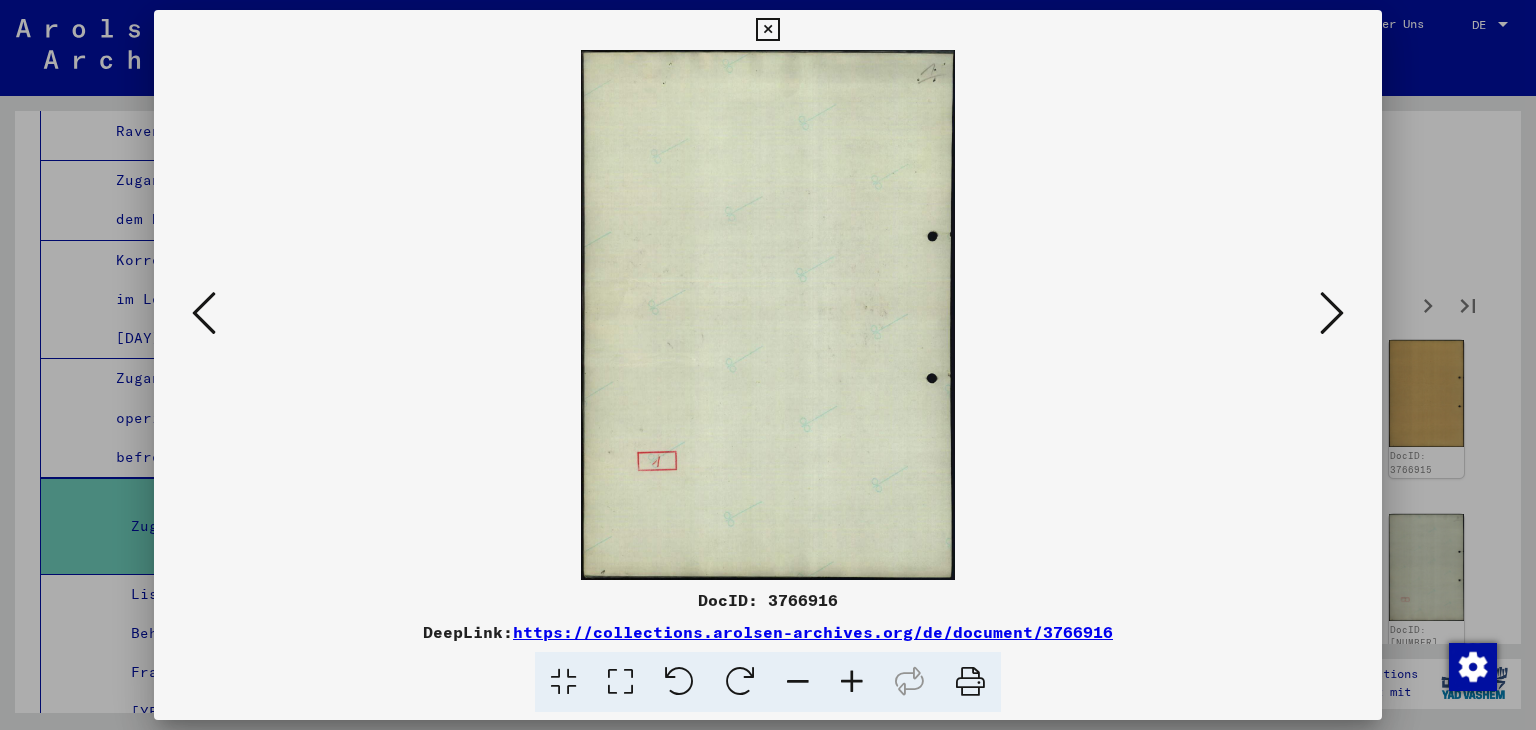 click at bounding box center (1332, 313) 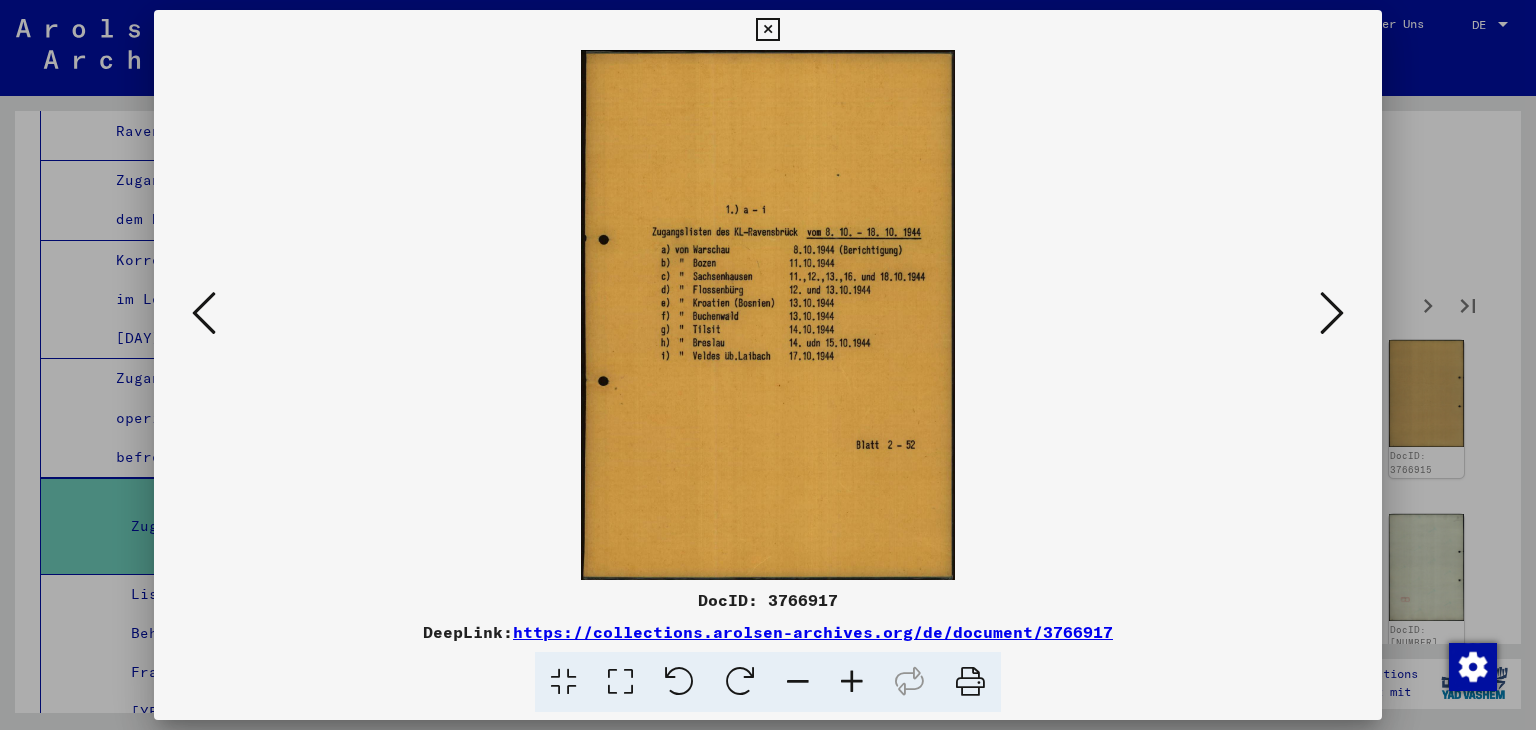 click at bounding box center (852, 682) 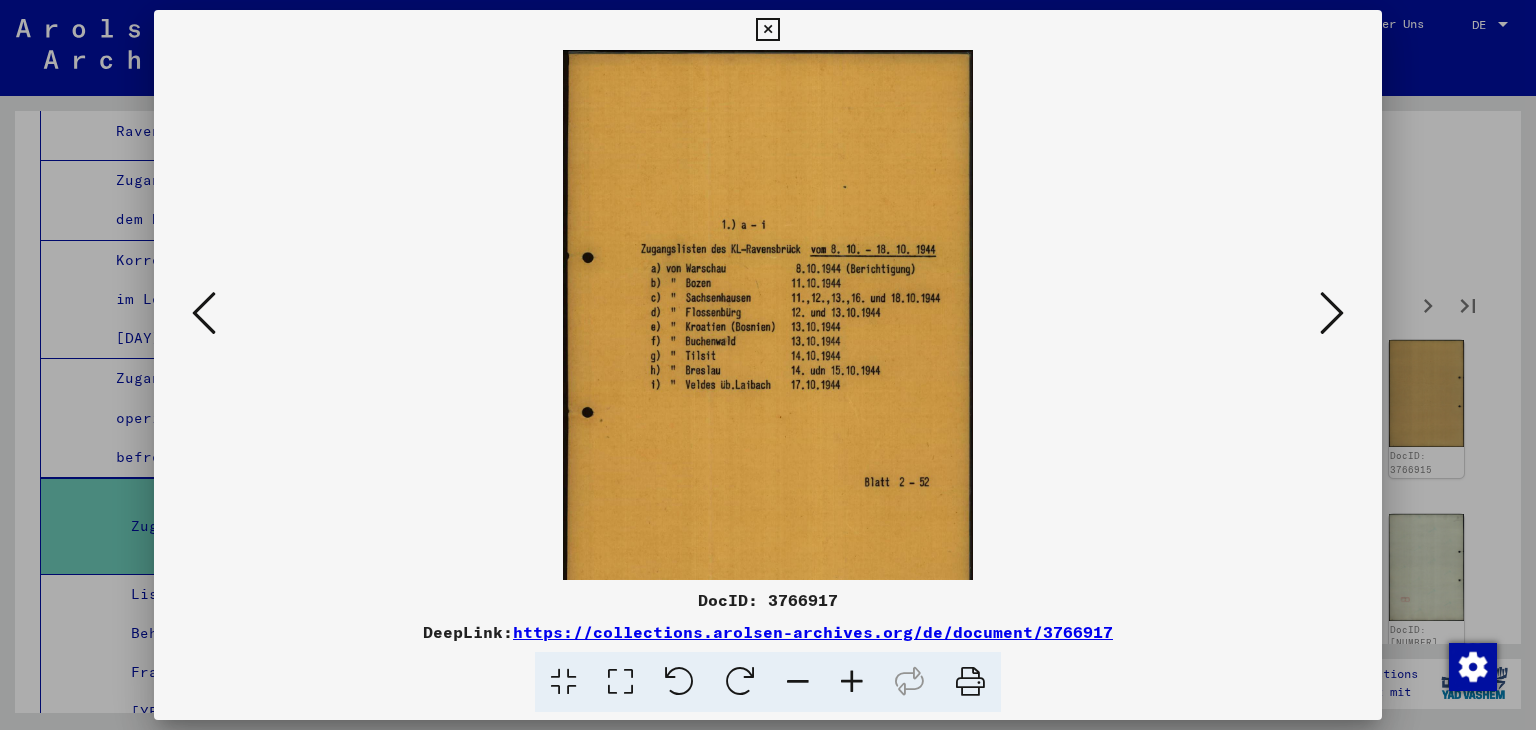 click at bounding box center (852, 682) 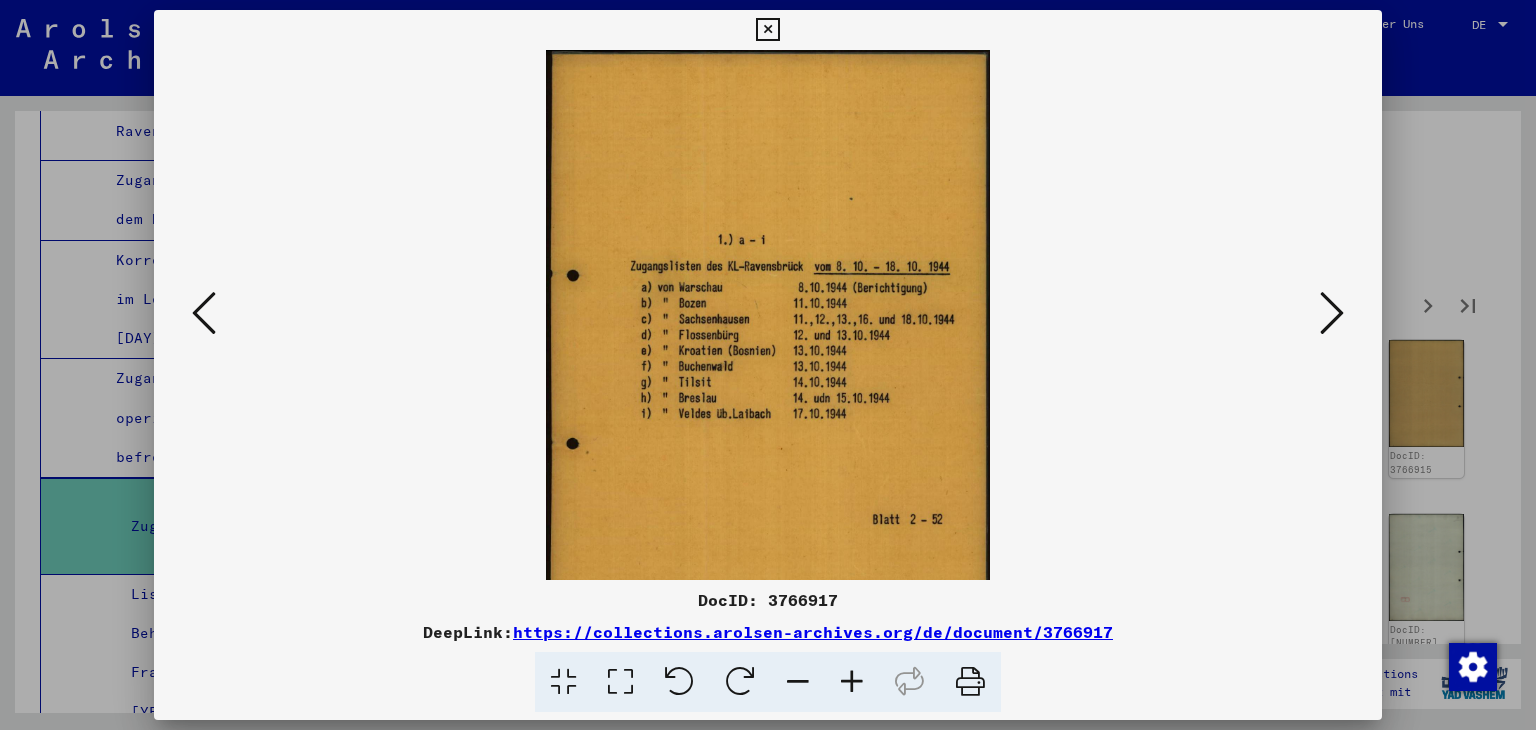 click at bounding box center (852, 682) 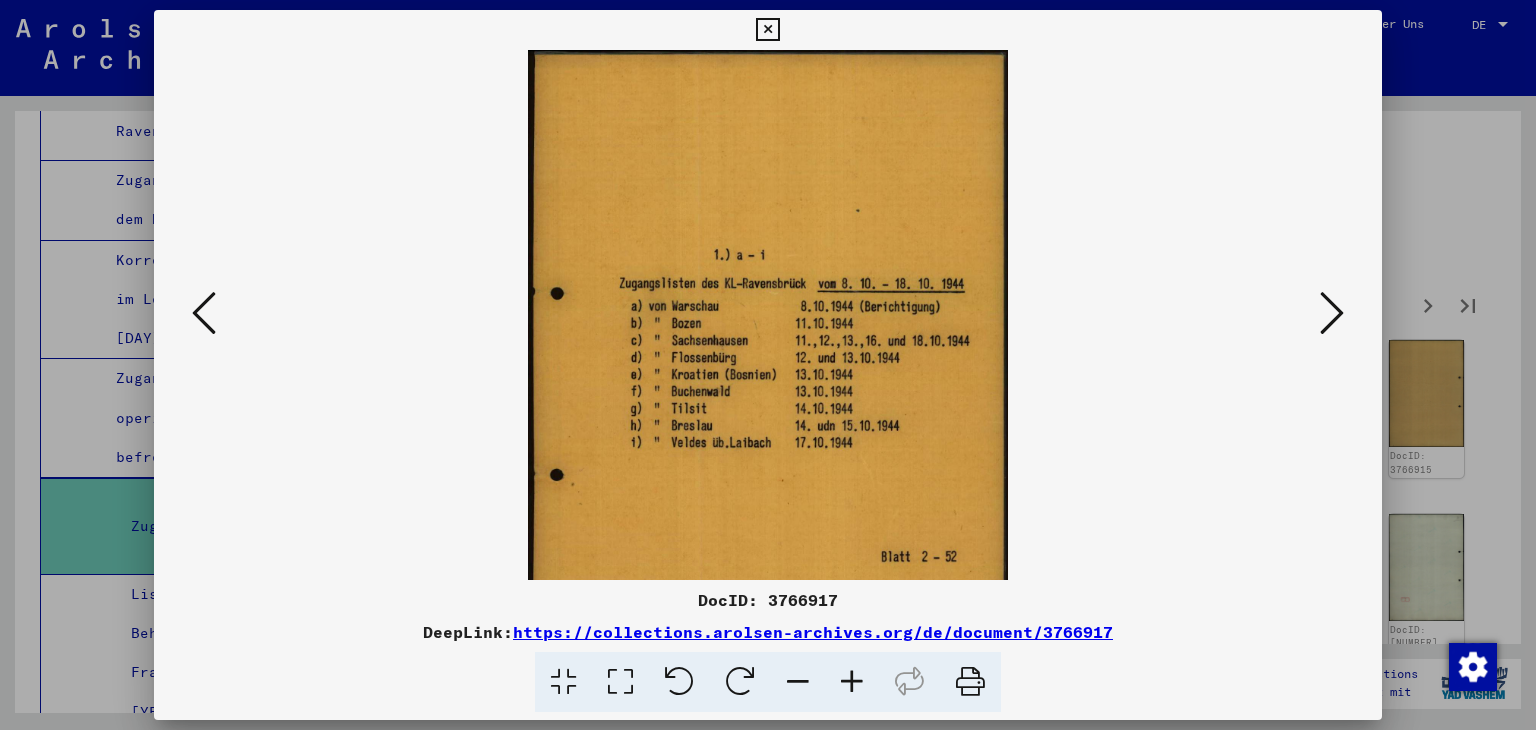 click at bounding box center [852, 682] 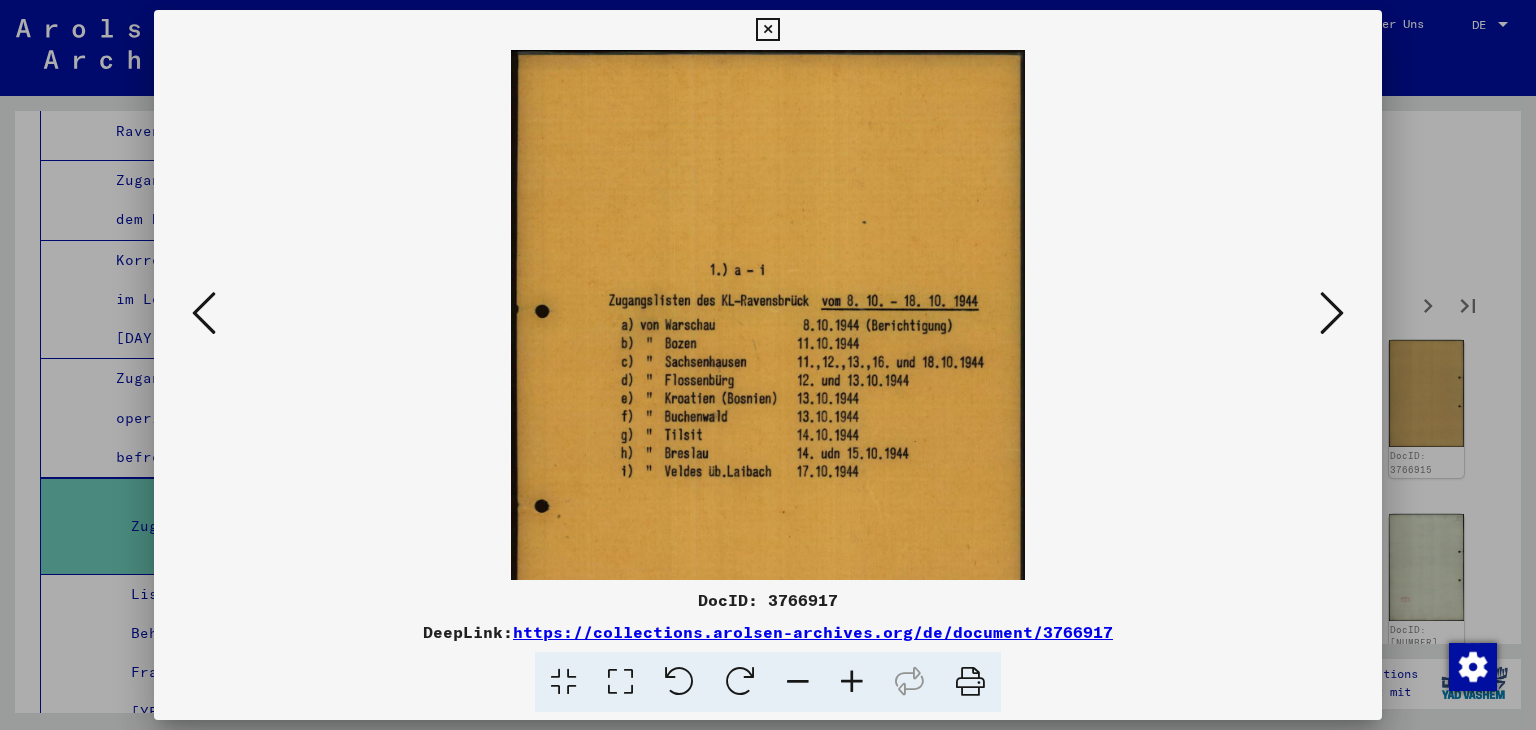 click at bounding box center (852, 682) 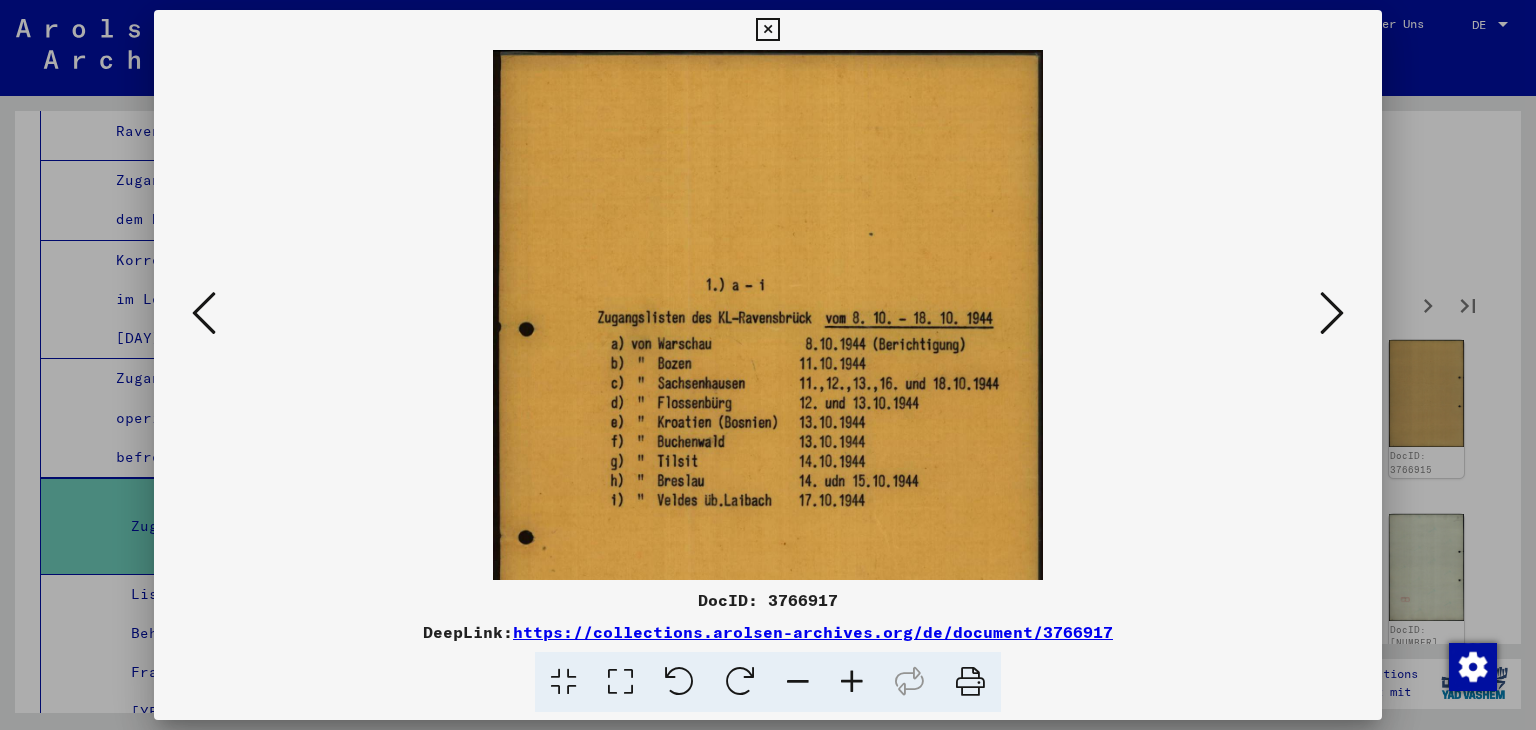 click at bounding box center [852, 682] 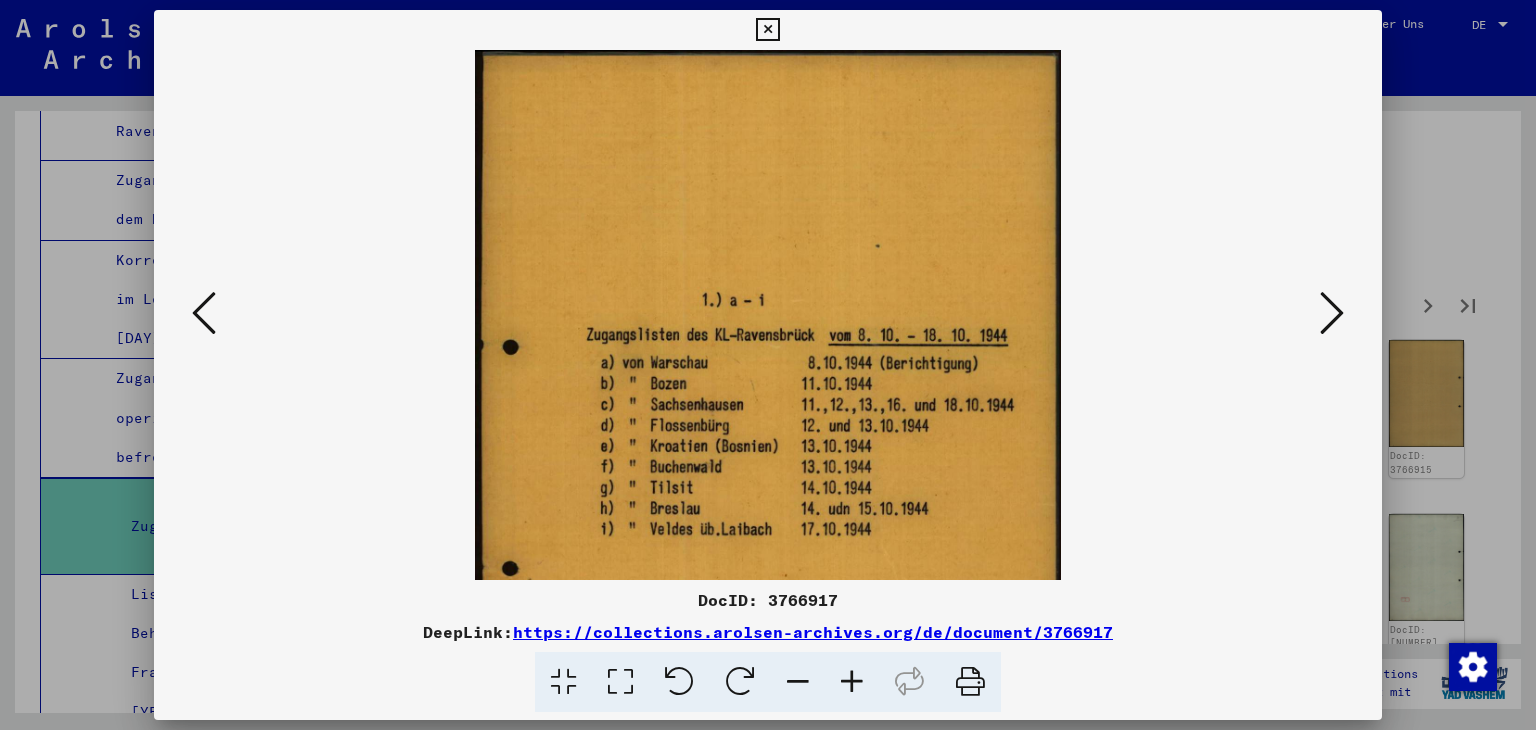 click at bounding box center (1332, 313) 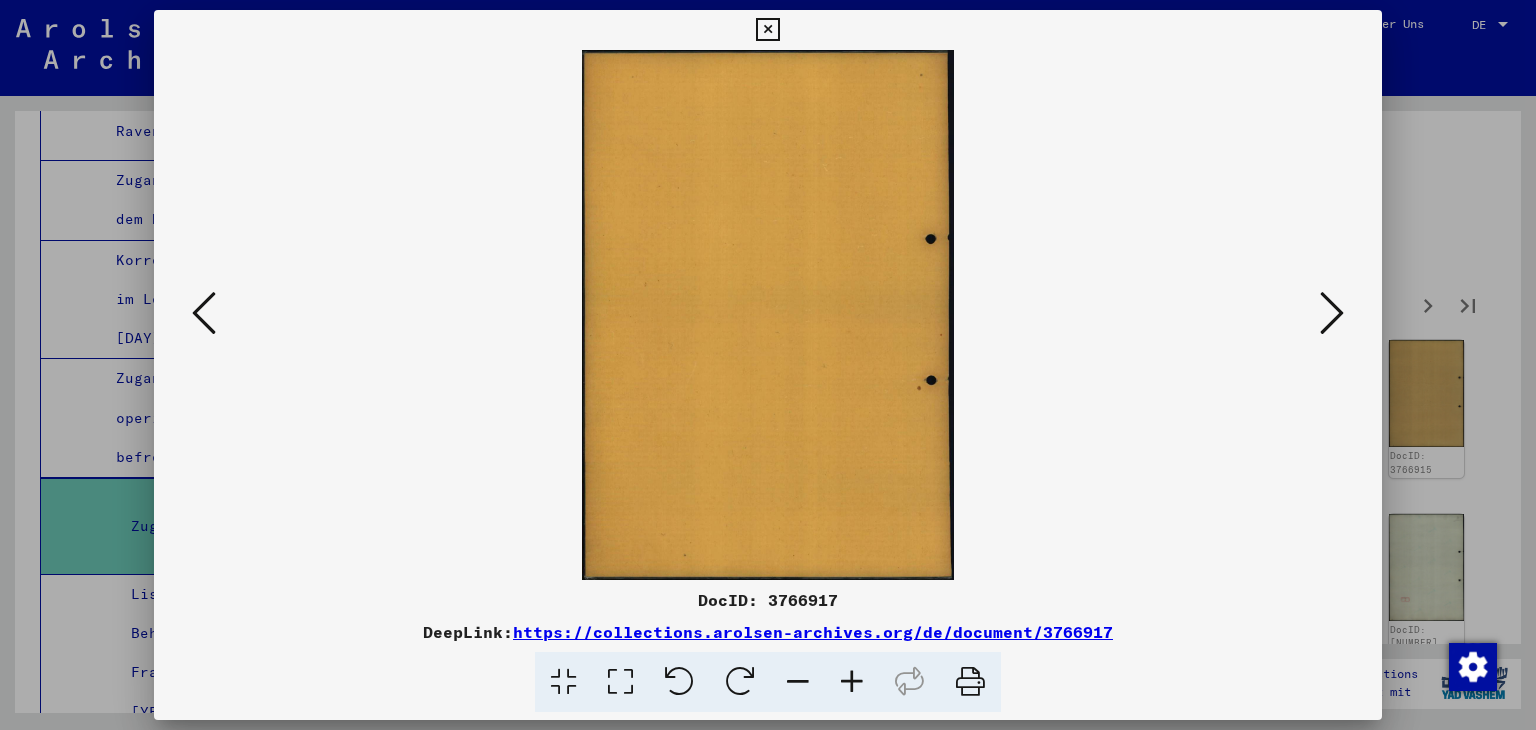 click at bounding box center [1332, 313] 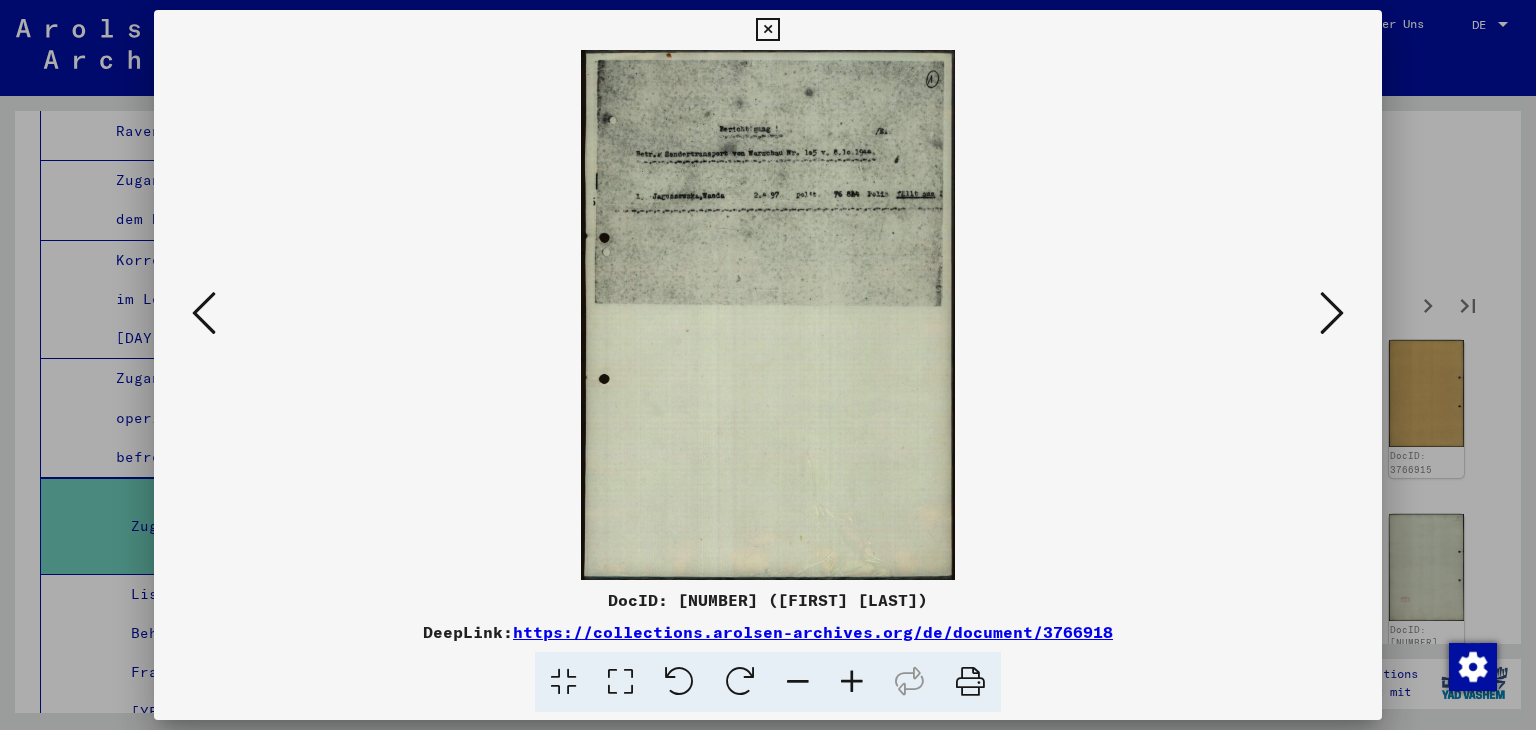 click at bounding box center [852, 682] 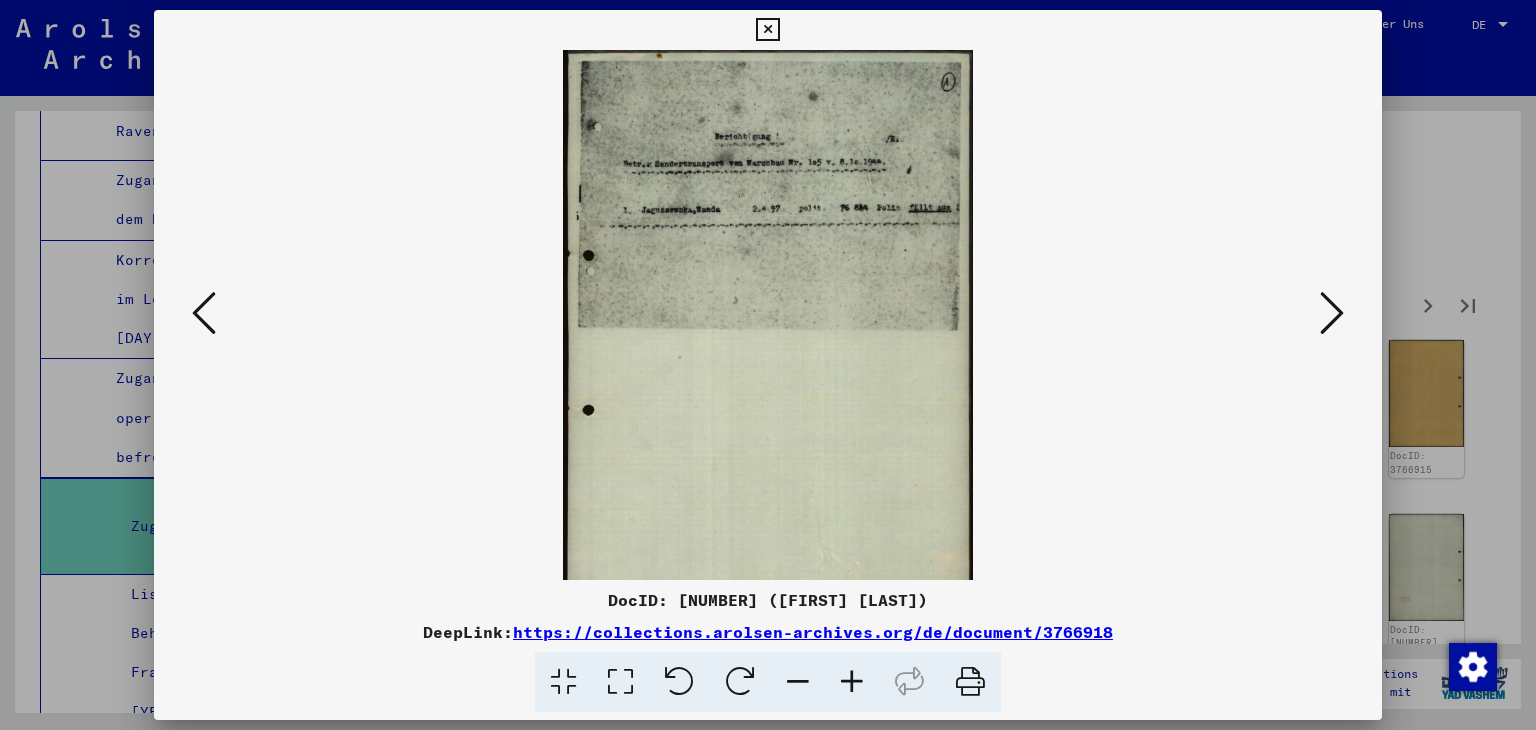 click at bounding box center [852, 682] 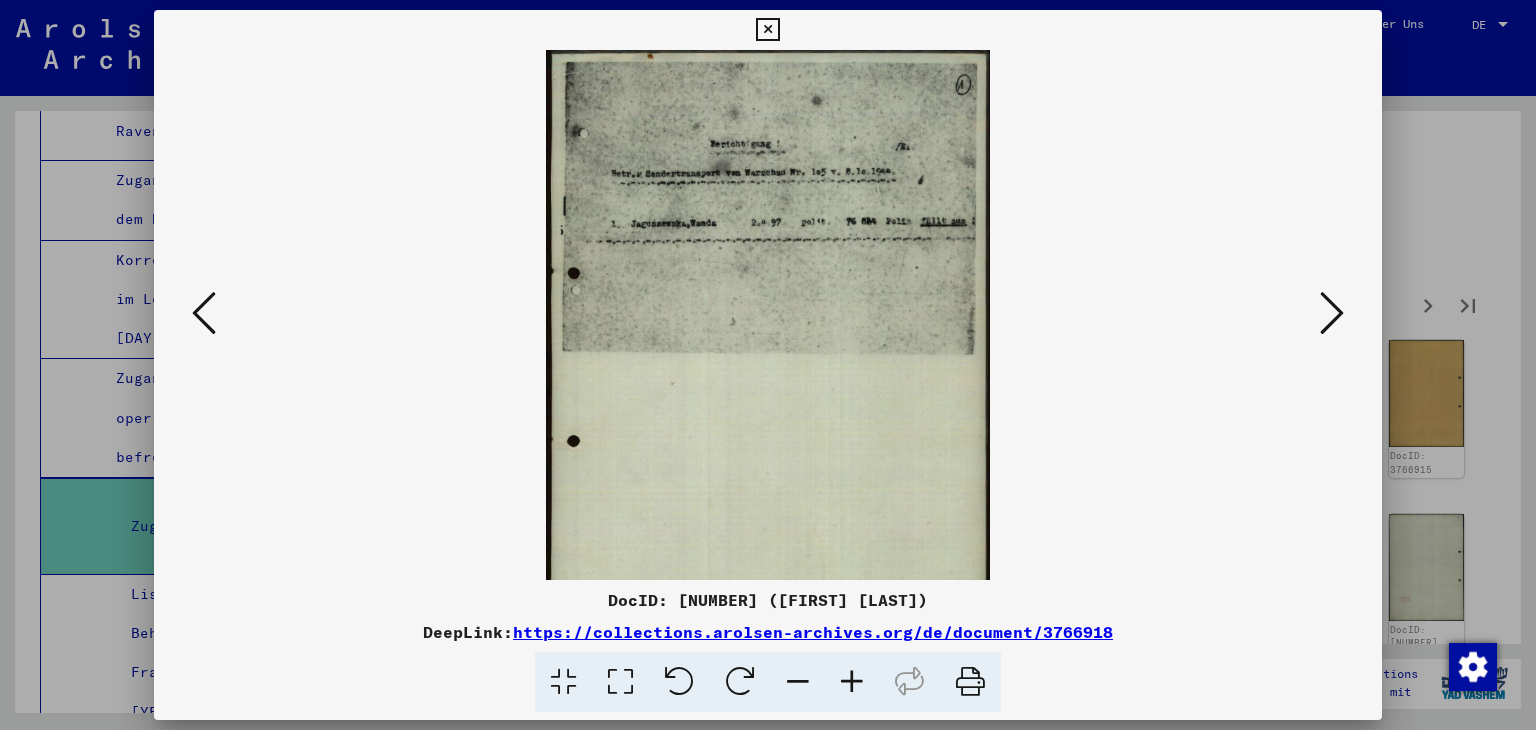 click at bounding box center (852, 682) 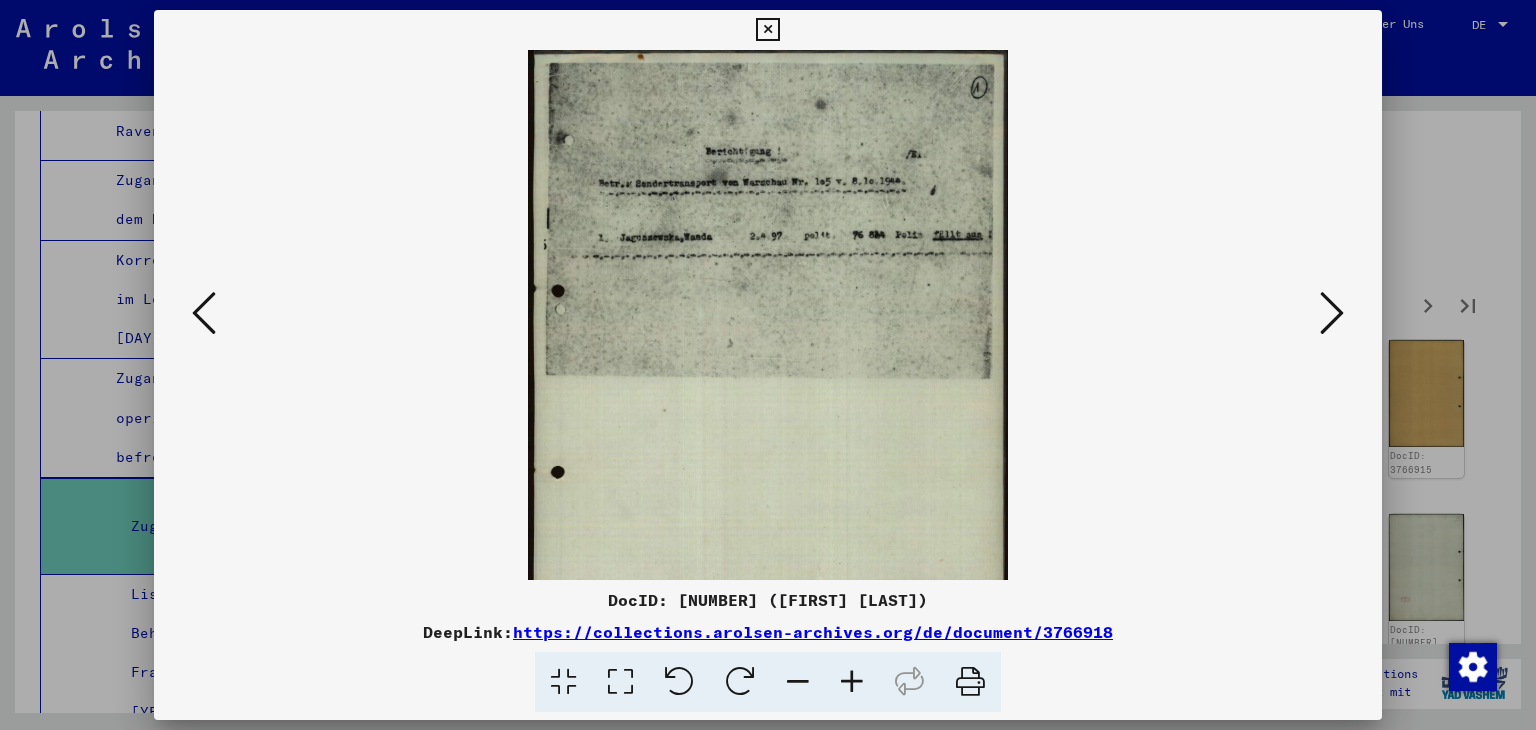 click at bounding box center (852, 682) 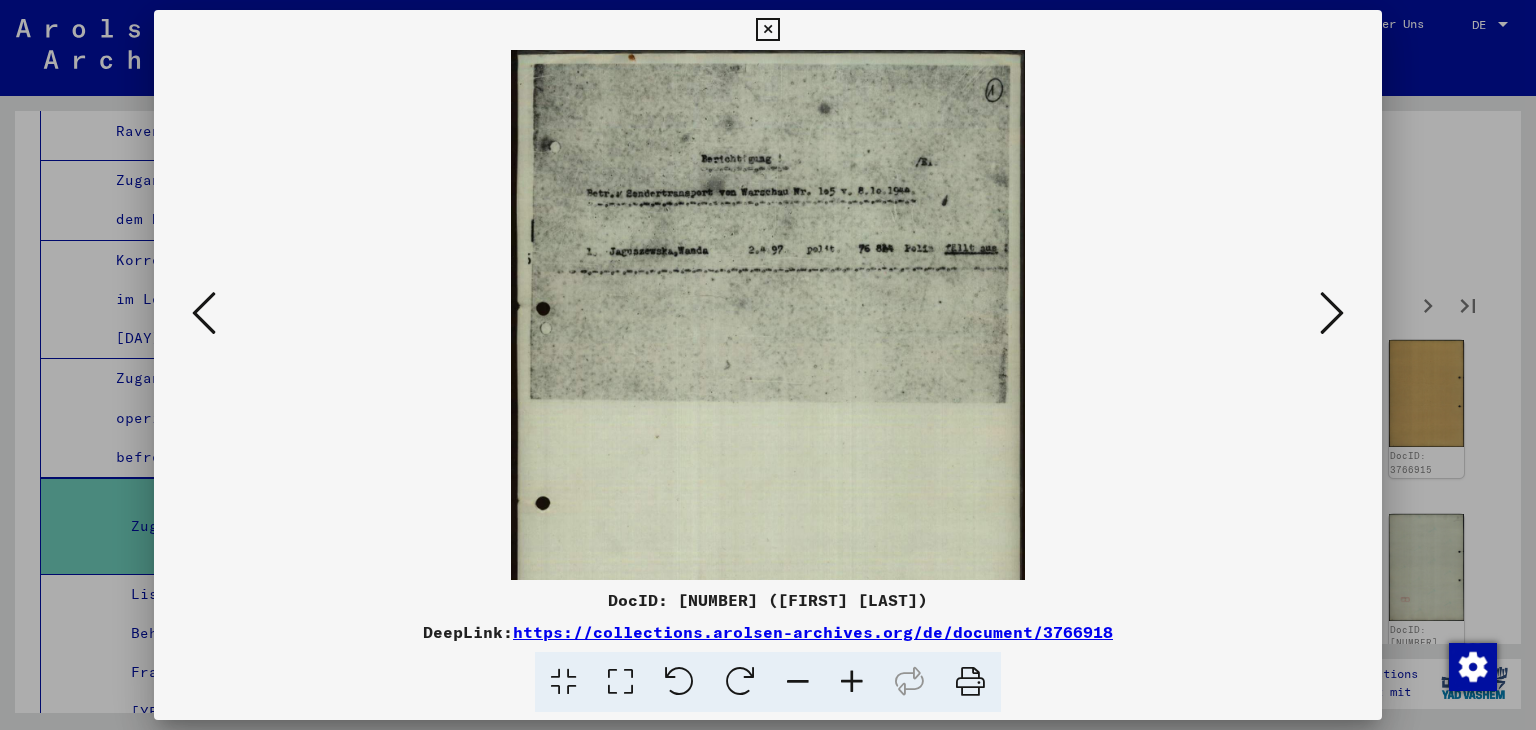 click at bounding box center [852, 682] 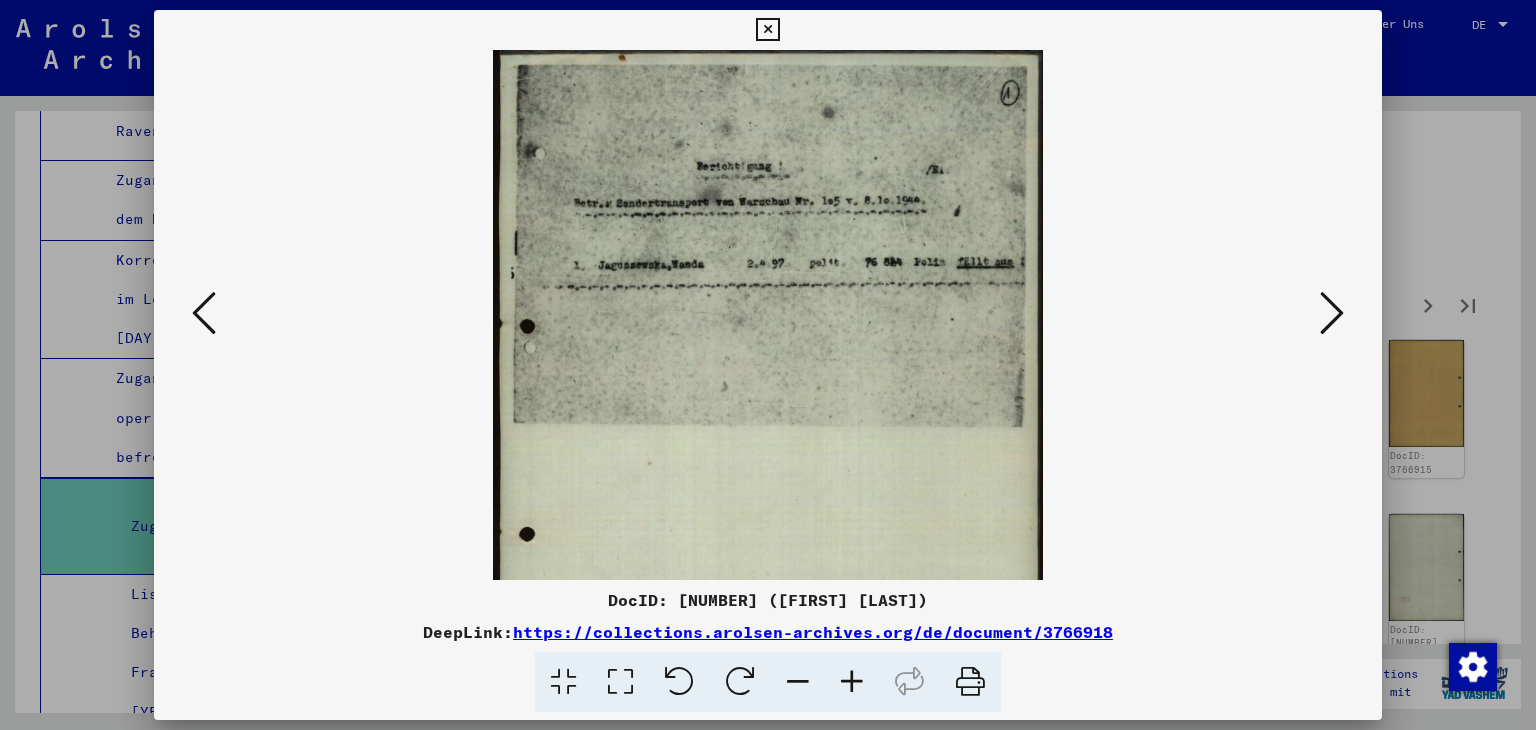 click at bounding box center [852, 682] 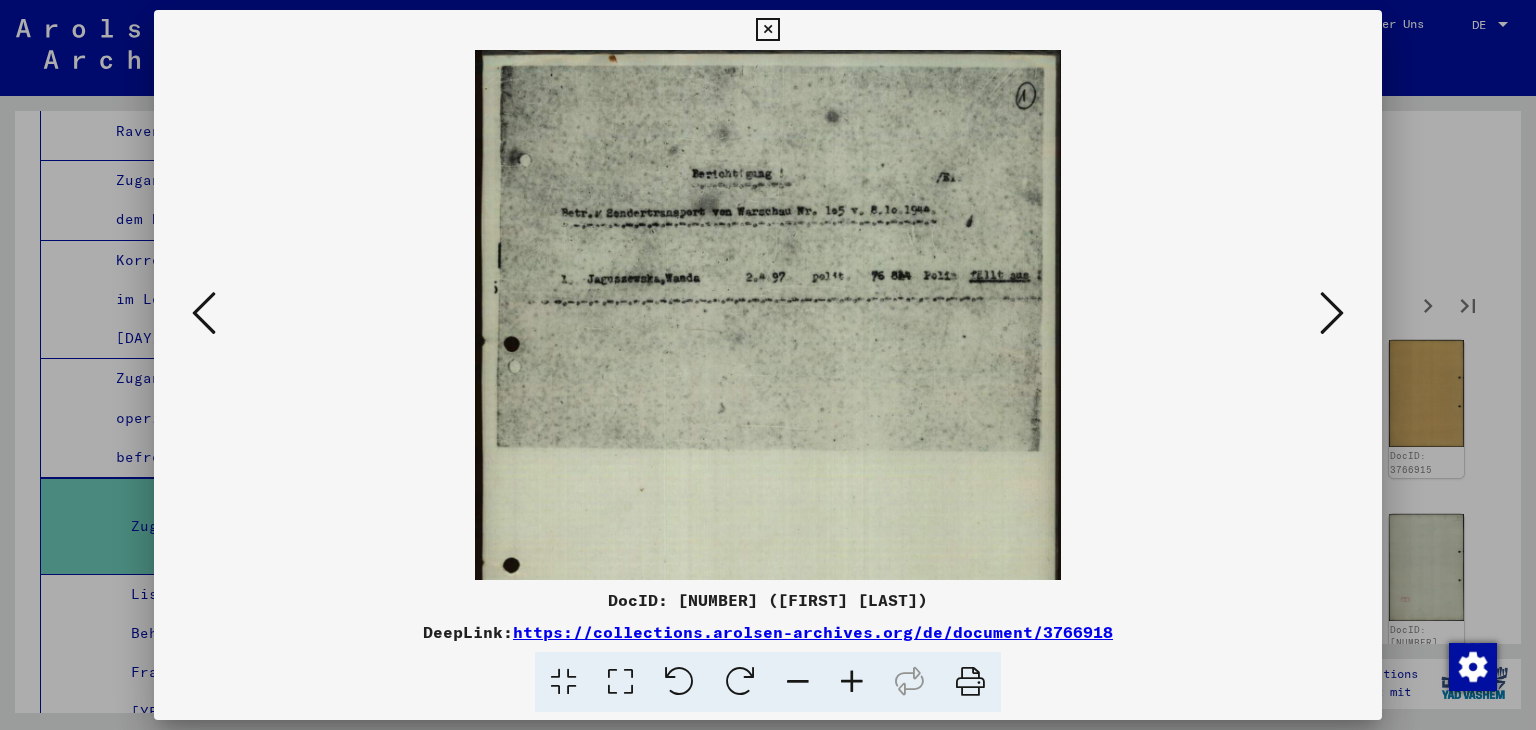 click at bounding box center (852, 682) 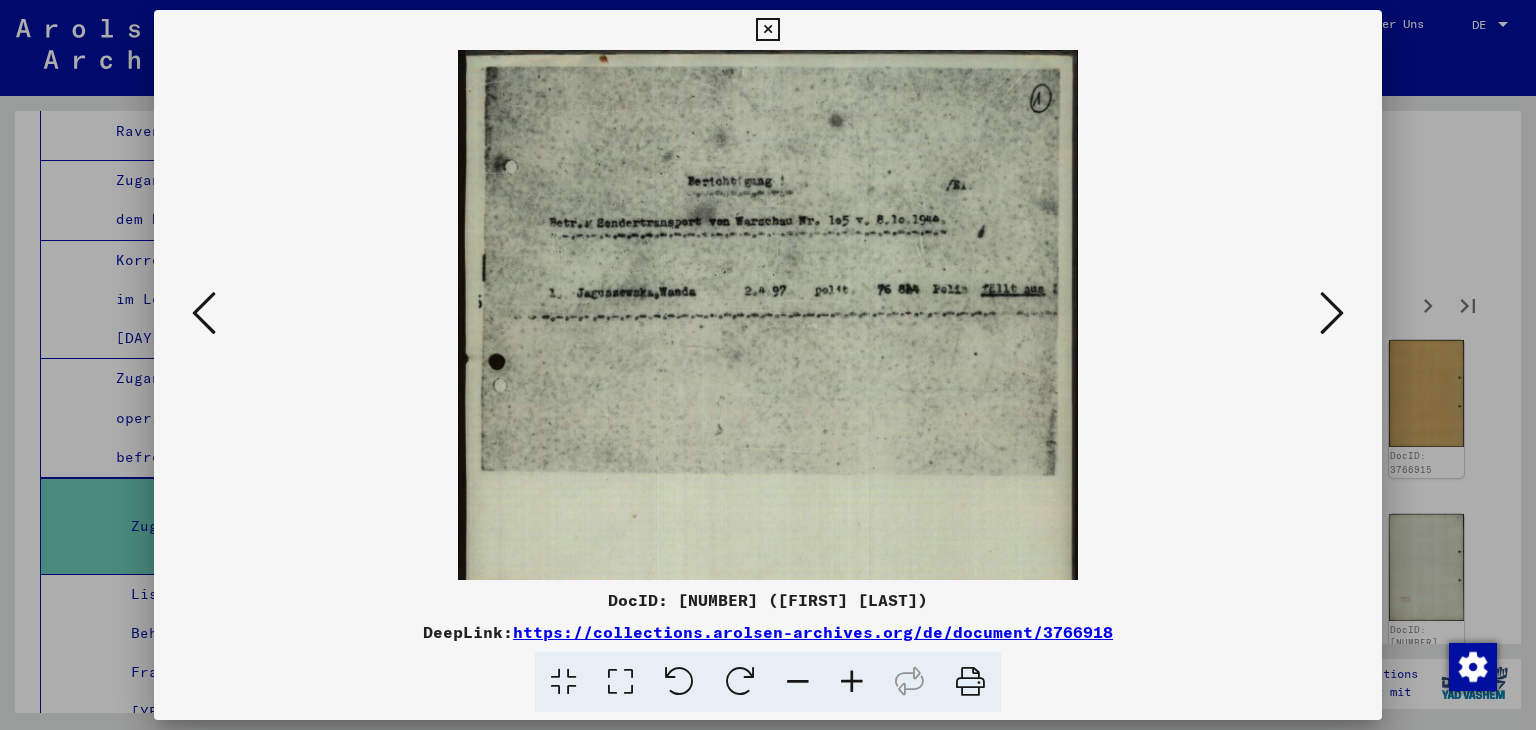 click at bounding box center (852, 682) 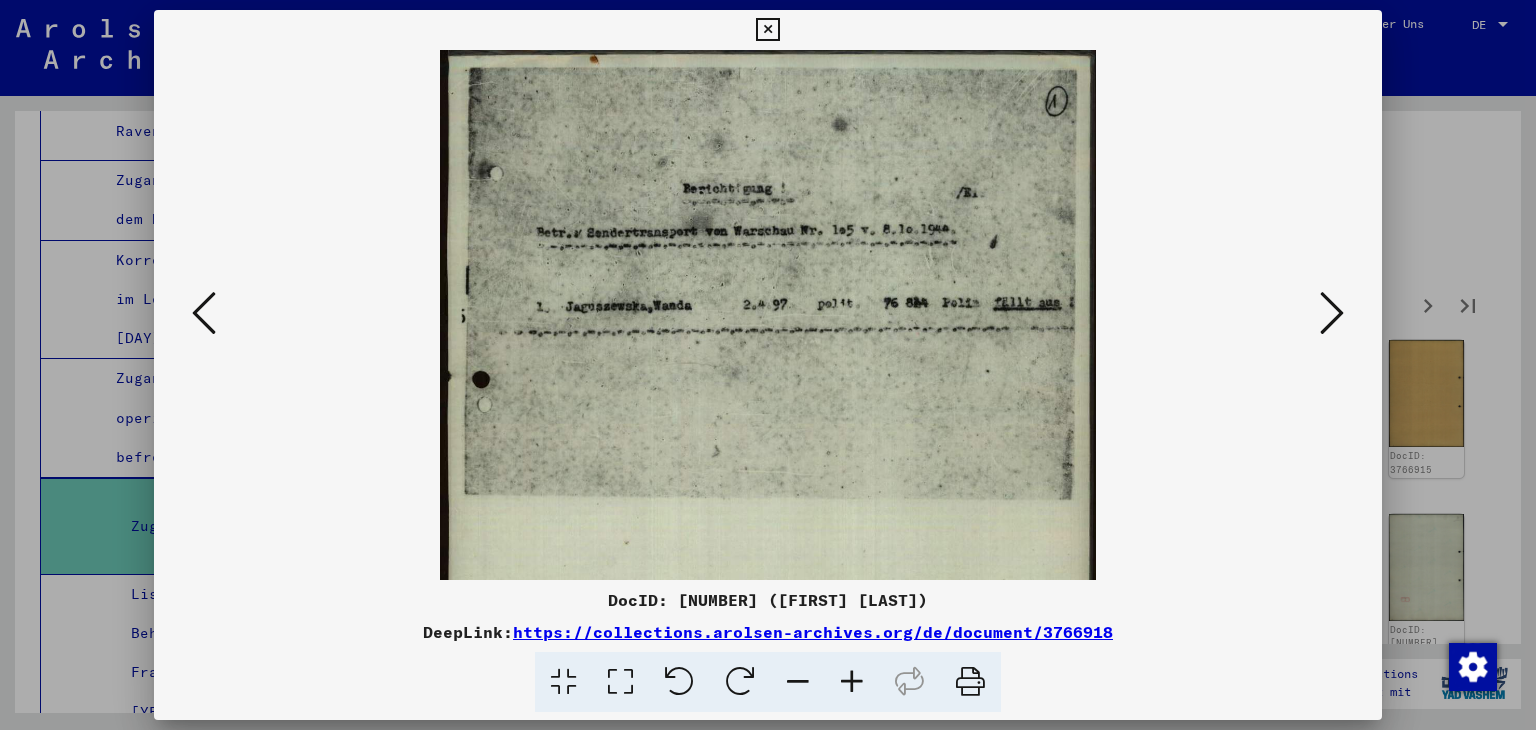 click at bounding box center (852, 682) 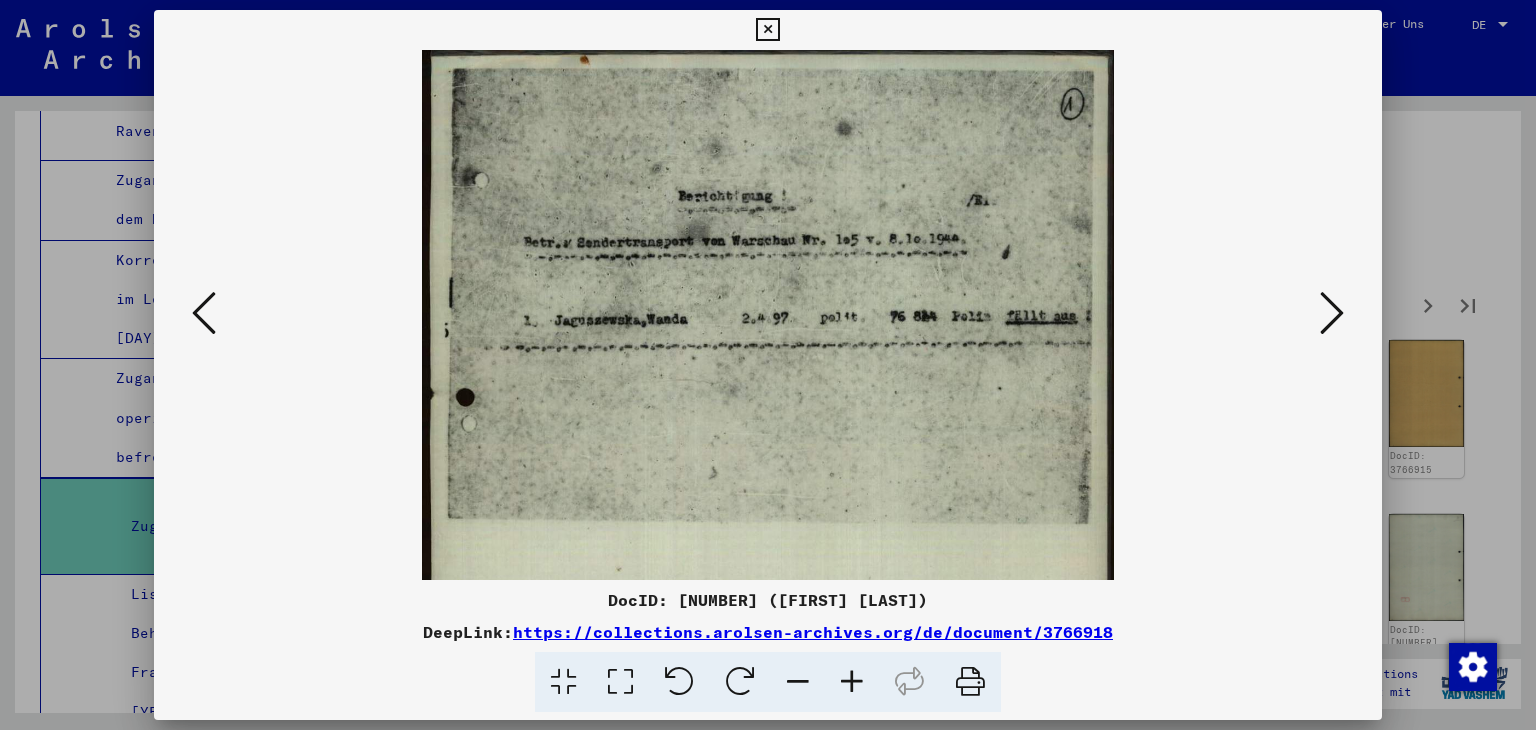 click at bounding box center [852, 682] 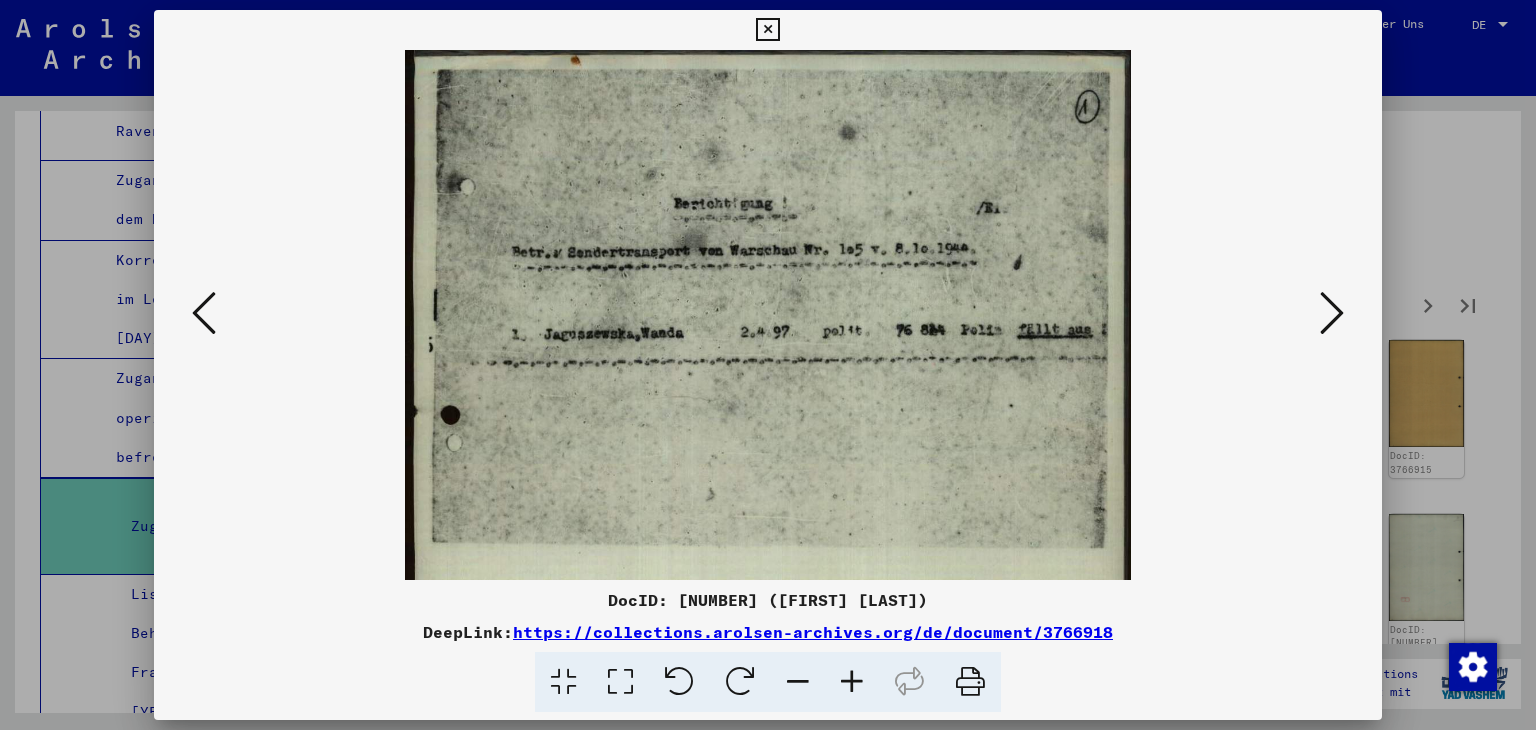click at bounding box center (852, 682) 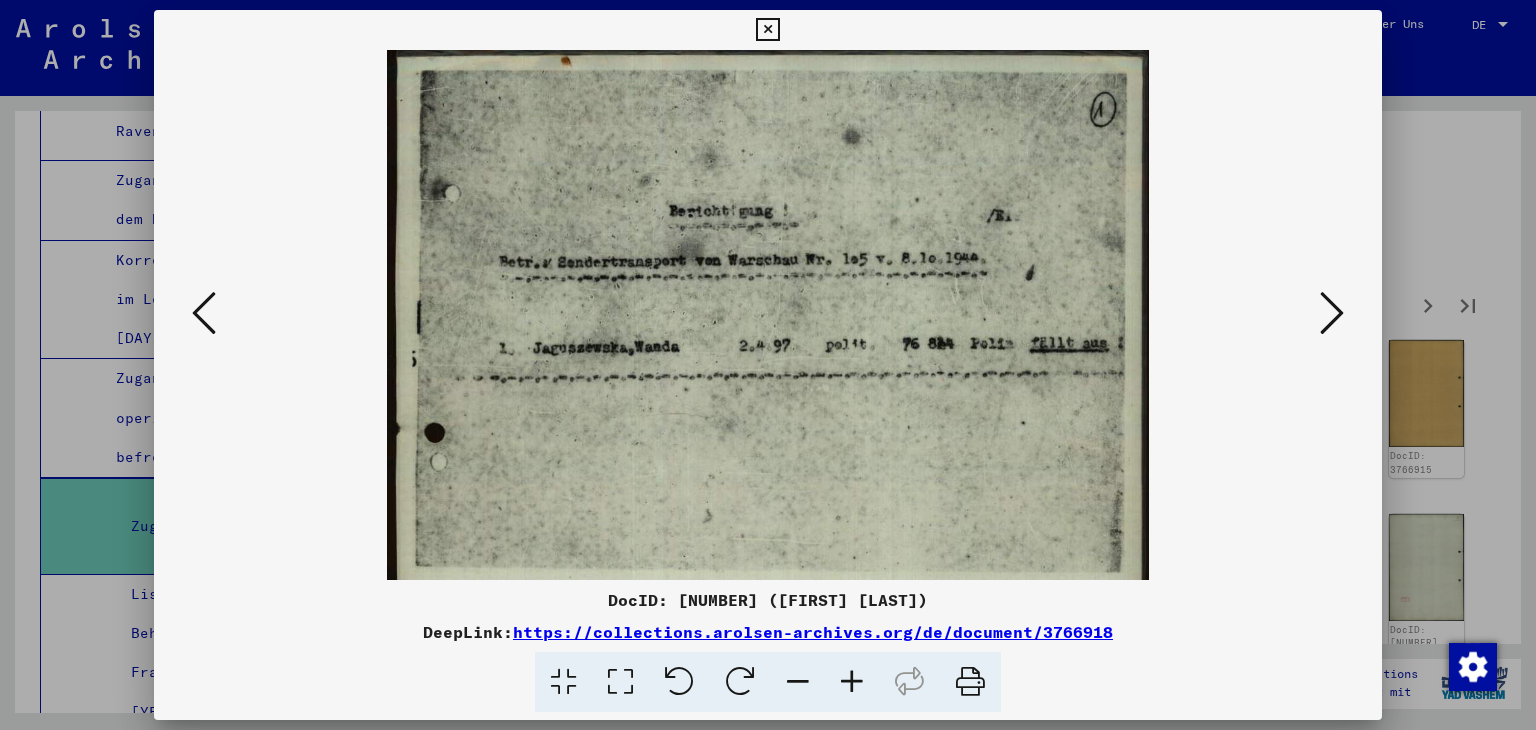 click at bounding box center [852, 682] 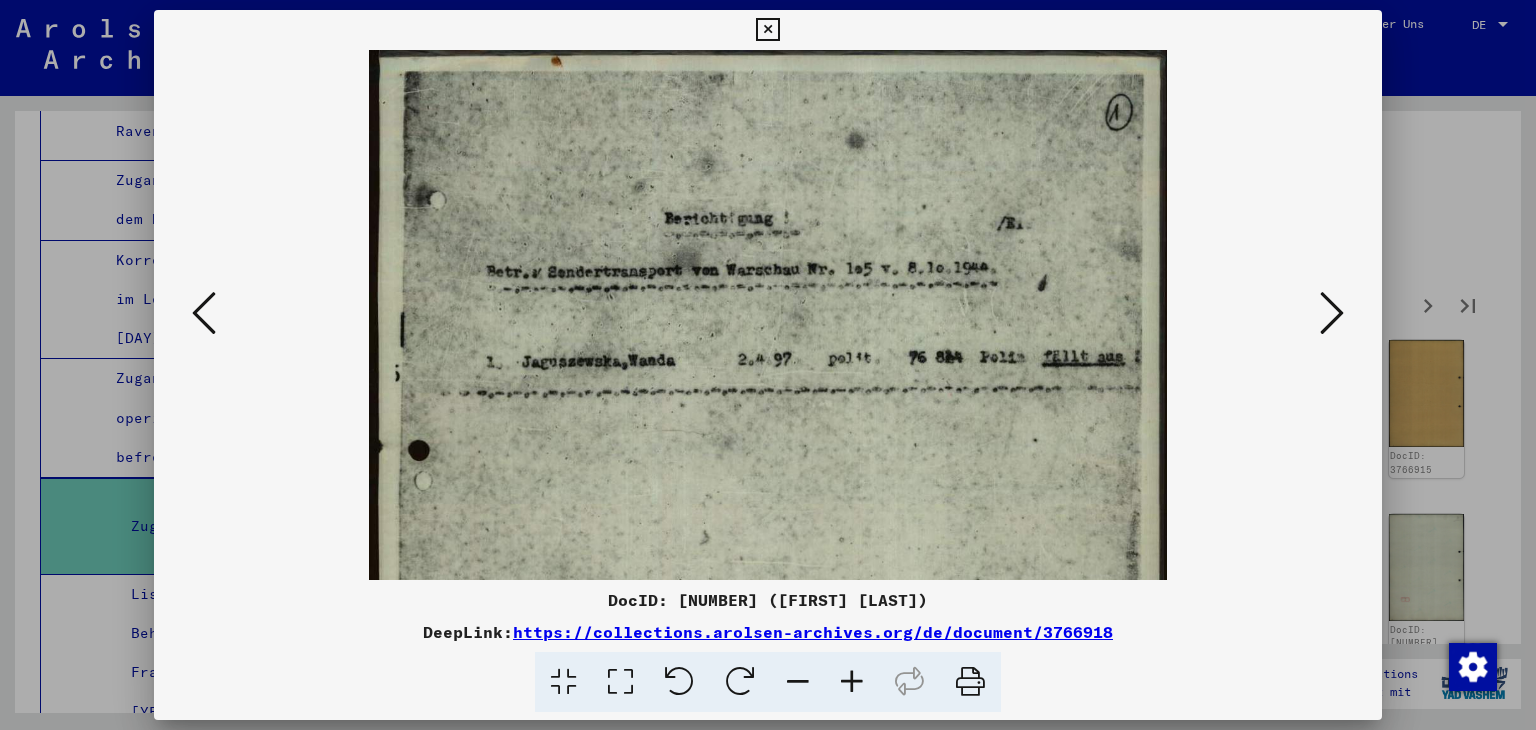 click at bounding box center [852, 682] 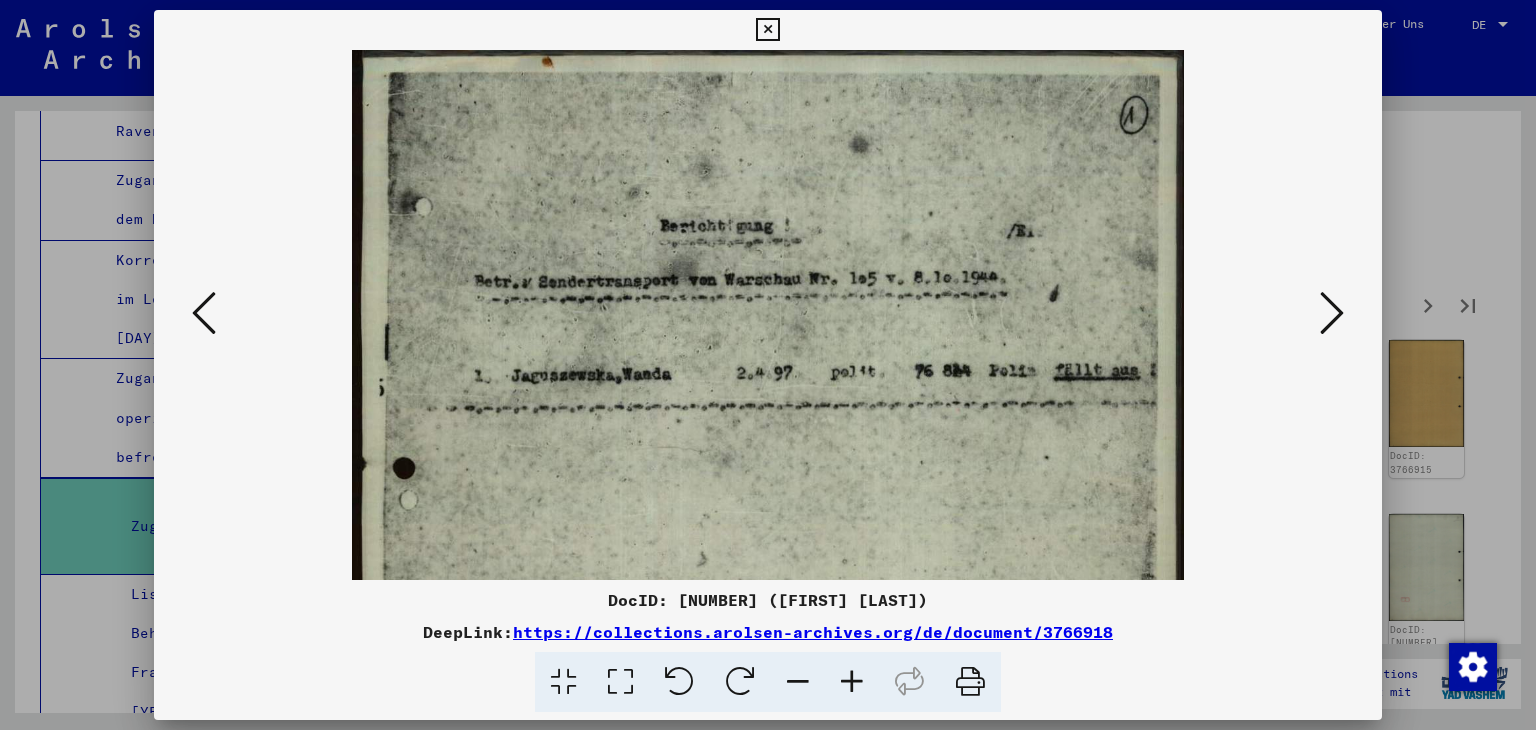 click at bounding box center (852, 682) 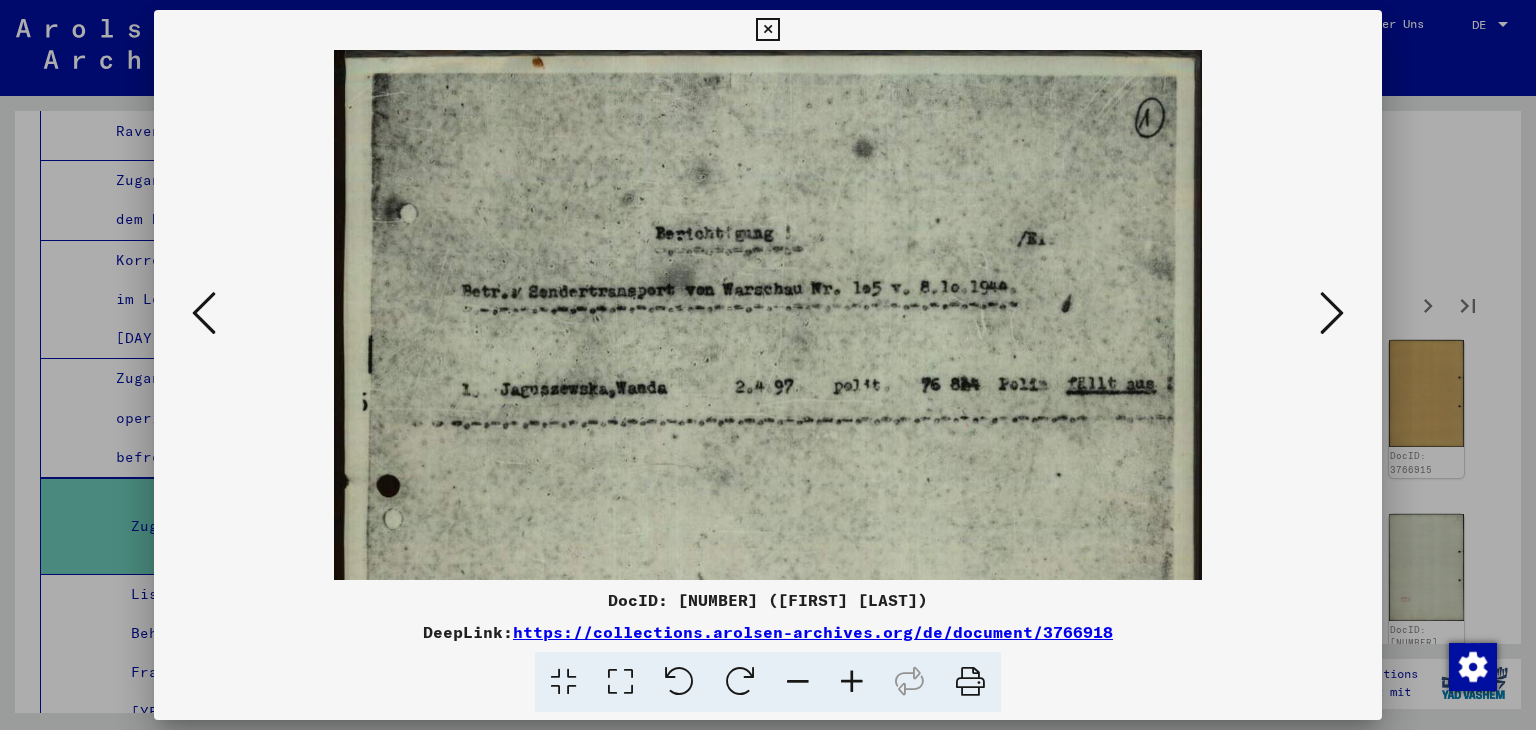 click at bounding box center (768, 315) 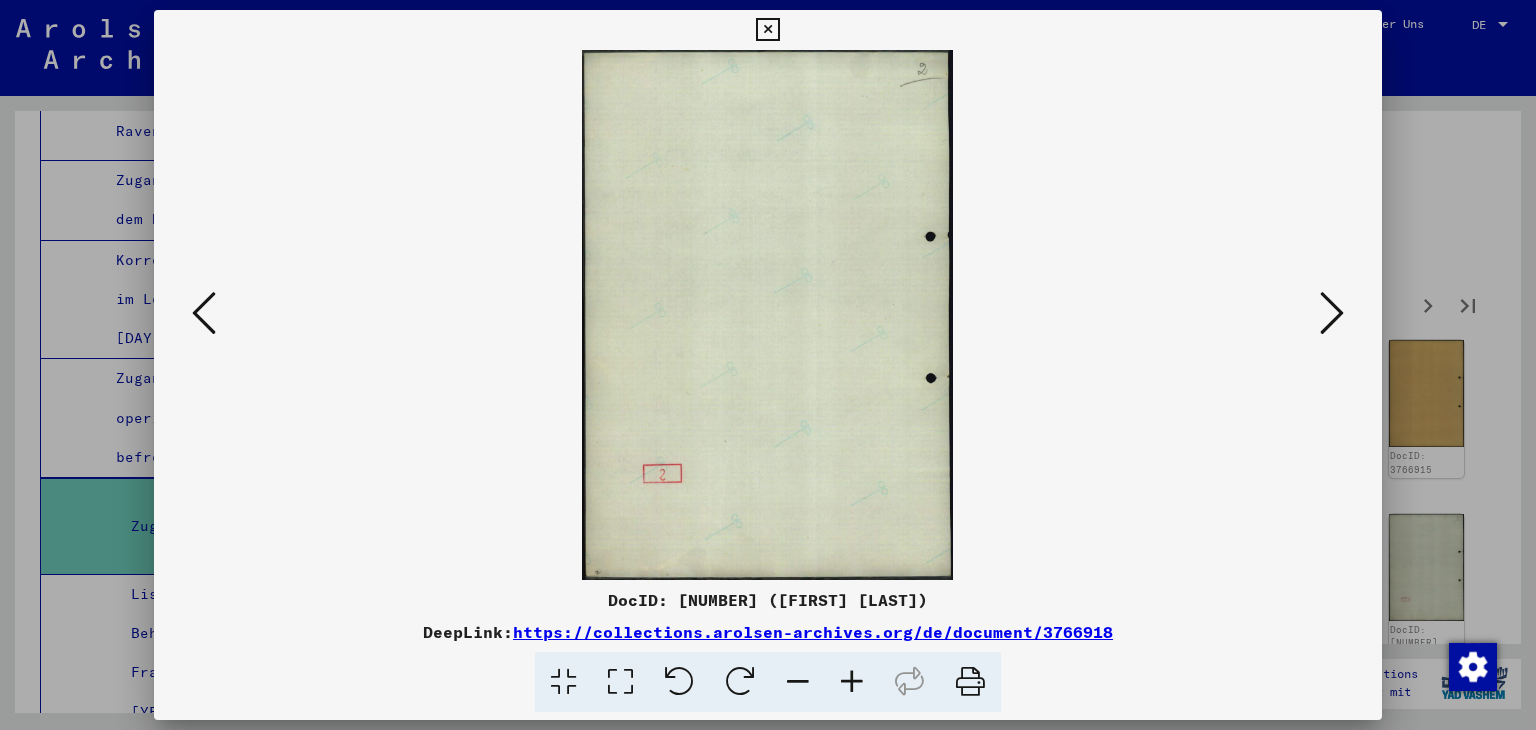 click at bounding box center [1332, 313] 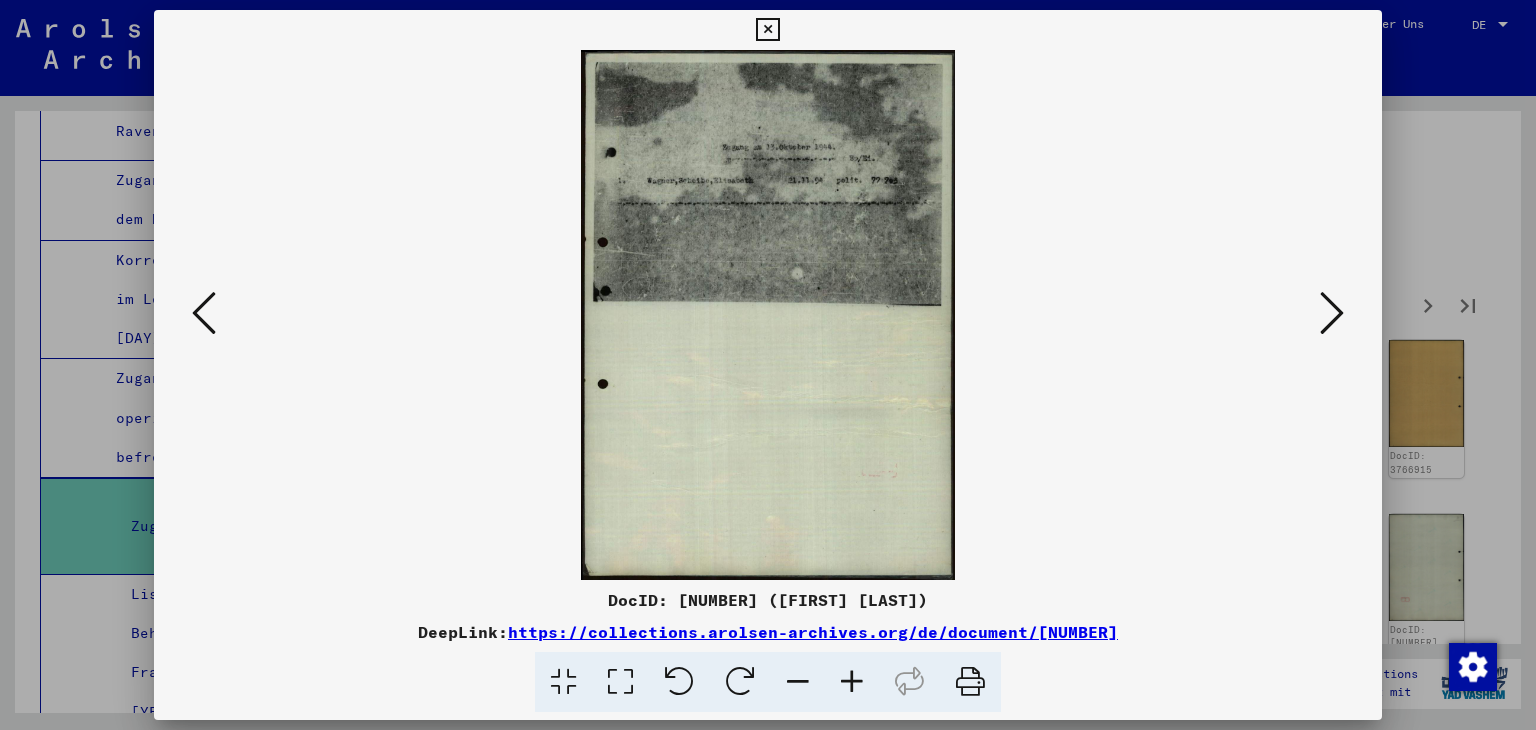 click at bounding box center [1332, 313] 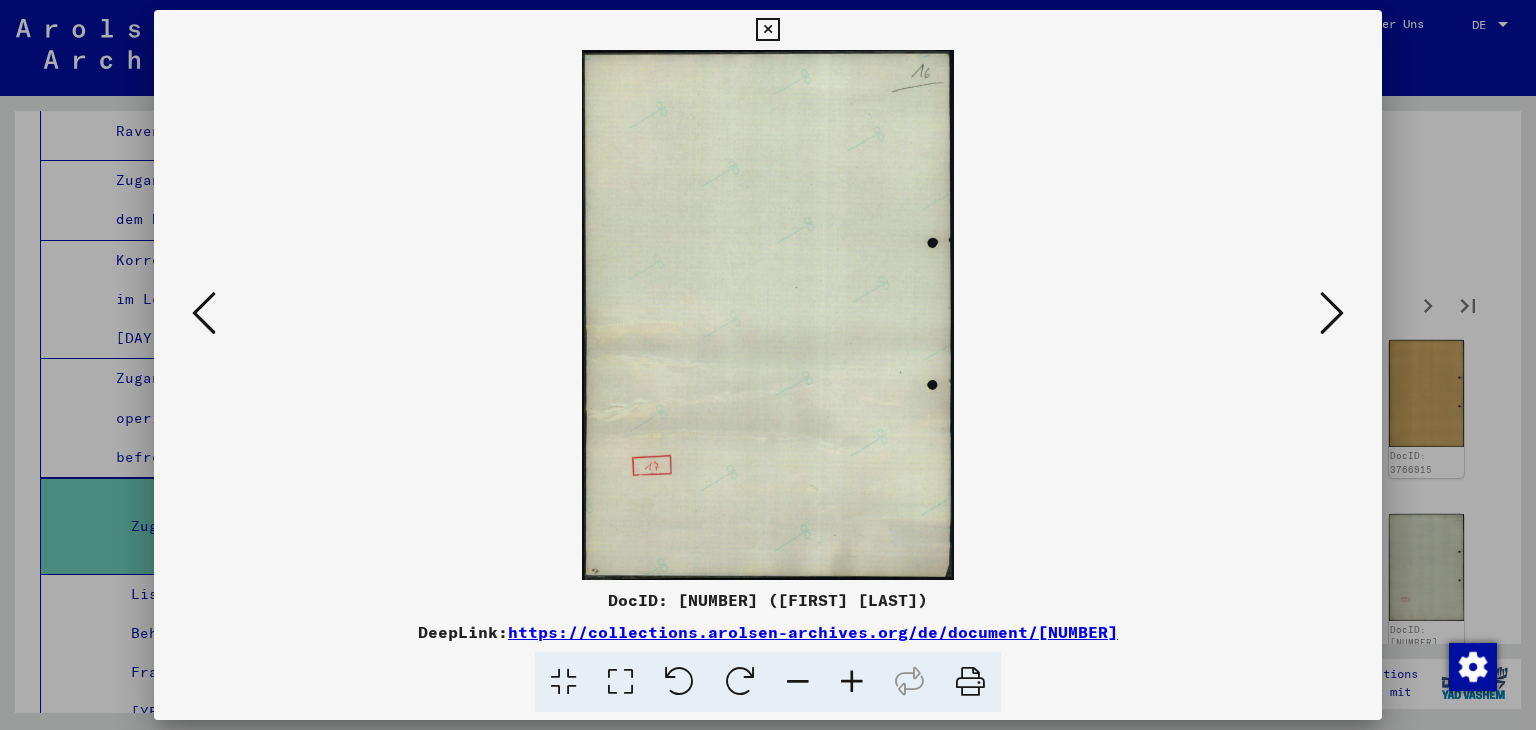 click at bounding box center [1332, 313] 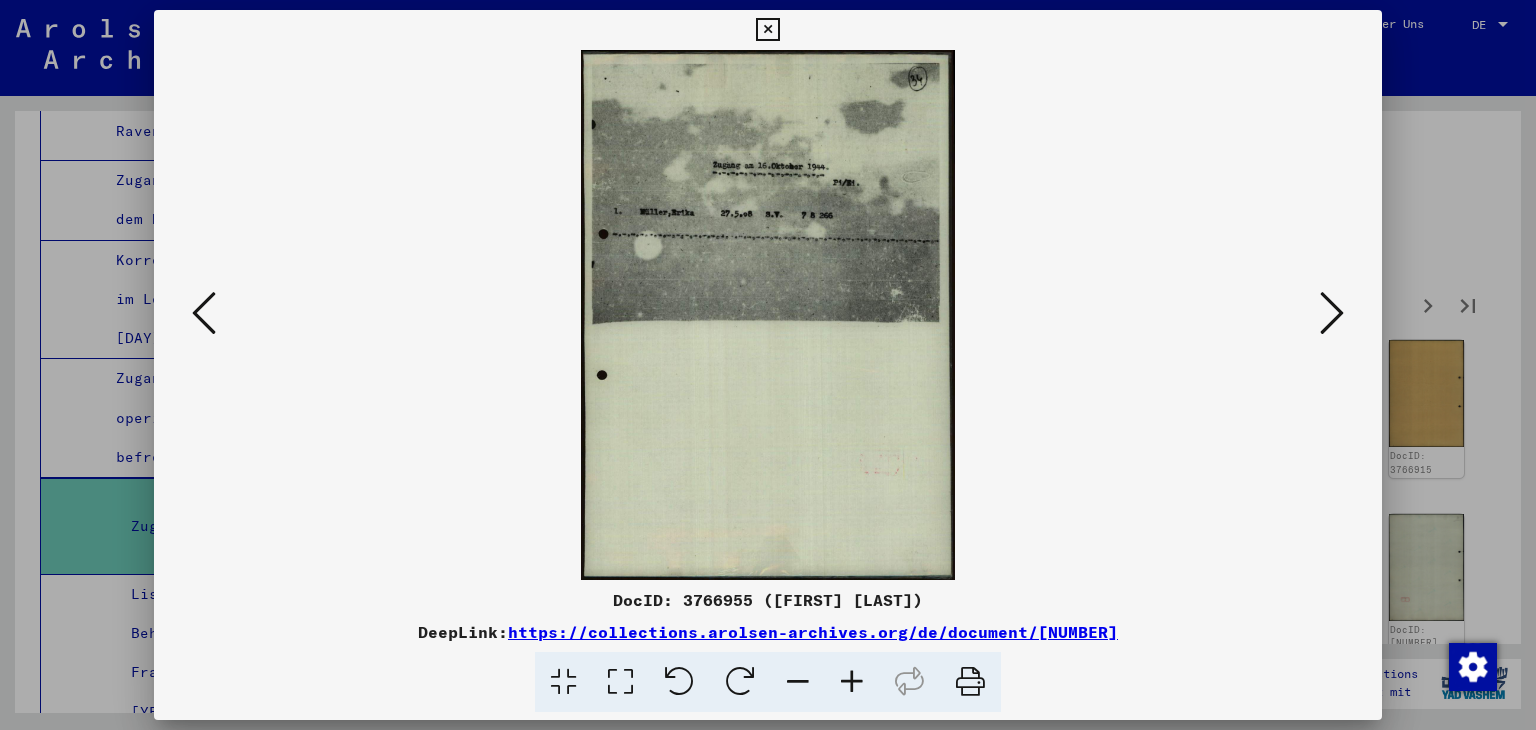 click at bounding box center [1332, 313] 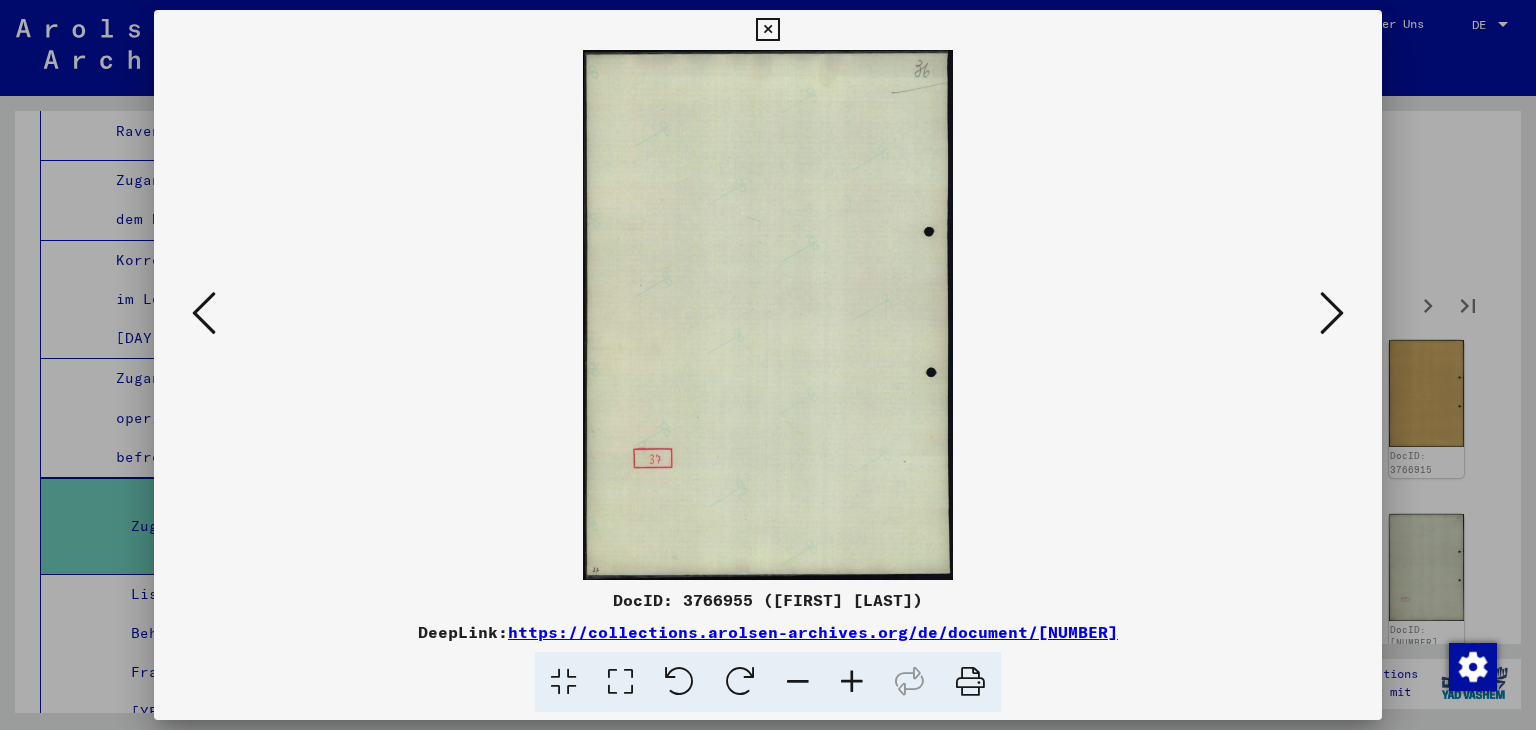 click at bounding box center (1332, 313) 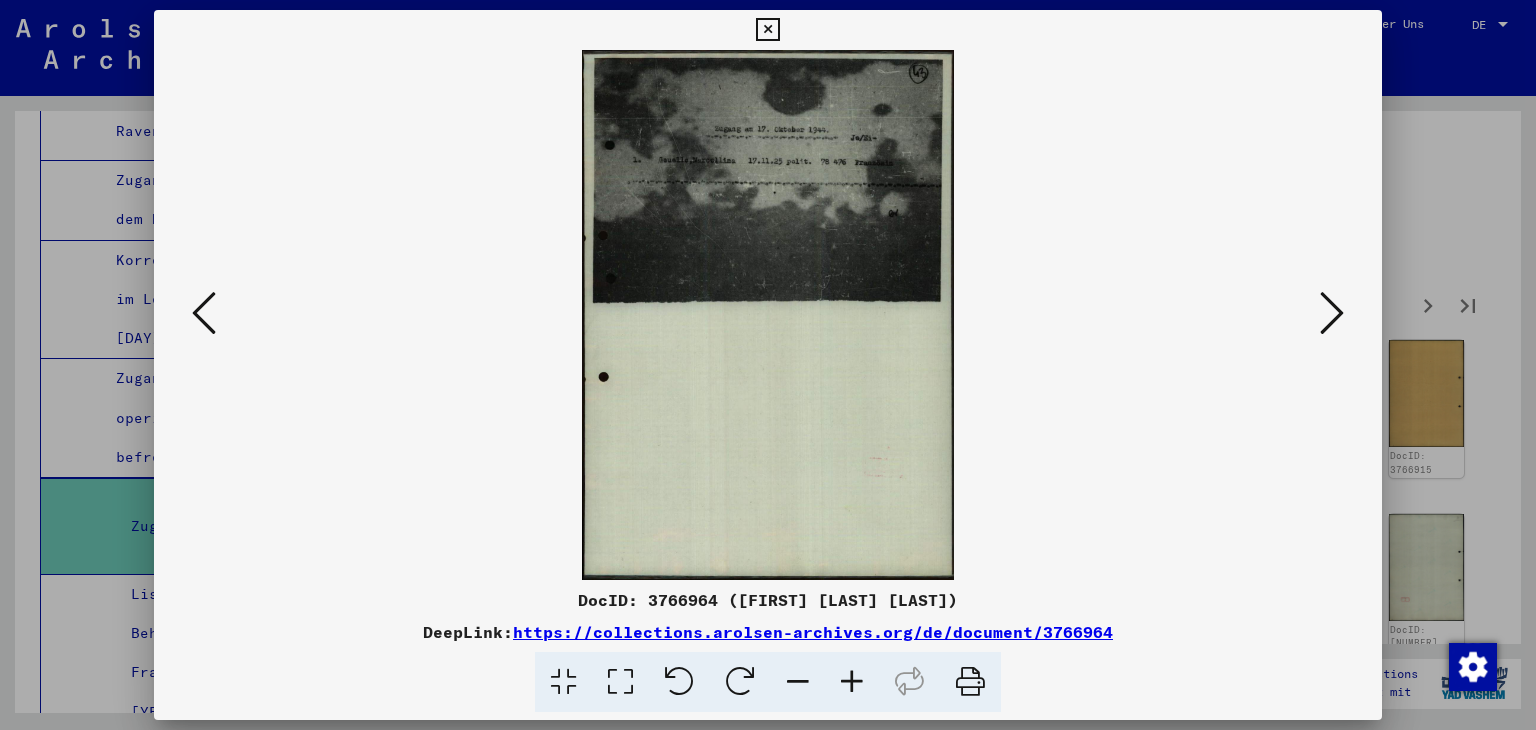 click at bounding box center [852, 682] 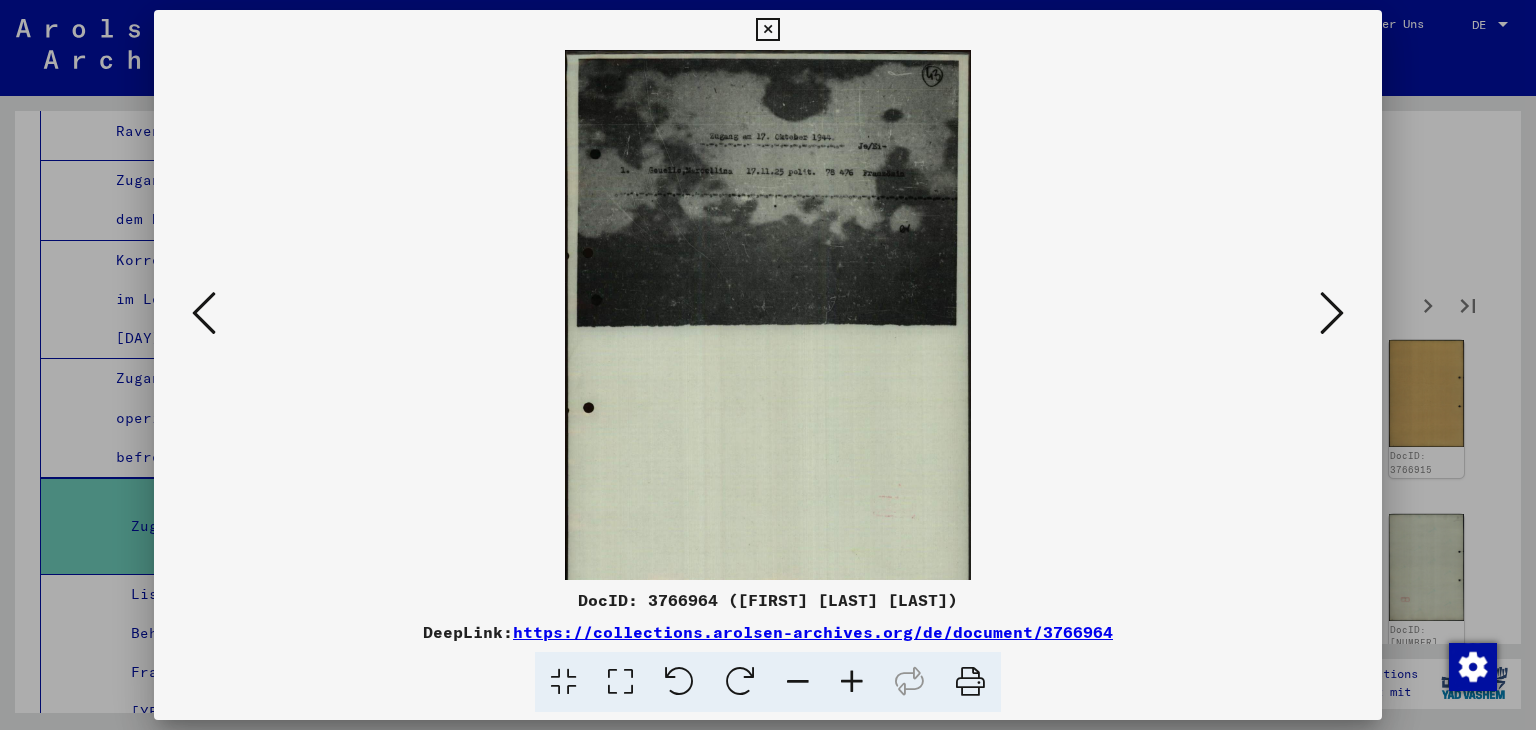 click at bounding box center (852, 682) 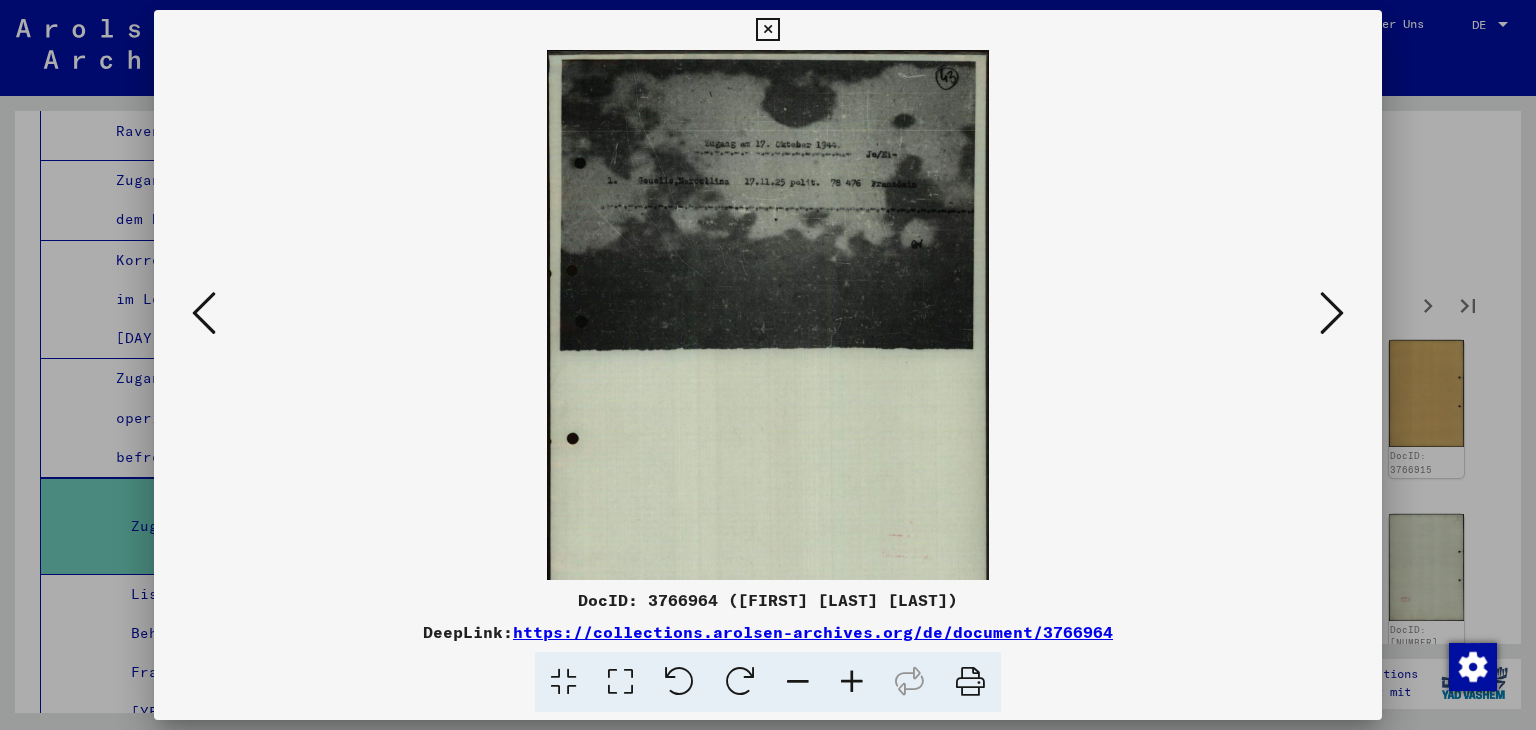 click at bounding box center [852, 682] 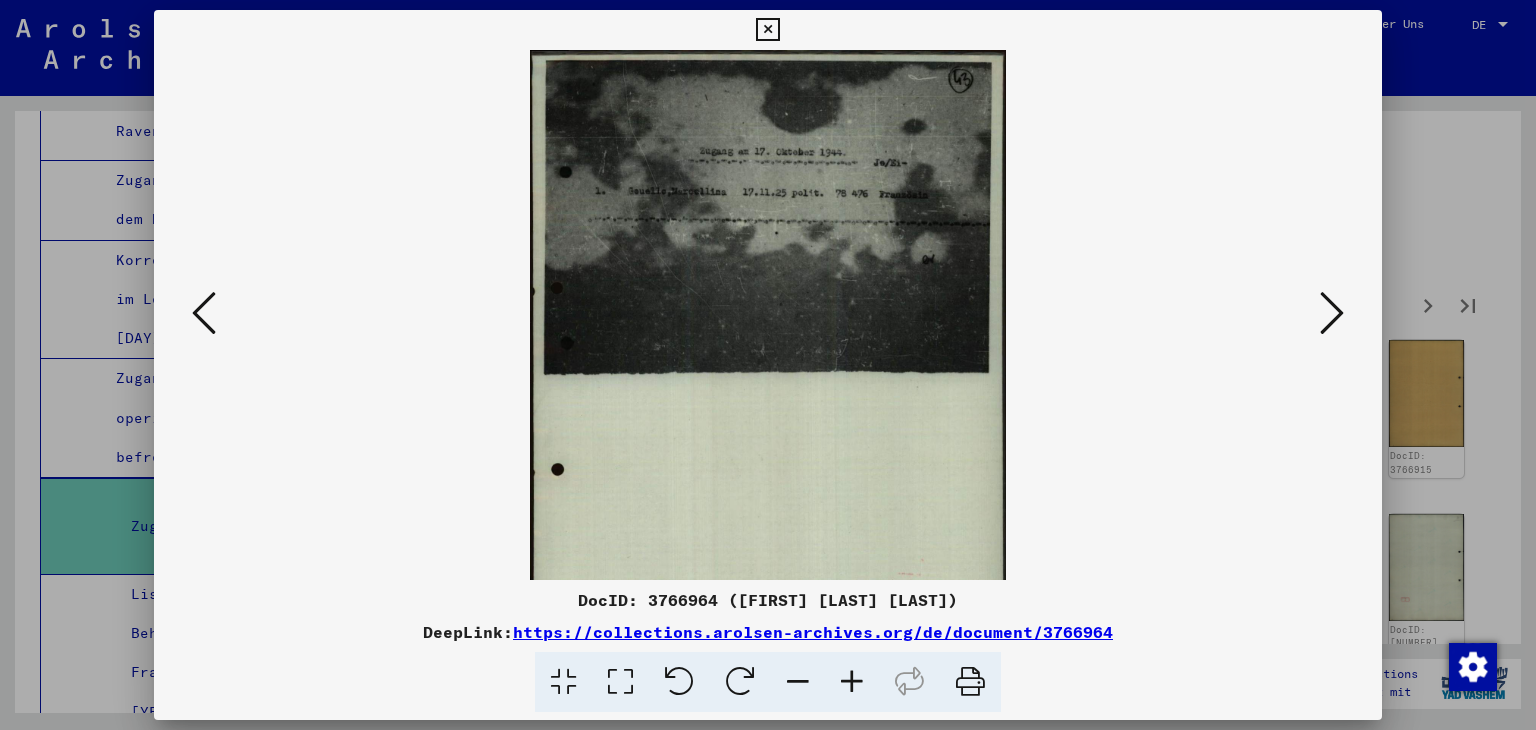 click at bounding box center (852, 682) 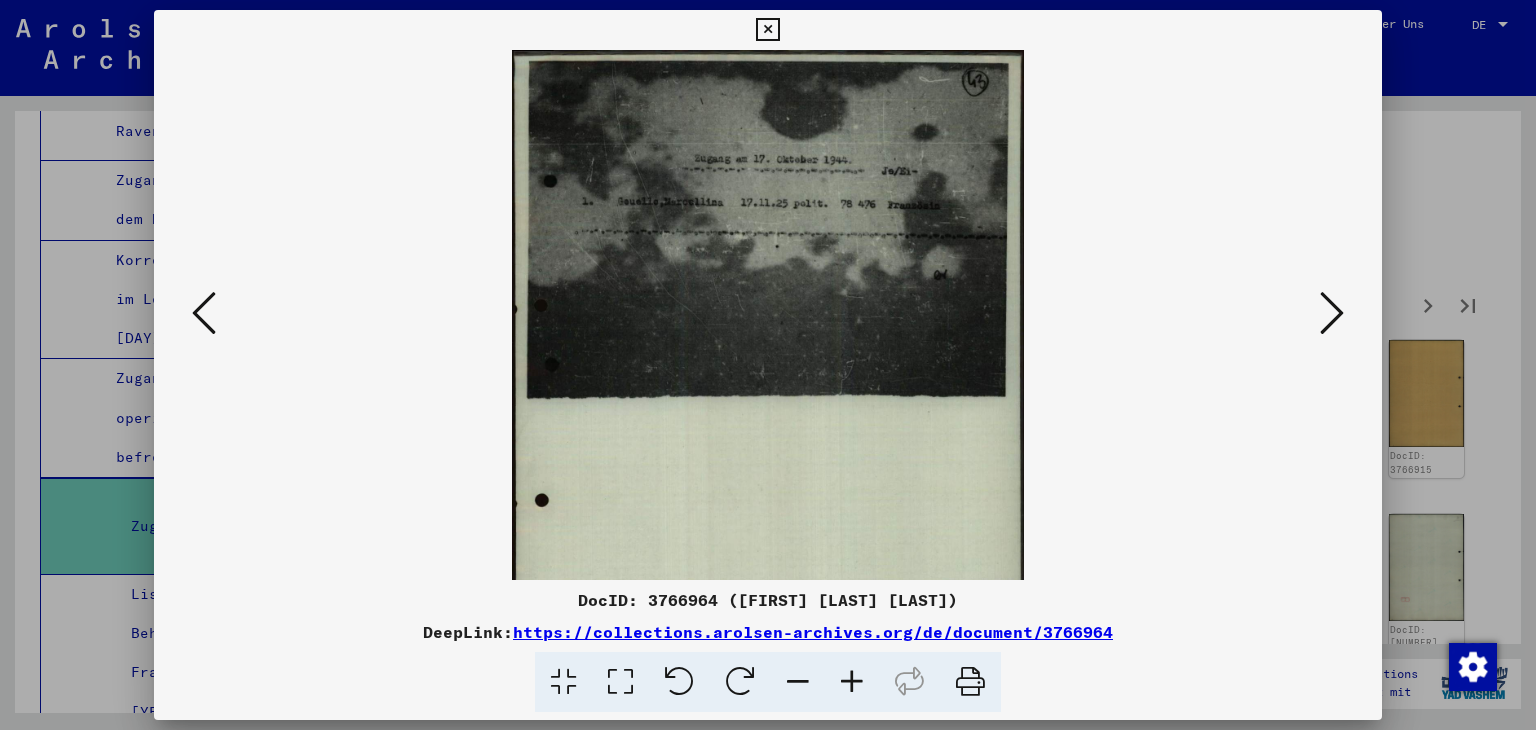 click at bounding box center [852, 682] 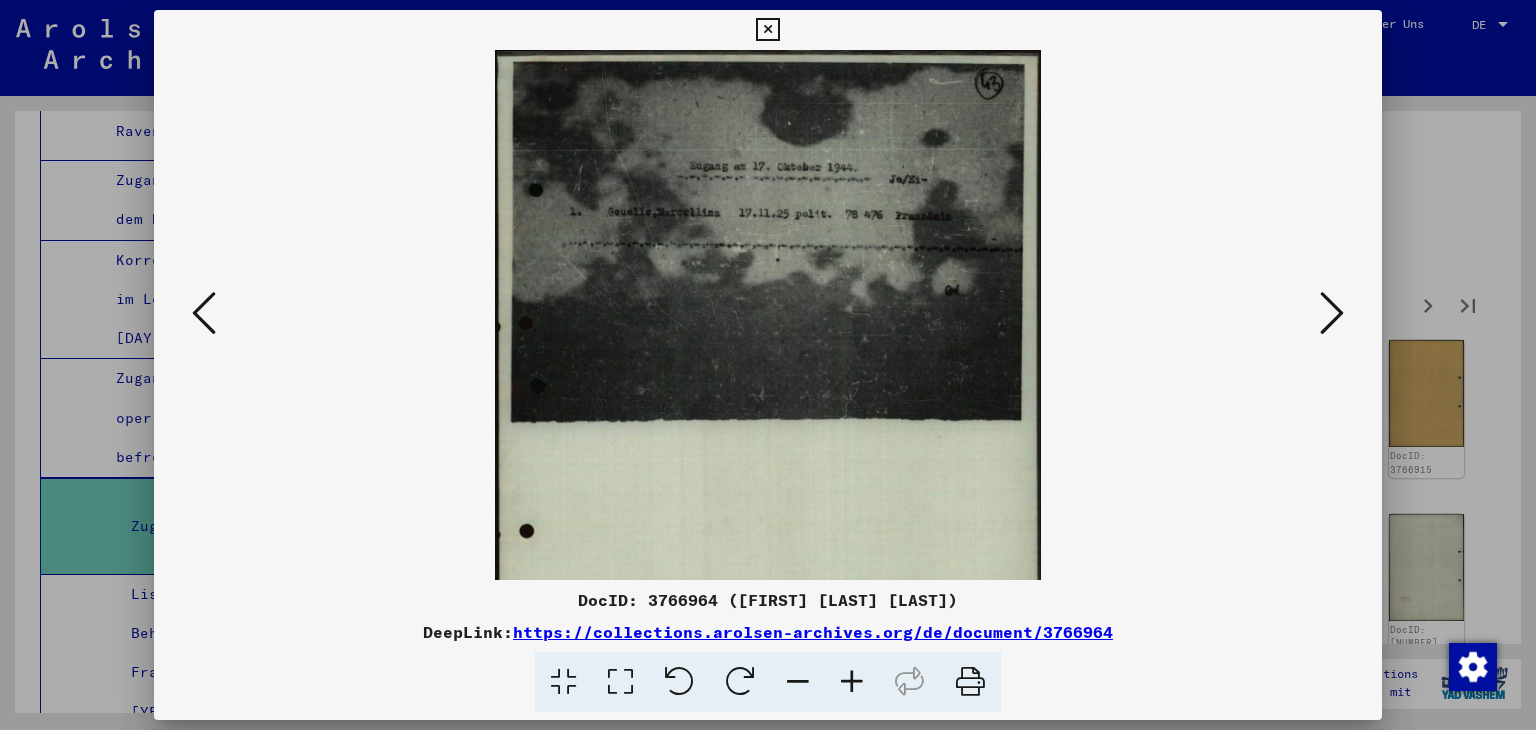 click at bounding box center [852, 682] 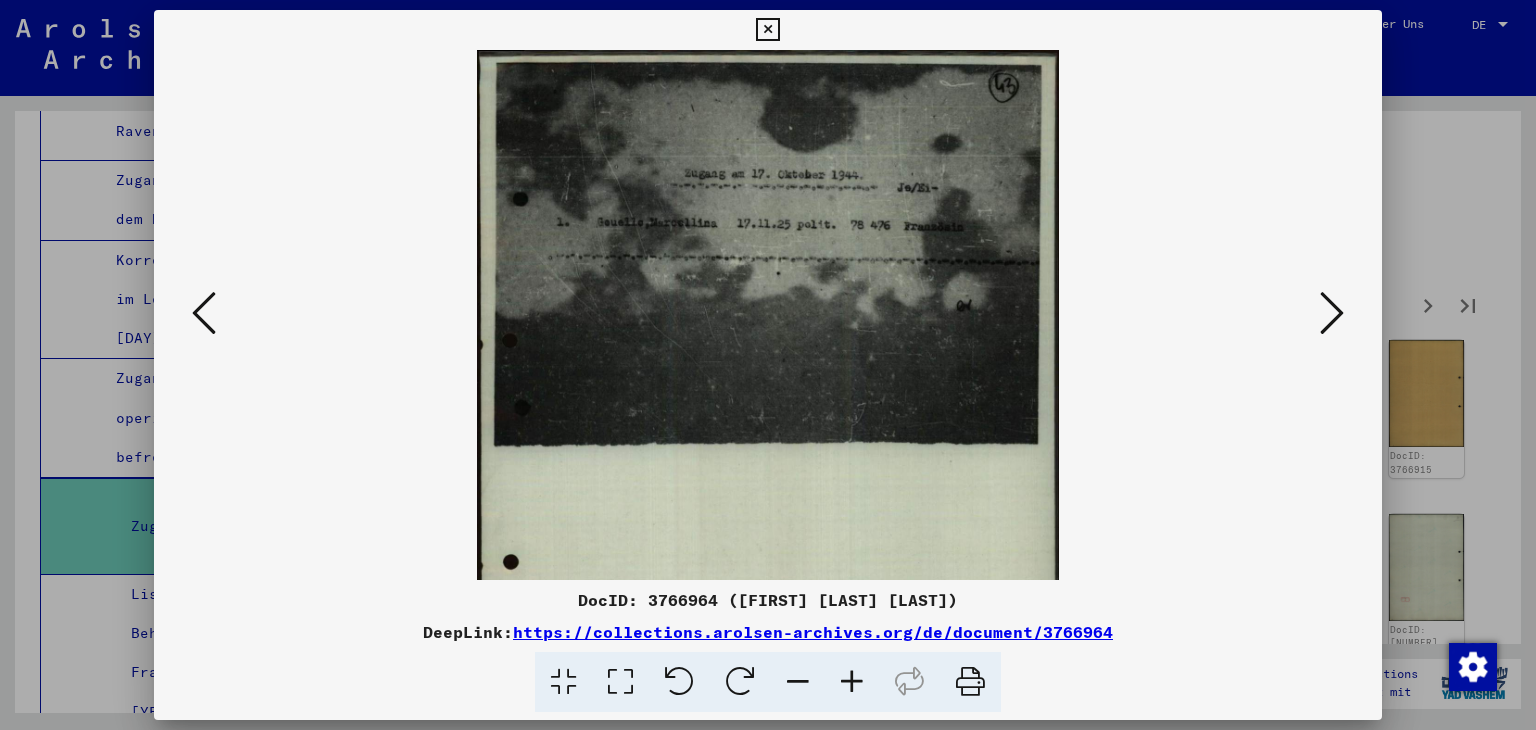 click at bounding box center [852, 682] 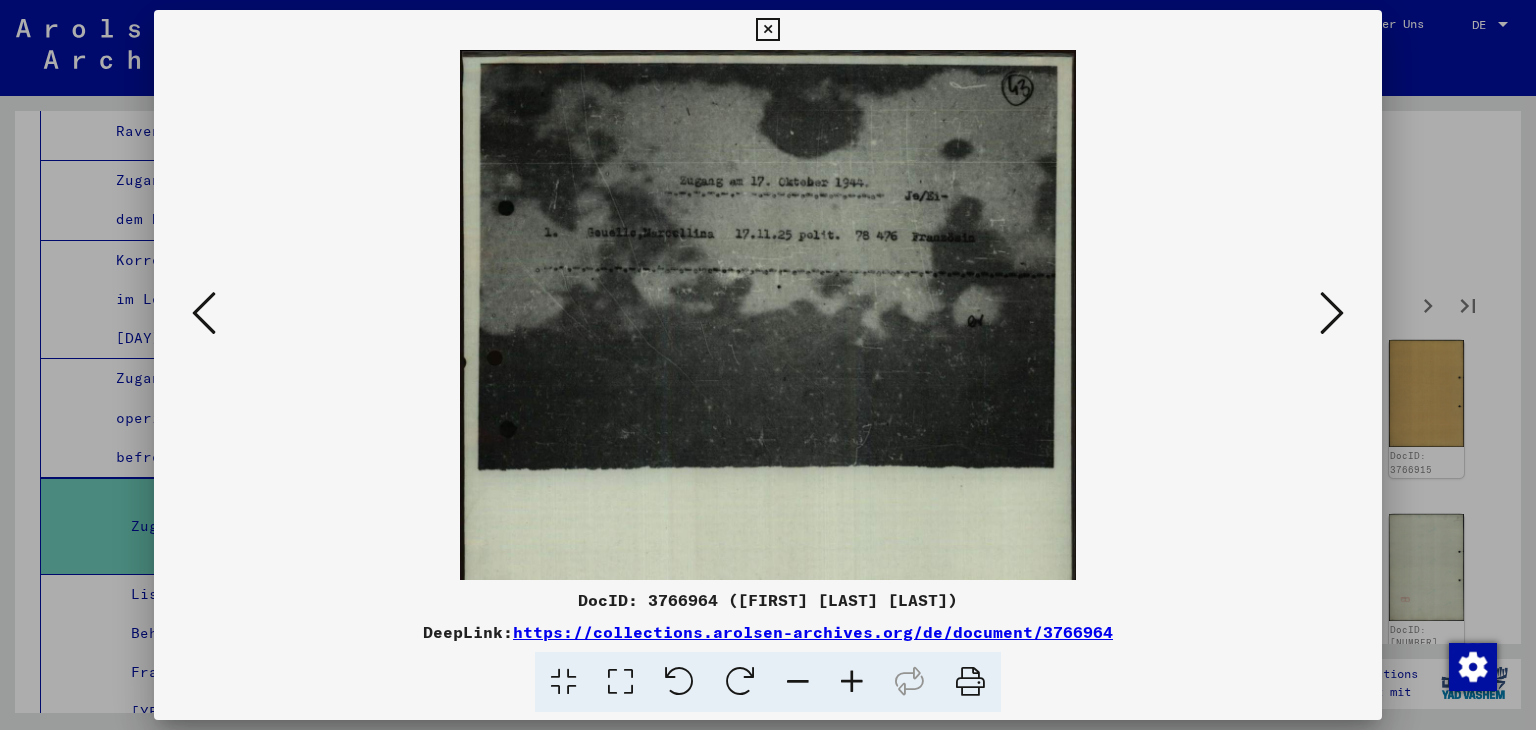 click at bounding box center [852, 682] 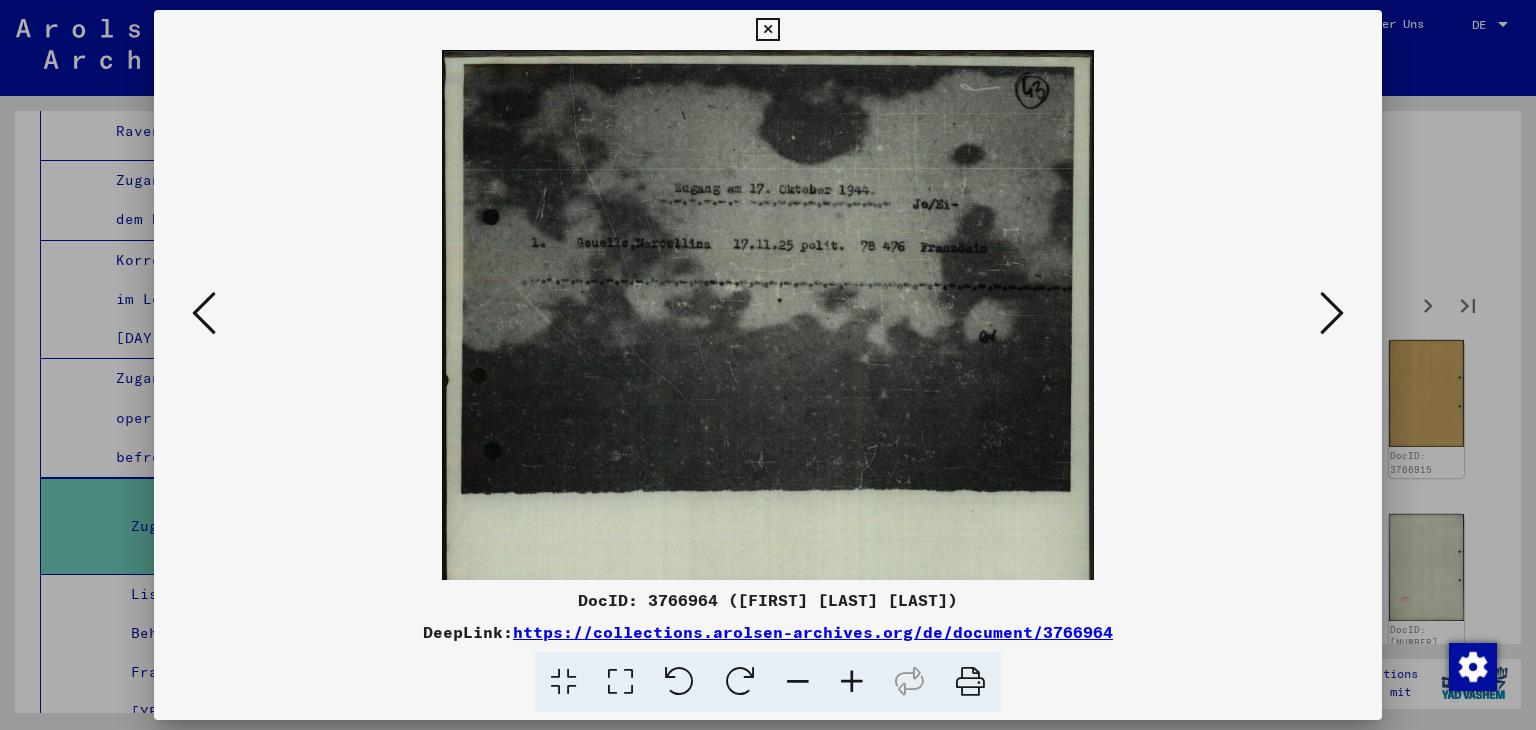 click at bounding box center [852, 682] 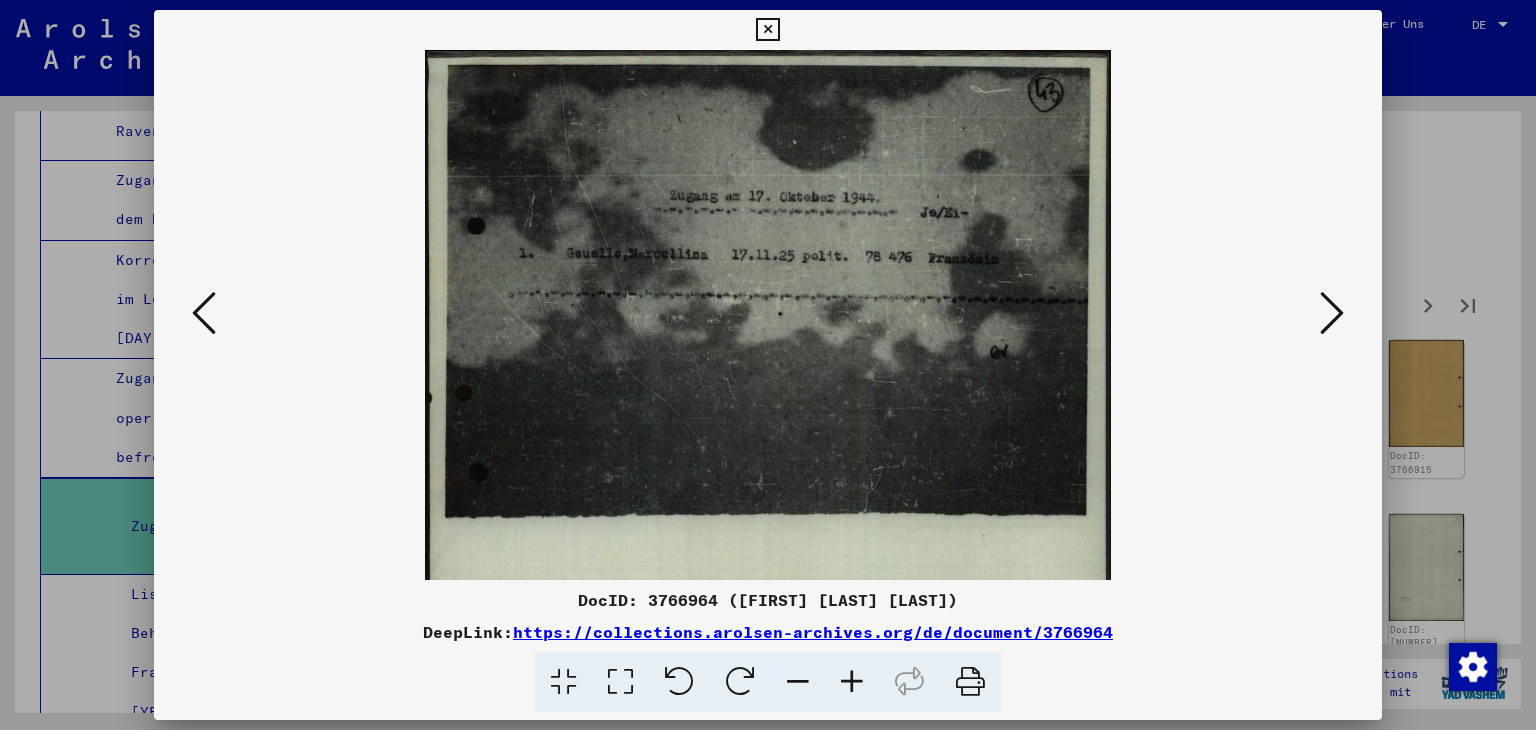 click at bounding box center (1332, 313) 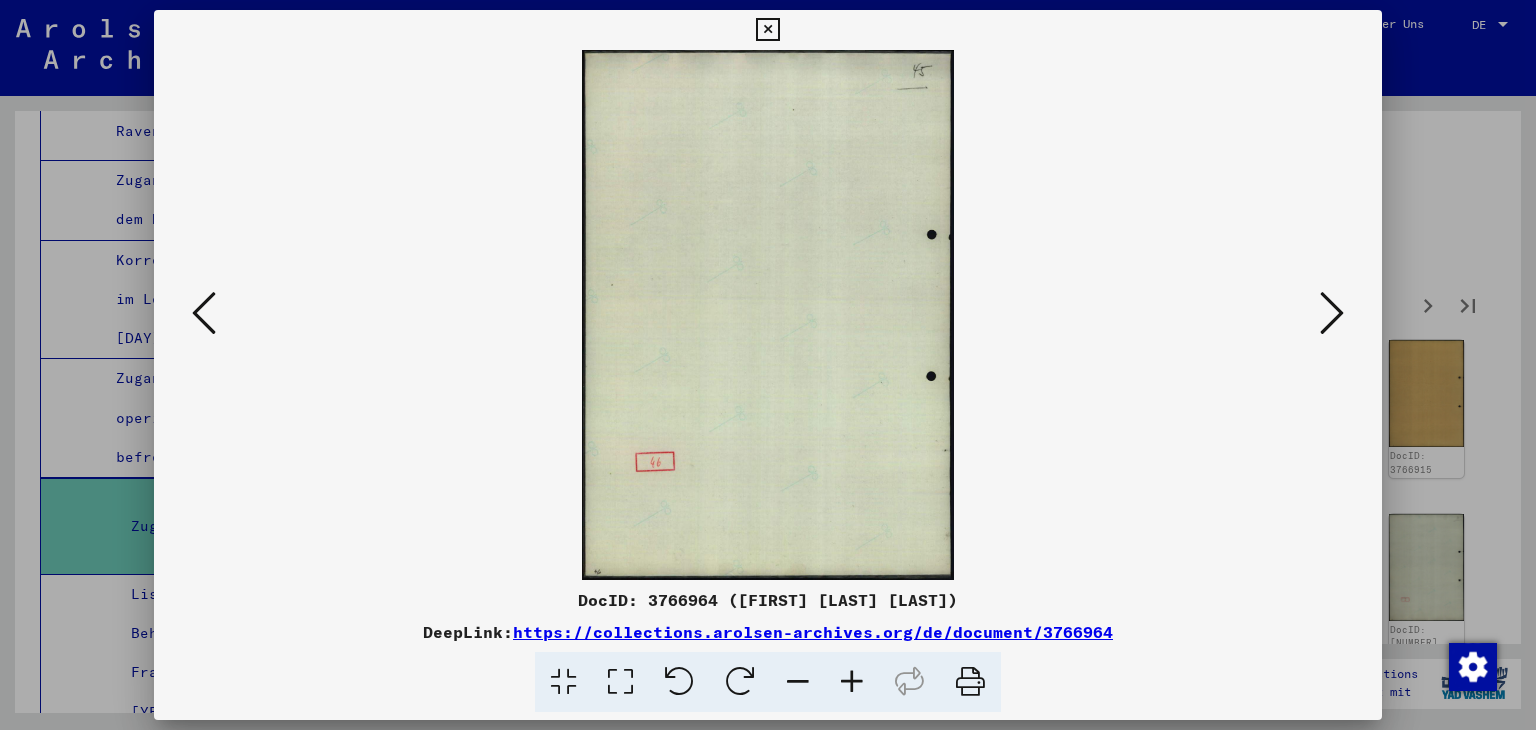 click at bounding box center [1332, 313] 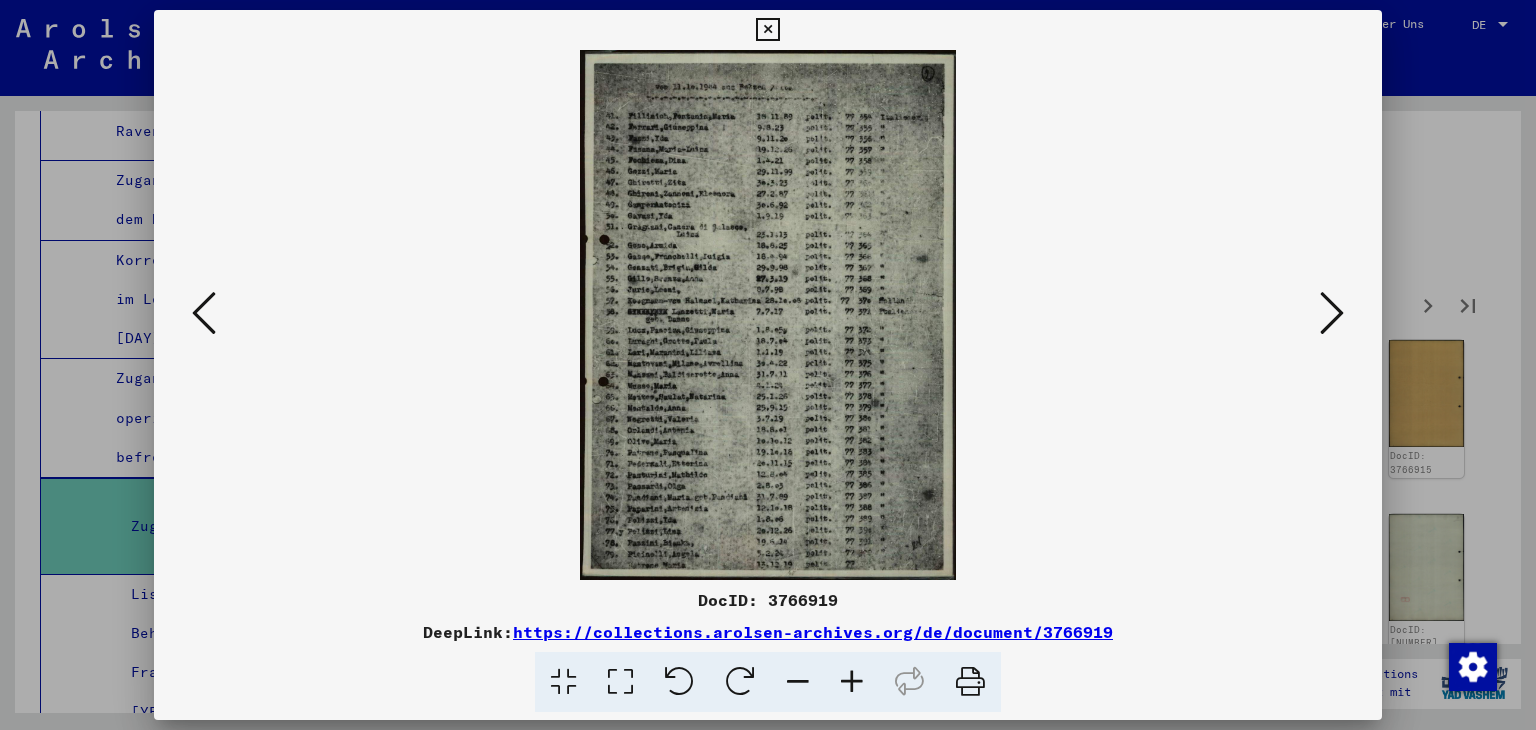 click at bounding box center (852, 682) 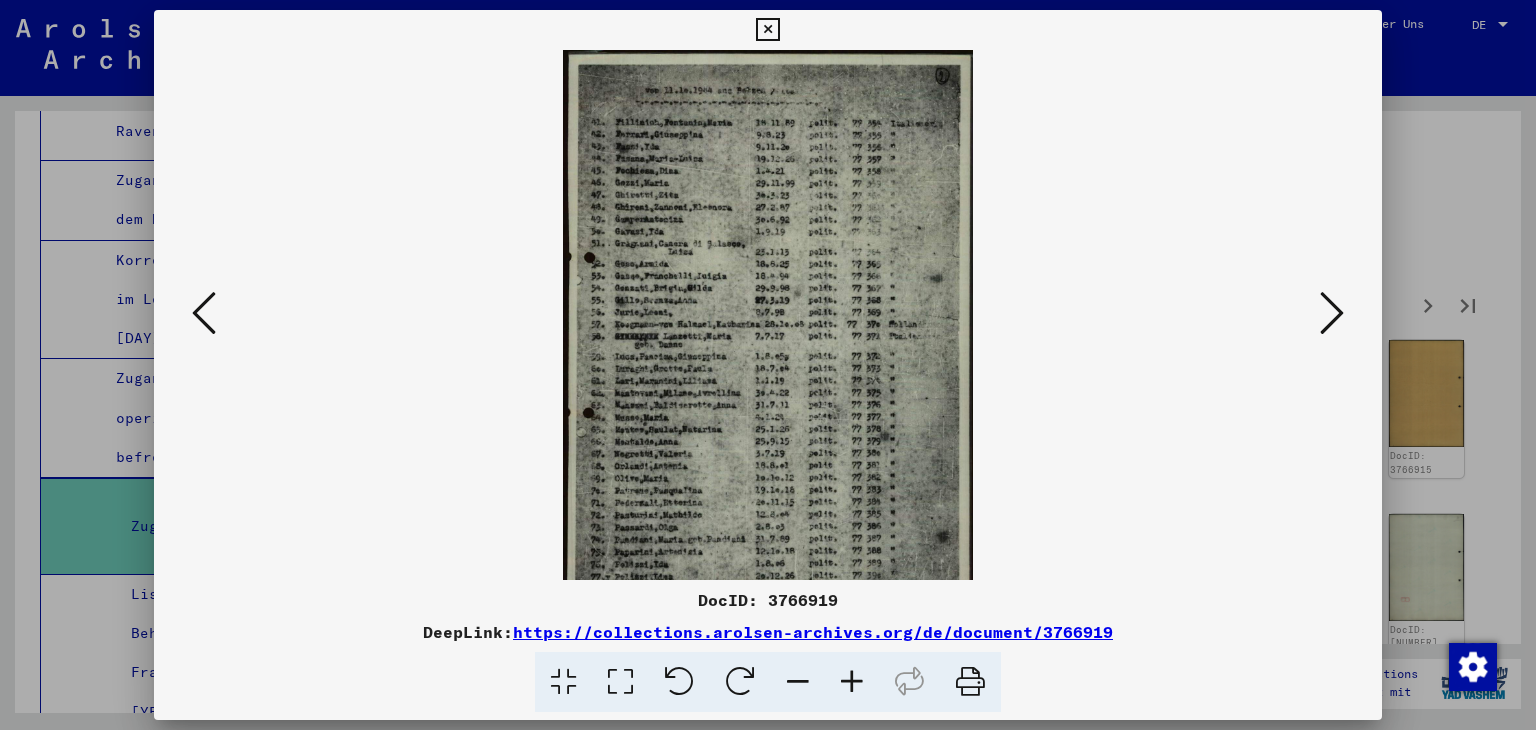 click at bounding box center [852, 682] 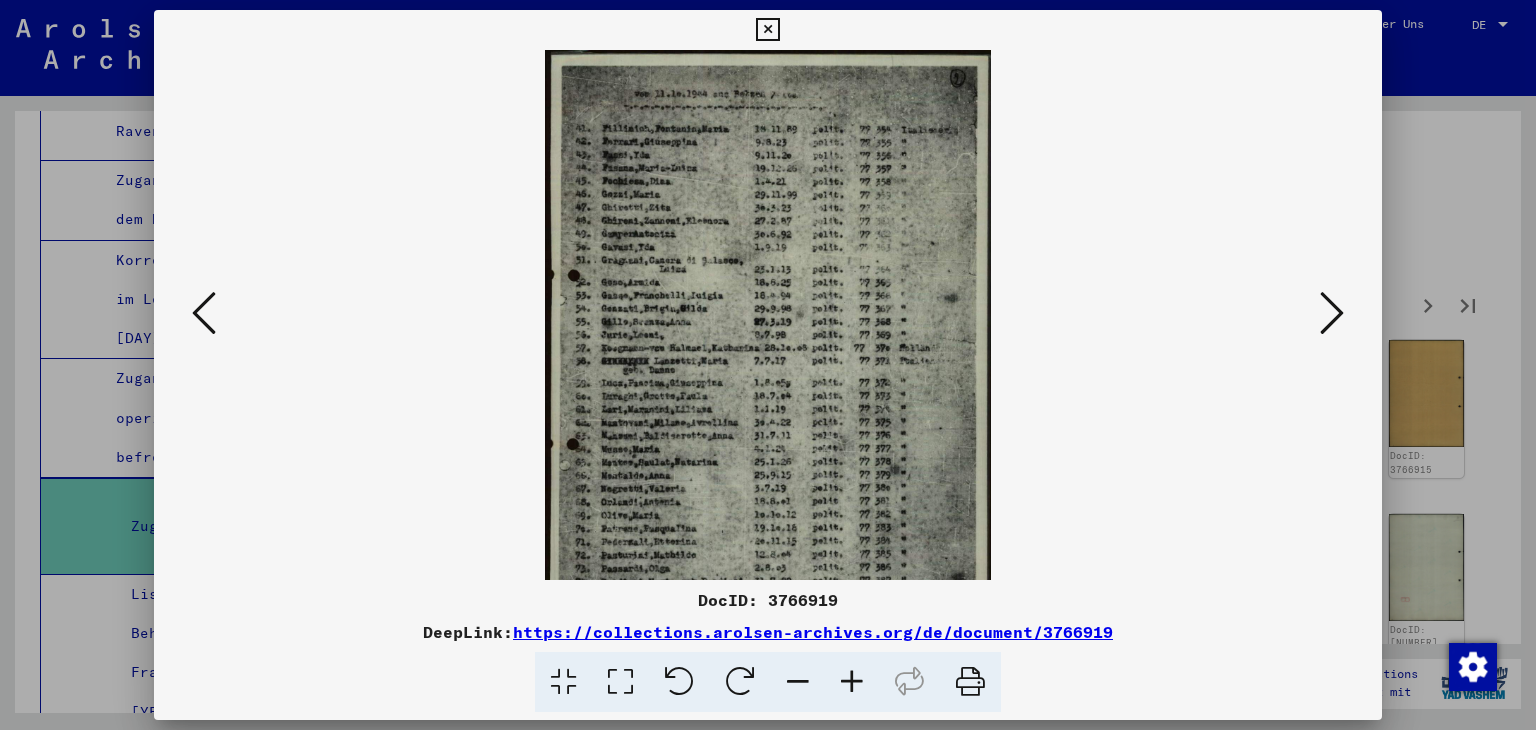 click at bounding box center (852, 682) 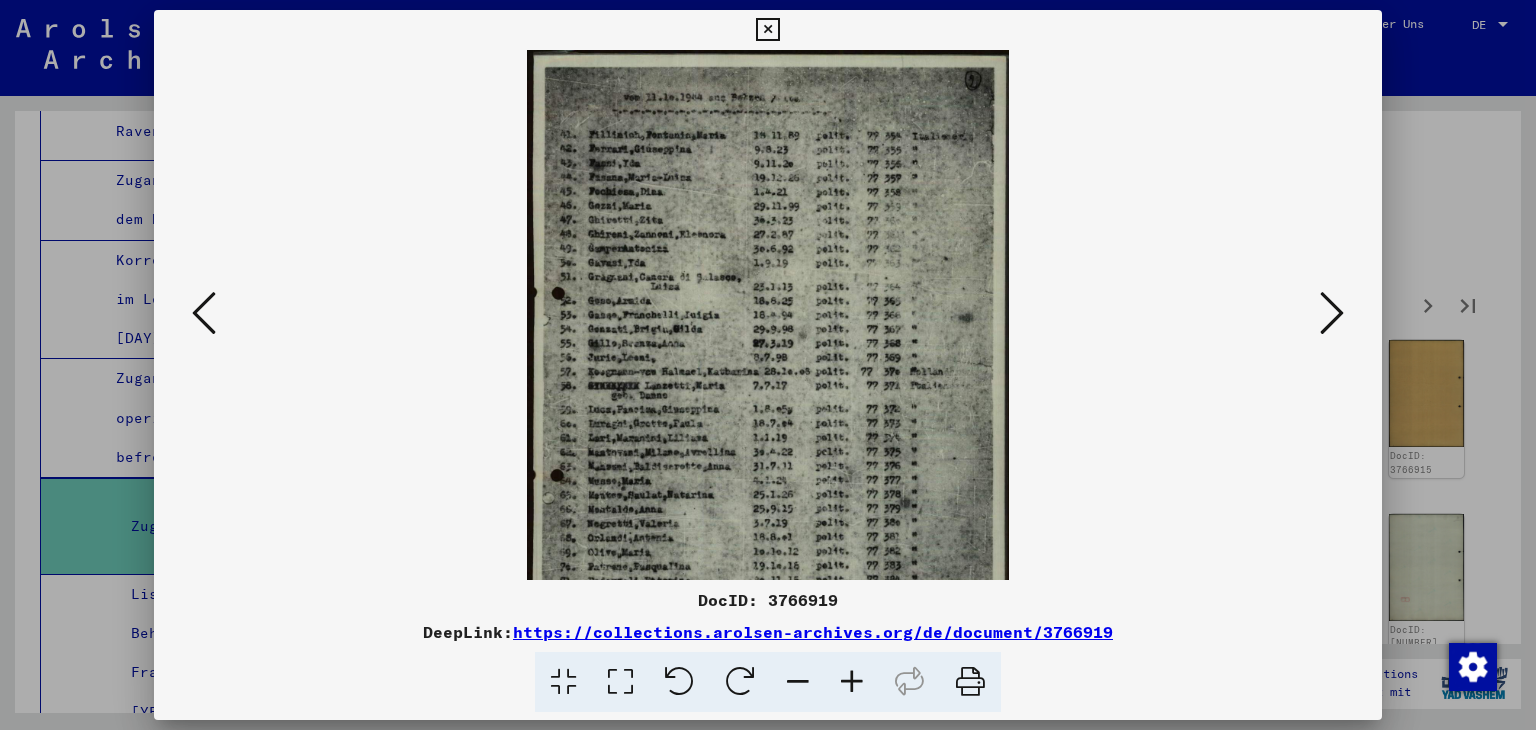 click at bounding box center (852, 682) 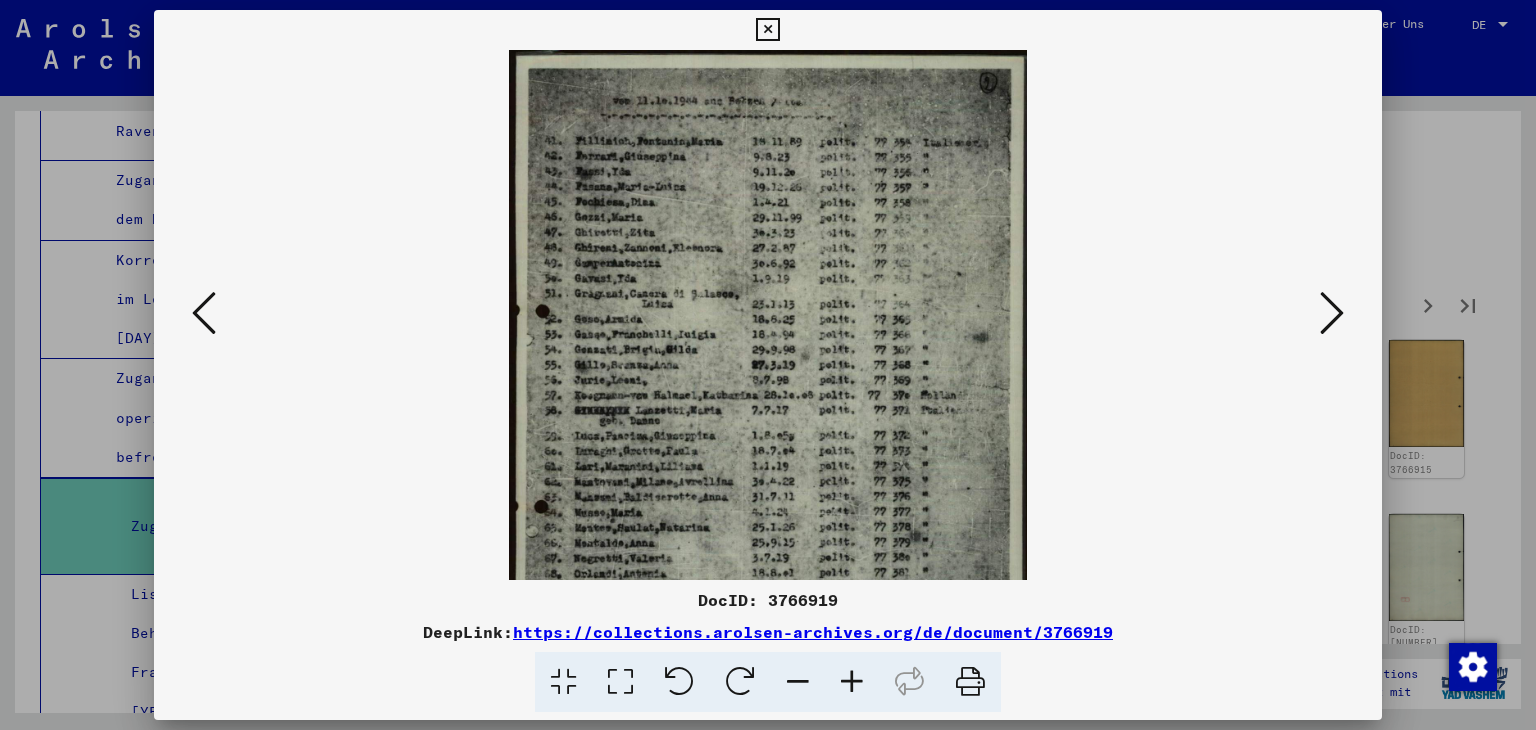 click at bounding box center [852, 682] 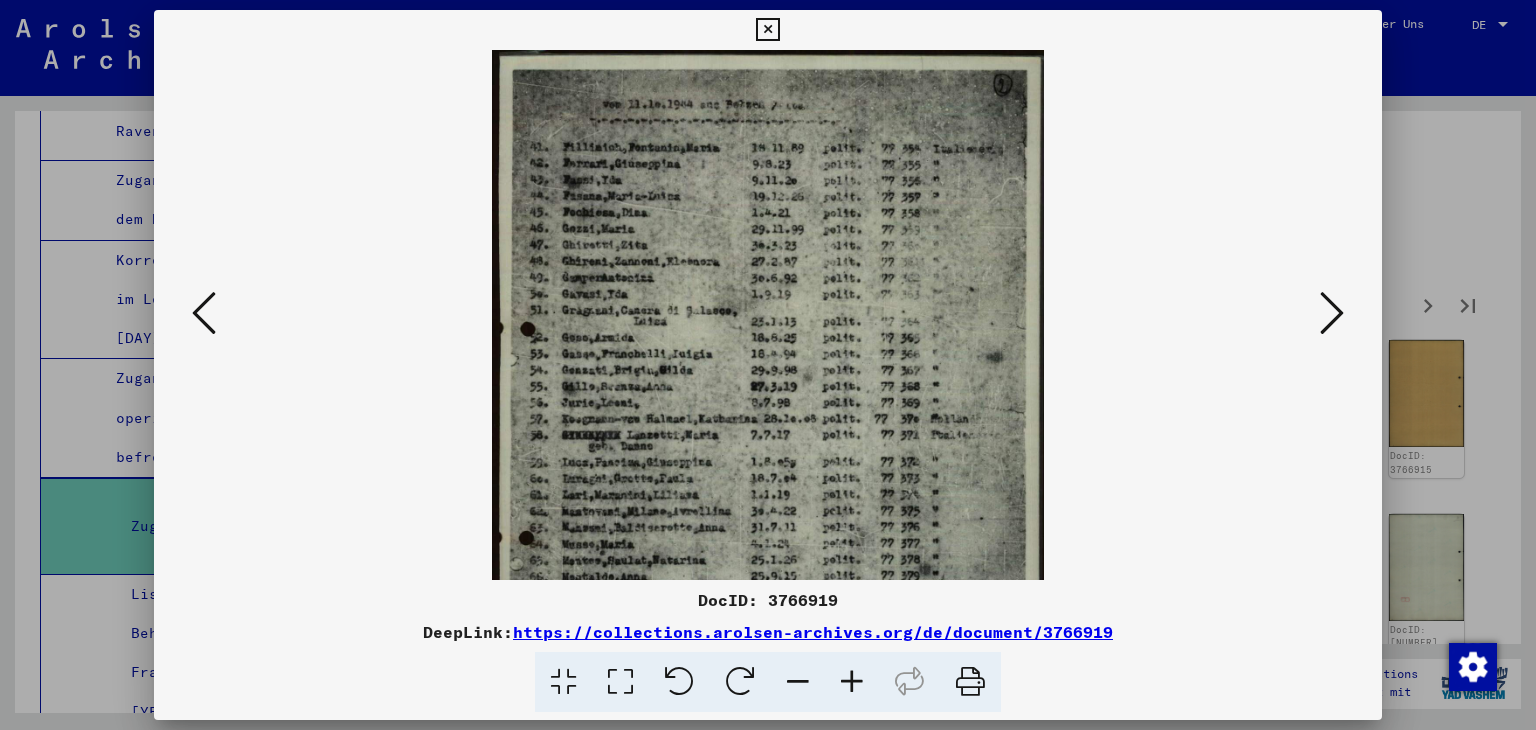 click at bounding box center [852, 682] 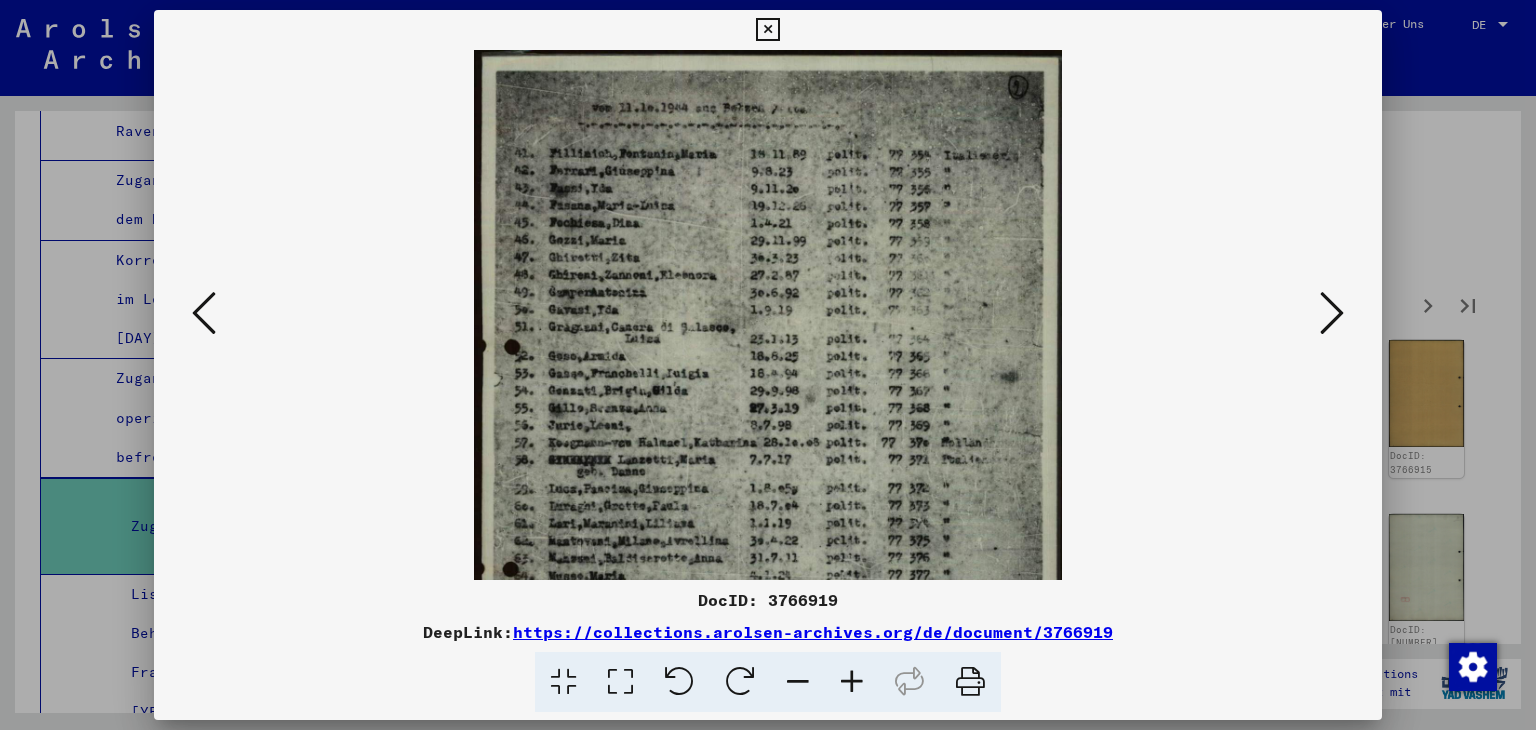 click at bounding box center (852, 682) 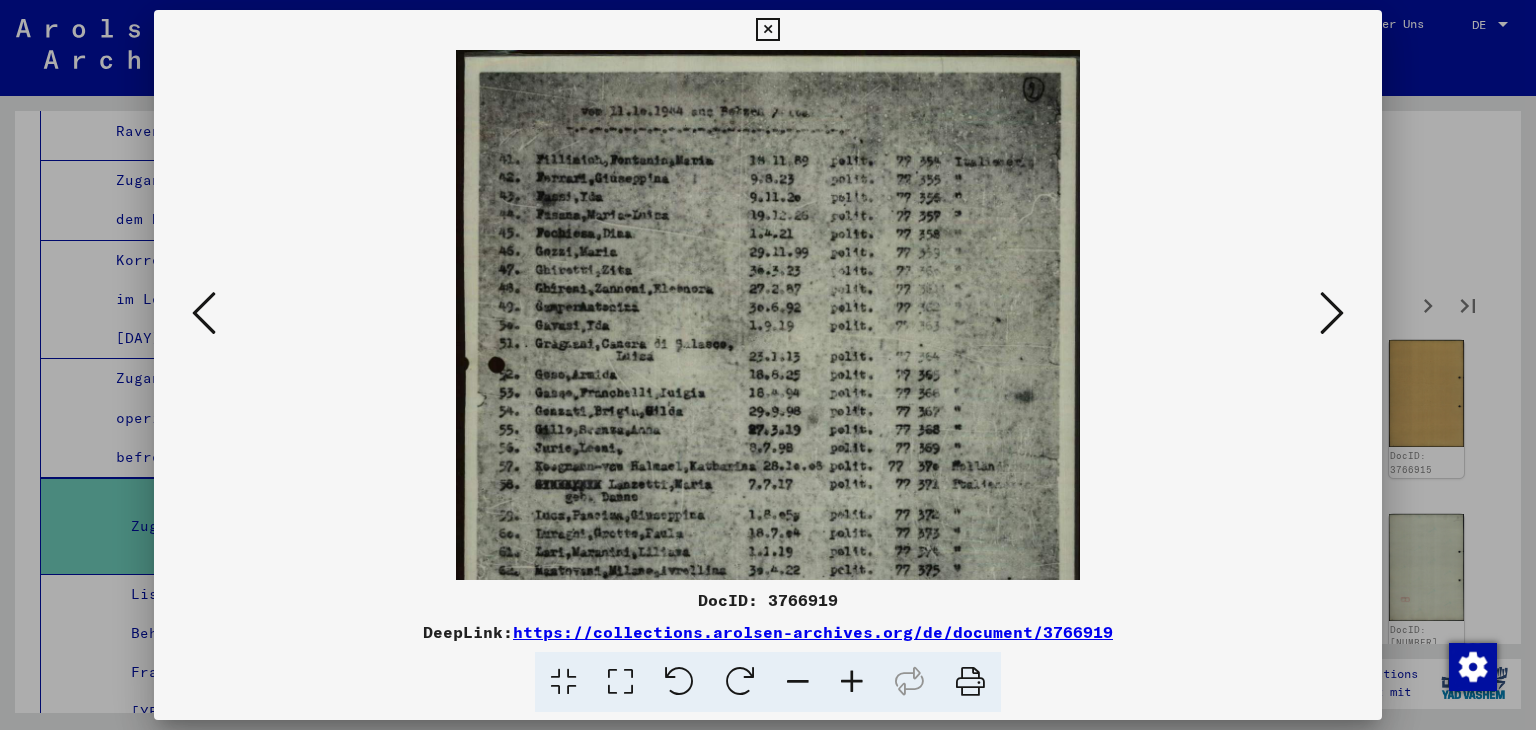 click at bounding box center (852, 682) 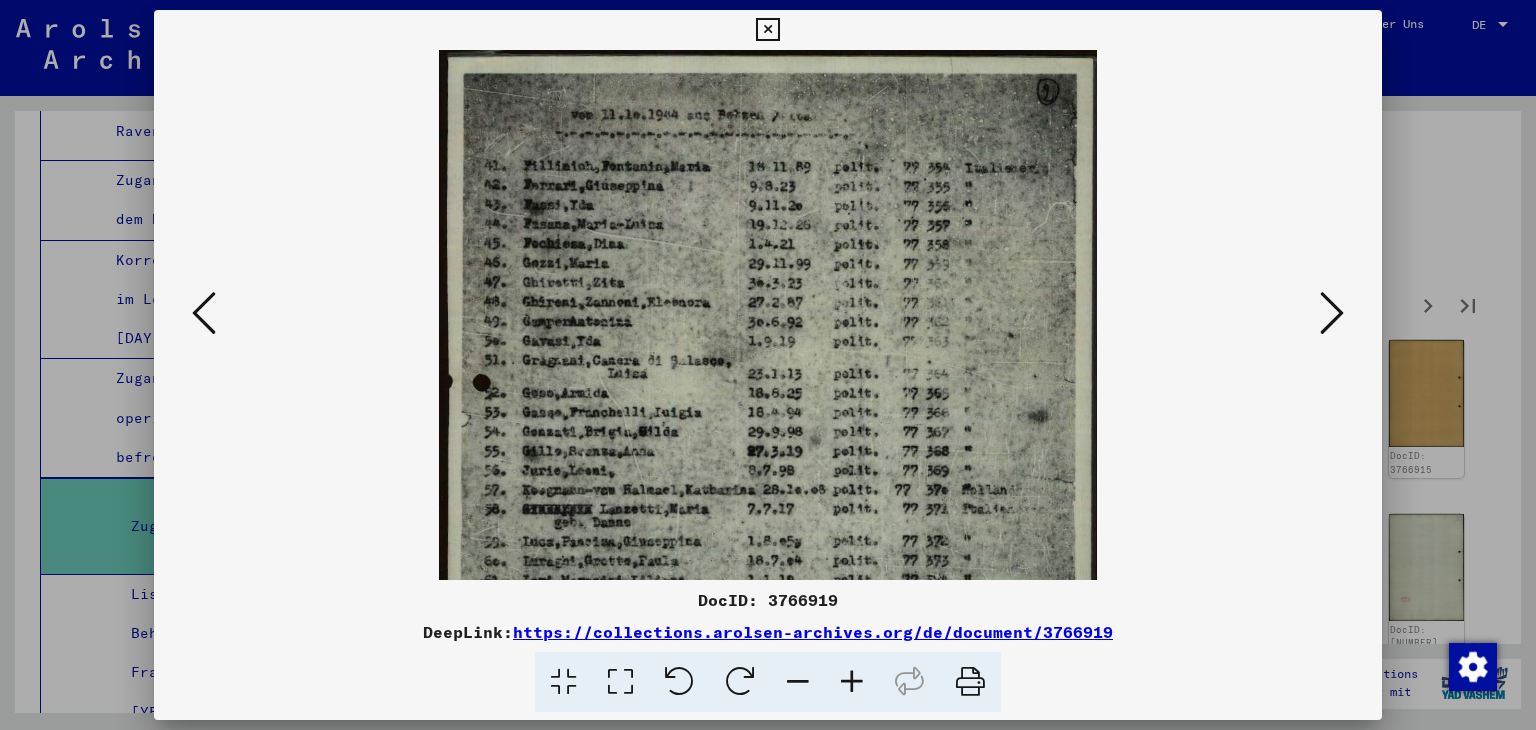 click at bounding box center (852, 682) 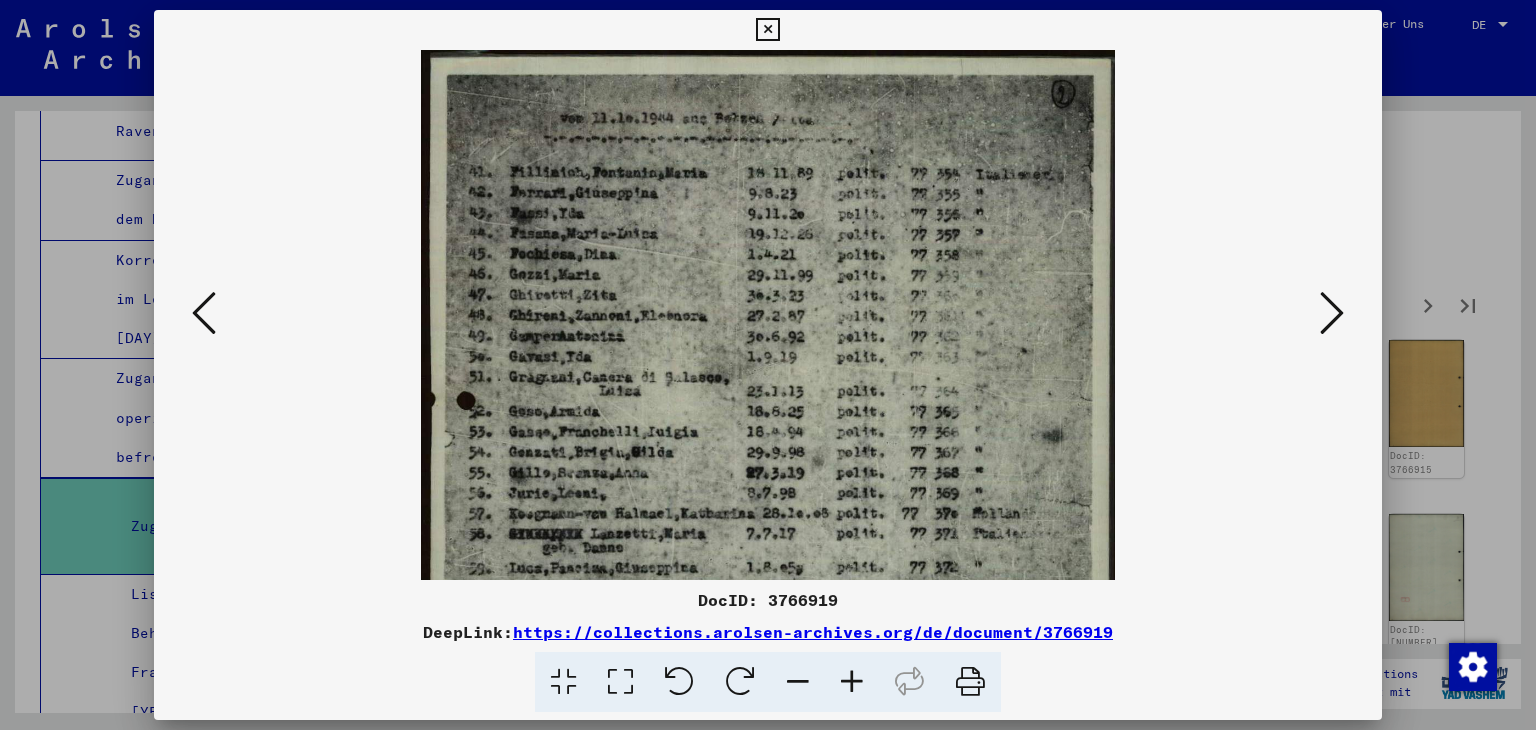 click at bounding box center [852, 682] 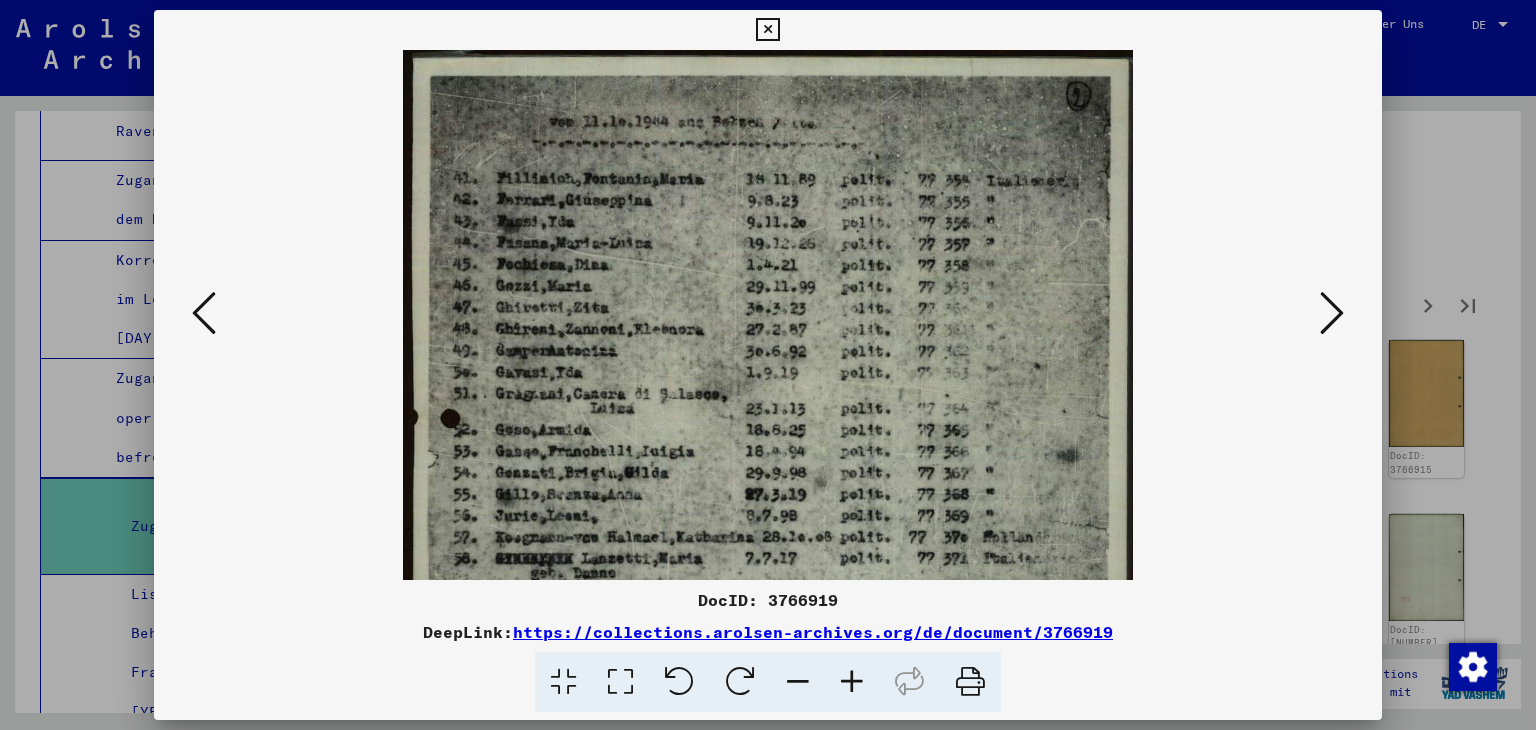 click at bounding box center (852, 682) 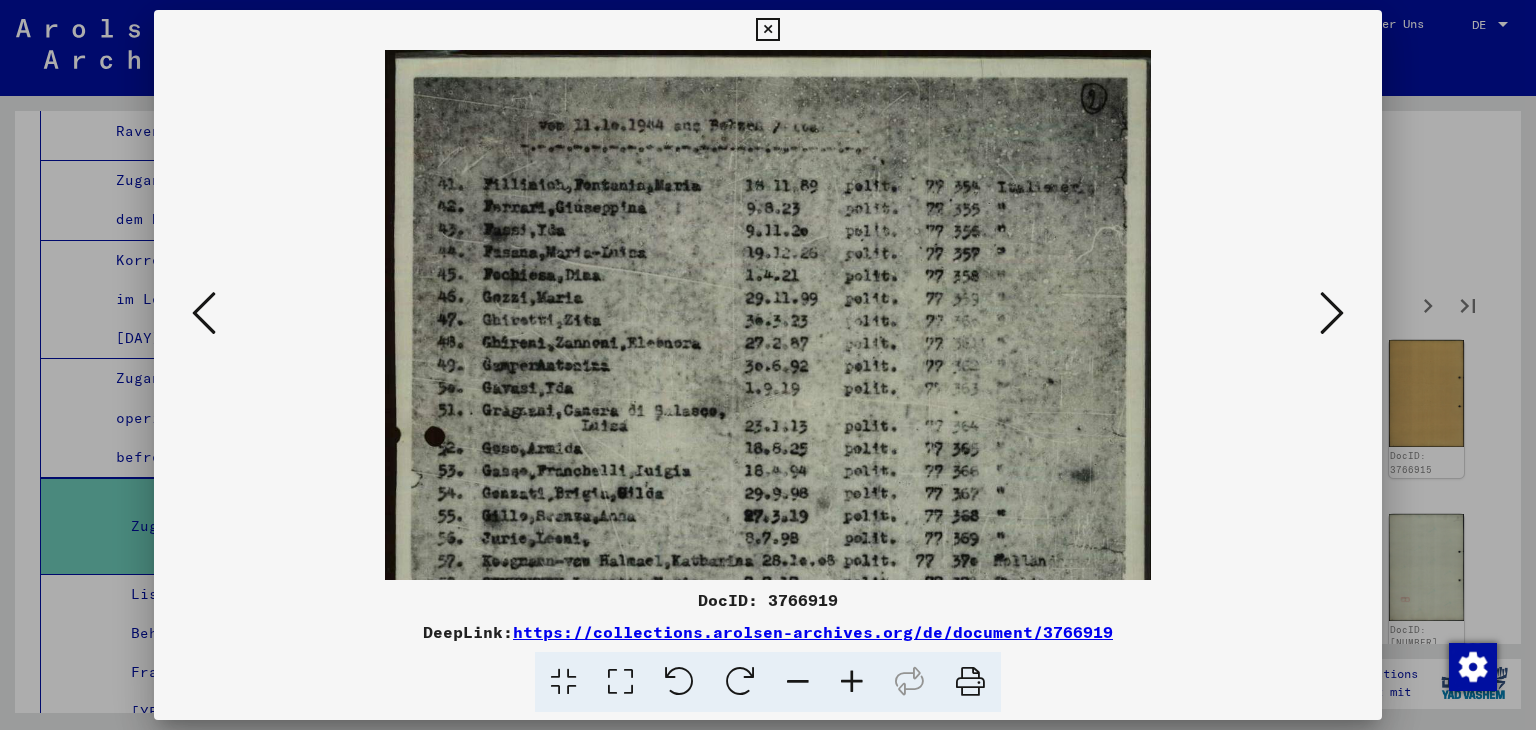click at bounding box center [852, 682] 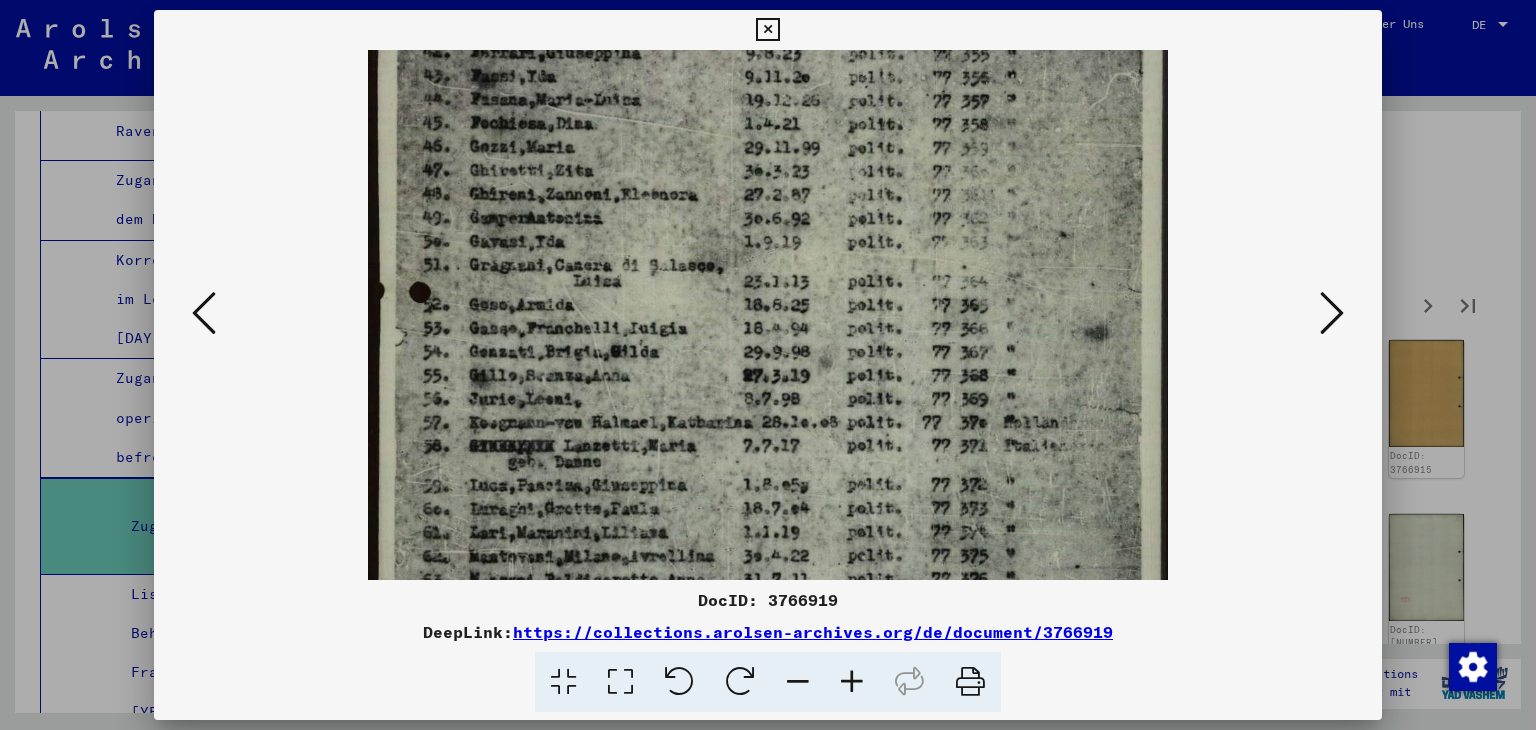 scroll, scrollTop: 179, scrollLeft: 0, axis: vertical 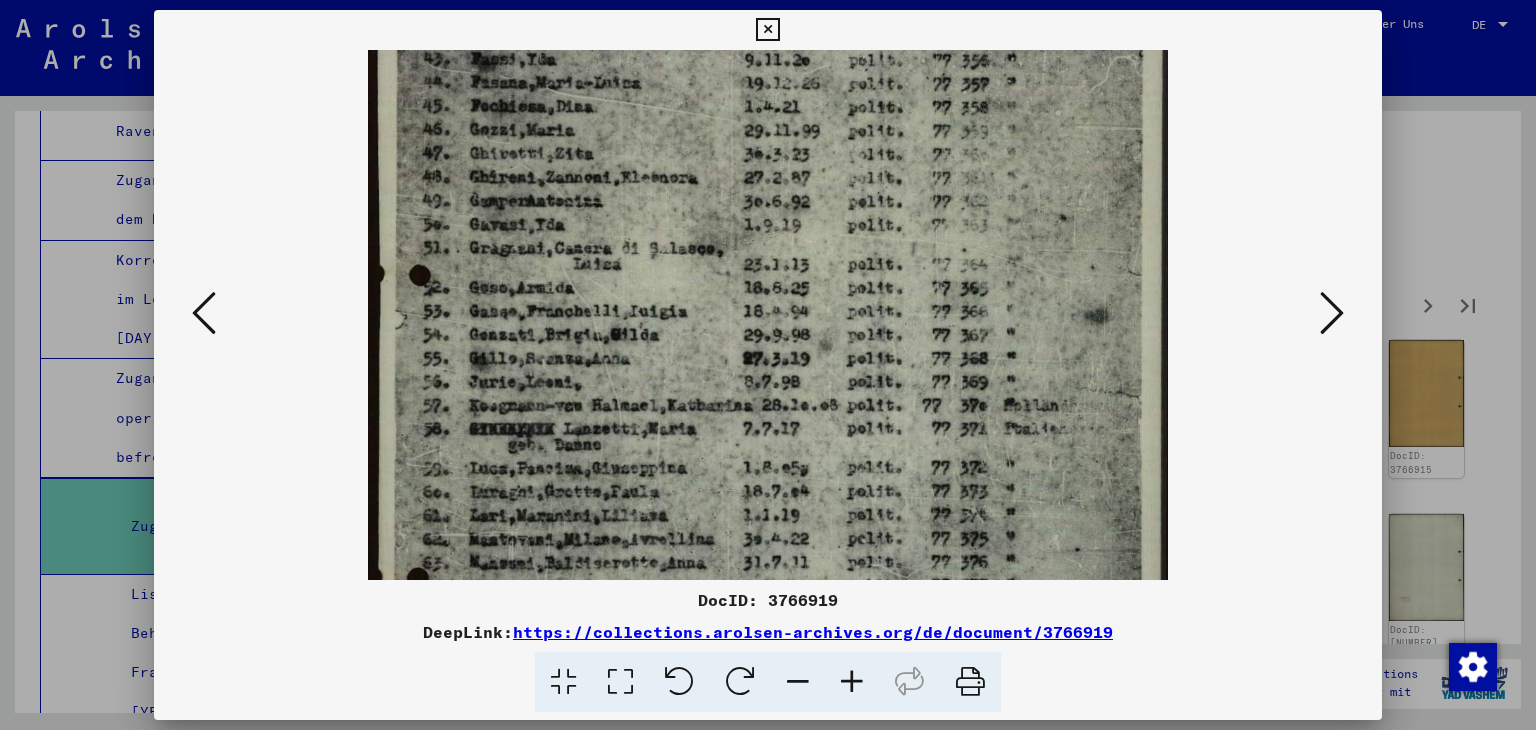 drag, startPoint x: 649, startPoint y: 401, endPoint x: 615, endPoint y: 225, distance: 179.25401 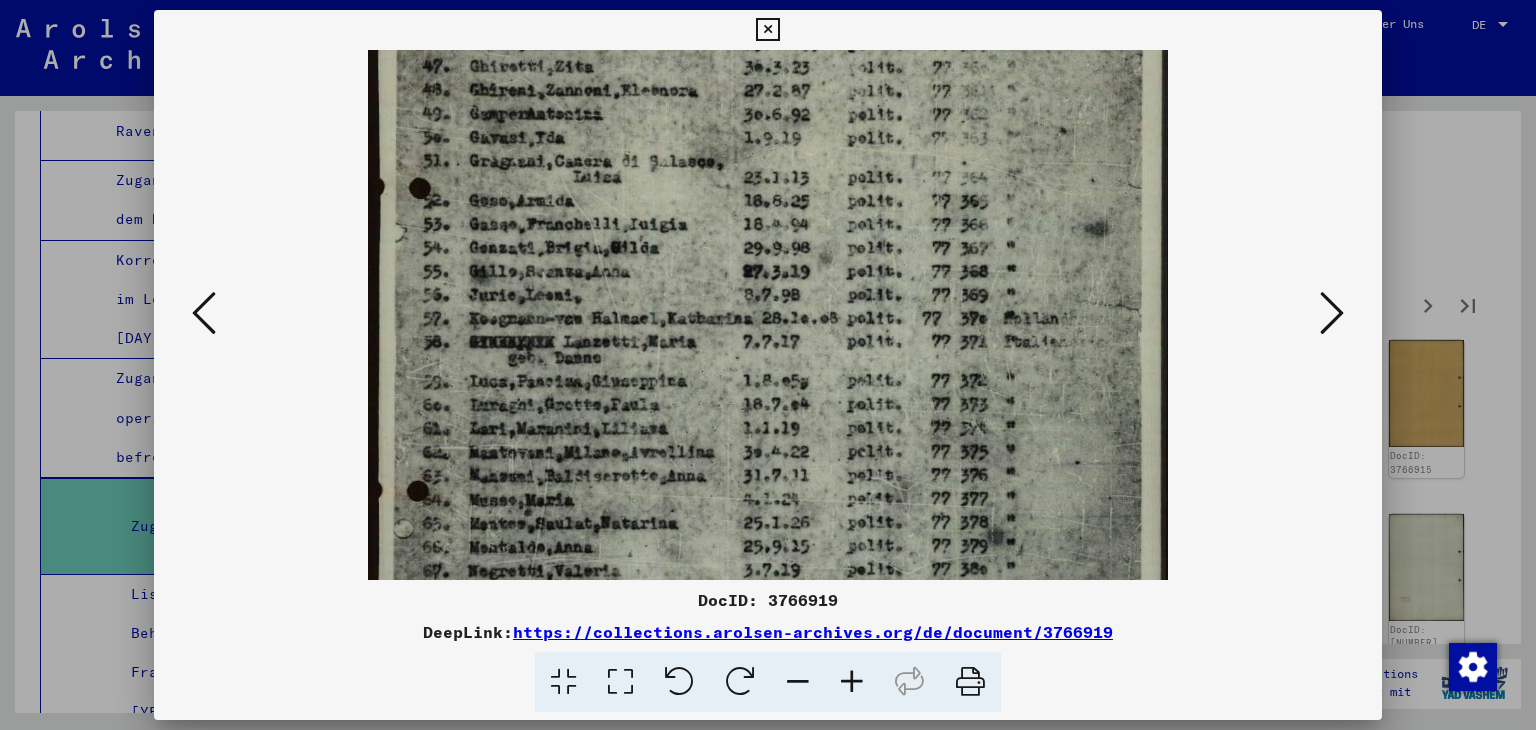 scroll, scrollTop: 287, scrollLeft: 0, axis: vertical 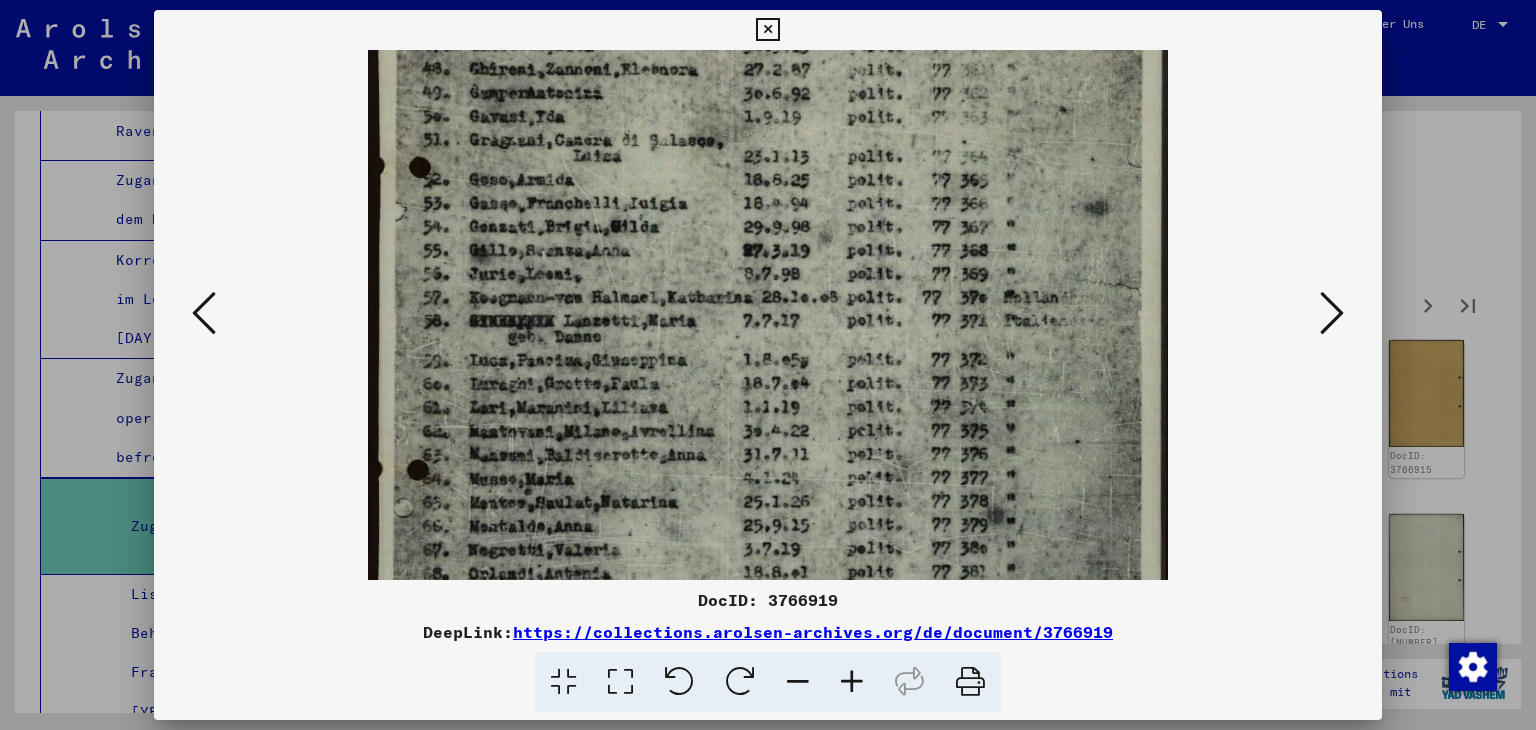 drag, startPoint x: 642, startPoint y: 428, endPoint x: 620, endPoint y: 324, distance: 106.30146 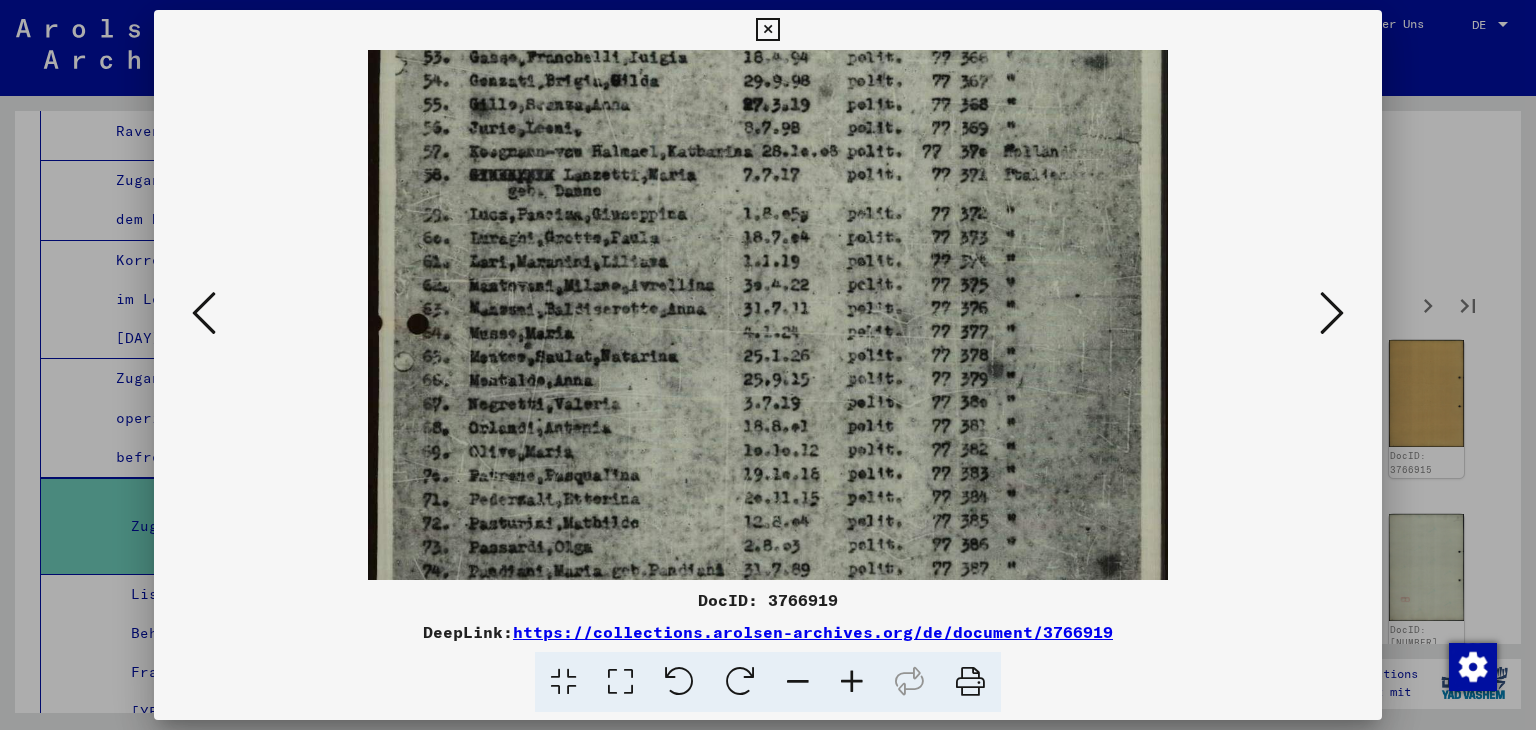 scroll, scrollTop: 444, scrollLeft: 0, axis: vertical 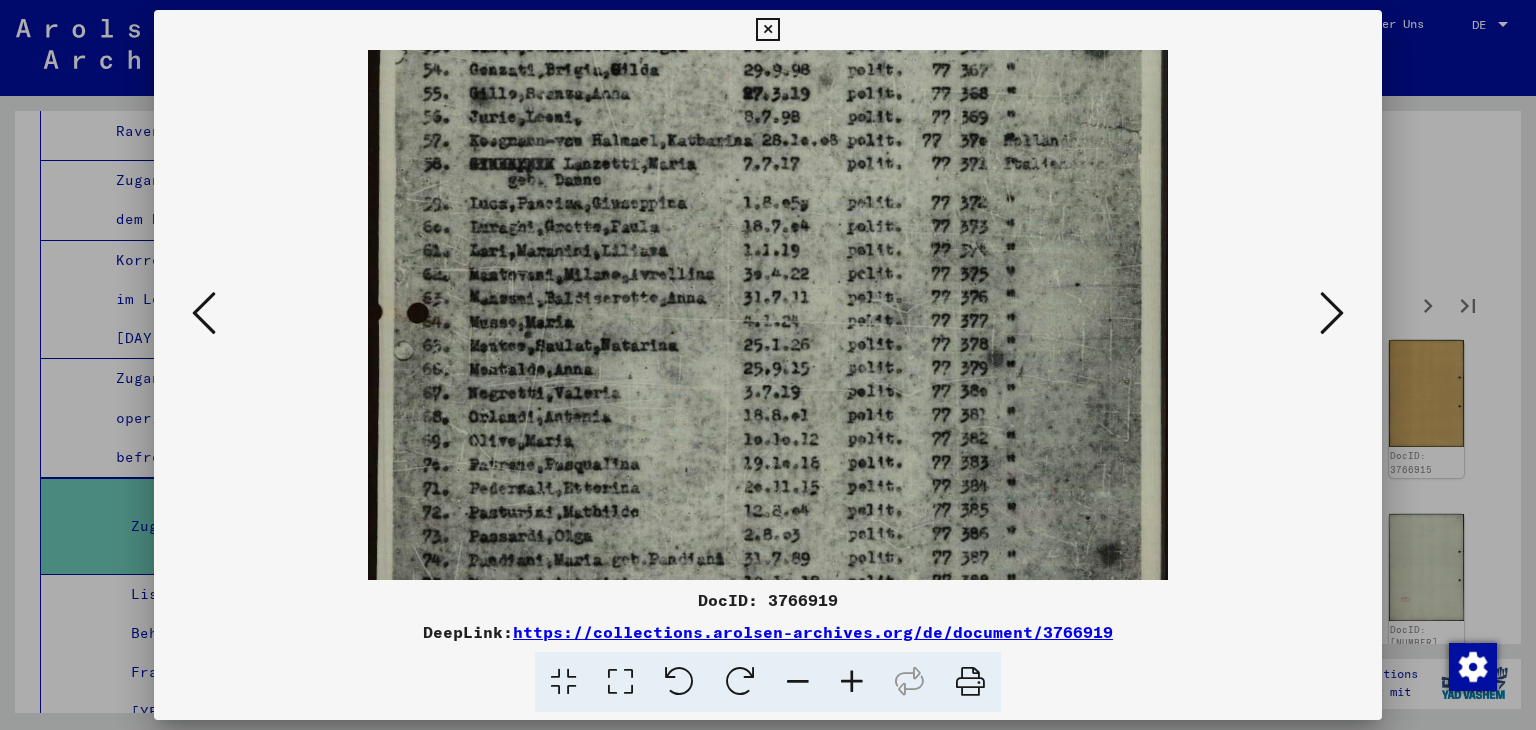 drag, startPoint x: 680, startPoint y: 470, endPoint x: 634, endPoint y: 314, distance: 162.6407 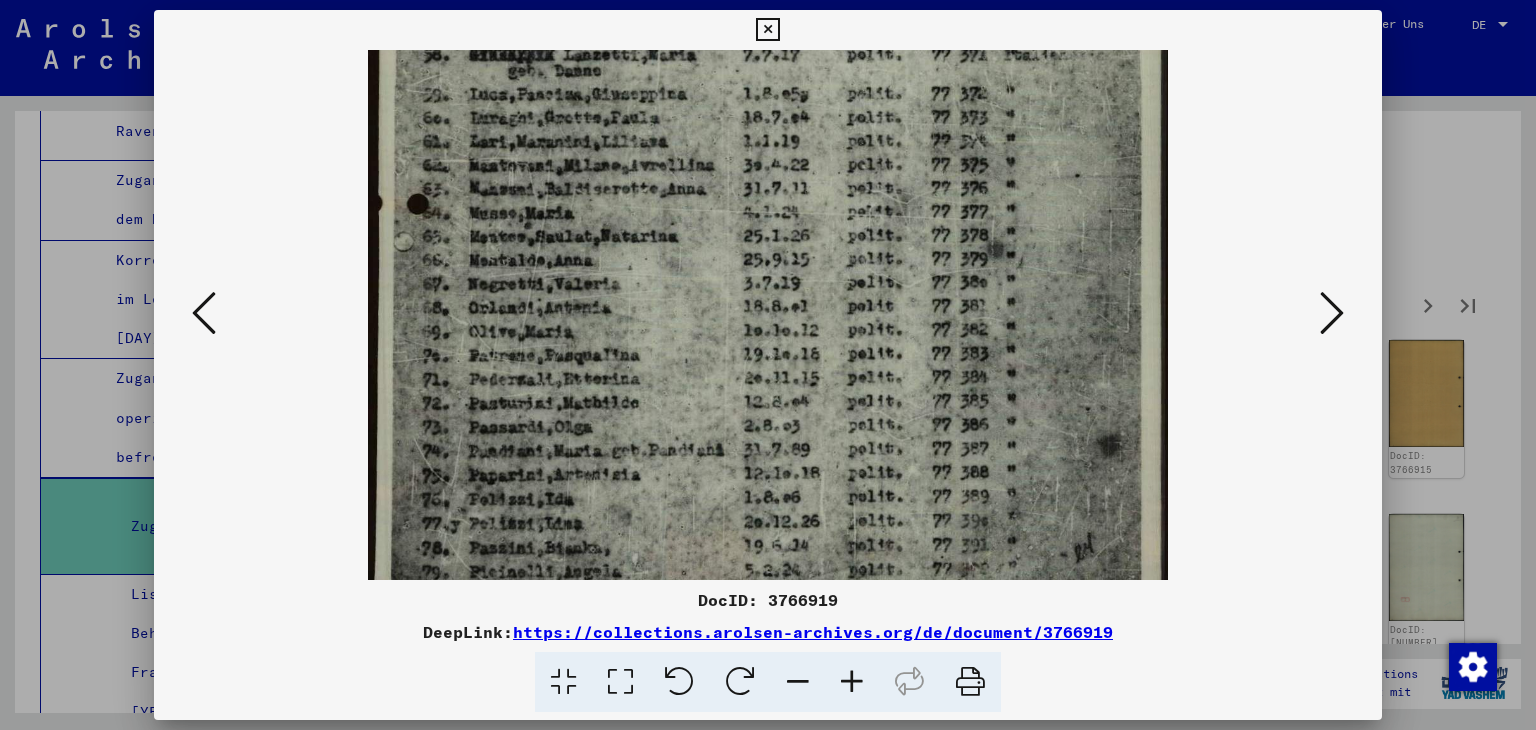 drag, startPoint x: 700, startPoint y: 453, endPoint x: 685, endPoint y: 345, distance: 109.03669 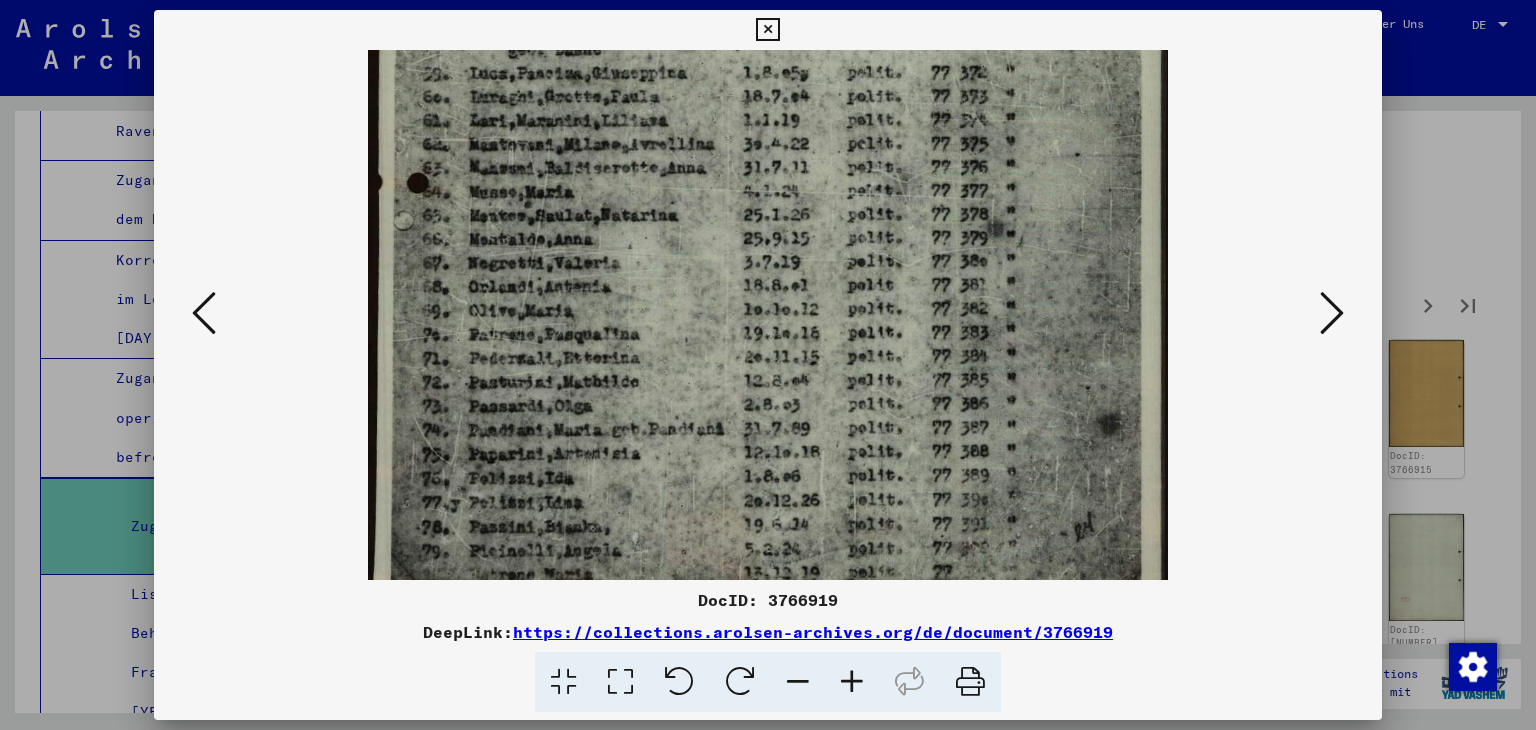 scroll, scrollTop: 600, scrollLeft: 0, axis: vertical 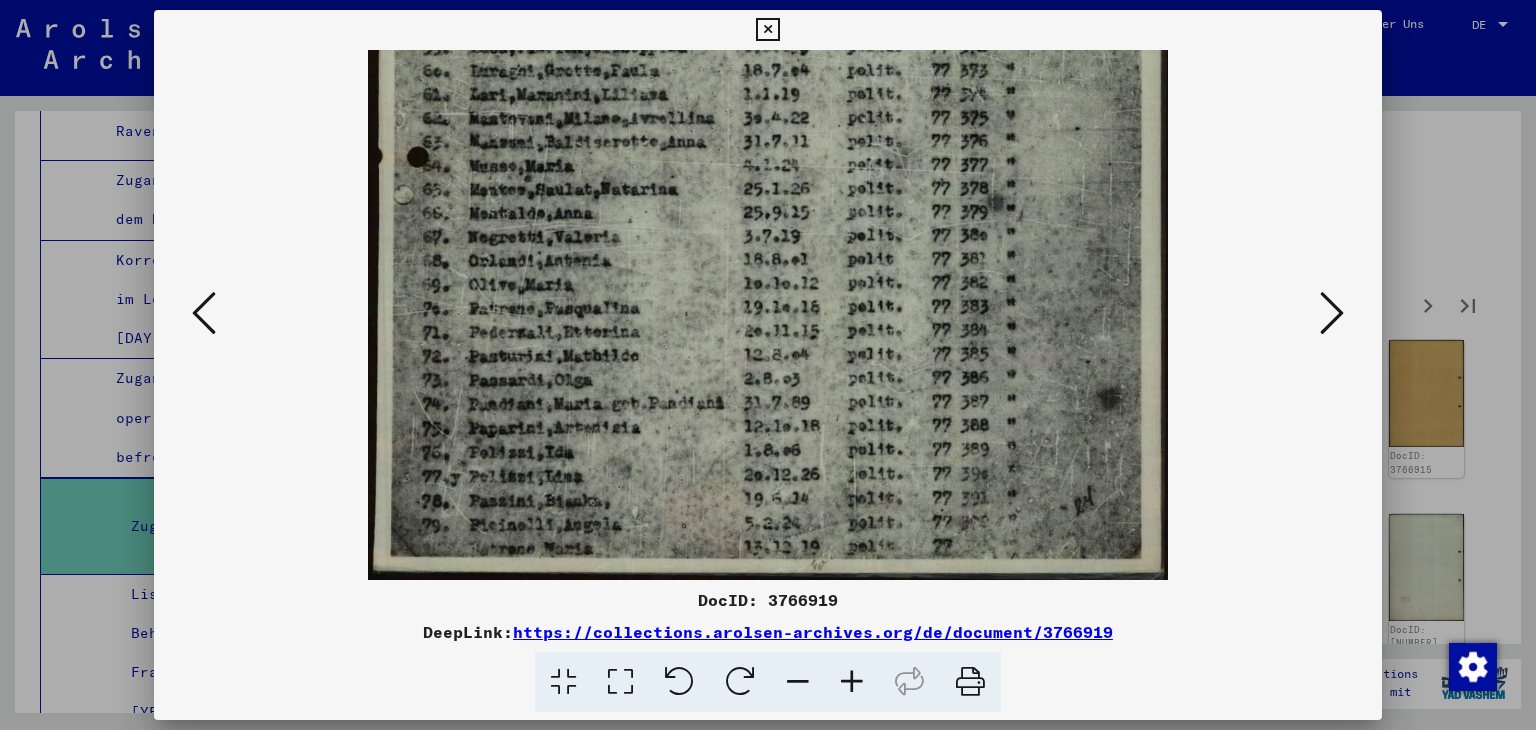 drag, startPoint x: 708, startPoint y: 481, endPoint x: 690, endPoint y: 369, distance: 113.43721 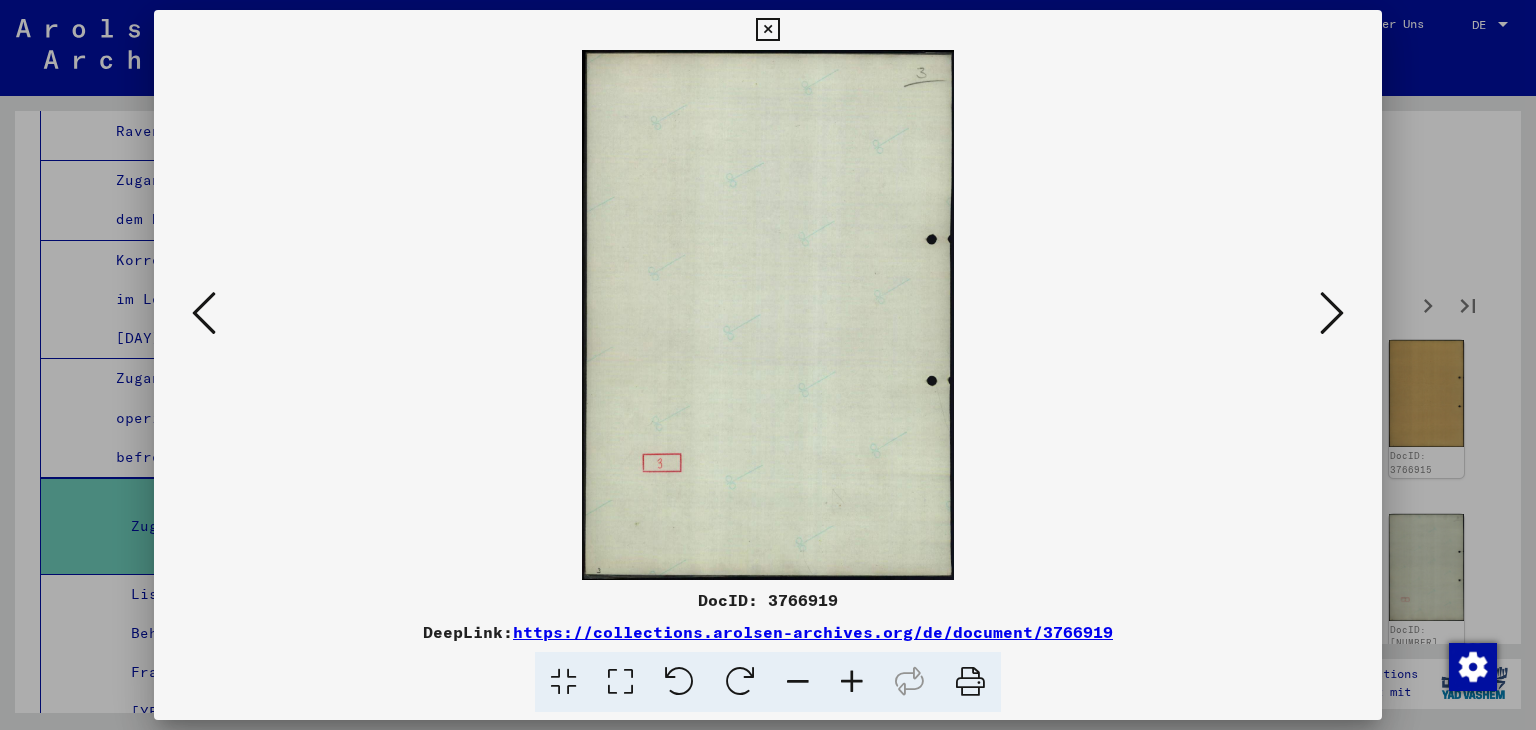 scroll, scrollTop: 0, scrollLeft: 0, axis: both 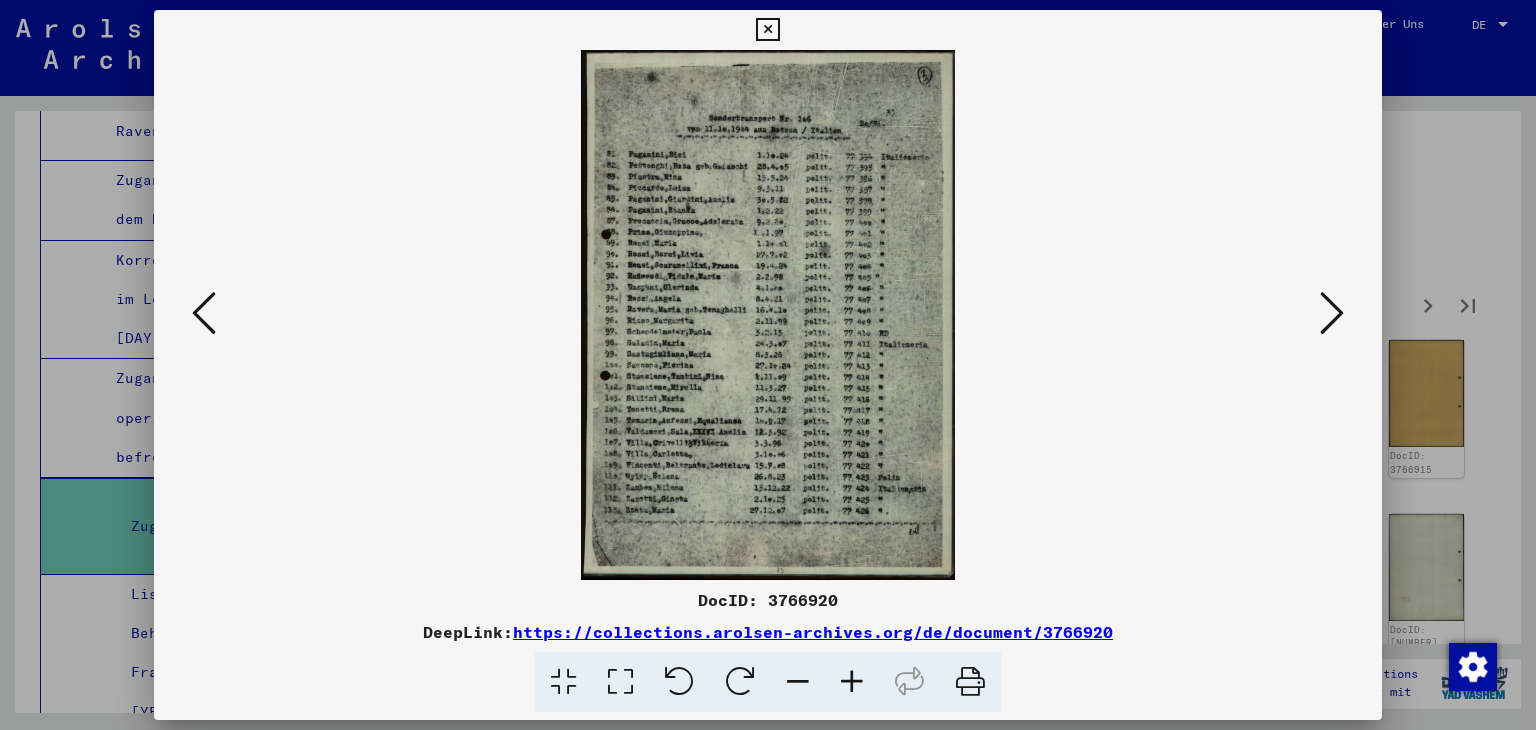 click at bounding box center [852, 682] 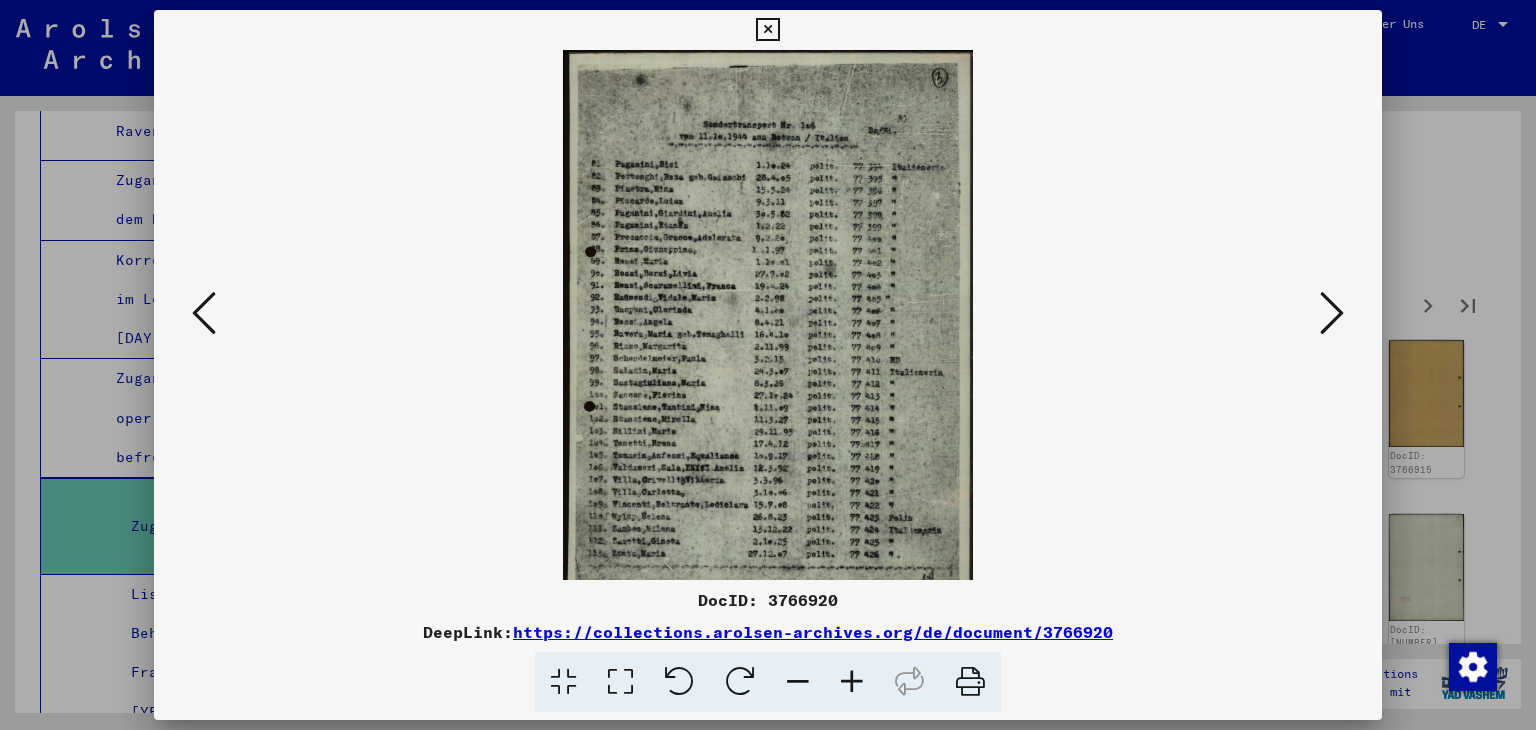 click at bounding box center [852, 682] 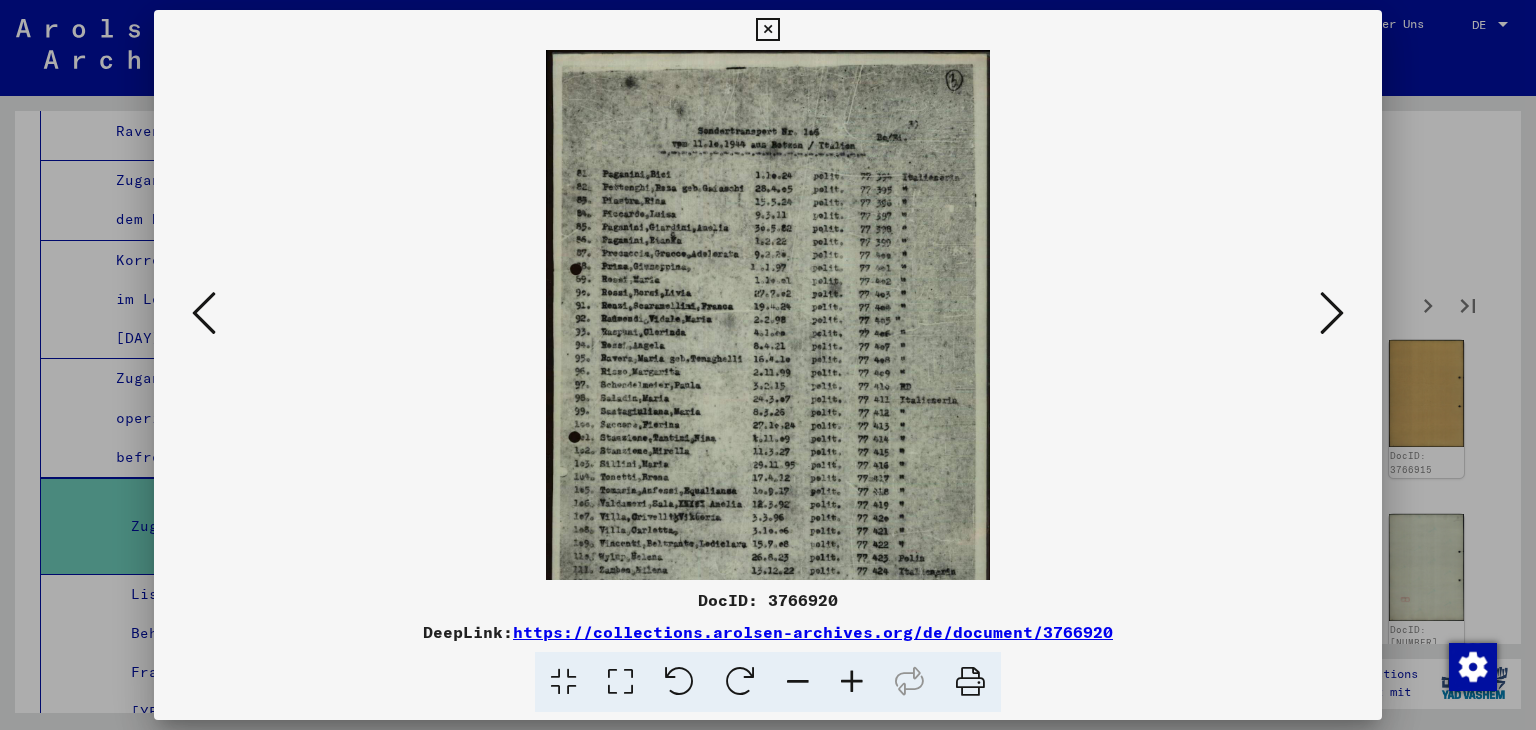 click at bounding box center (852, 682) 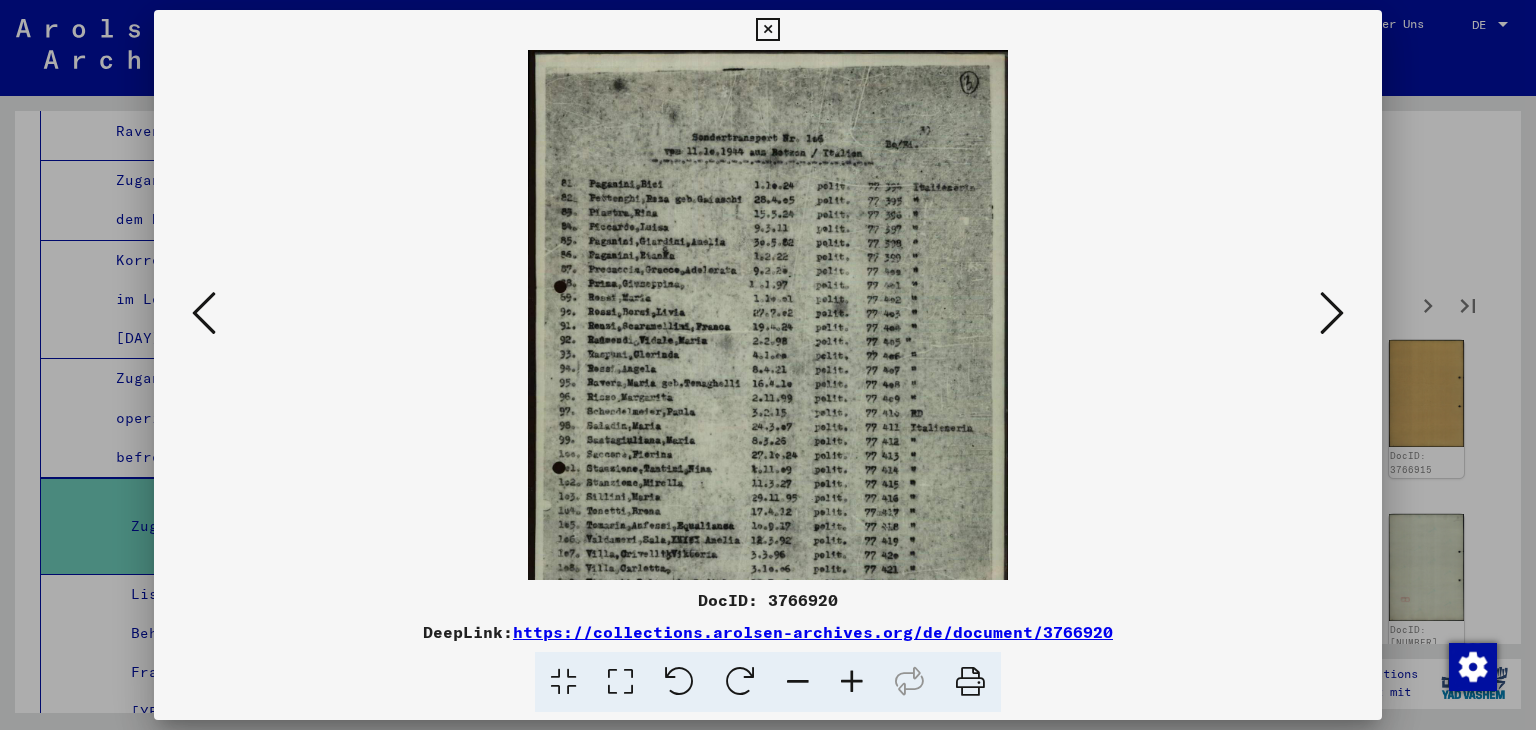 click at bounding box center [852, 682] 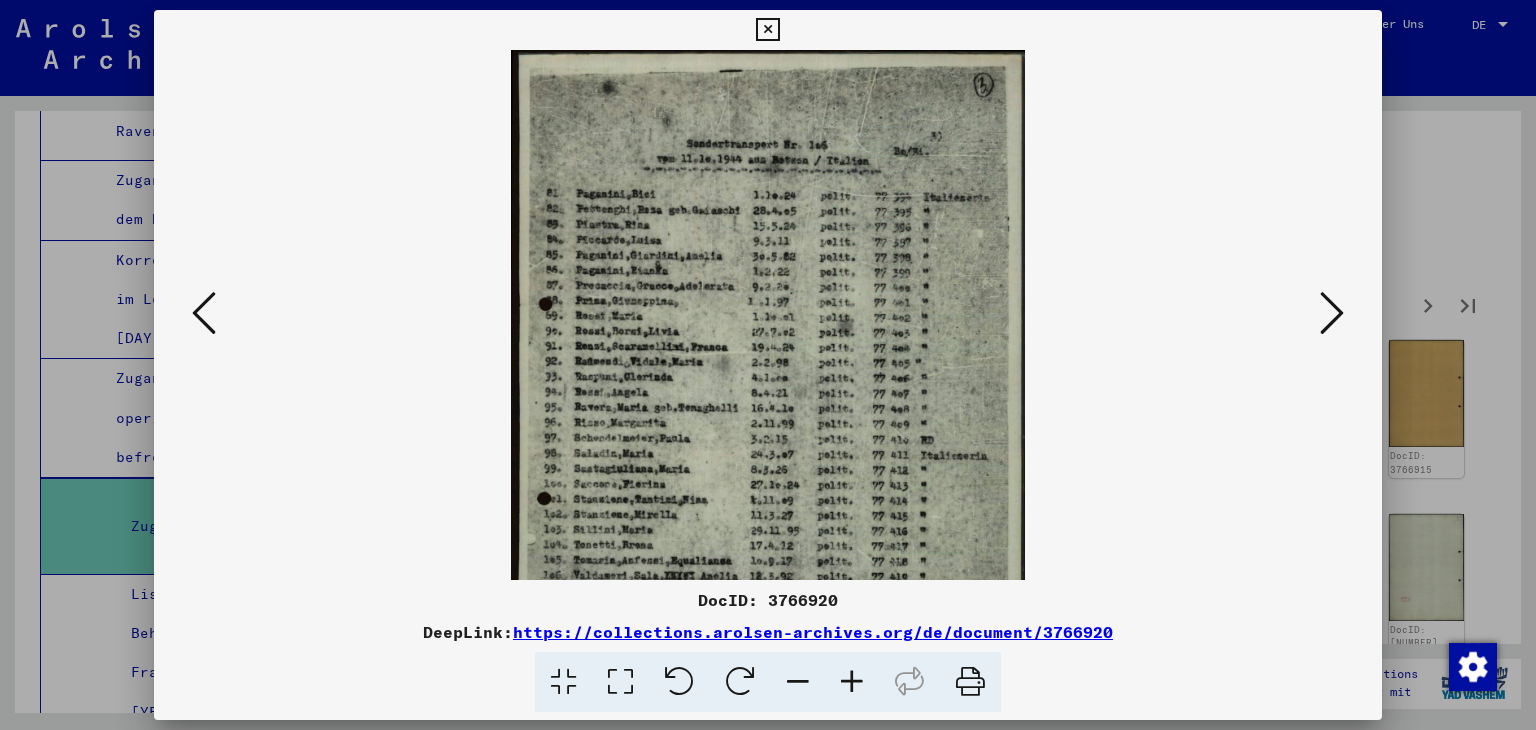 click at bounding box center [852, 682] 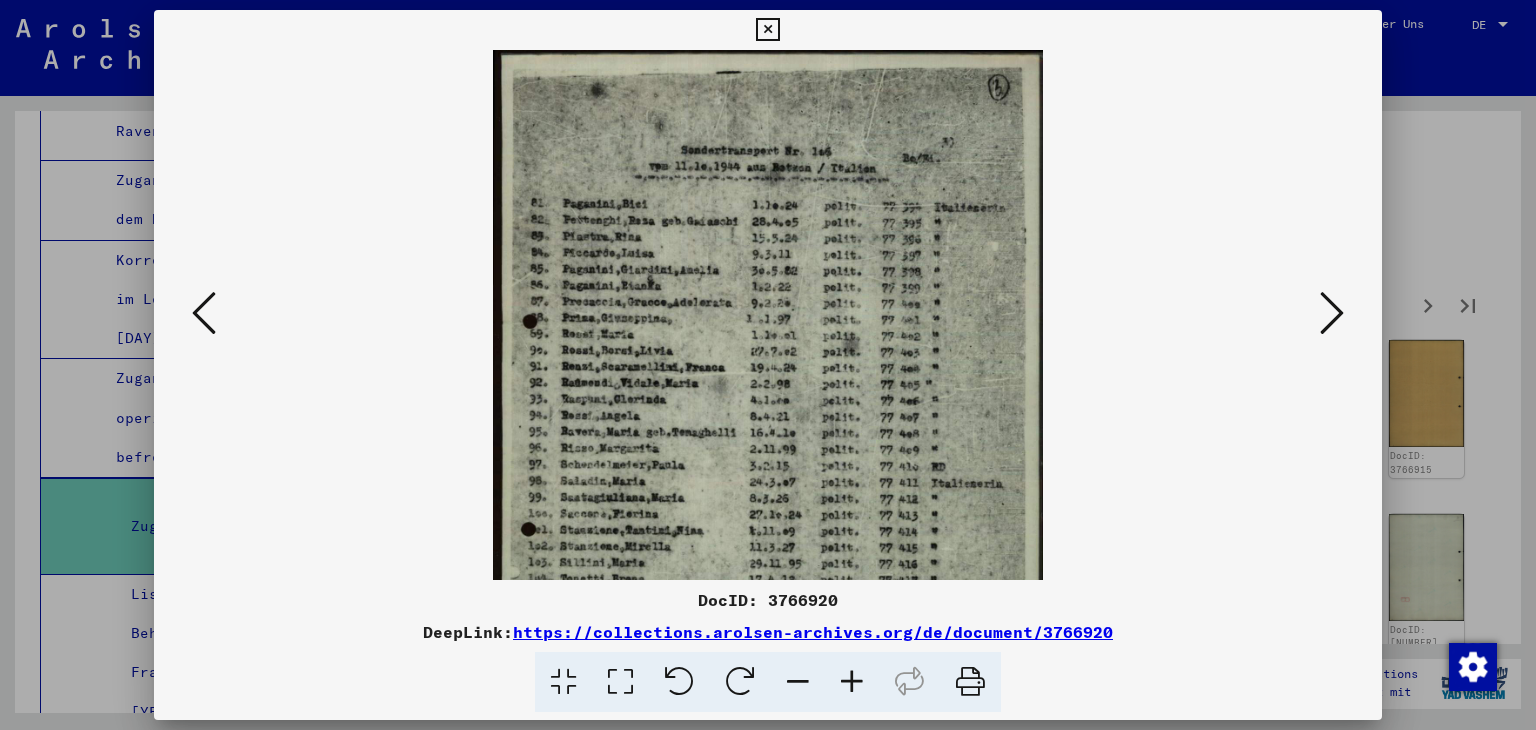 click at bounding box center (852, 682) 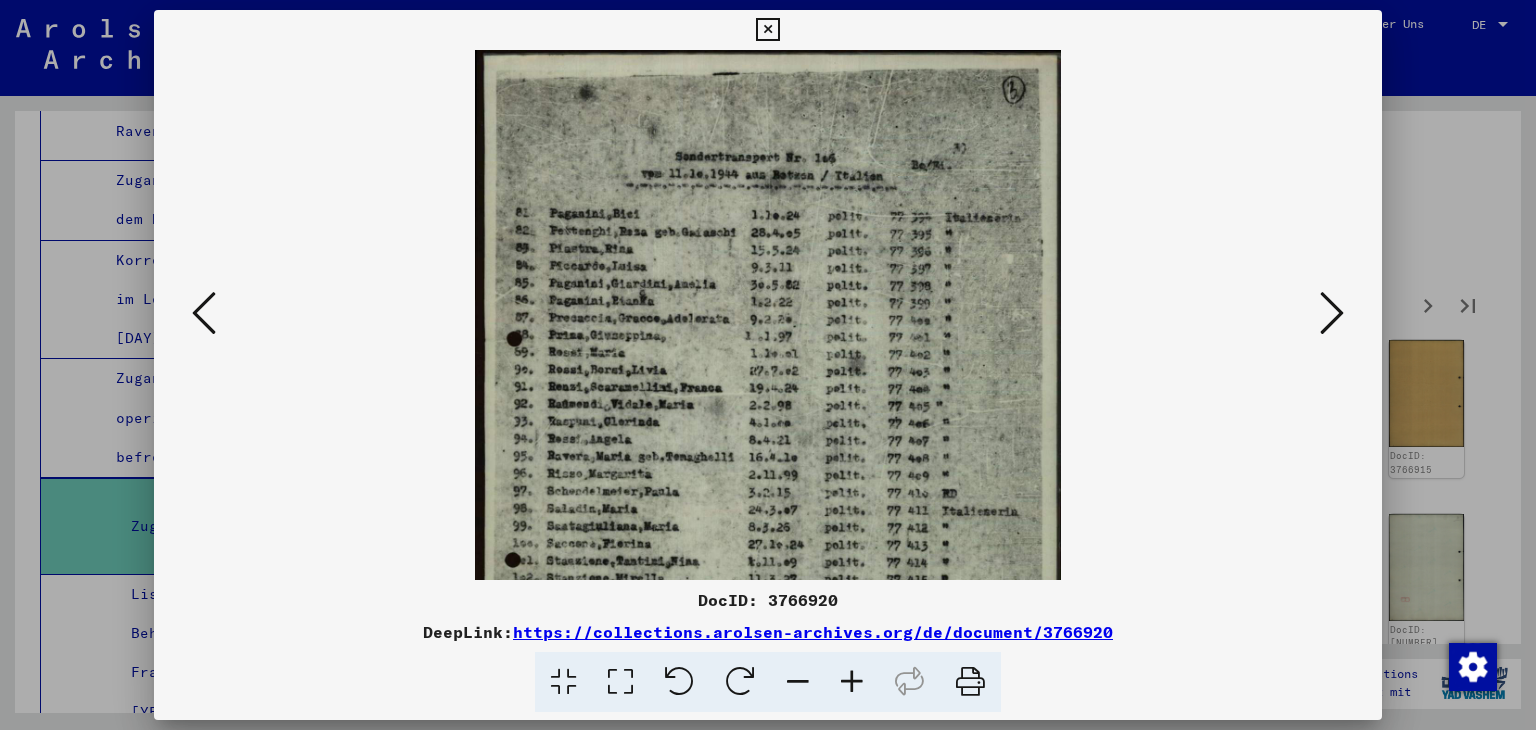 click at bounding box center (852, 682) 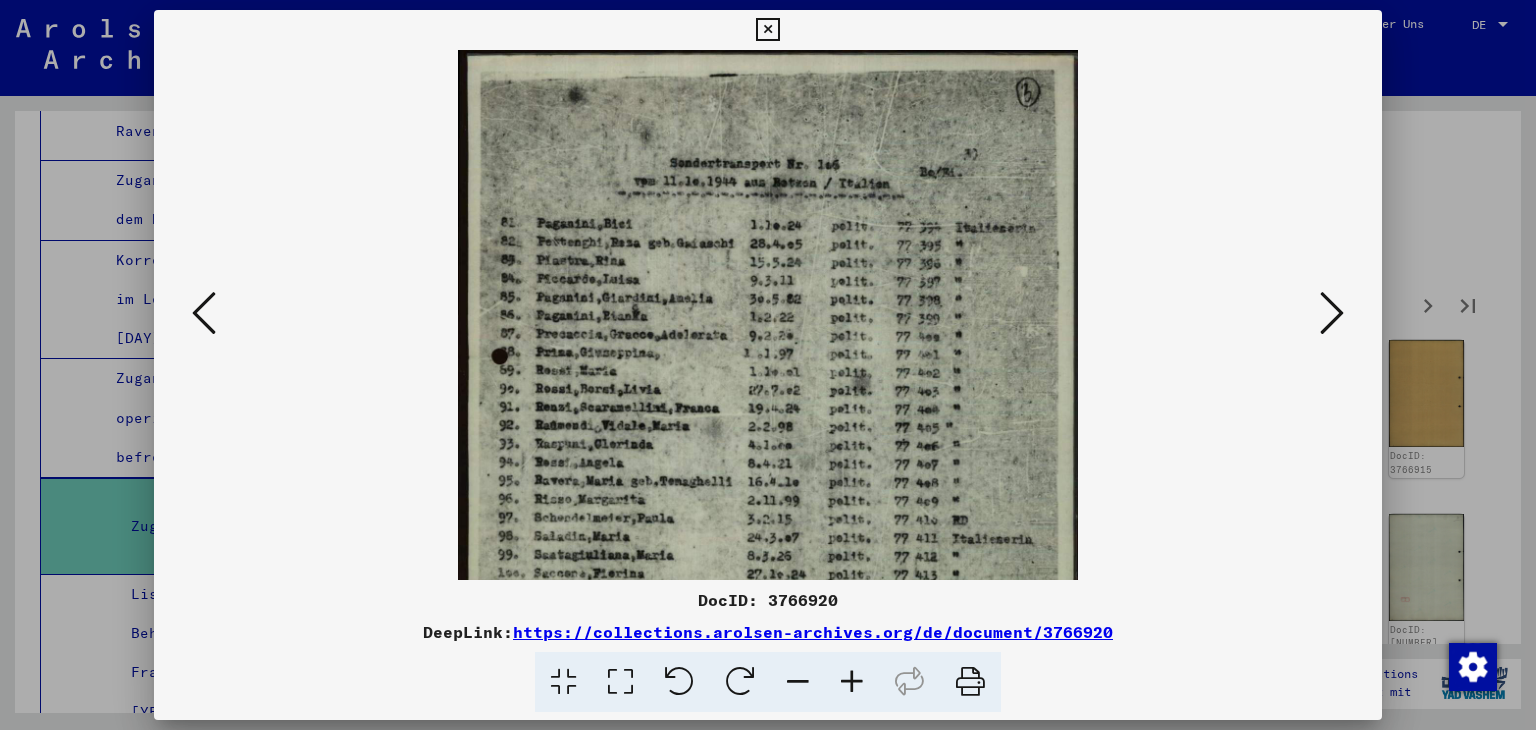 click at bounding box center [852, 682] 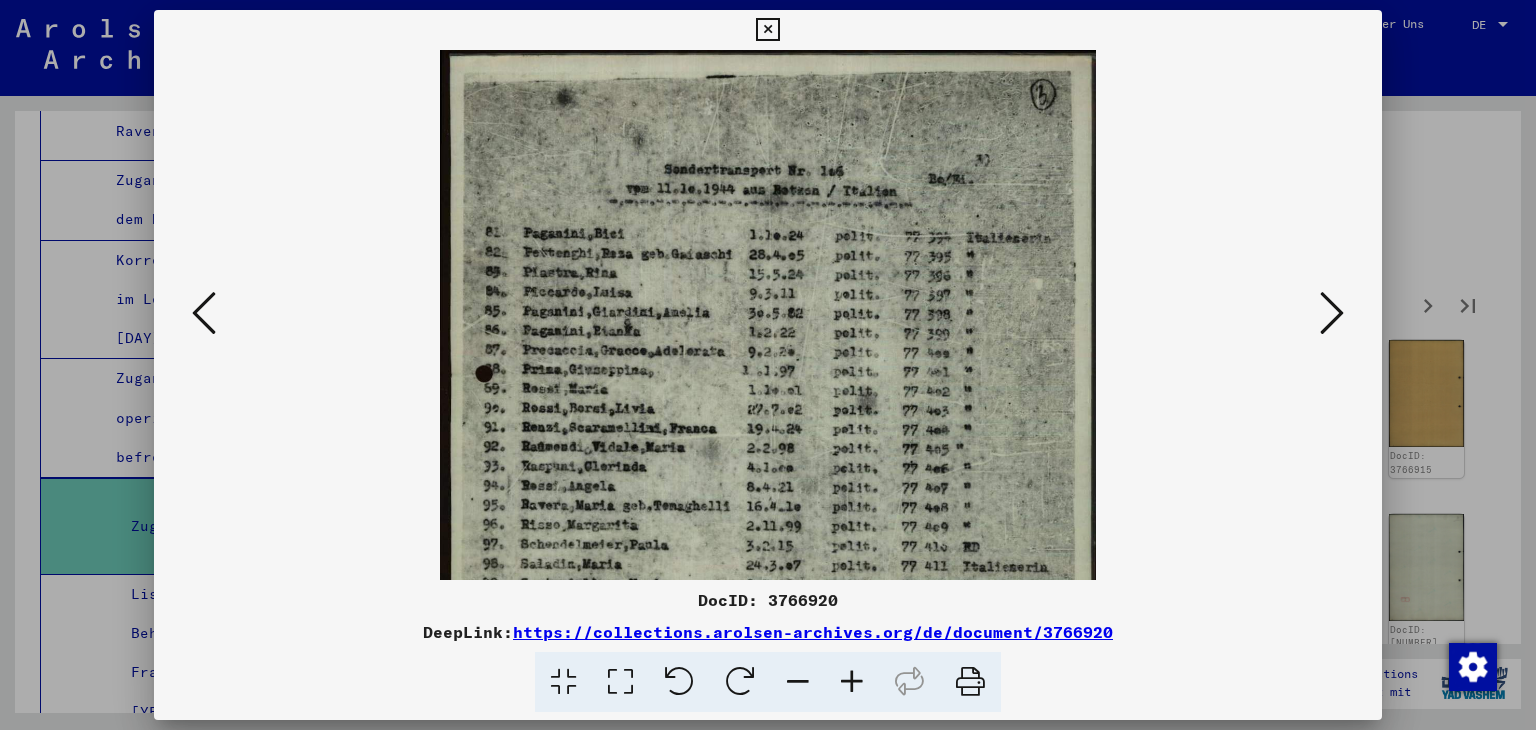 click at bounding box center [852, 682] 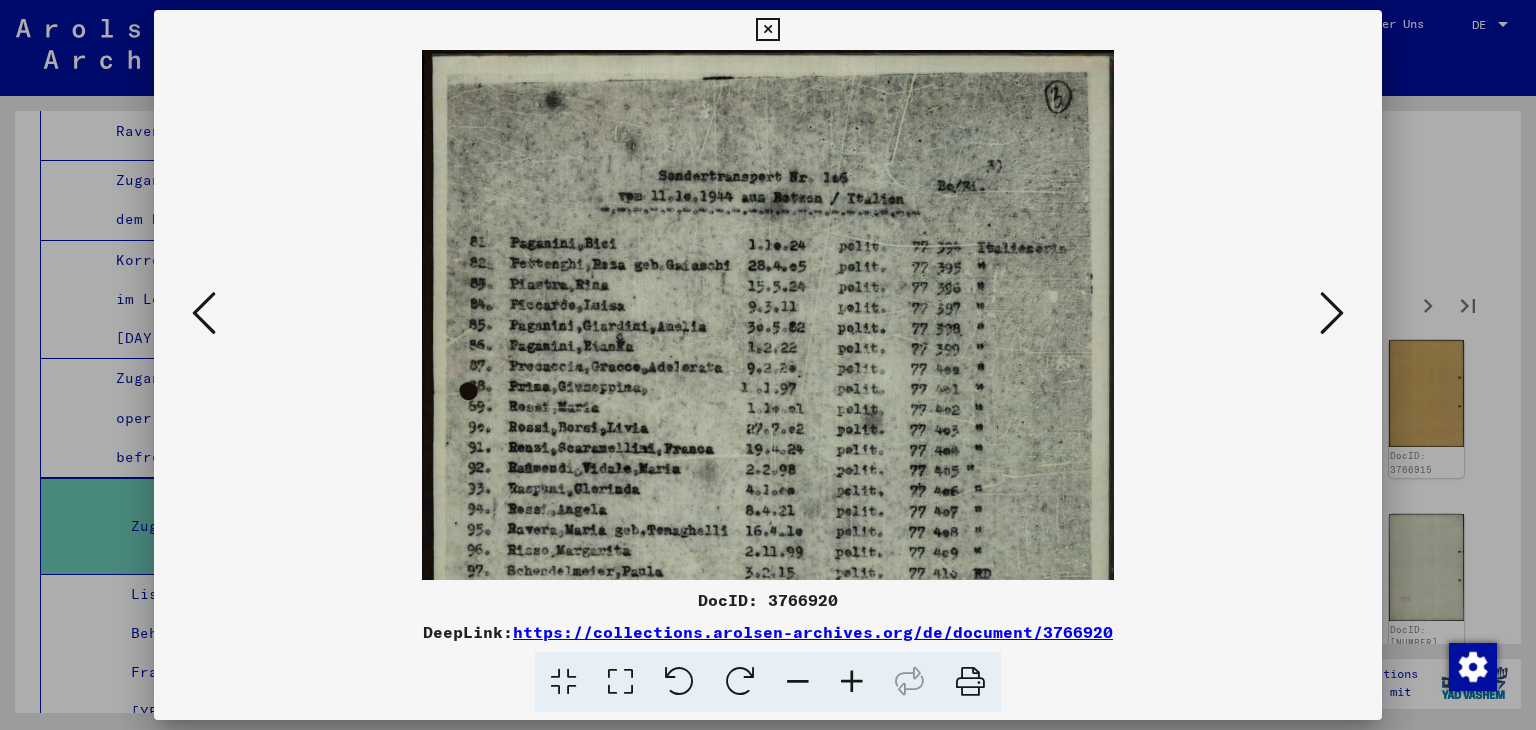 click at bounding box center (852, 682) 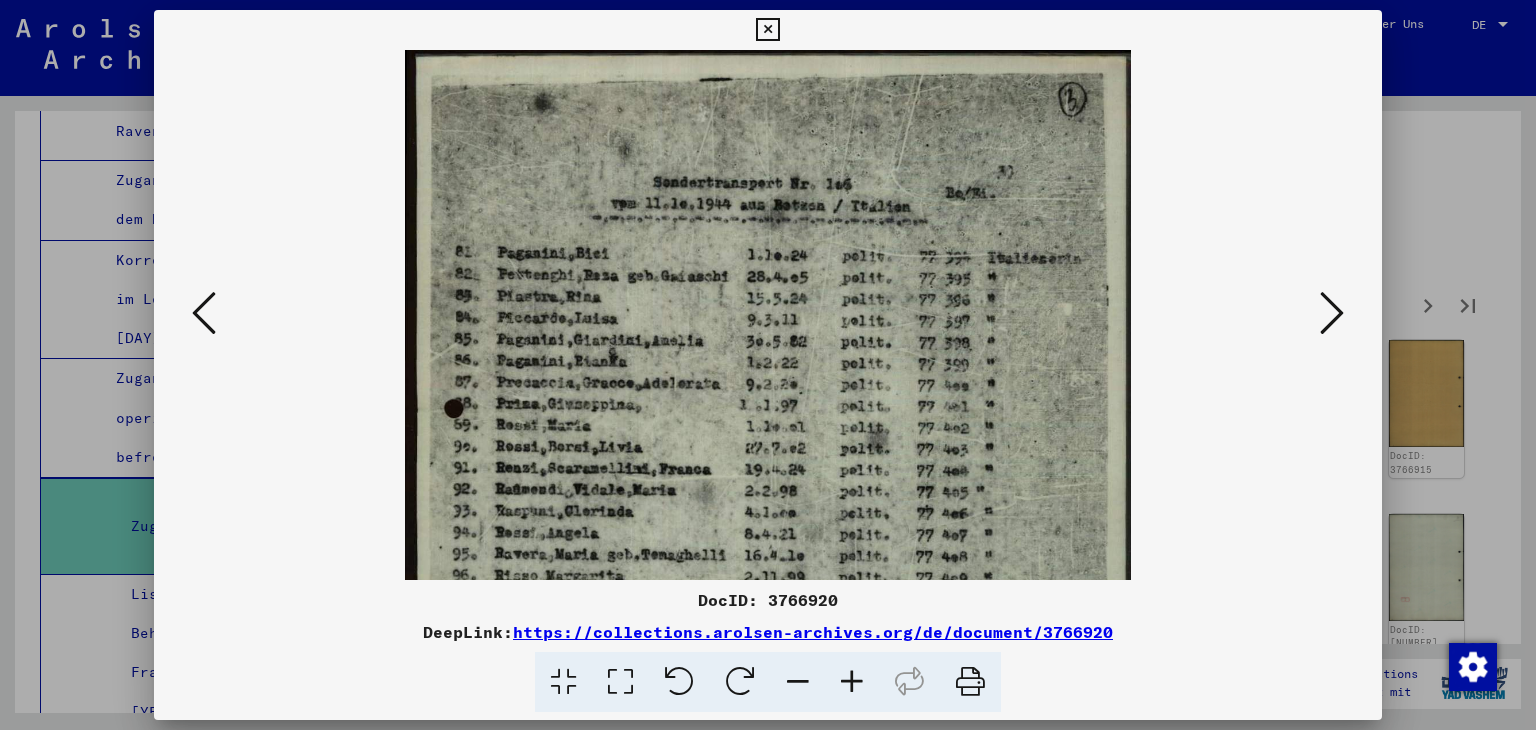 click at bounding box center (852, 682) 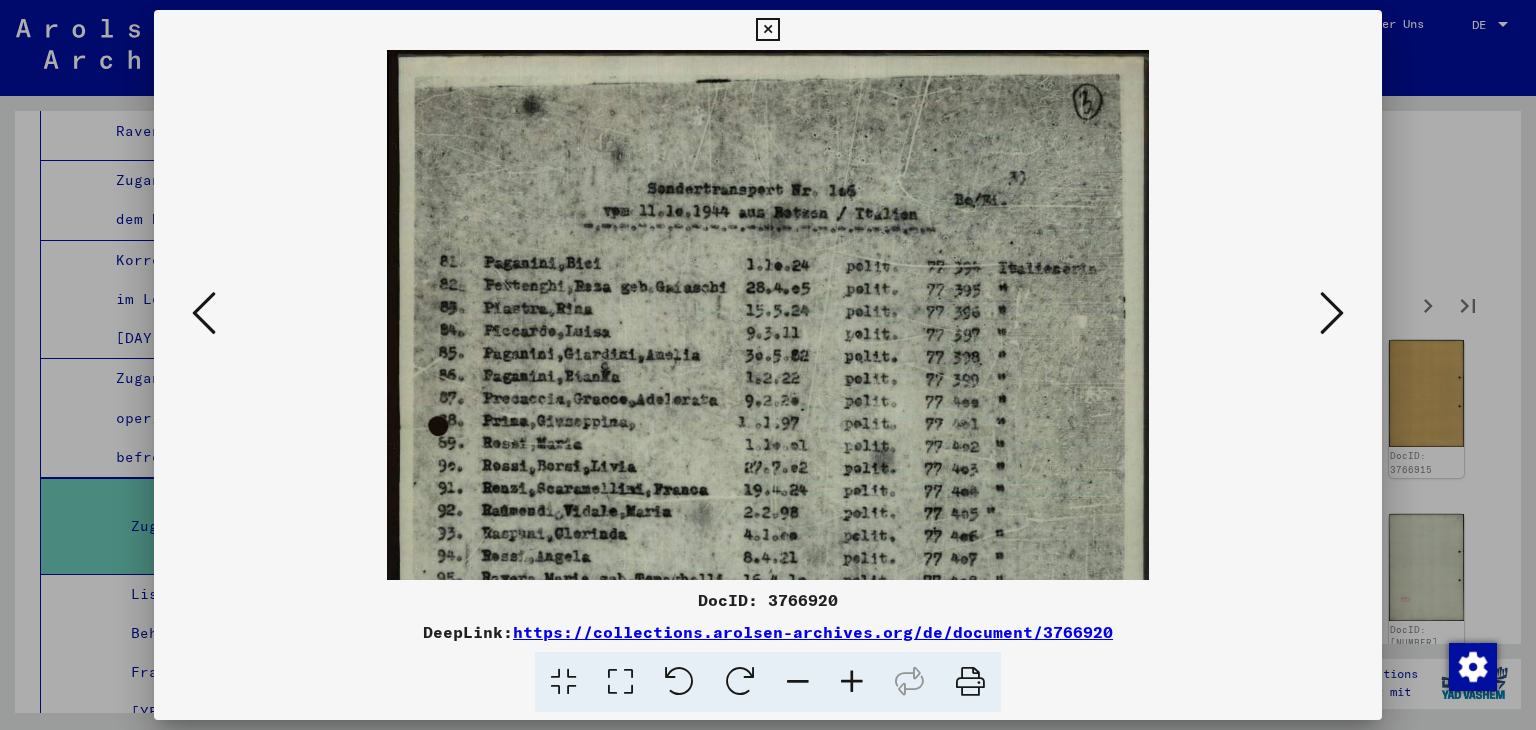 click at bounding box center [852, 682] 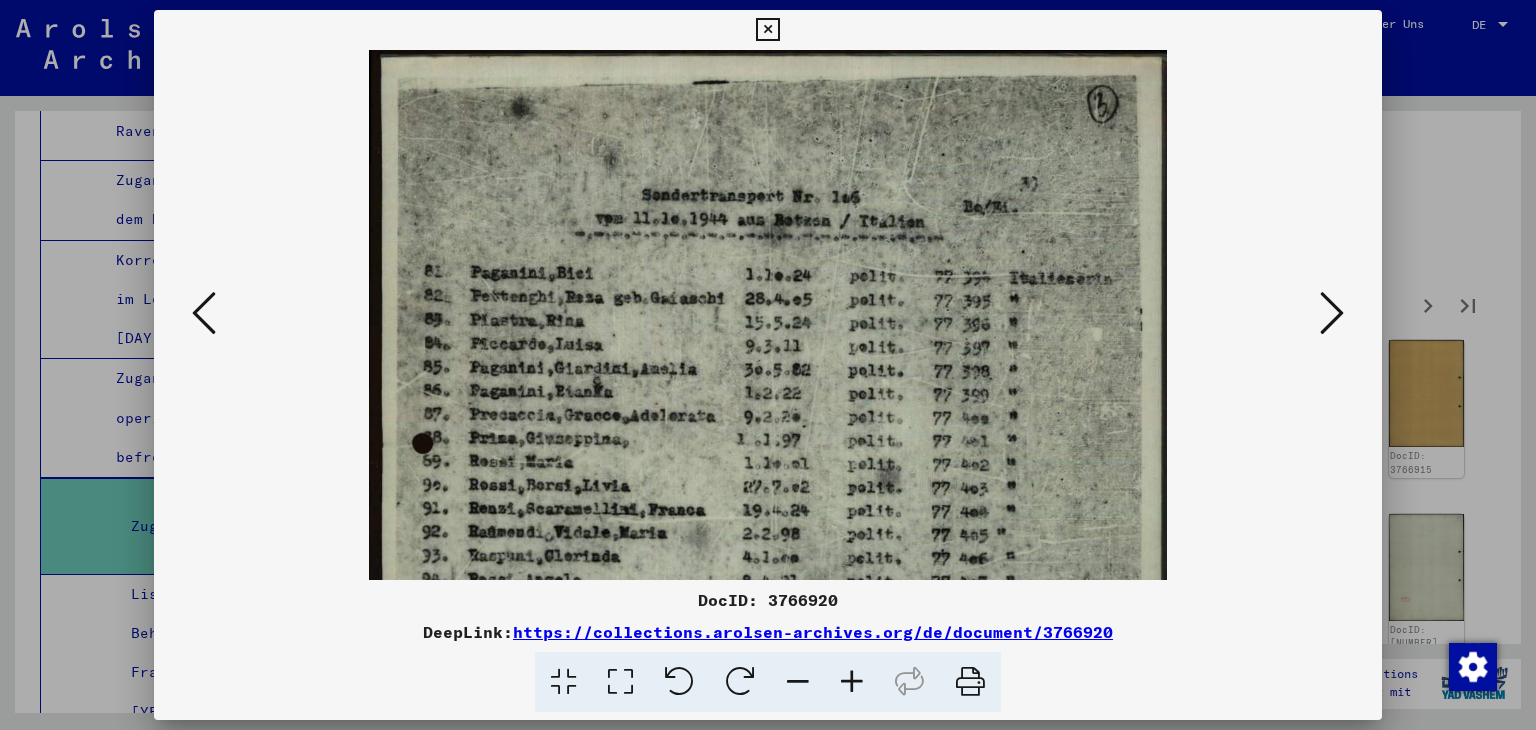 click at bounding box center [852, 682] 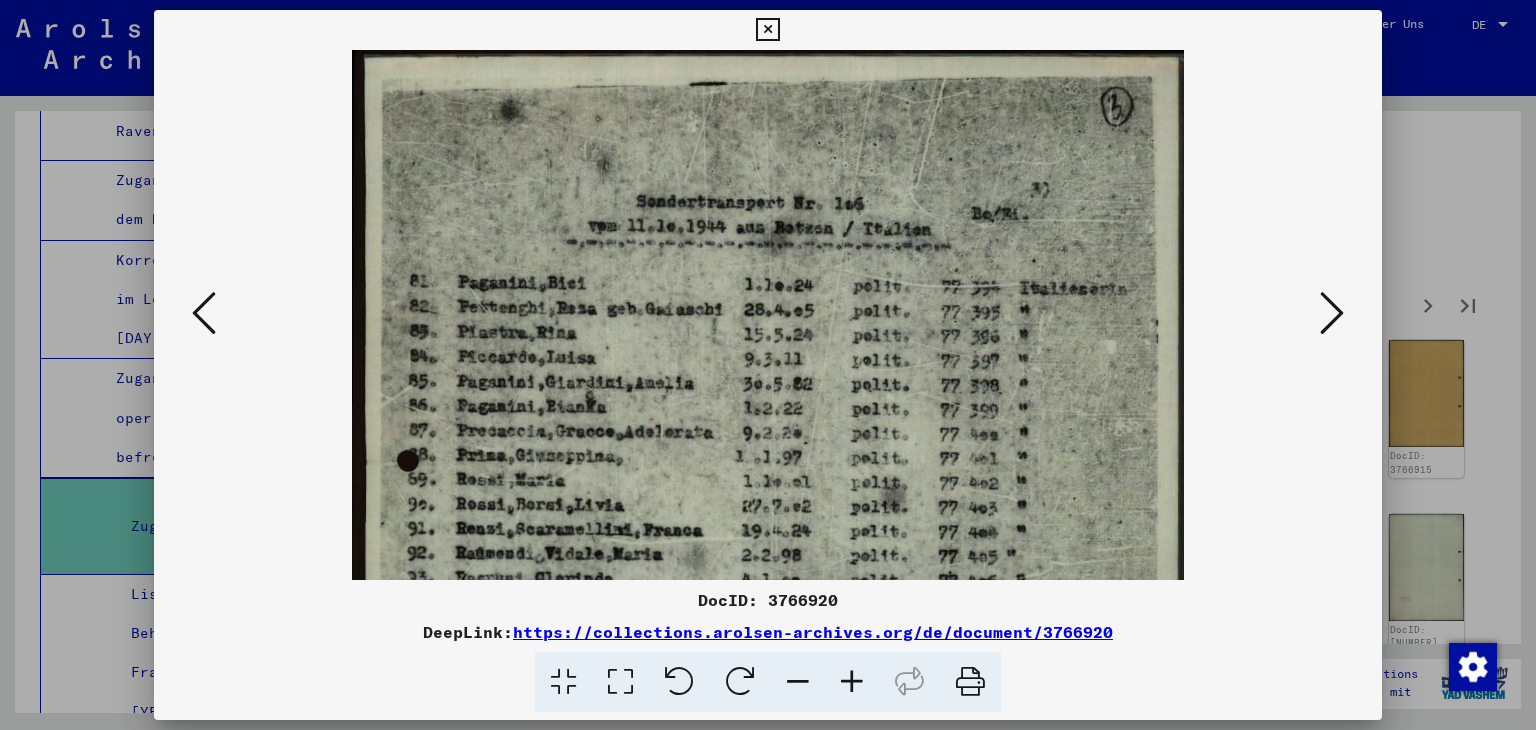 click at bounding box center [852, 682] 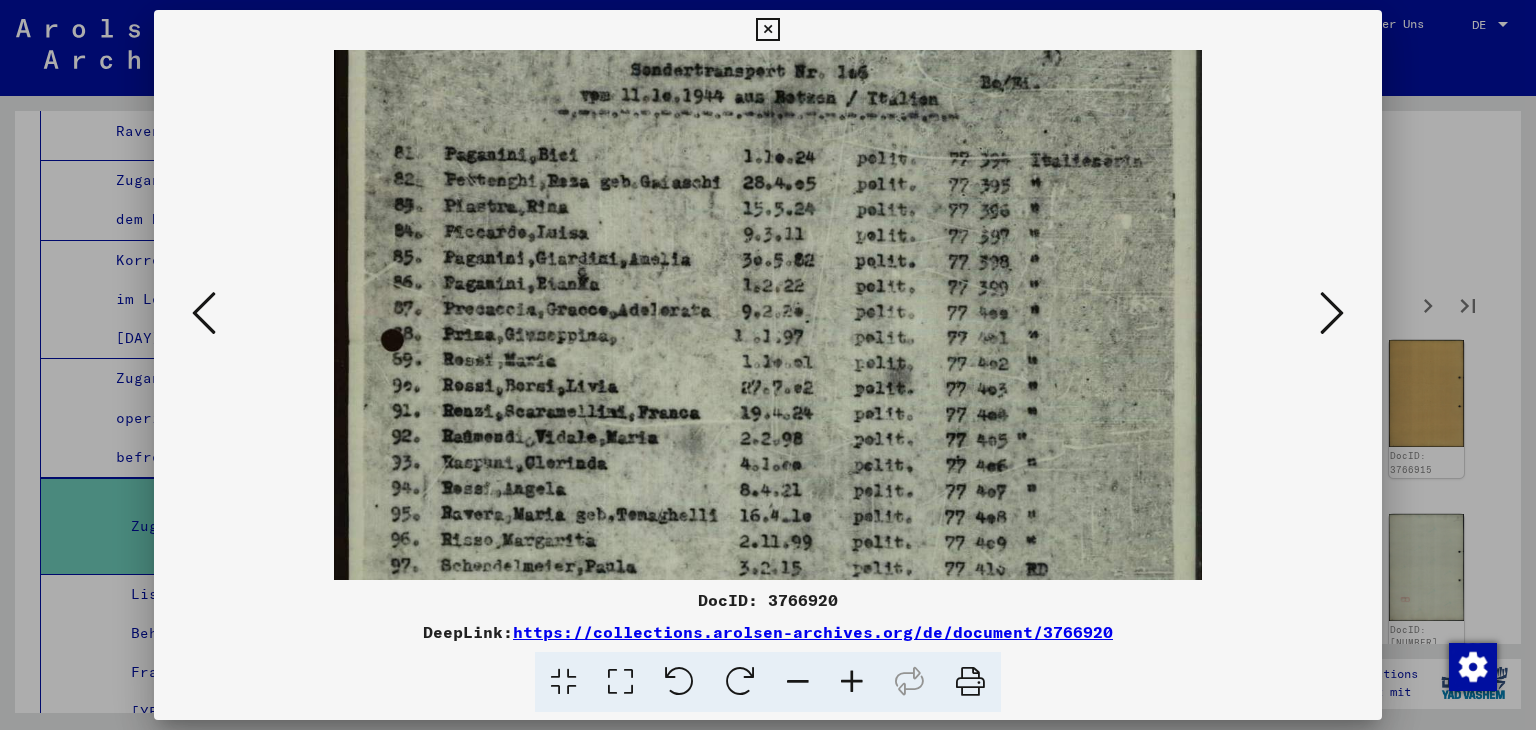 scroll, scrollTop: 161, scrollLeft: 0, axis: vertical 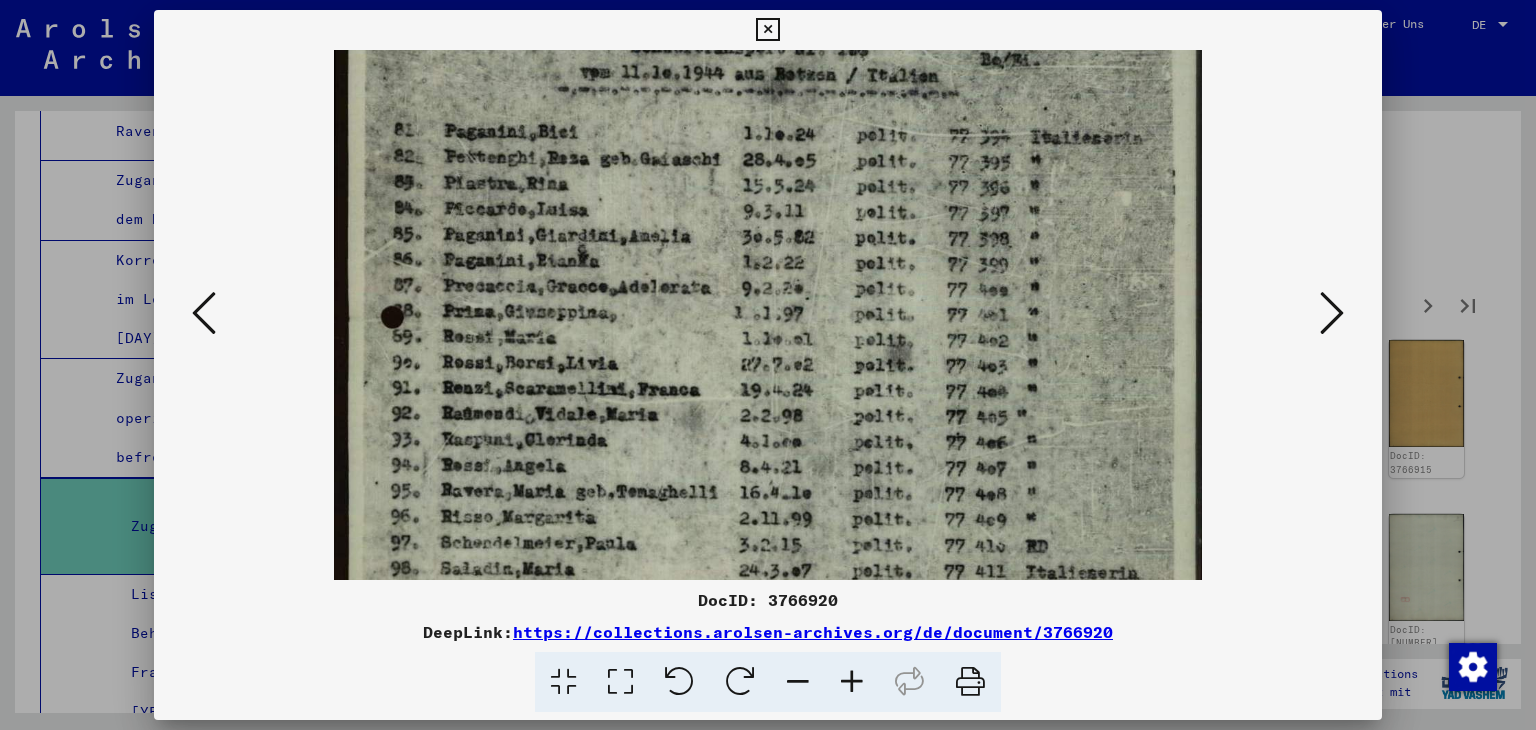 drag, startPoint x: 792, startPoint y: 461, endPoint x: 789, endPoint y: 308, distance: 153.0294 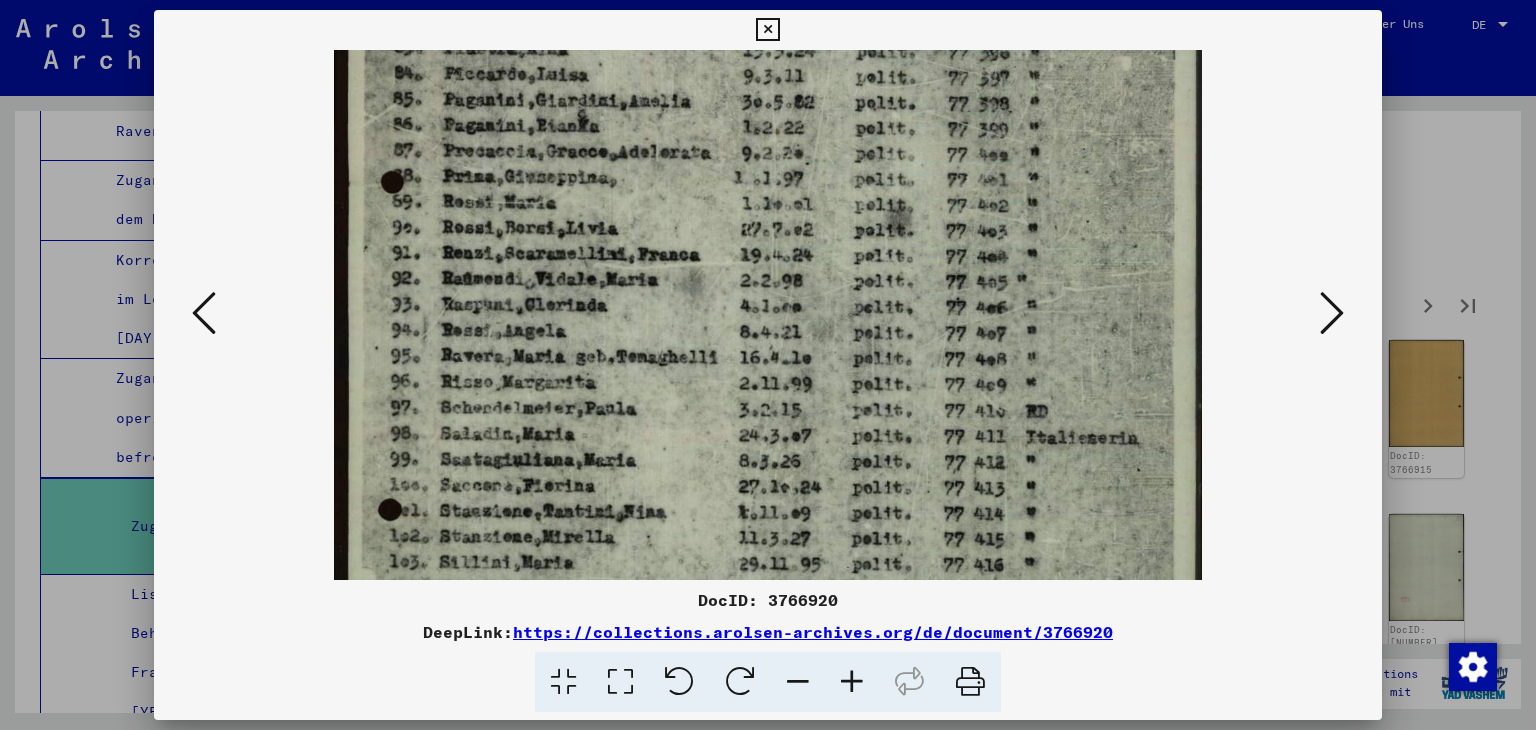 scroll, scrollTop: 314, scrollLeft: 0, axis: vertical 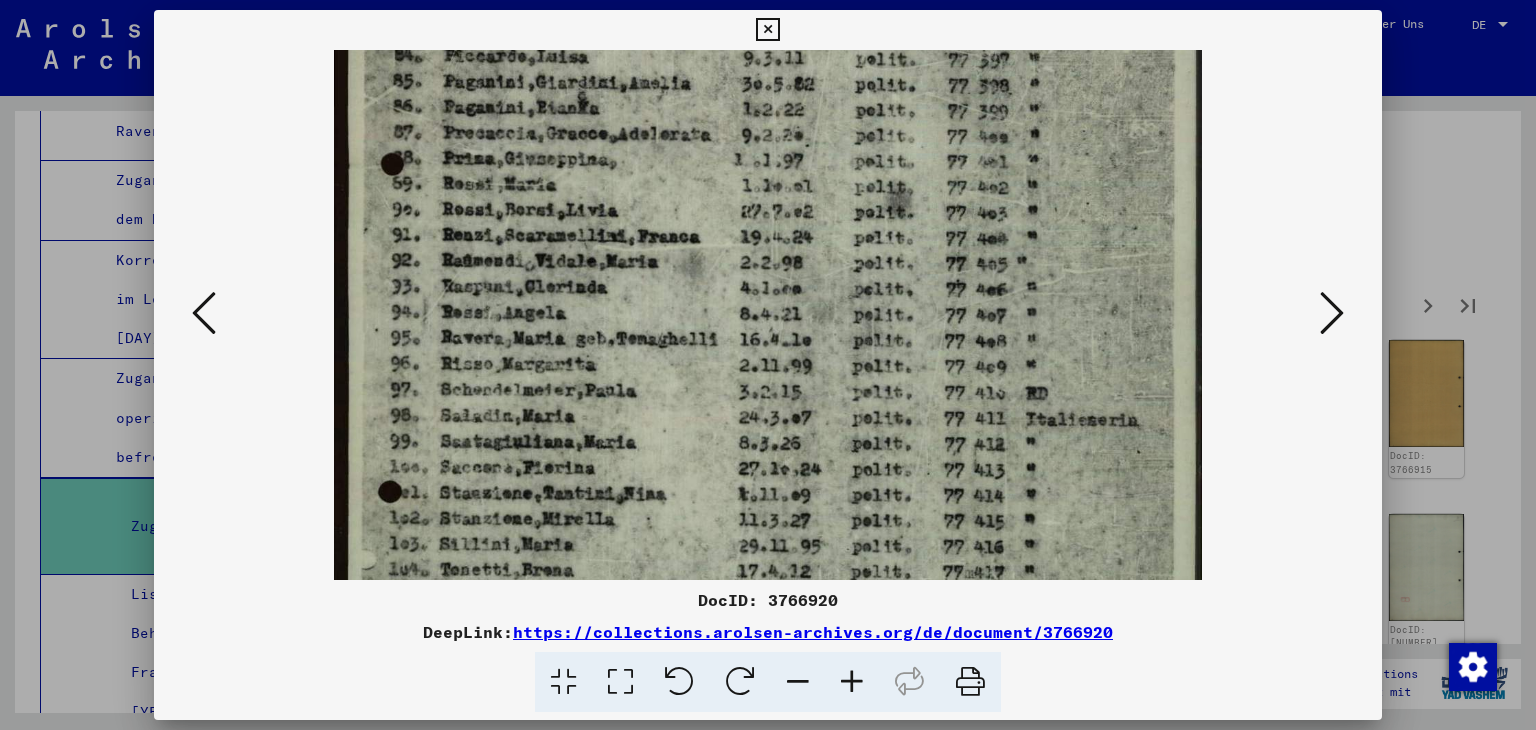 drag, startPoint x: 719, startPoint y: 469, endPoint x: 719, endPoint y: 320, distance: 149 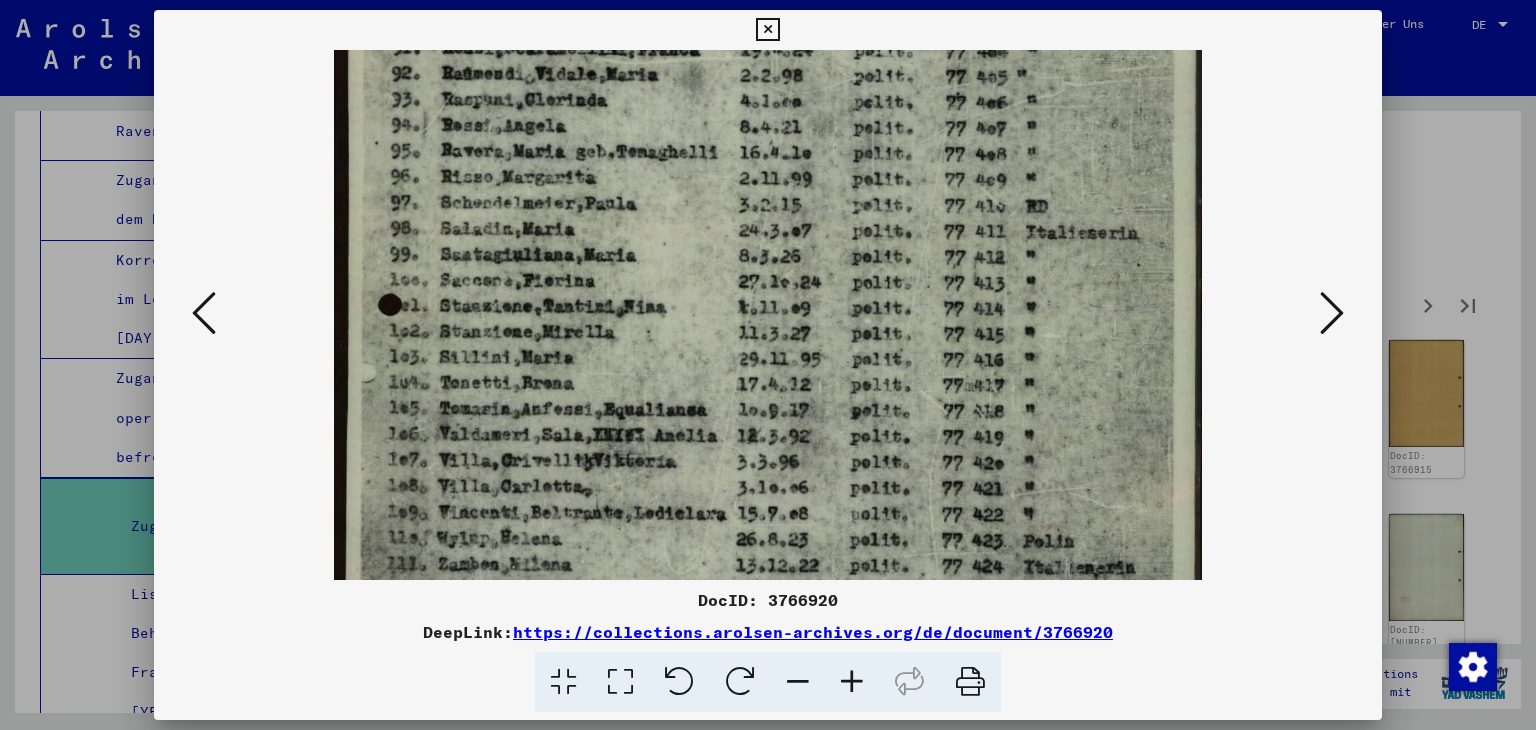 scroll, scrollTop: 512, scrollLeft: 0, axis: vertical 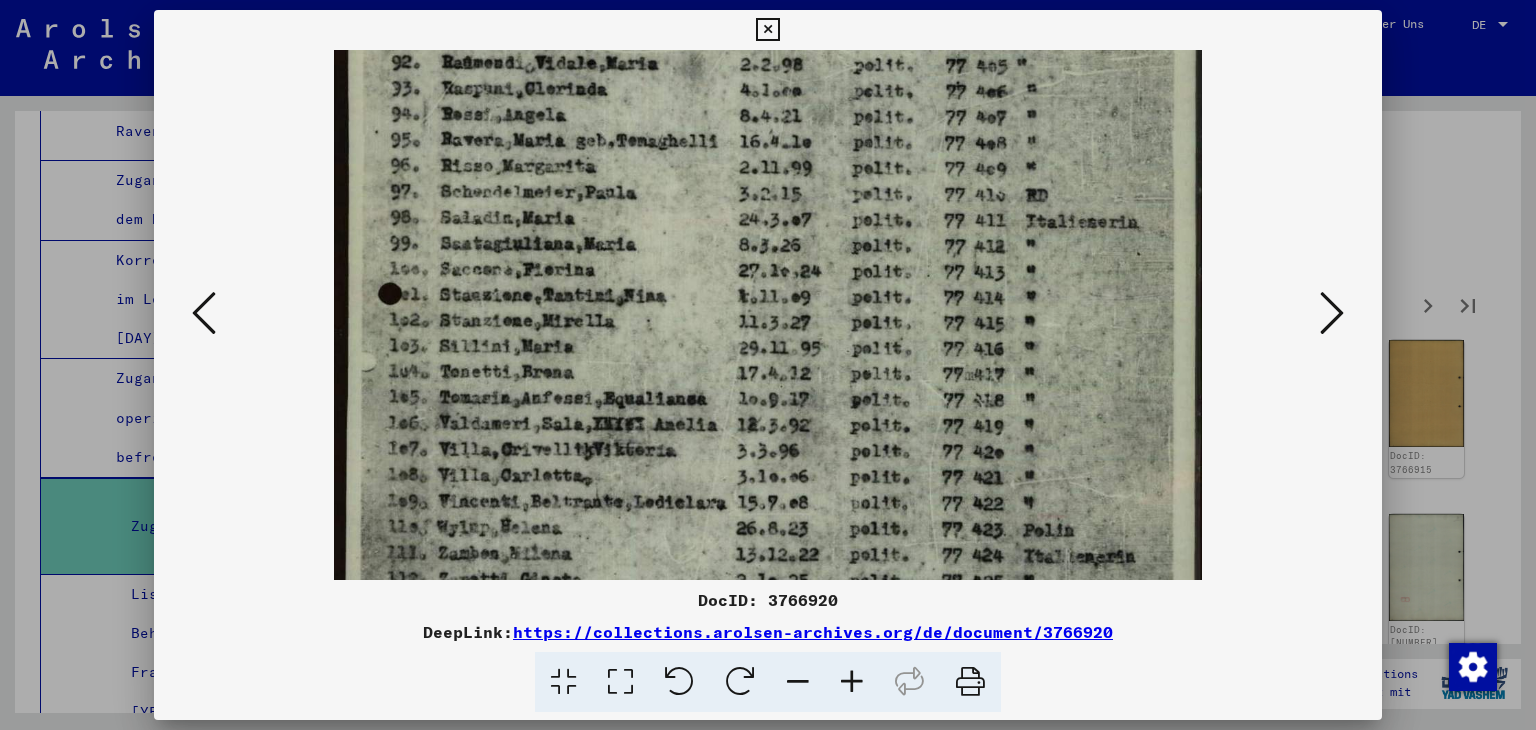 drag, startPoint x: 720, startPoint y: 503, endPoint x: 696, endPoint y: 309, distance: 195.4789 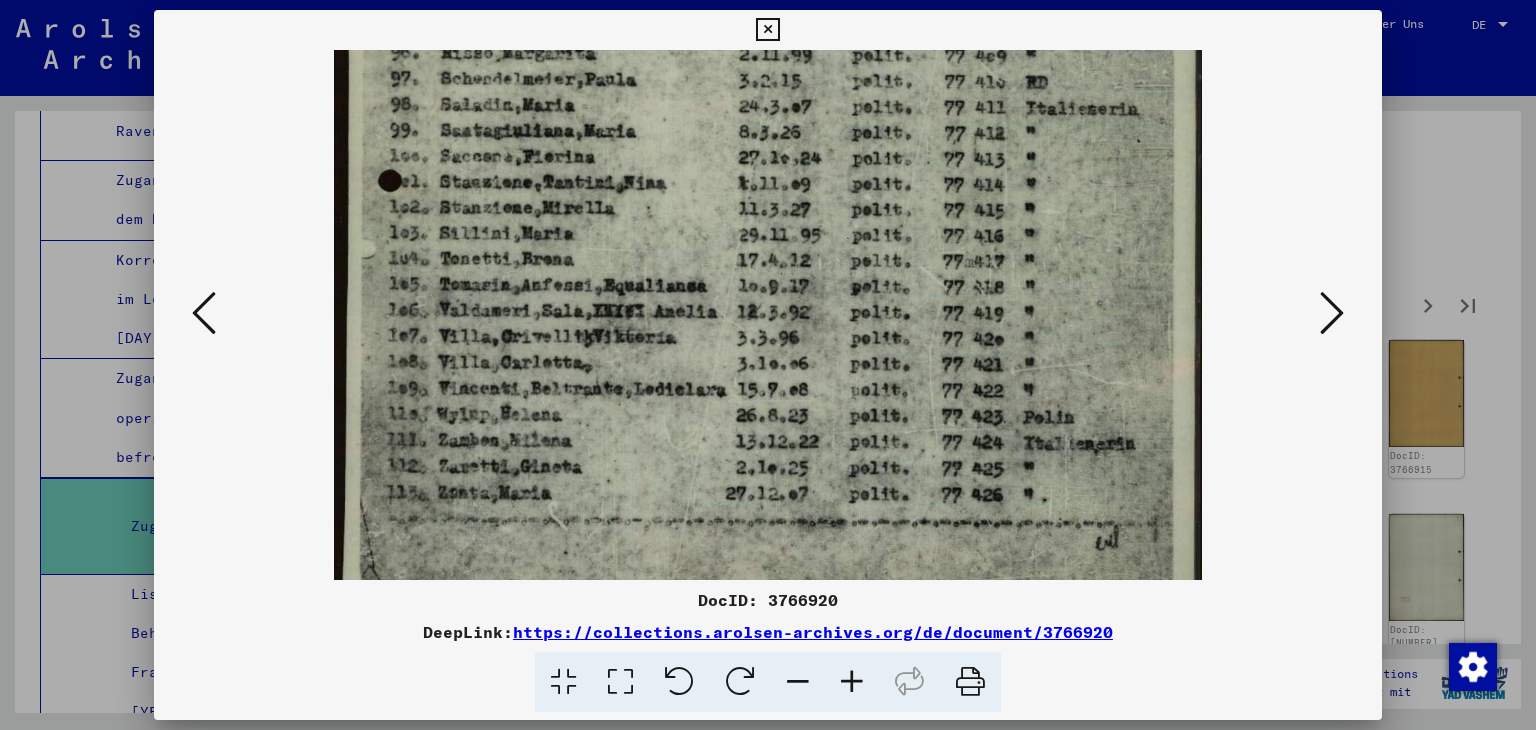 scroll, scrollTop: 626, scrollLeft: 0, axis: vertical 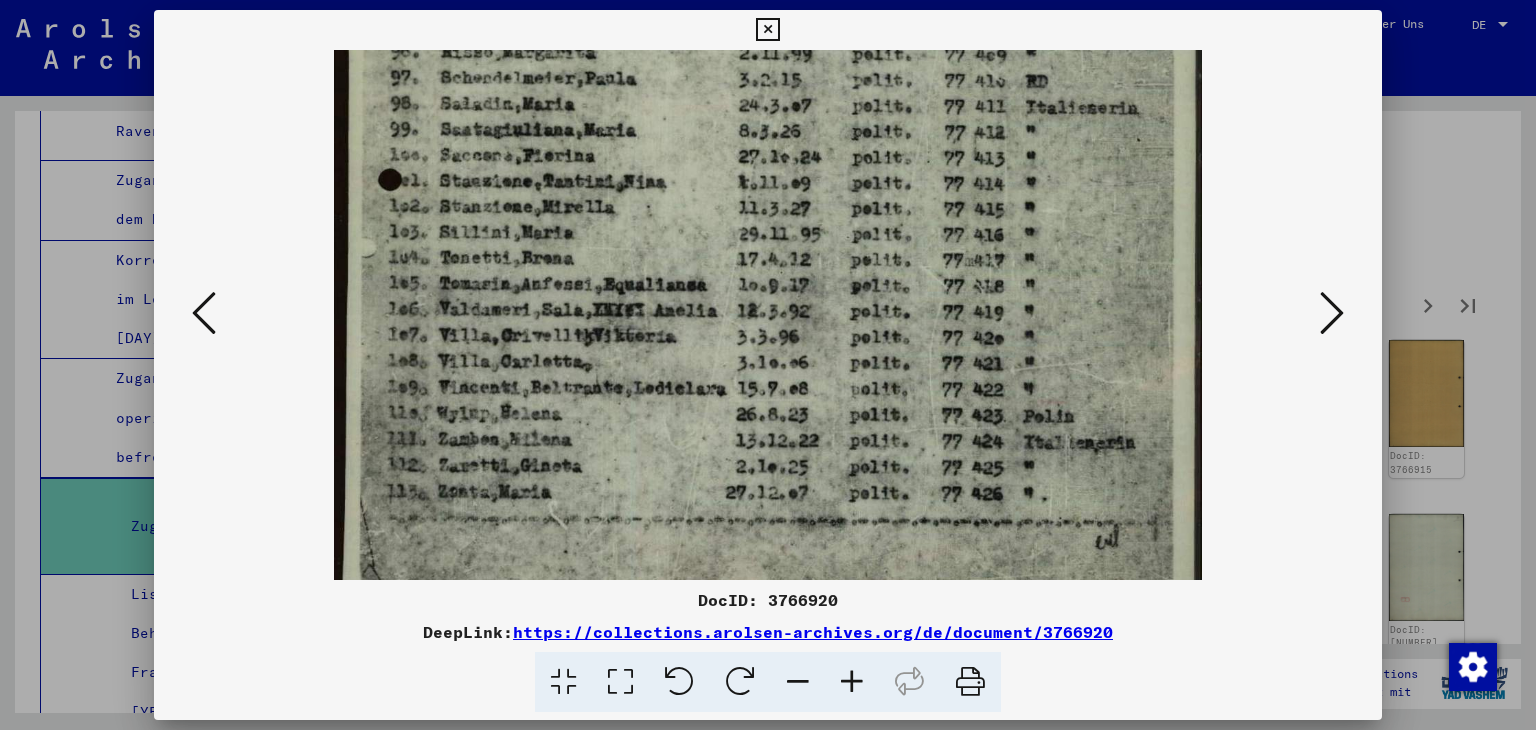 drag, startPoint x: 710, startPoint y: 495, endPoint x: 715, endPoint y: 383, distance: 112.11155 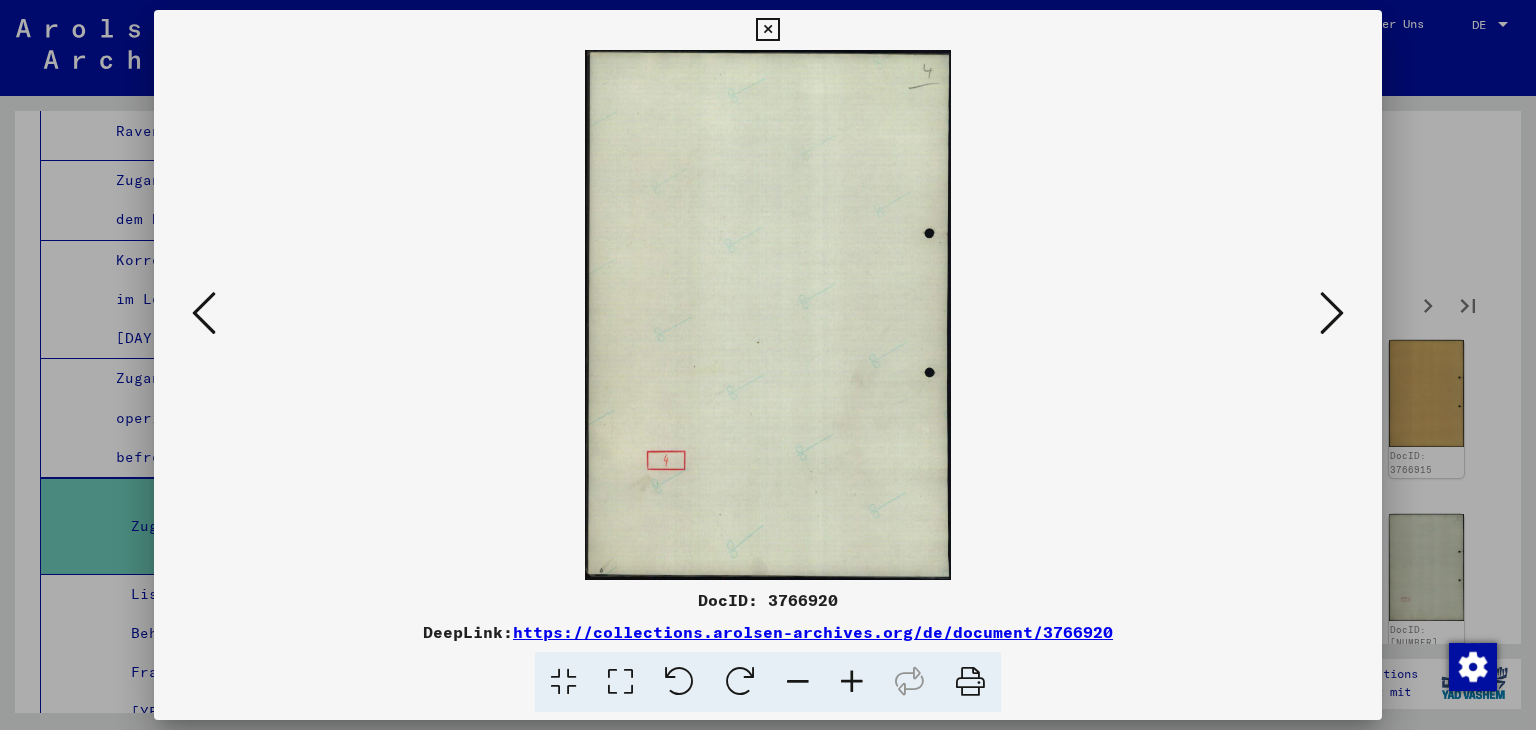 click at bounding box center (1332, 313) 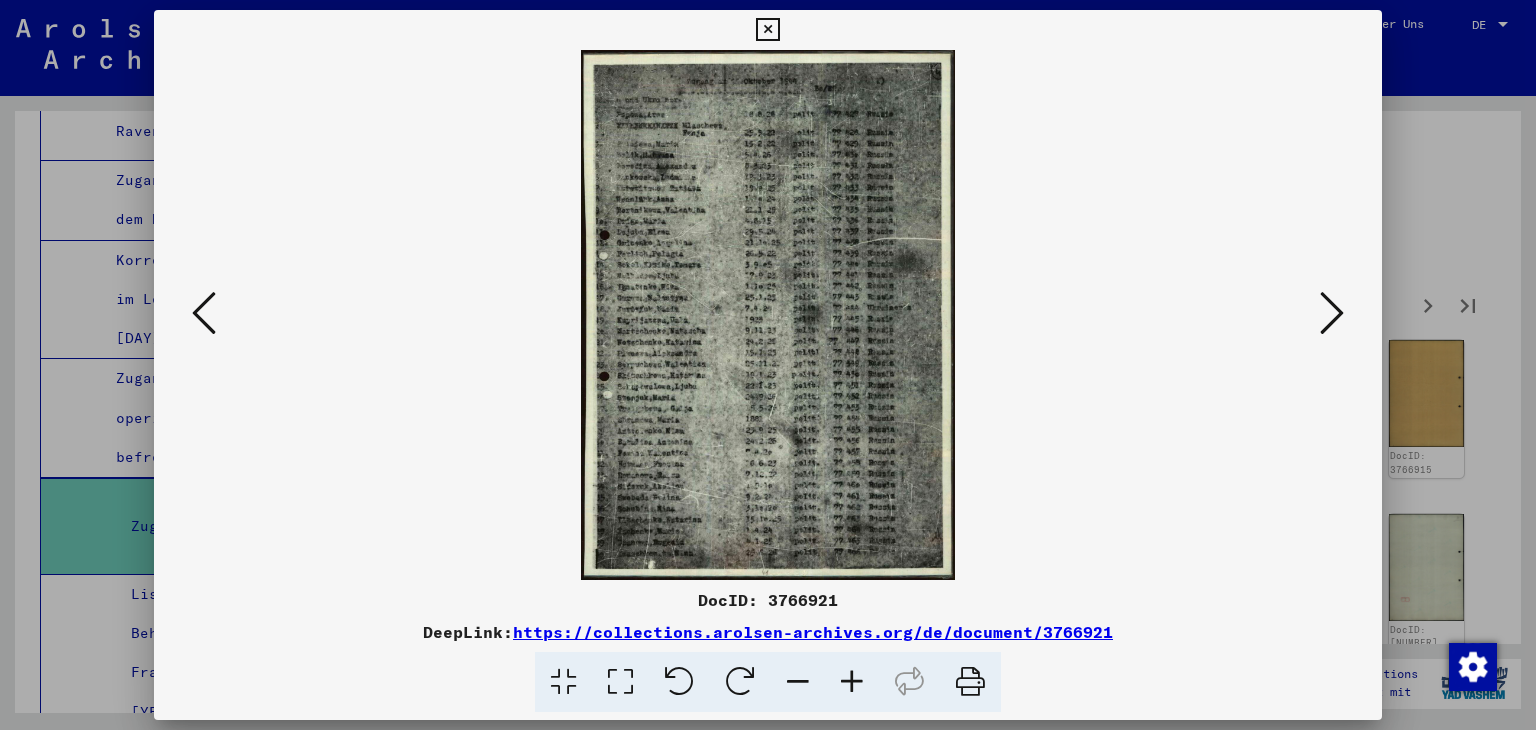 click at bounding box center (852, 682) 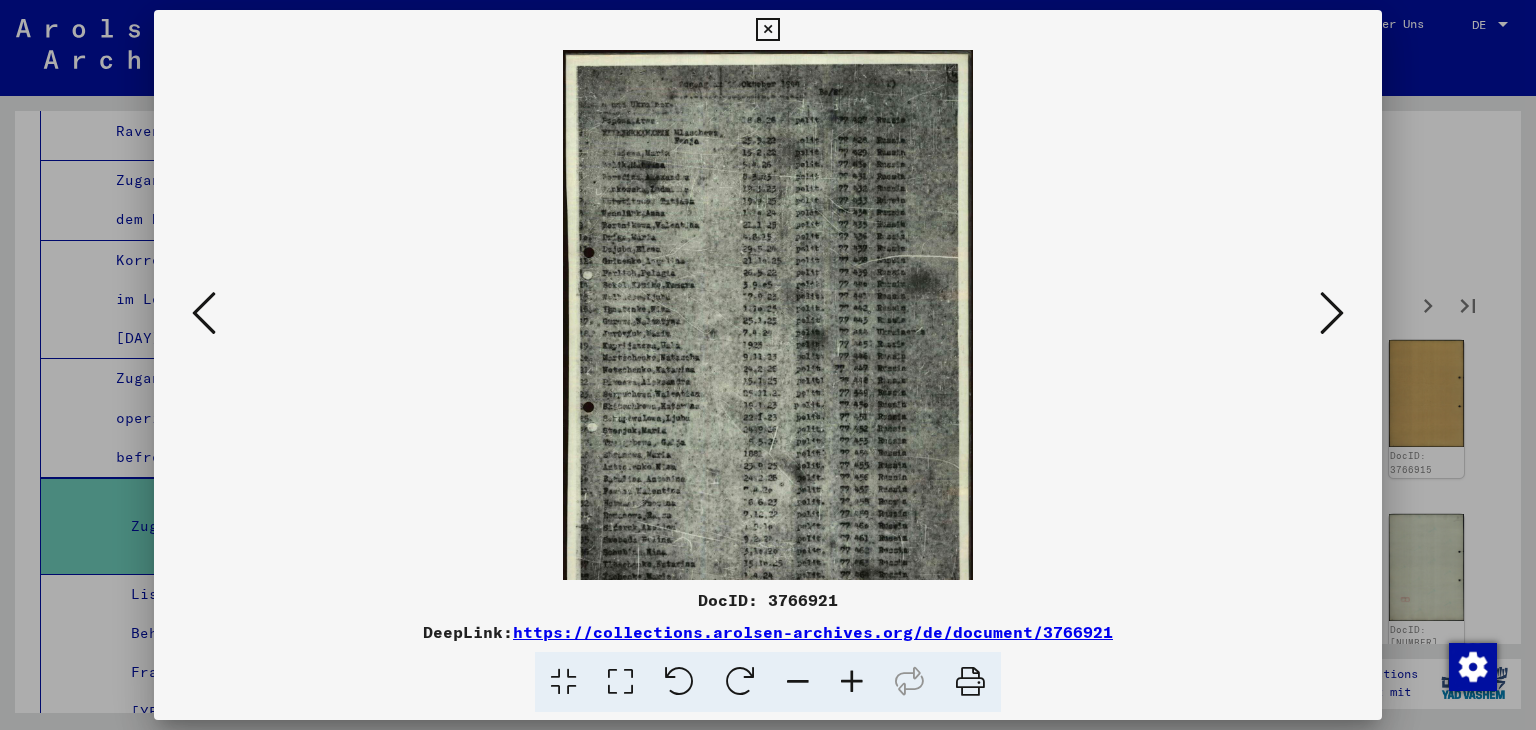 click at bounding box center (852, 682) 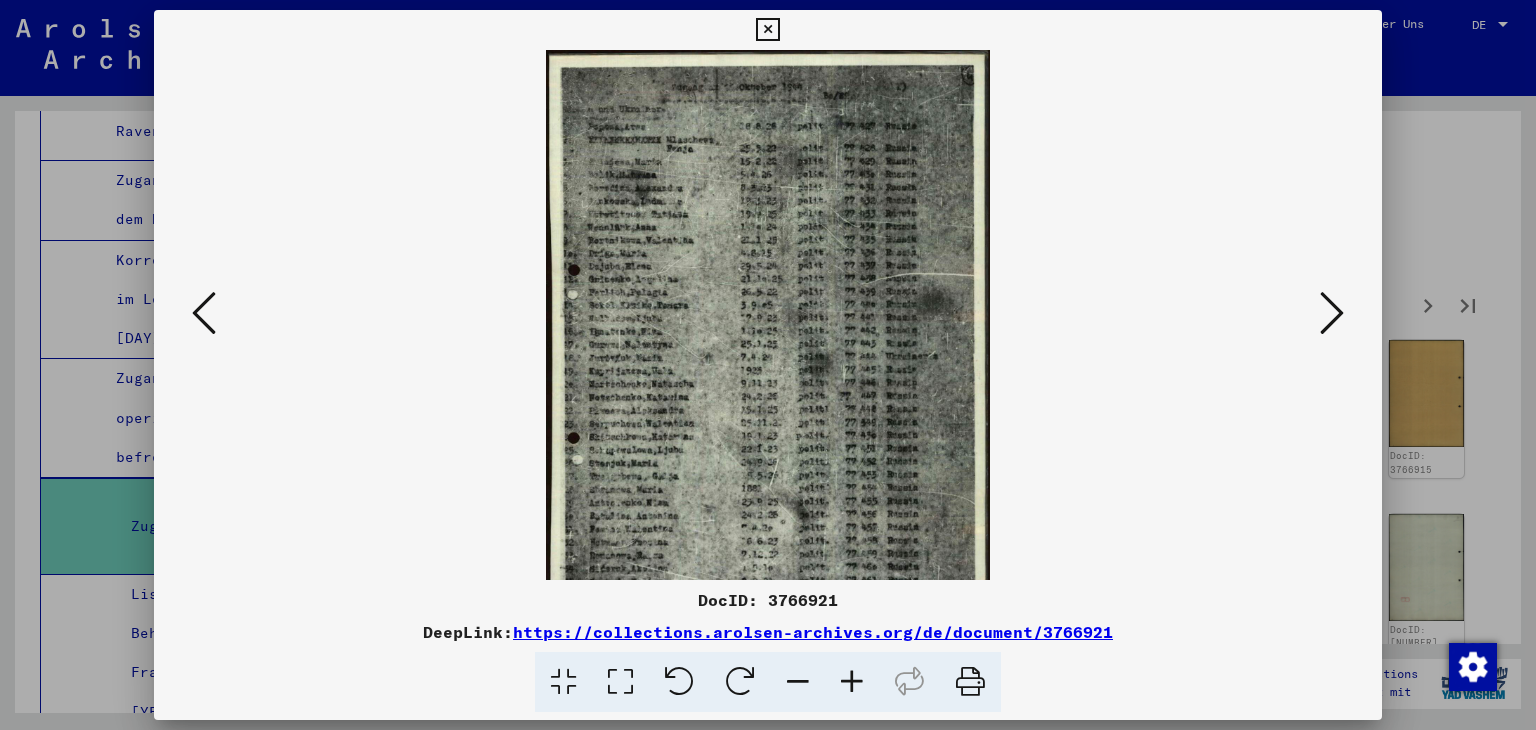 click at bounding box center (852, 682) 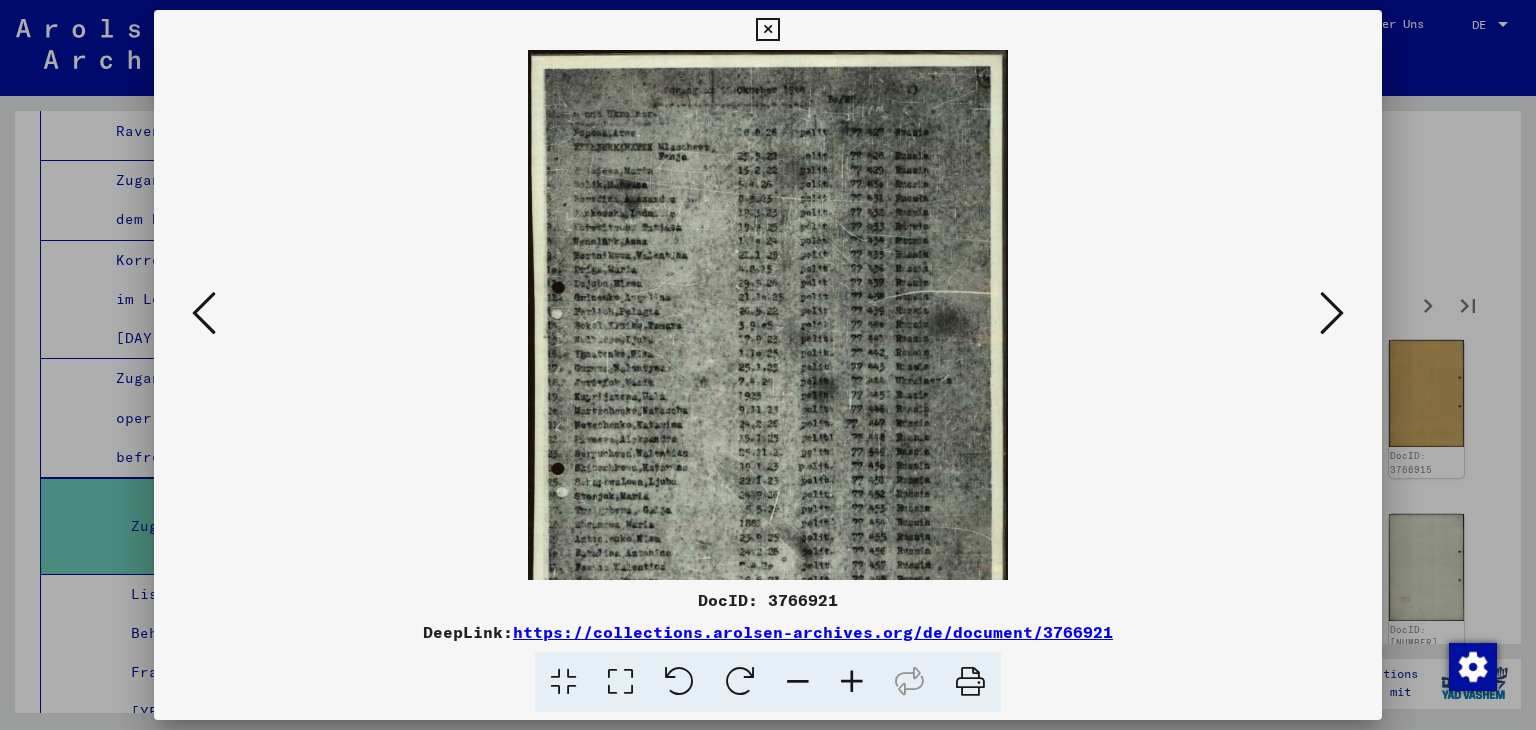 click at bounding box center [852, 682] 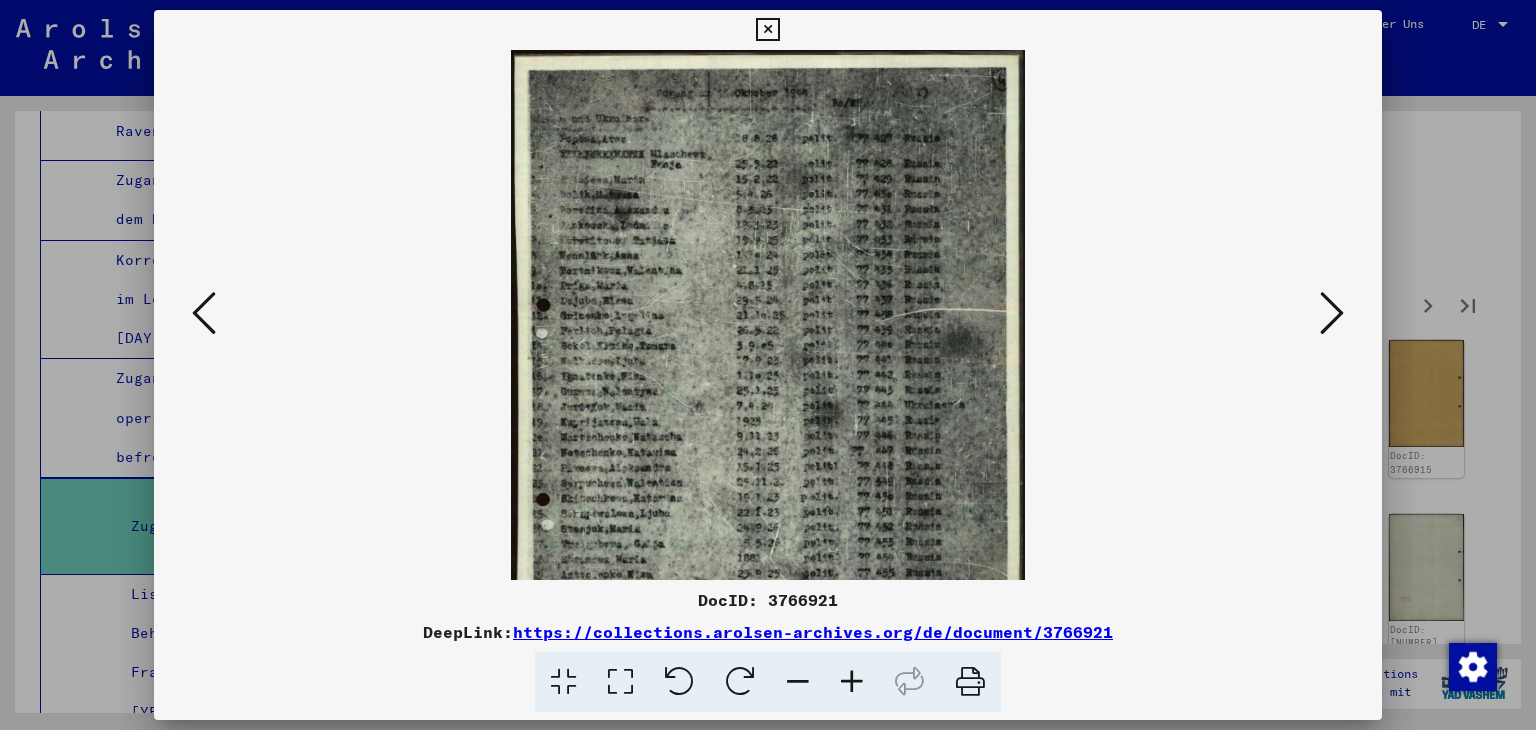 click at bounding box center (852, 682) 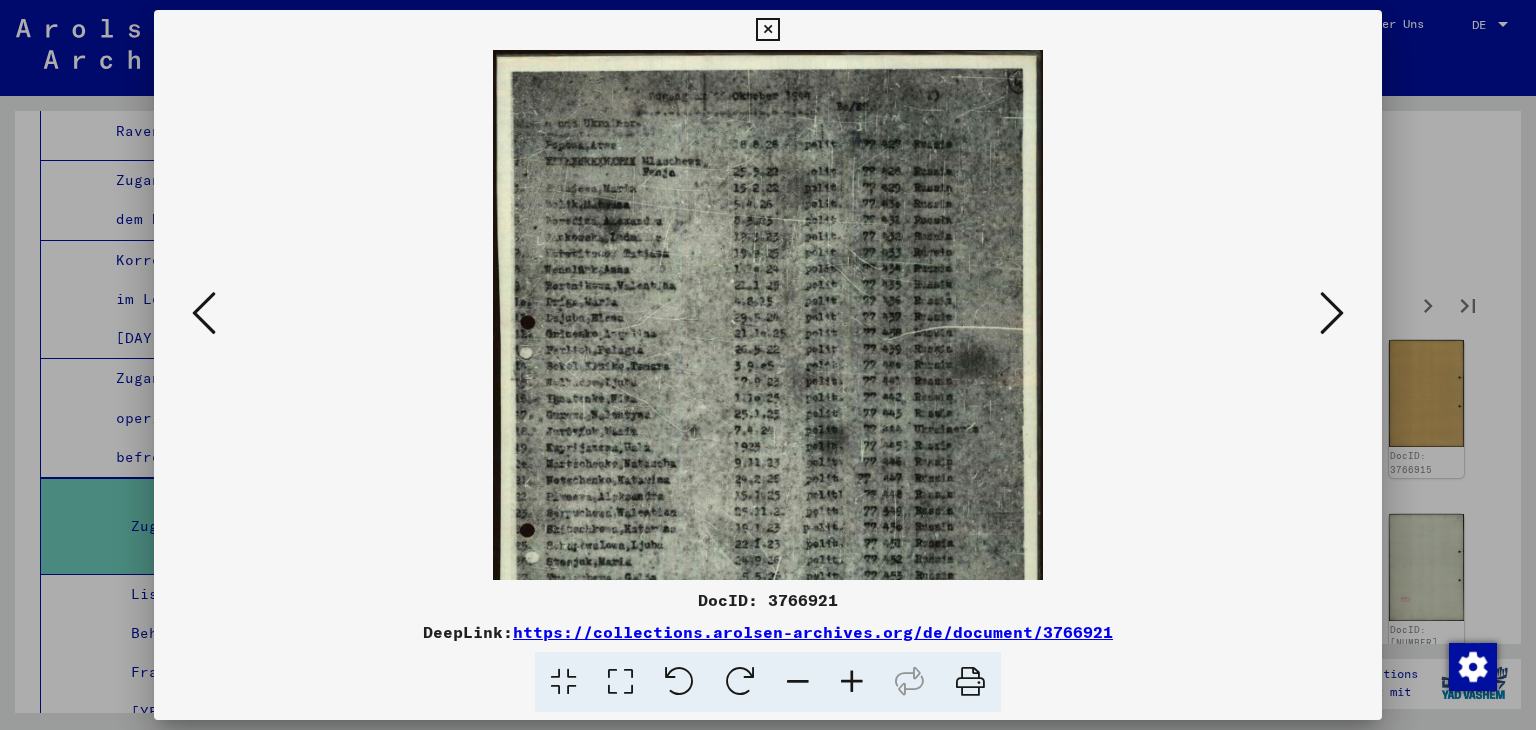 click at bounding box center (852, 682) 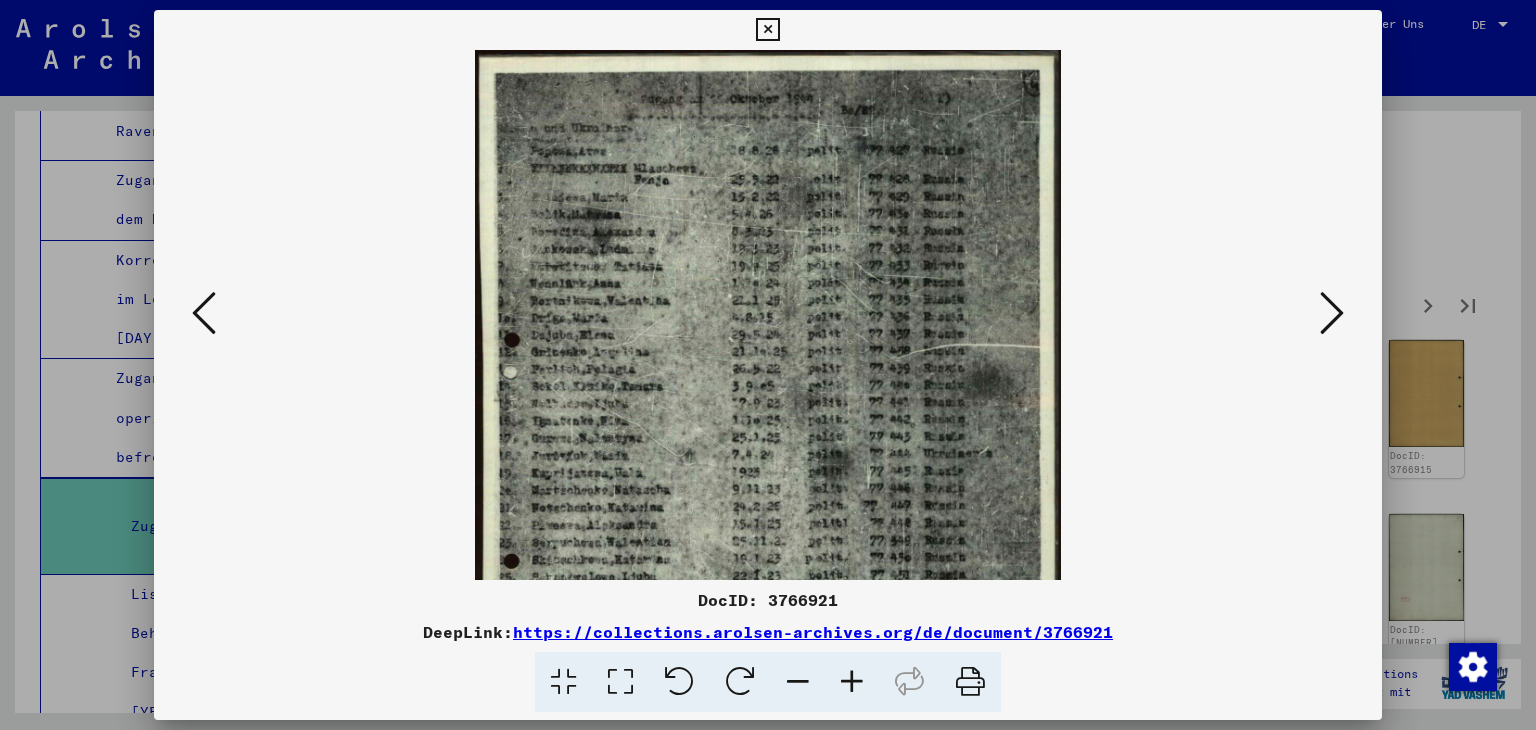click at bounding box center (852, 682) 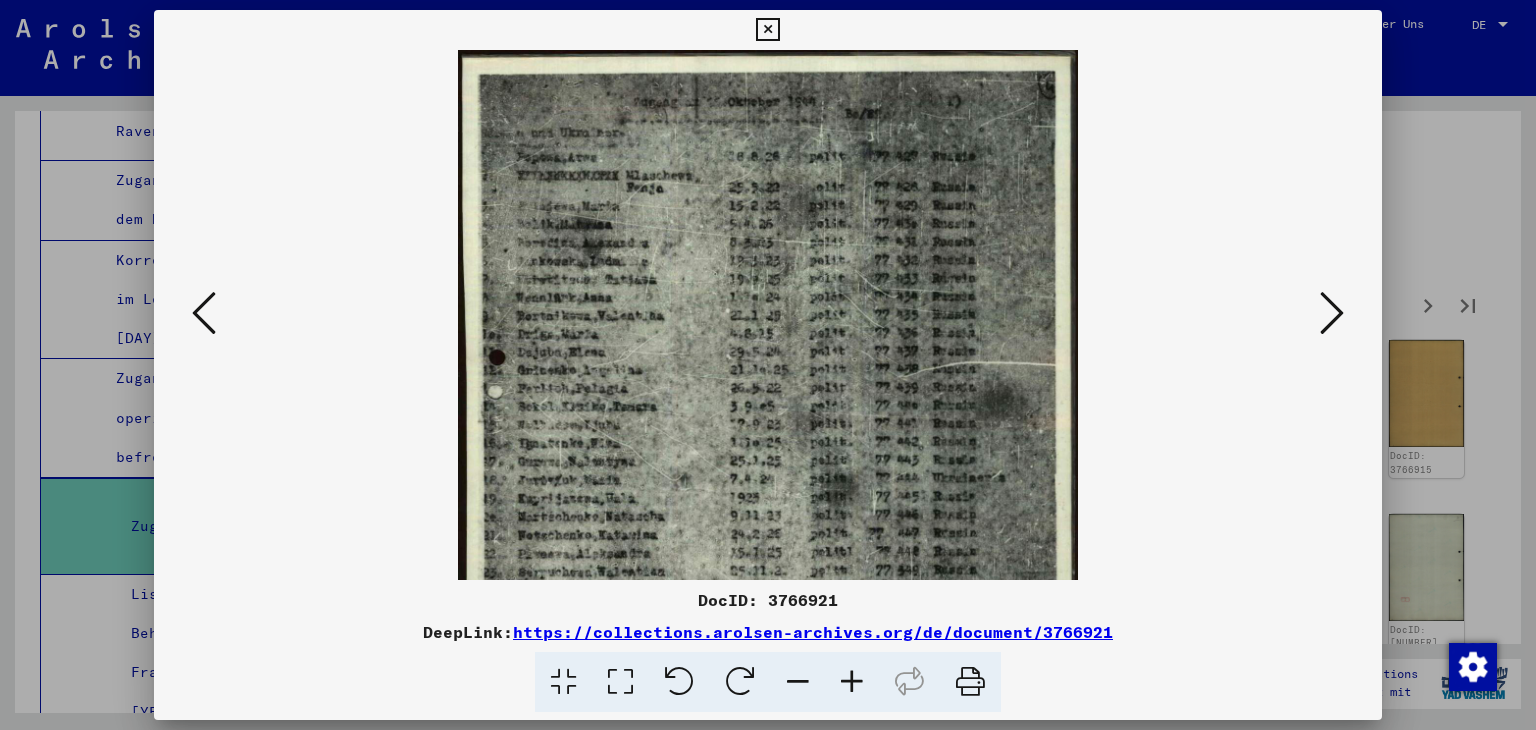 click at bounding box center [852, 682] 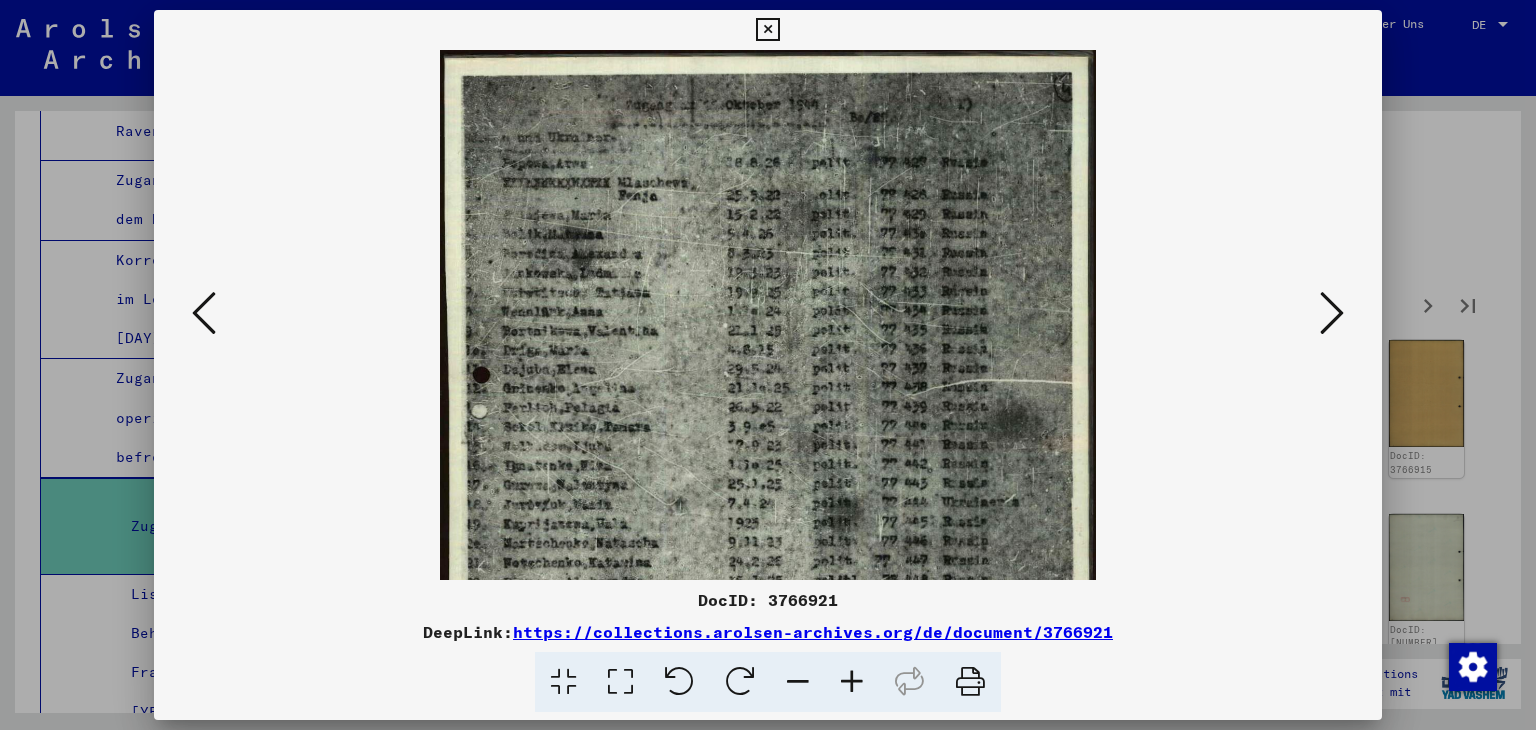 click at bounding box center [852, 682] 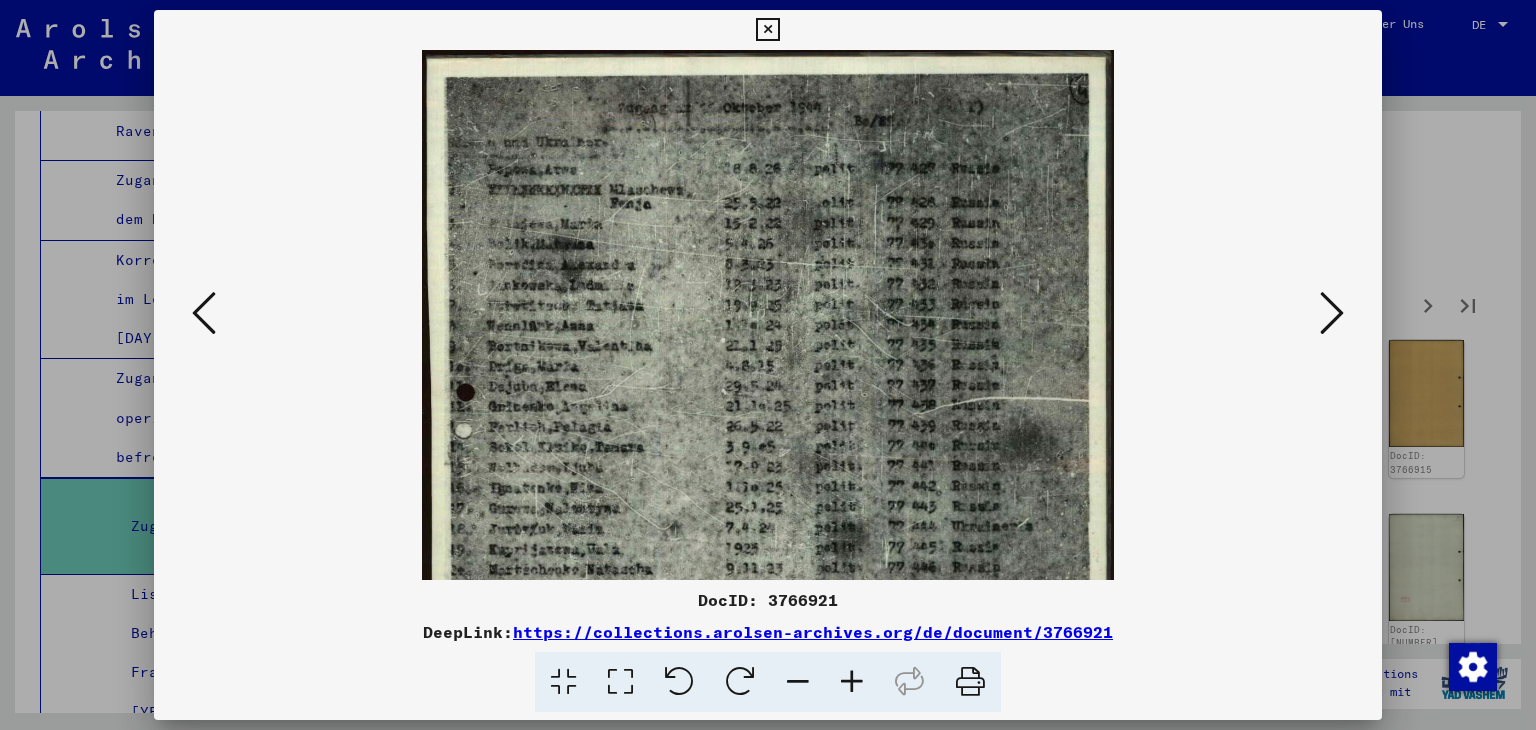 click at bounding box center [852, 682] 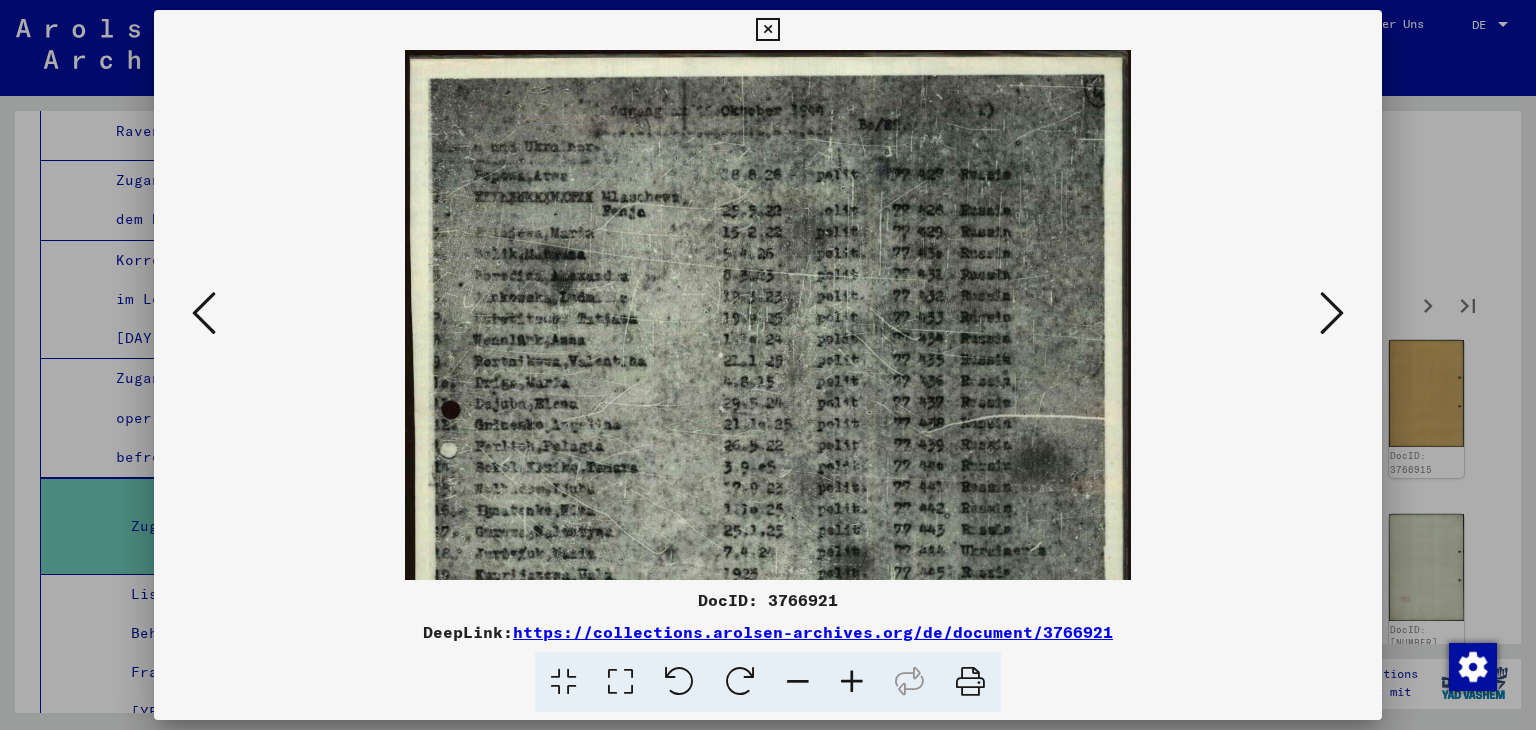 click at bounding box center (852, 682) 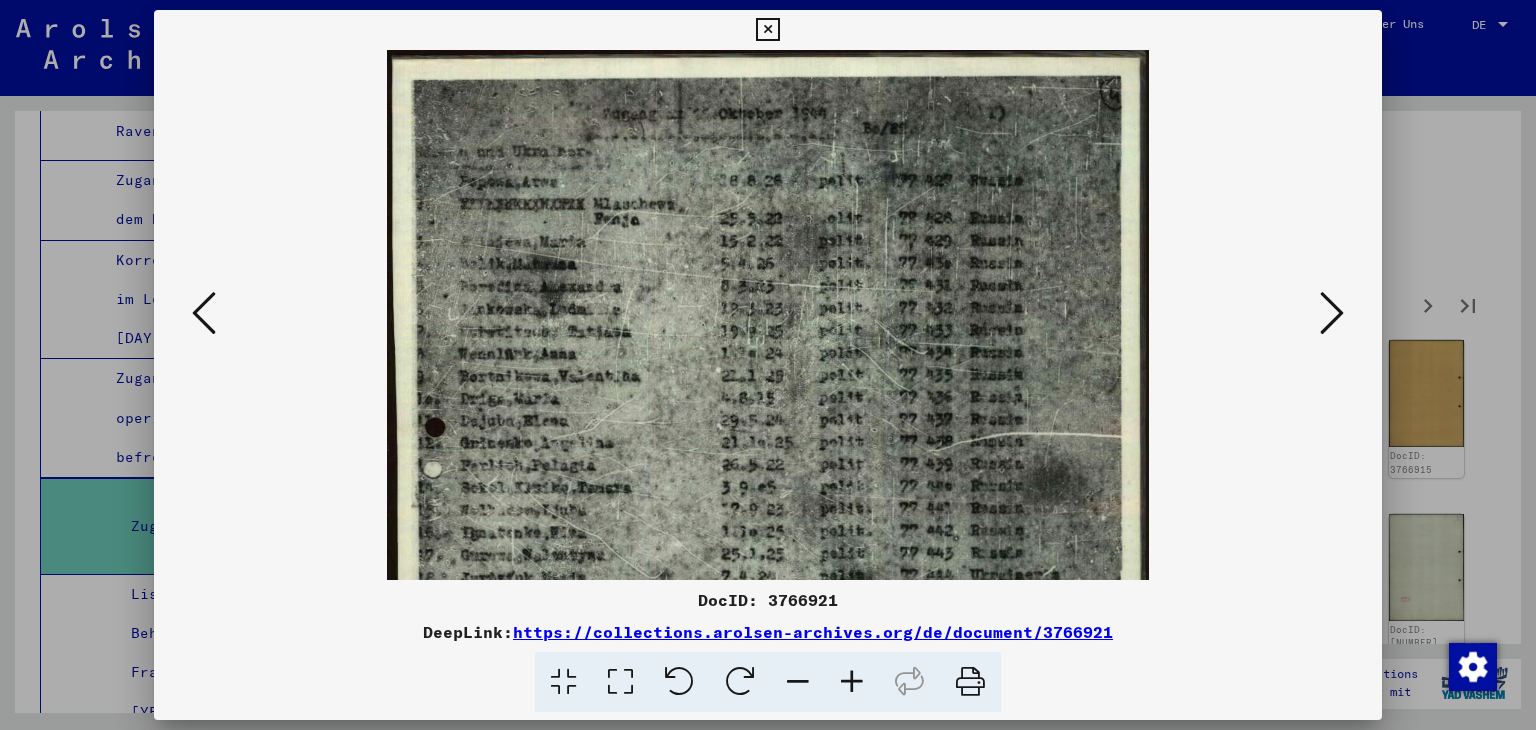 click at bounding box center (852, 682) 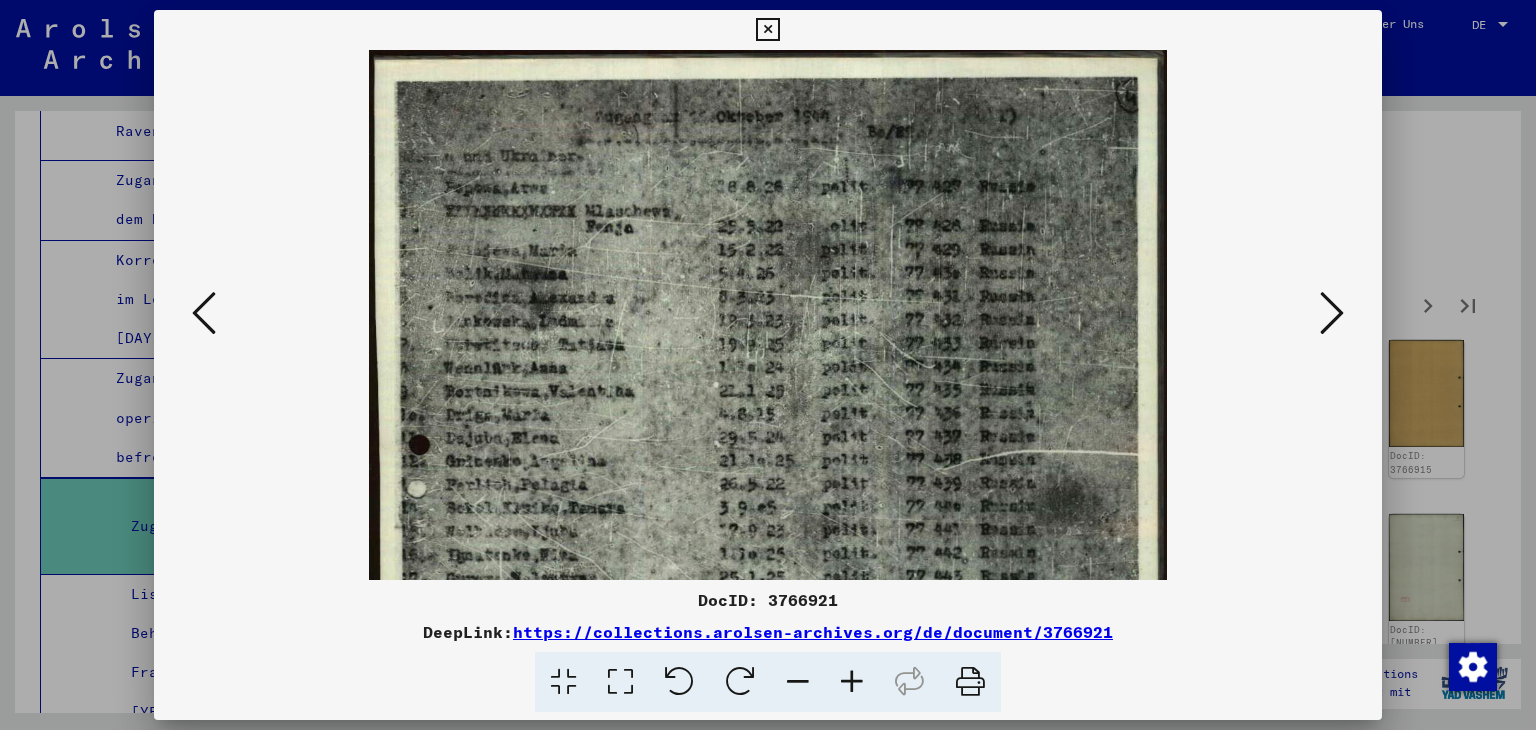 click at bounding box center [852, 682] 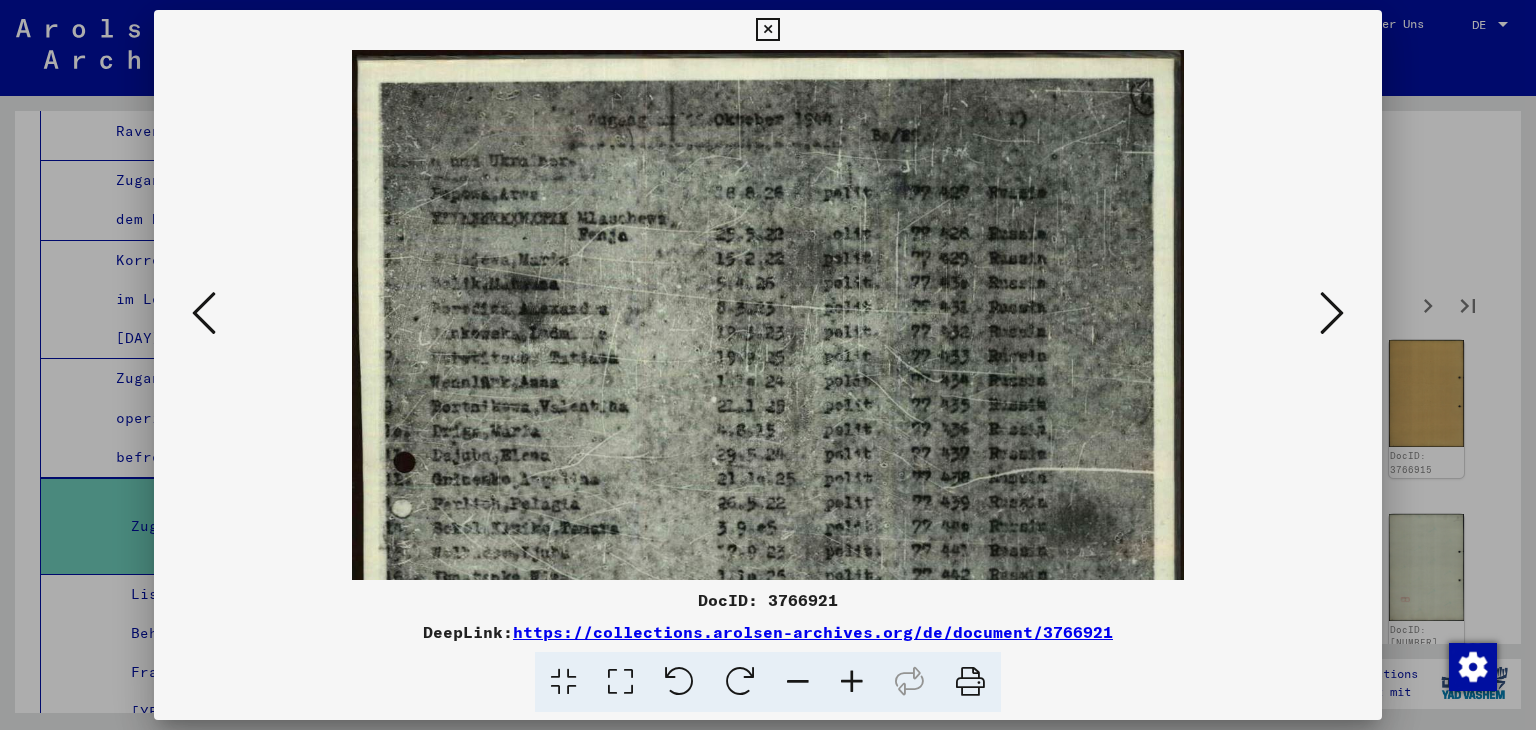 click at bounding box center (852, 682) 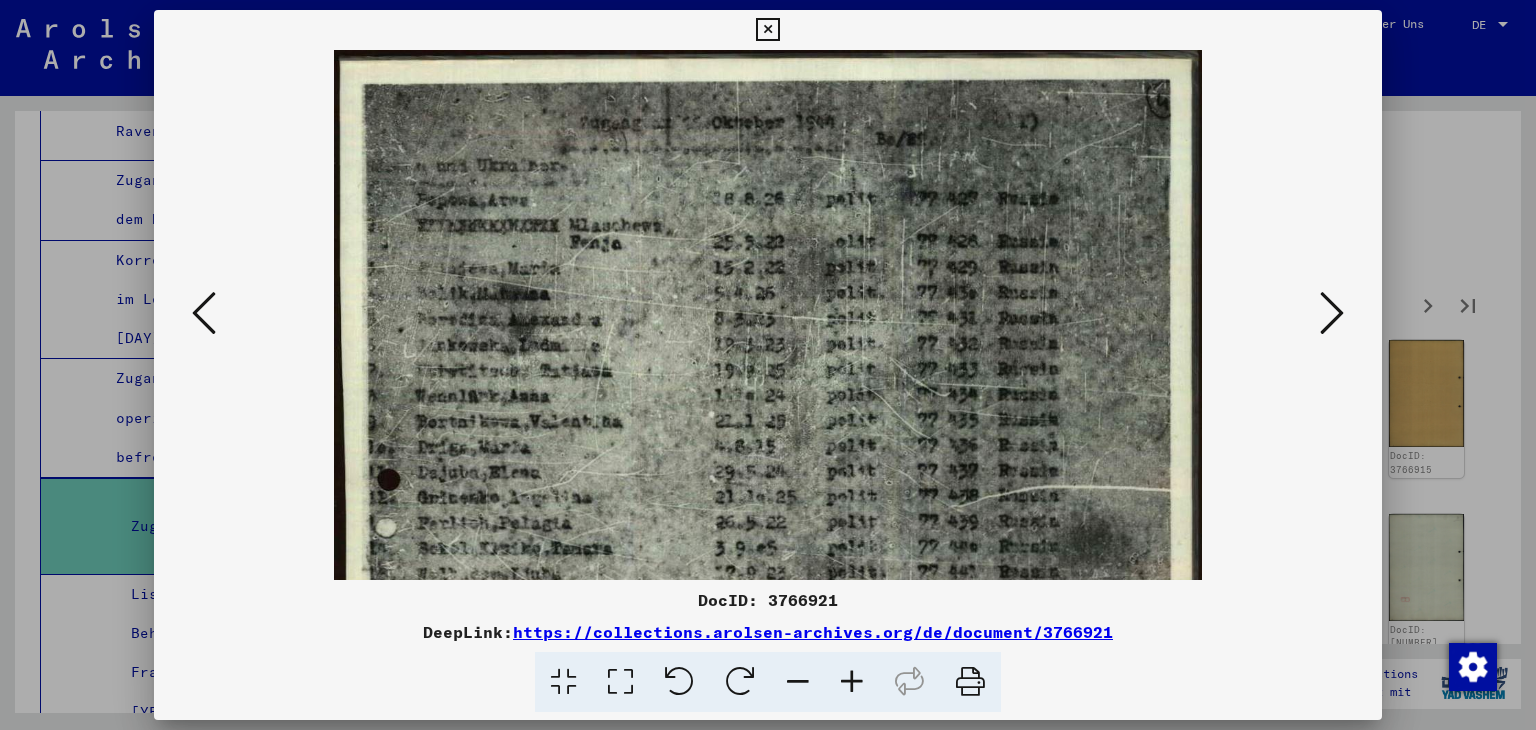 click at bounding box center [852, 682] 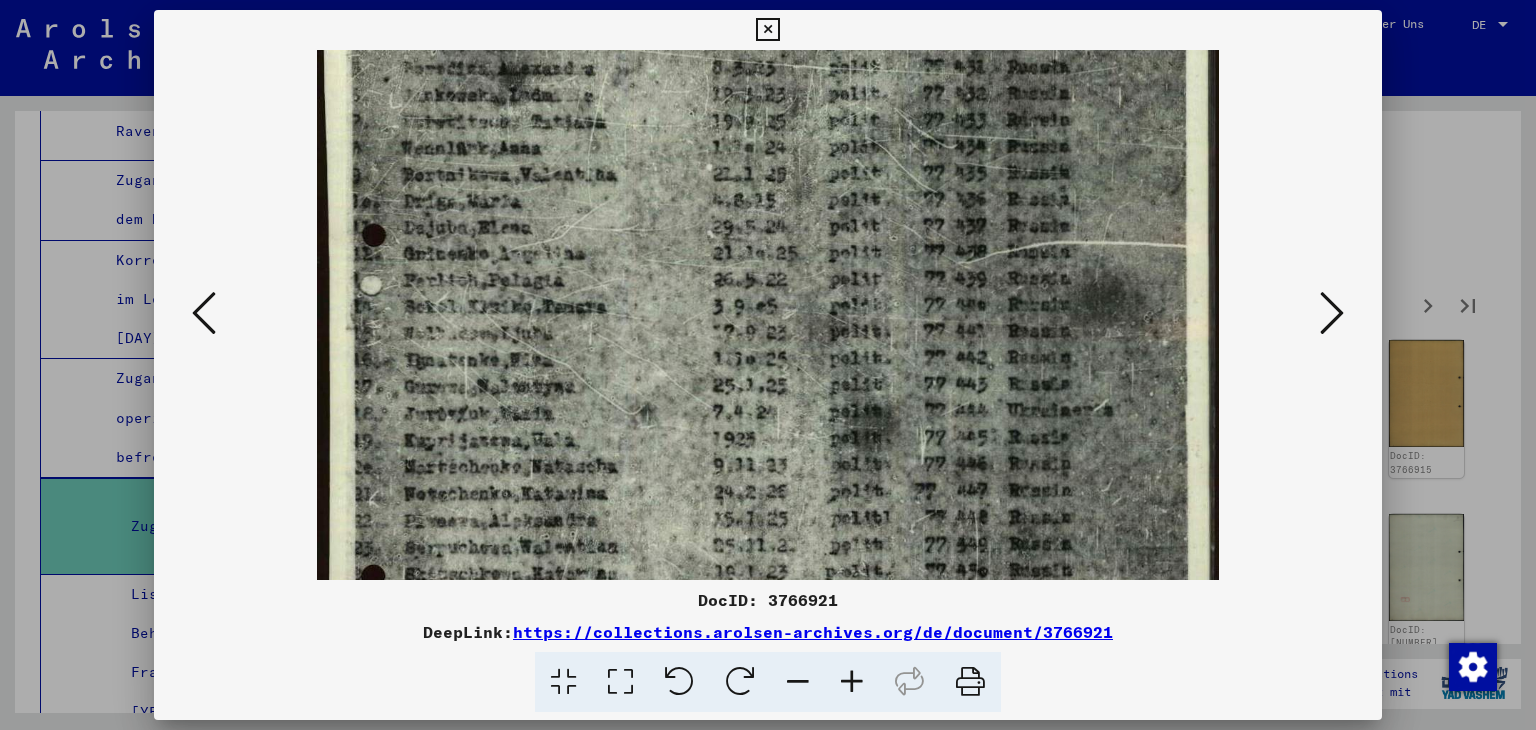 scroll, scrollTop: 278, scrollLeft: 0, axis: vertical 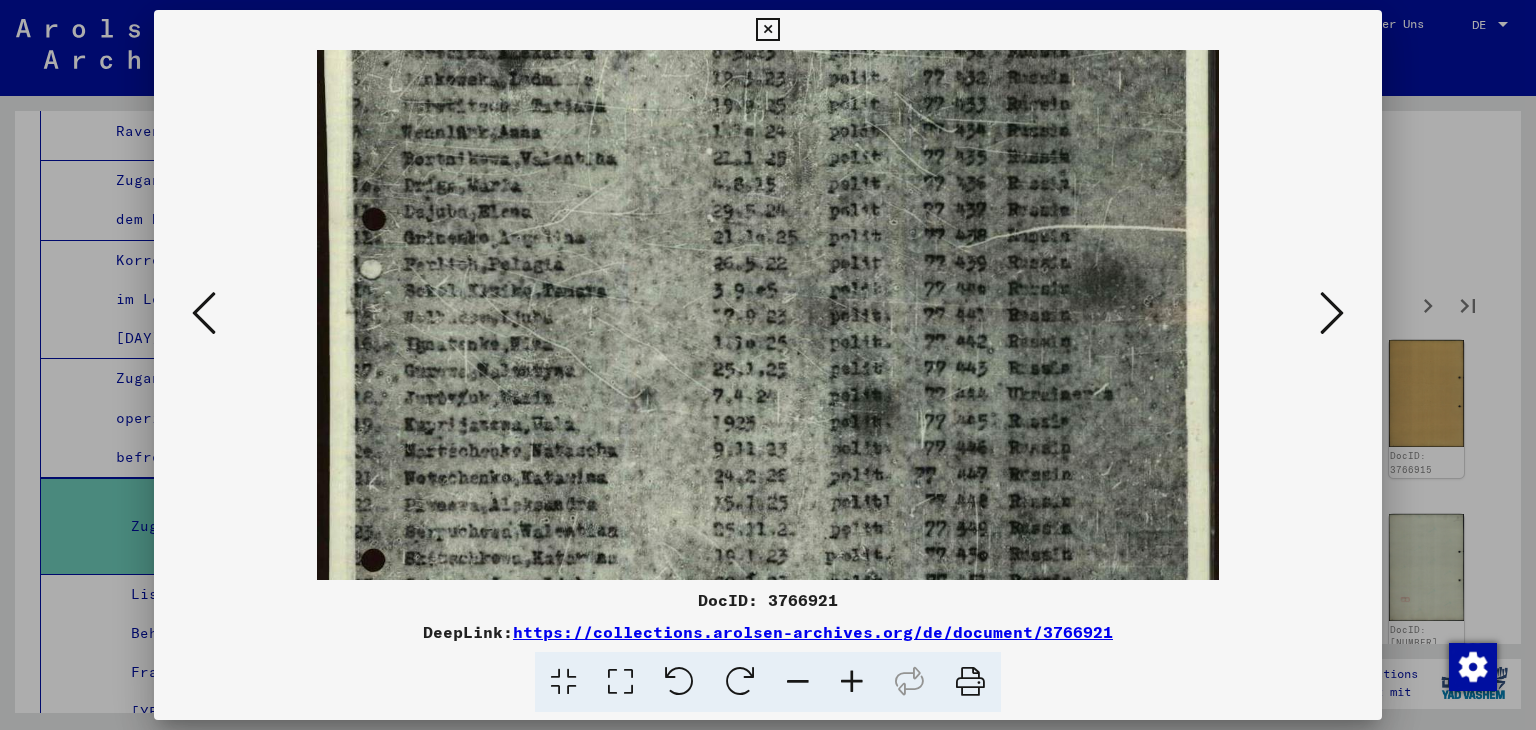 drag, startPoint x: 707, startPoint y: 527, endPoint x: 692, endPoint y: 254, distance: 273.41177 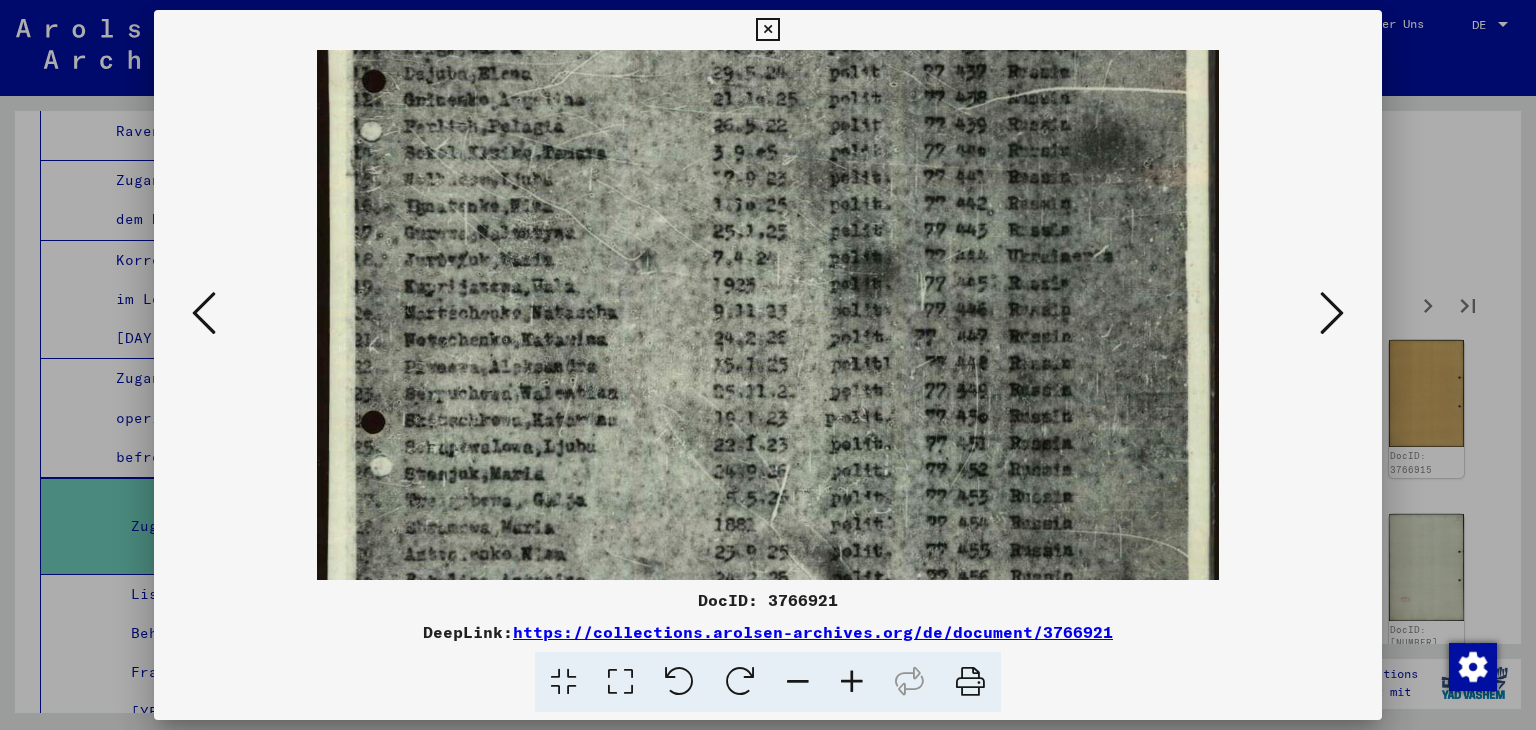 scroll, scrollTop: 417, scrollLeft: 0, axis: vertical 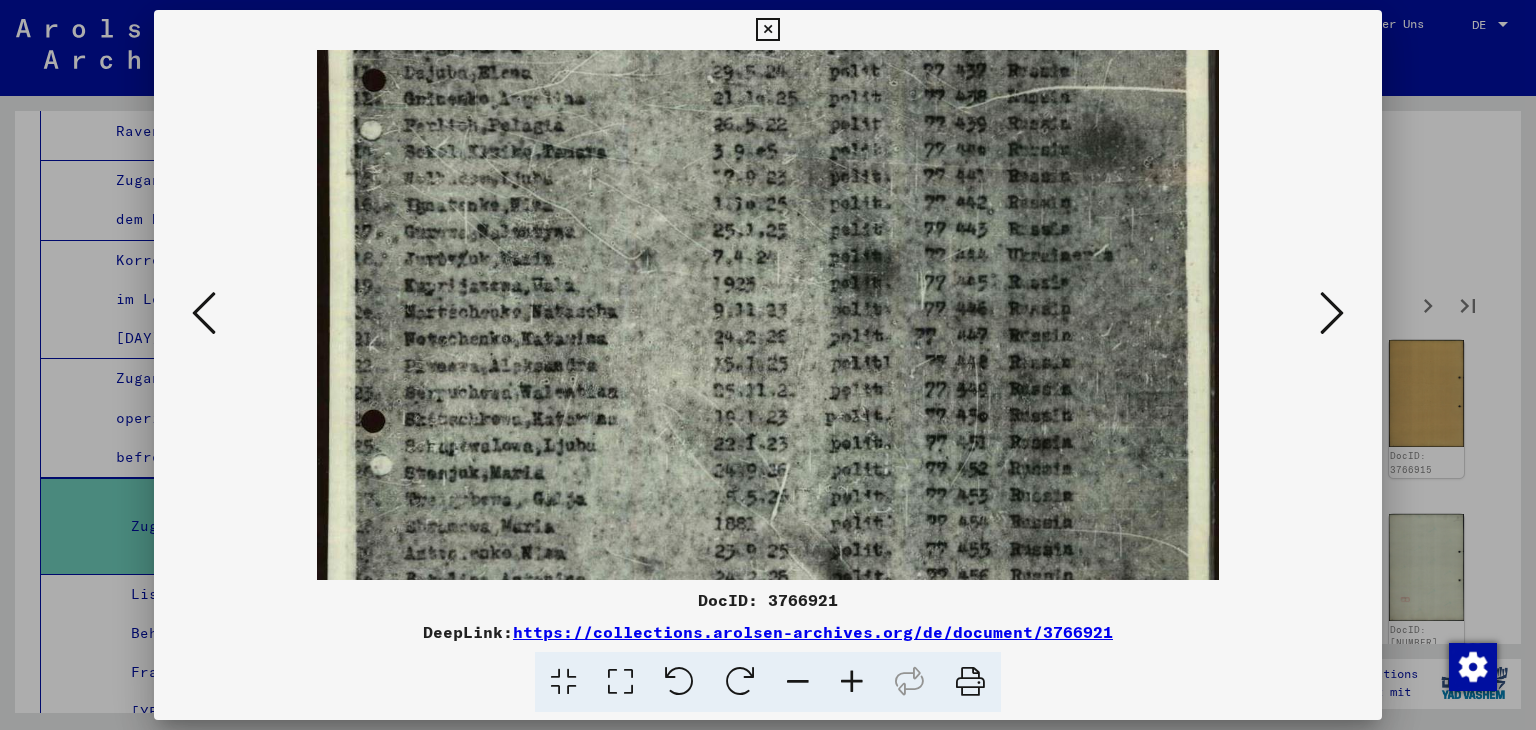 drag, startPoint x: 683, startPoint y: 425, endPoint x: 671, endPoint y: 289, distance: 136.52838 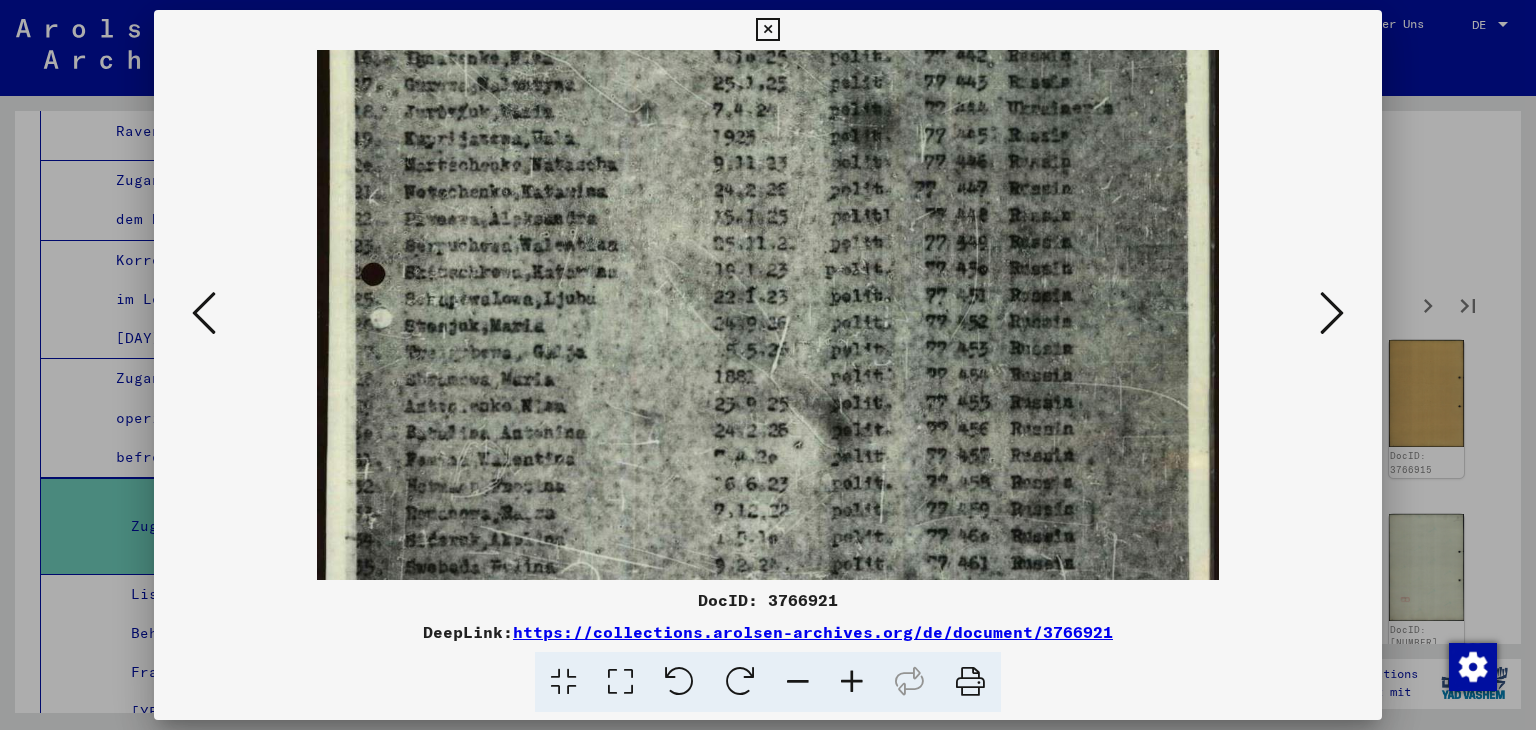 scroll, scrollTop: 572, scrollLeft: 0, axis: vertical 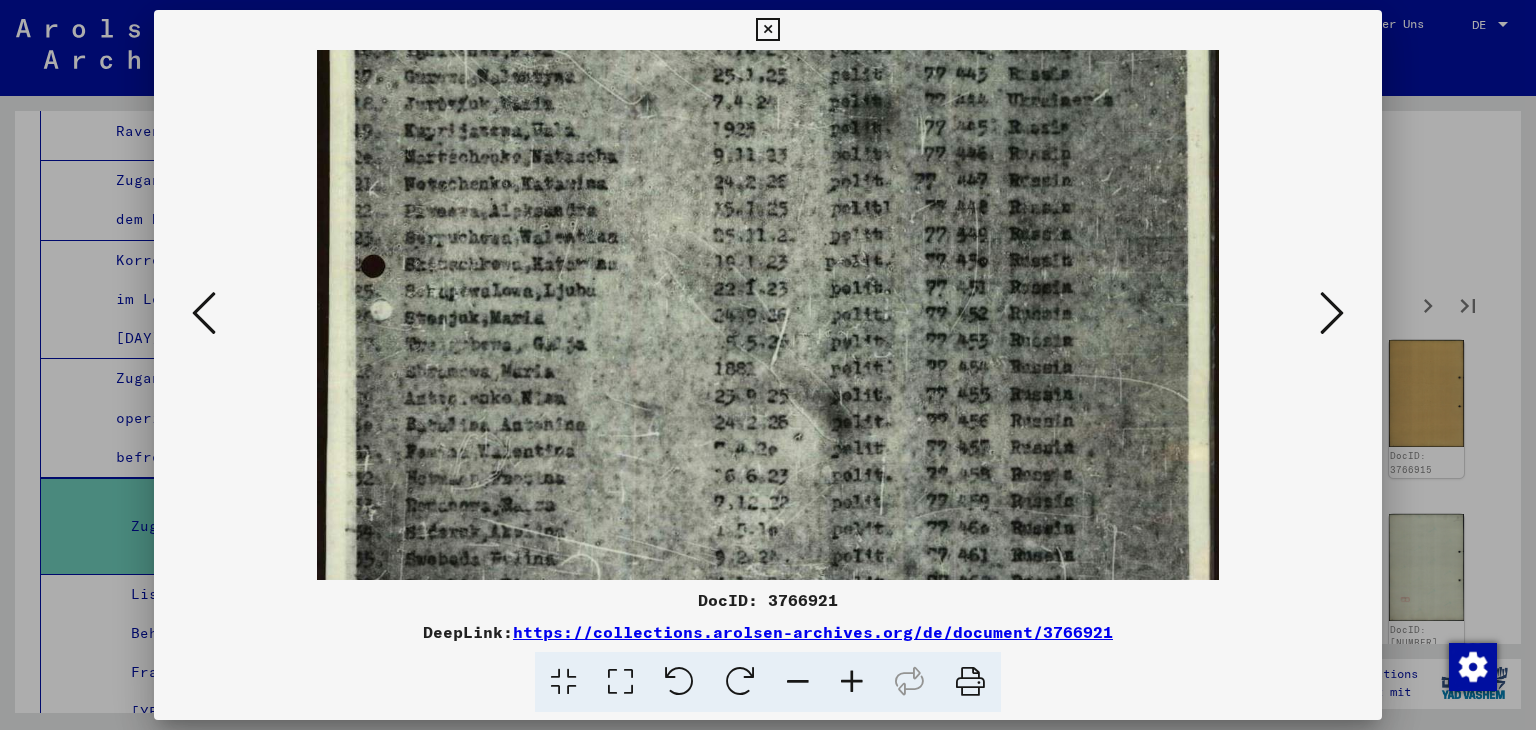 drag, startPoint x: 670, startPoint y: 450, endPoint x: 660, endPoint y: 298, distance: 152.3286 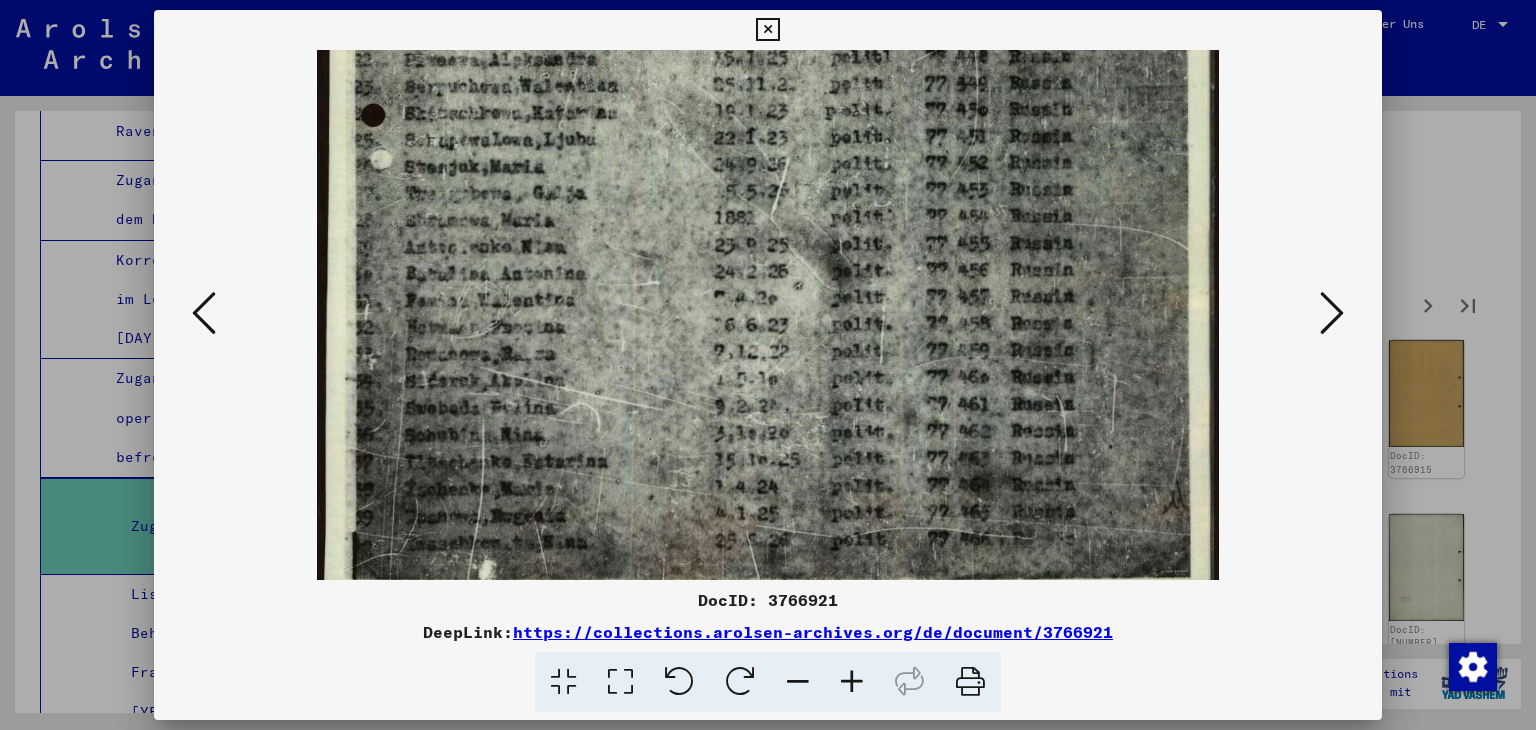 scroll, scrollTop: 749, scrollLeft: 0, axis: vertical 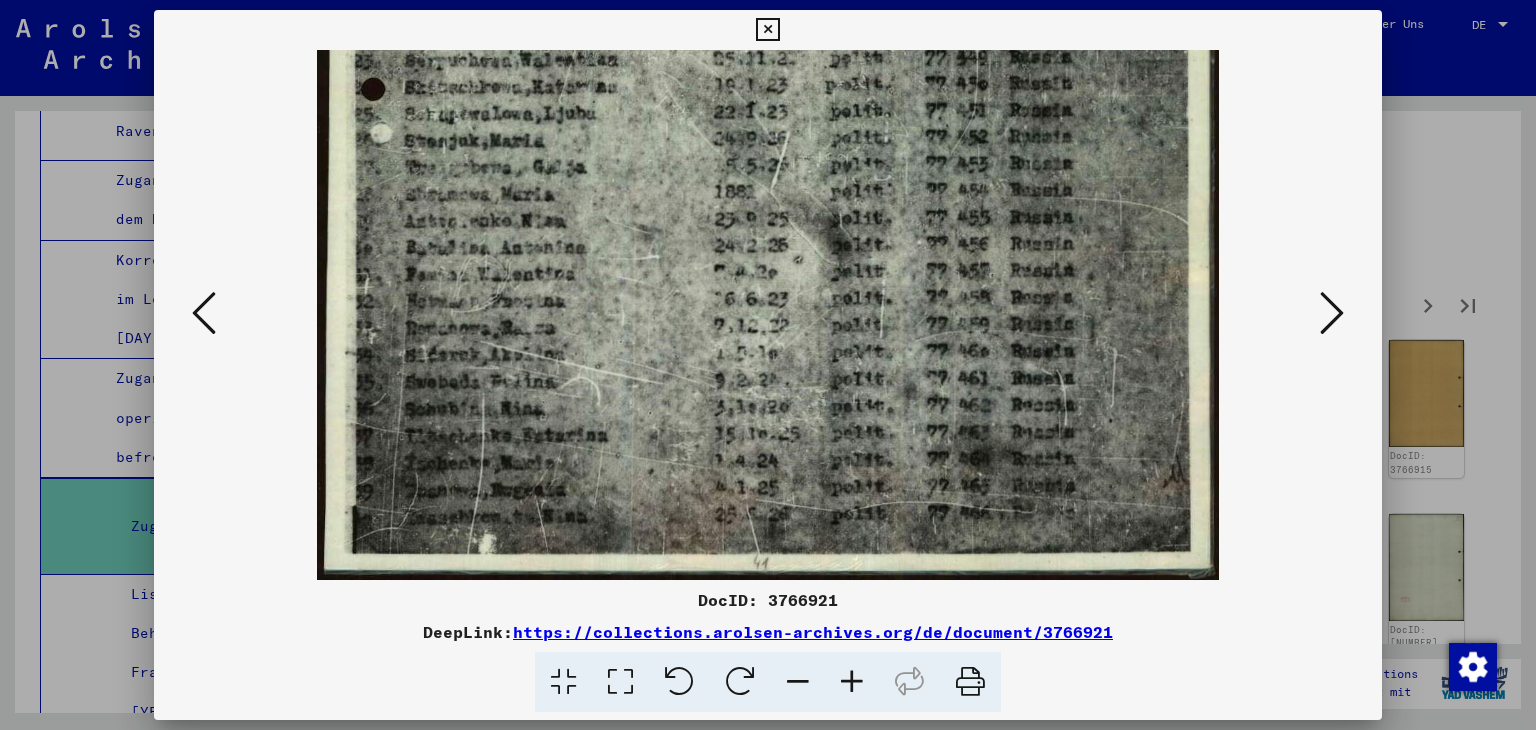 drag, startPoint x: 661, startPoint y: 486, endPoint x: 639, endPoint y: 296, distance: 191.26944 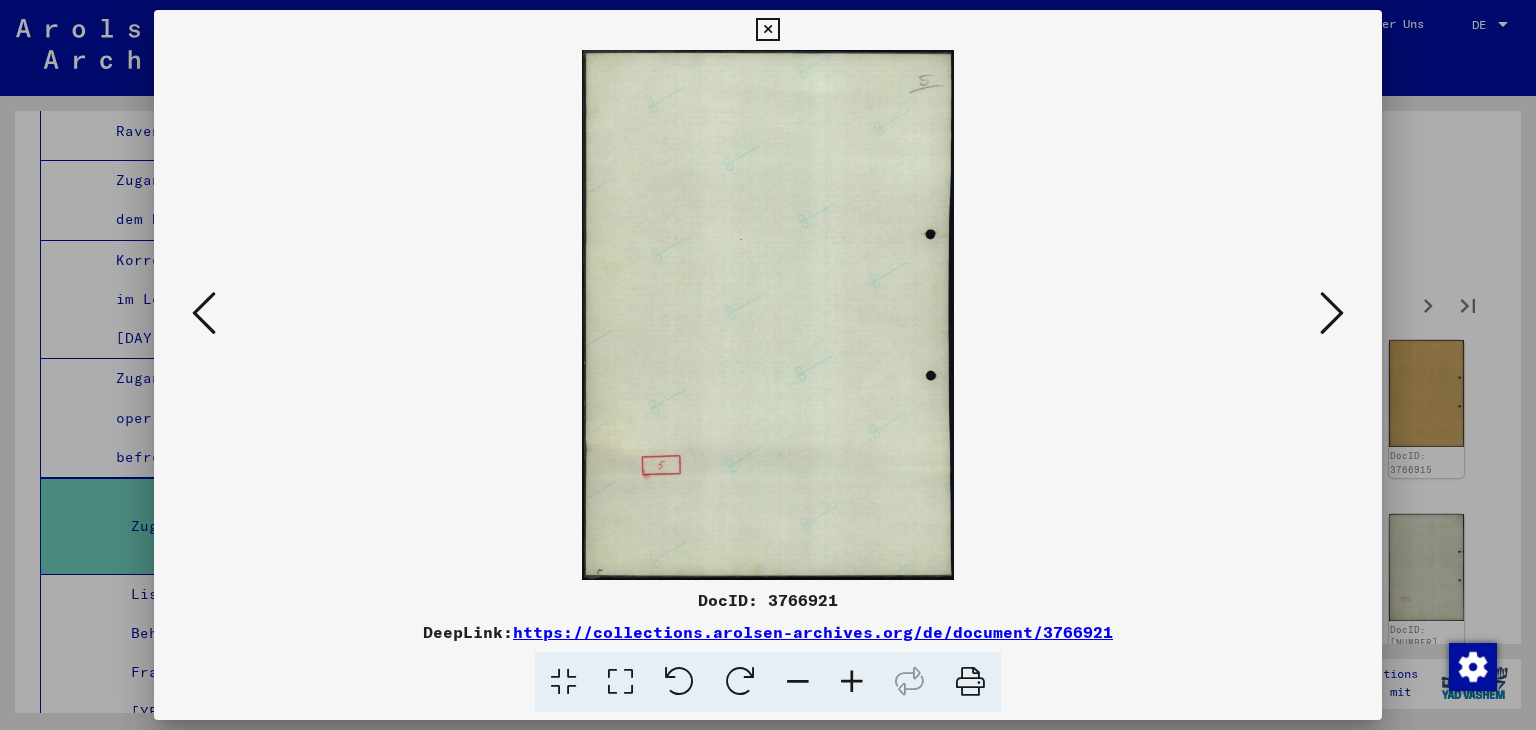 click at bounding box center (1332, 313) 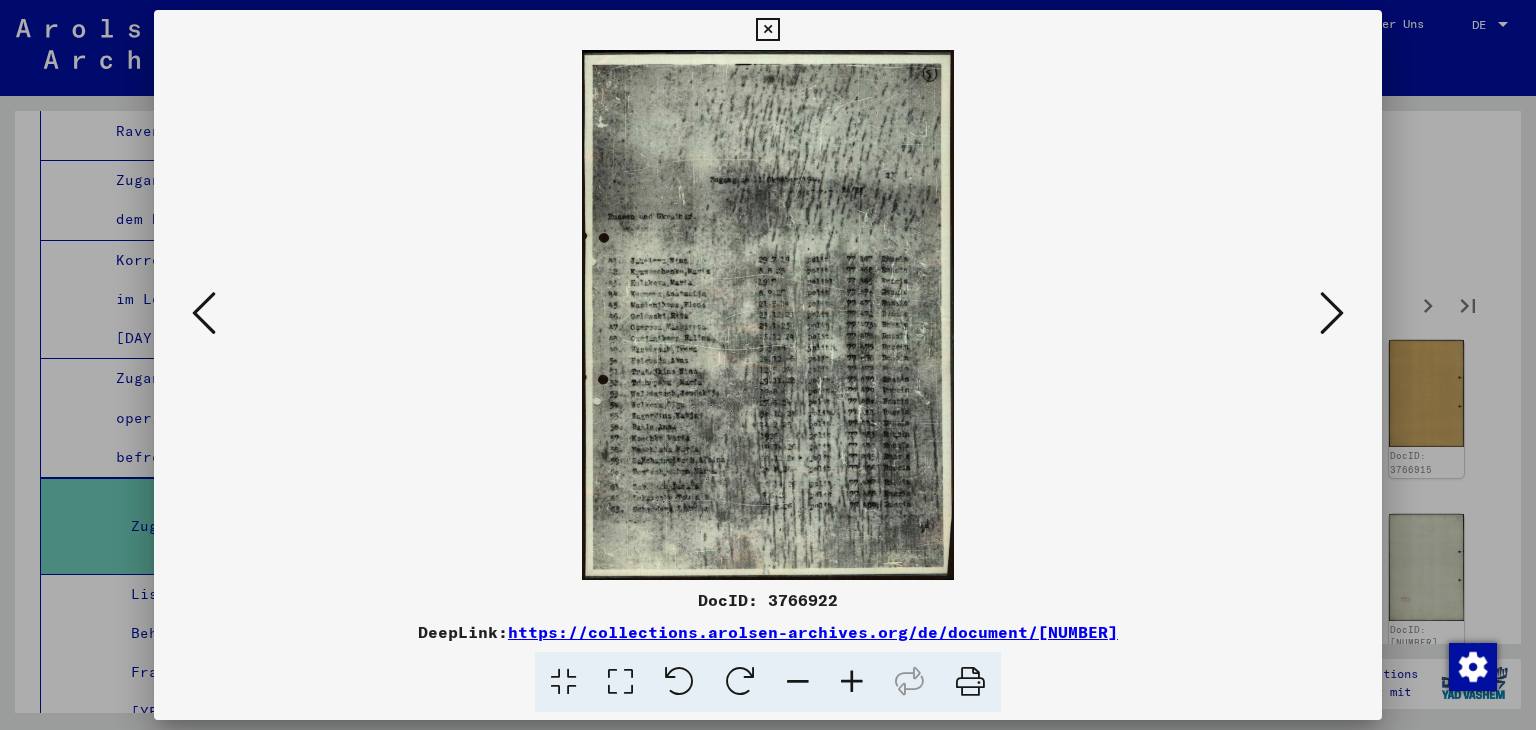 click at bounding box center (852, 682) 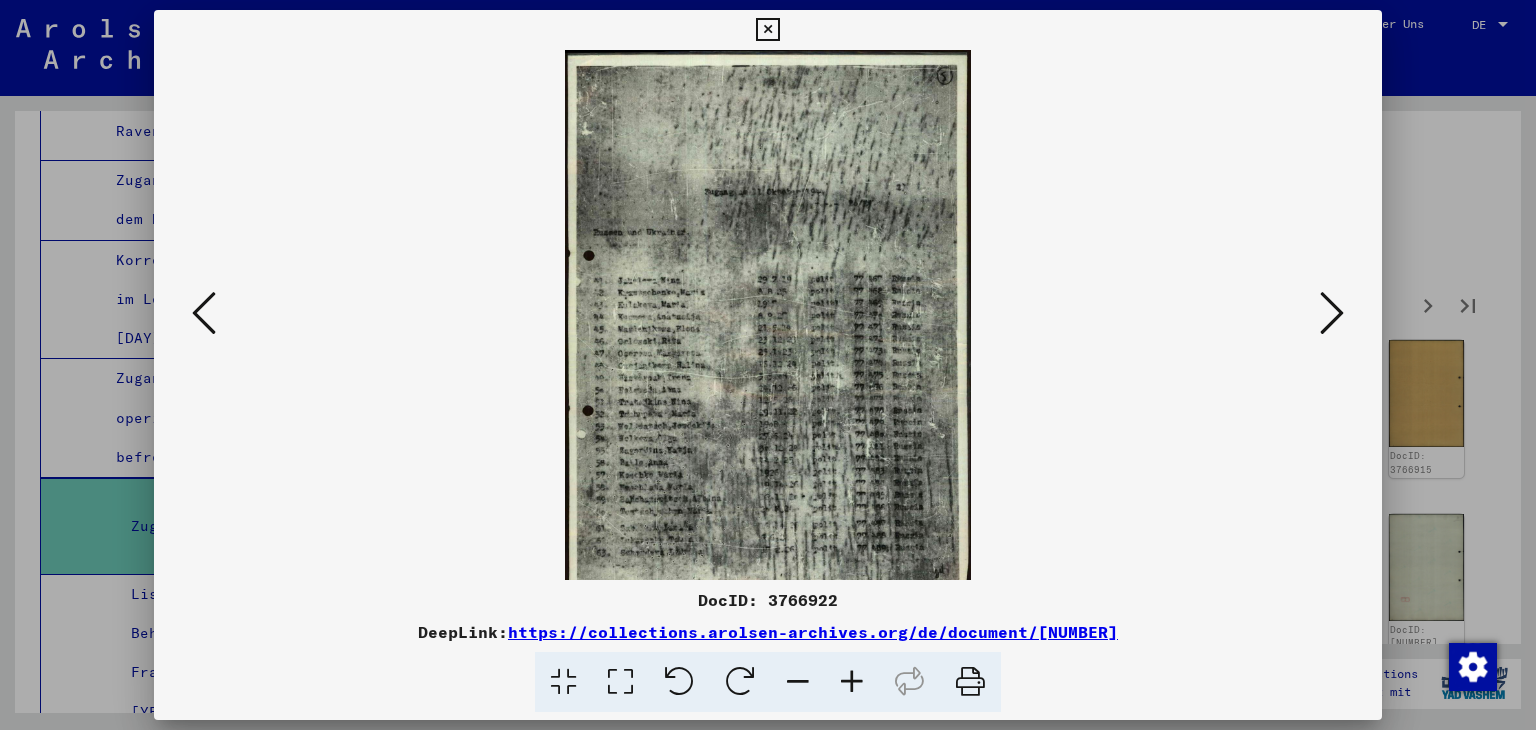 click at bounding box center [852, 682] 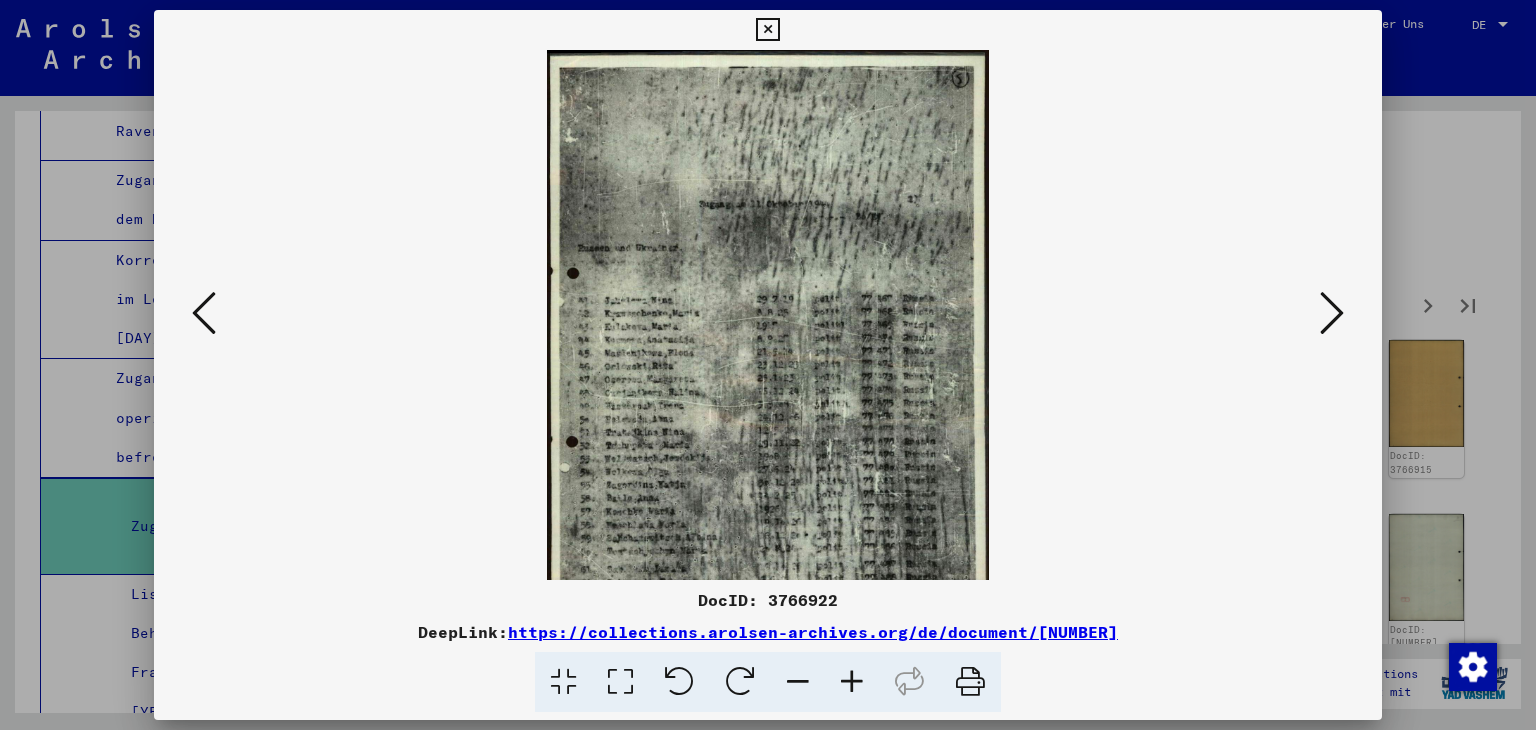 click at bounding box center [852, 682] 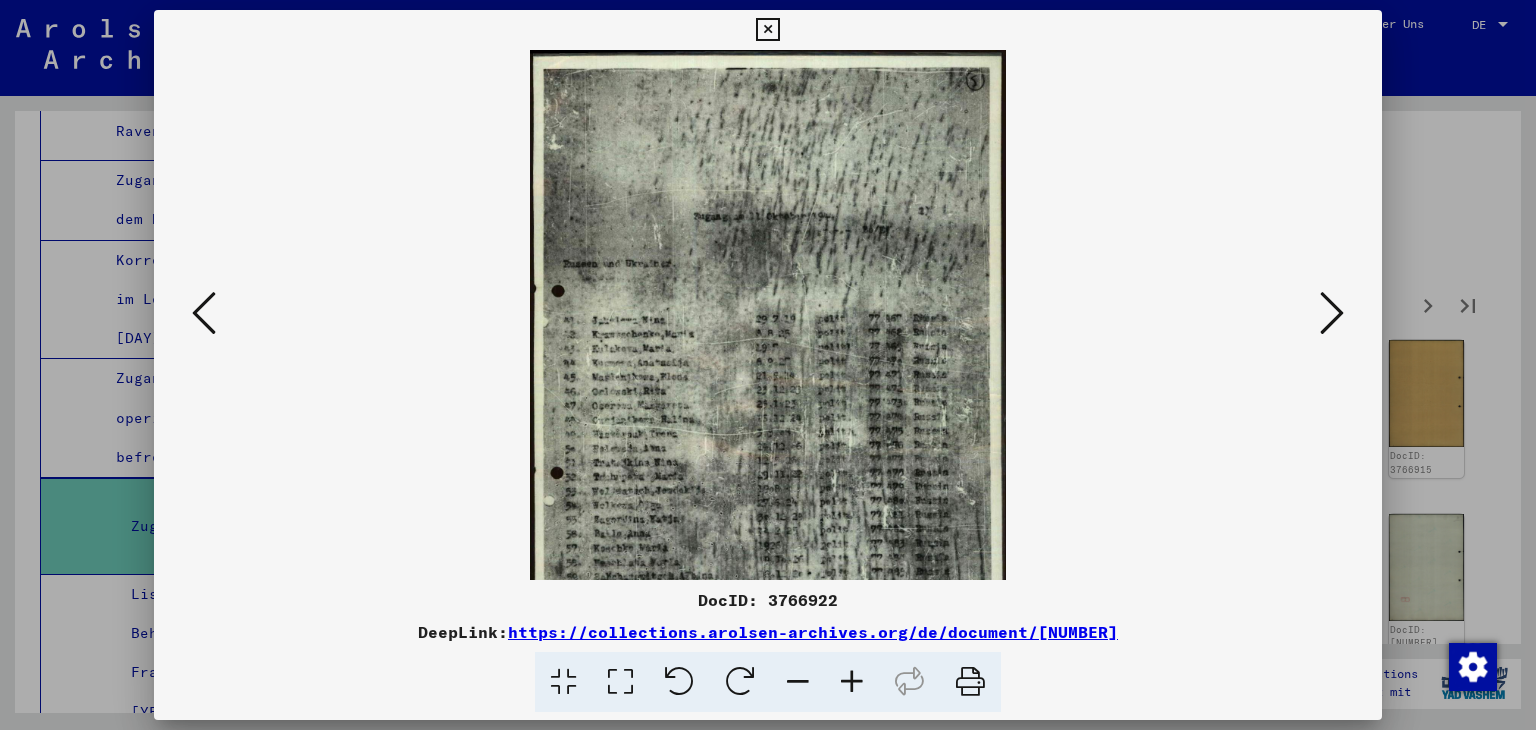click at bounding box center (852, 682) 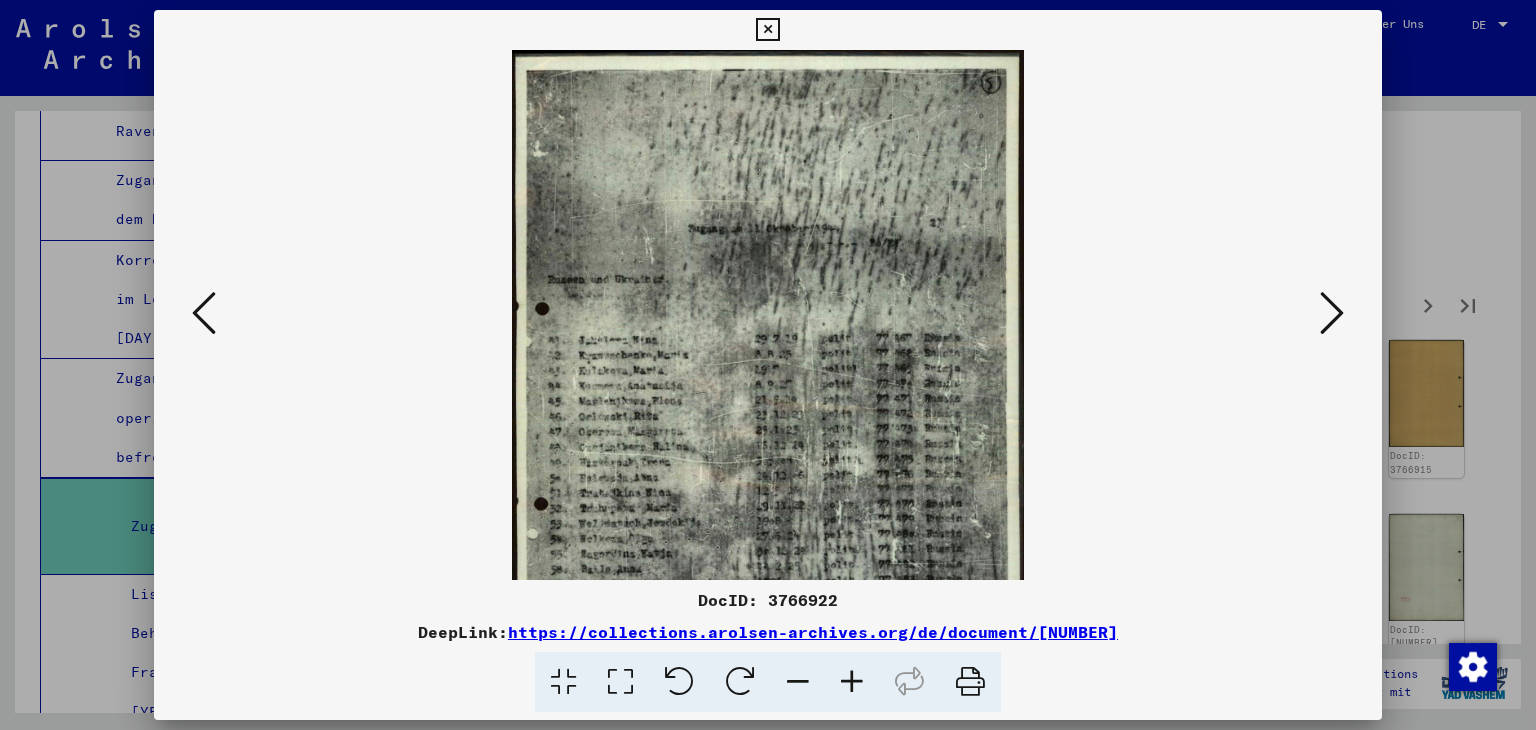 click at bounding box center [852, 682] 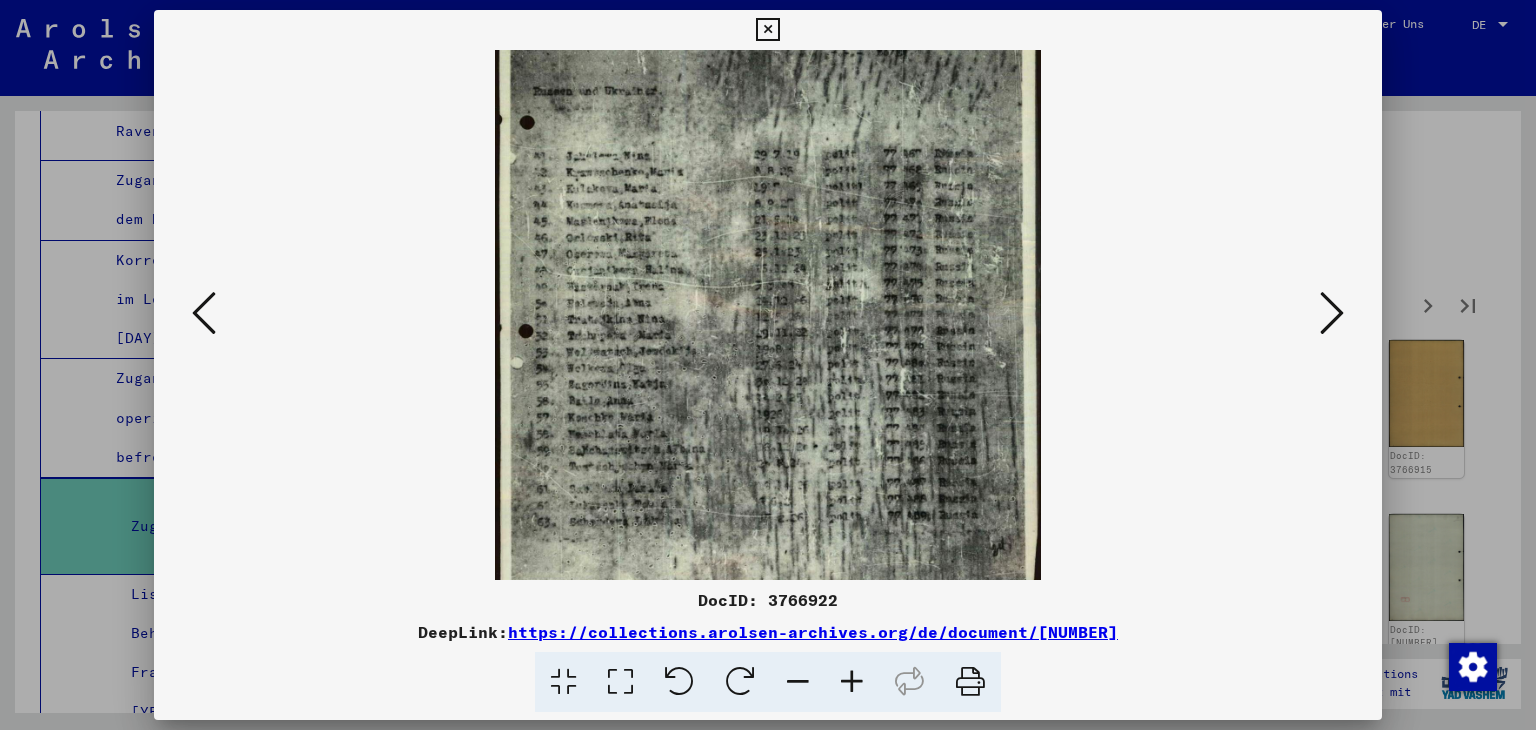 scroll, scrollTop: 249, scrollLeft: 0, axis: vertical 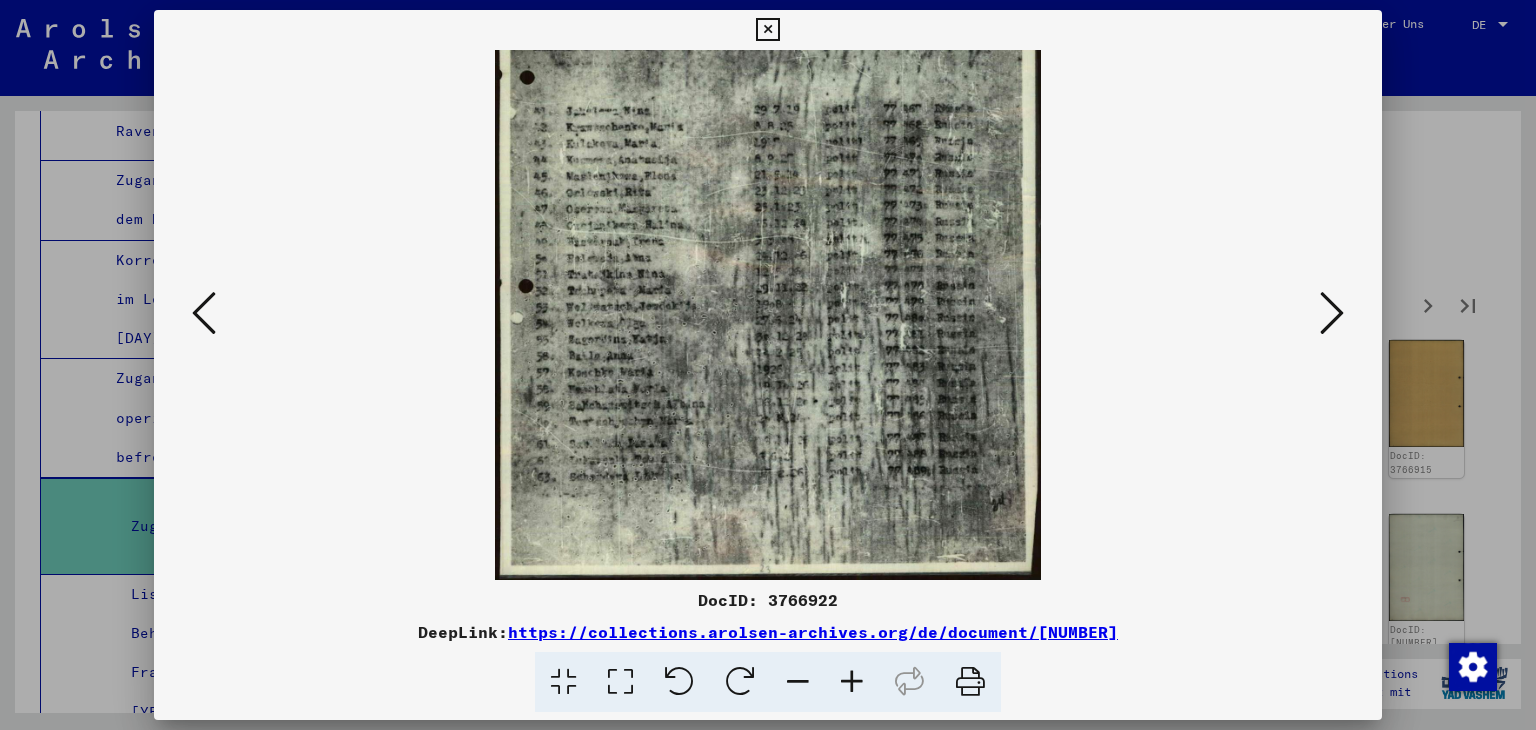 drag, startPoint x: 882, startPoint y: 460, endPoint x: 859, endPoint y: 61, distance: 399.66235 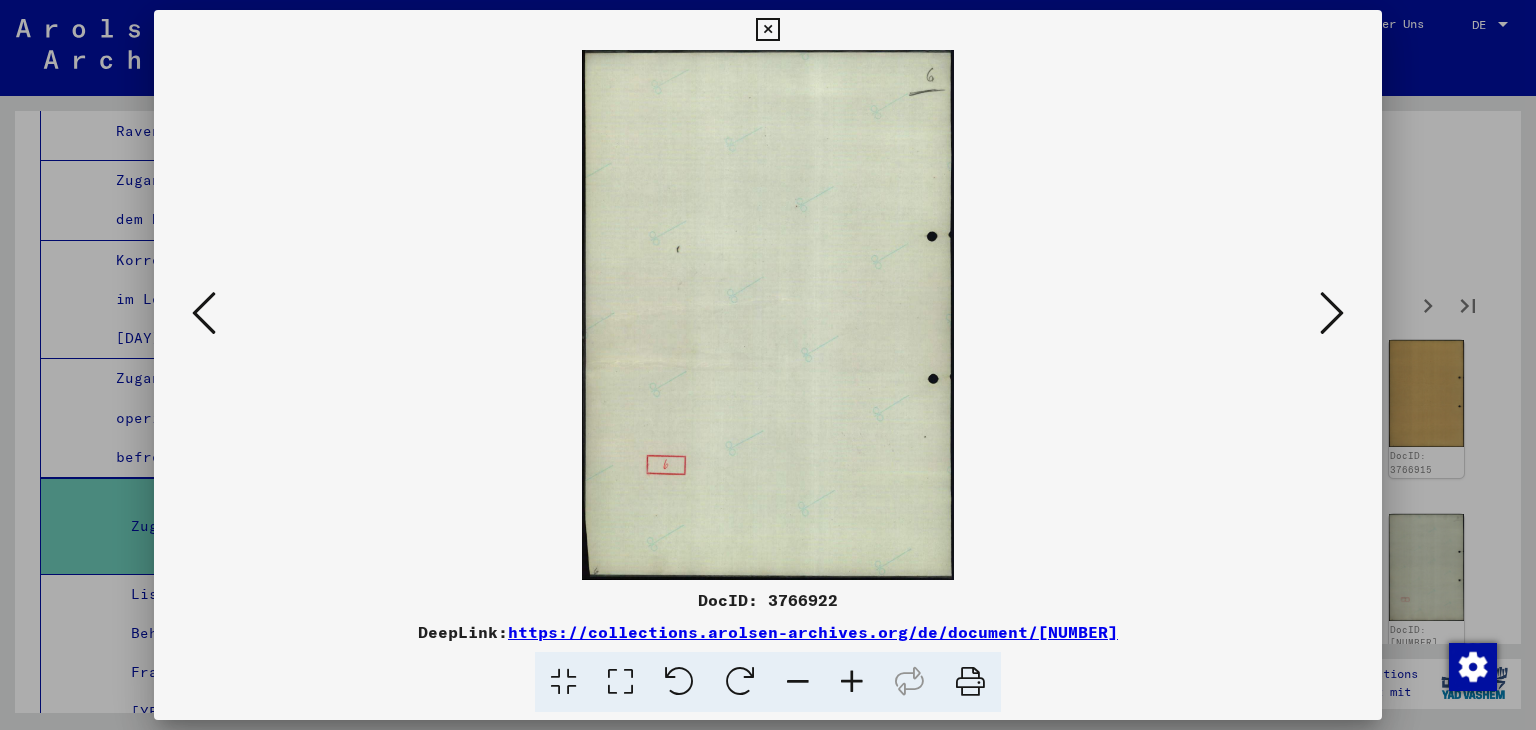 click at bounding box center (1332, 313) 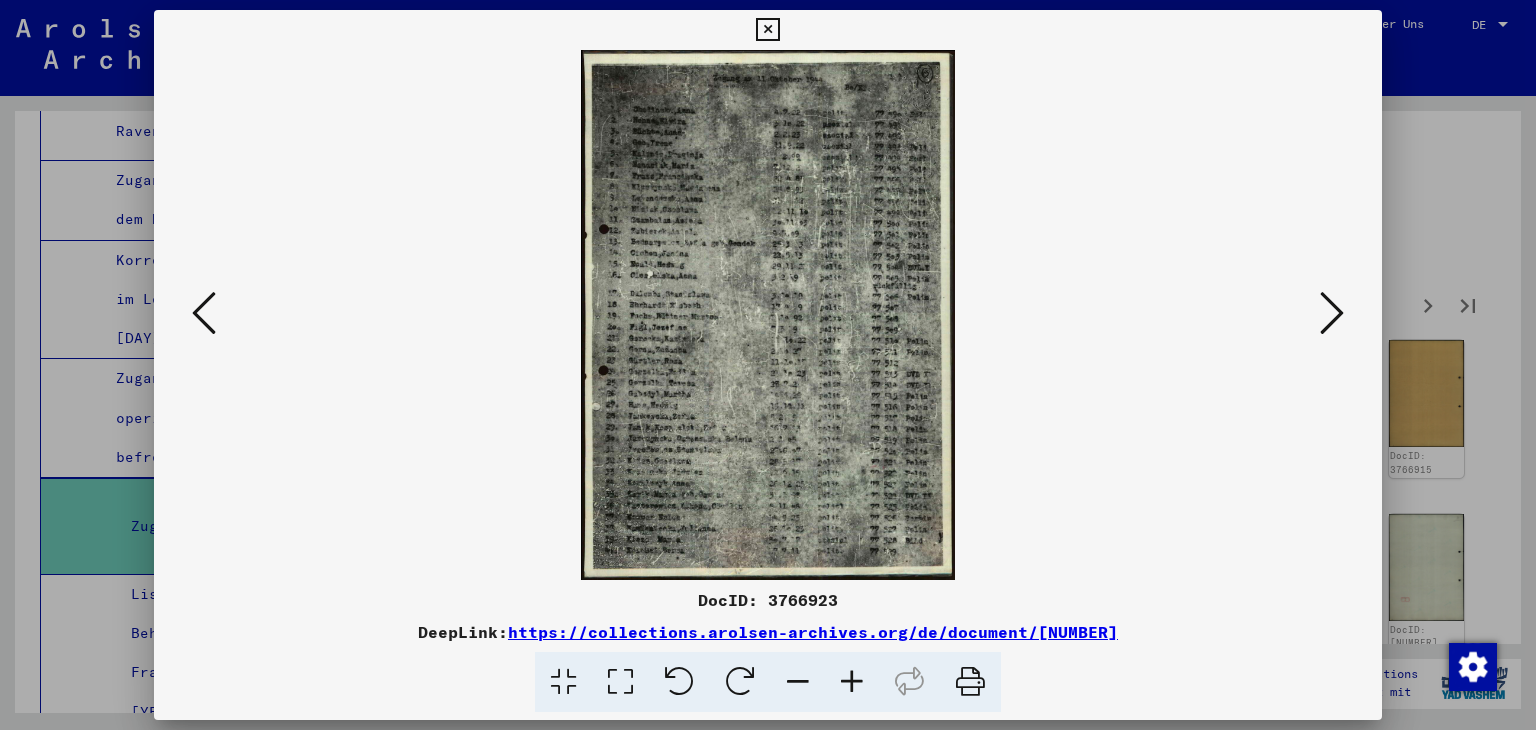 click at bounding box center (852, 682) 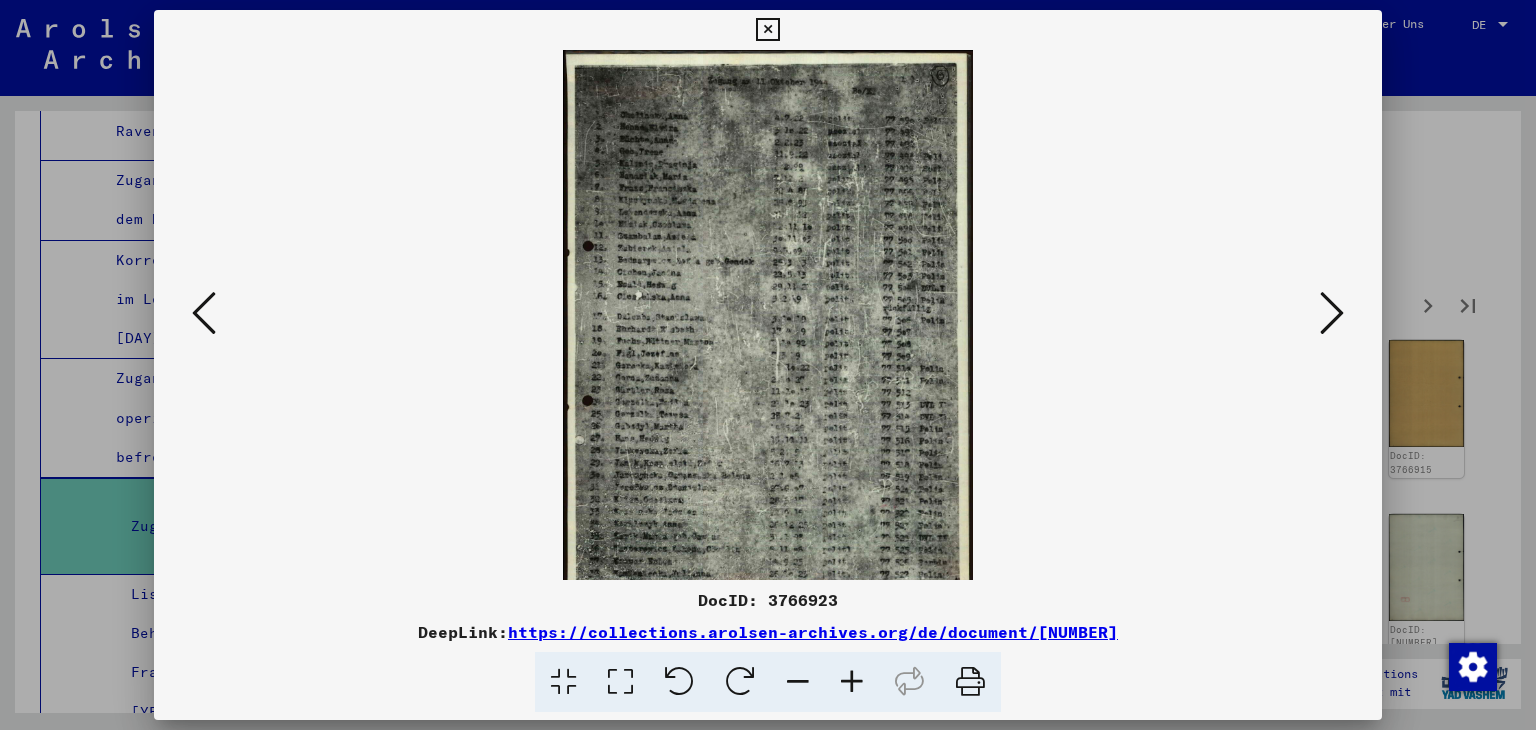 click at bounding box center (852, 682) 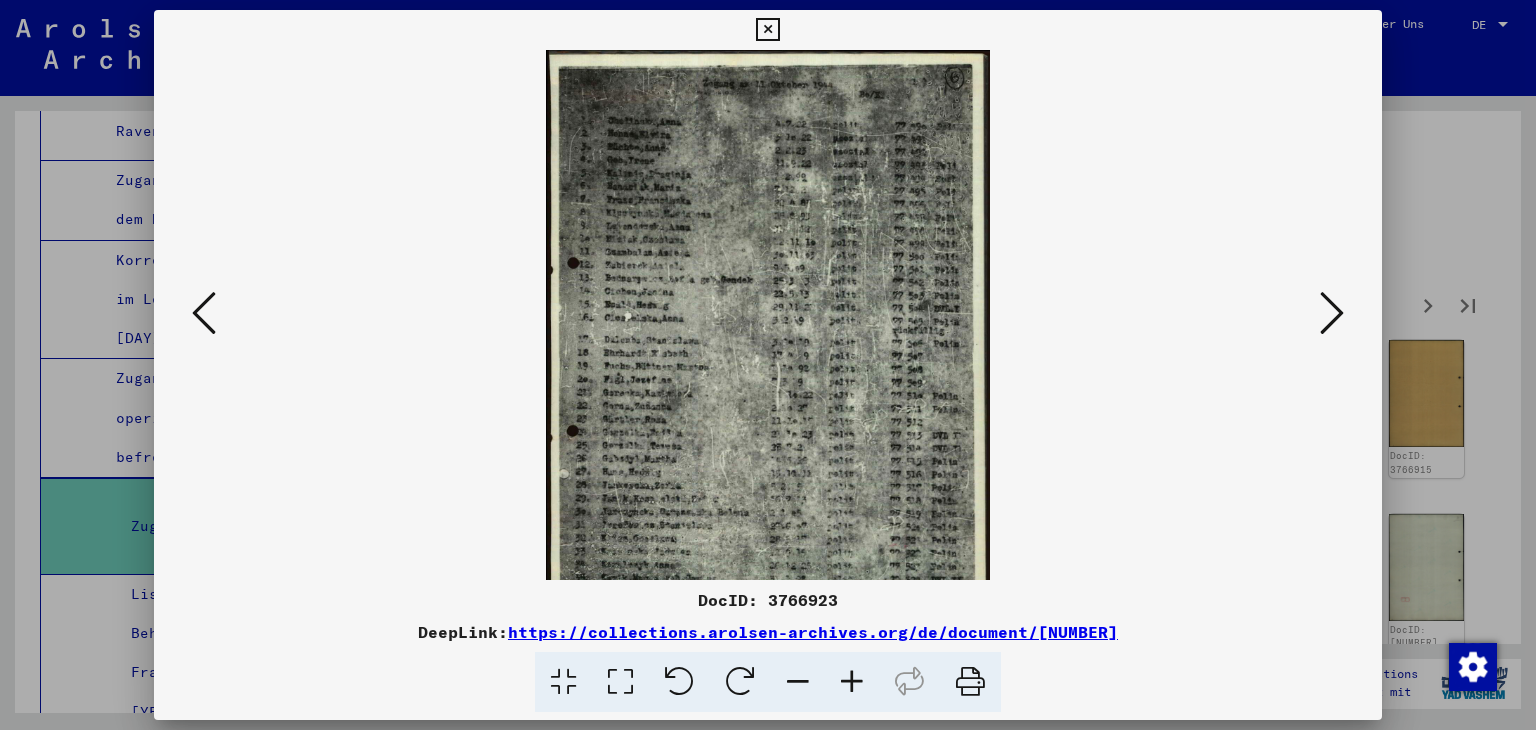 click at bounding box center [852, 682] 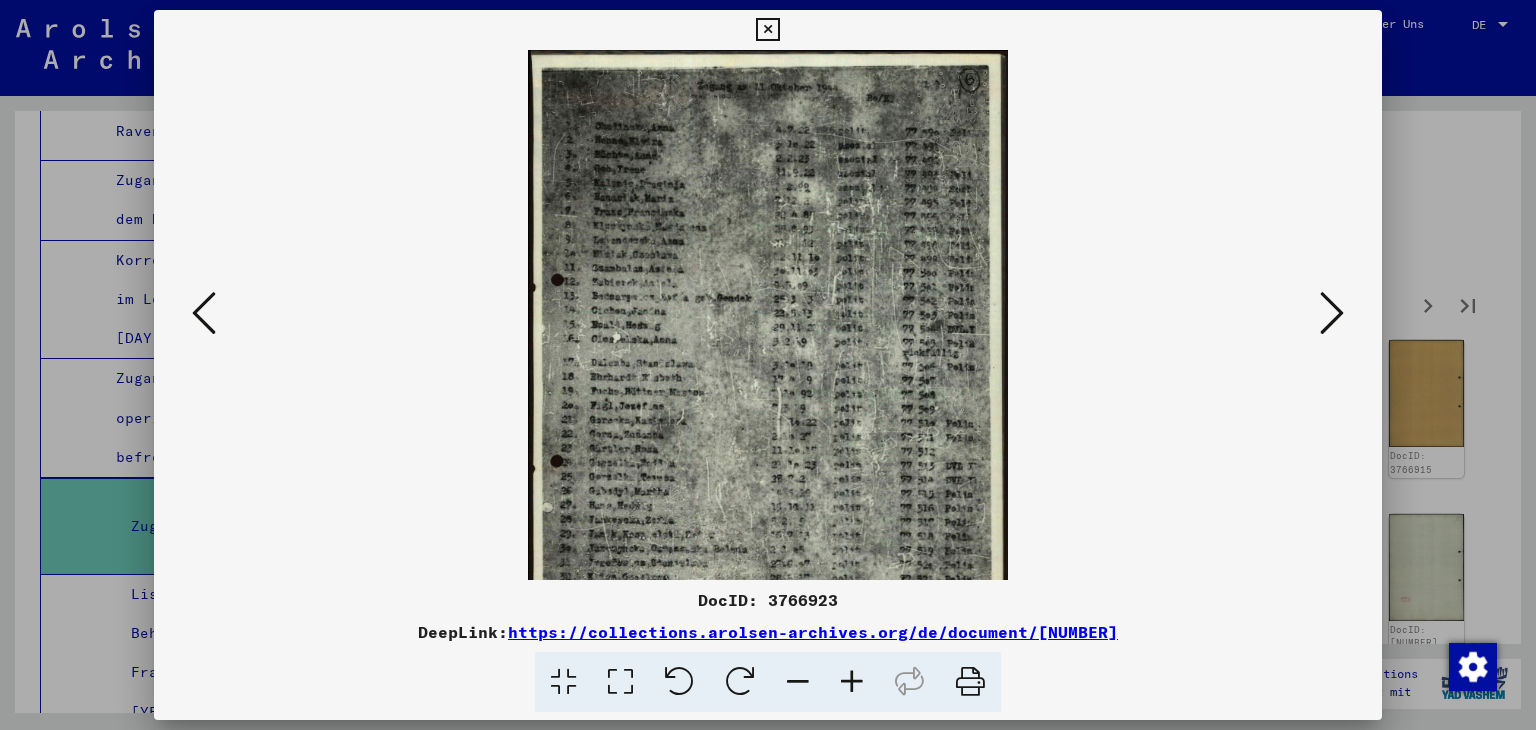 click at bounding box center [852, 682] 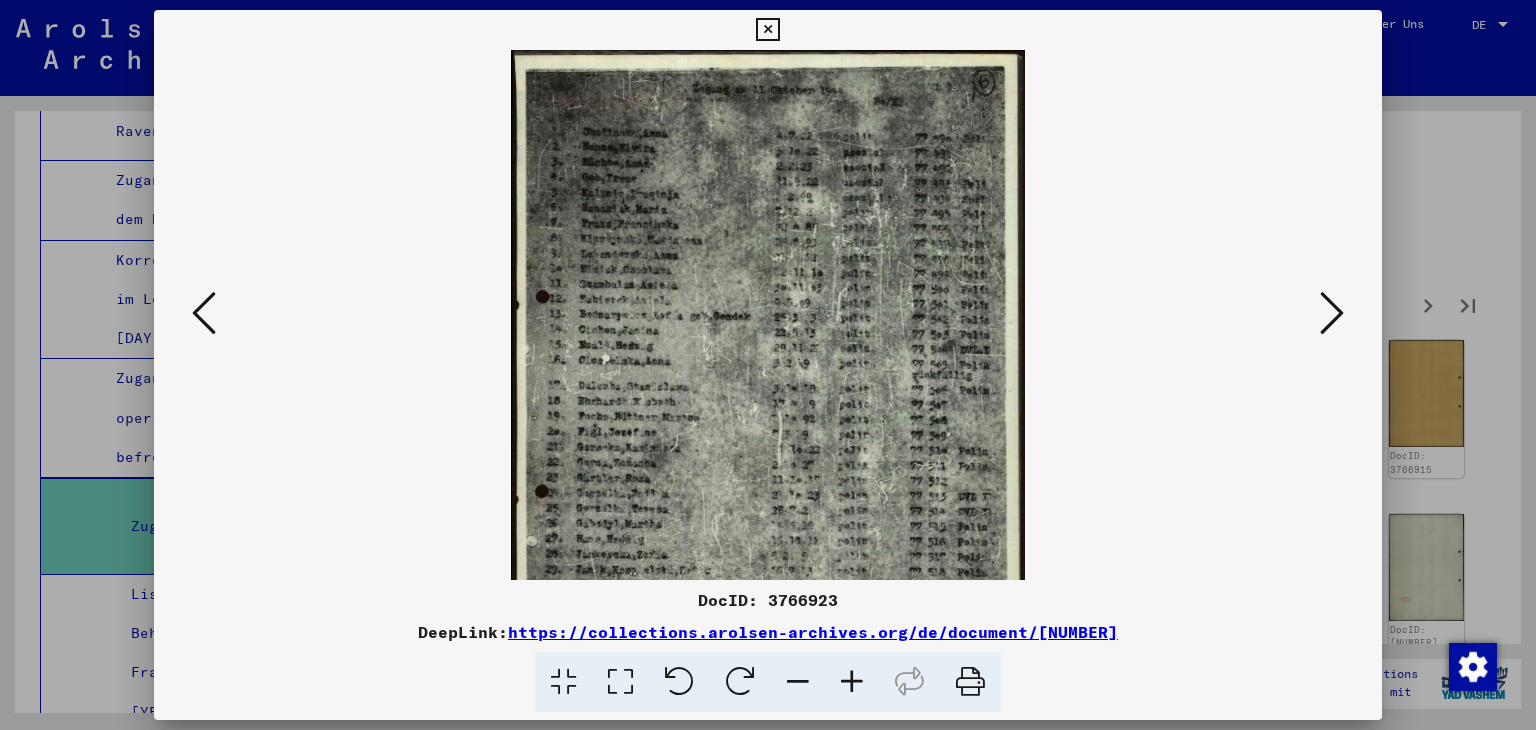 click at bounding box center (852, 682) 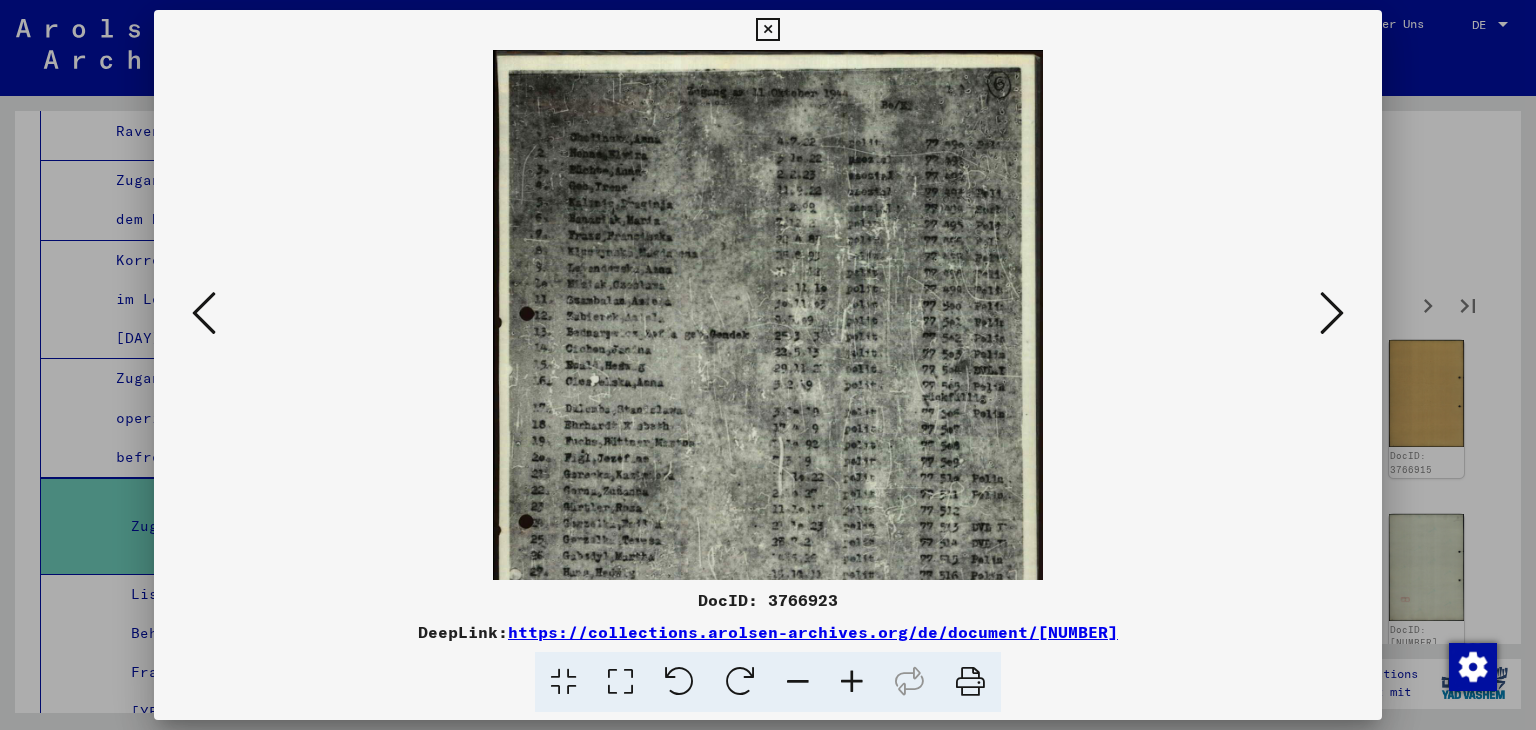 click at bounding box center [852, 682] 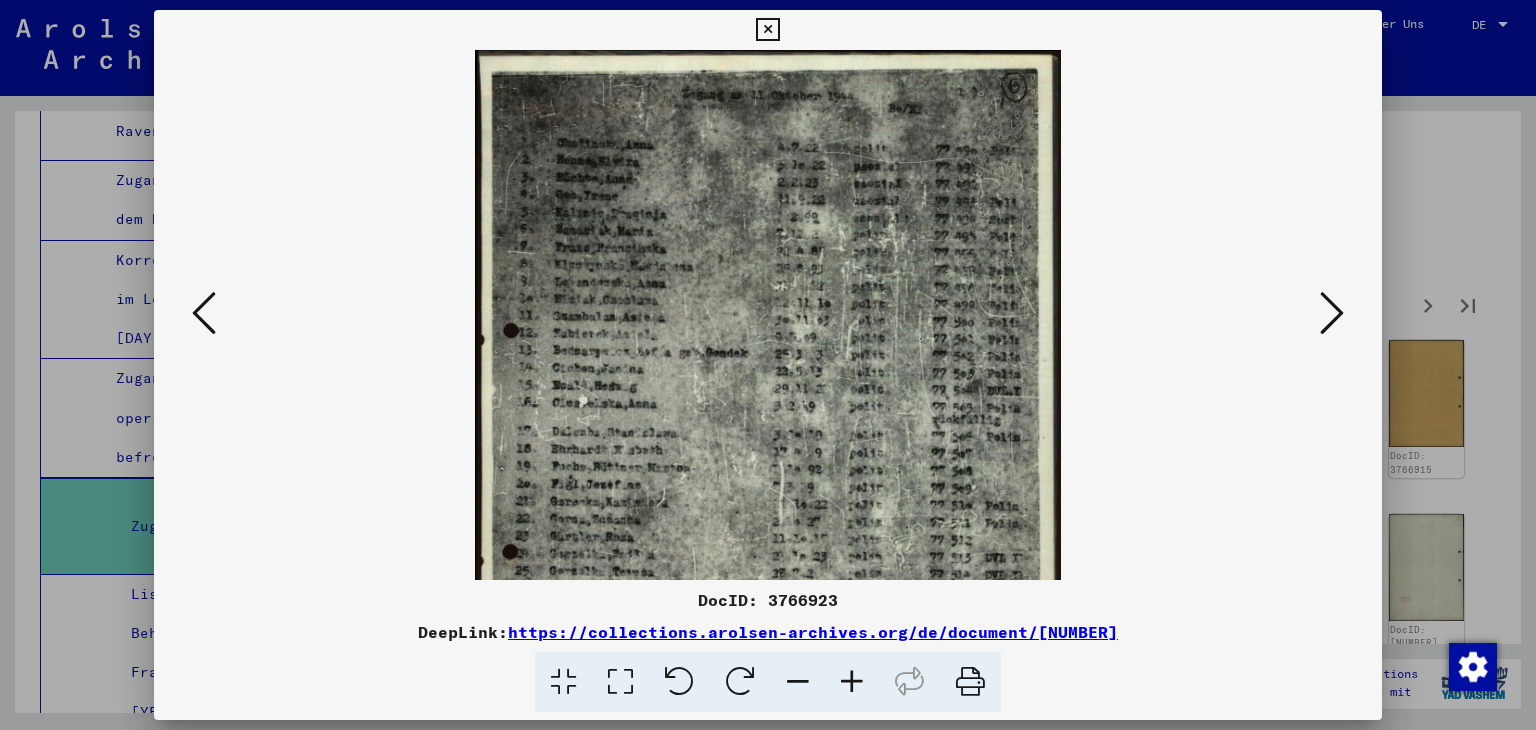 click at bounding box center (852, 682) 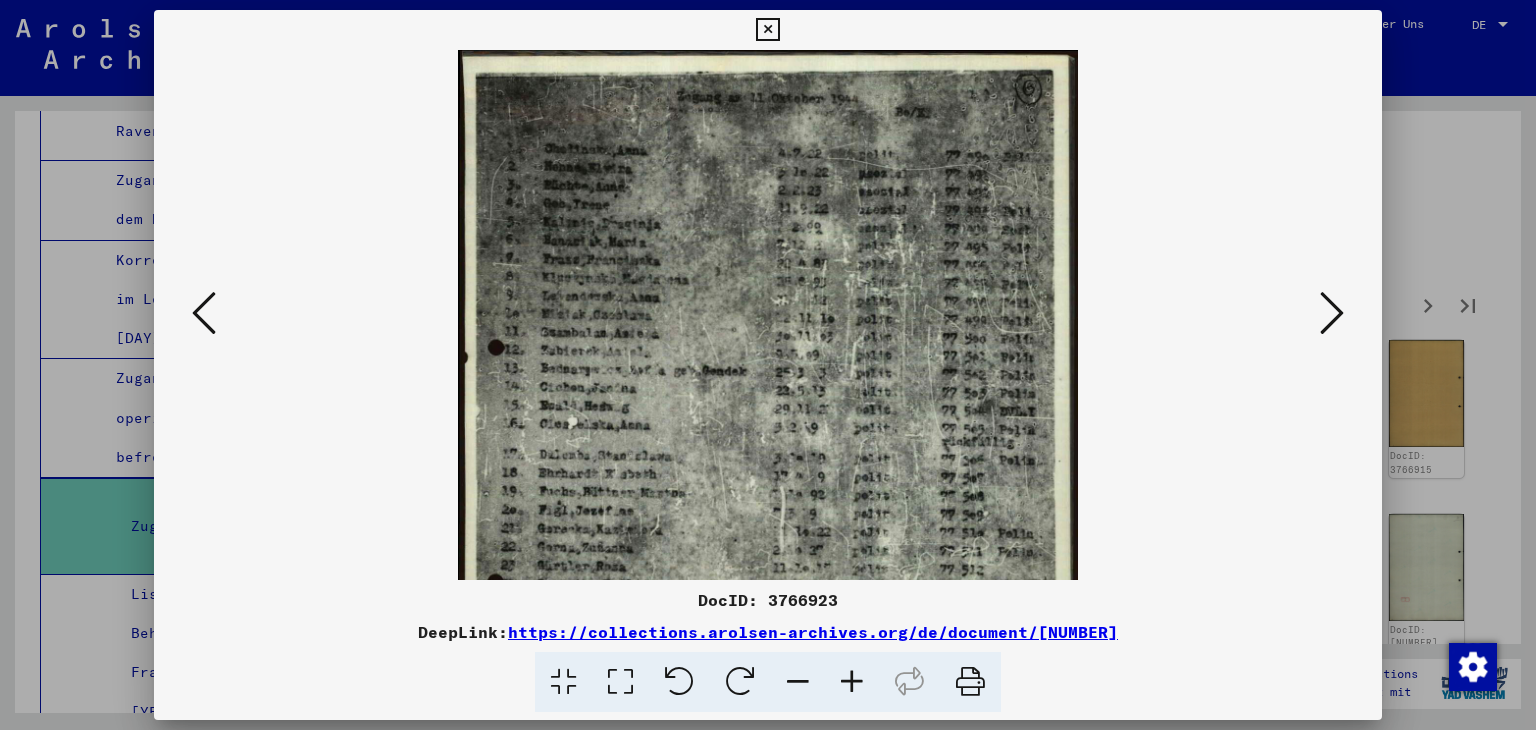 click at bounding box center (852, 682) 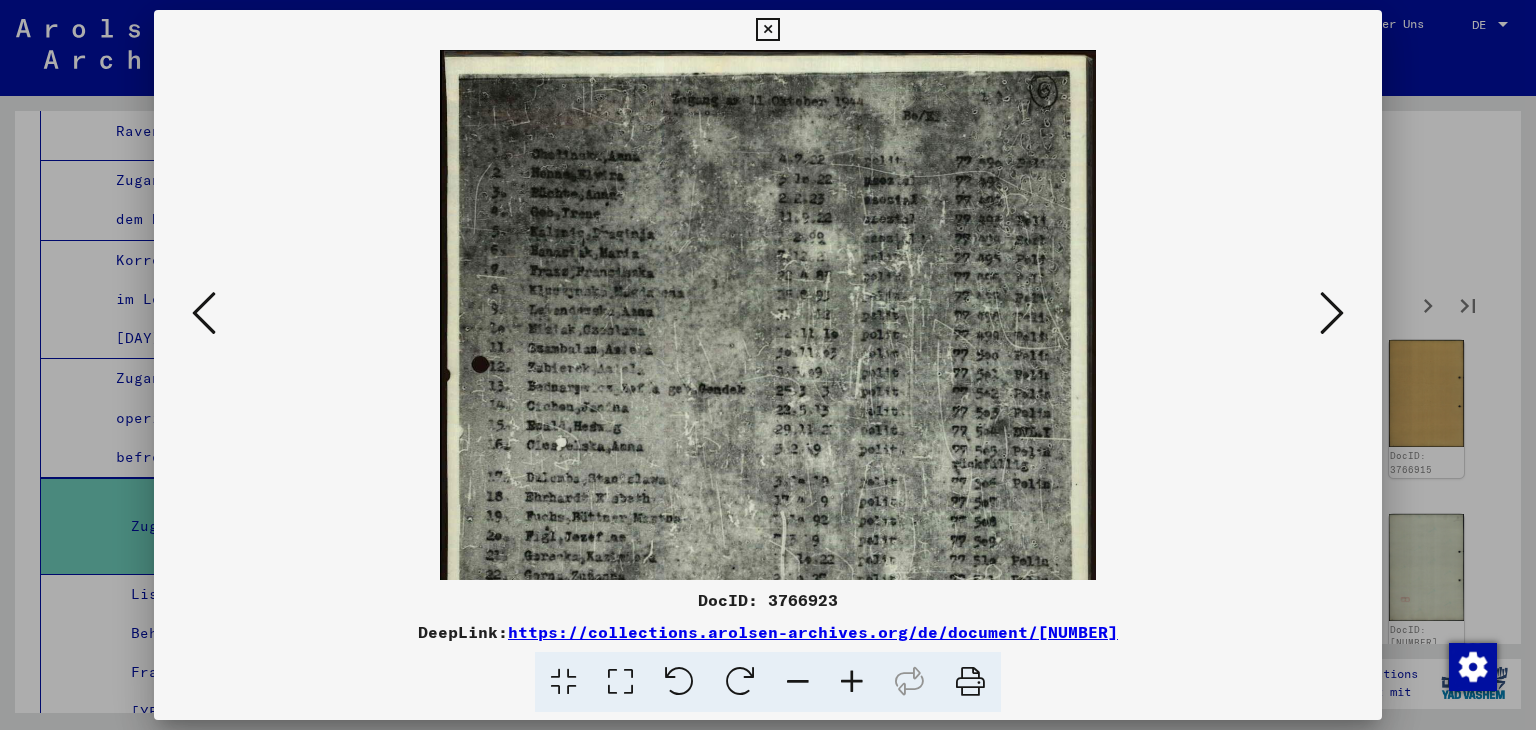 click at bounding box center (852, 682) 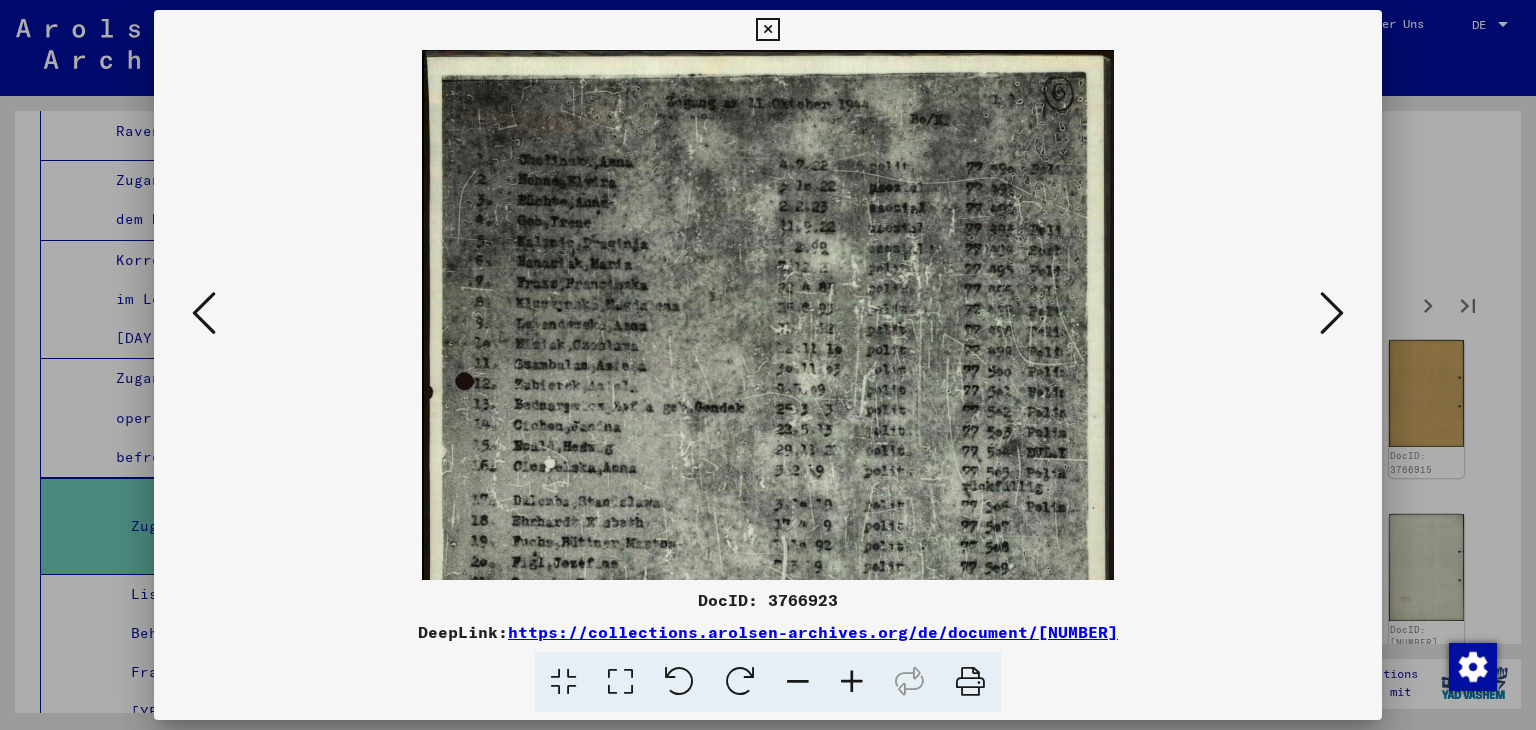 click at bounding box center [852, 682] 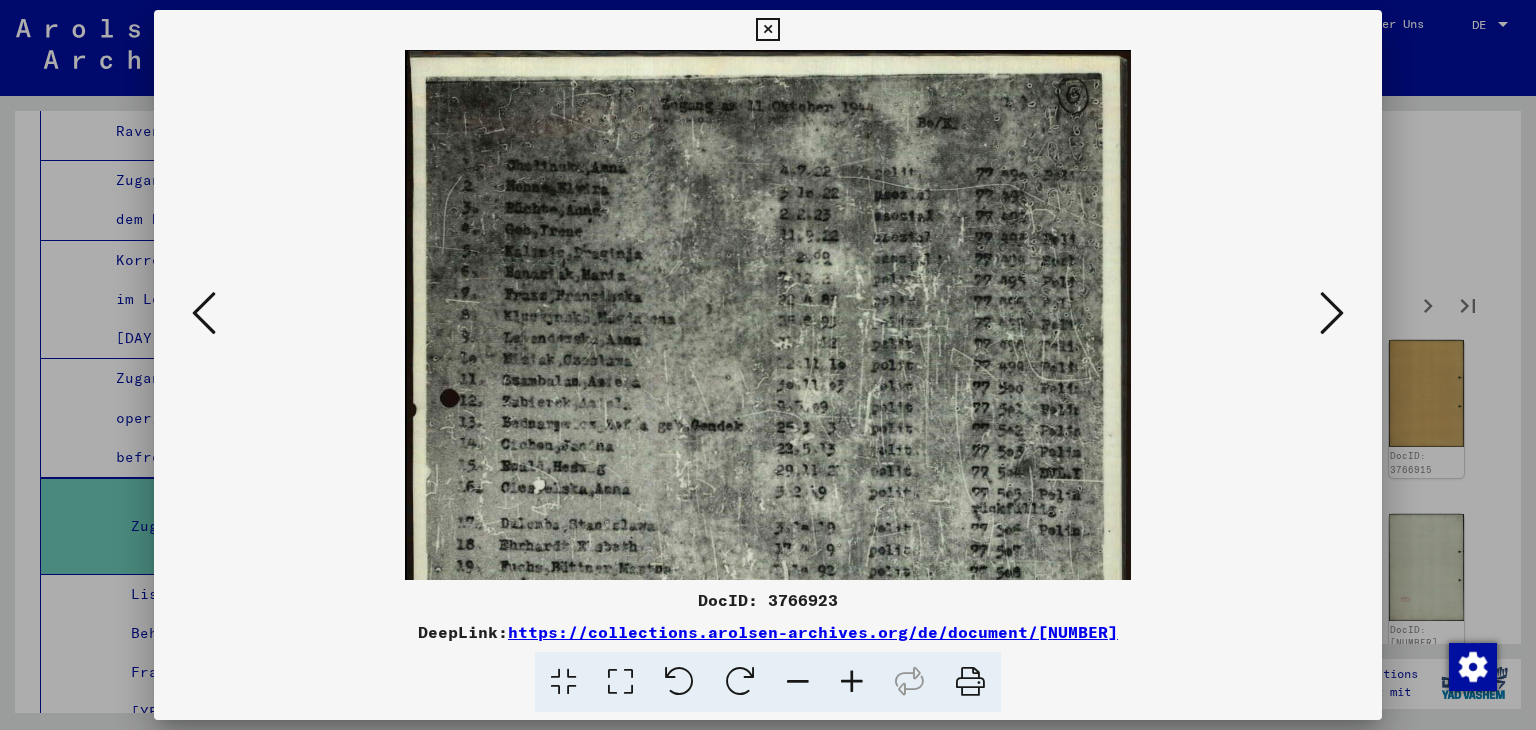 click at bounding box center (852, 682) 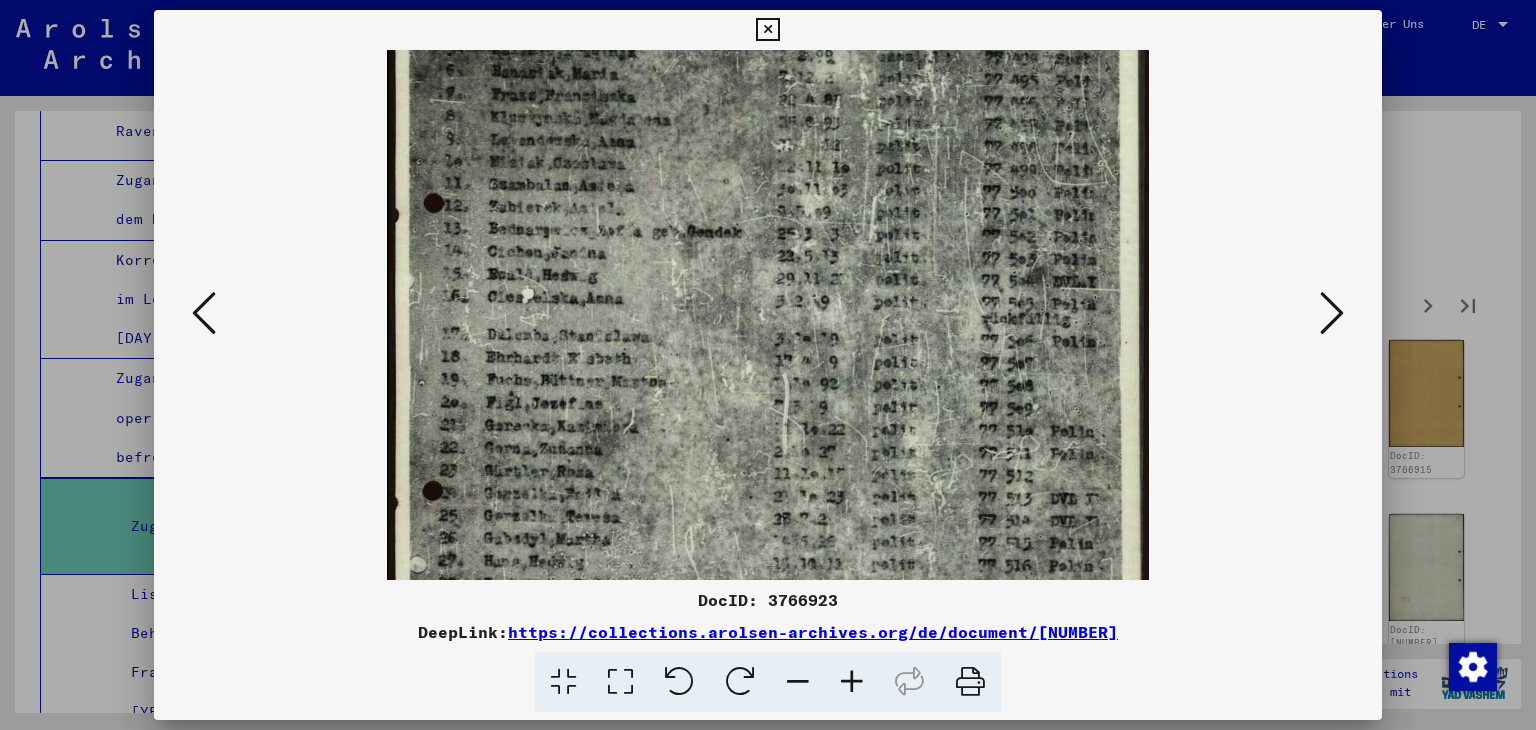 scroll, scrollTop: 212, scrollLeft: 0, axis: vertical 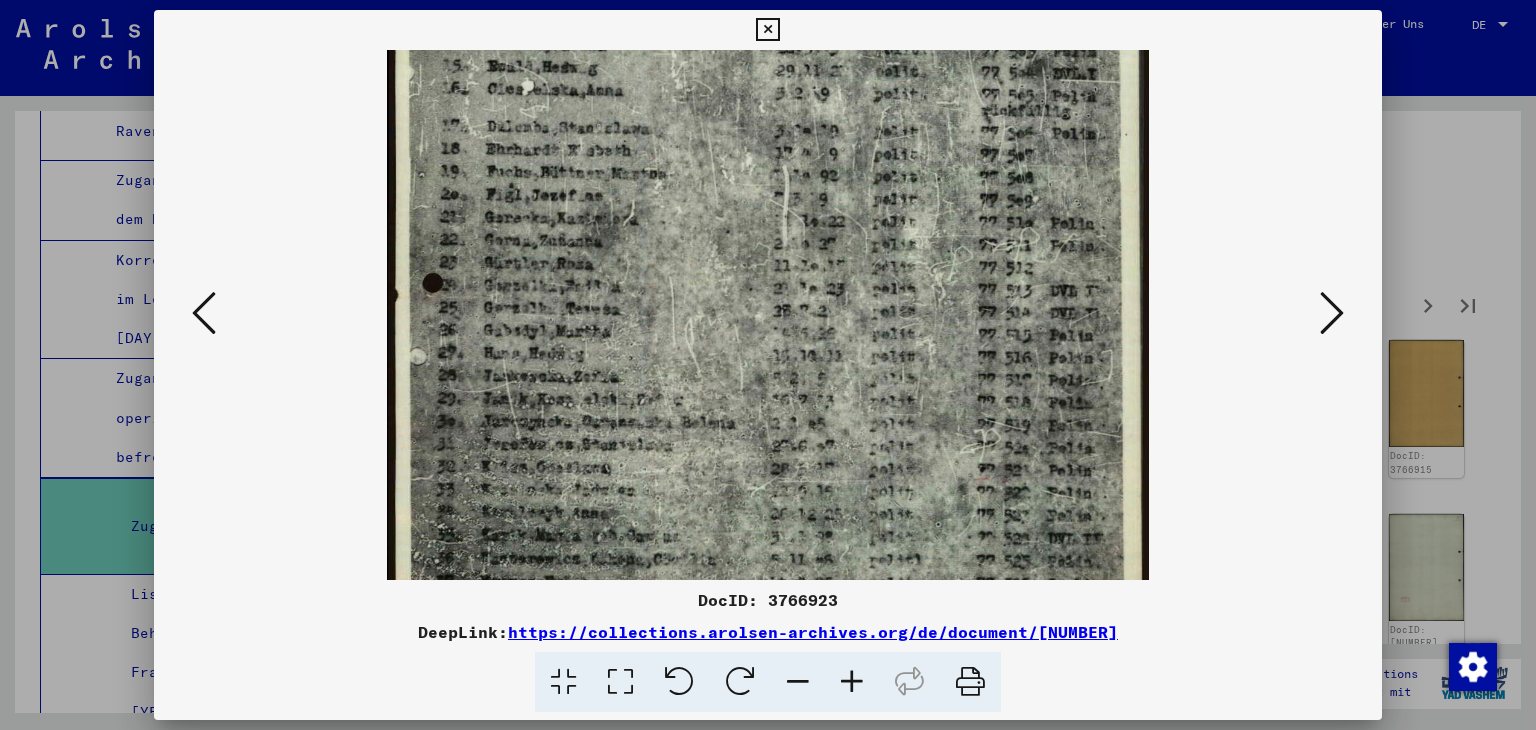 drag, startPoint x: 819, startPoint y: 449, endPoint x: 789, endPoint y: 246, distance: 205.20477 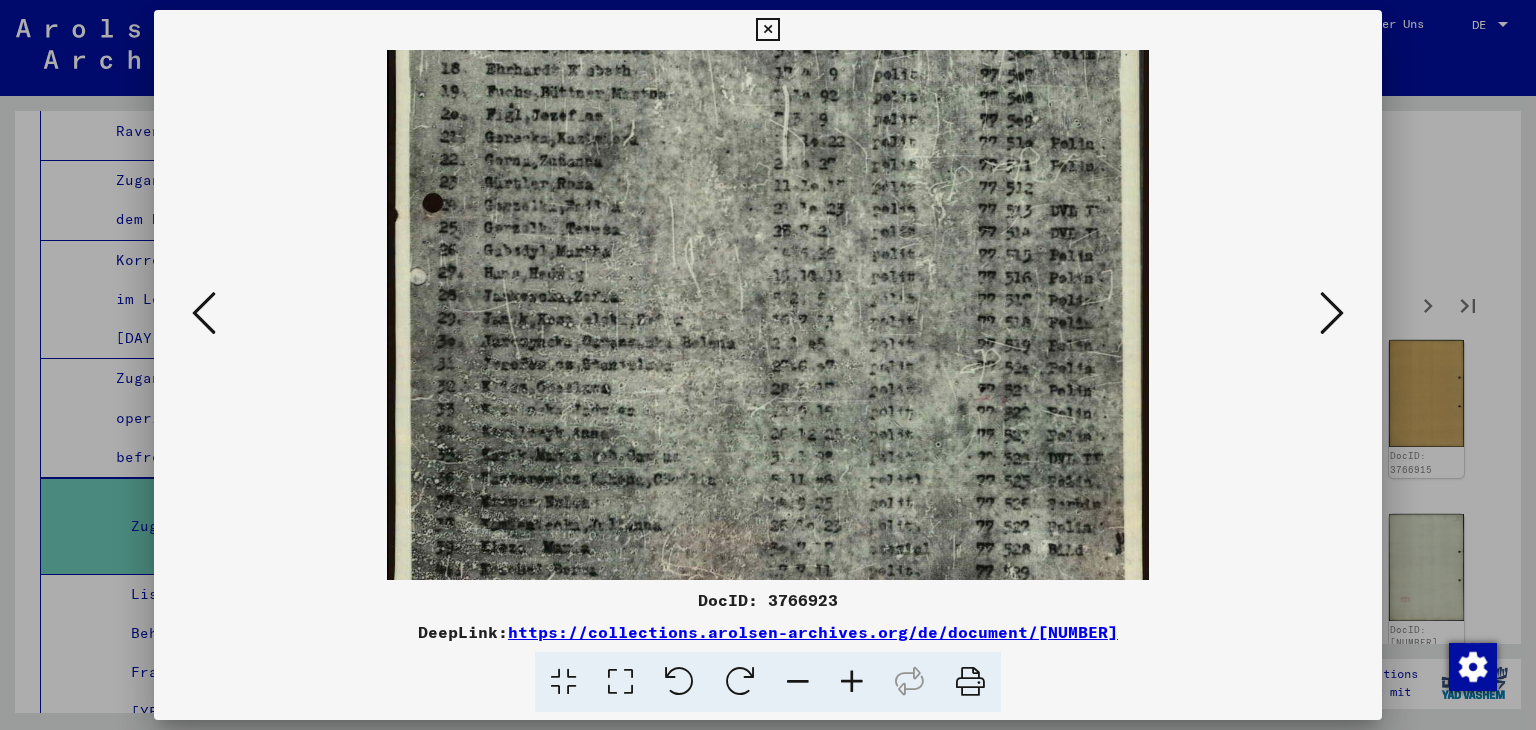 scroll, scrollTop: 549, scrollLeft: 0, axis: vertical 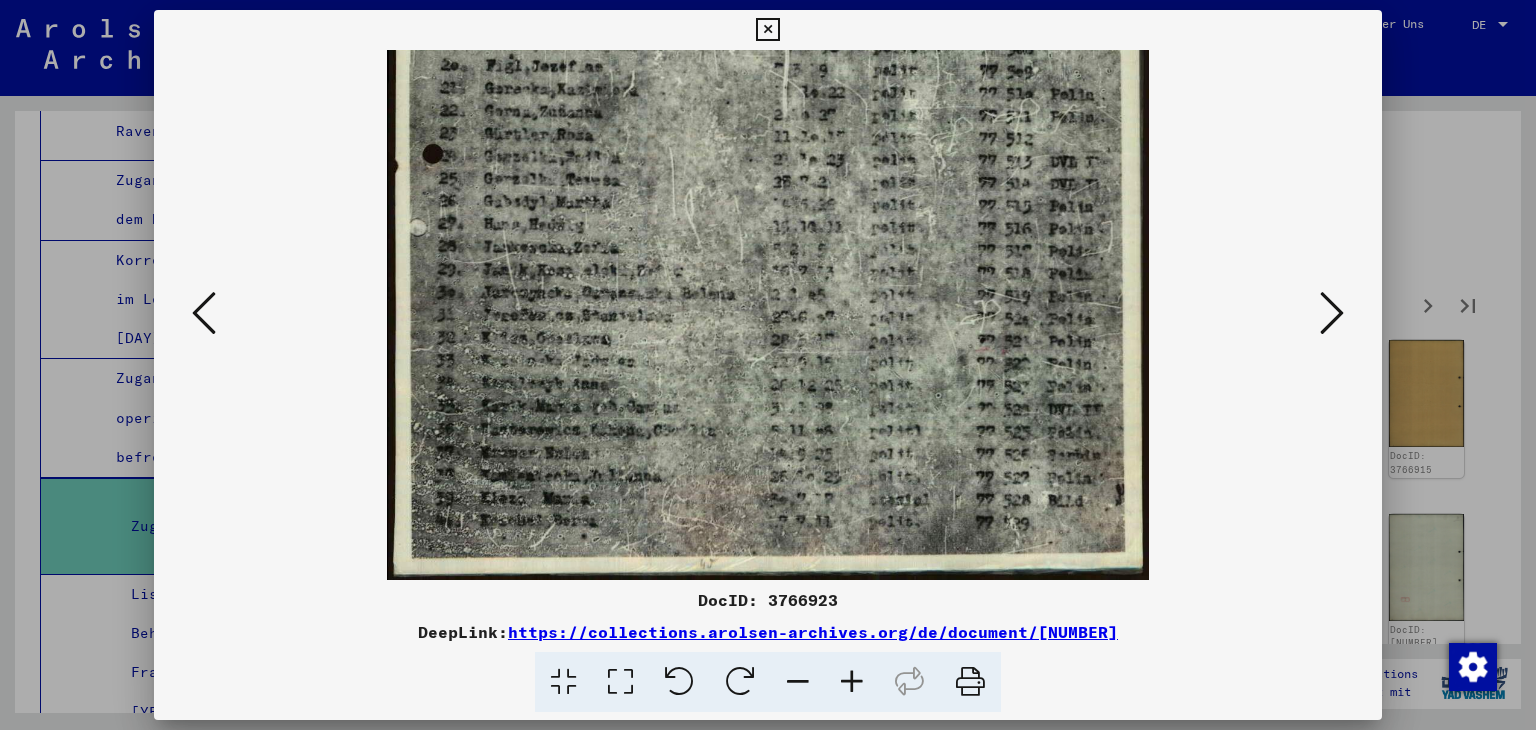 drag, startPoint x: 795, startPoint y: 477, endPoint x: 787, endPoint y: 254, distance: 223.14345 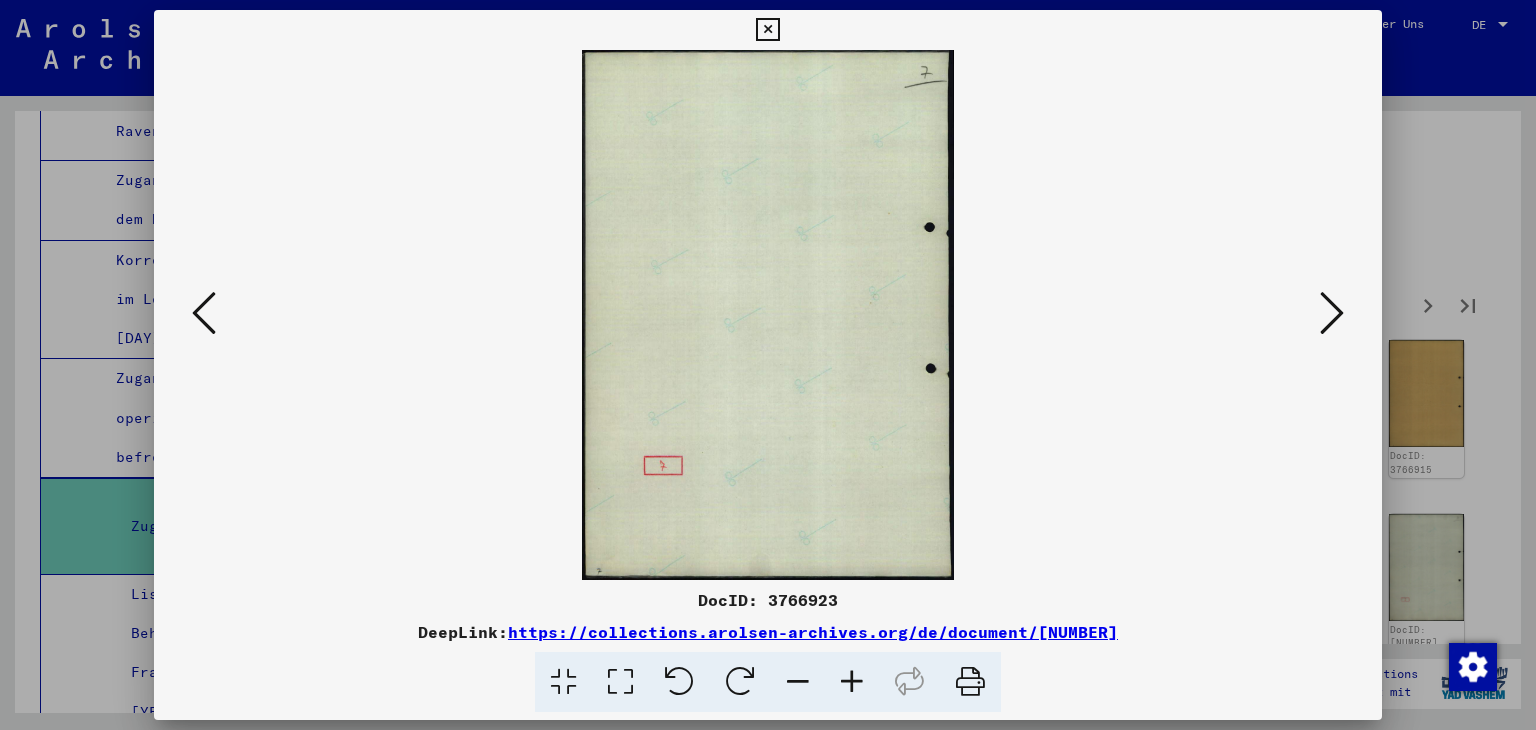 scroll, scrollTop: 0, scrollLeft: 0, axis: both 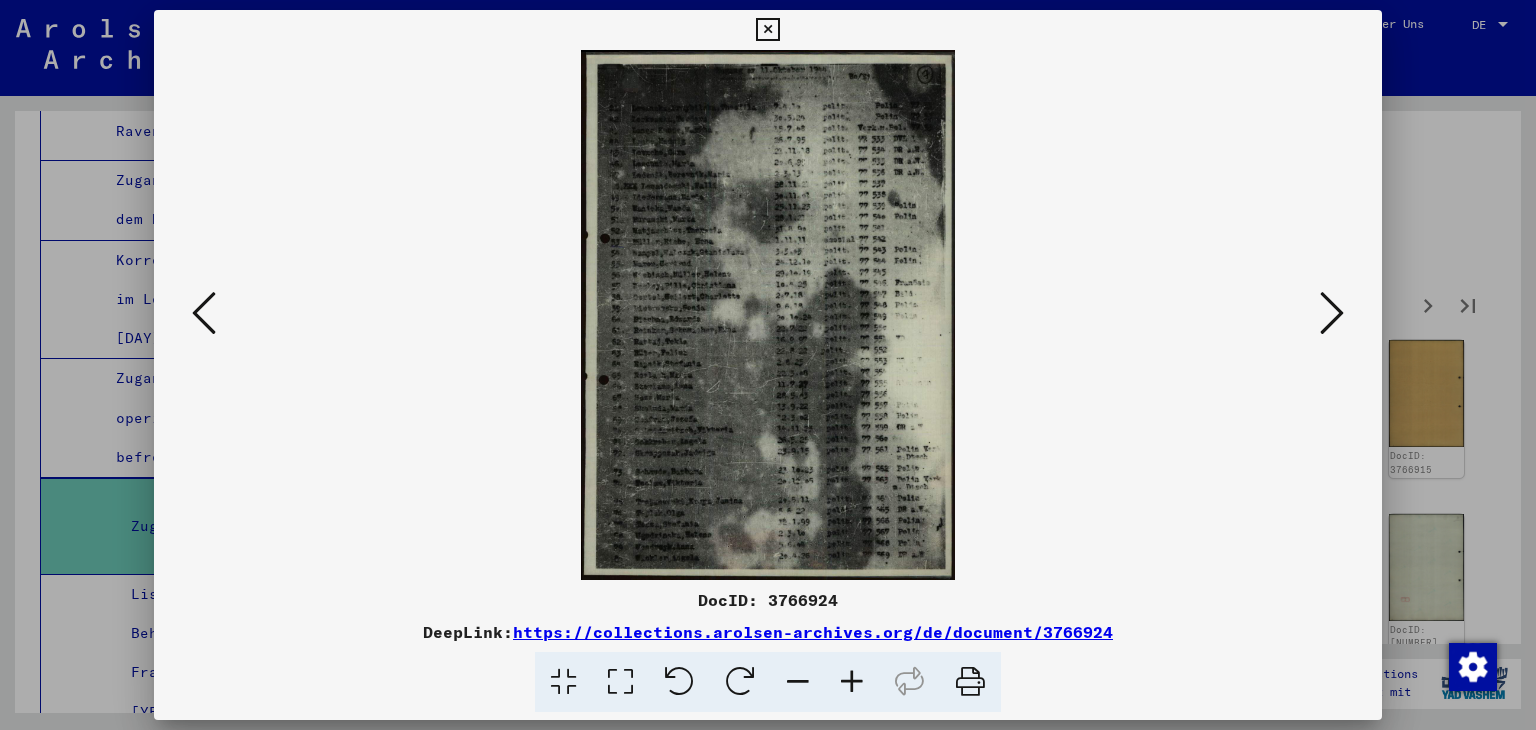 click at bounding box center (852, 682) 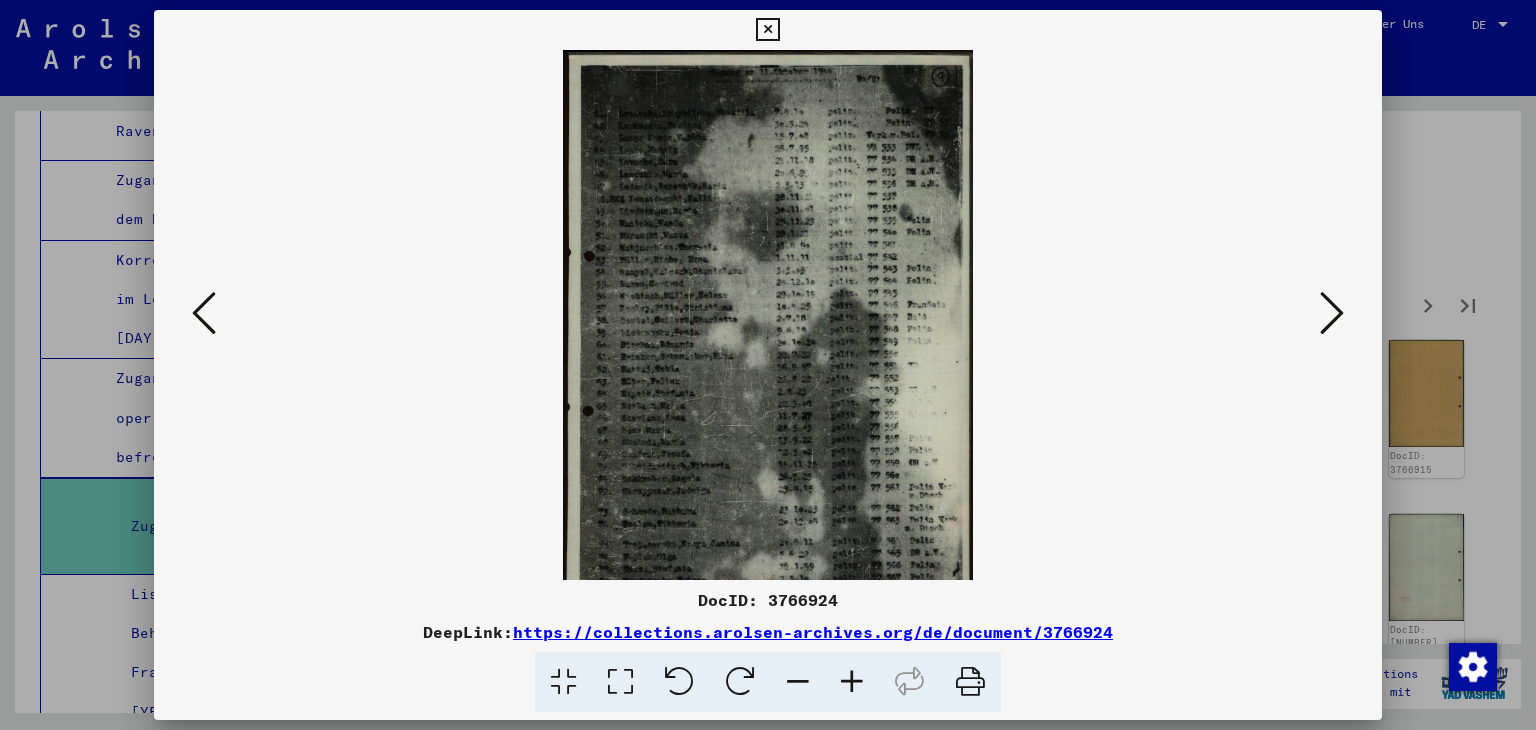 click at bounding box center [852, 682] 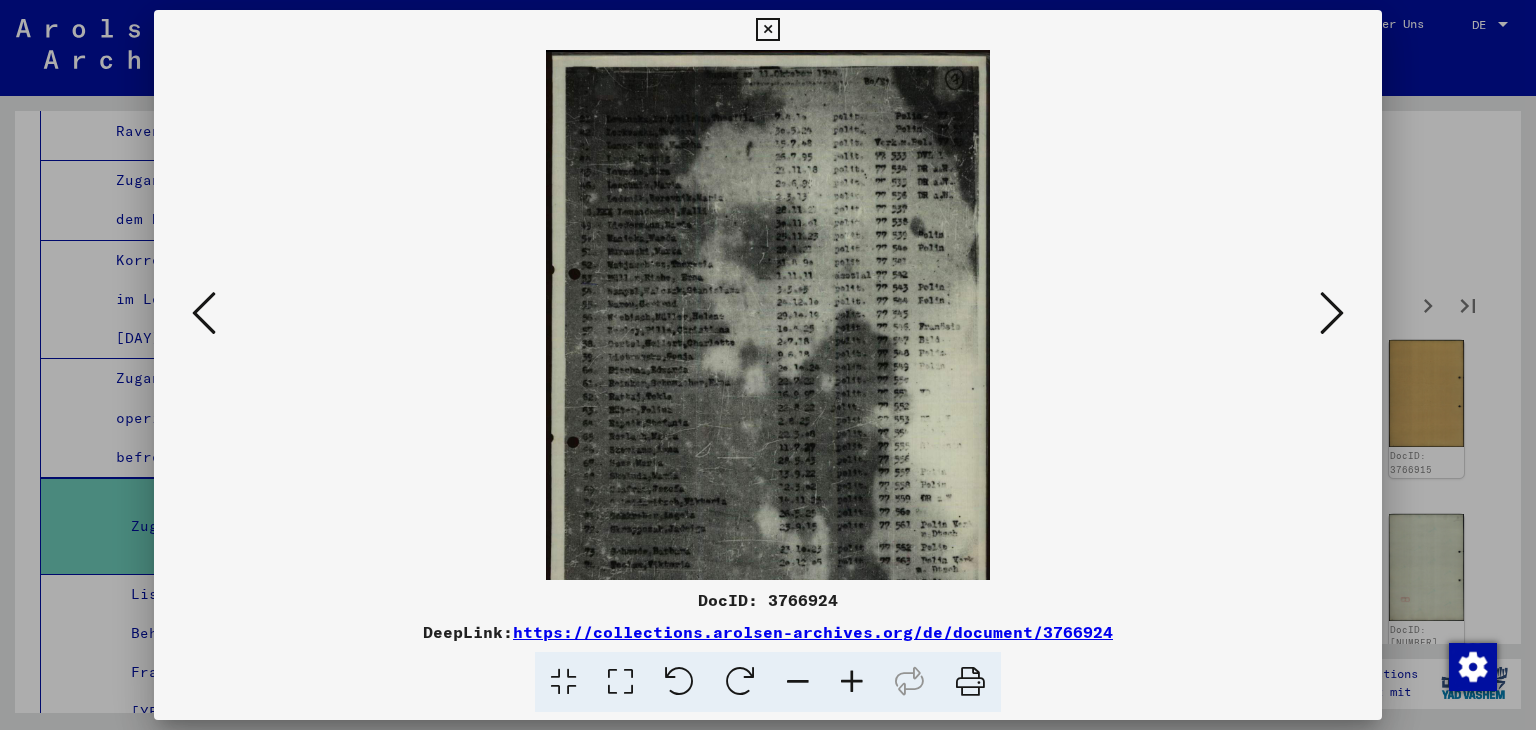 click at bounding box center (852, 682) 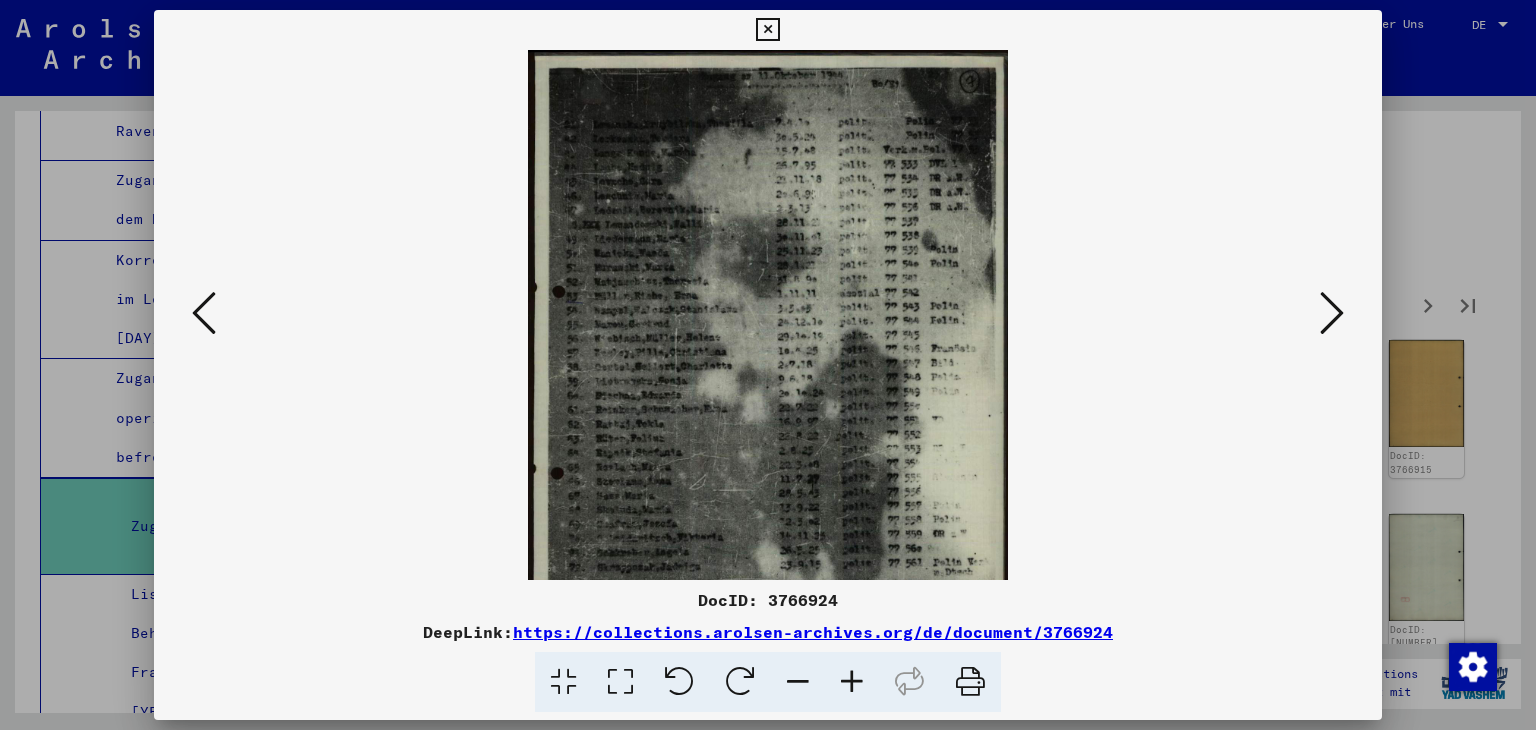 click at bounding box center (852, 682) 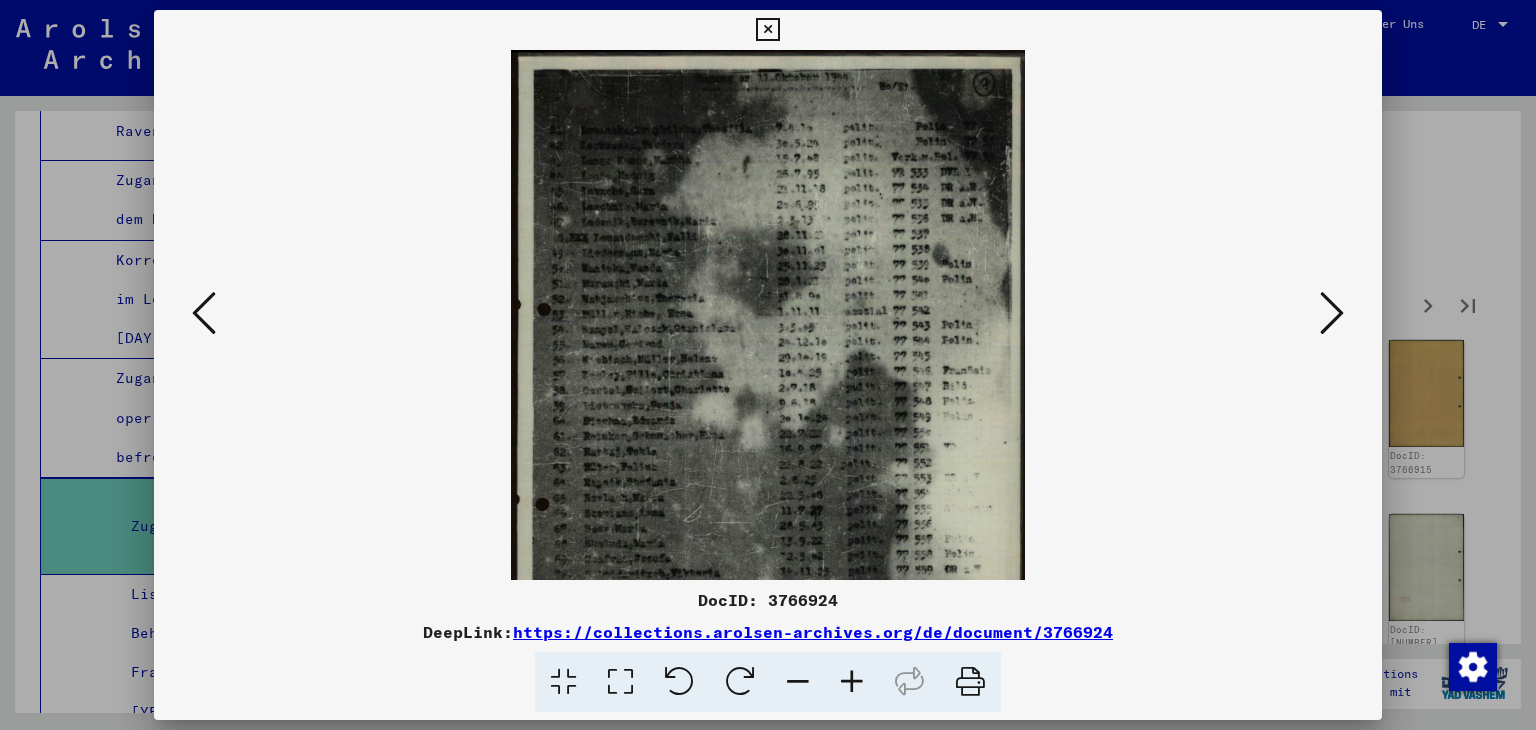 click at bounding box center (852, 682) 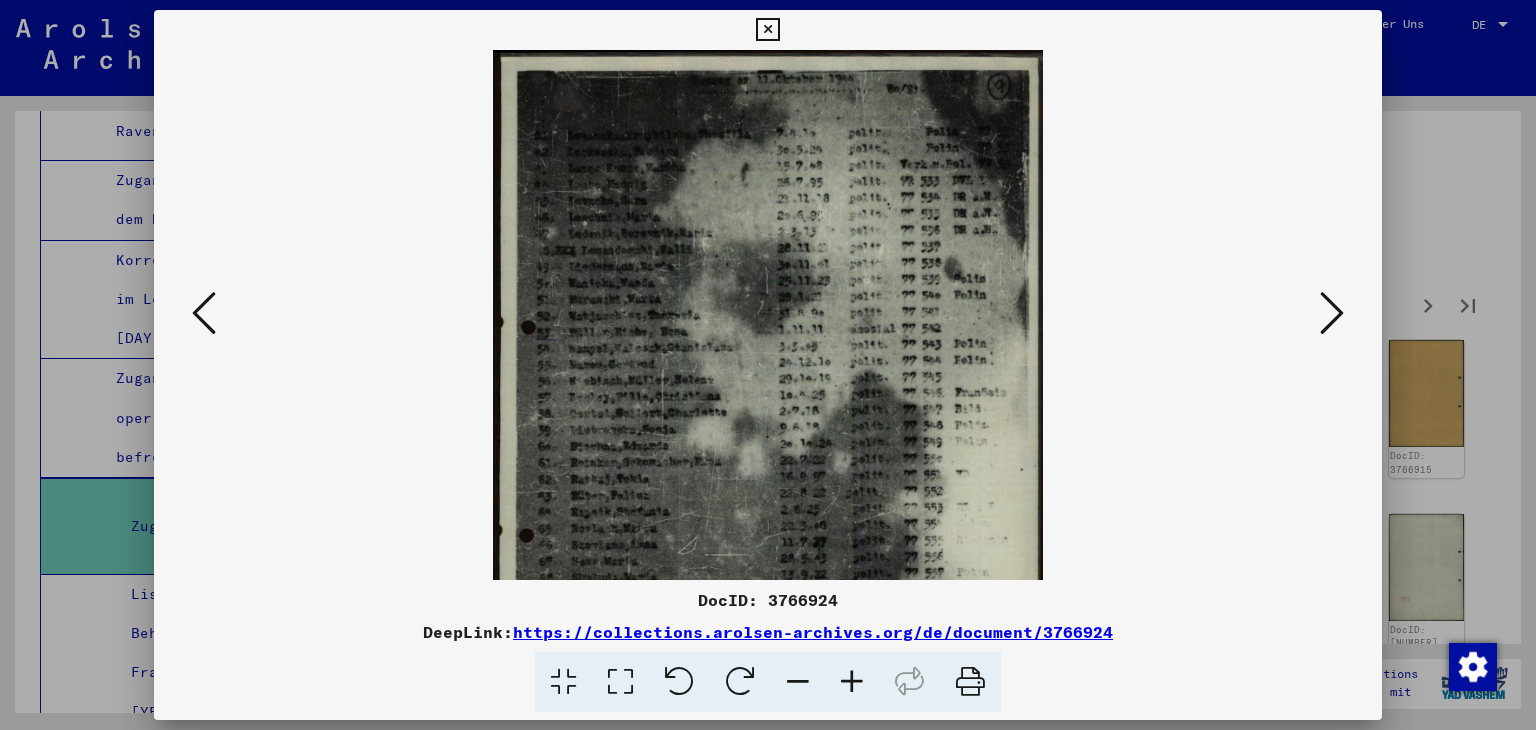click at bounding box center [852, 682] 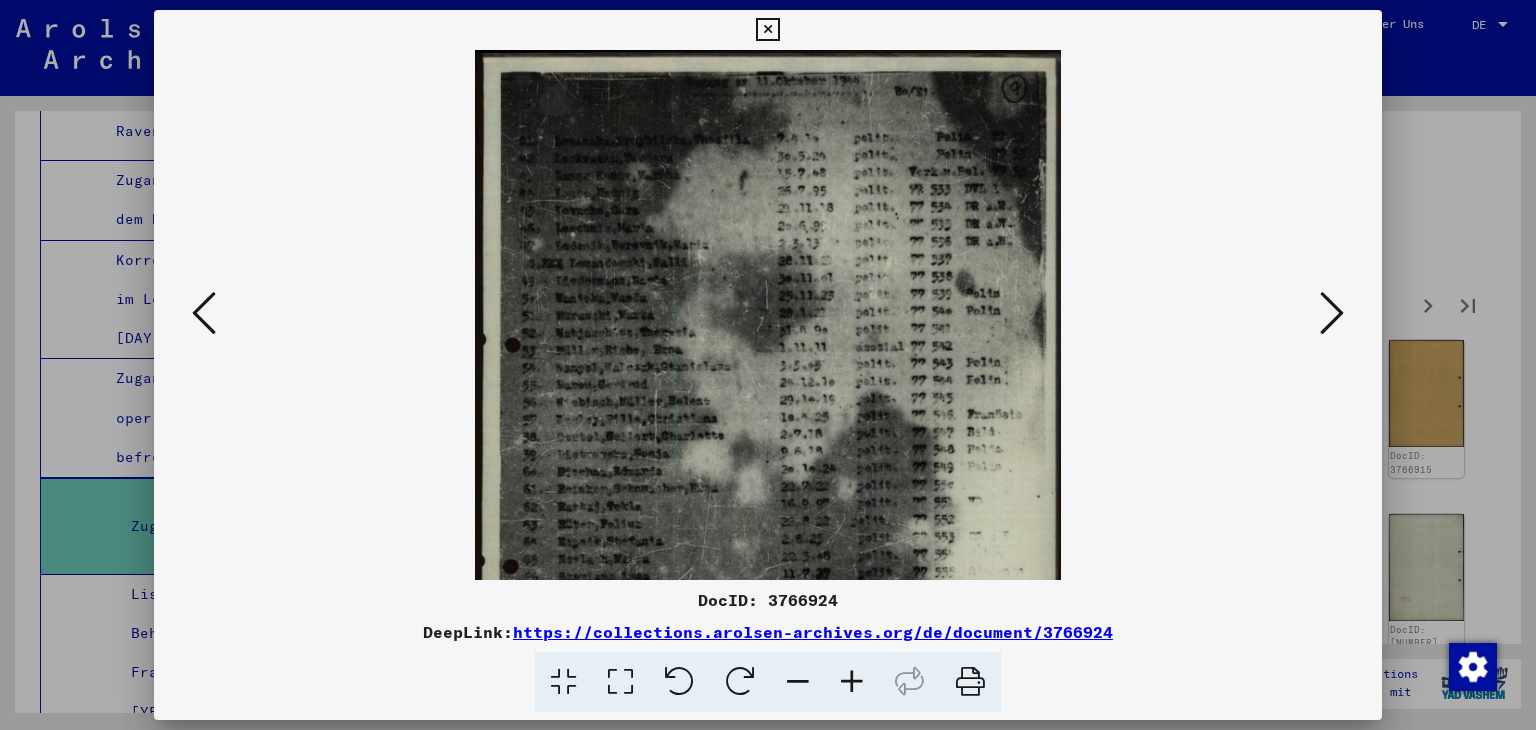 click at bounding box center [852, 682] 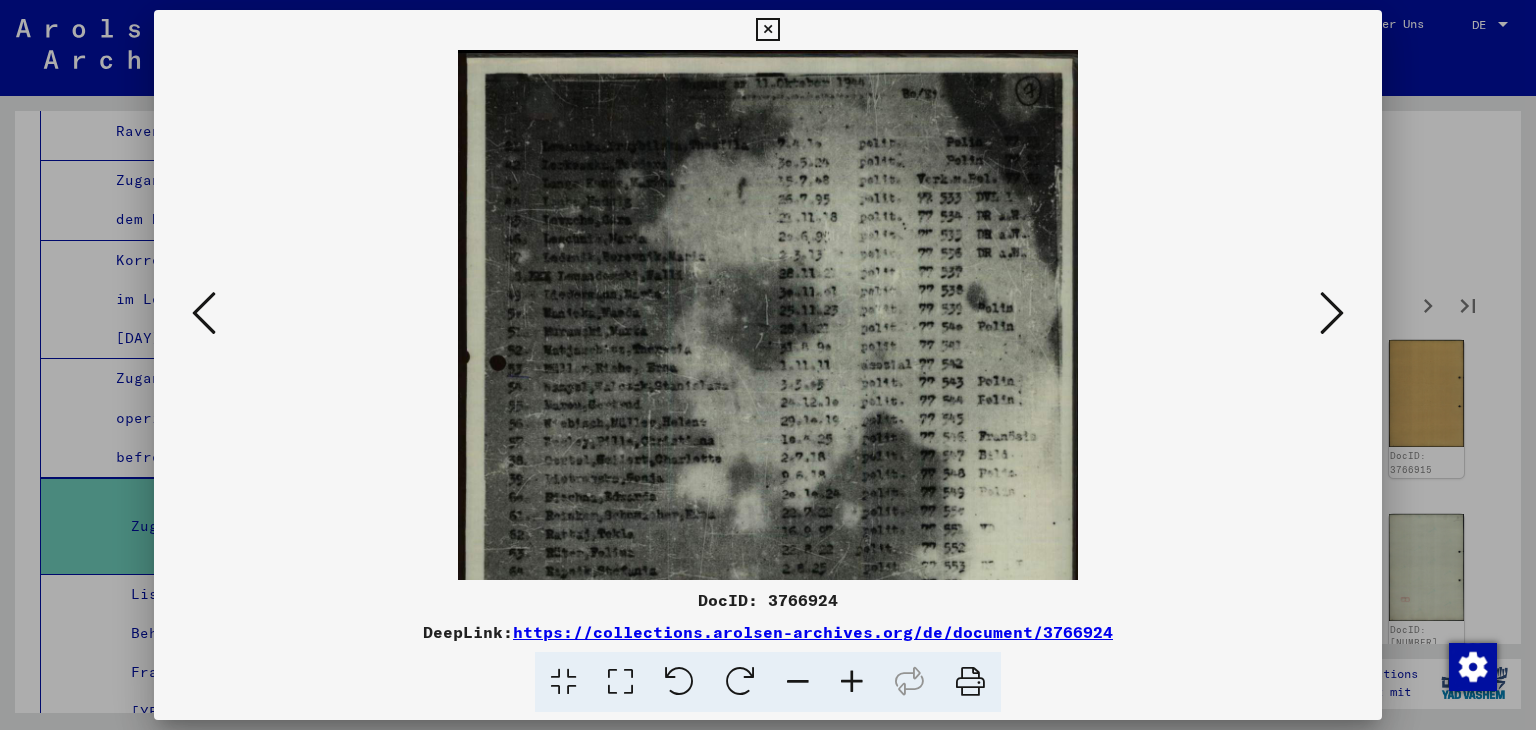 click at bounding box center [852, 682] 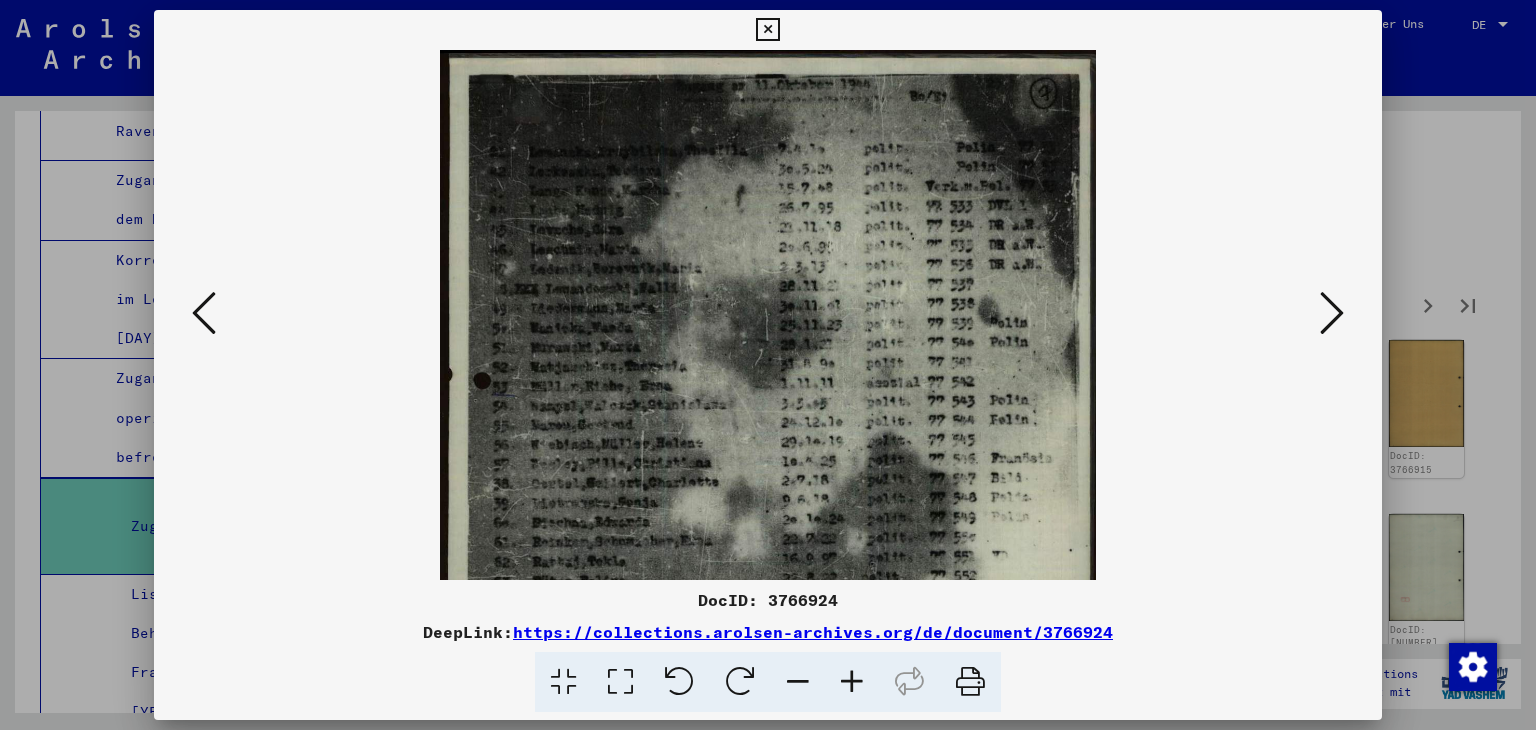 click at bounding box center [852, 682] 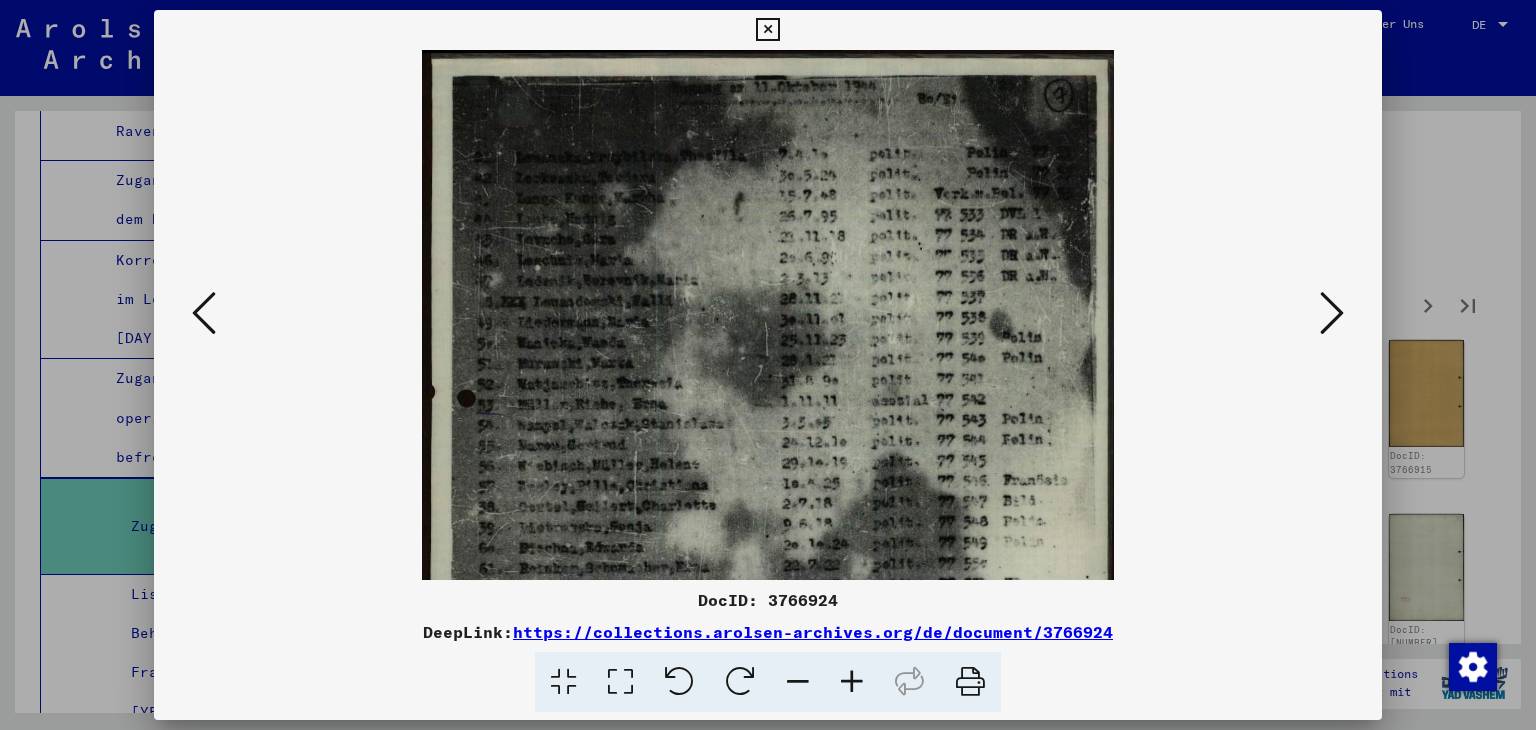 click at bounding box center [852, 682] 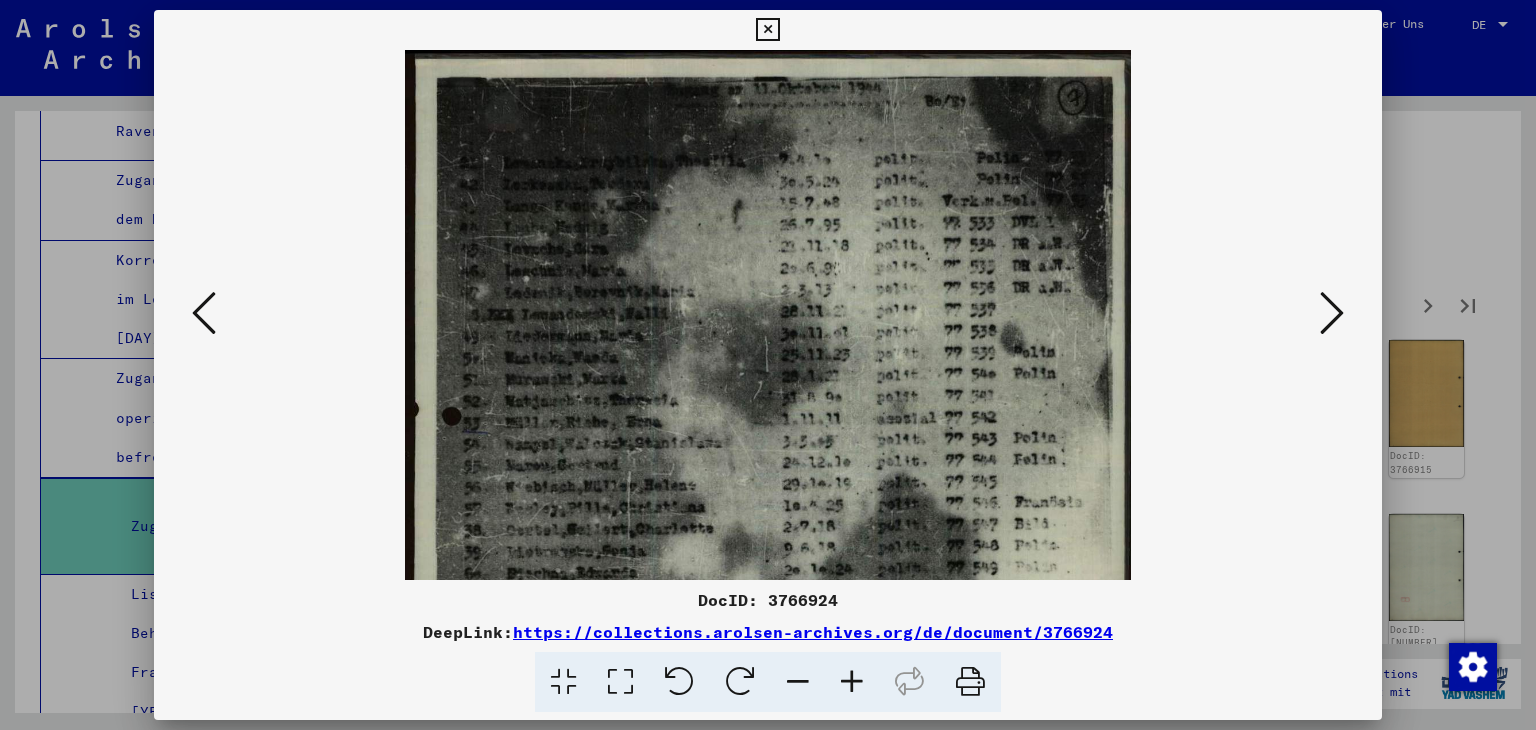 click at bounding box center (852, 682) 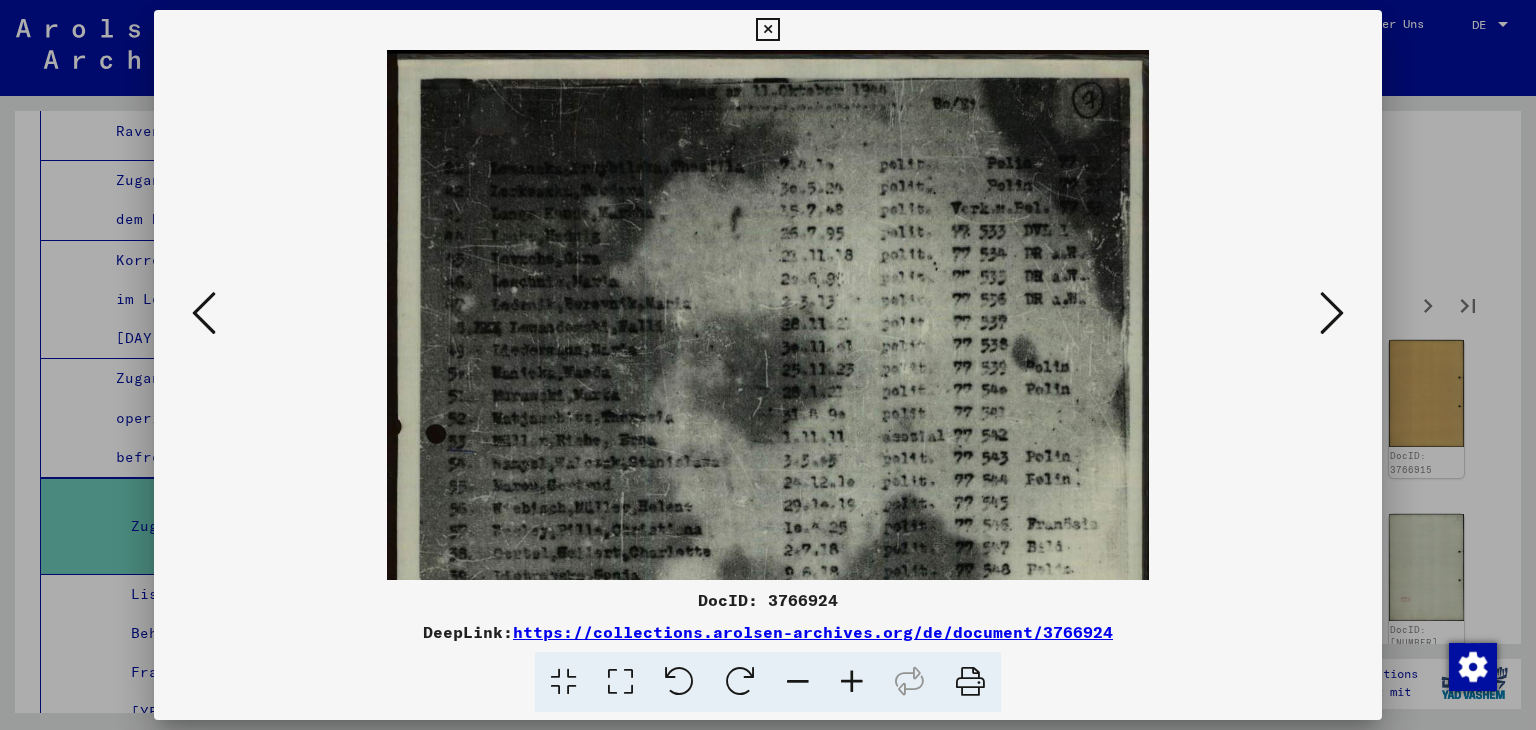click at bounding box center (852, 682) 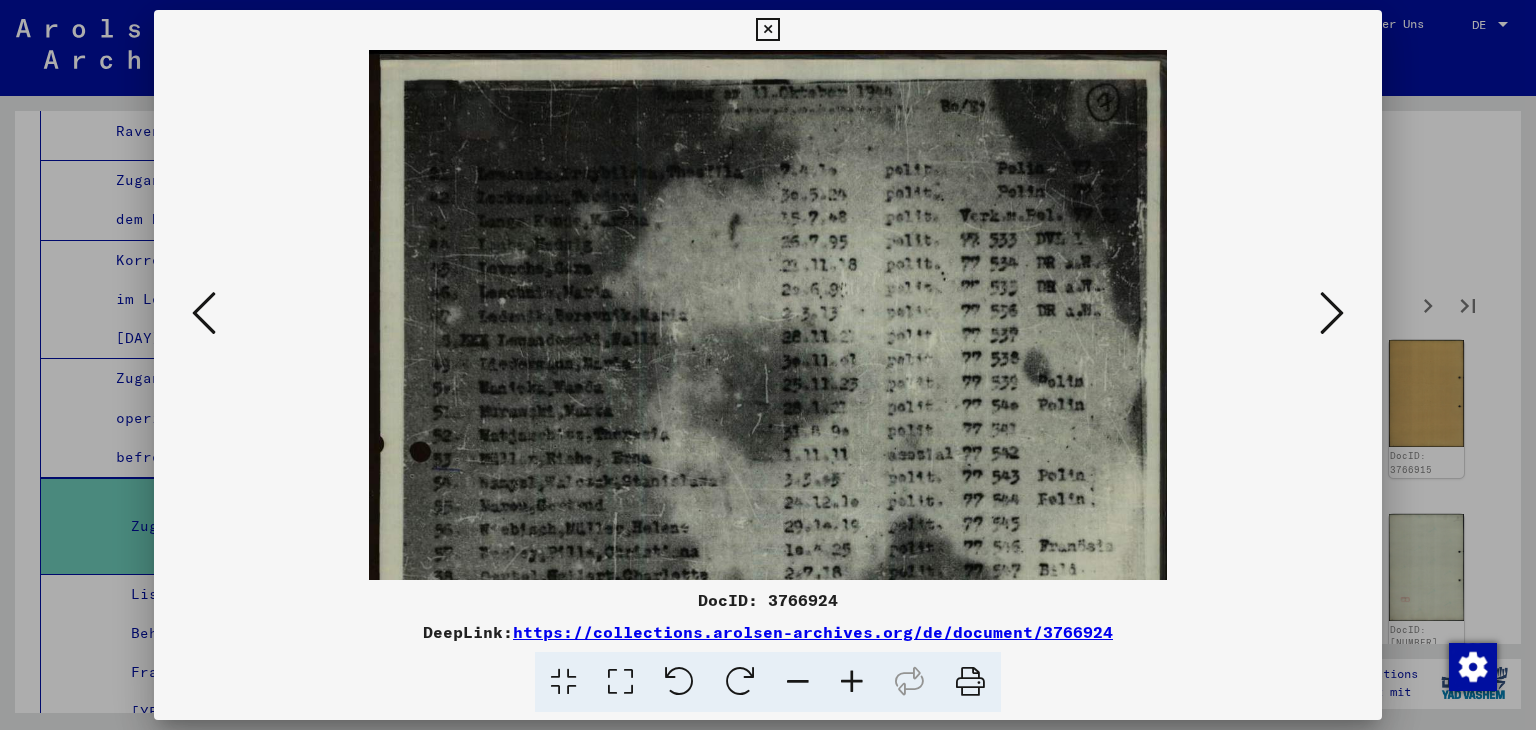 click at bounding box center (852, 682) 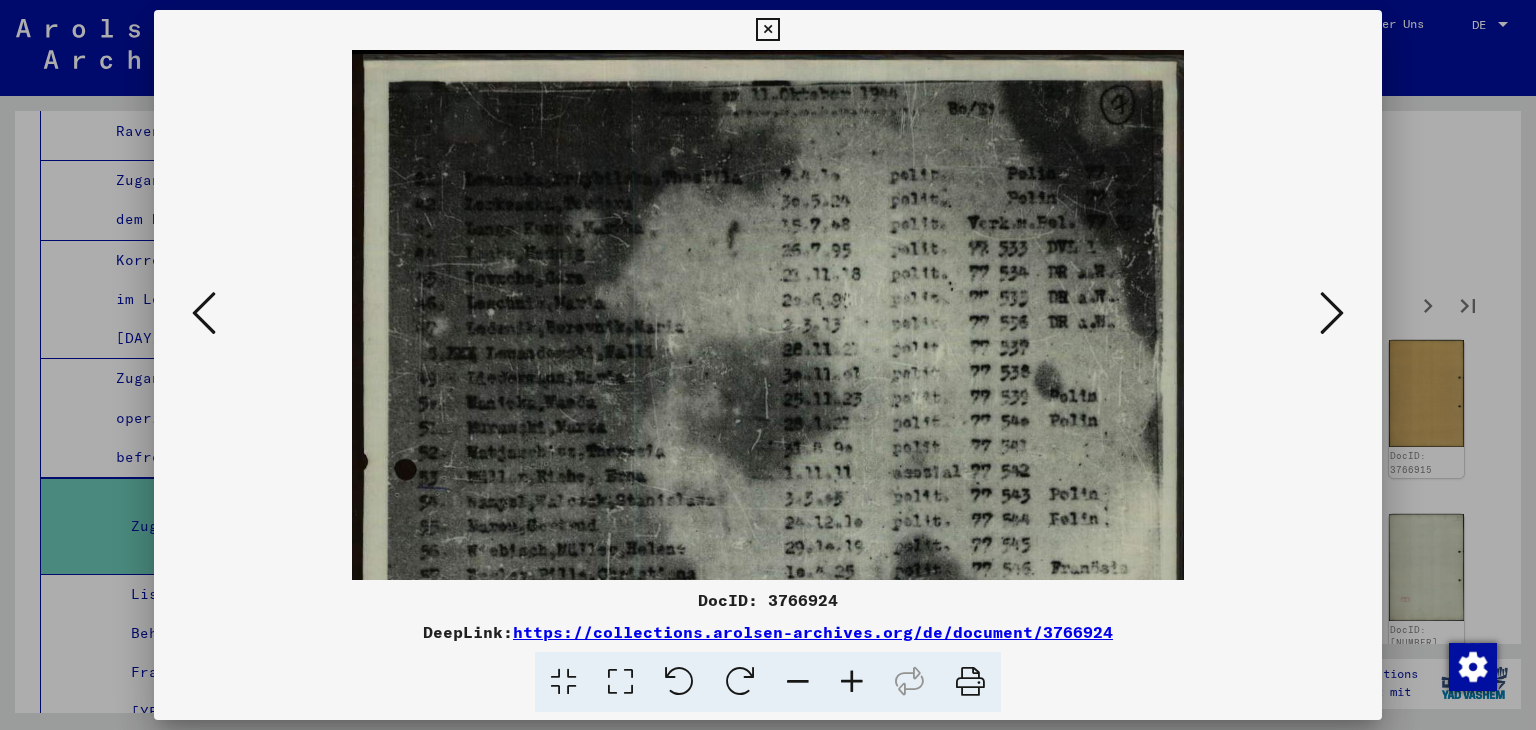 click at bounding box center [852, 682] 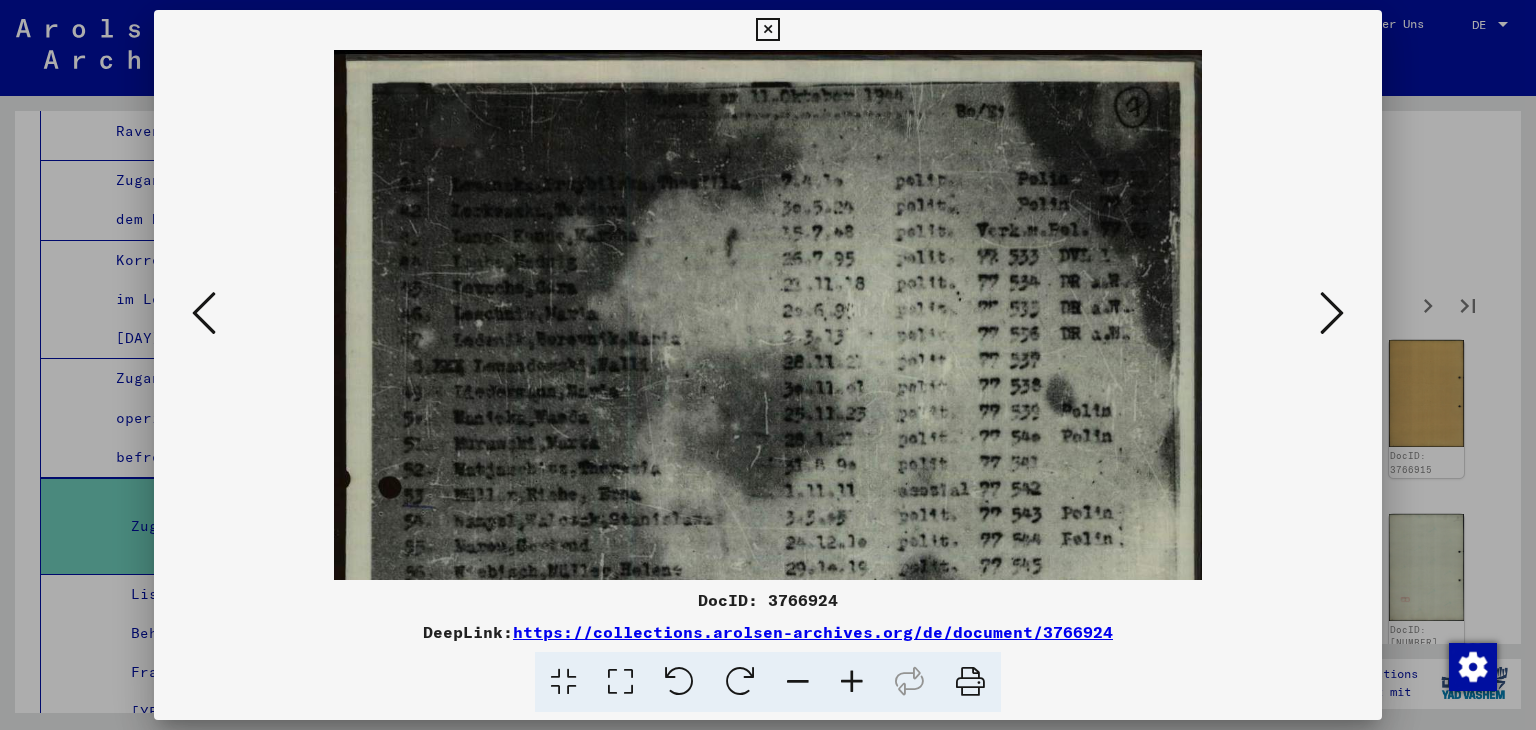 click at bounding box center (852, 682) 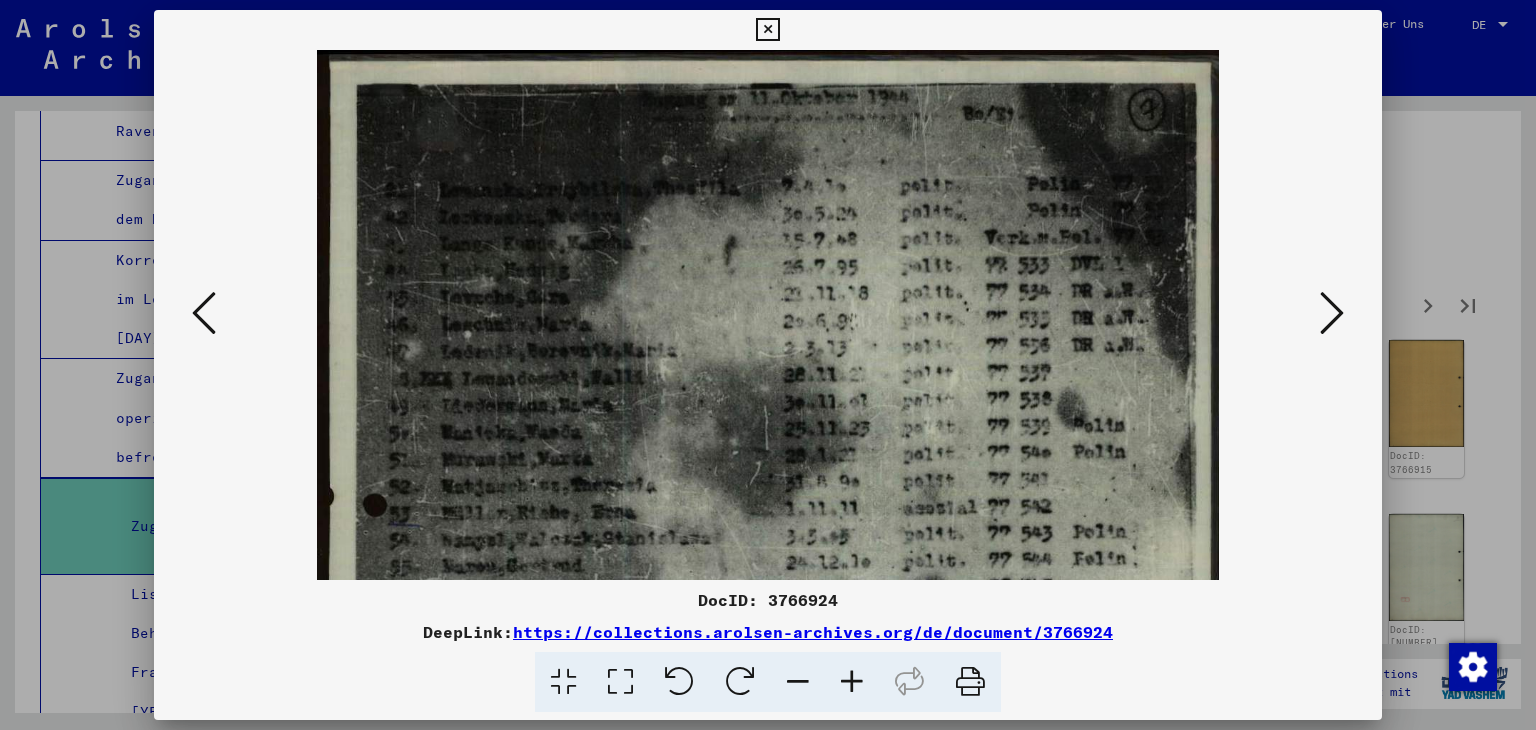 click at bounding box center [852, 682] 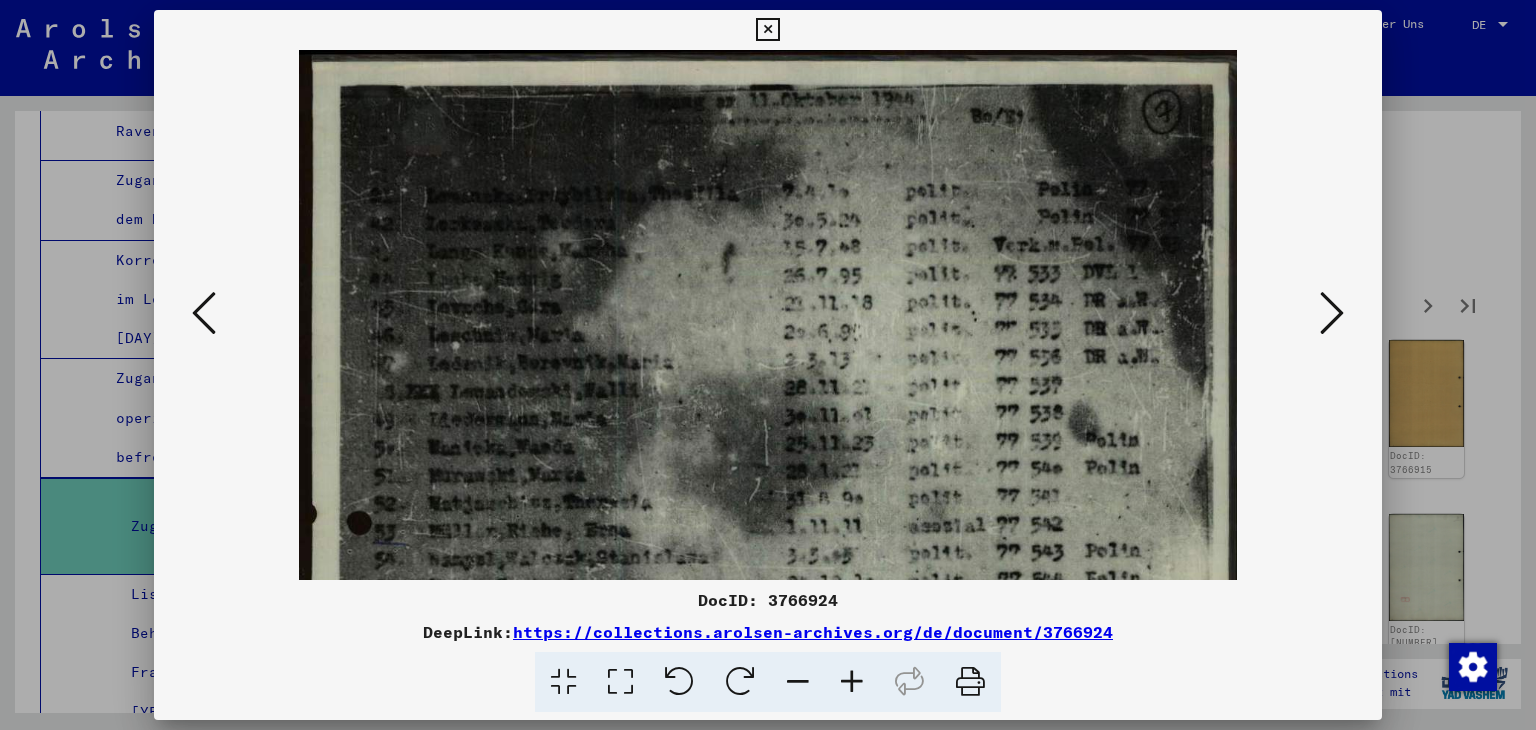 click at bounding box center [1332, 313] 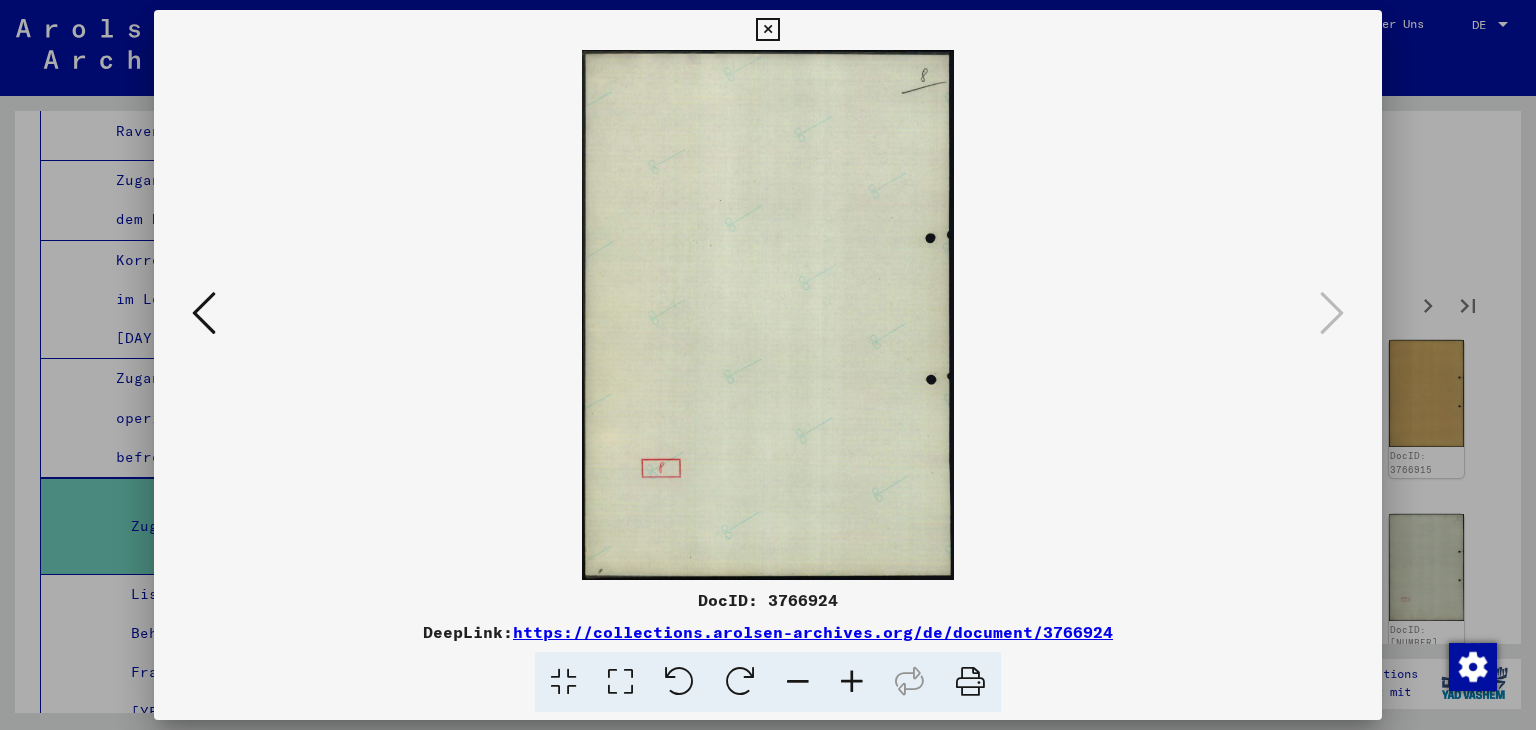 click at bounding box center (767, 30) 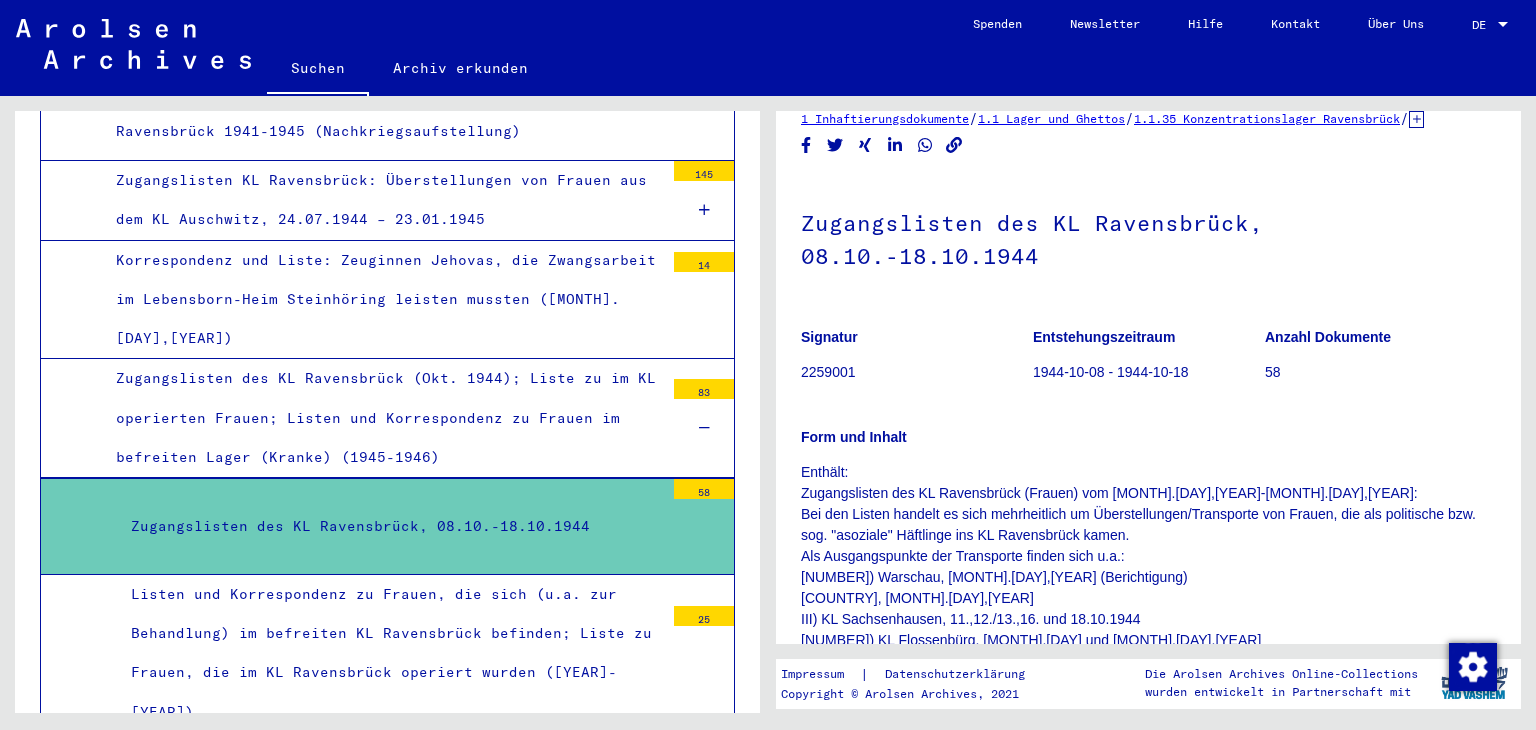 scroll, scrollTop: 0, scrollLeft: 0, axis: both 